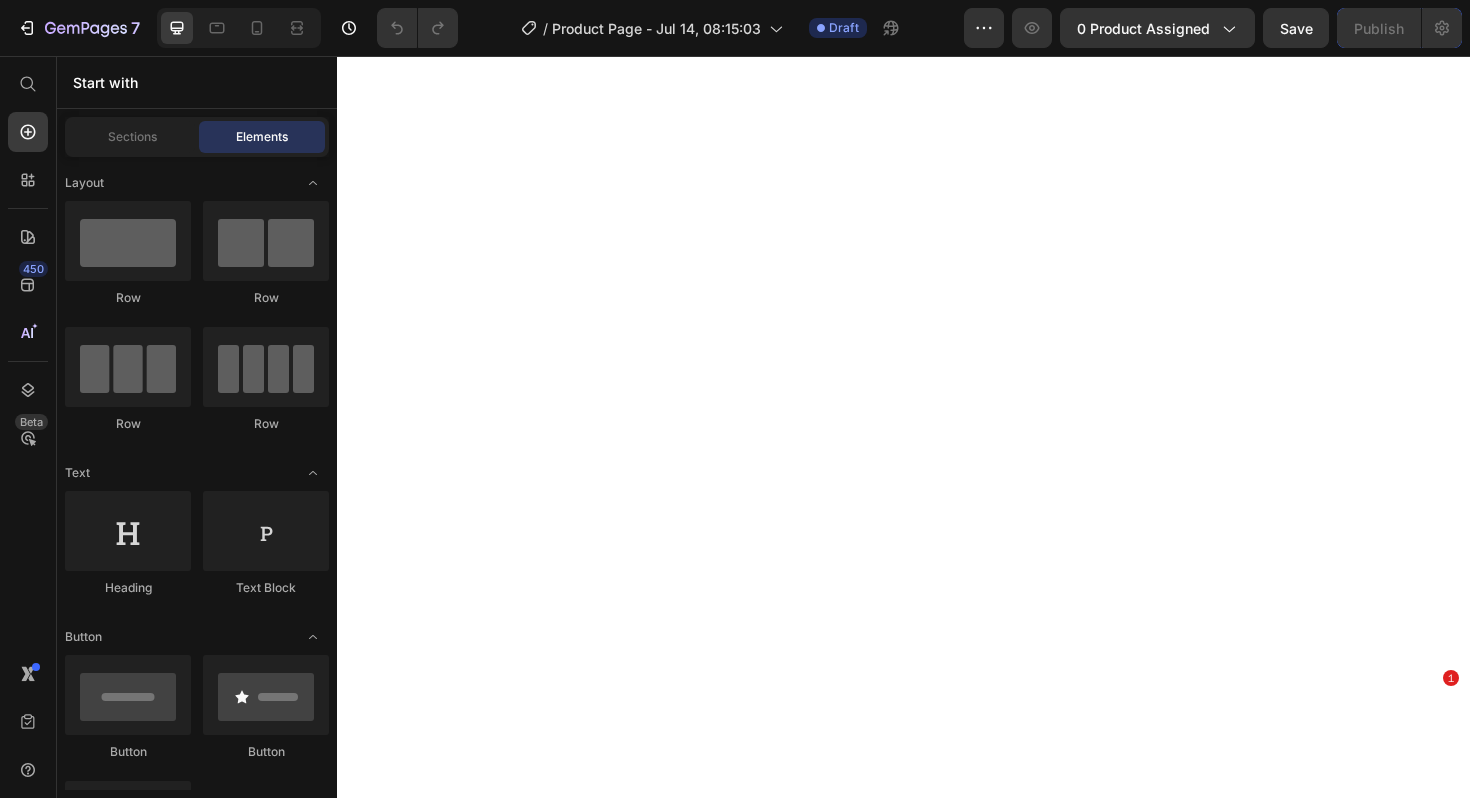 scroll, scrollTop: 0, scrollLeft: 0, axis: both 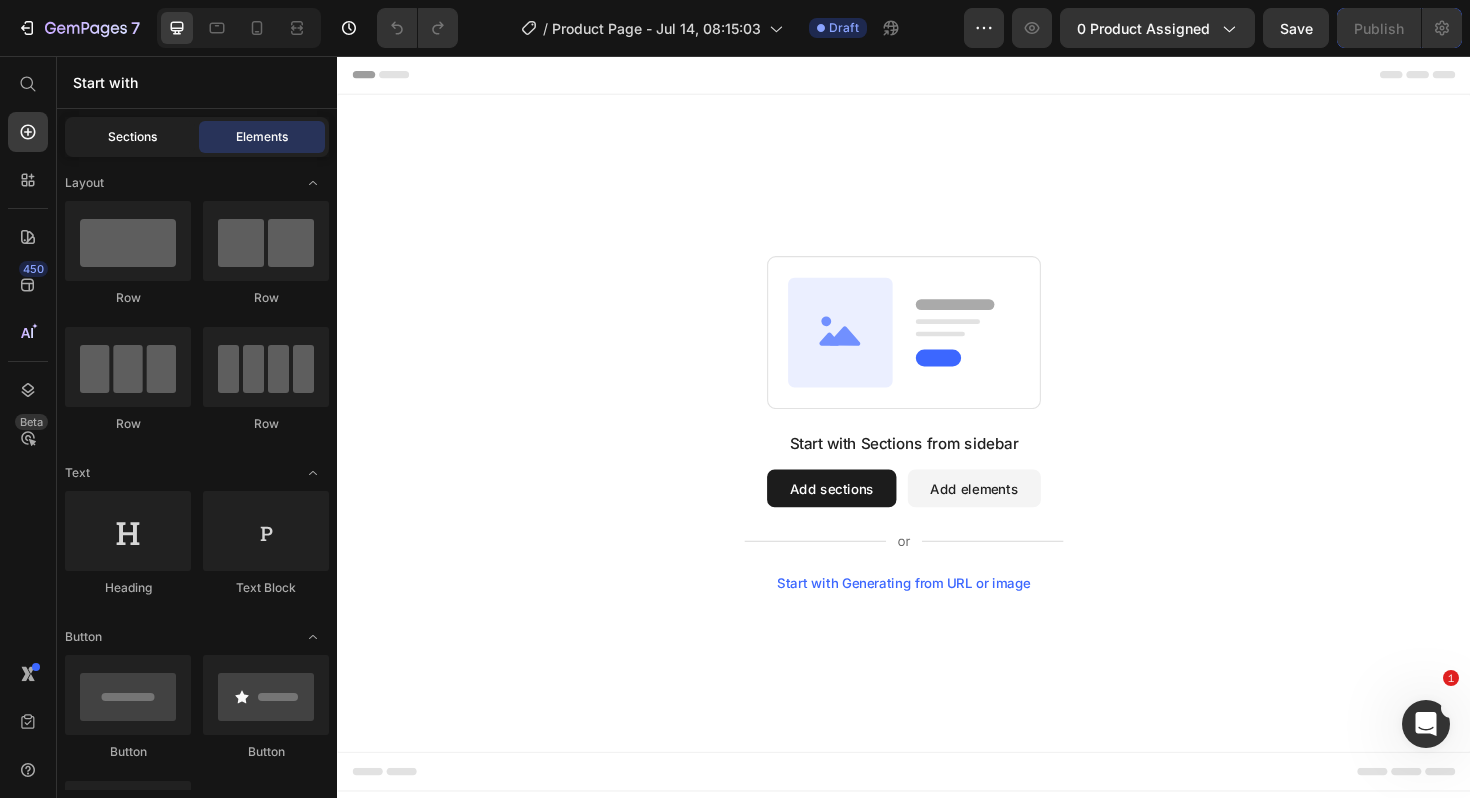 click on "Sections" at bounding box center (132, 137) 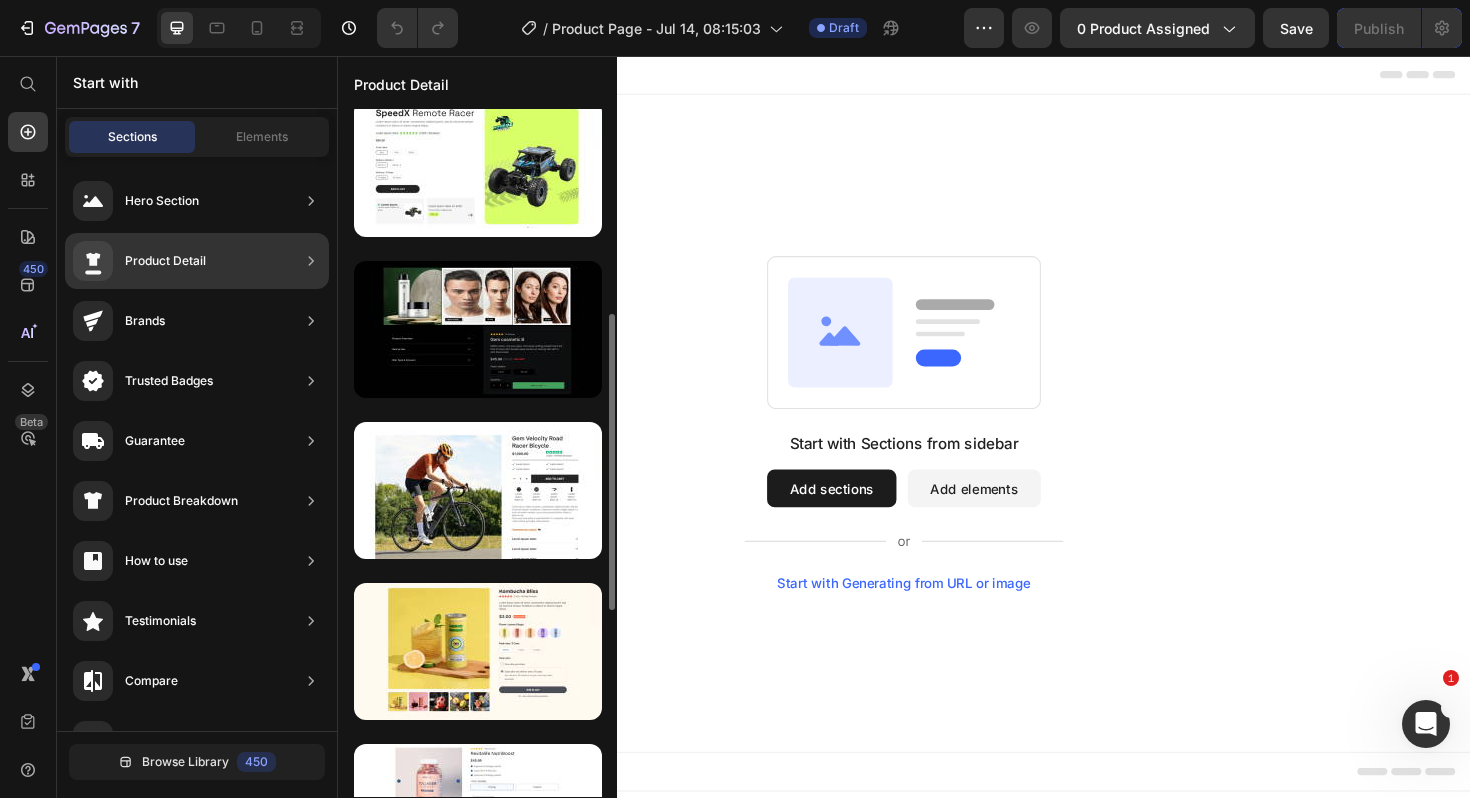 scroll, scrollTop: 497, scrollLeft: 0, axis: vertical 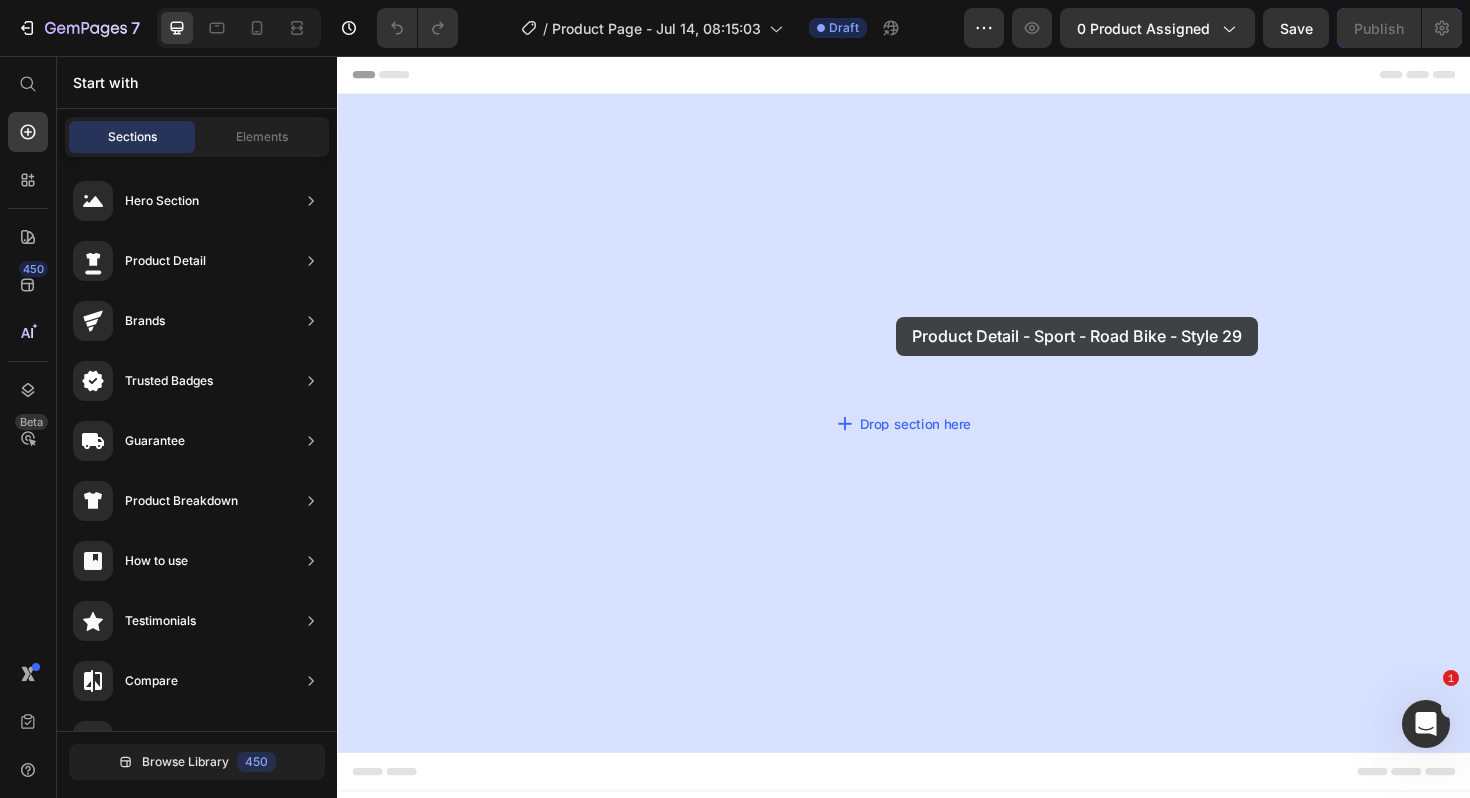 drag, startPoint x: 763, startPoint y: 546, endPoint x: 929, endPoint y: 332, distance: 270.83575 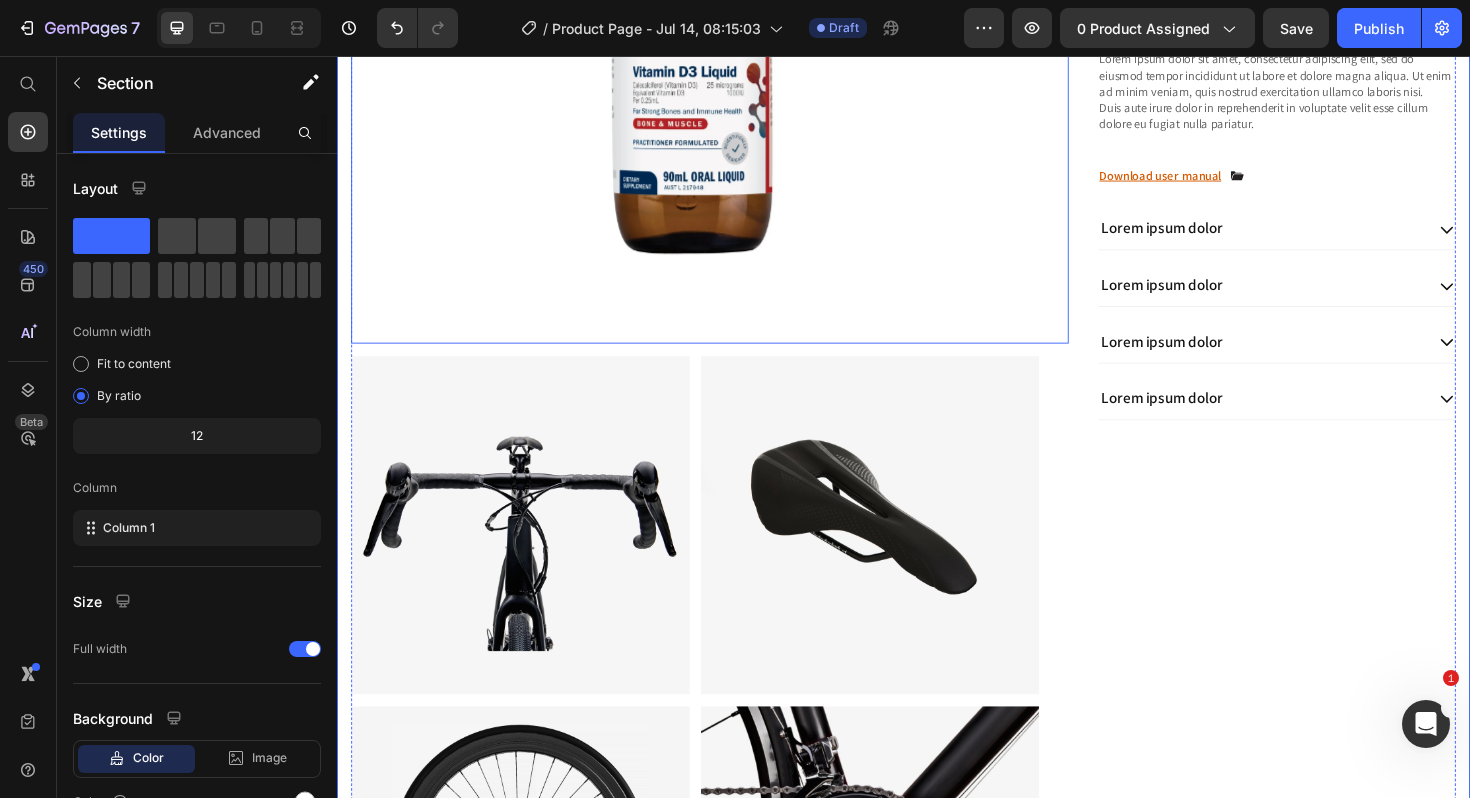 scroll, scrollTop: 545, scrollLeft: 0, axis: vertical 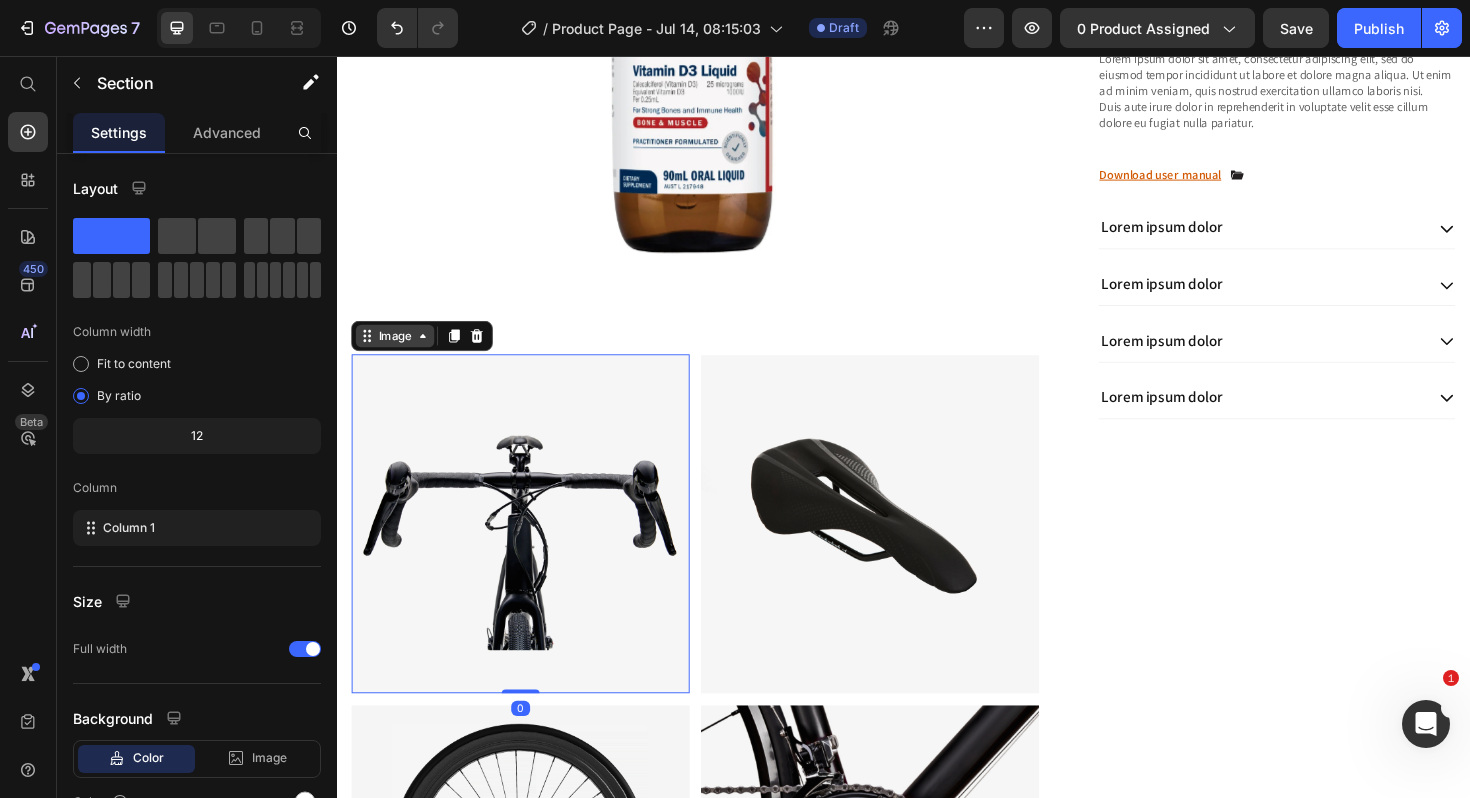 click on "Image" at bounding box center (398, 353) 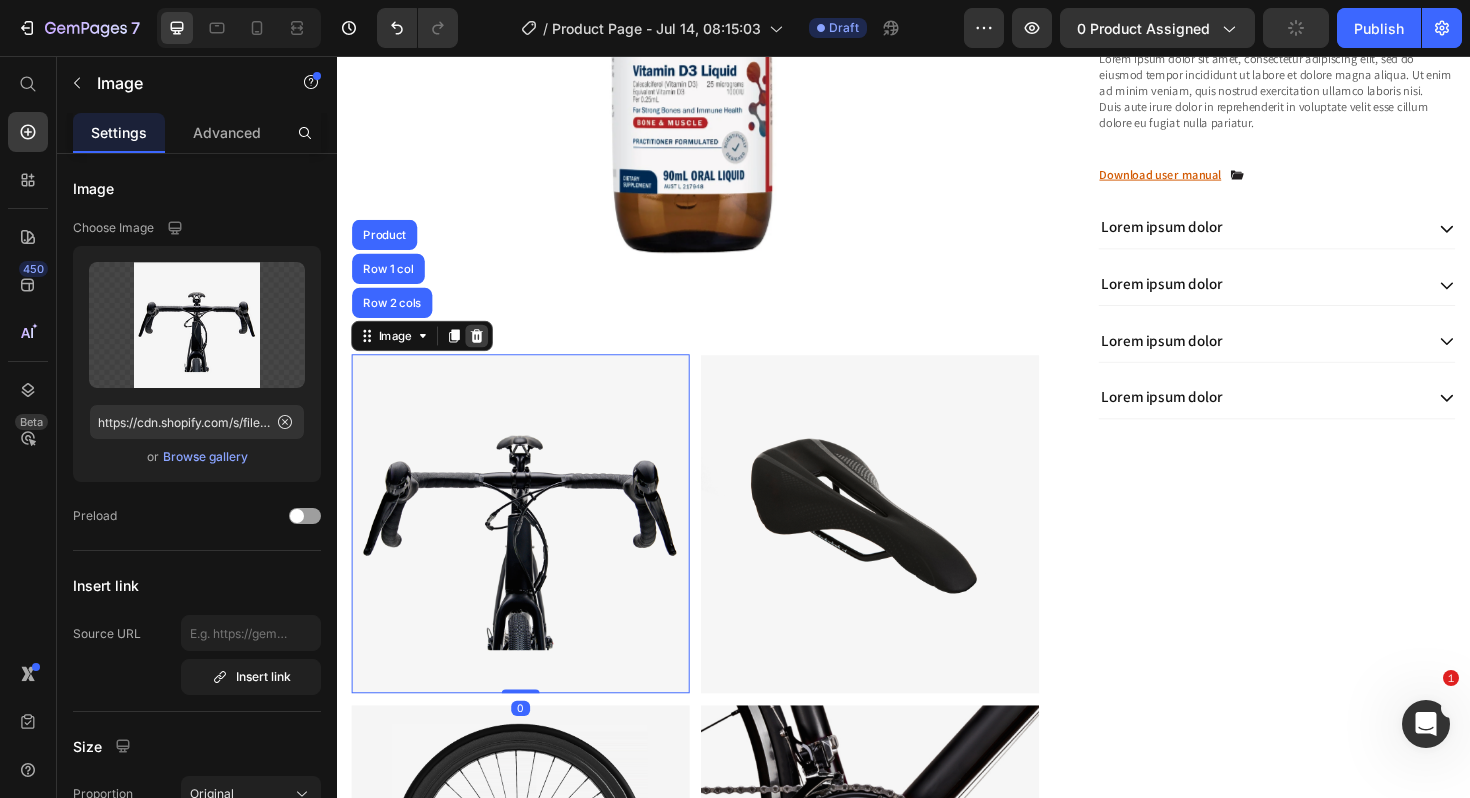 click 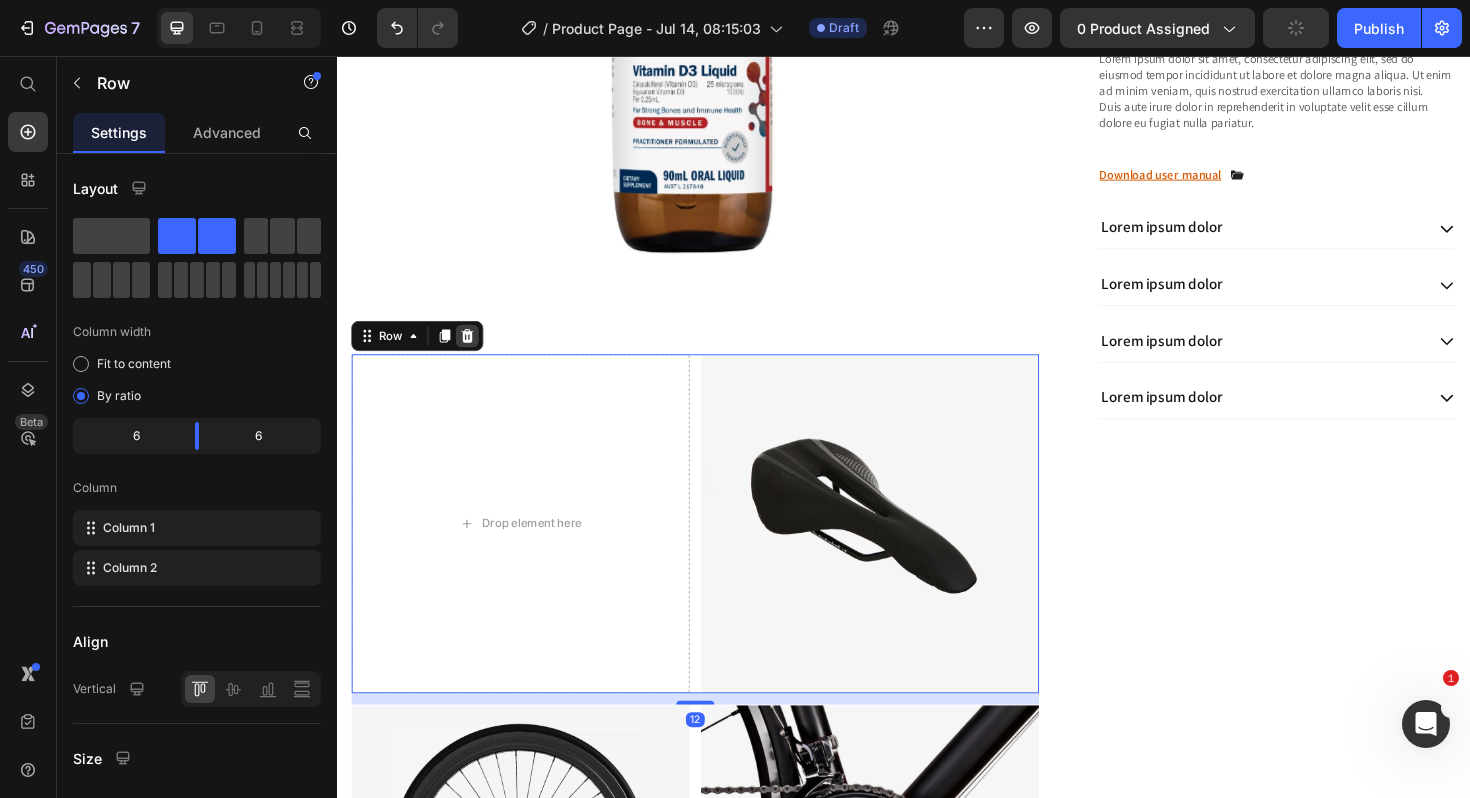 click 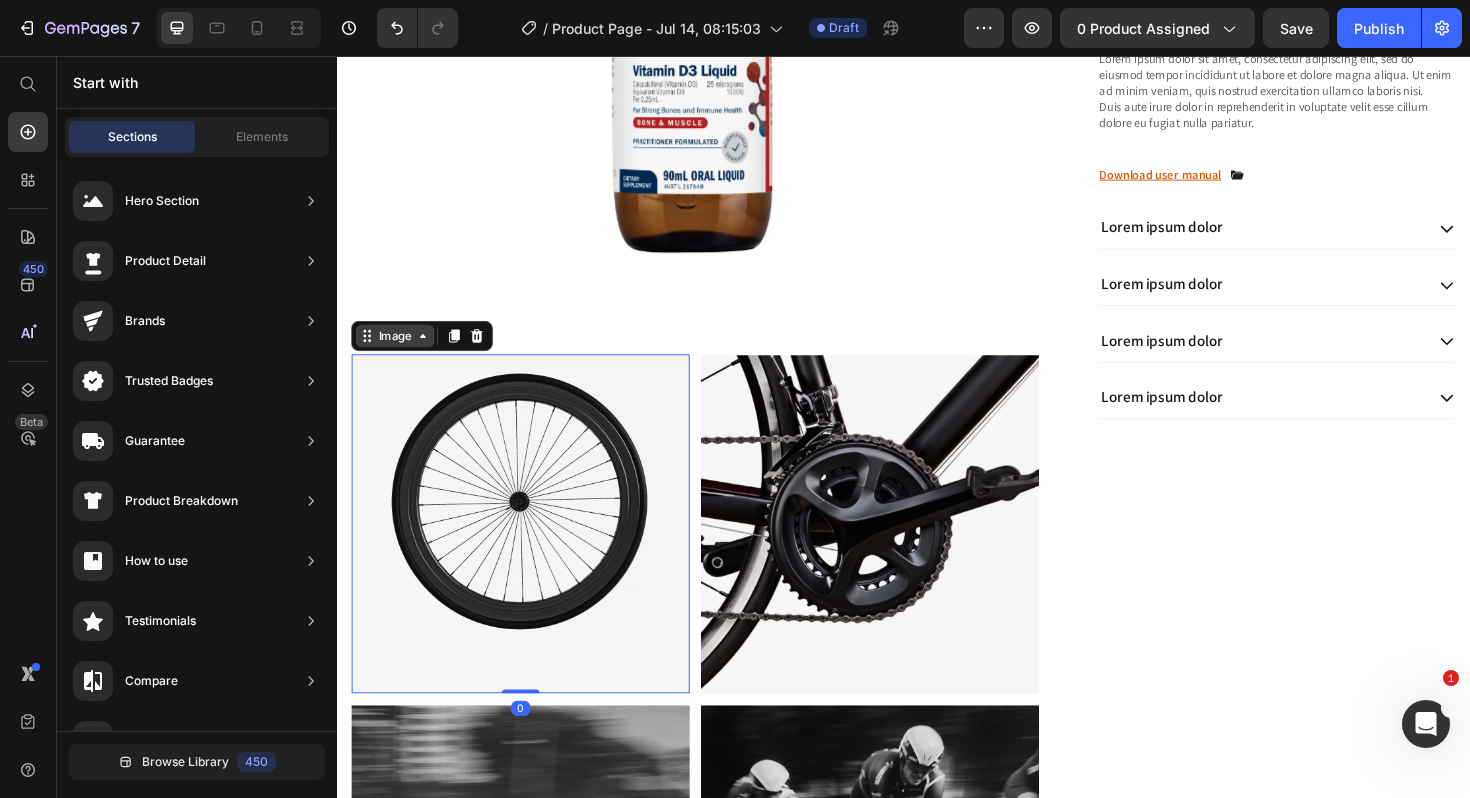 click on "Image" at bounding box center (398, 353) 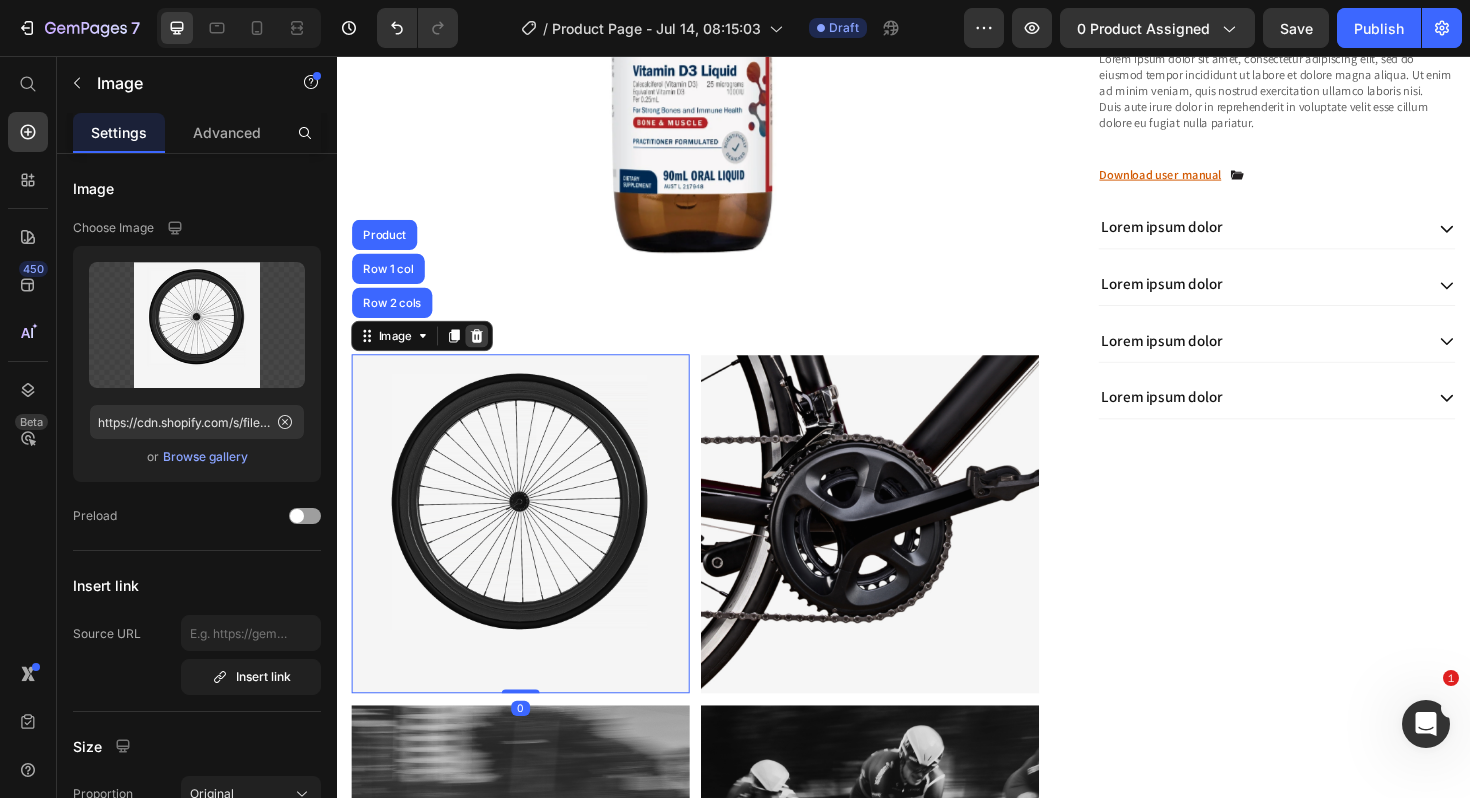 click 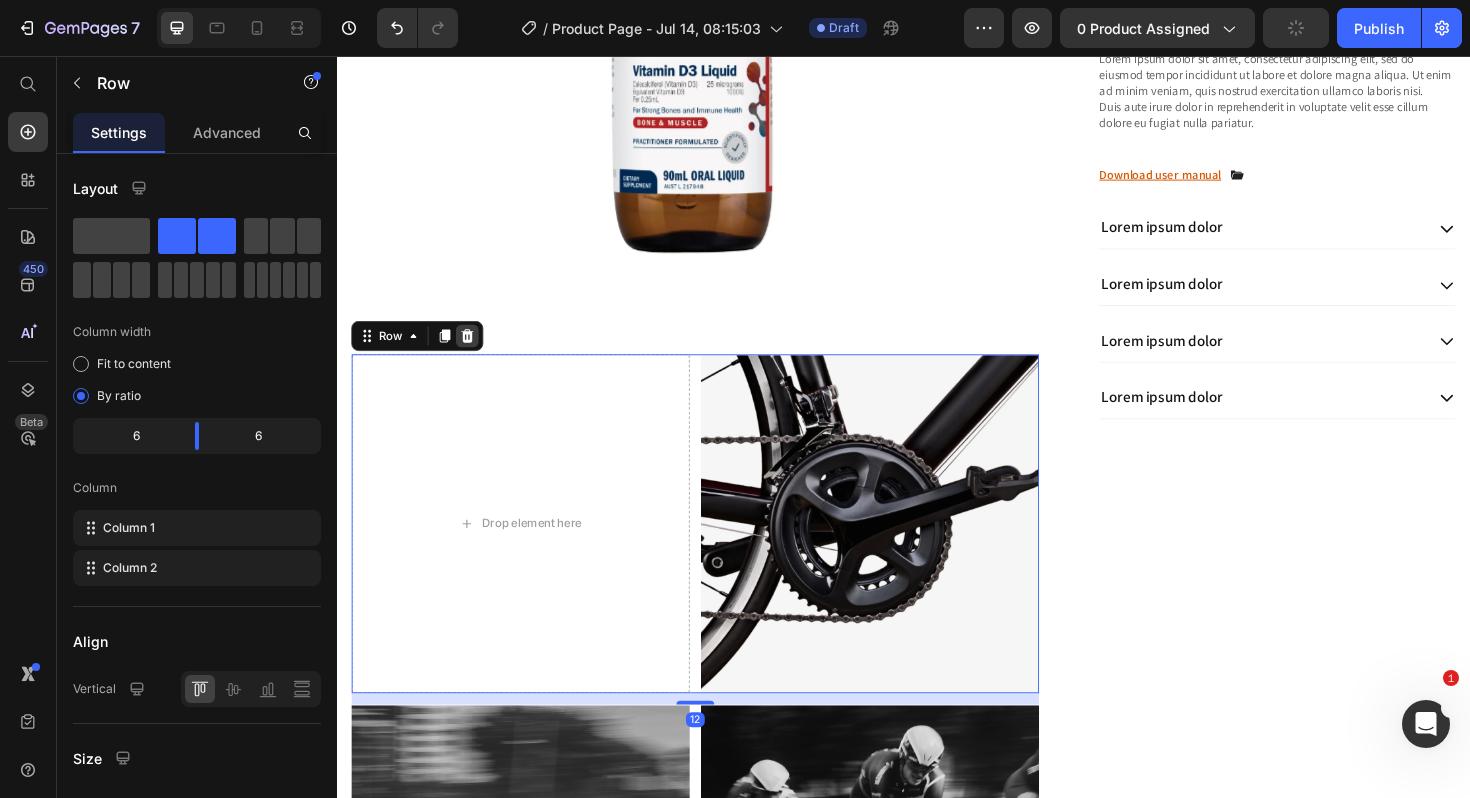 click 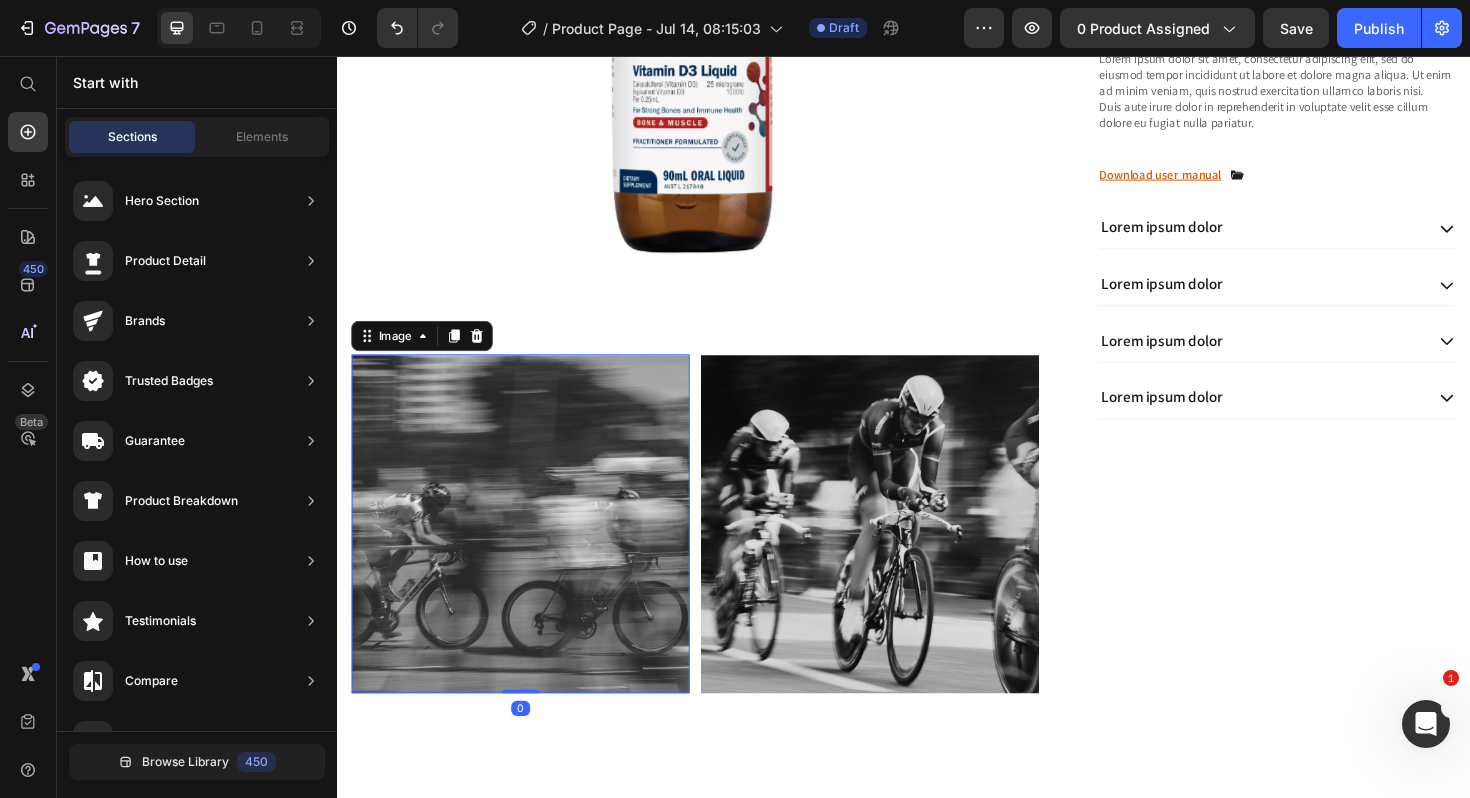 click at bounding box center (531, 551) 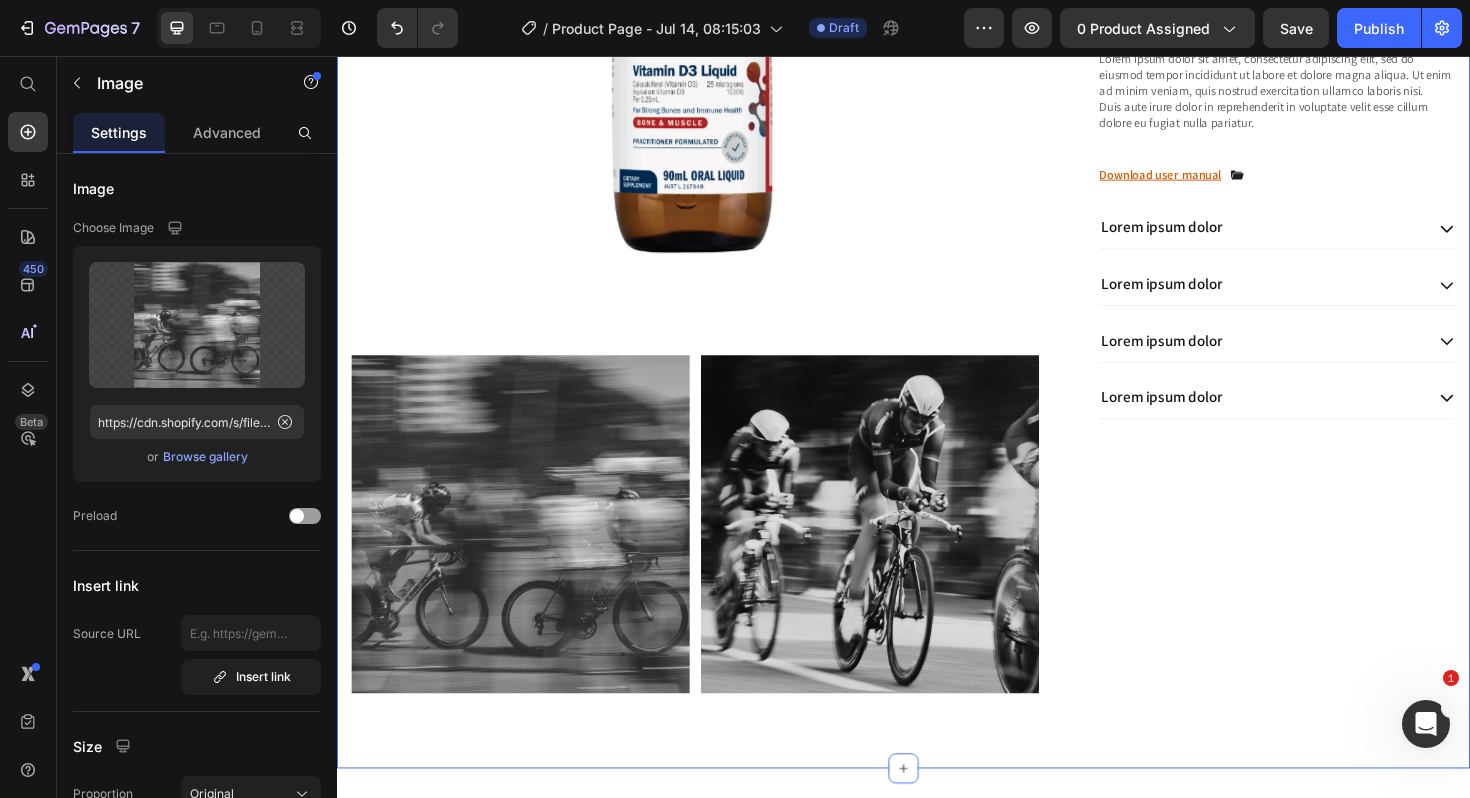 click on "Product Images Image Image Row Row Metagenics Vitamin D3 1000IU Oral Liquid (90ml) Product Title $31.95 Product Price
Icon
Icon
Icon
Icon
Icon Icon List 2,500+ Verified Reviews! Text Block Row
Icon Lorem ipsum Text Block Row
Icon Lorem ipsum Text Block Row Row
Icon Lorem ipsum Text Block Row
Icon Lorem ipsum Text Block Row Row Row 1 Product Quantity Row Add to cart Add to Cart Row
Icon Lorem ipsum Text Block Row
Icon Lorem ipsum Text Block Row Row
Icon Lorem ipsum Text Block Row
Icon Lorem ipsum Text Block Row Row Row
Icon Lorem ipsum  dolor sit Text Block
Icon Lorem ipsum  dolor sit Text Block
Icon Lorem ipsum  dolor sit Text Block" at bounding box center [937, 181] 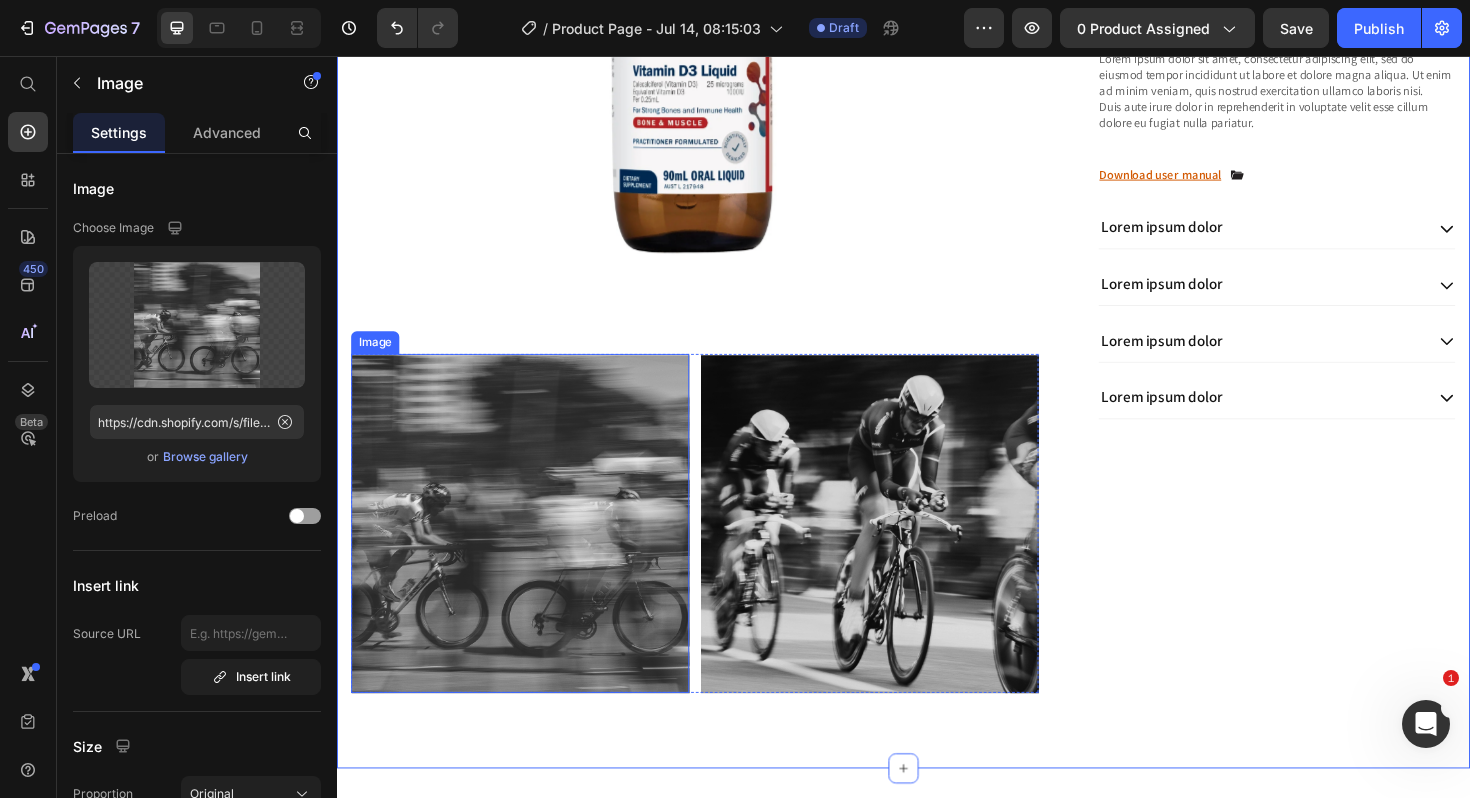 click at bounding box center [531, 551] 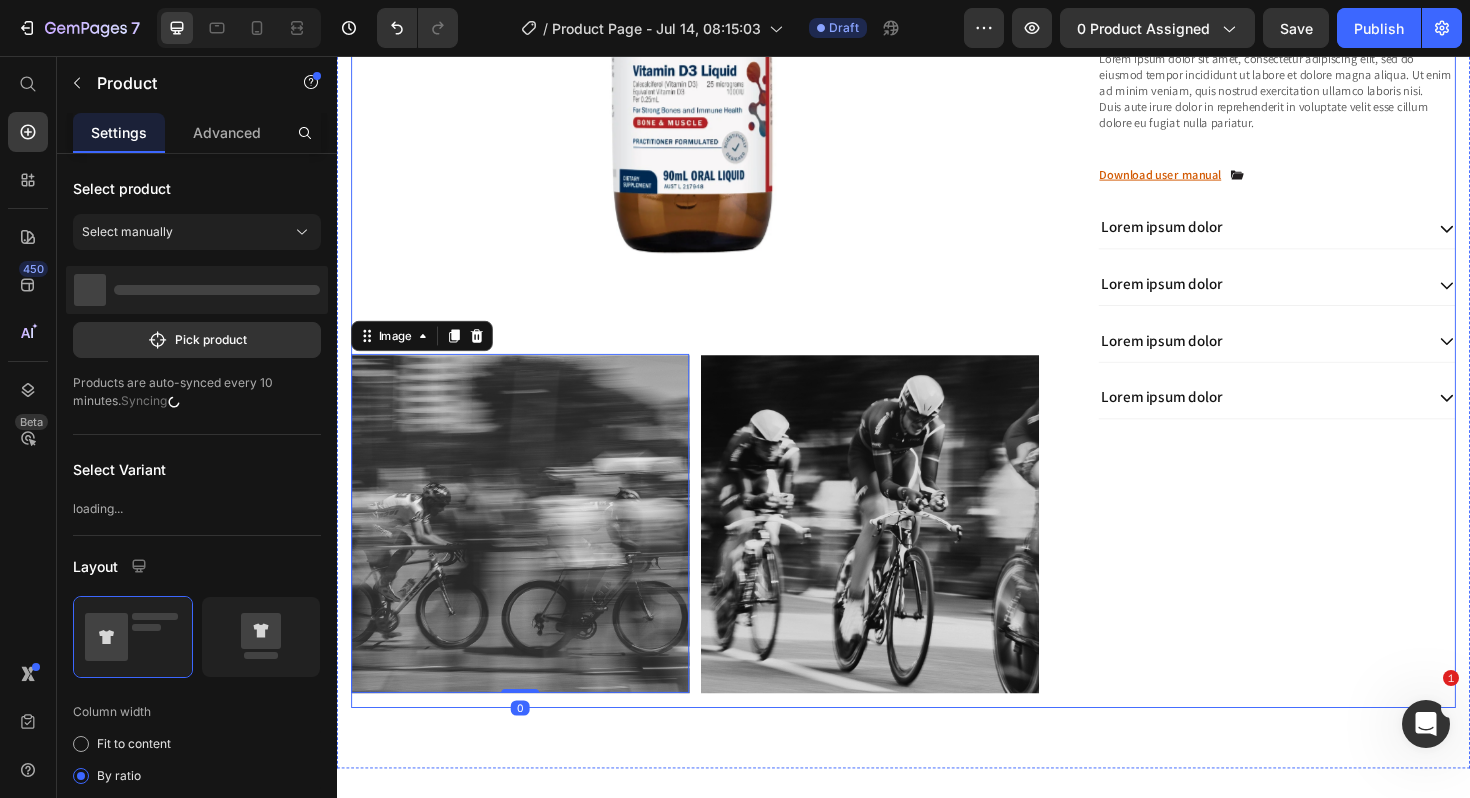 click on "Product Images Image   0 Image Row Row" at bounding box center (732, 189) 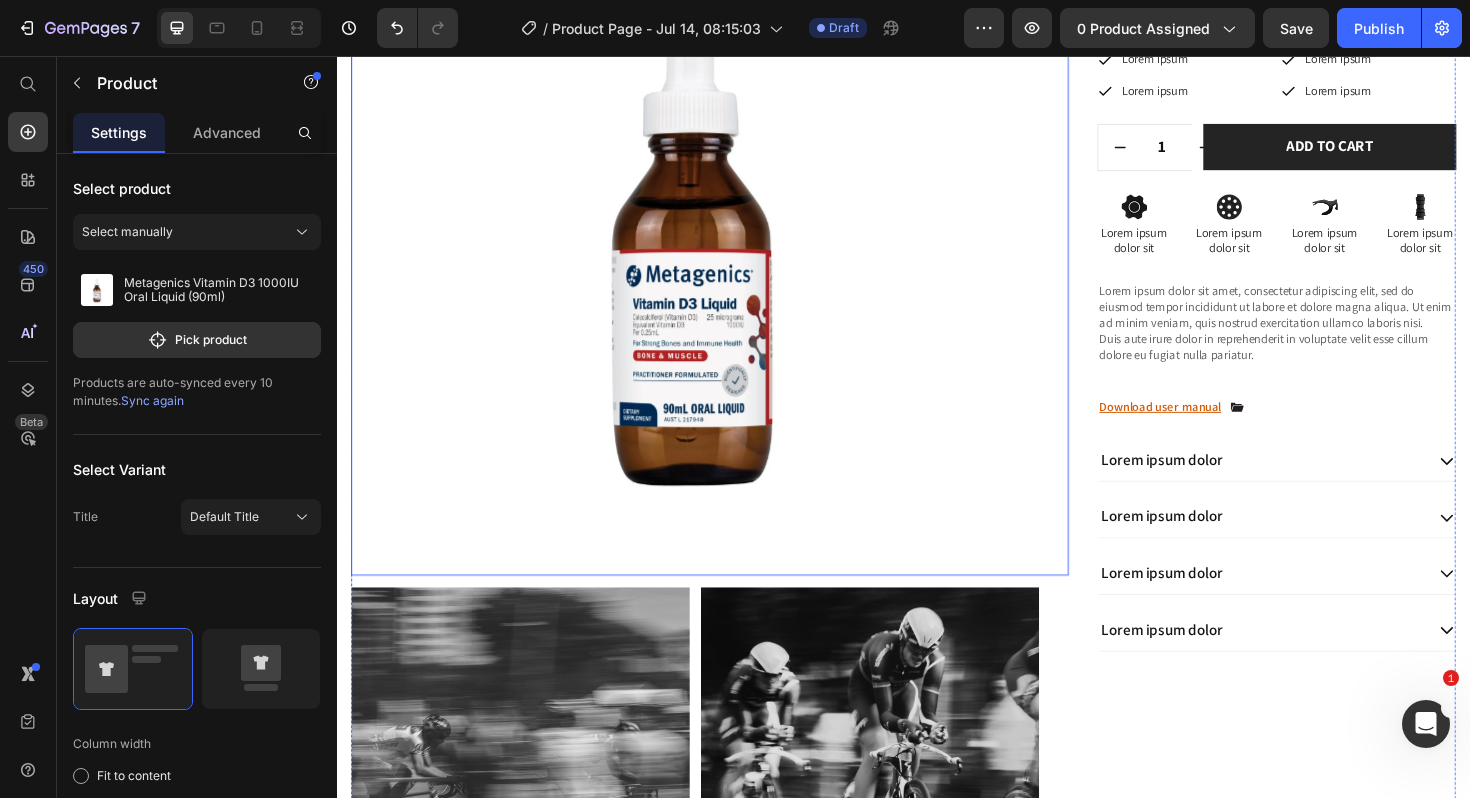 scroll, scrollTop: 457, scrollLeft: 0, axis: vertical 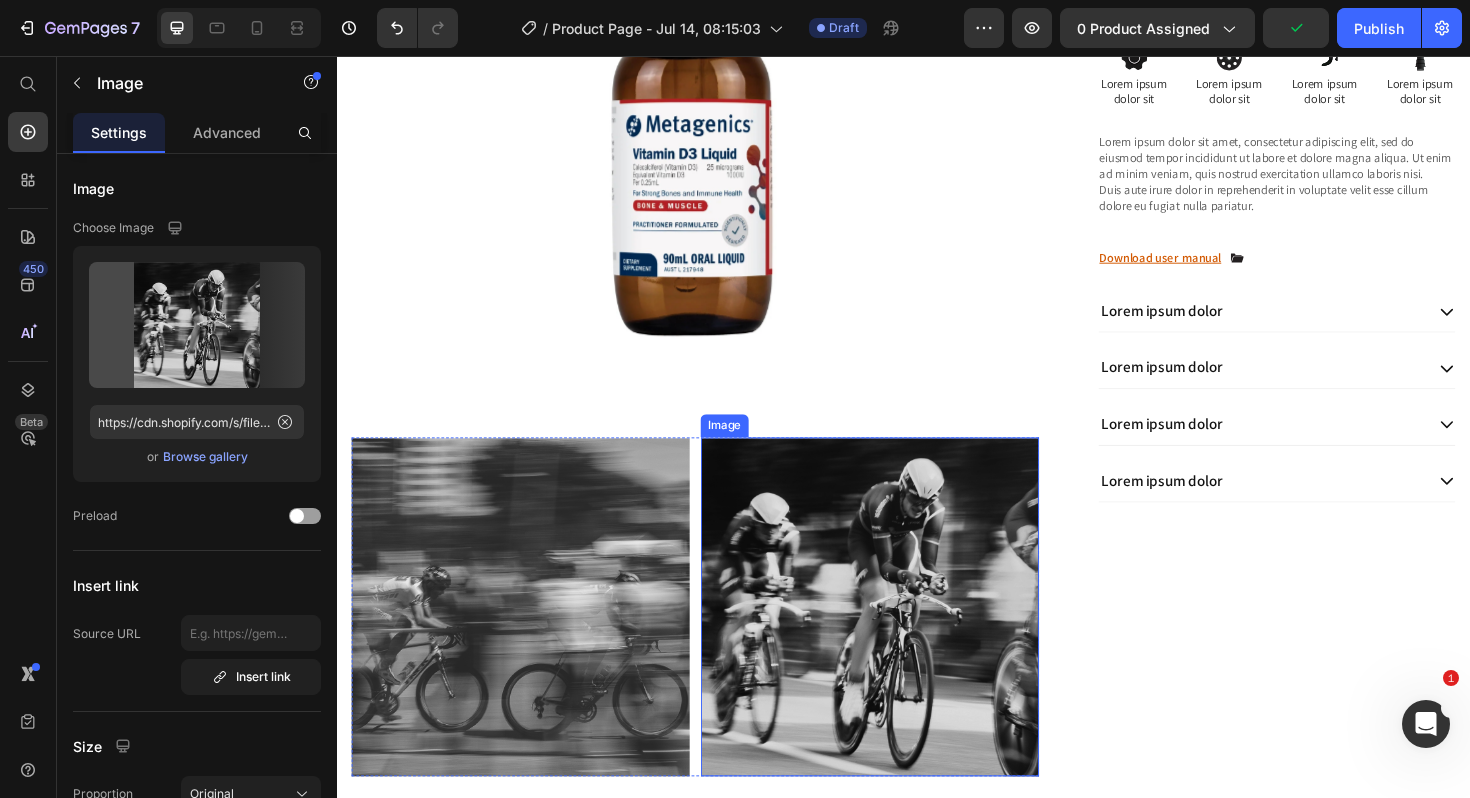click at bounding box center [901, 639] 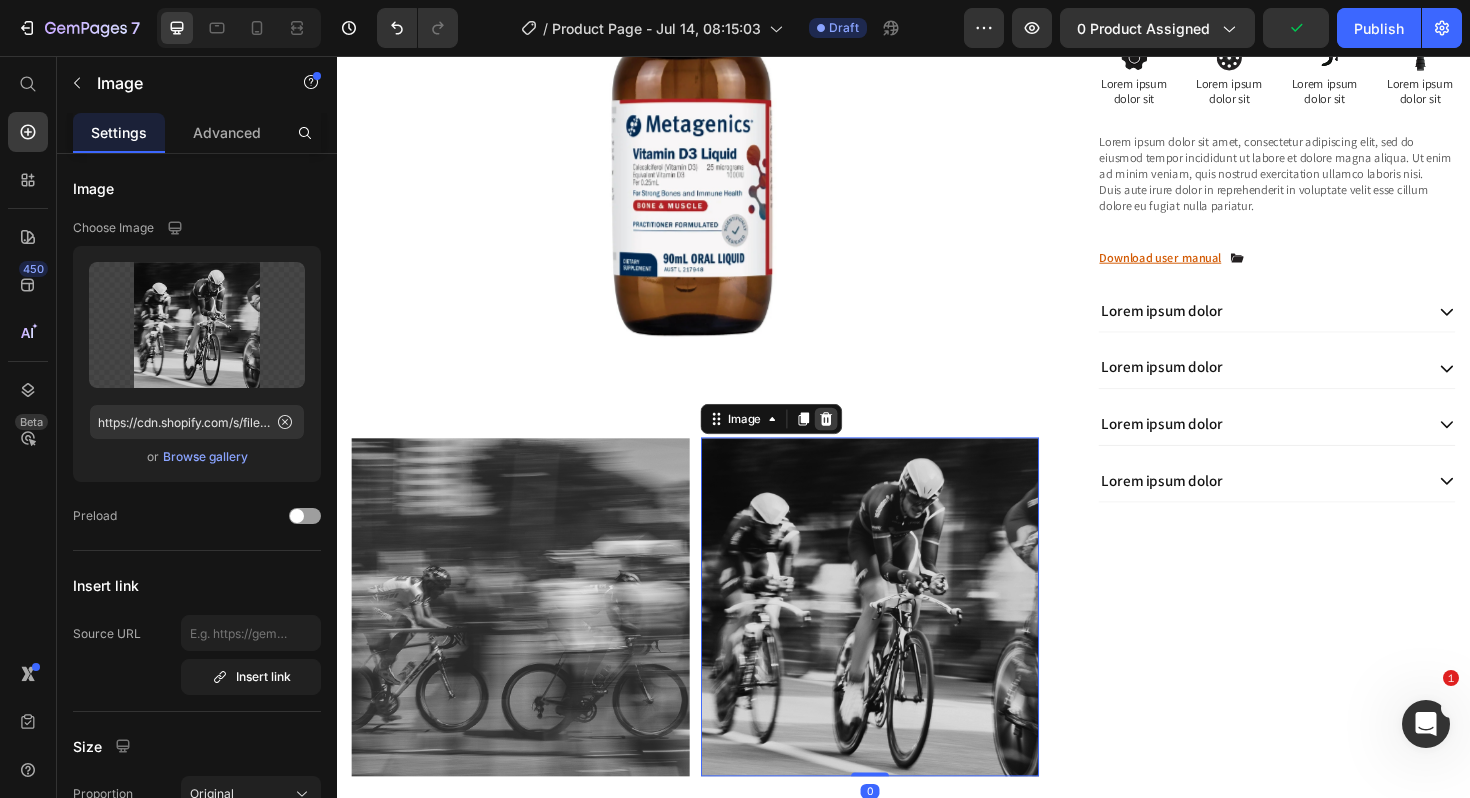 click 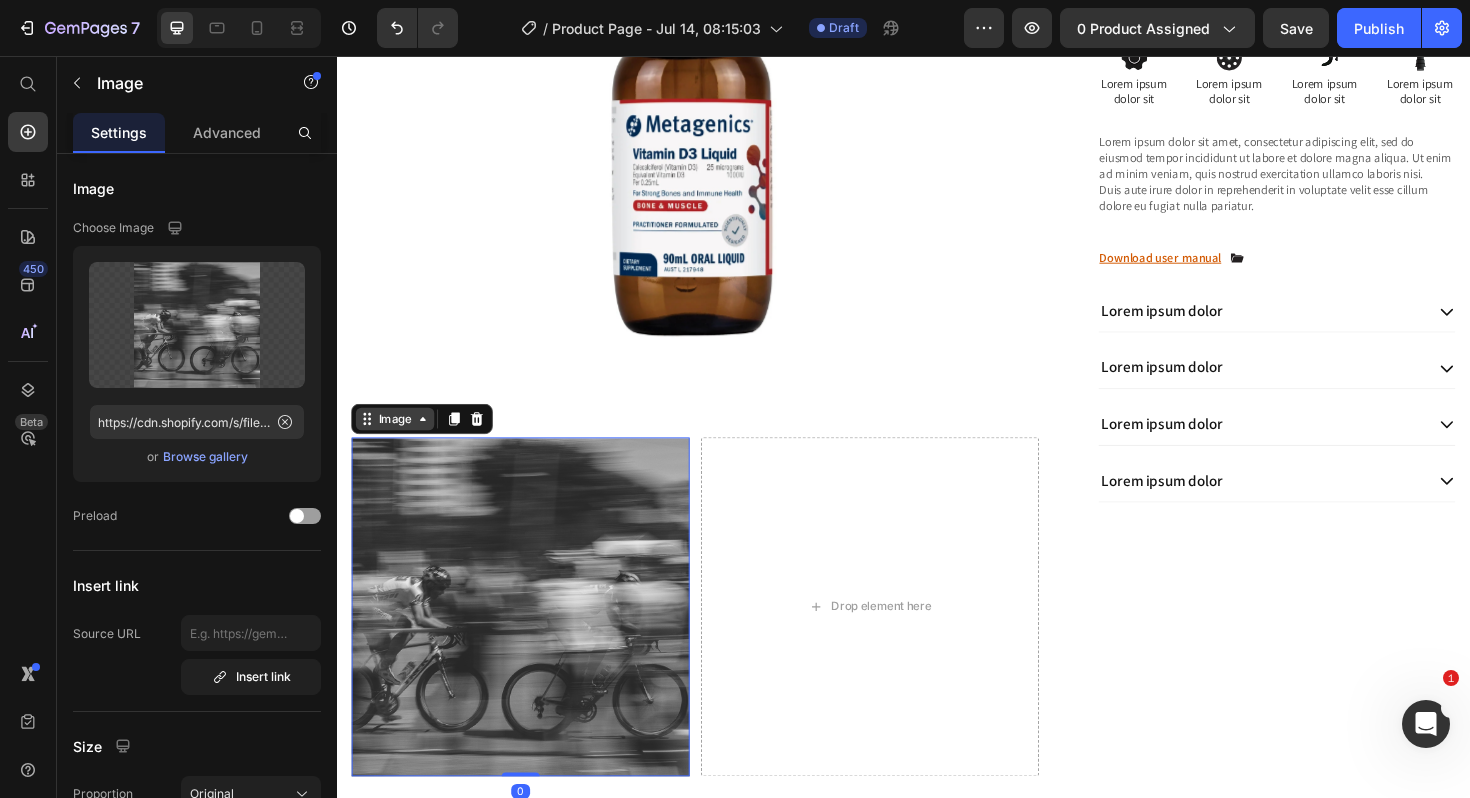 click on "Image" at bounding box center [398, 441] 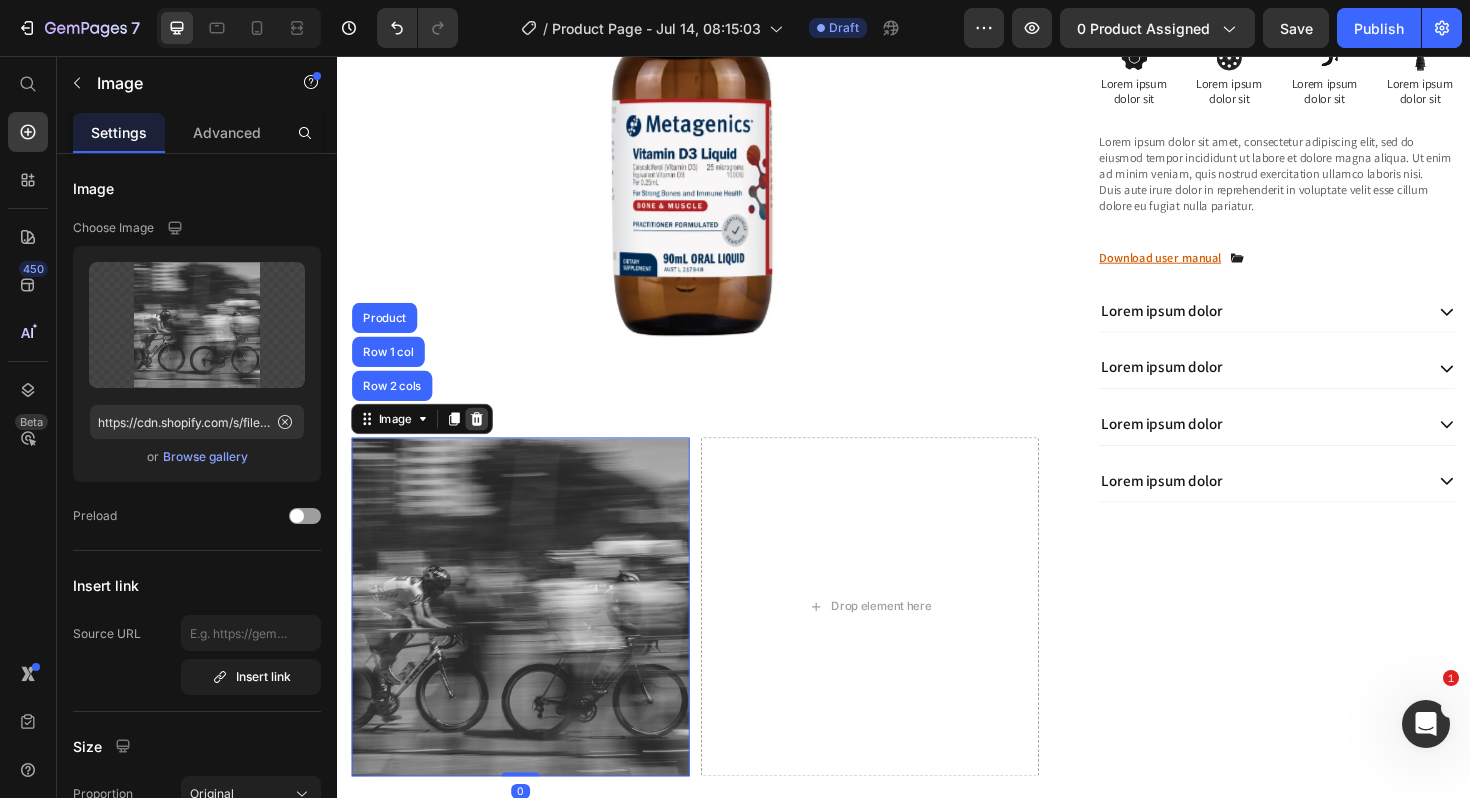 click 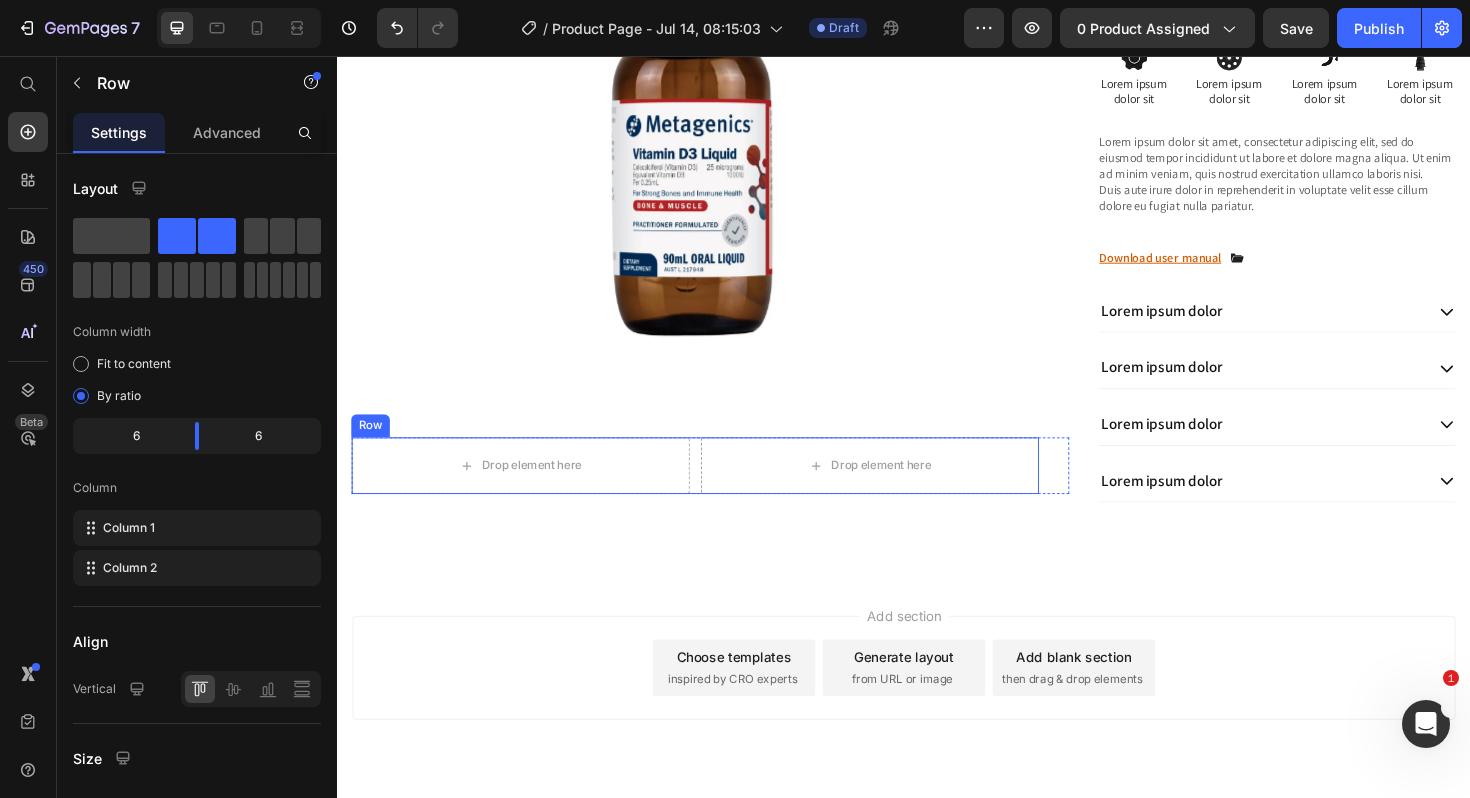 click on "Row" at bounding box center (372, 448) 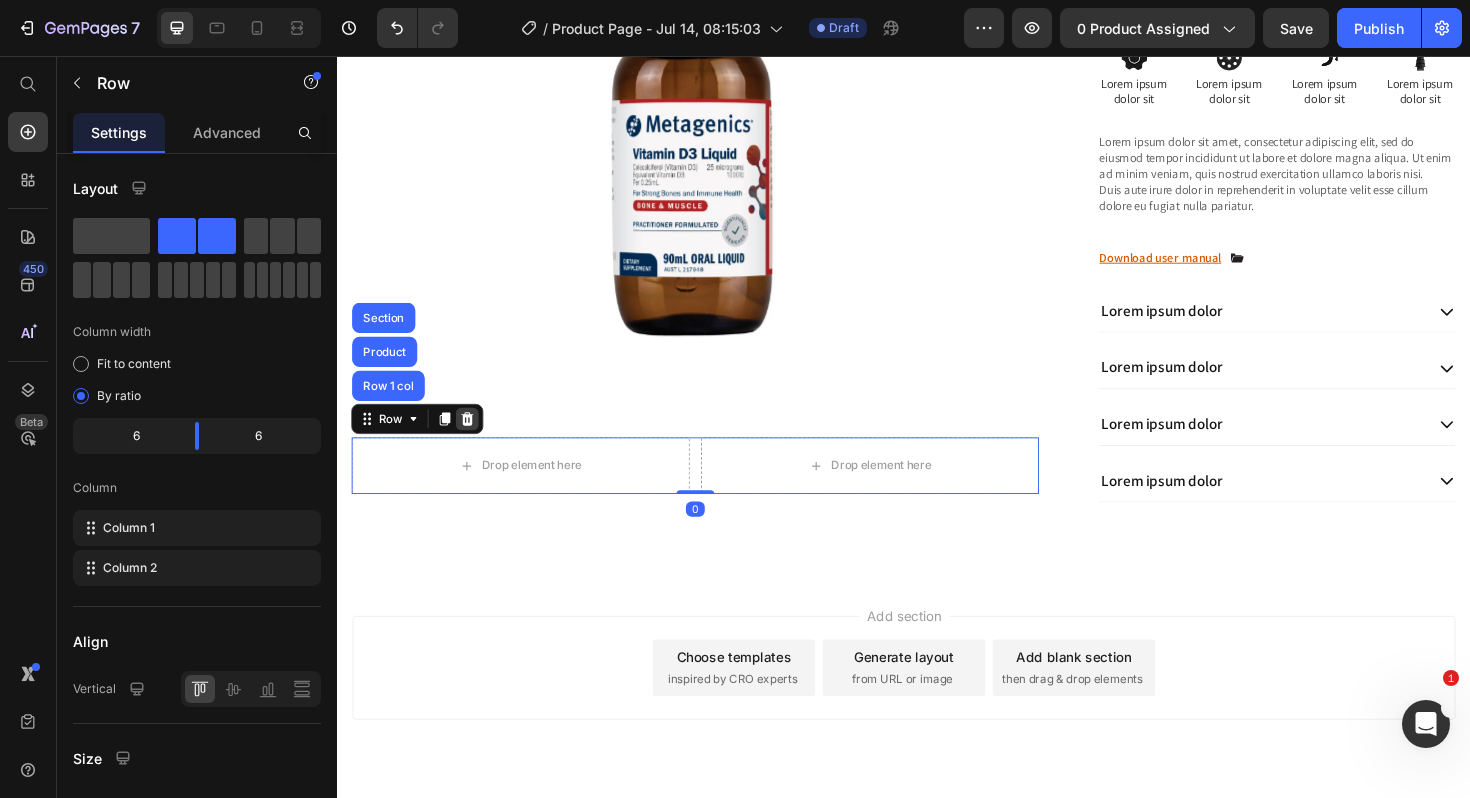 click 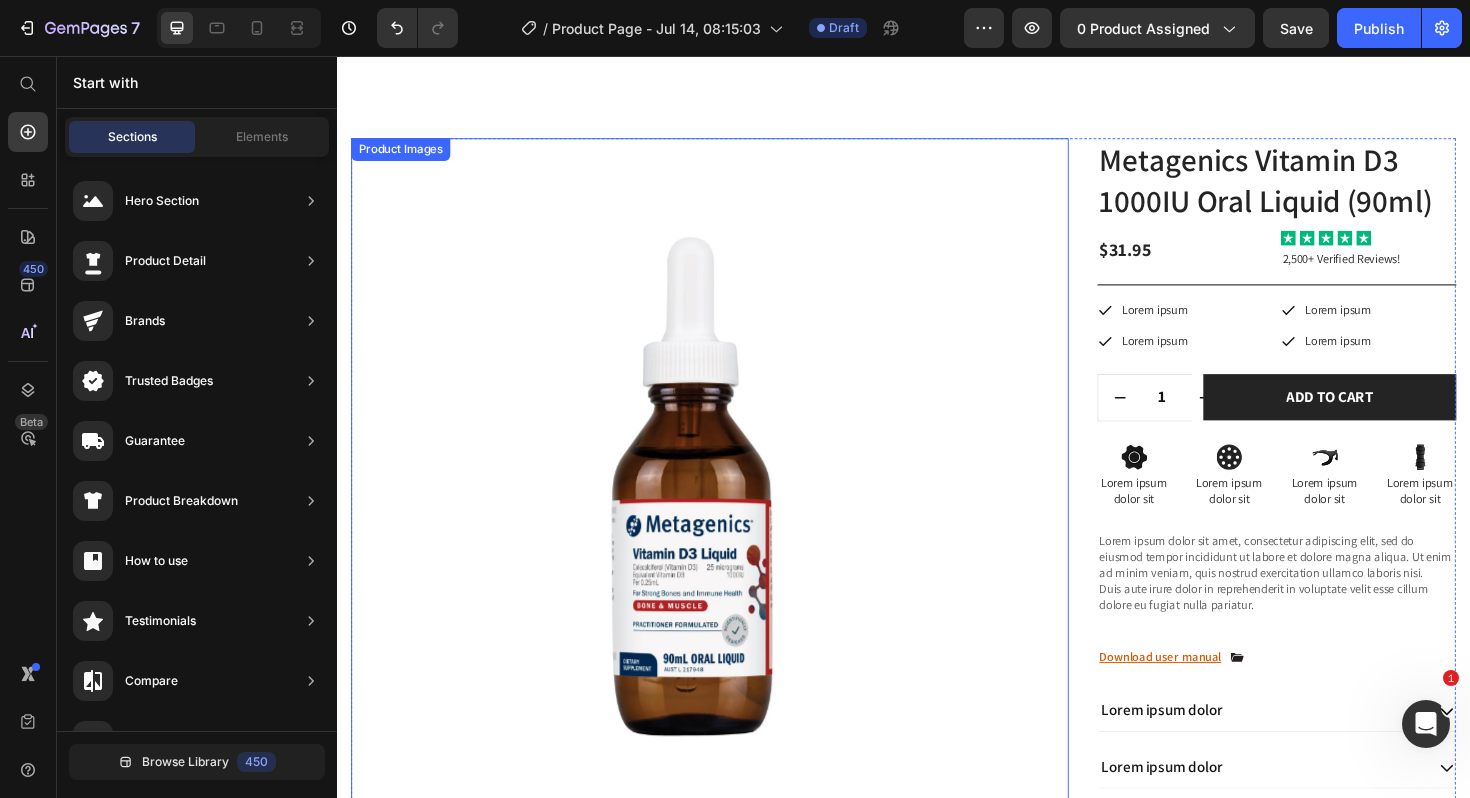 scroll, scrollTop: 0, scrollLeft: 0, axis: both 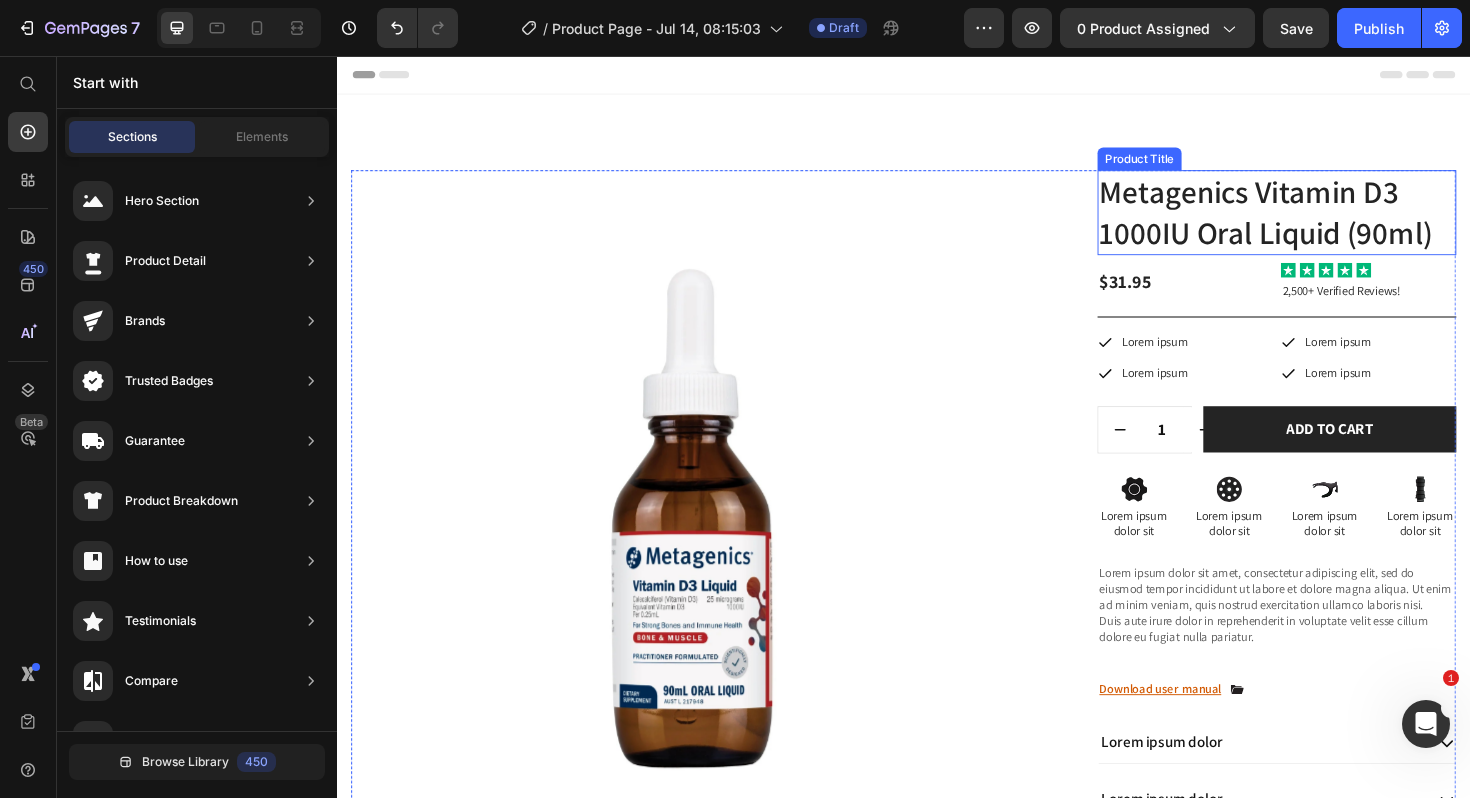 click at bounding box center [716, 541] 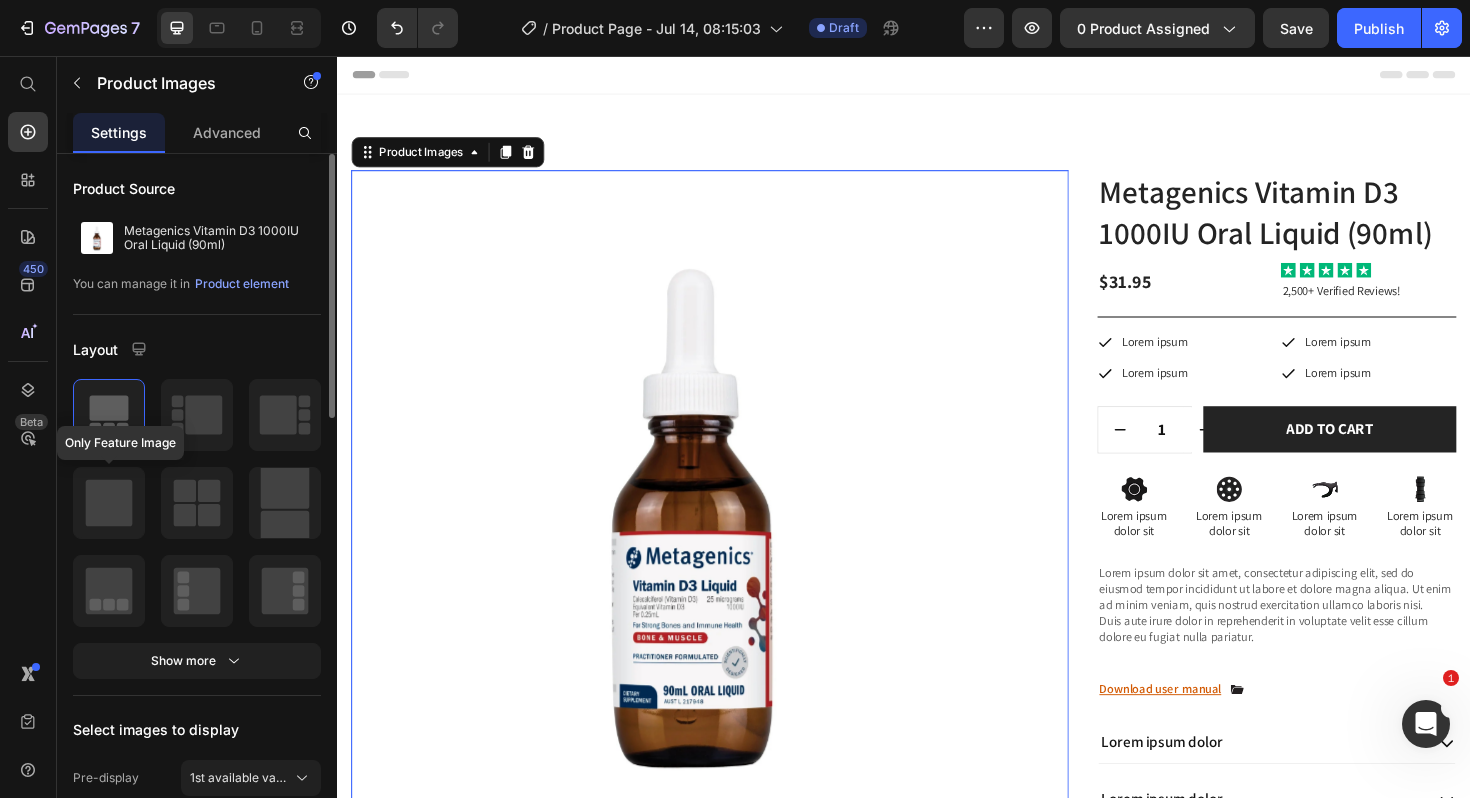 click 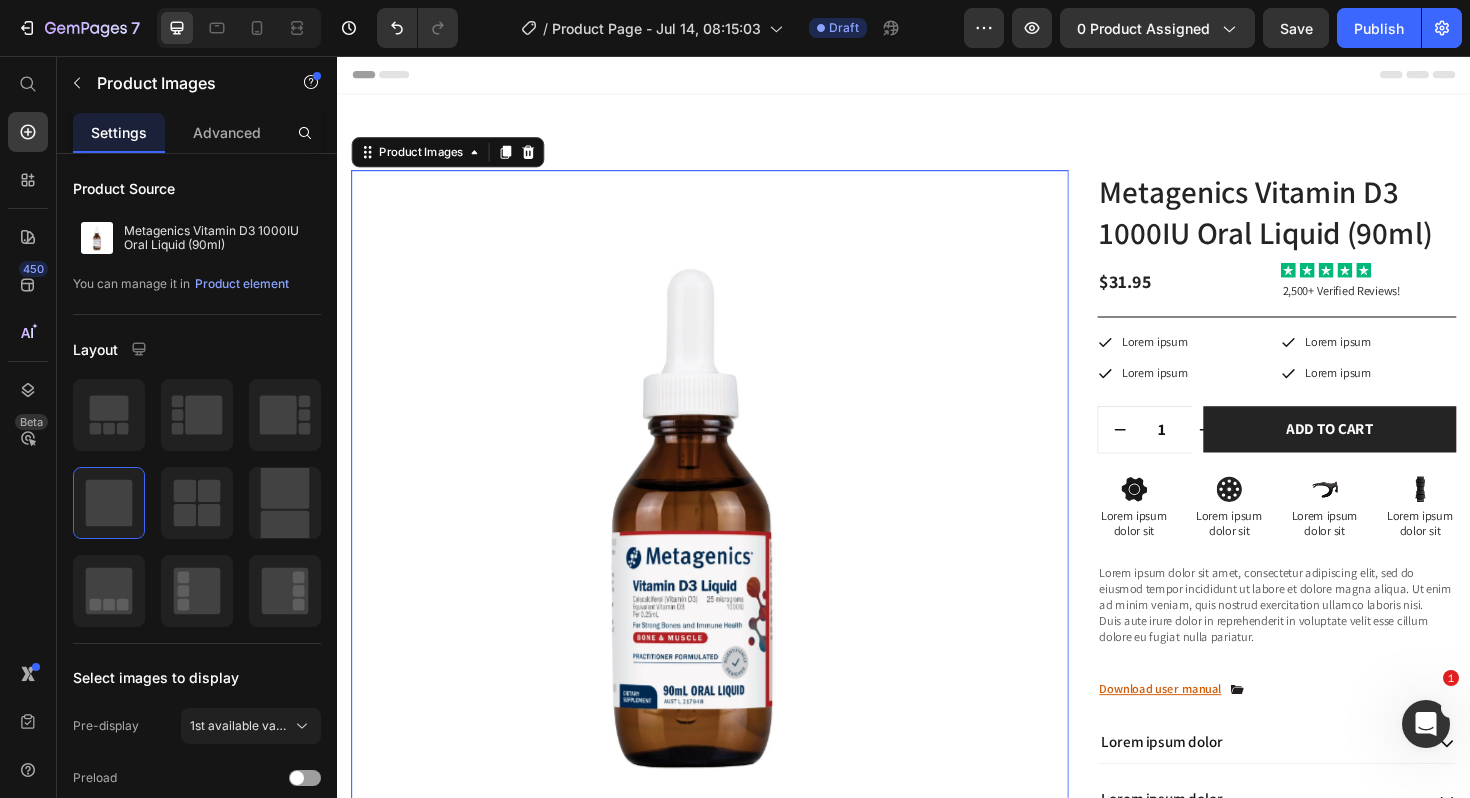 click at bounding box center (716, 541) 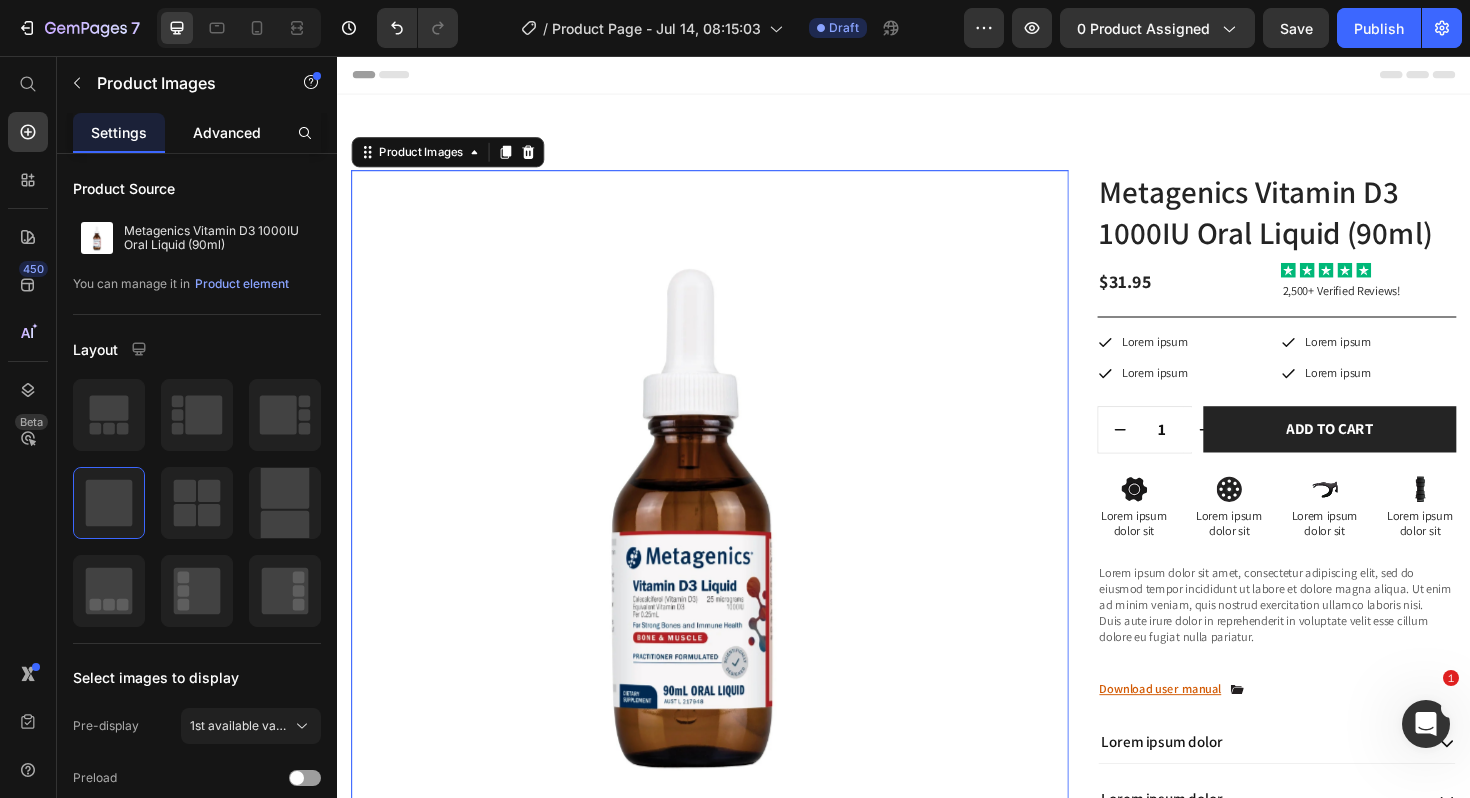 click on "Advanced" at bounding box center [227, 132] 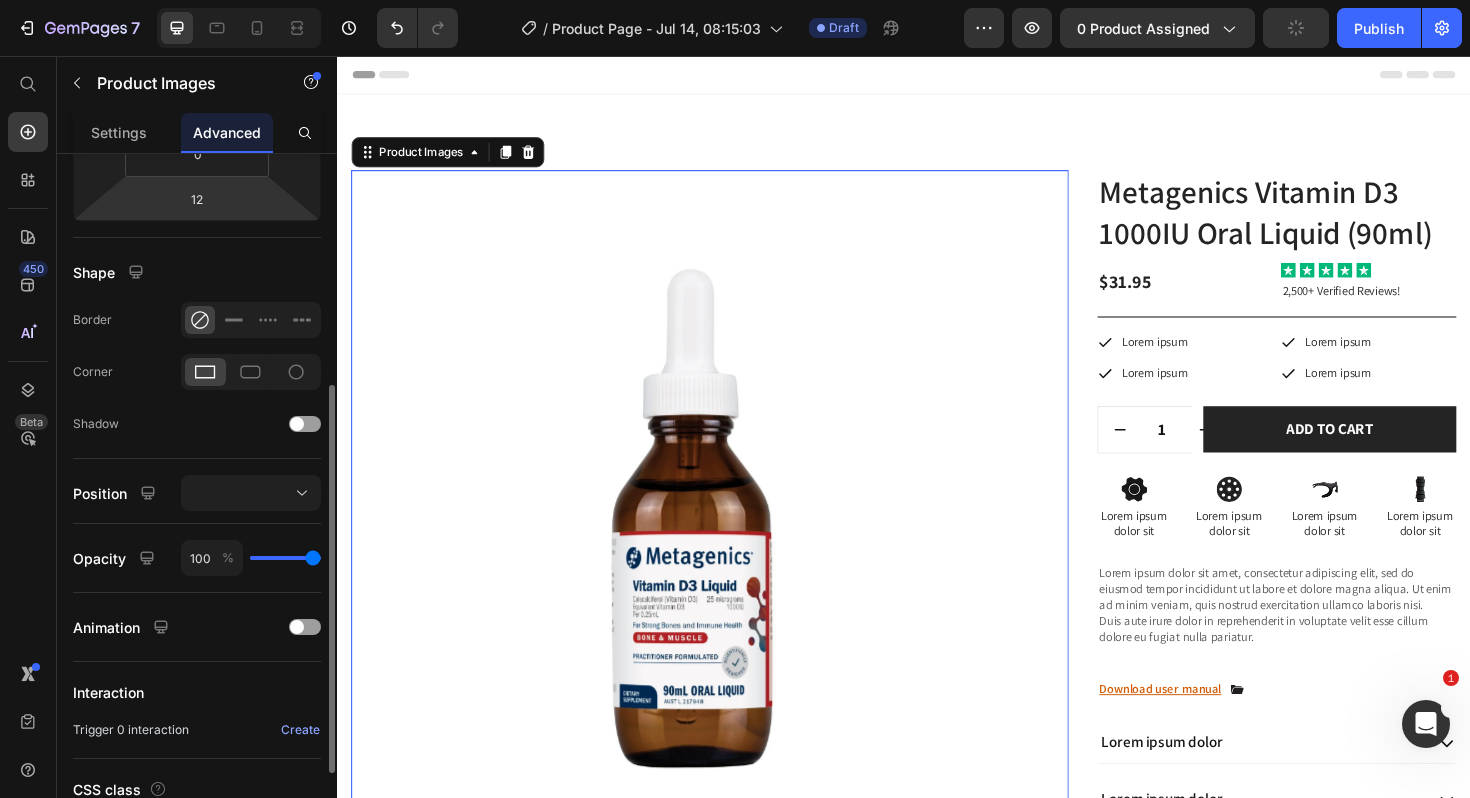 scroll, scrollTop: 415, scrollLeft: 0, axis: vertical 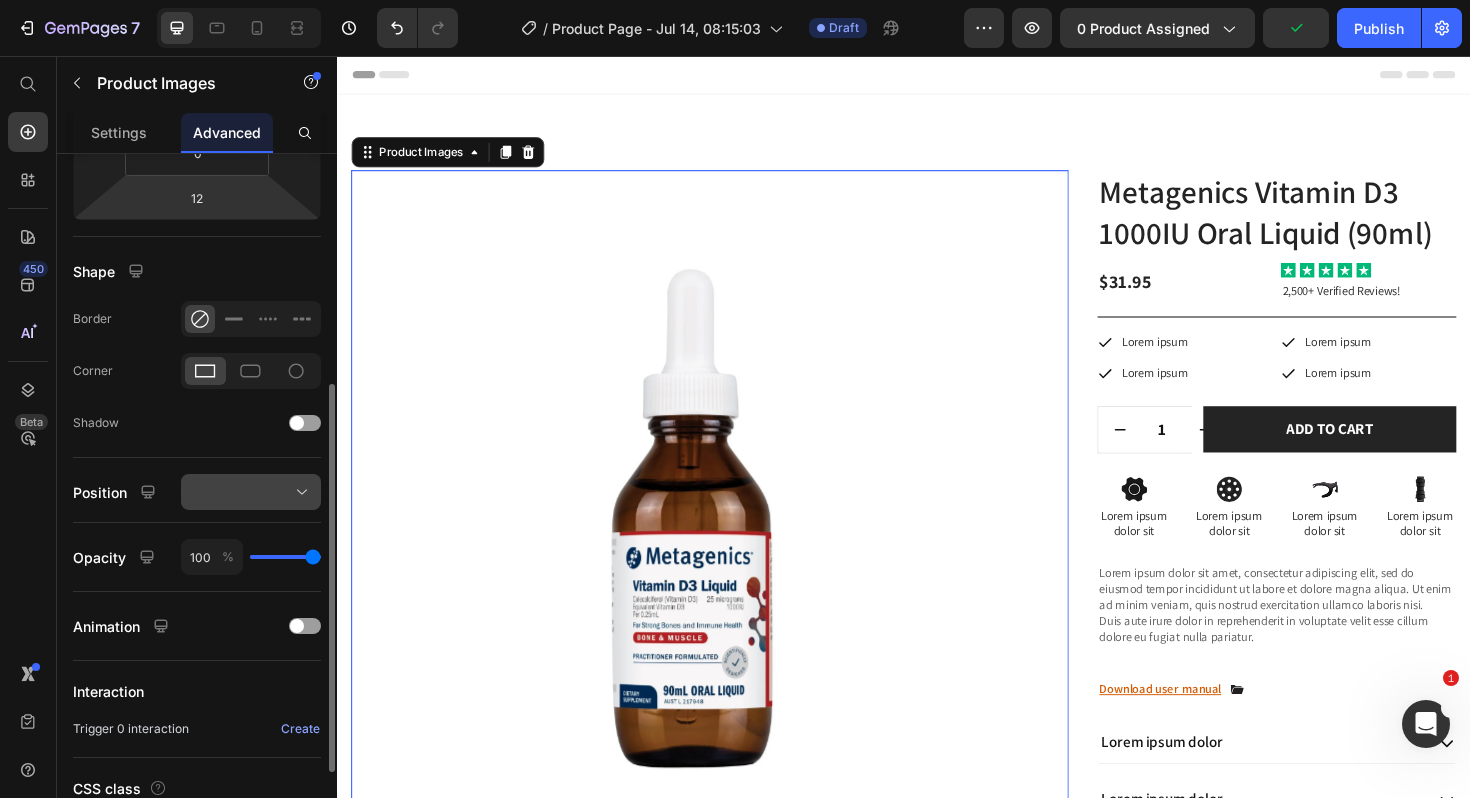 click 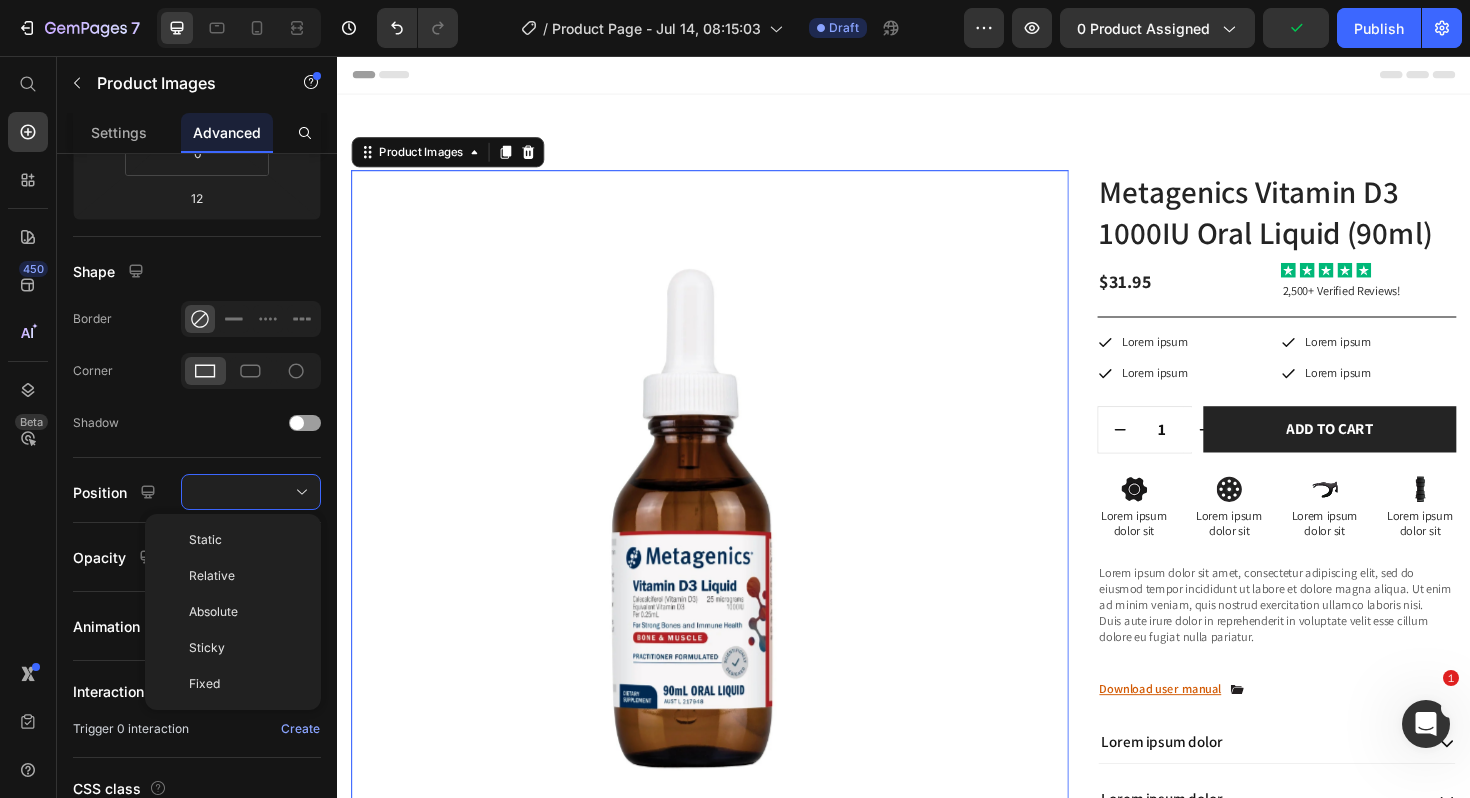 click at bounding box center (716, 541) 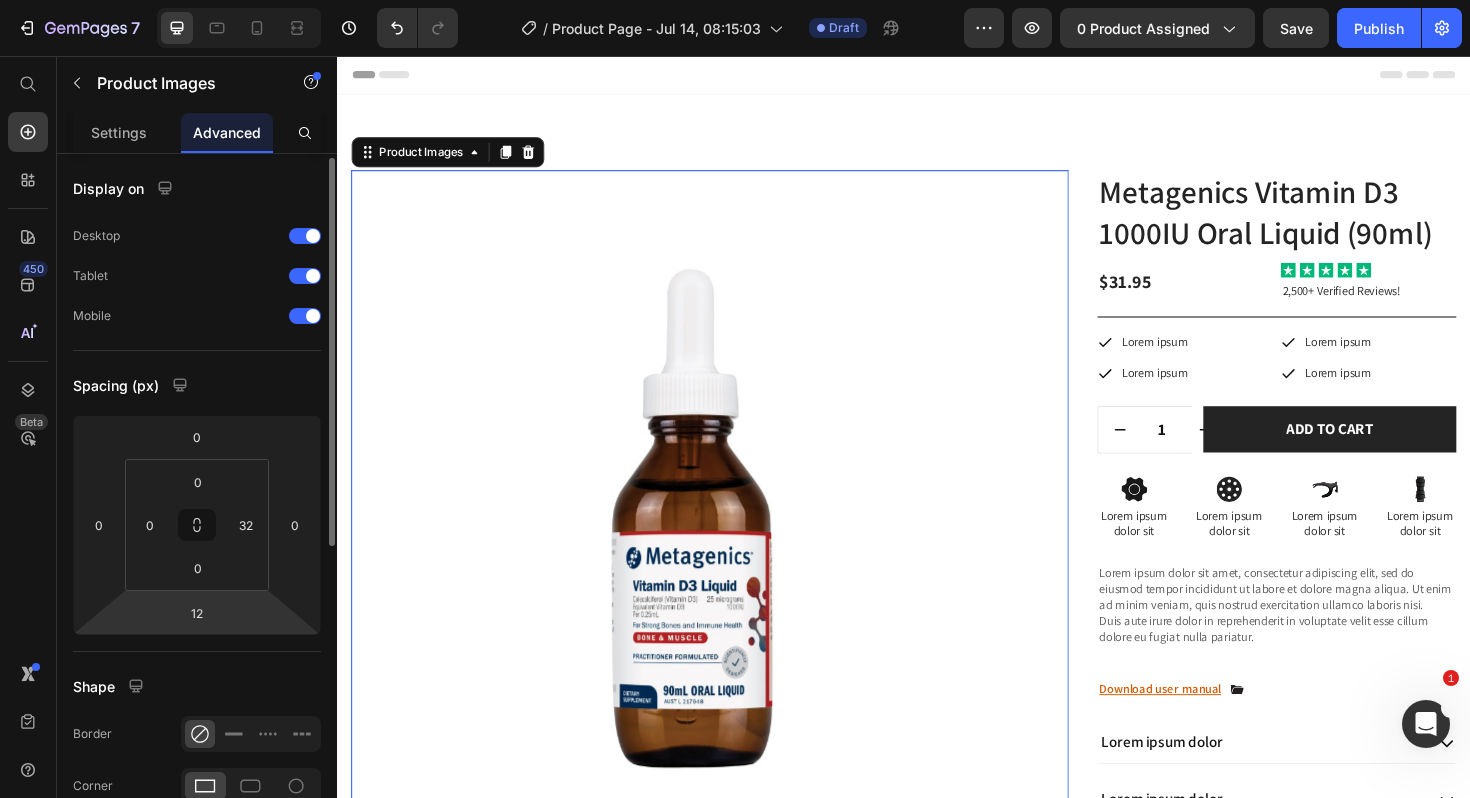 scroll, scrollTop: 3, scrollLeft: 0, axis: vertical 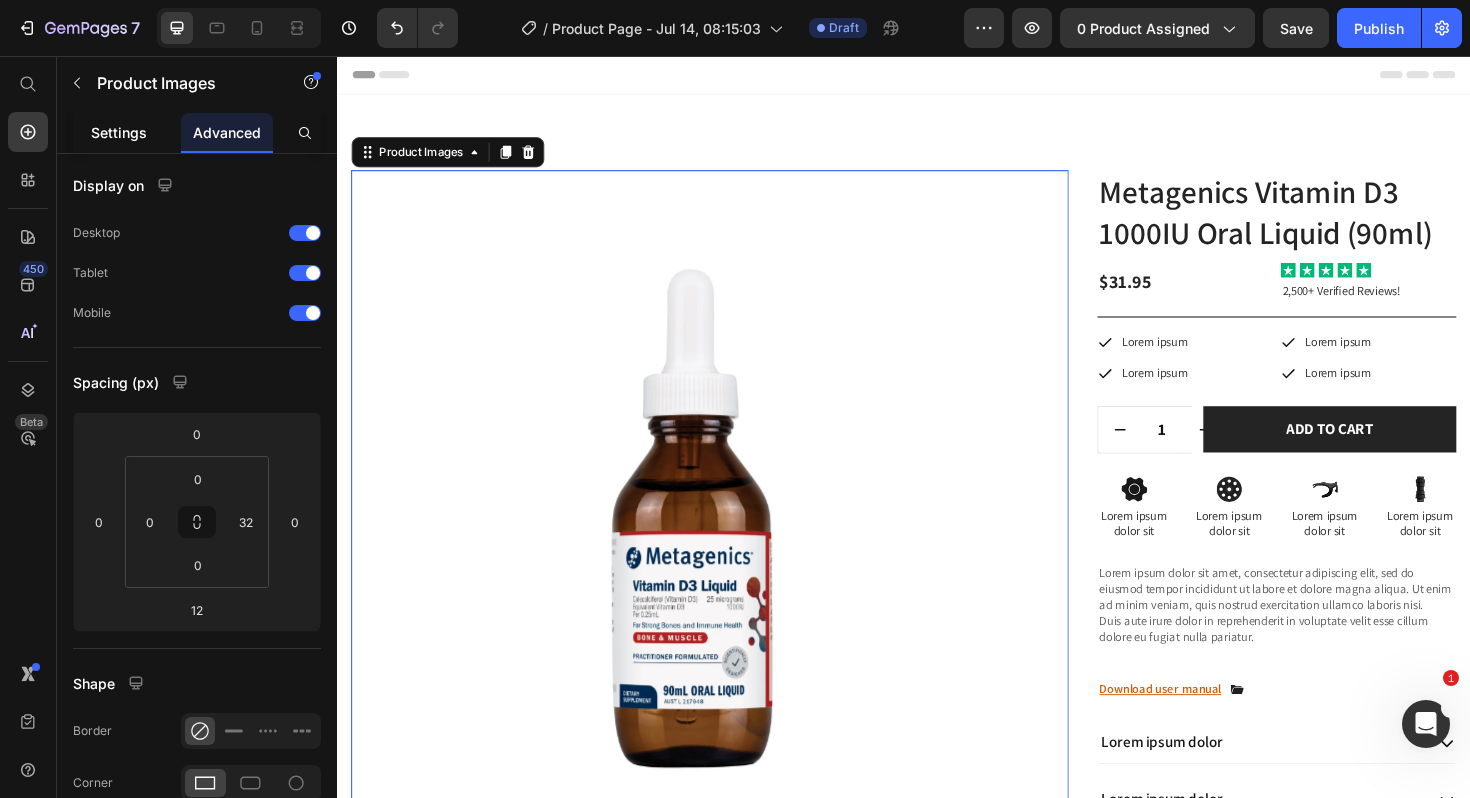click on "Settings" at bounding box center (119, 132) 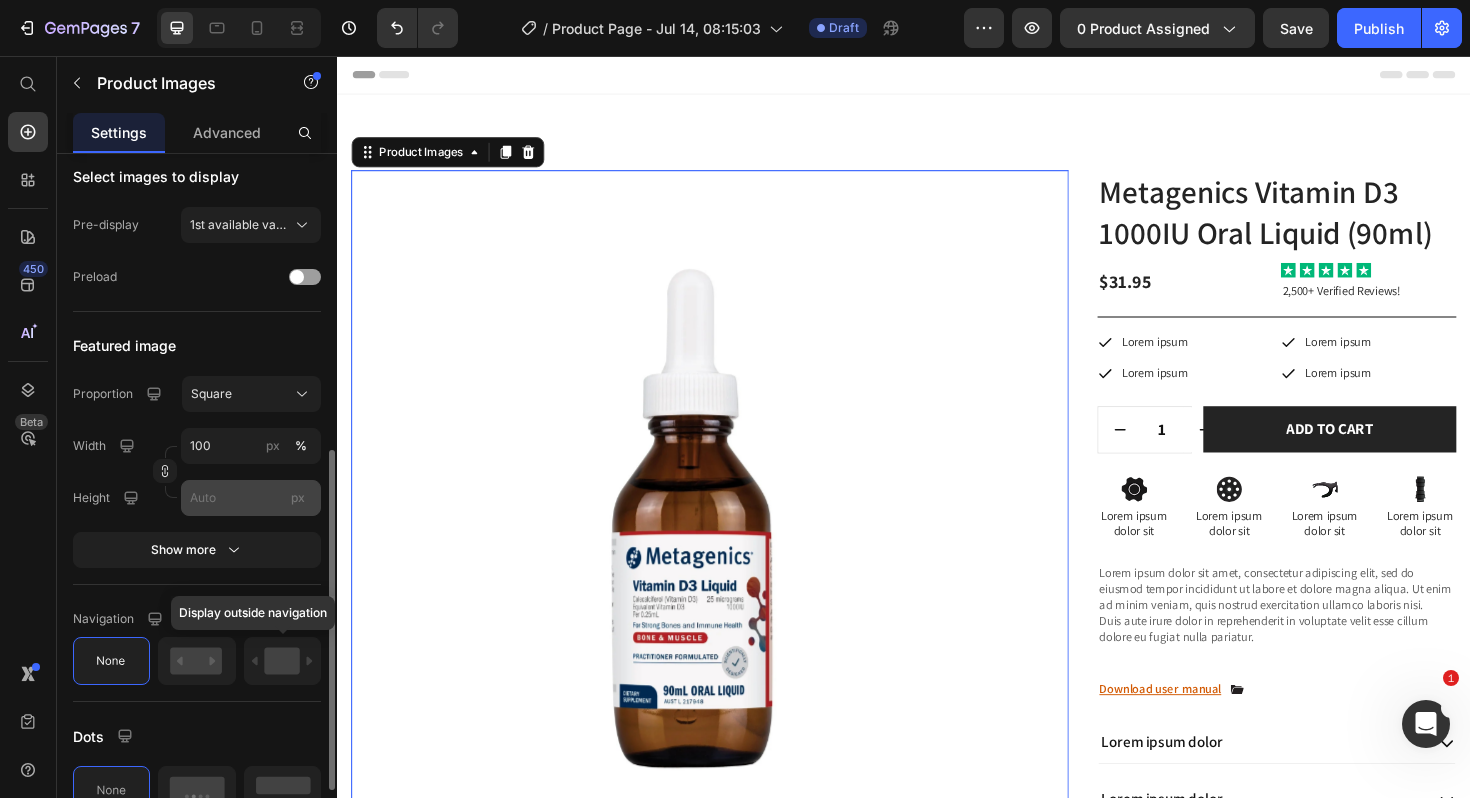 scroll, scrollTop: 500, scrollLeft: 0, axis: vertical 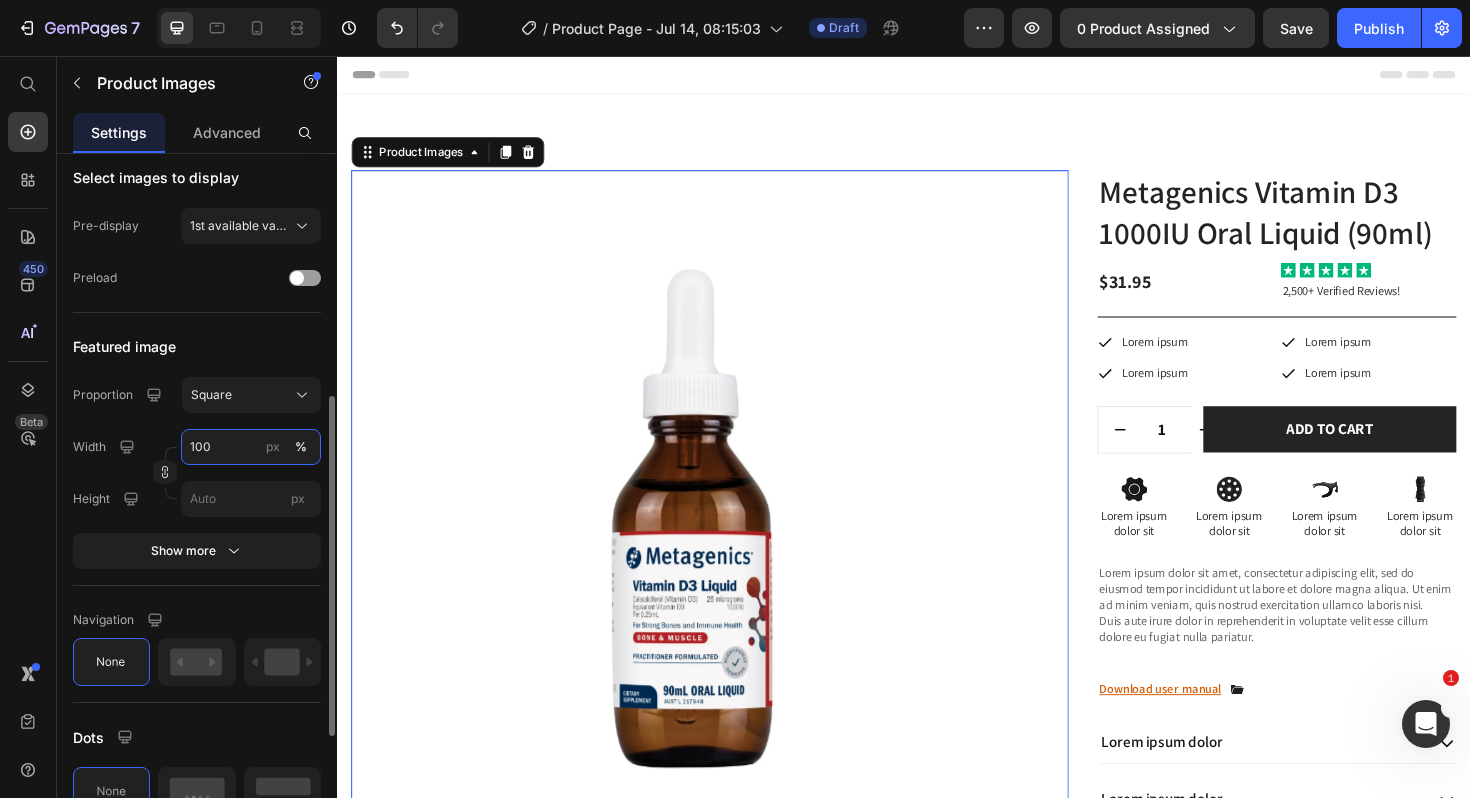 click on "100" at bounding box center (251, 447) 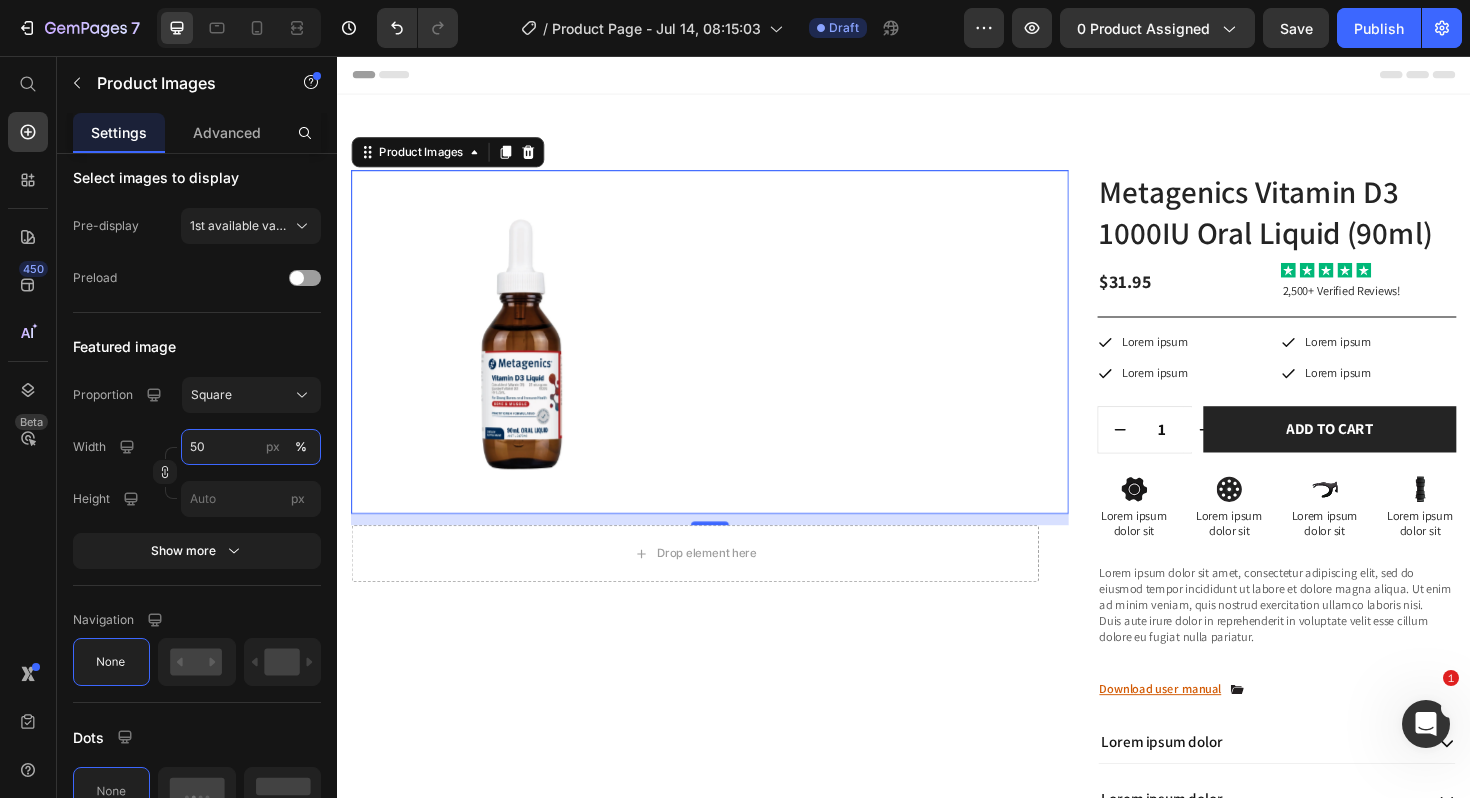 type on "50" 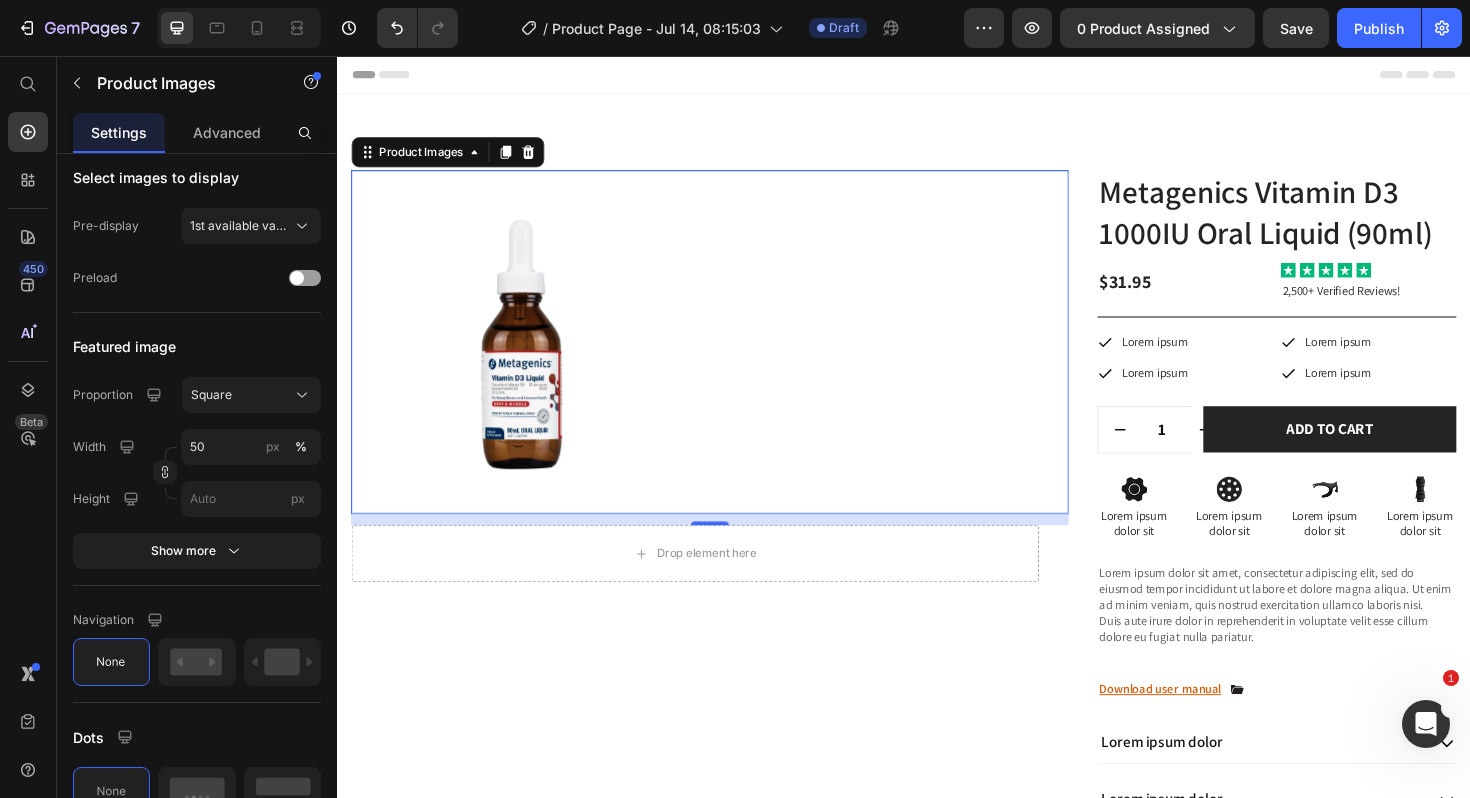 click on "Product Images   12" at bounding box center (732, 359) 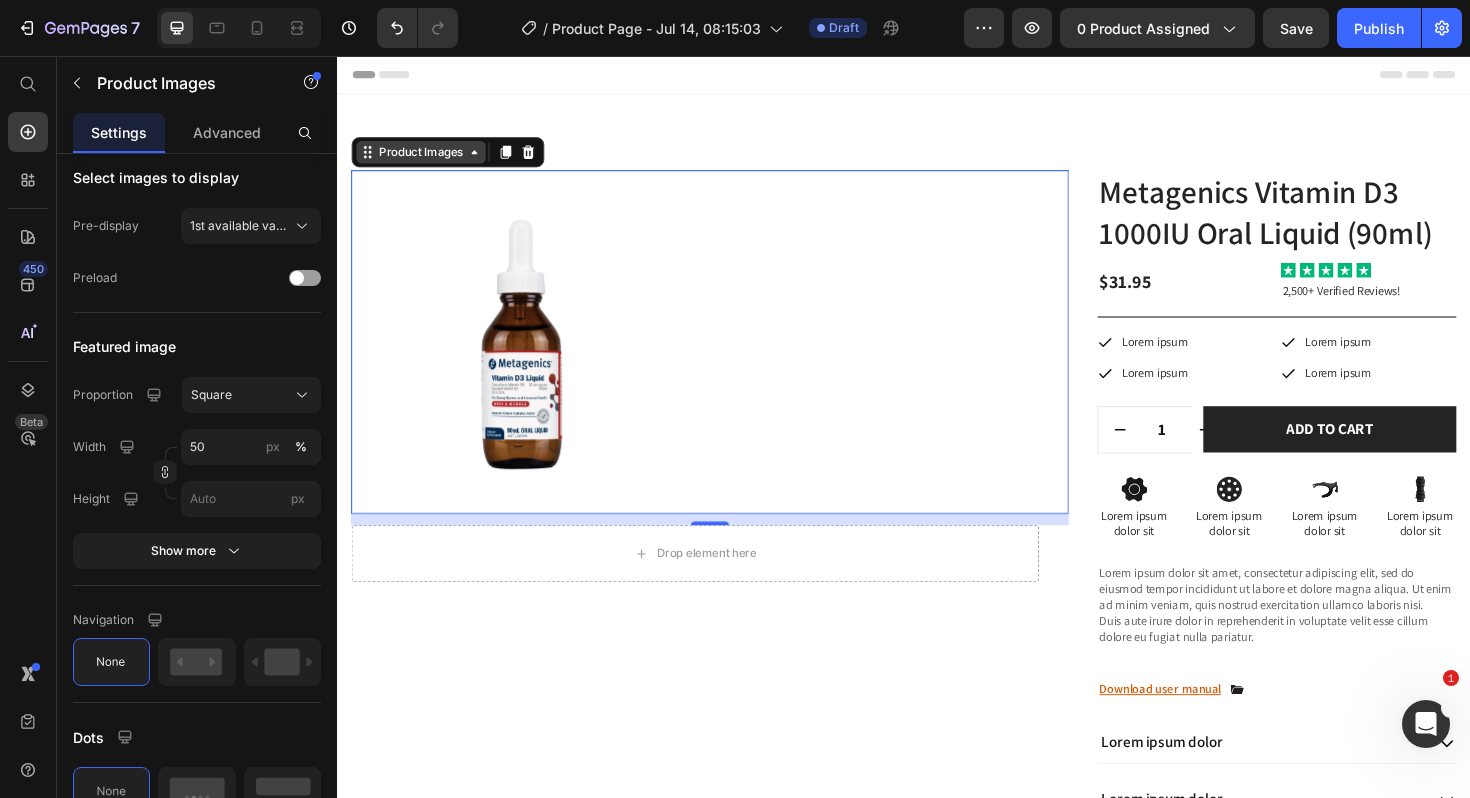 click on "Product Images" at bounding box center [425, 158] 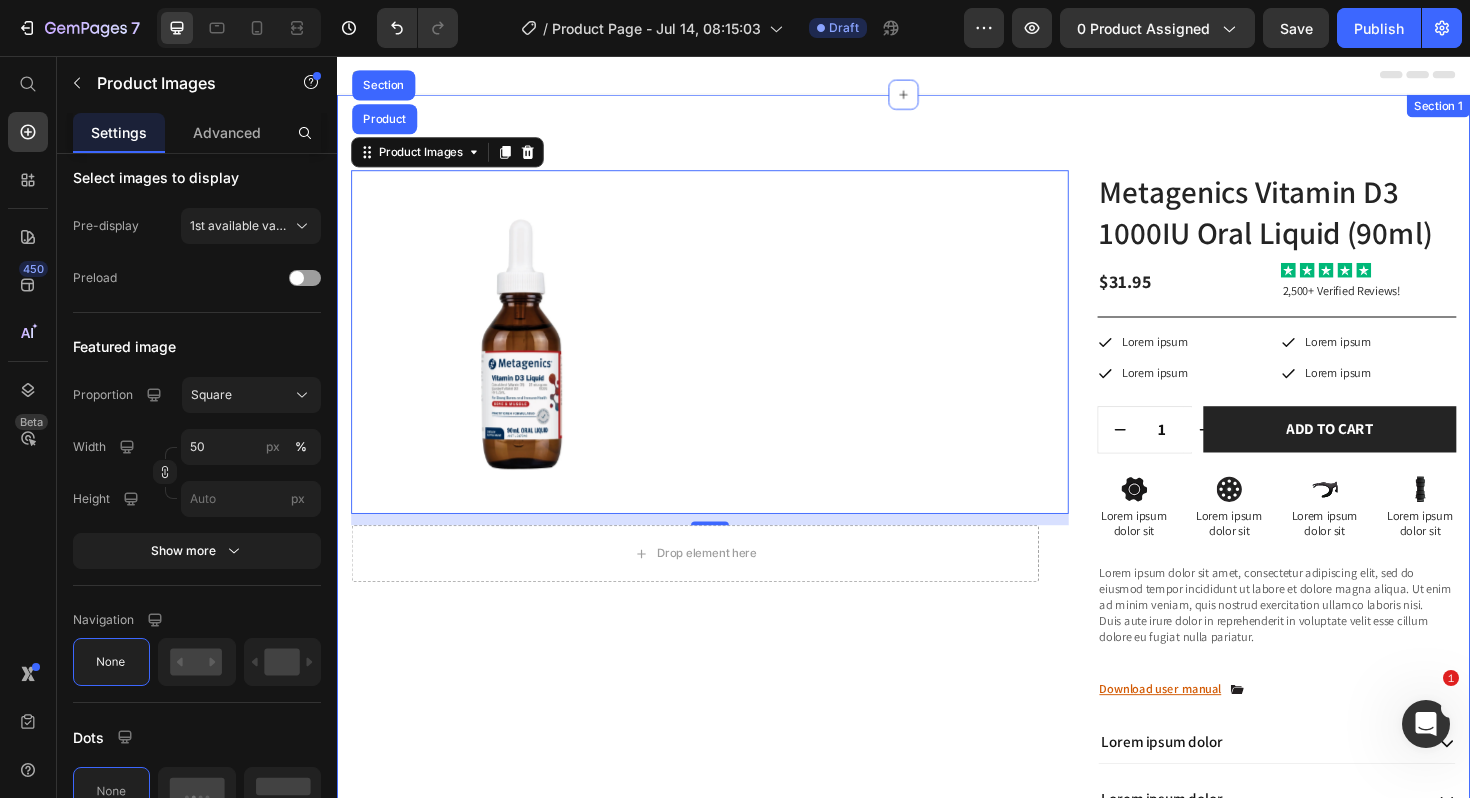 click on "Product Images Product Section   12
Drop element here Row Metagenics Vitamin D3 1000IU Oral Liquid (90ml) Product Title $31.95 Product Price
Icon
Icon
Icon
Icon
Icon Icon List 2,500+ Verified Reviews! Text Block Row
Icon Lorem ipsum Text Block Row
Icon Lorem ipsum Text Block Row Row
Icon Lorem ipsum Text Block Row
Icon Lorem ipsum Text Block Row Row Row 1 Product Quantity Row Add to cart Add to Cart Row
Icon Lorem ipsum Text Block Row
Icon Lorem ipsum Text Block Row Row
Icon Lorem ipsum Text Block Row
Icon Lorem ipsum Text Block Row Row Row
Icon Lorem ipsum  dolor sit Text Block
Icon Lorem ipsum  dolor sit Text Block
Icon Lorem ipsum  dolor sit" at bounding box center (937, 581) 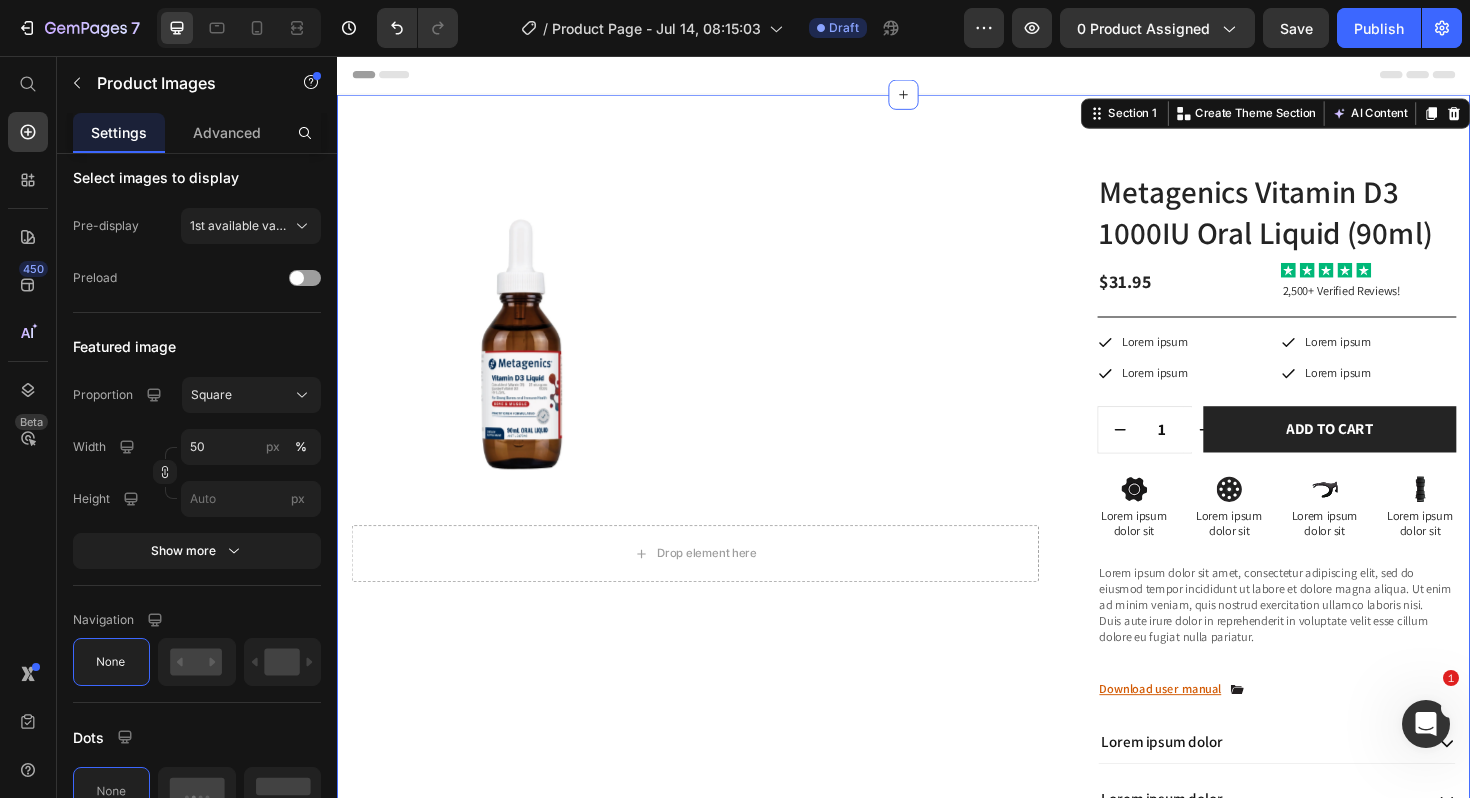 scroll, scrollTop: 0, scrollLeft: 0, axis: both 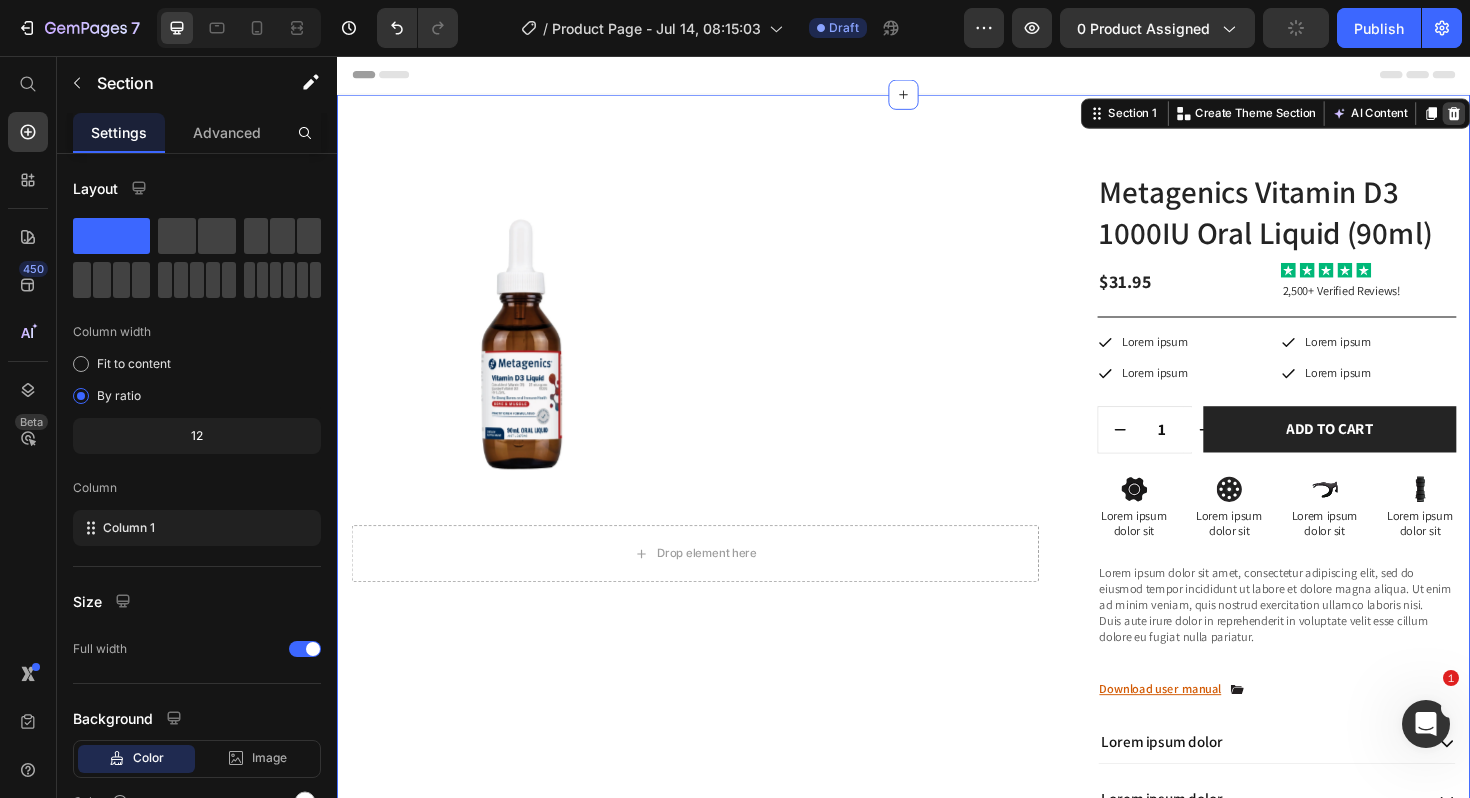 click 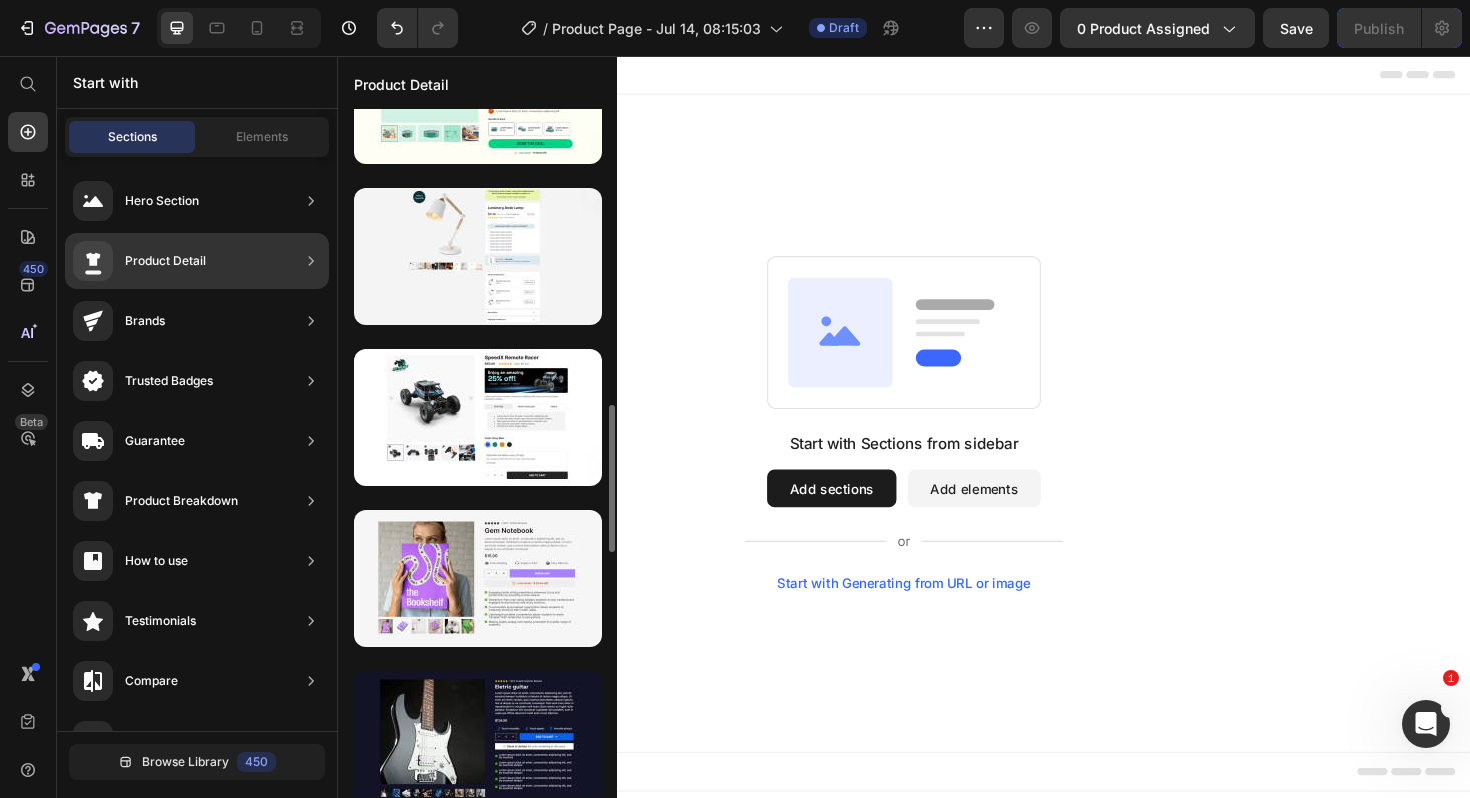 scroll, scrollTop: 1377, scrollLeft: 0, axis: vertical 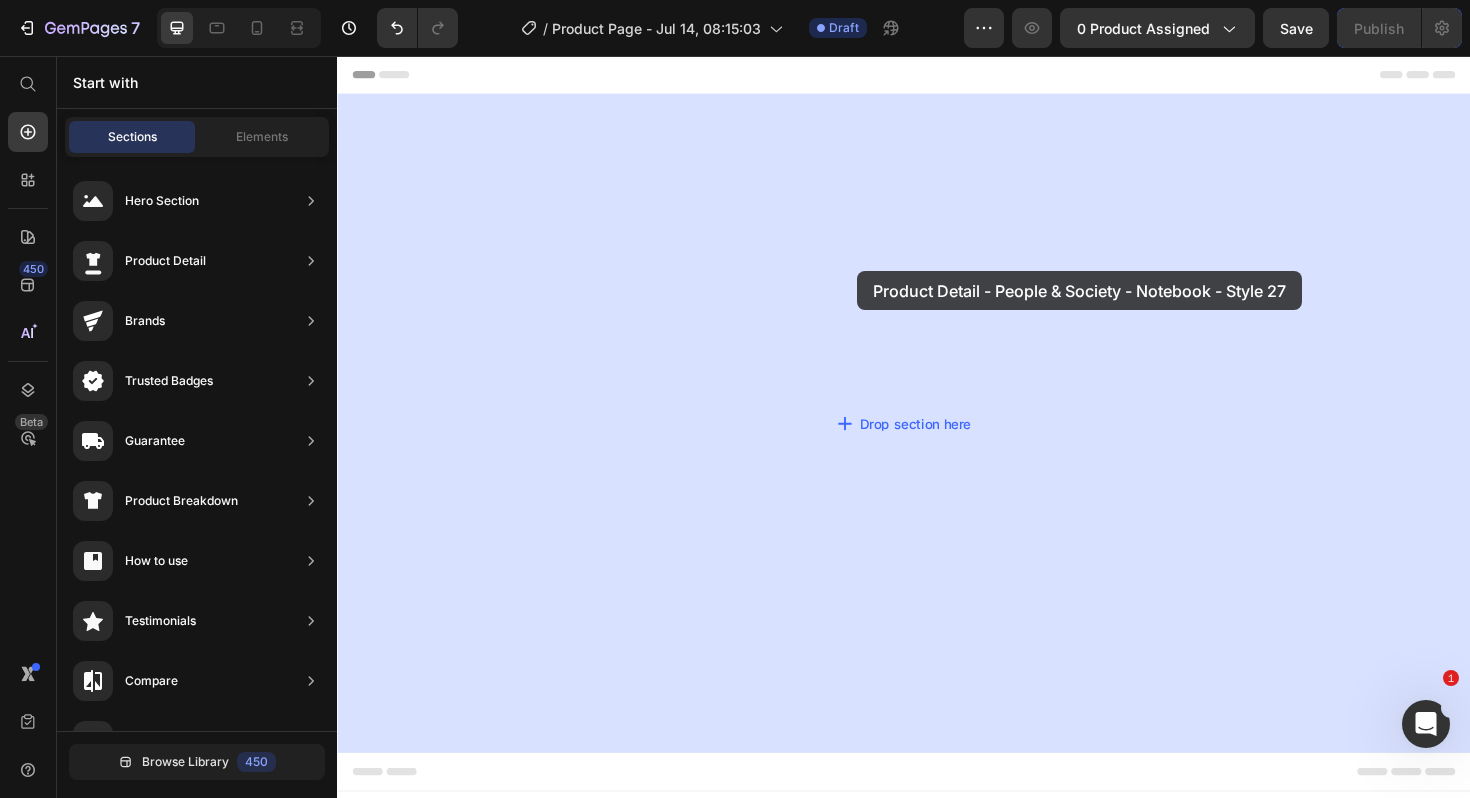 drag, startPoint x: 743, startPoint y: 609, endPoint x: 898, endPoint y: 277, distance: 366.40005 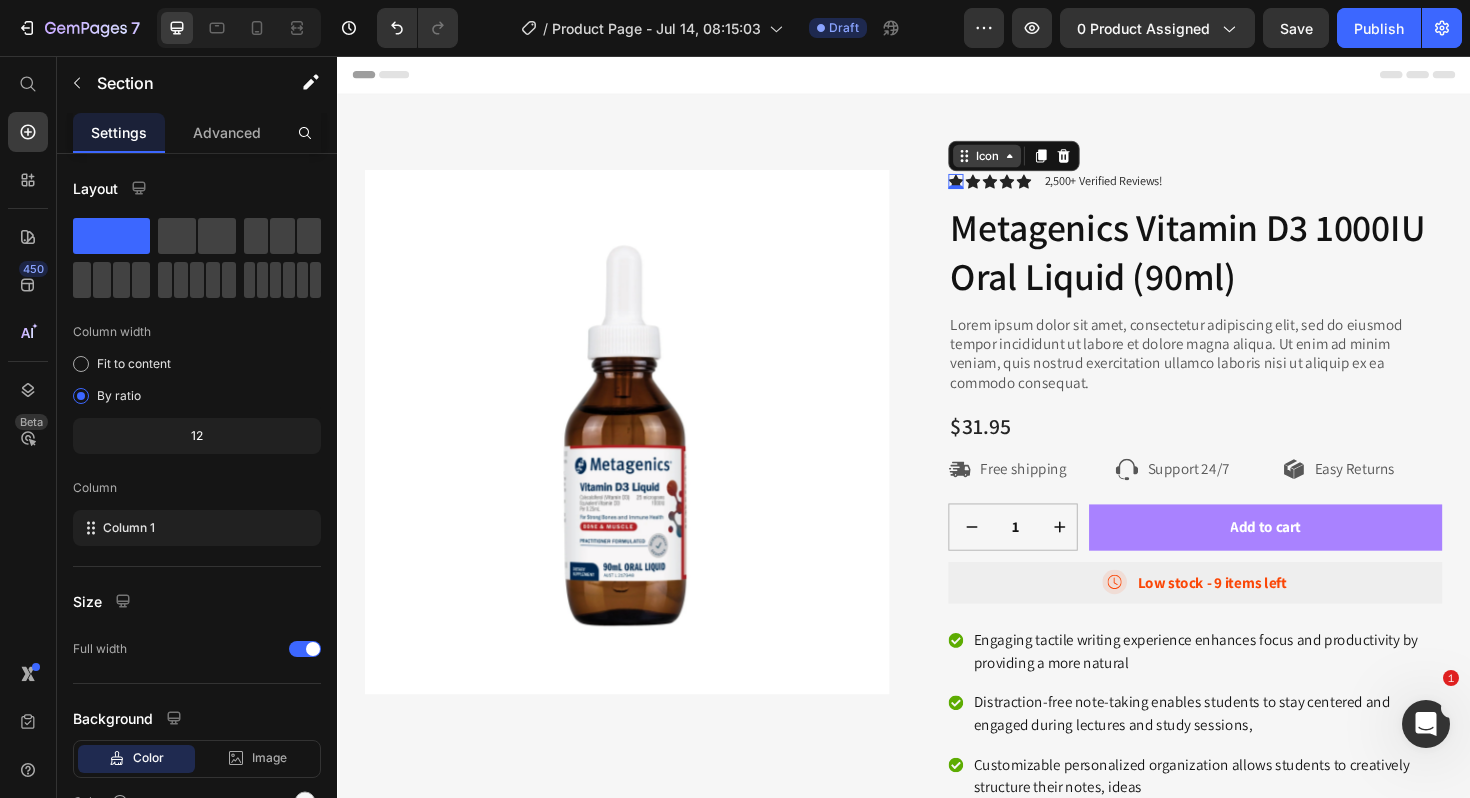 click on "Icon" at bounding box center (1025, 162) 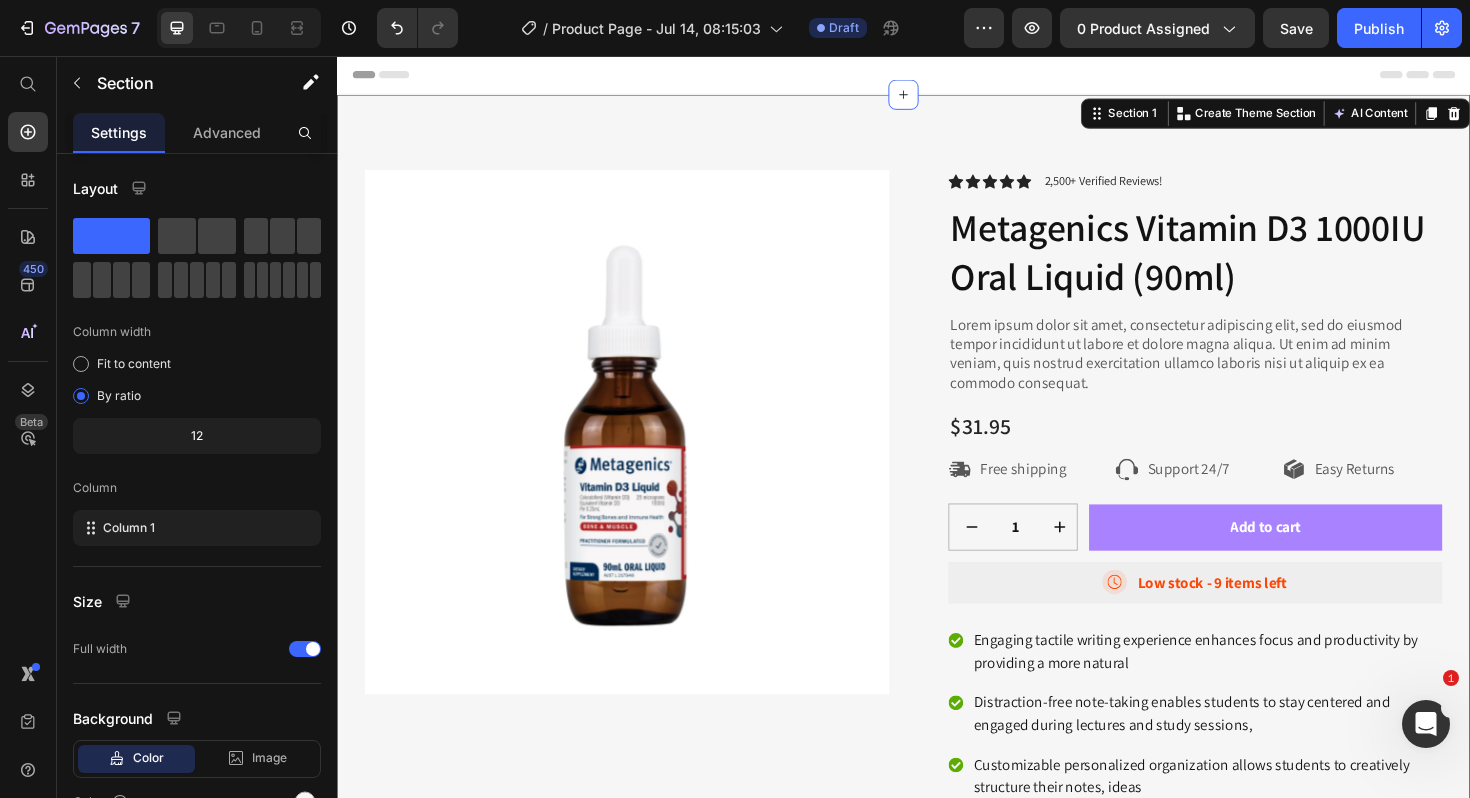 click on "Product Images Icon Icon Icon Icon Icon Icon List 2,500+ Verified Reviews! Text Block Row Metagenics Vitamin D3 1000IU Oral Liquid (90ml) Product Title Lorem ipsum dolor sit amet, consectetur adipiscing elit, sed do eiusmod tempor incididunt ut labore et dolore magna aliqua. Ut enim ad minim veniam, quis nostrud exercitation ullamco laboris nisi ut aliquip ex ea commodo consequat. Text Block $31.95 Product Price Row
Icon Free shipping  Text Block Row
Icon Support 24/7 Text Block Row
Icon Easy Returns Text Block Row Row 1 Product Quantity Row Add to cart Add to Cart Row
Icon Low stock - 9 items left Text Block Row Engaging tactile writing experience enhances focus and productivity by providing a more natural Distraction-free note-taking enables students to stay centered and engaged during lectures and study sessions, Customizable personalized organization allows students to creatively structure their notes, ideas Item List Row Product" at bounding box center (937, 557) 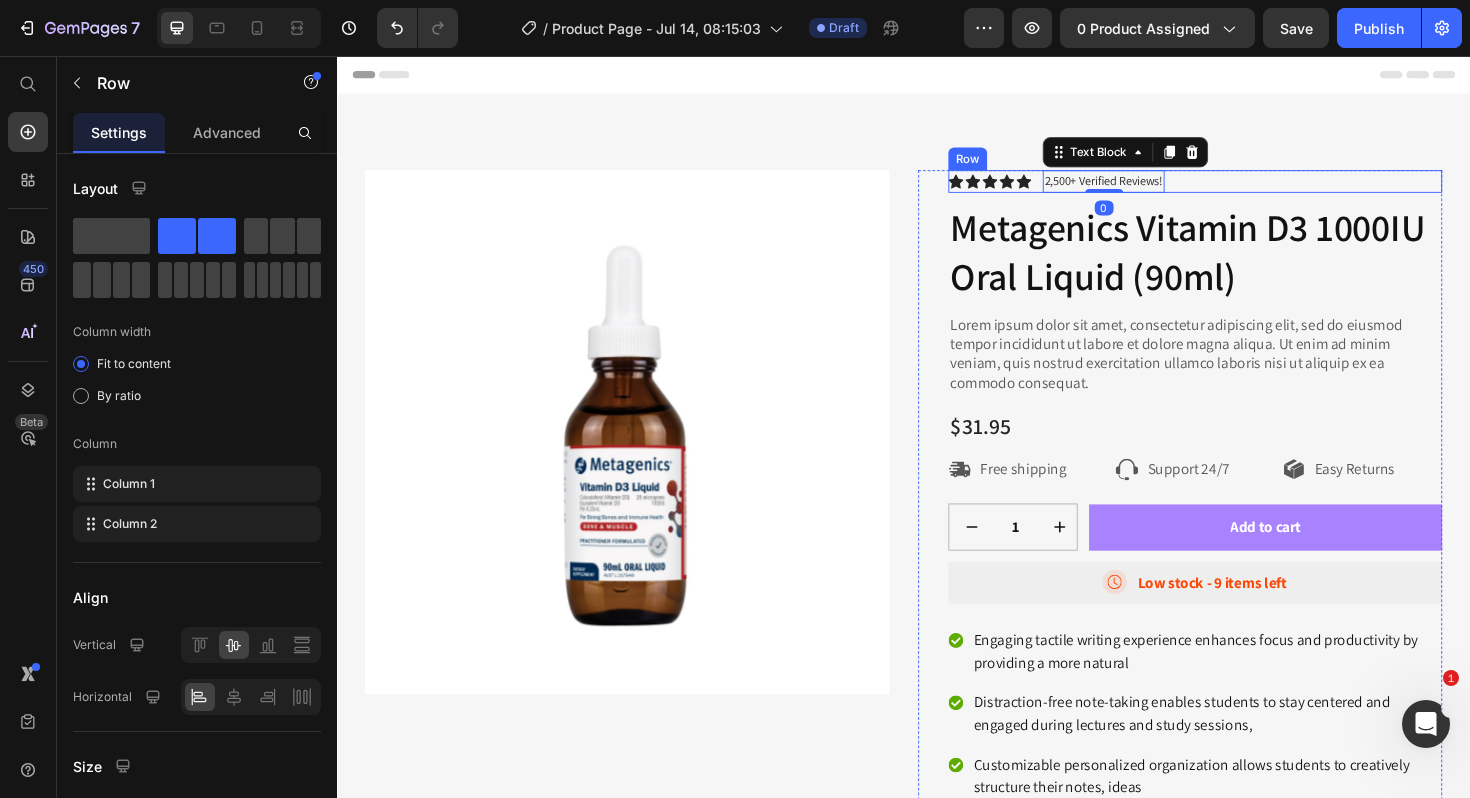 click on "Icon Icon Icon Icon Icon Icon List 2,500+ Verified Reviews! Text Block   0 Row" at bounding box center (1245, 189) 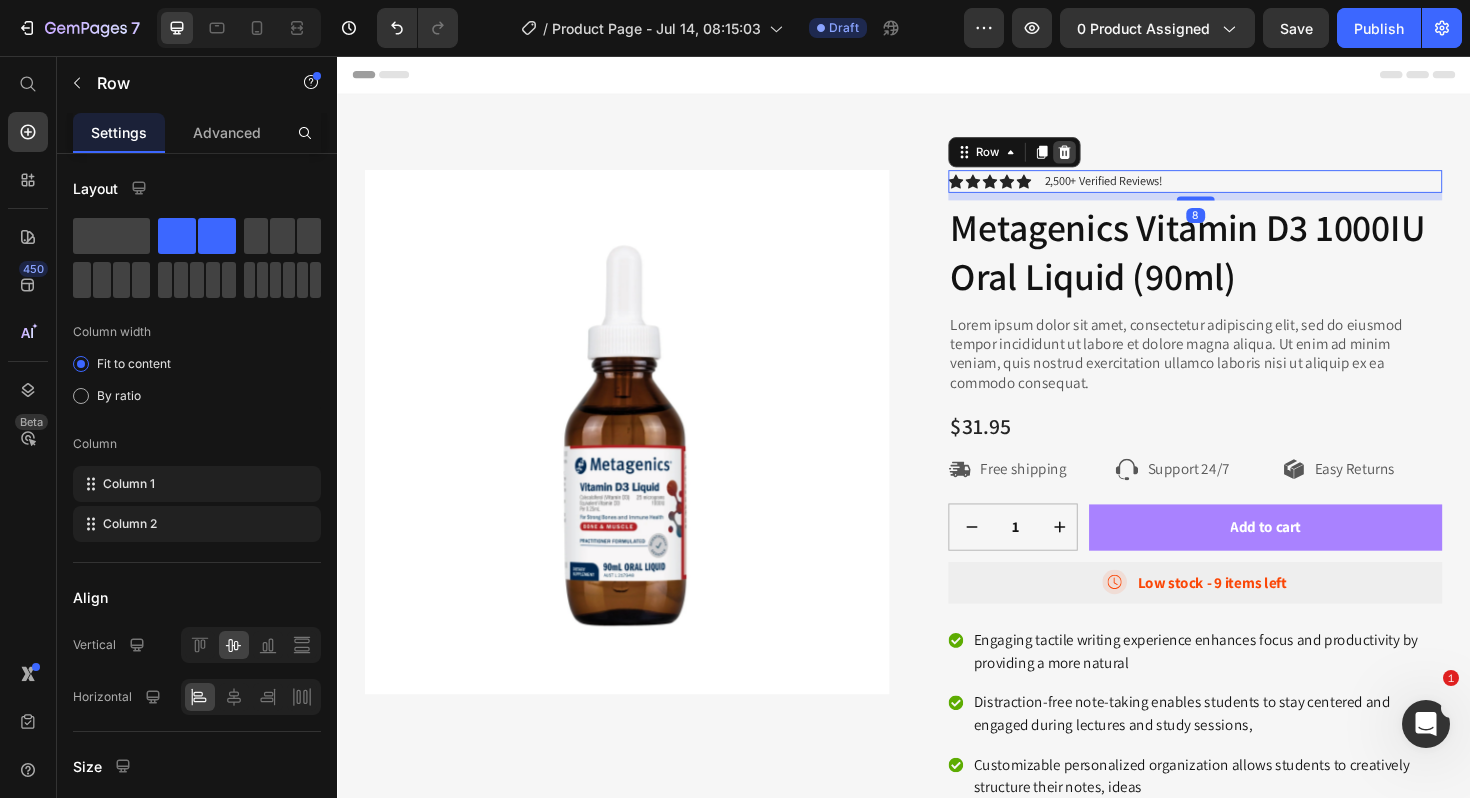 click 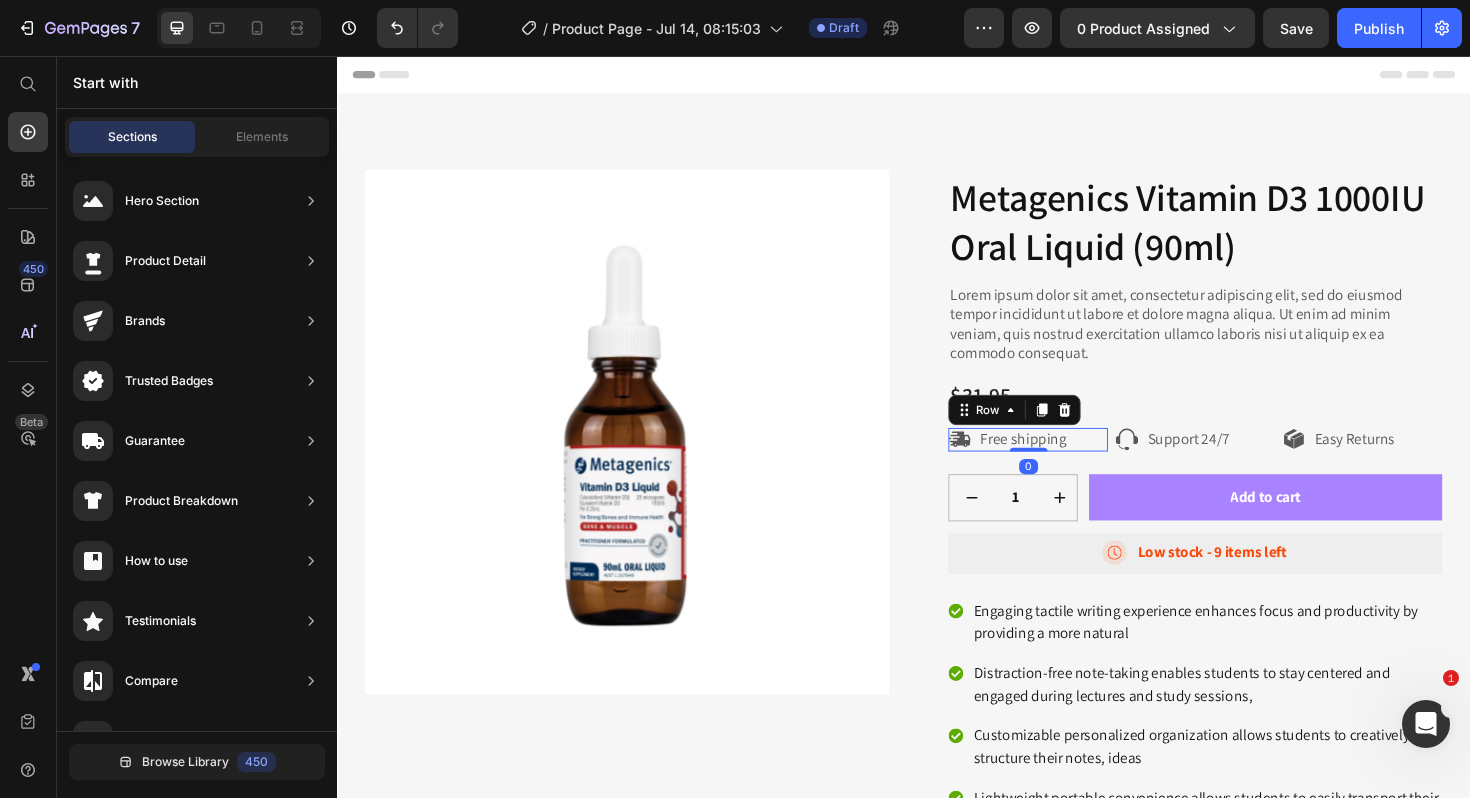 click on "Icon Free shipping  Text Block Row   0" at bounding box center [1068, 462] 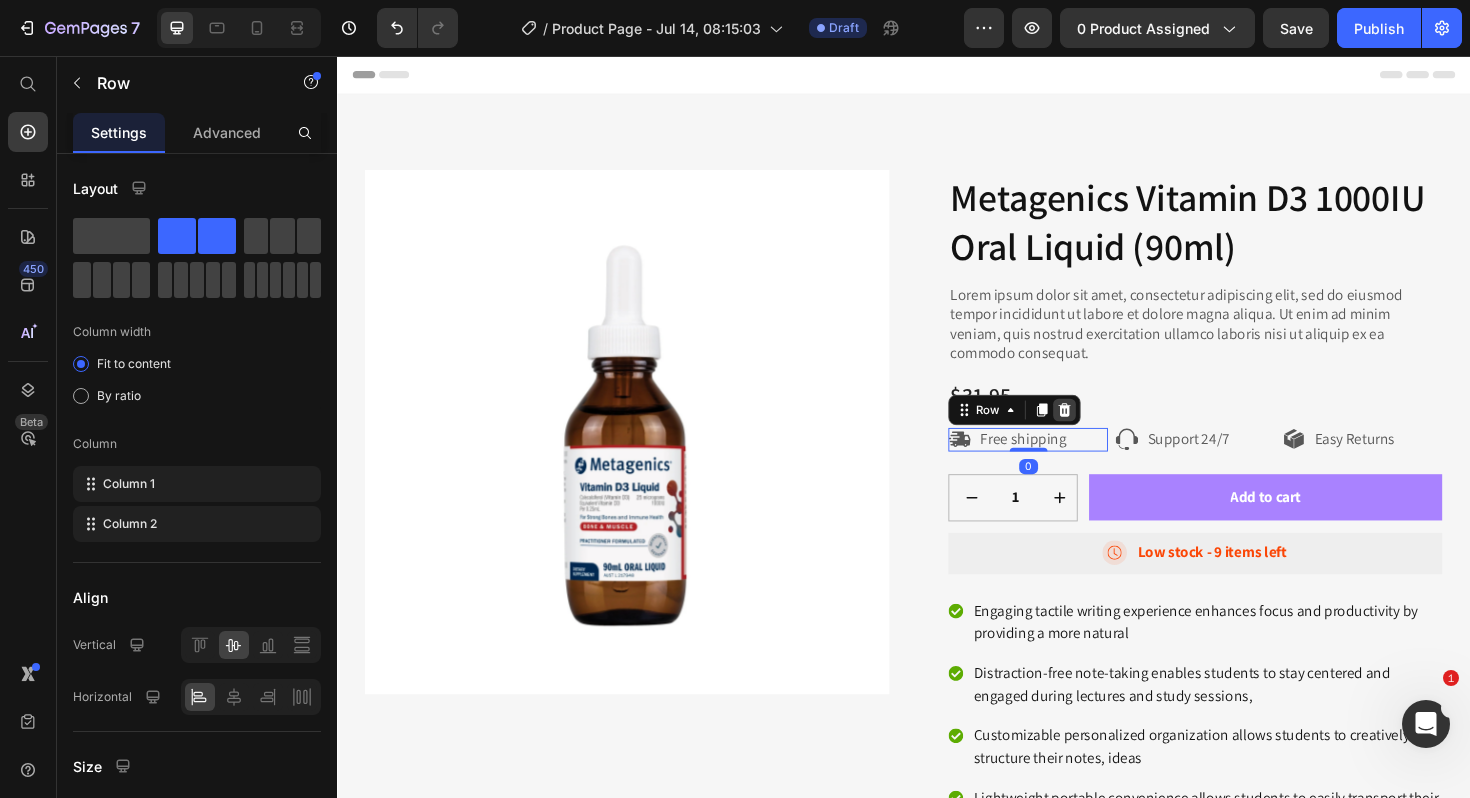 click 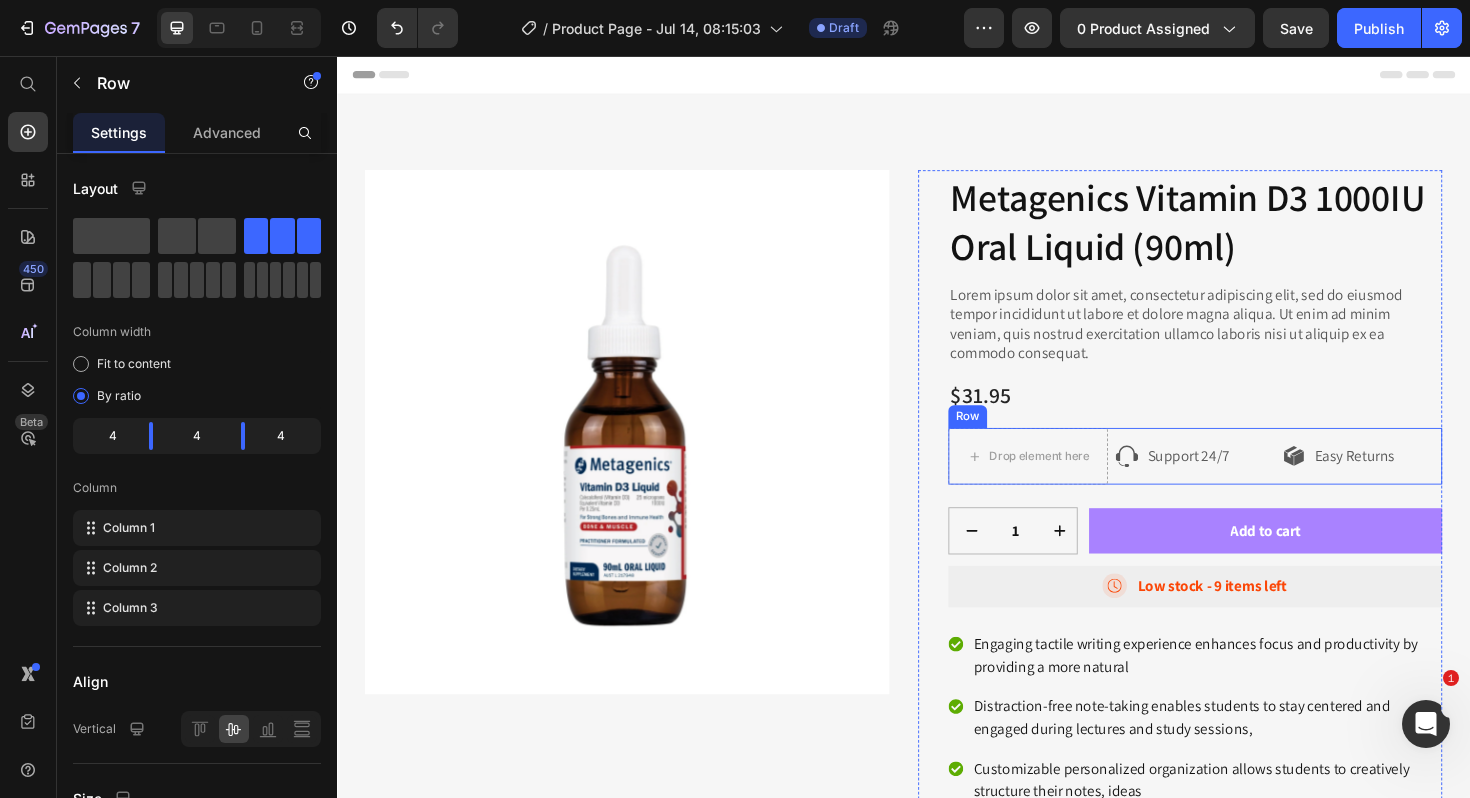 click on "Row" at bounding box center [1004, 438] 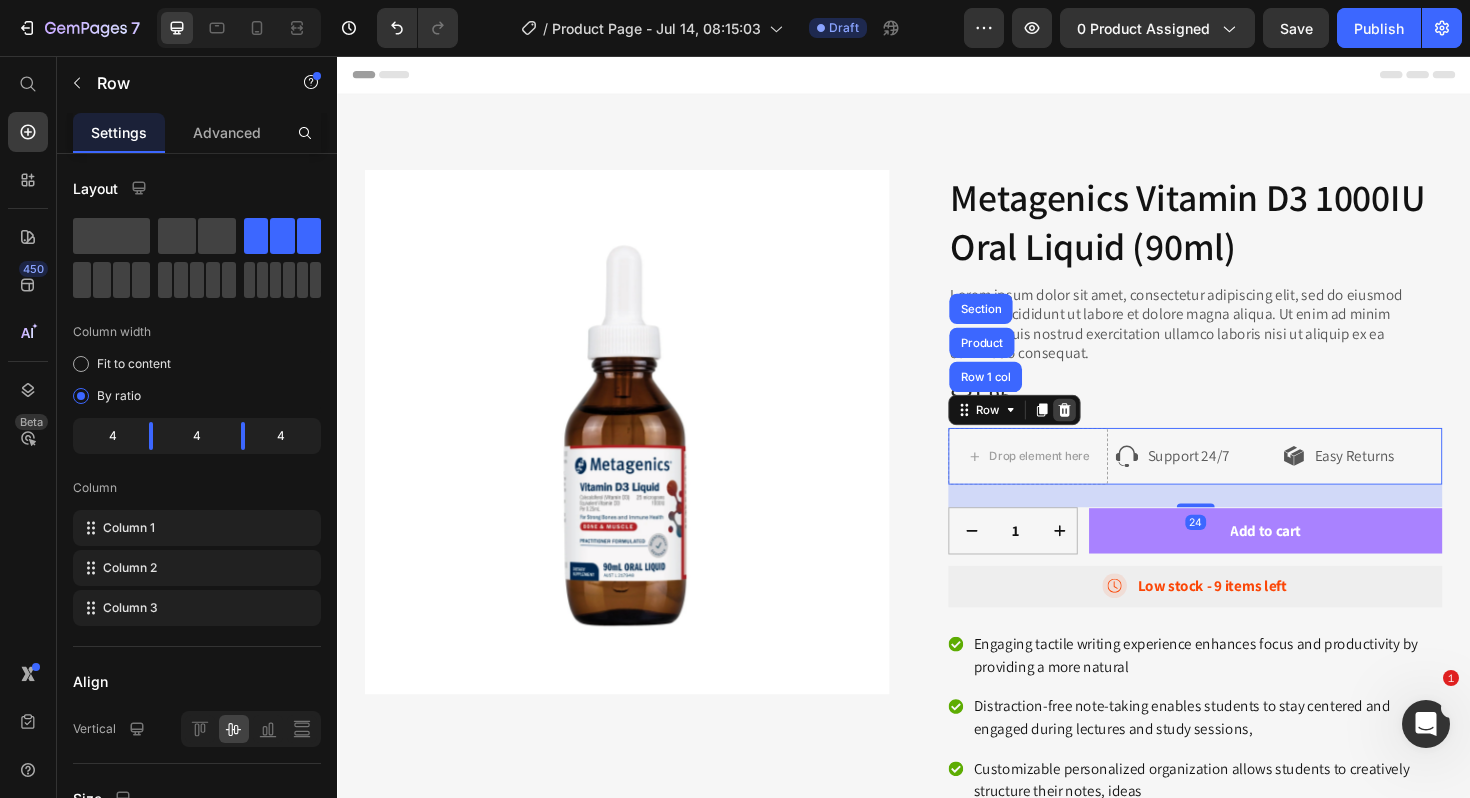 click 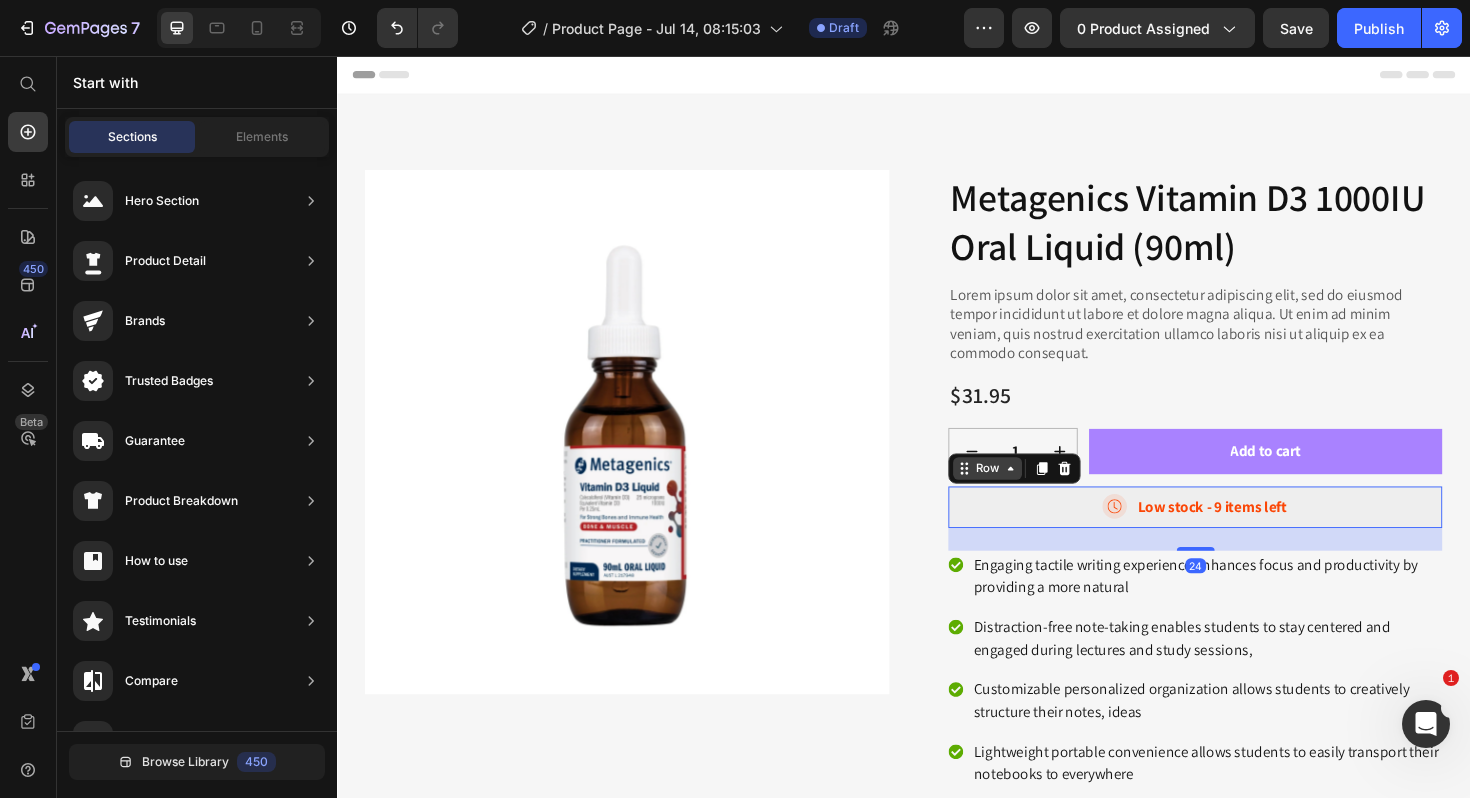 click on "Row" at bounding box center (1025, 493) 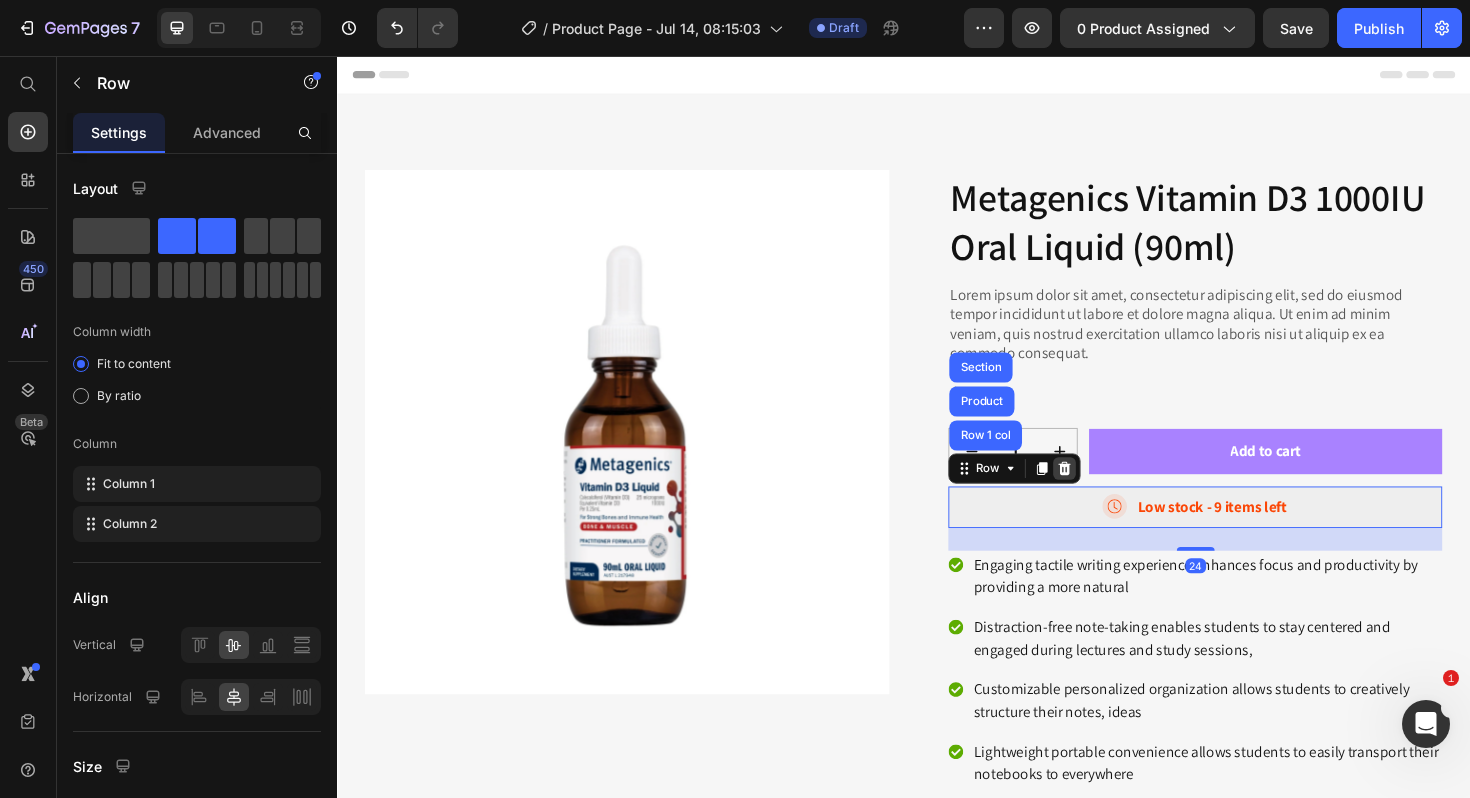 click 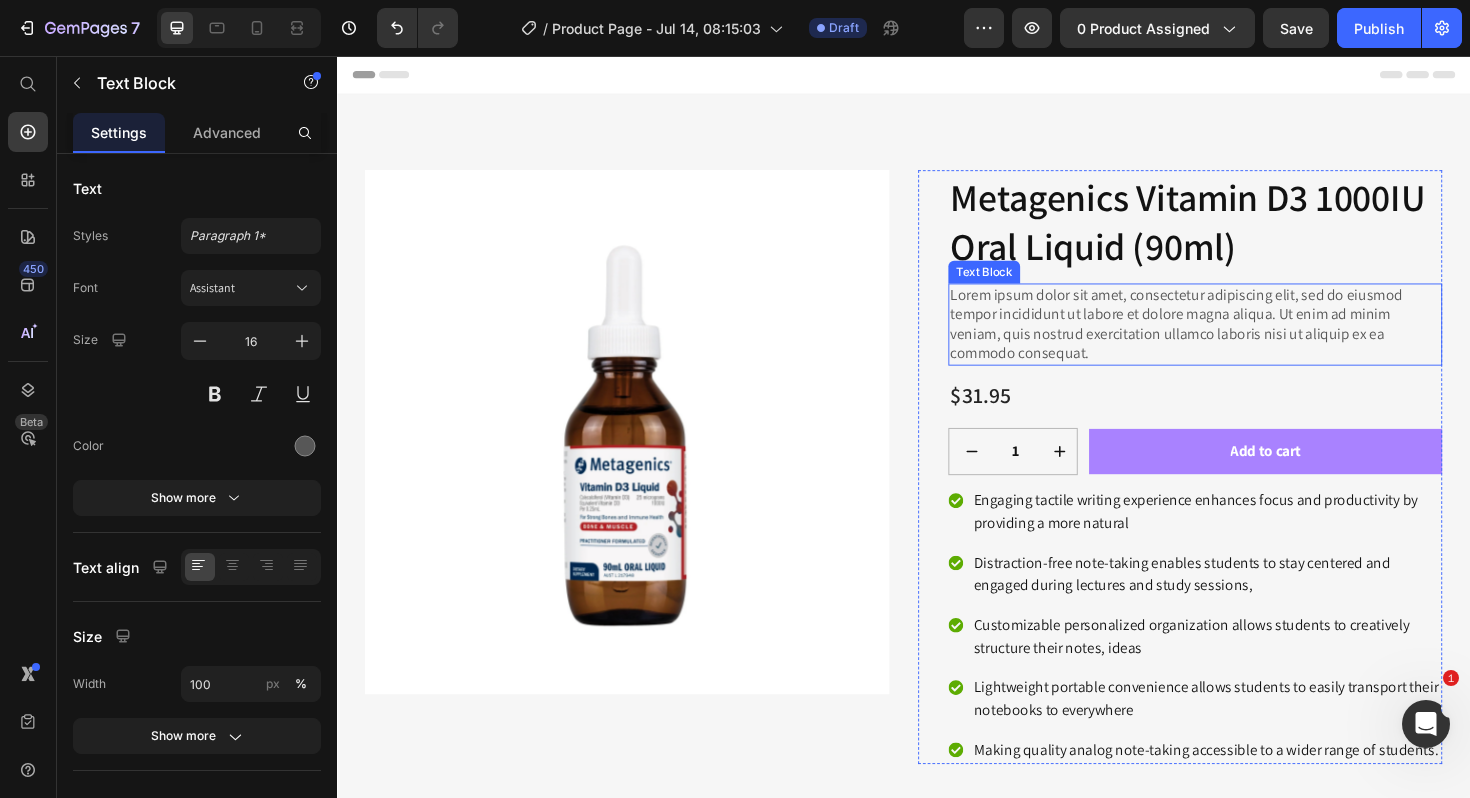 click on "Lorem ipsum dolor sit amet, consectetur adipiscing elit, sed do eiusmod tempor incididunt ut labore et dolore magna aliqua. Ut enim ad minim veniam, quis nostrud exercitation ullamco laboris nisi ut aliquip ex ea commodo consequat." at bounding box center (1245, 340) 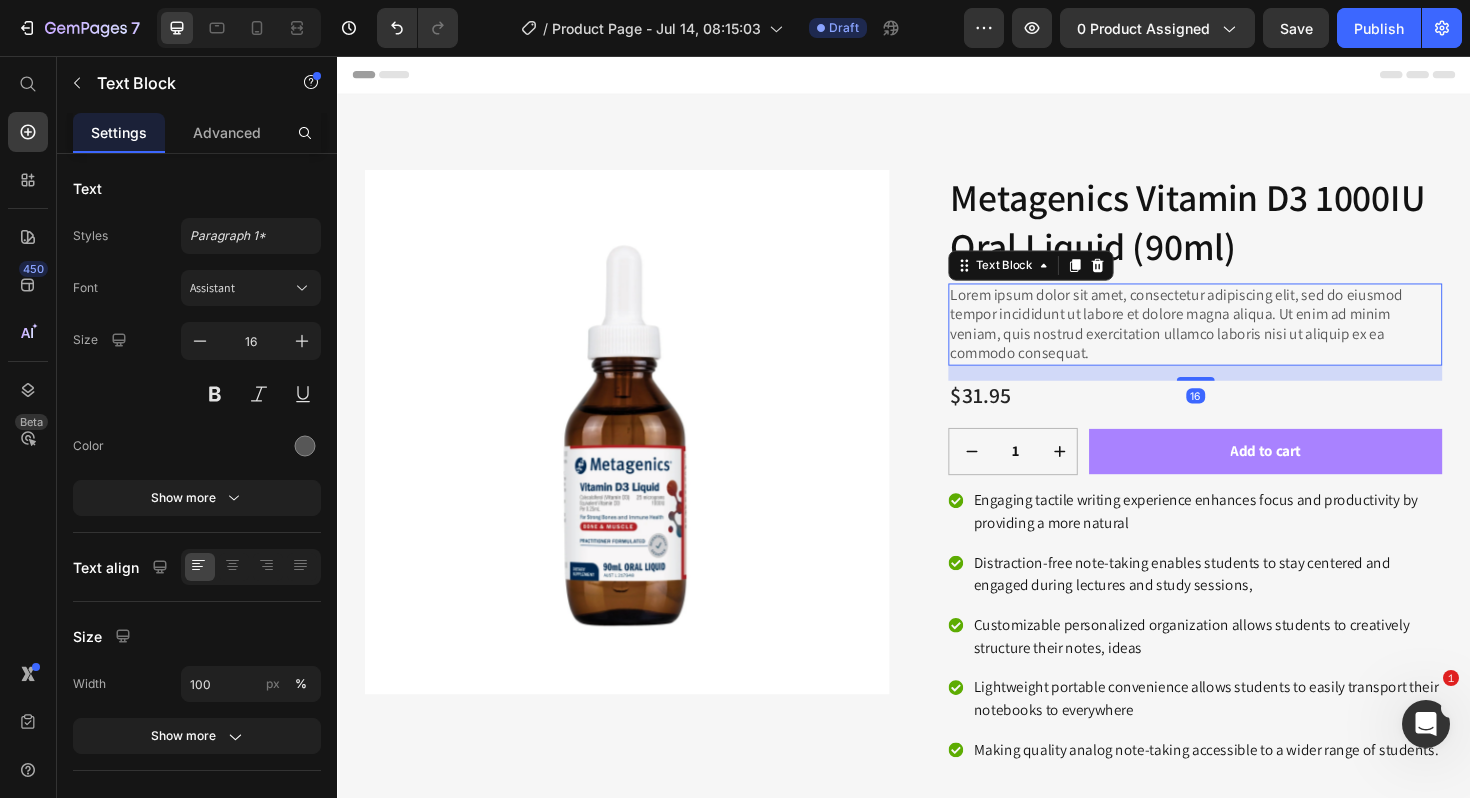 click on "Lorem ipsum dolor sit amet, consectetur adipiscing elit, sed do eiusmod tempor incididunt ut labore et dolore magna aliqua. Ut enim ad minim veniam, quis nostrud exercitation ullamco laboris nisi ut aliquip ex ea commodo consequat." at bounding box center (1245, 340) 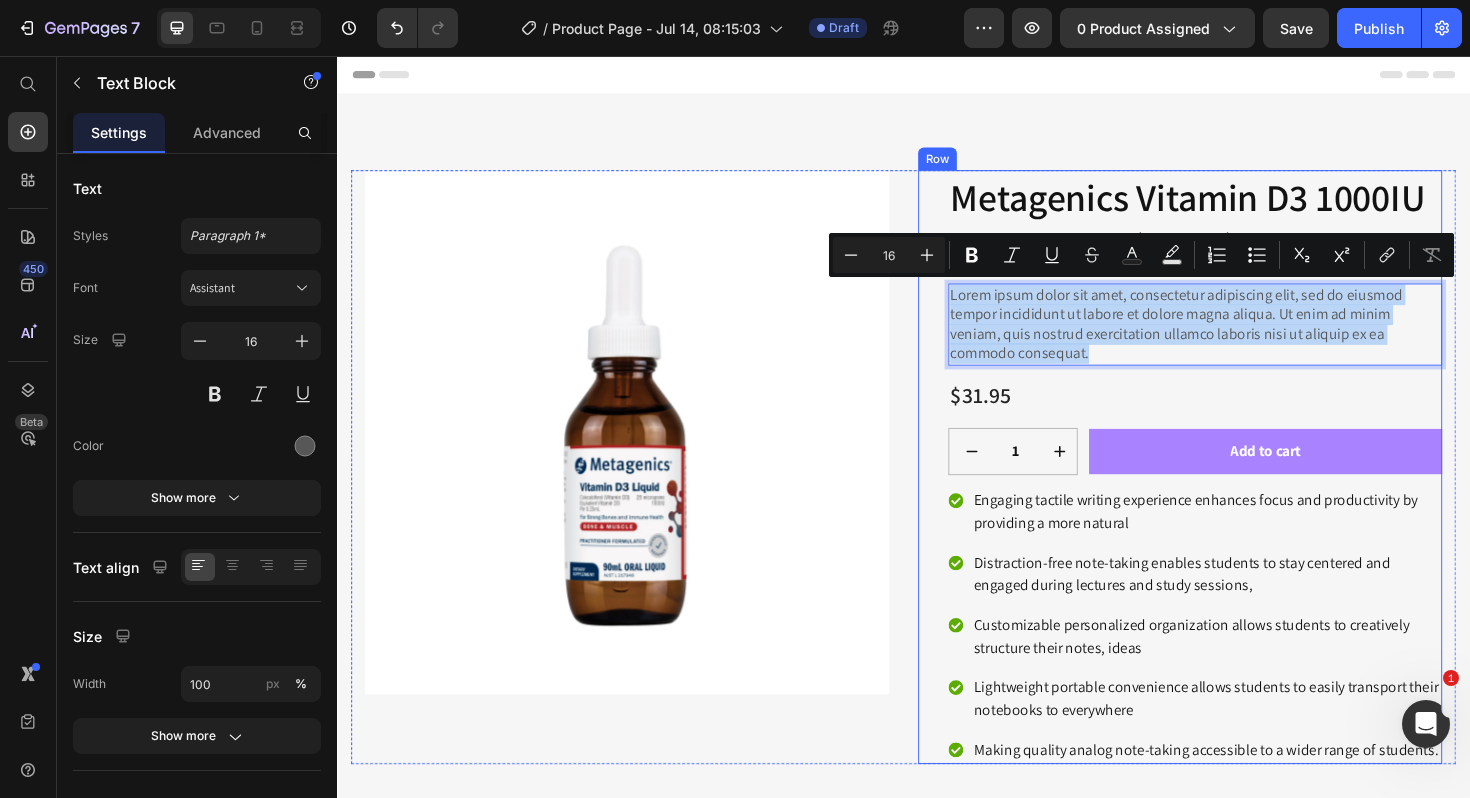 drag, startPoint x: 1142, startPoint y: 369, endPoint x: 982, endPoint y: 315, distance: 168.8668 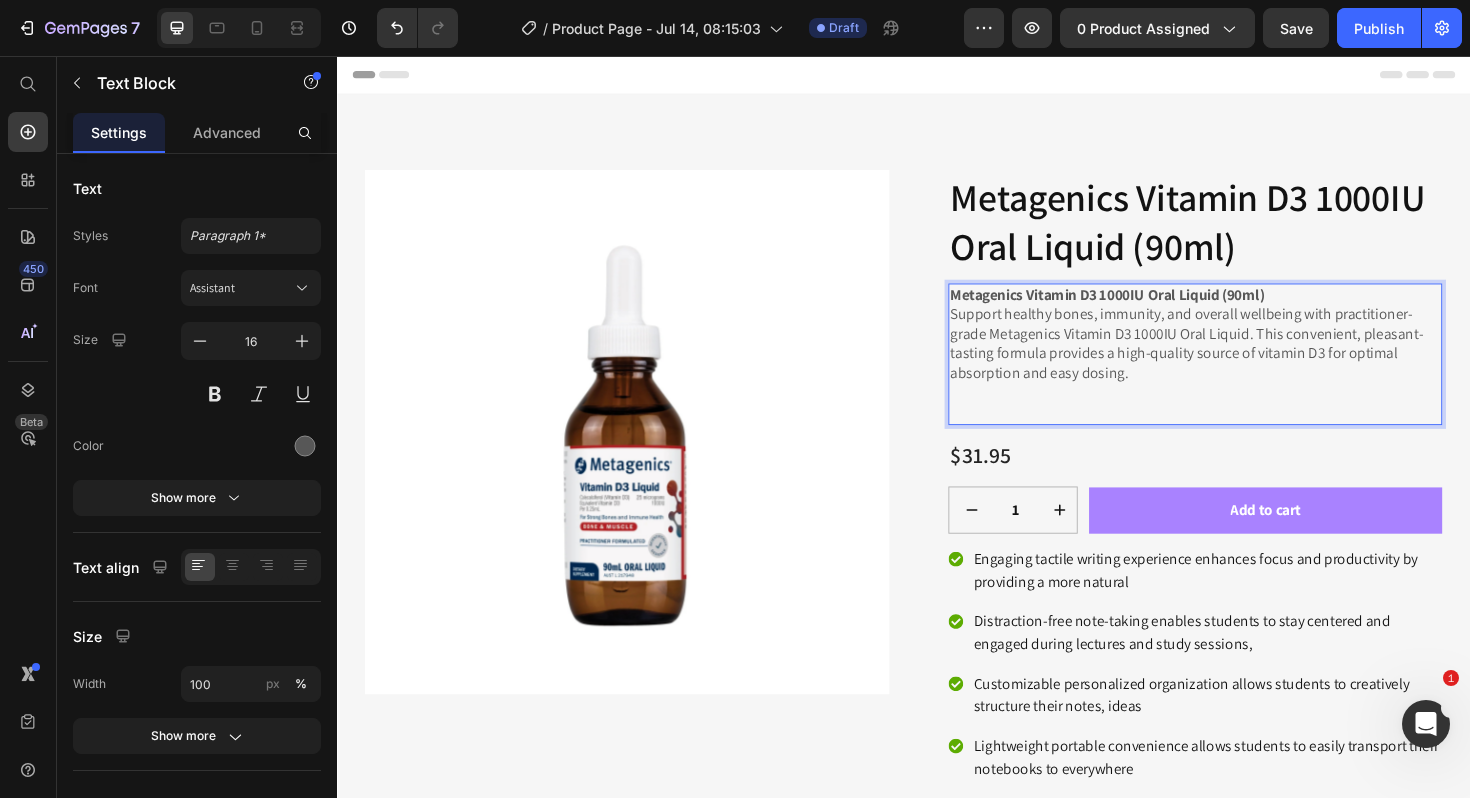 click at bounding box center (1245, 413) 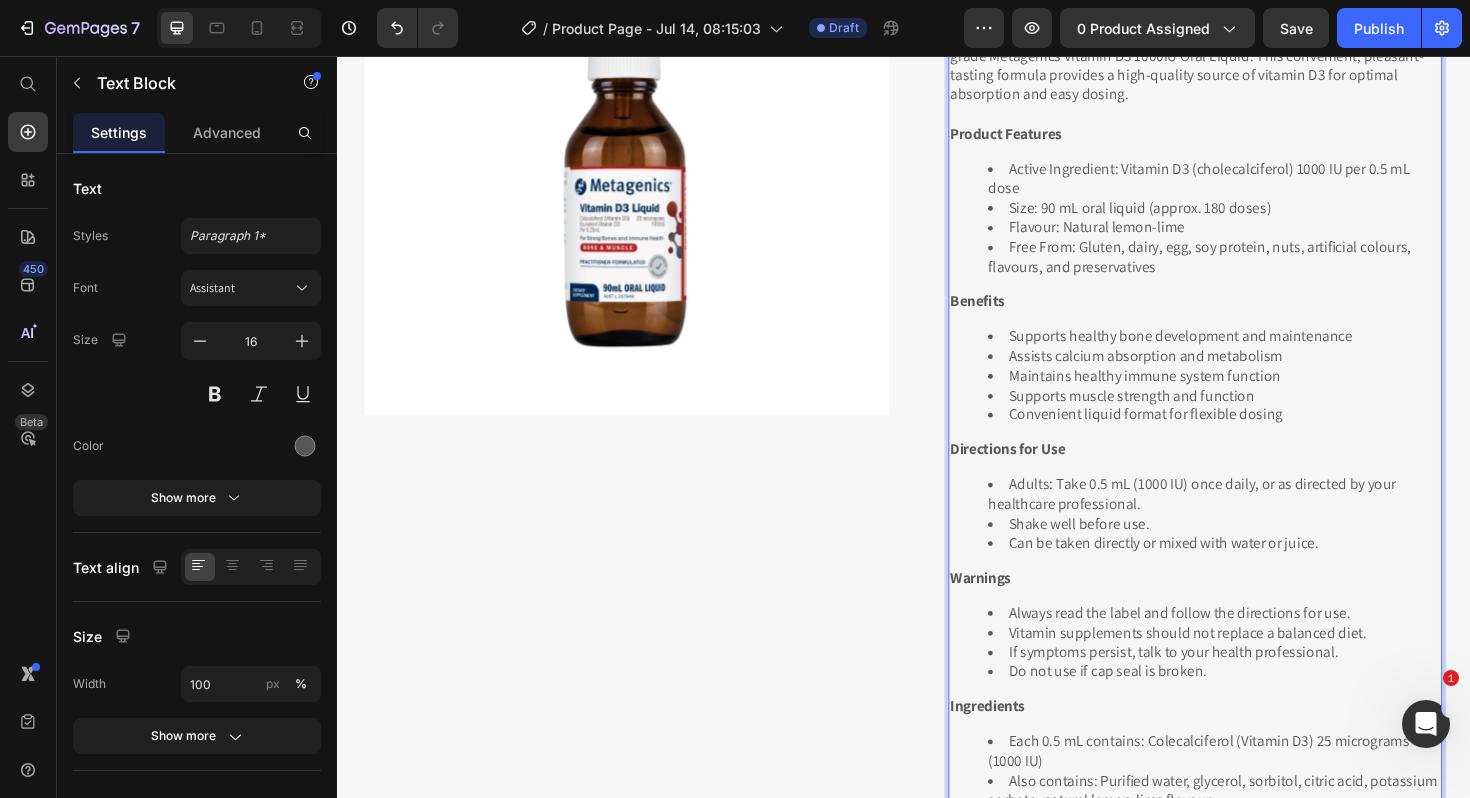 scroll, scrollTop: 328, scrollLeft: 0, axis: vertical 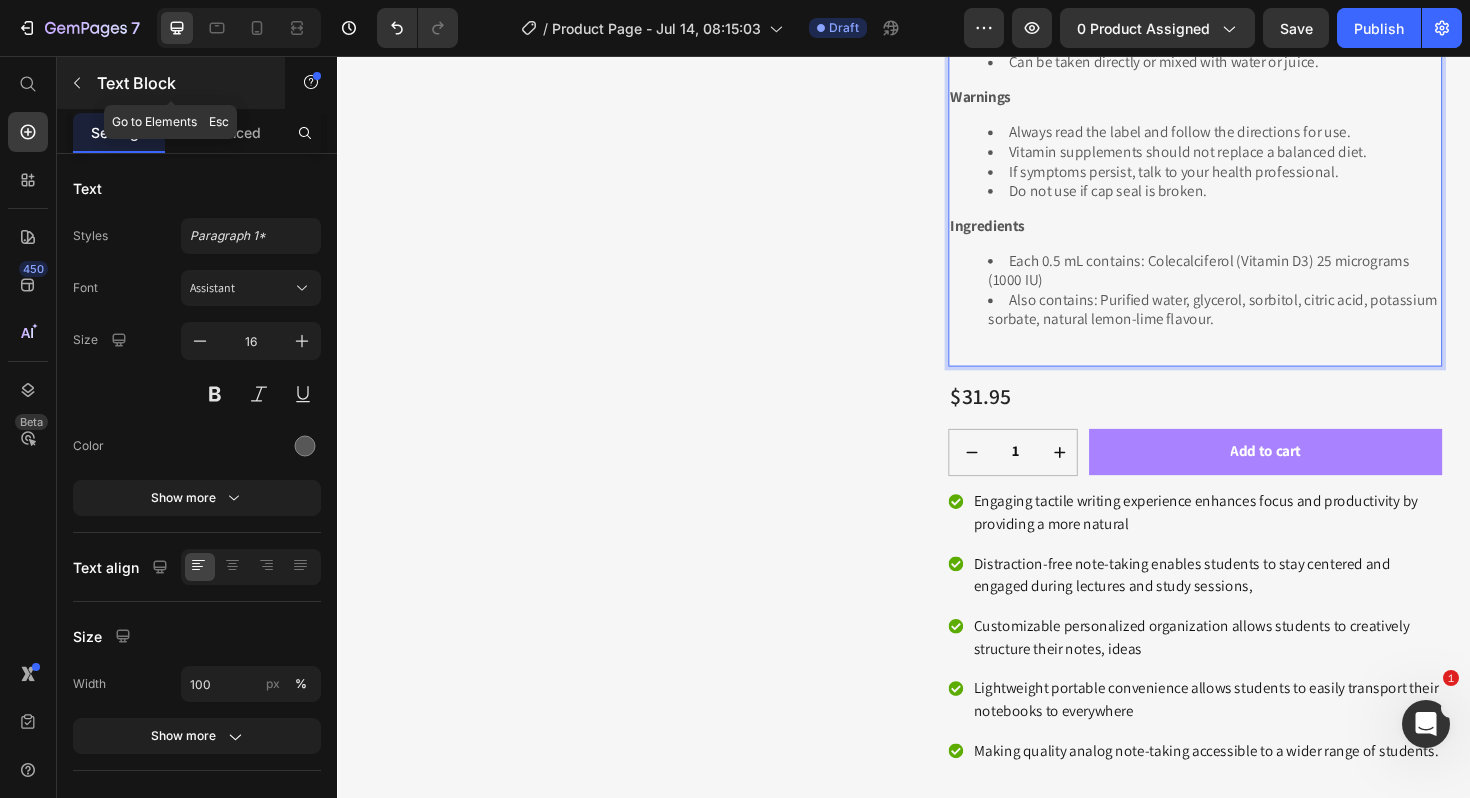 click 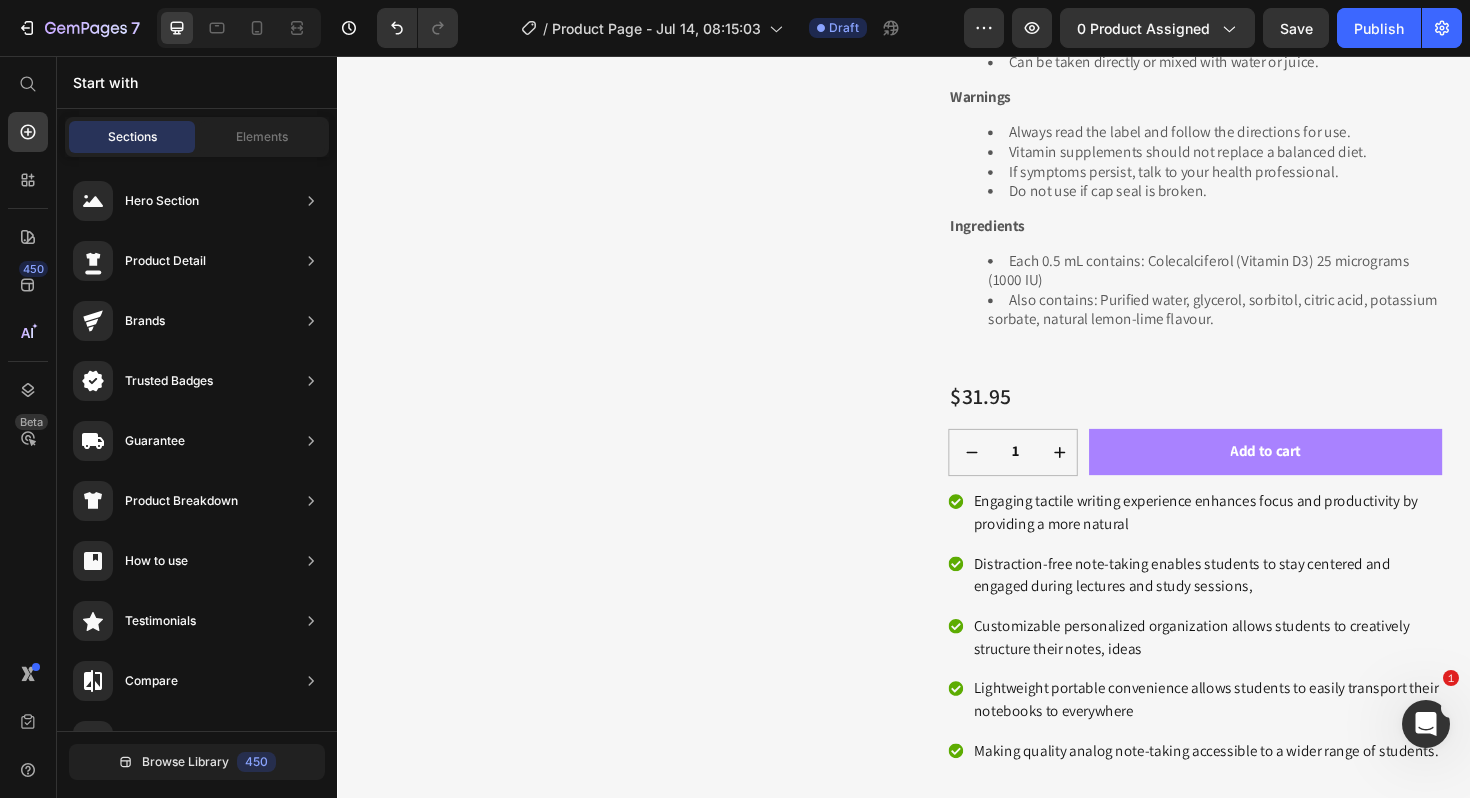 scroll, scrollTop: 910, scrollLeft: 0, axis: vertical 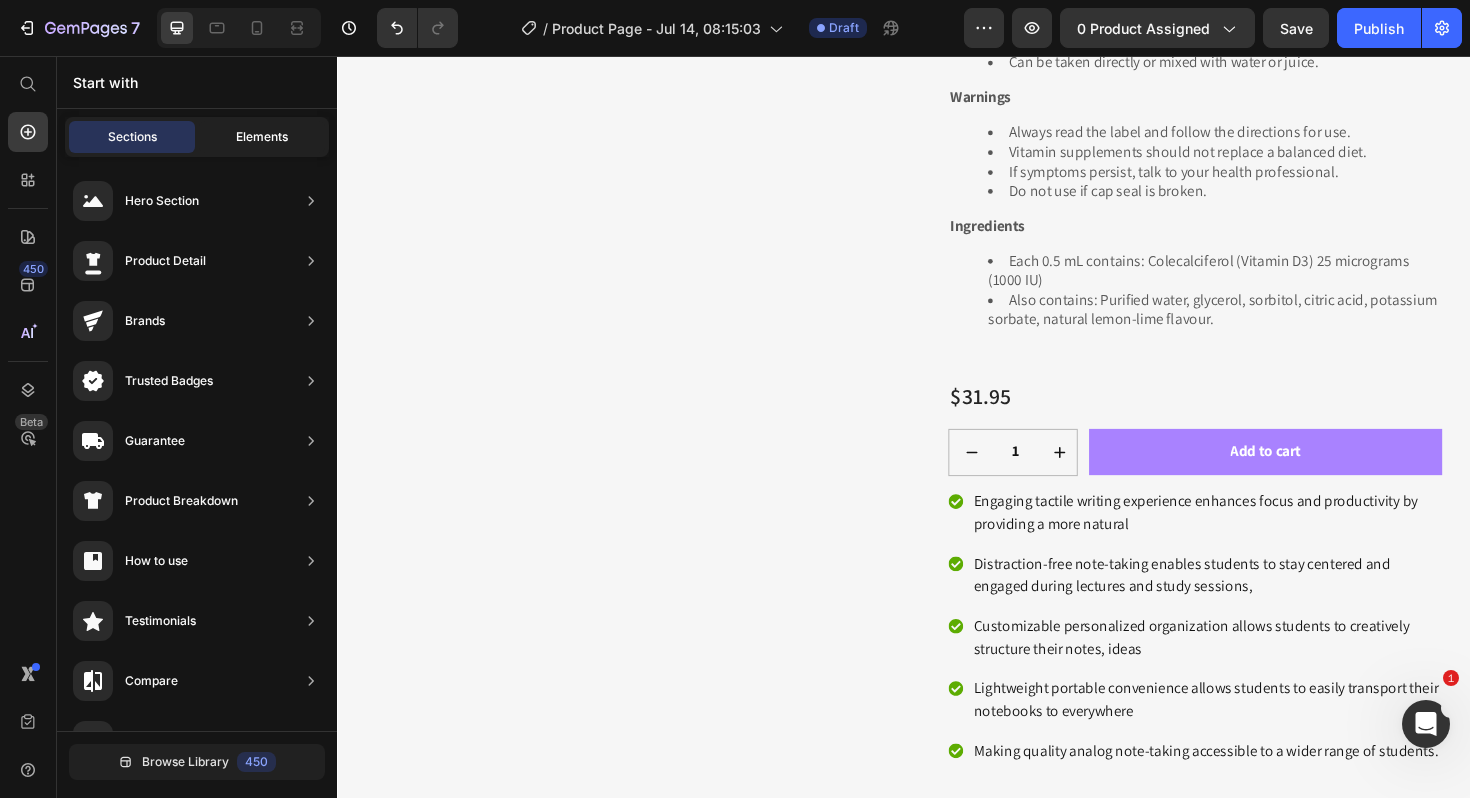 click on "Elements" at bounding box center [262, 137] 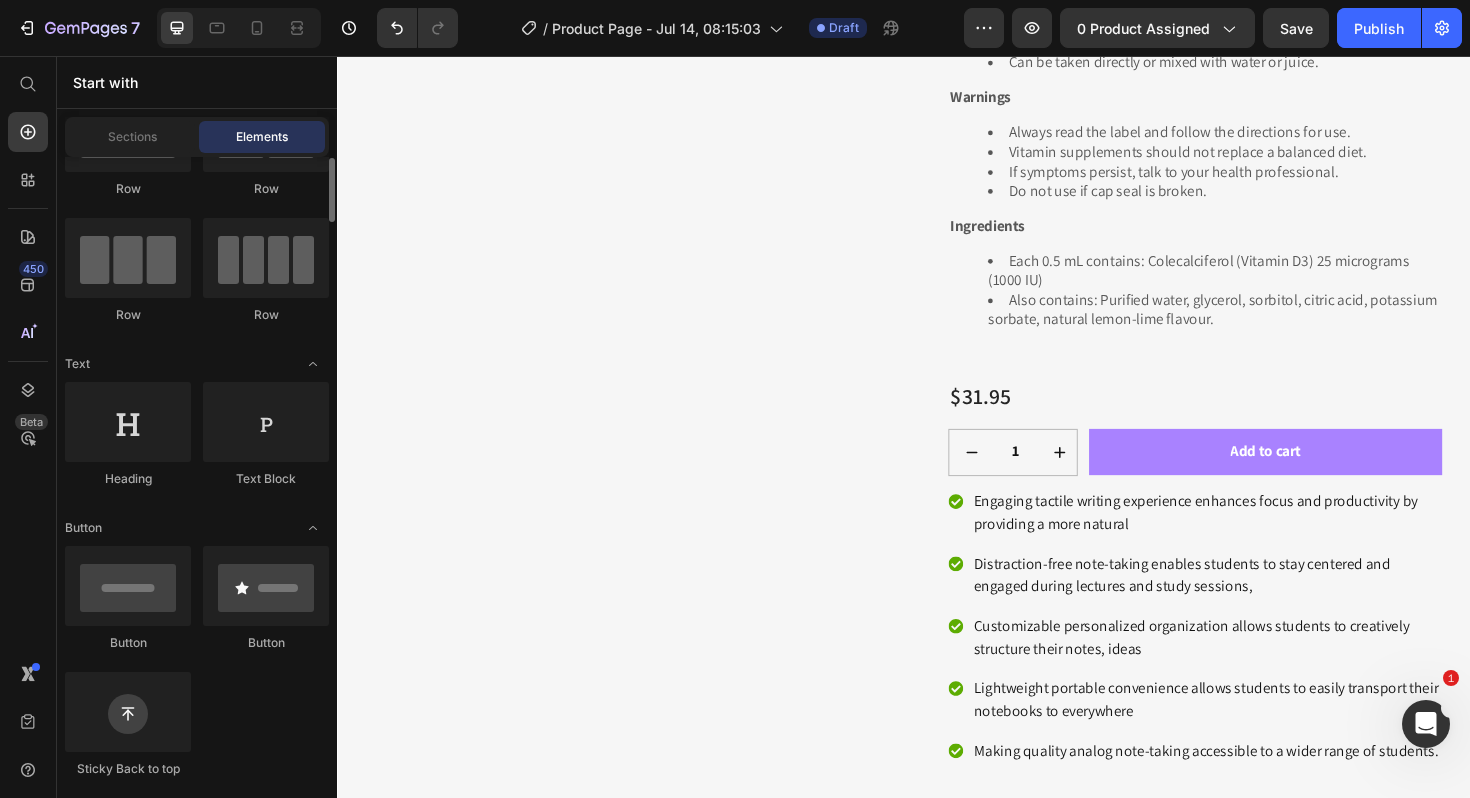 scroll, scrollTop: 111, scrollLeft: 0, axis: vertical 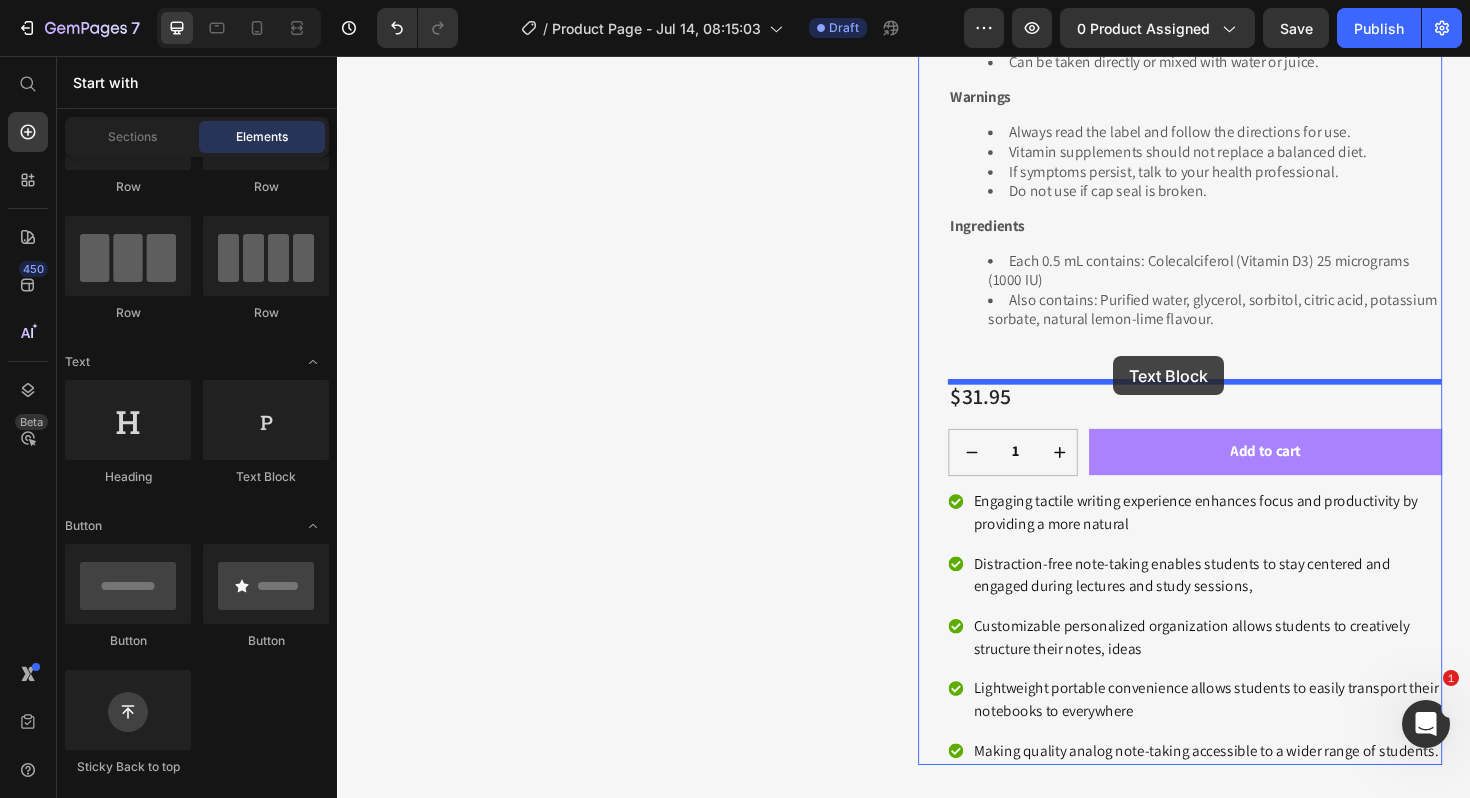 drag, startPoint x: 597, startPoint y: 485, endPoint x: 1159, endPoint y: 374, distance: 572.8569 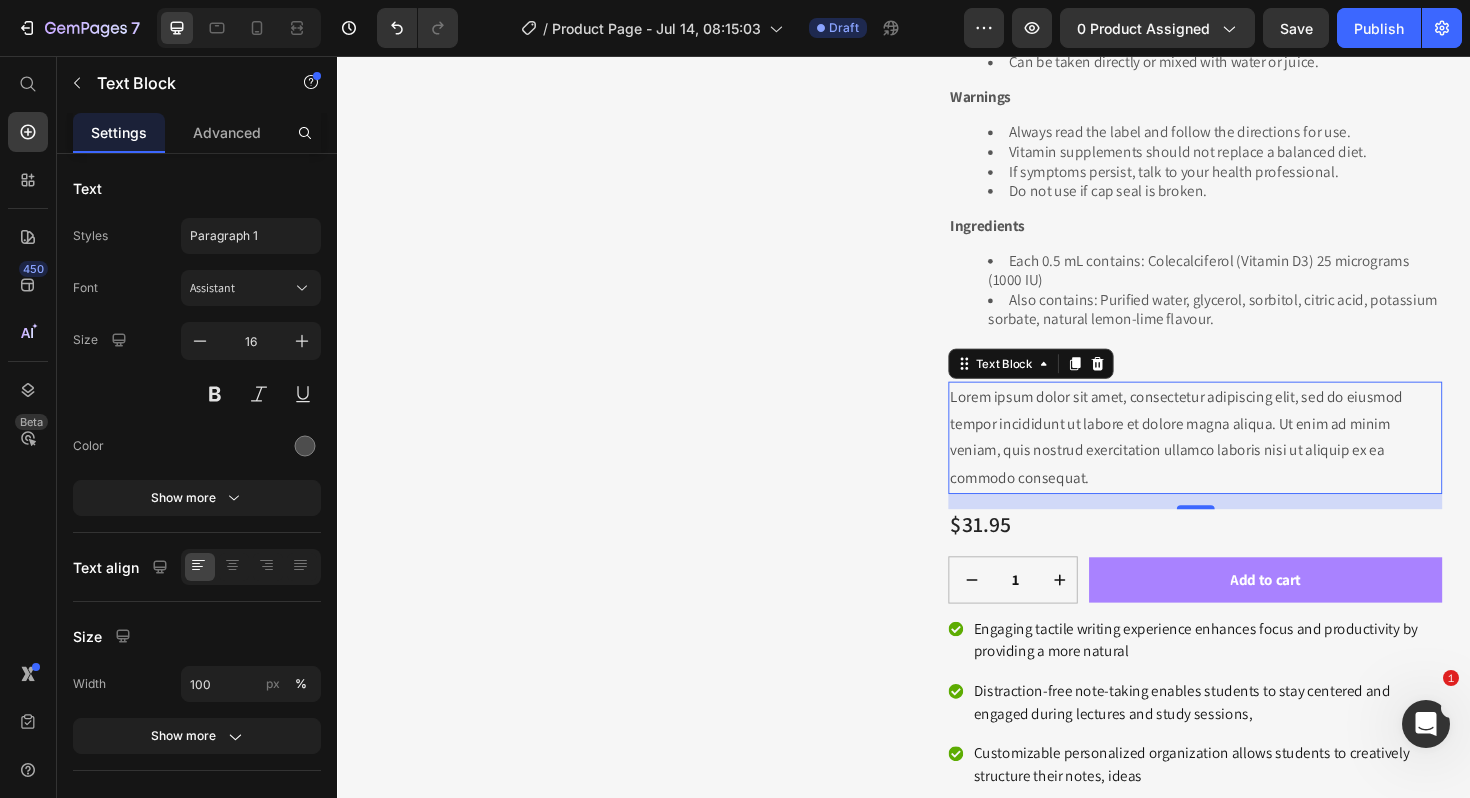 click on "Lorem ipsum dolor sit amet, consectetur adipiscing elit, sed do eiusmod tempor incididunt ut labore et dolore magna aliqua. Ut enim ad minim veniam, quis nostrud exercitation ullamco laboris nisi ut aliquip ex ea commodo consequat." at bounding box center (1245, 460) 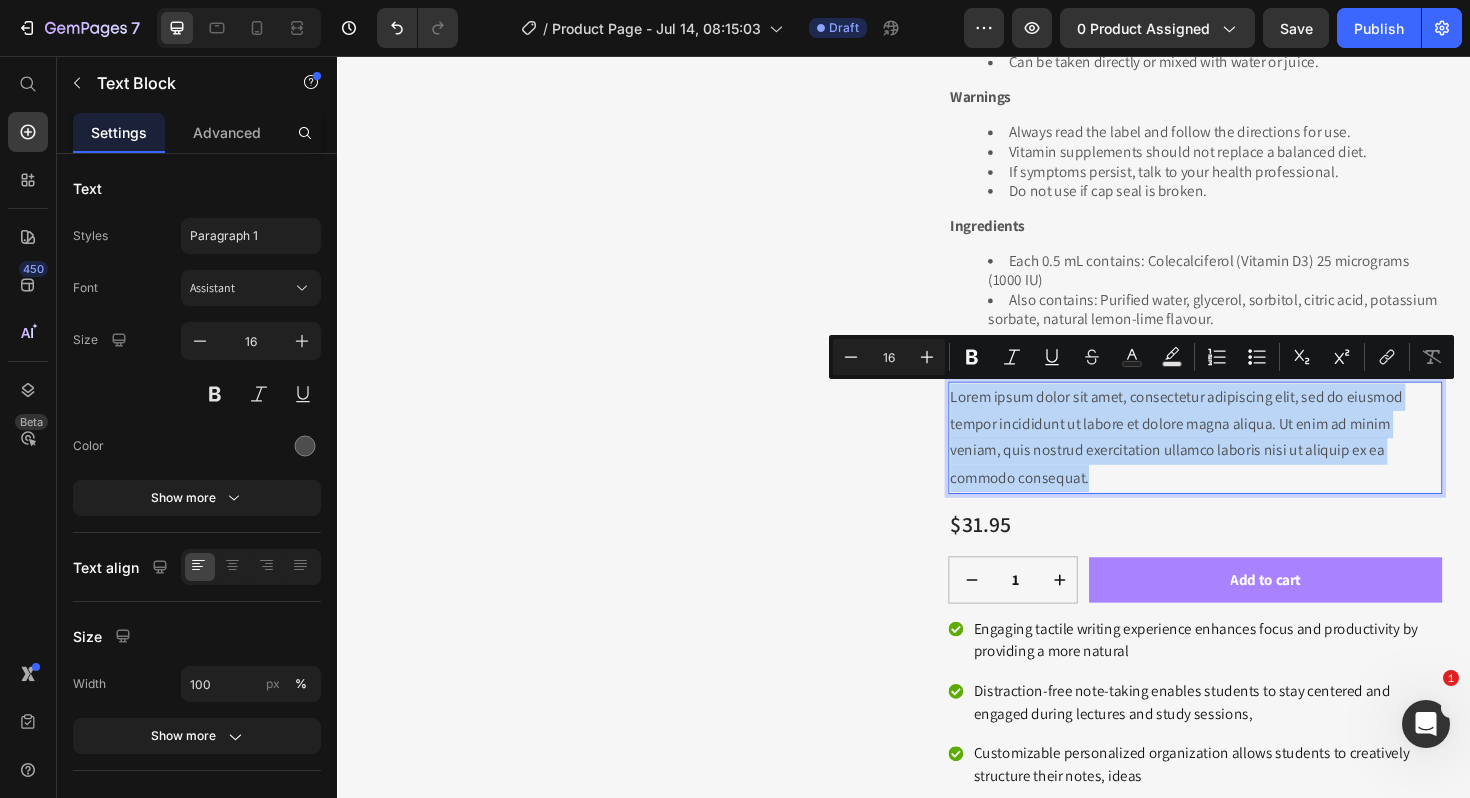 drag, startPoint x: 1157, startPoint y: 504, endPoint x: 985, endPoint y: 425, distance: 189.27493 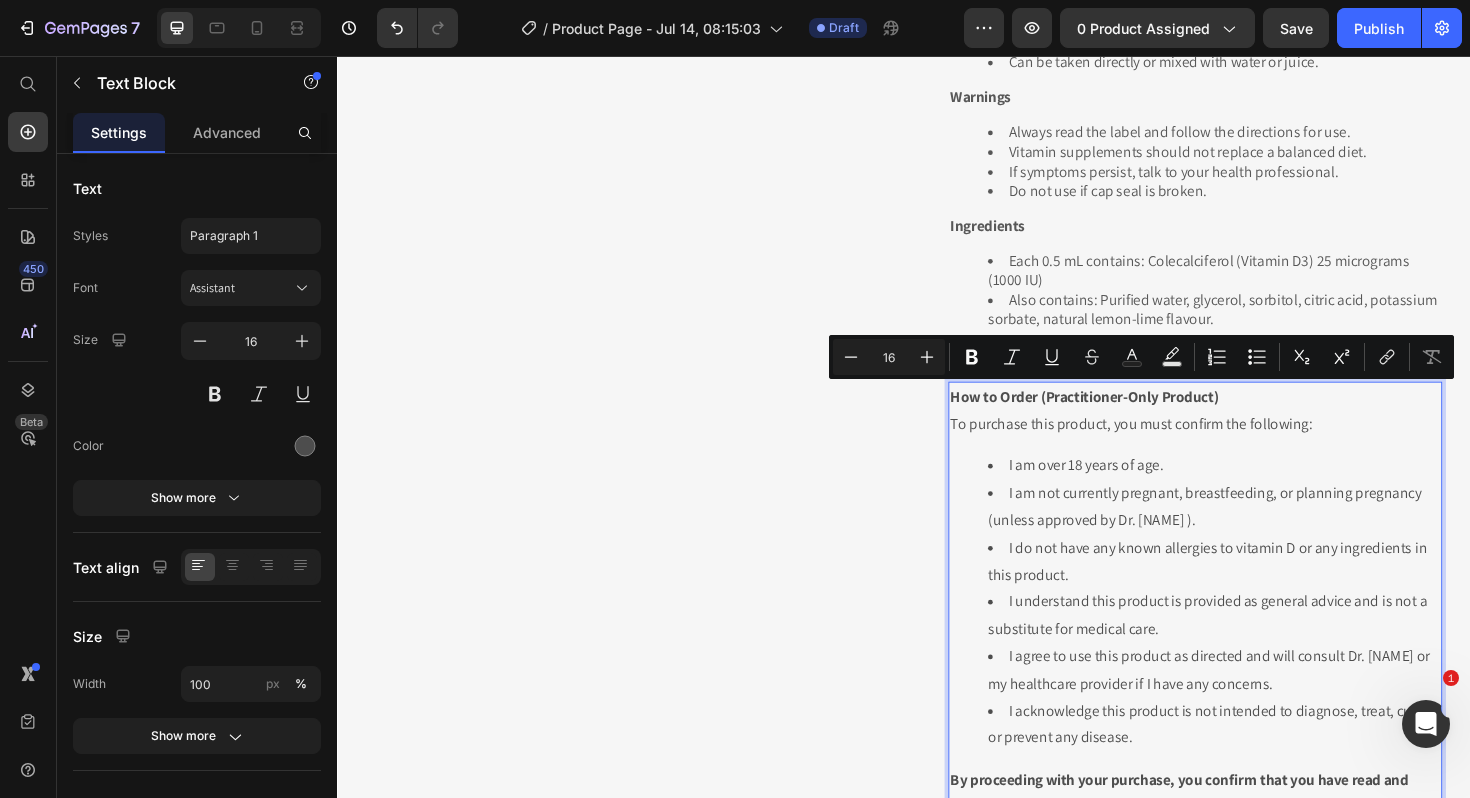 scroll, scrollTop: 844, scrollLeft: 0, axis: vertical 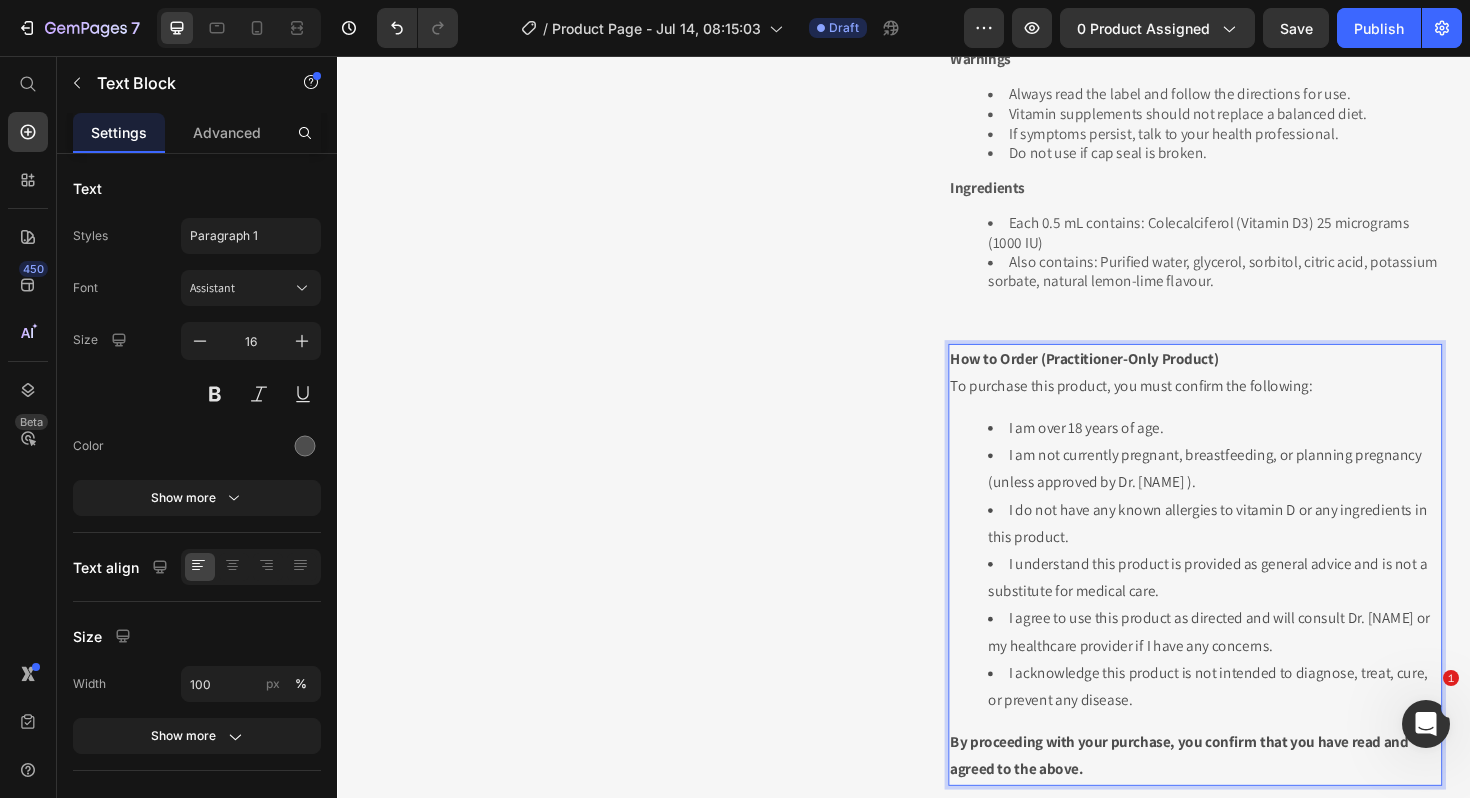 click on "I am not currently pregnant, breastfeeding, or planning pregnancy (unless approved by Dr. Tania)." at bounding box center (1265, 494) 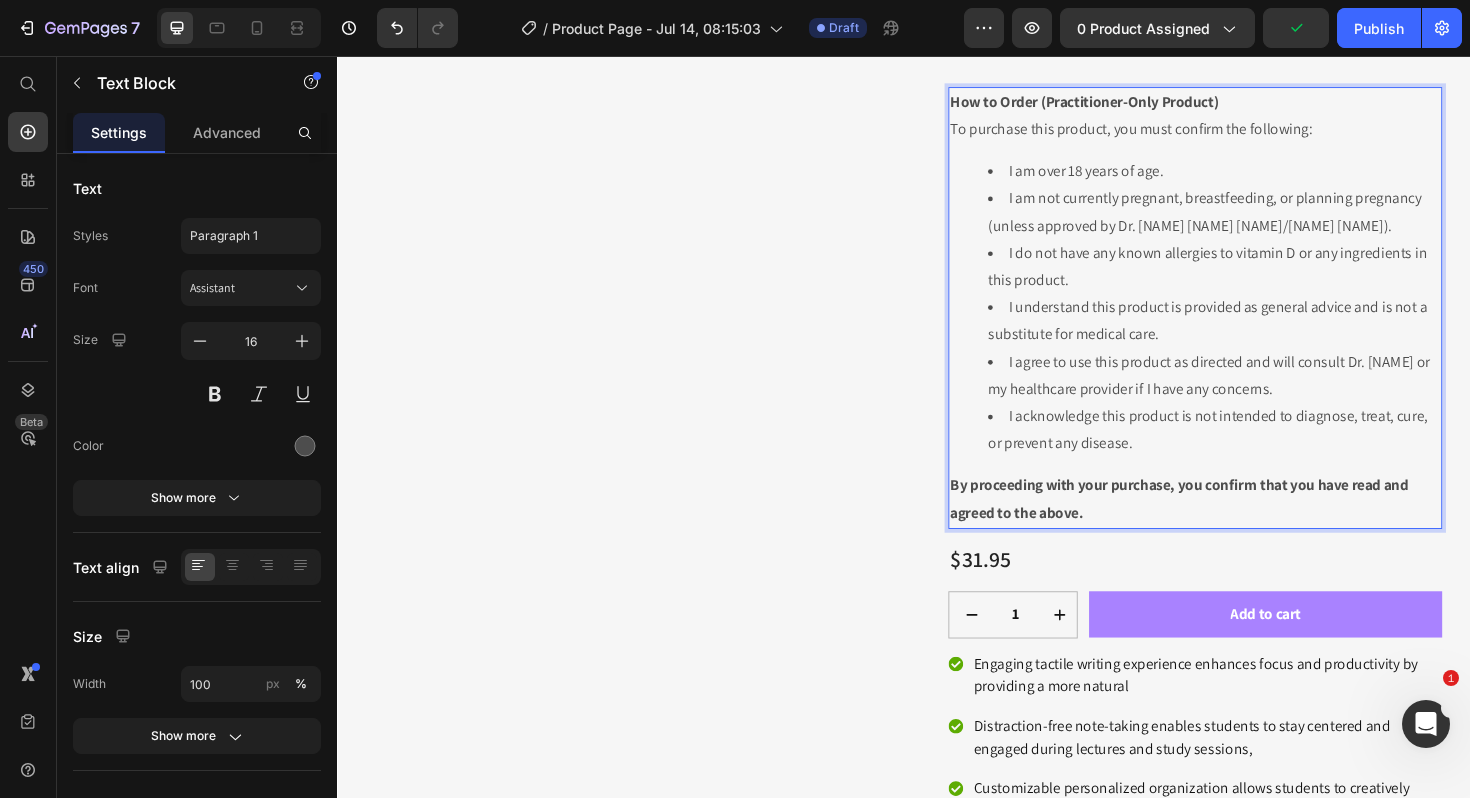scroll, scrollTop: 1119, scrollLeft: 0, axis: vertical 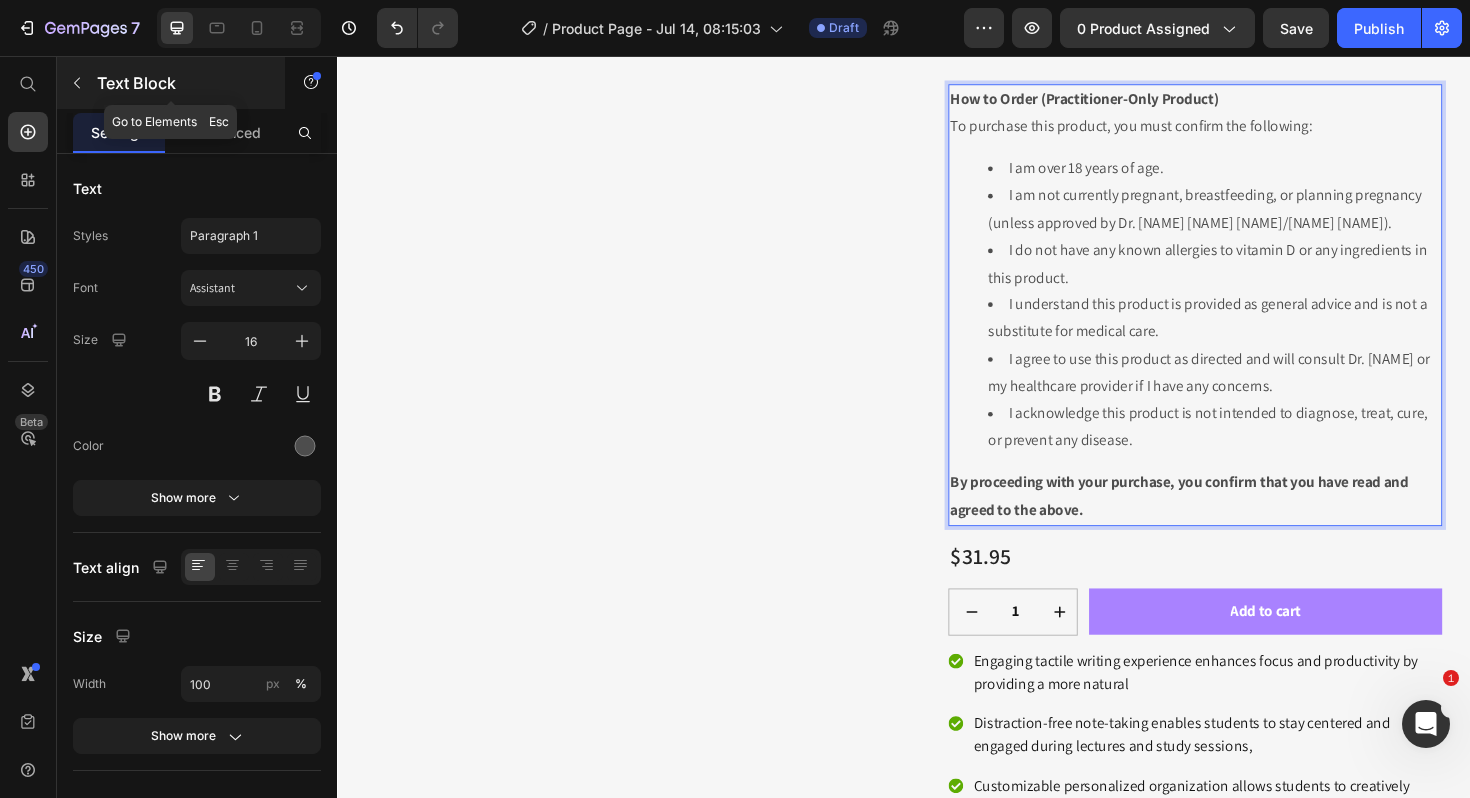 click 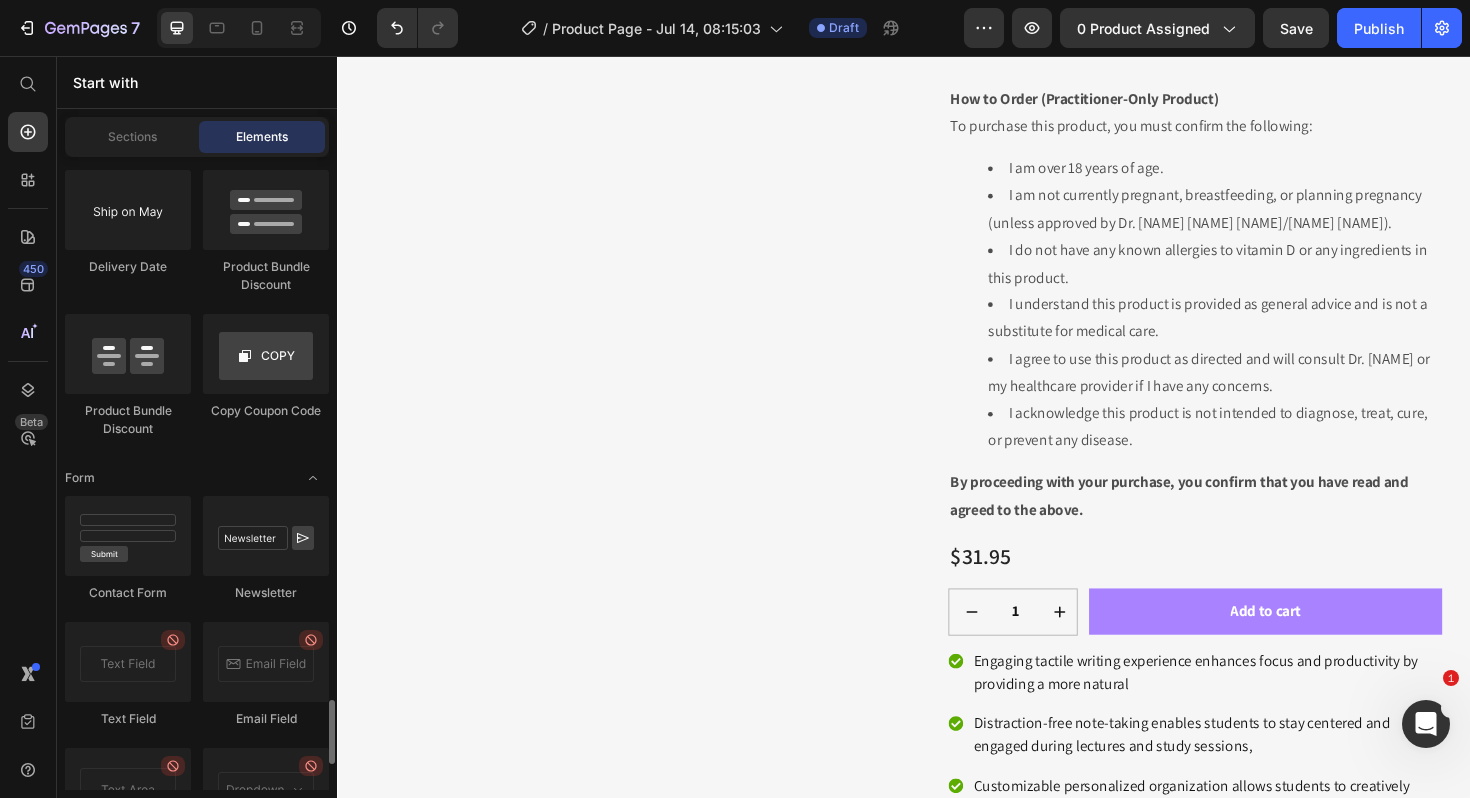 scroll, scrollTop: 4618, scrollLeft: 0, axis: vertical 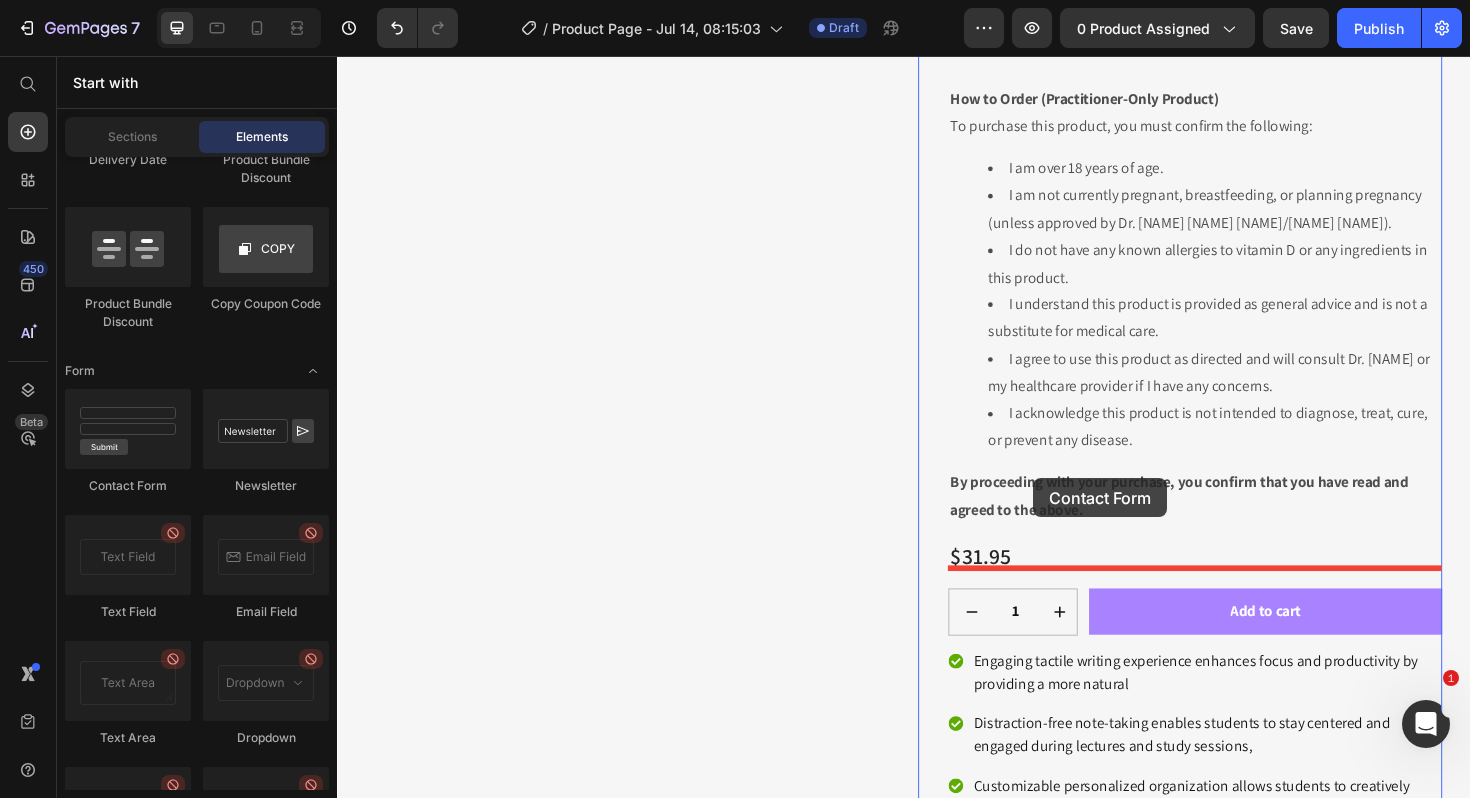 drag, startPoint x: 429, startPoint y: 485, endPoint x: 1074, endPoint y: 505, distance: 645.31 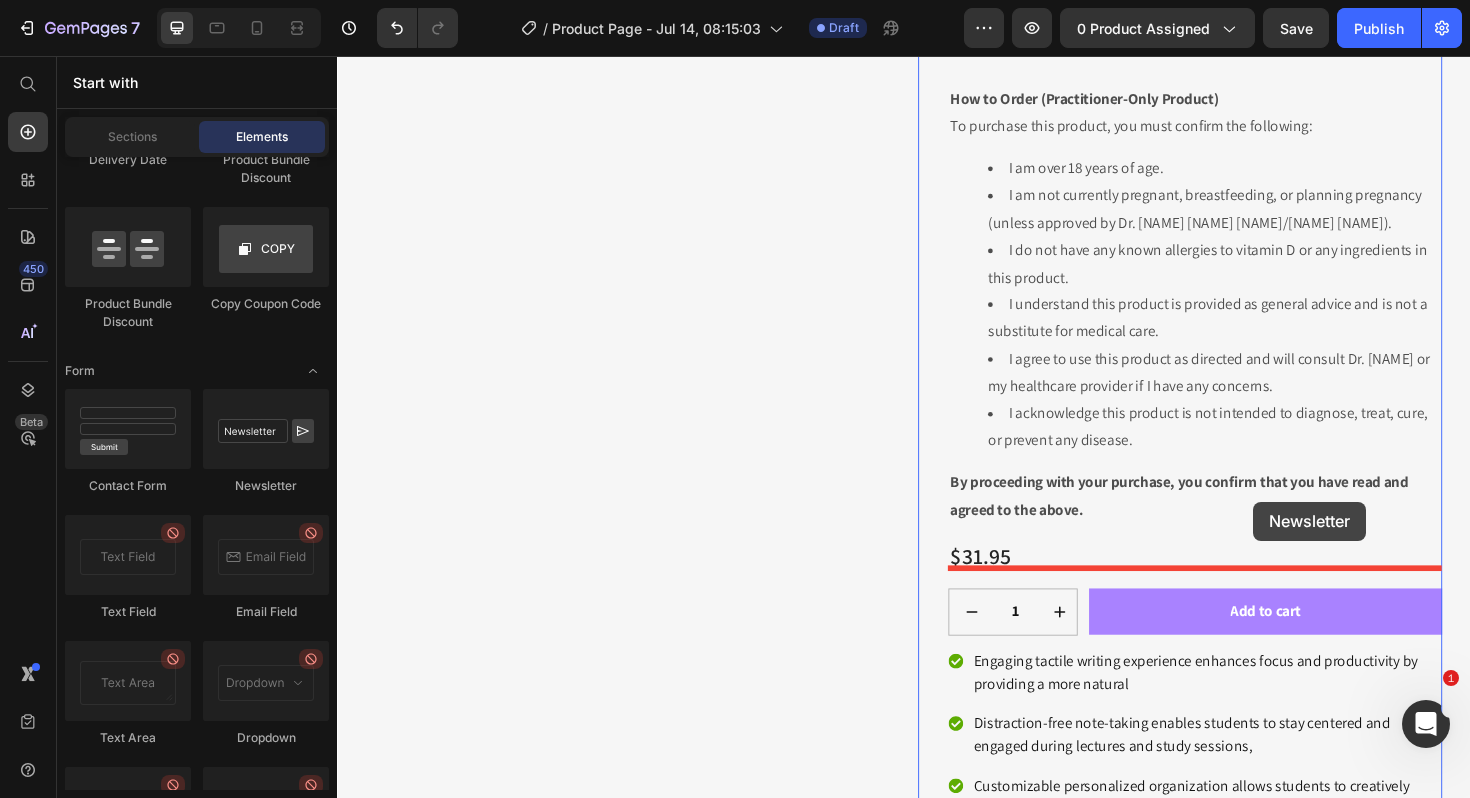 drag, startPoint x: 587, startPoint y: 480, endPoint x: 1263, endPoint y: 548, distance: 679.4115 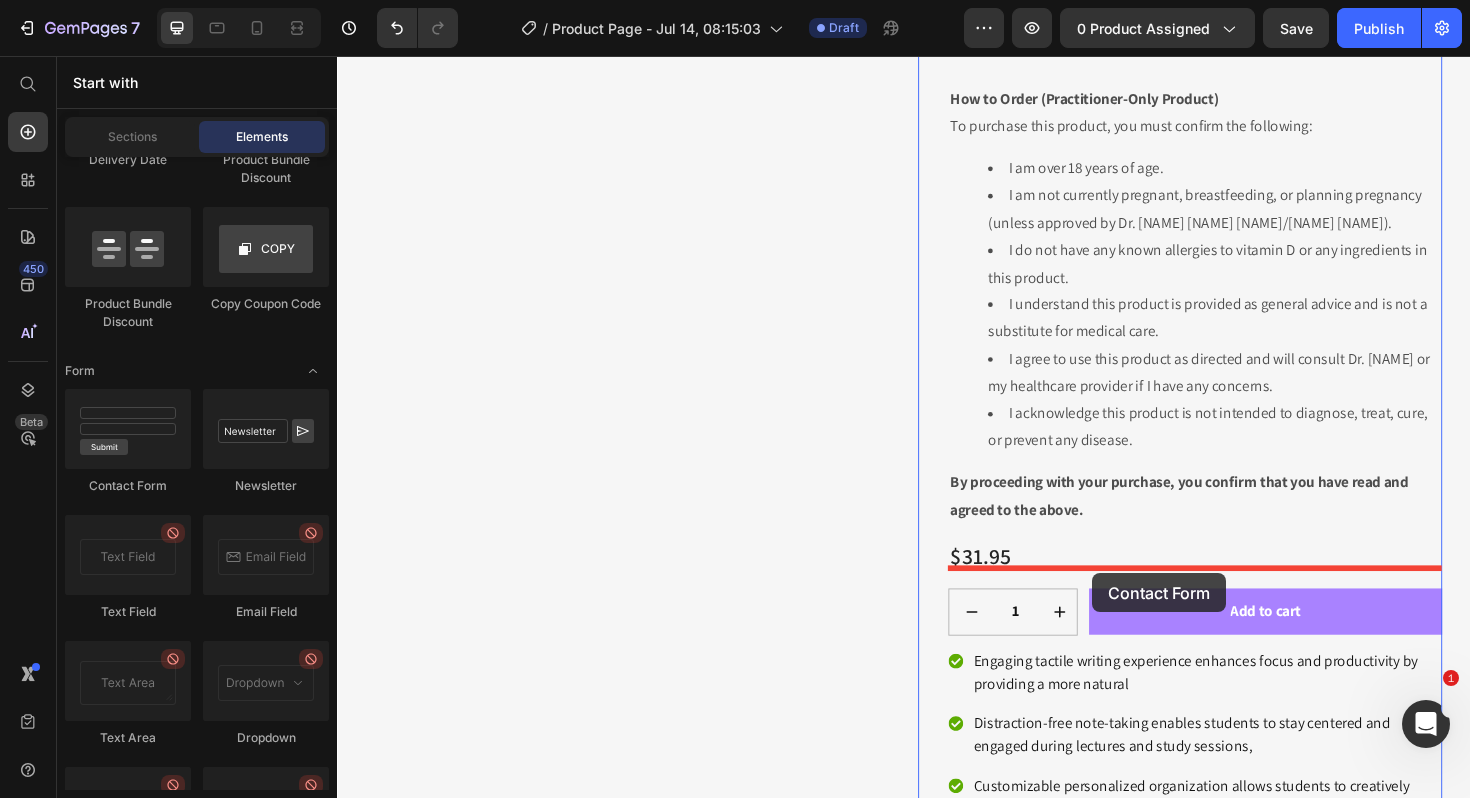 drag, startPoint x: 459, startPoint y: 487, endPoint x: 1137, endPoint y: 604, distance: 688.02106 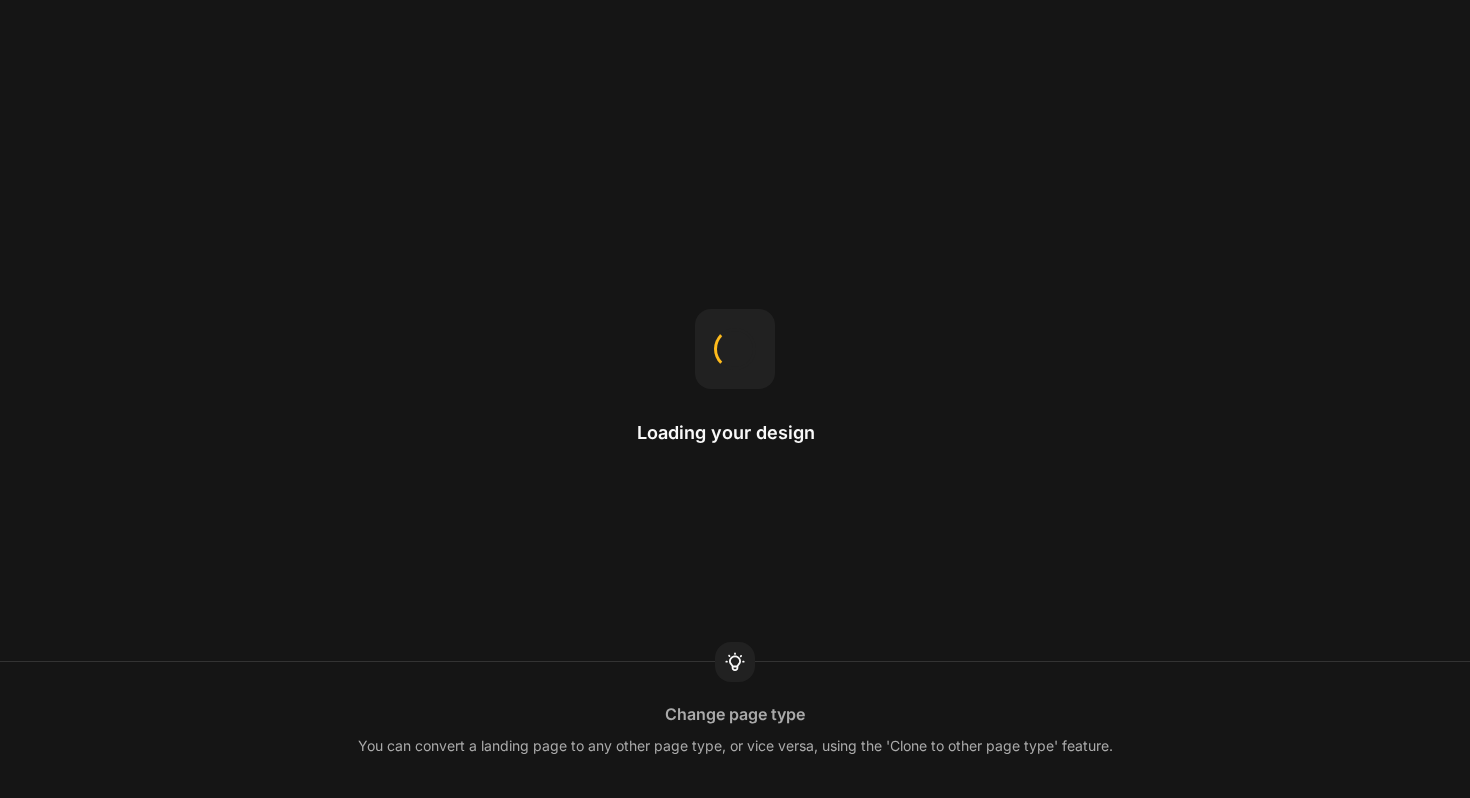 scroll, scrollTop: 0, scrollLeft: 0, axis: both 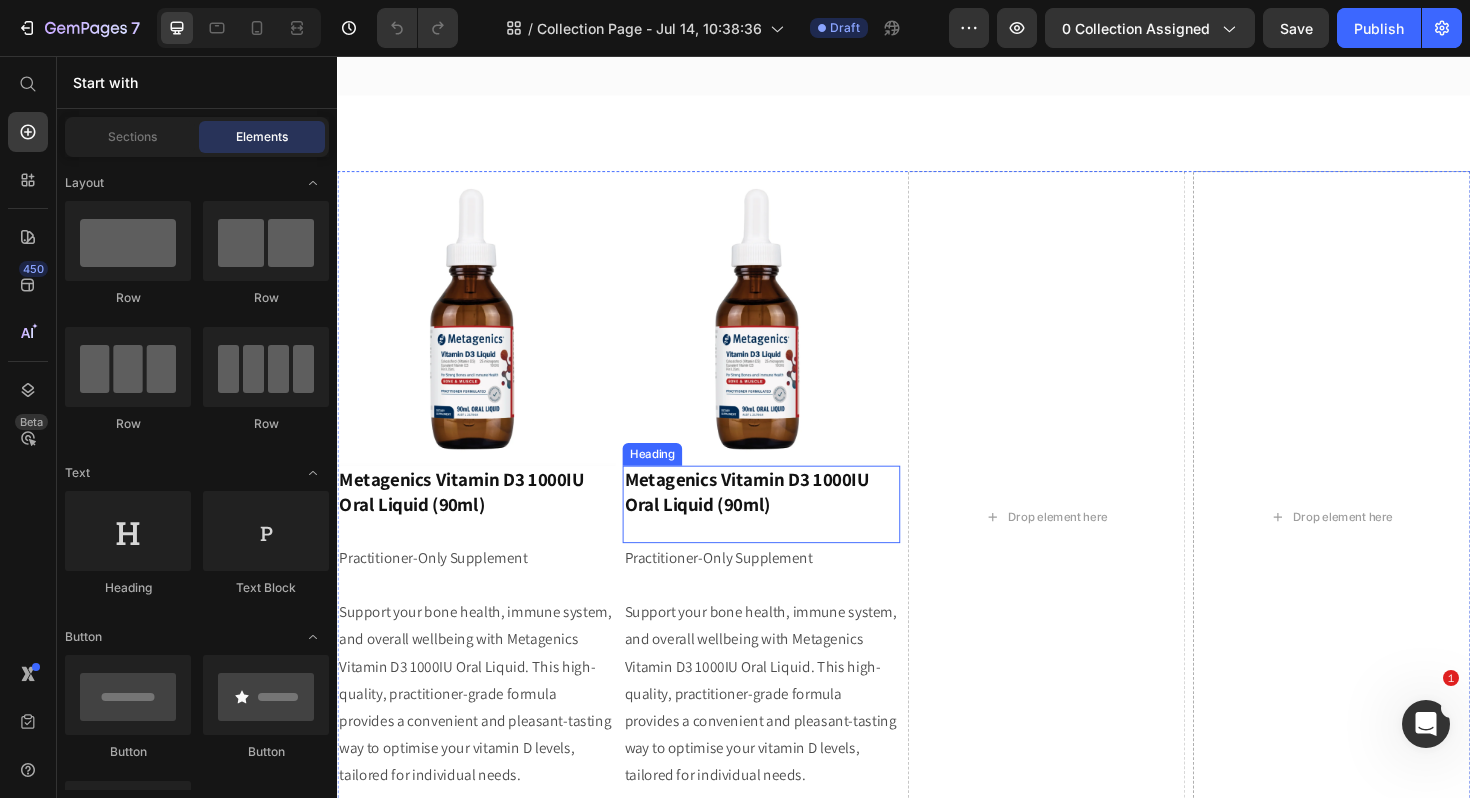 click on "Metagenics Vitamin D3 1000IU Oral Liquid (90ml)" at bounding box center (786, 531) 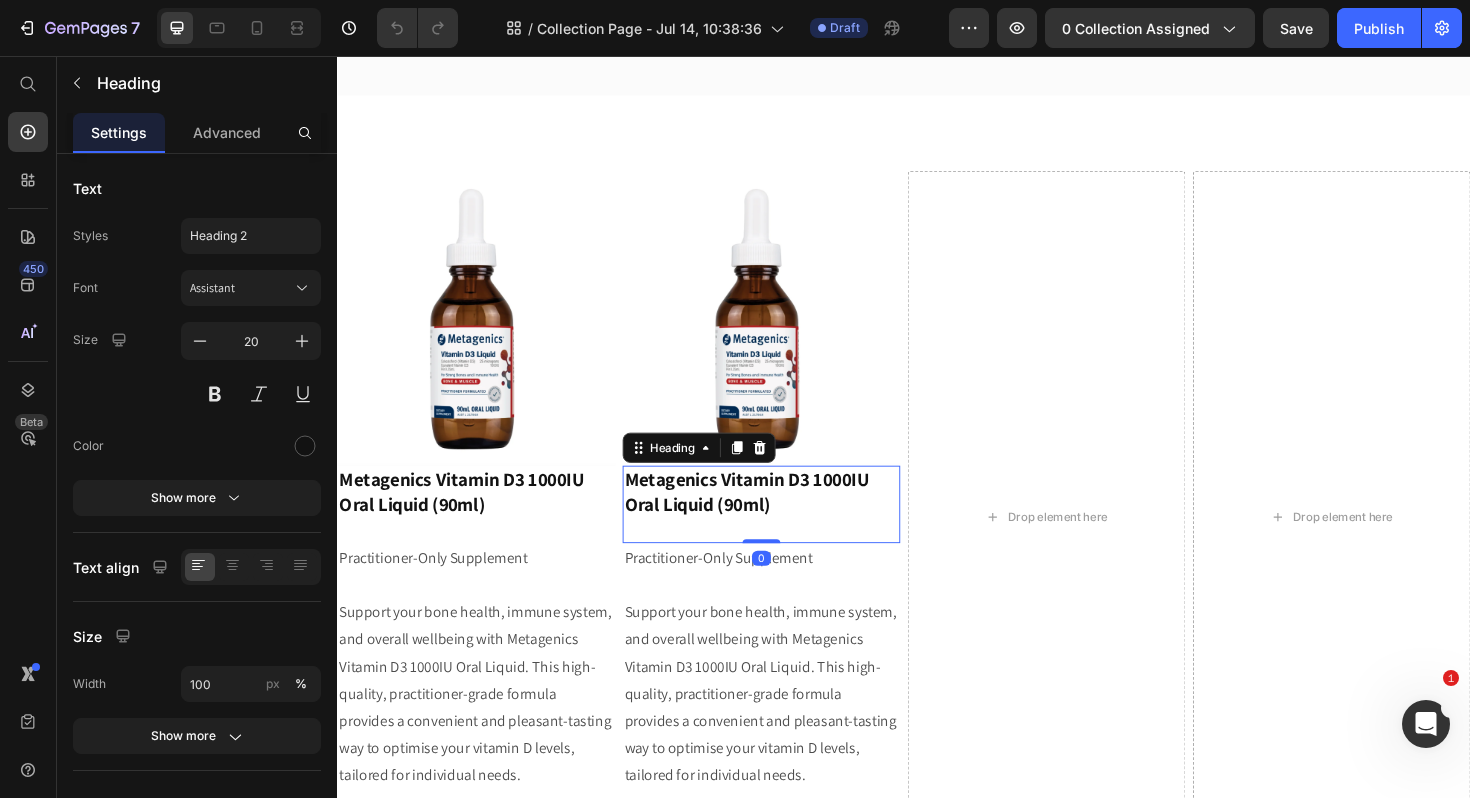 click on "Metagenics Vitamin D3 1000IU Oral Liquid (90ml)" at bounding box center [786, 531] 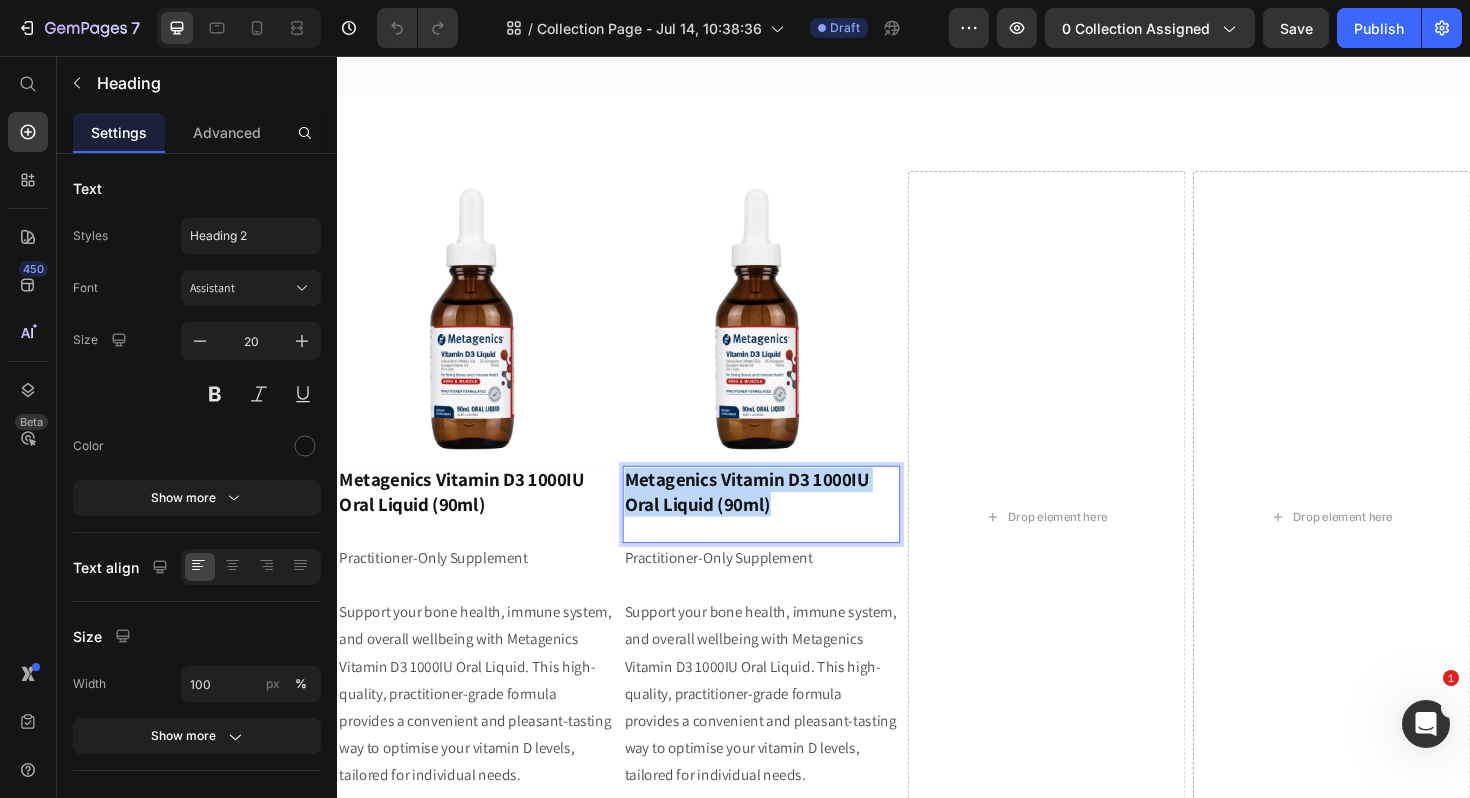 drag, startPoint x: 811, startPoint y: 538, endPoint x: 645, endPoint y: 515, distance: 167.5858 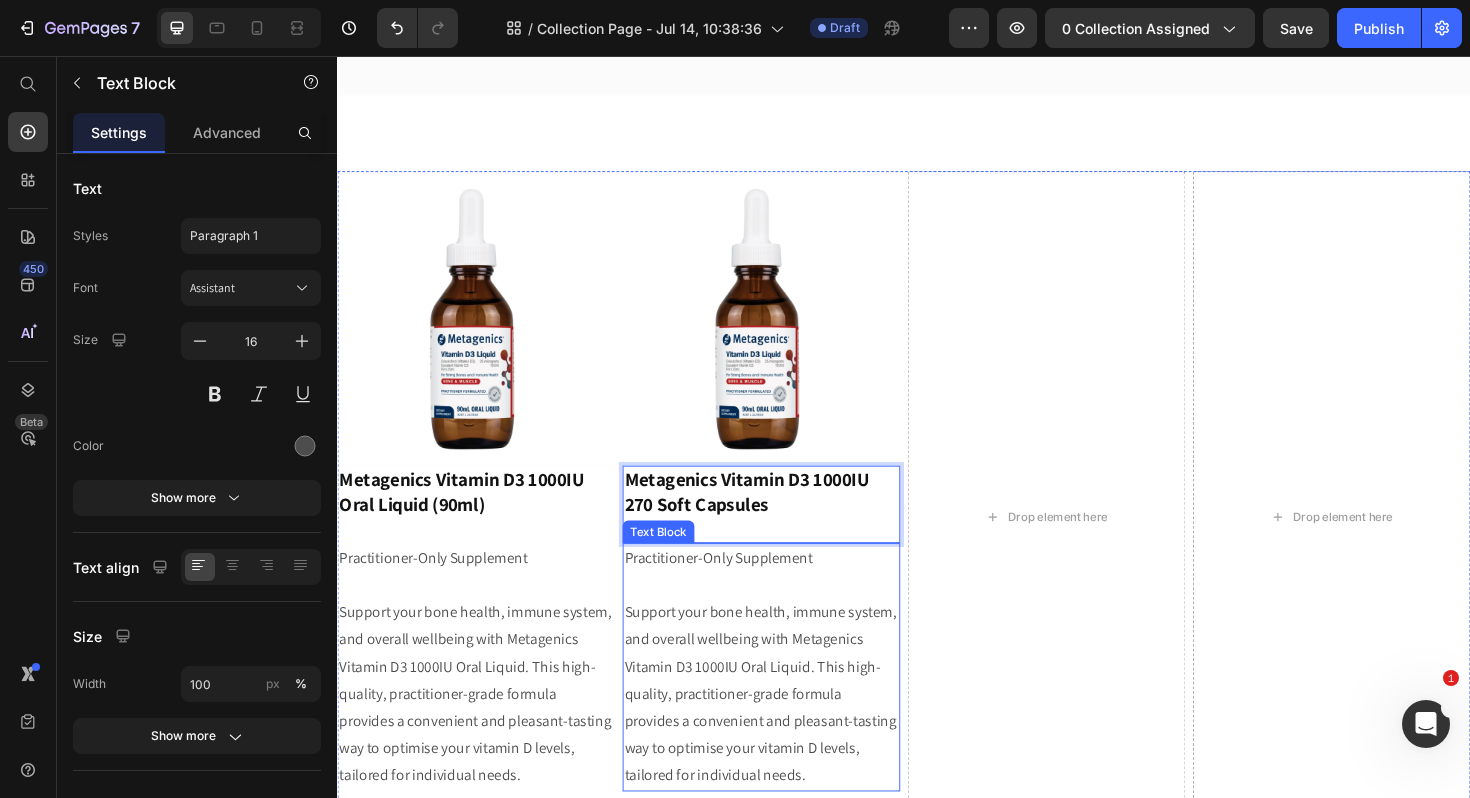 click at bounding box center (786, 617) 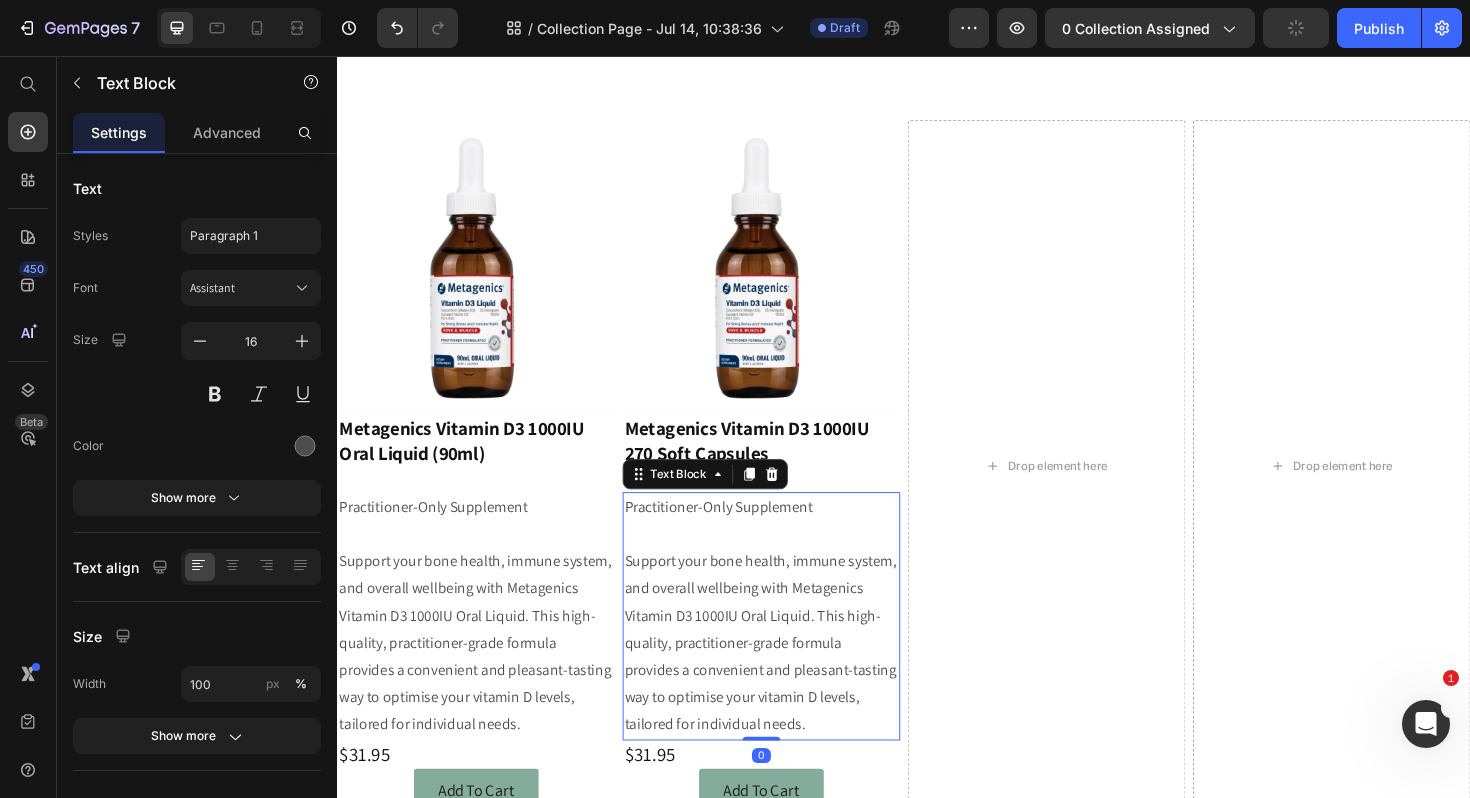 scroll, scrollTop: 366, scrollLeft: 0, axis: vertical 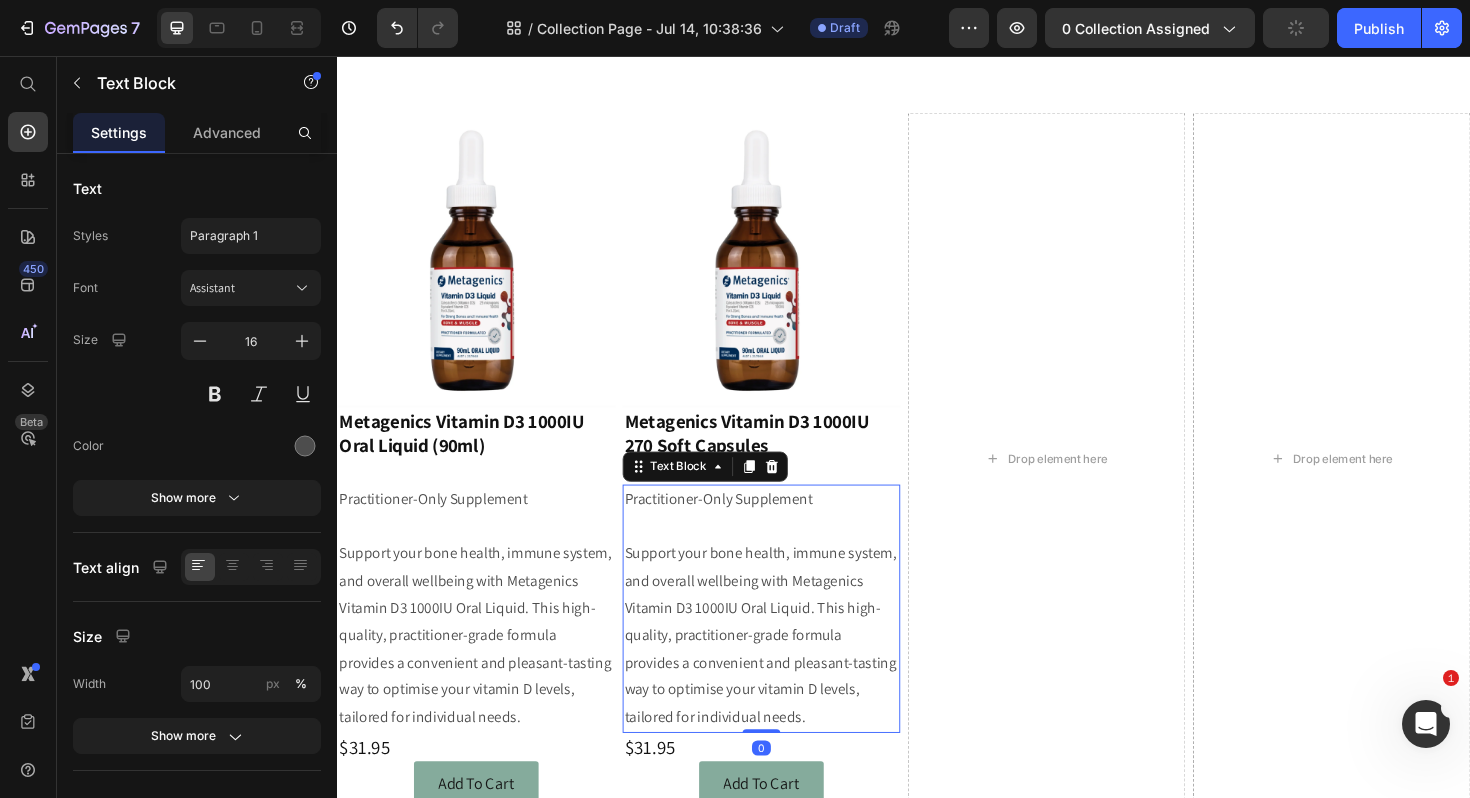 click on "Support your bone health, immune system, and overall wellbeing with Metagenics Vitamin D3 1000IU Oral Liquid. This high-quality, practitioner-grade formula provides a convenient and pleasant-tasting way to optimise your vitamin D levels, tailored for individual needs." at bounding box center [786, 670] 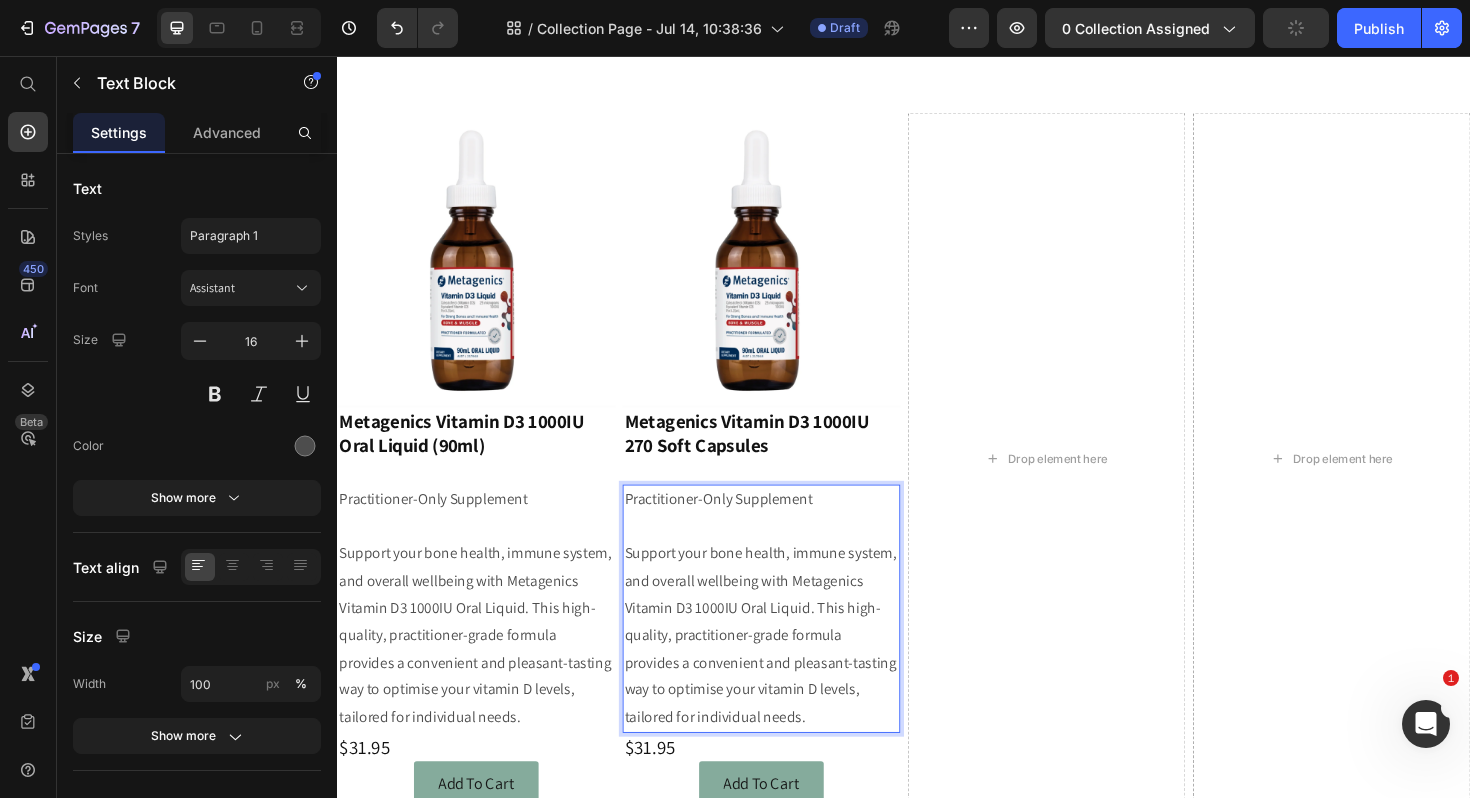 click on "Support your bone health, immune system, and overall wellbeing with Metagenics Vitamin D3 1000IU Oral Liquid. This high-quality, practitioner-grade formula provides a convenient and pleasant-tasting way to optimise your vitamin D levels, tailored for individual needs." at bounding box center (786, 670) 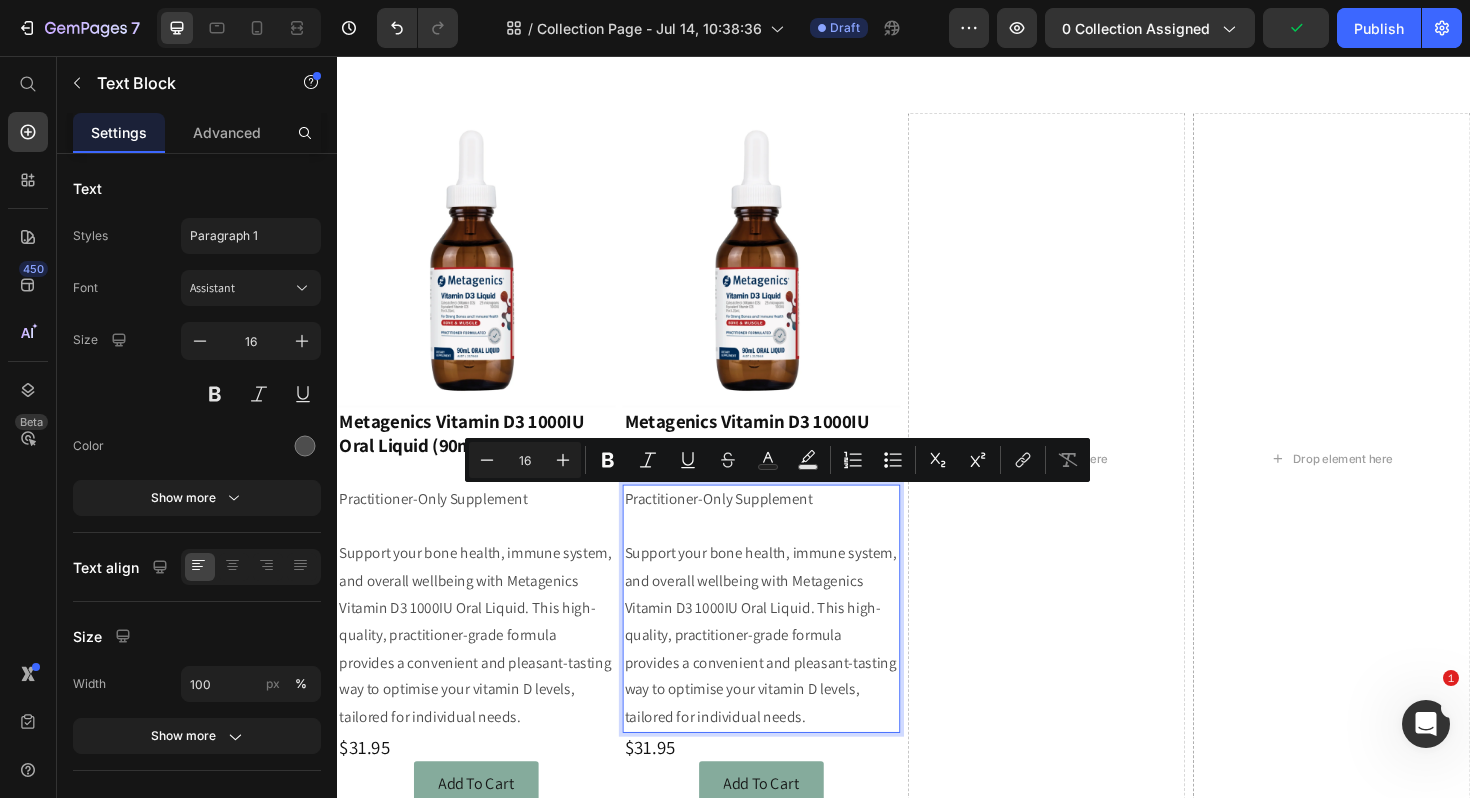 drag, startPoint x: 766, startPoint y: 757, endPoint x: 642, endPoint y: 534, distance: 255.15681 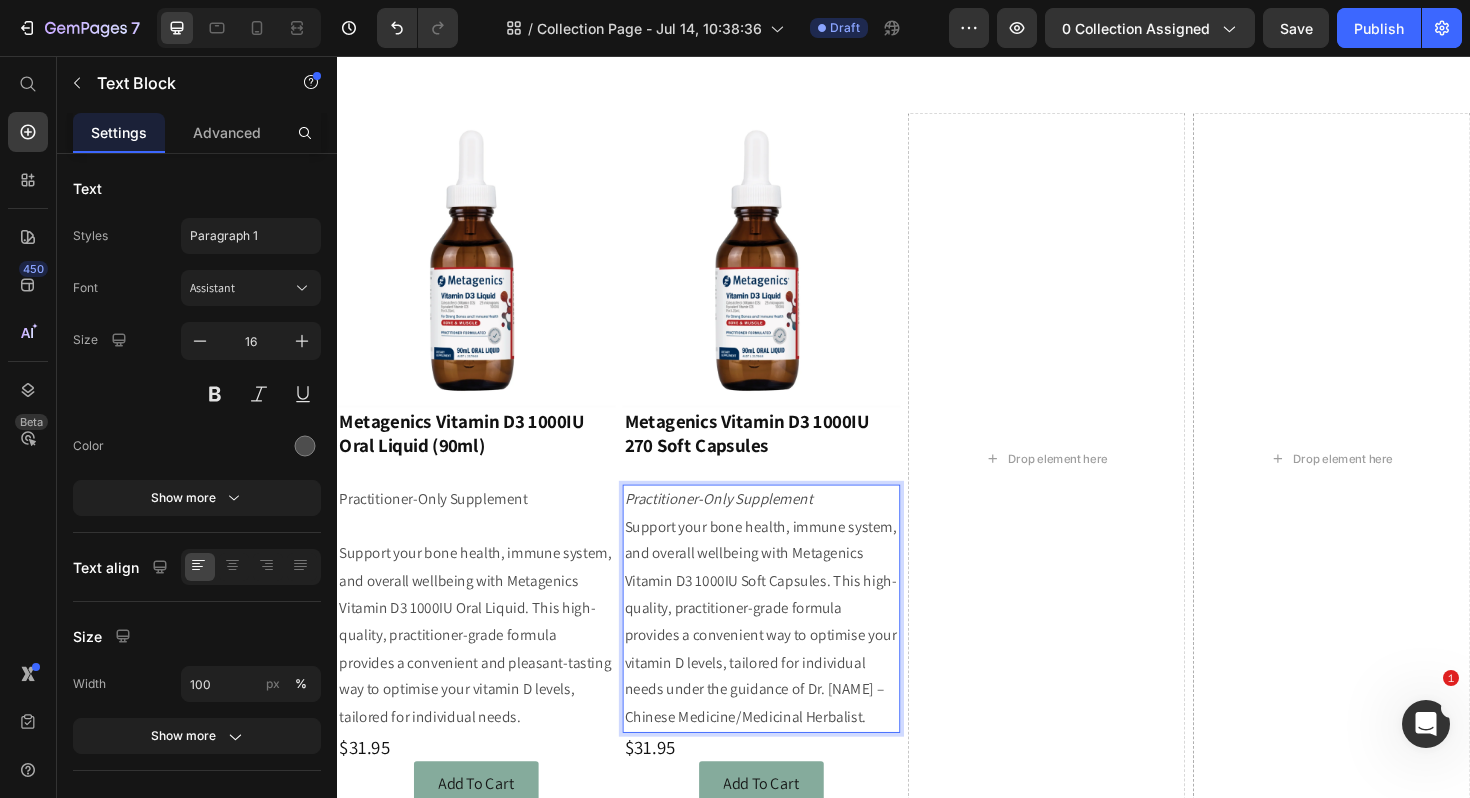 click on "Practitioner-Only Supplement" at bounding box center (786, 526) 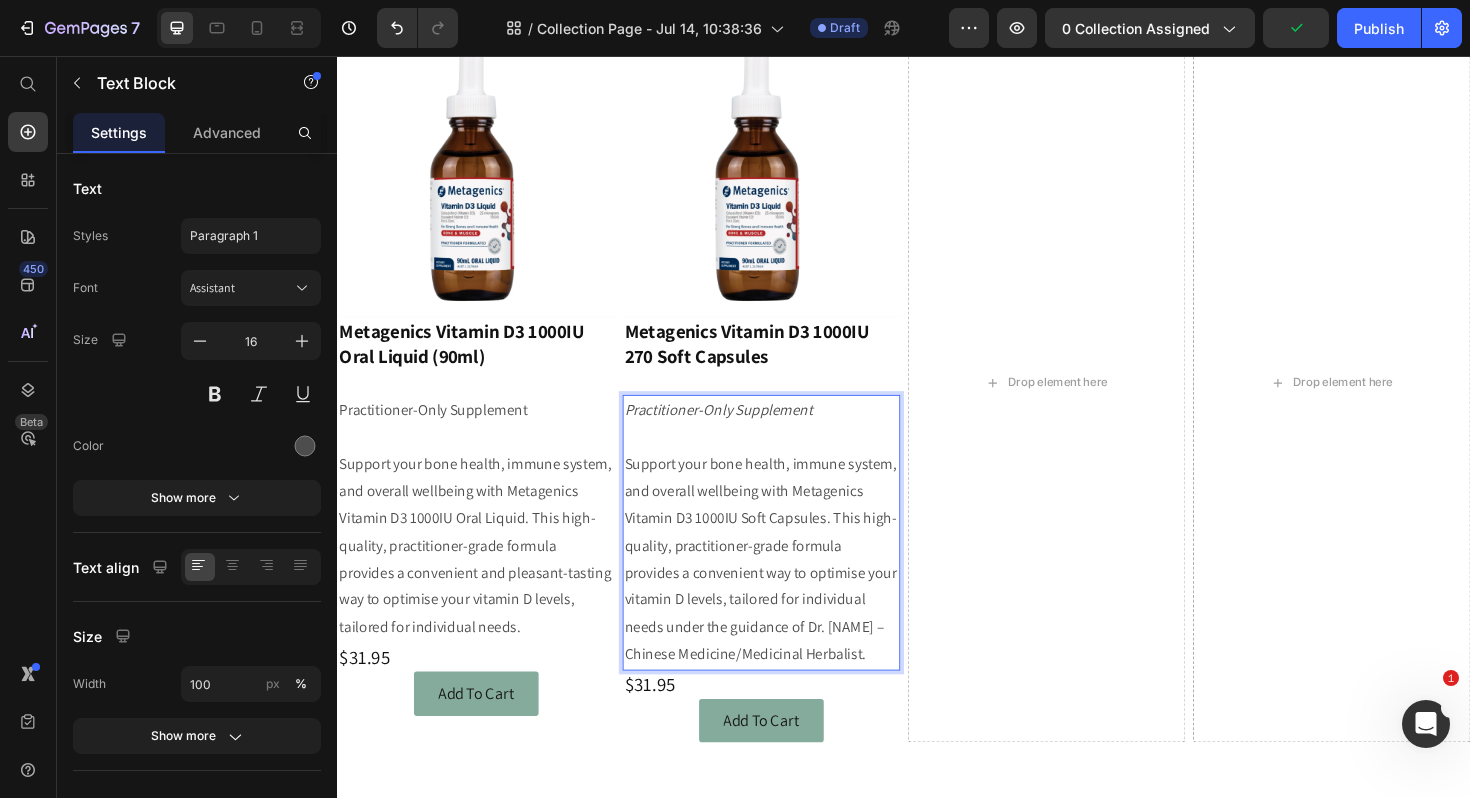 scroll, scrollTop: 462, scrollLeft: 0, axis: vertical 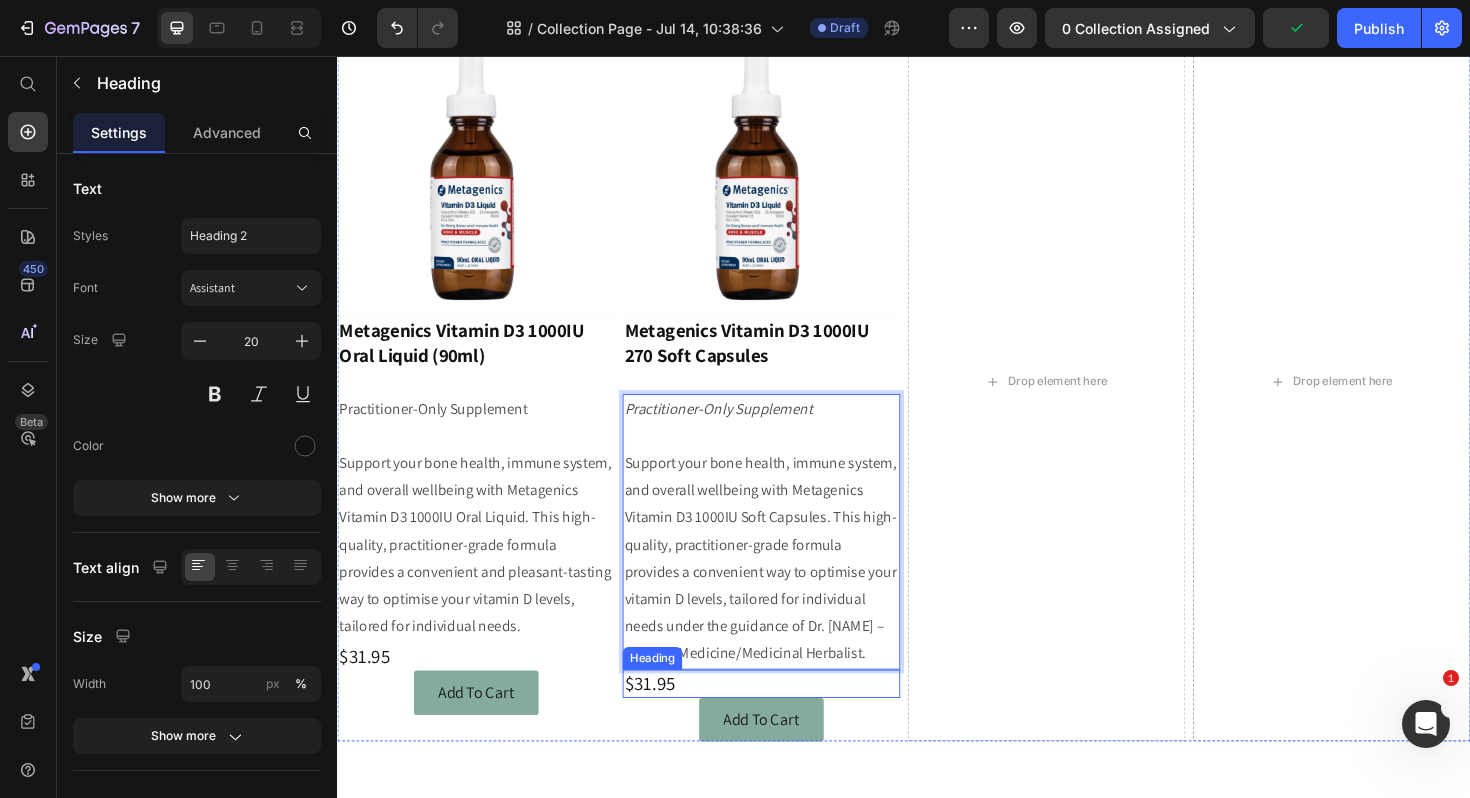 click on "$31.95" at bounding box center (786, 721) 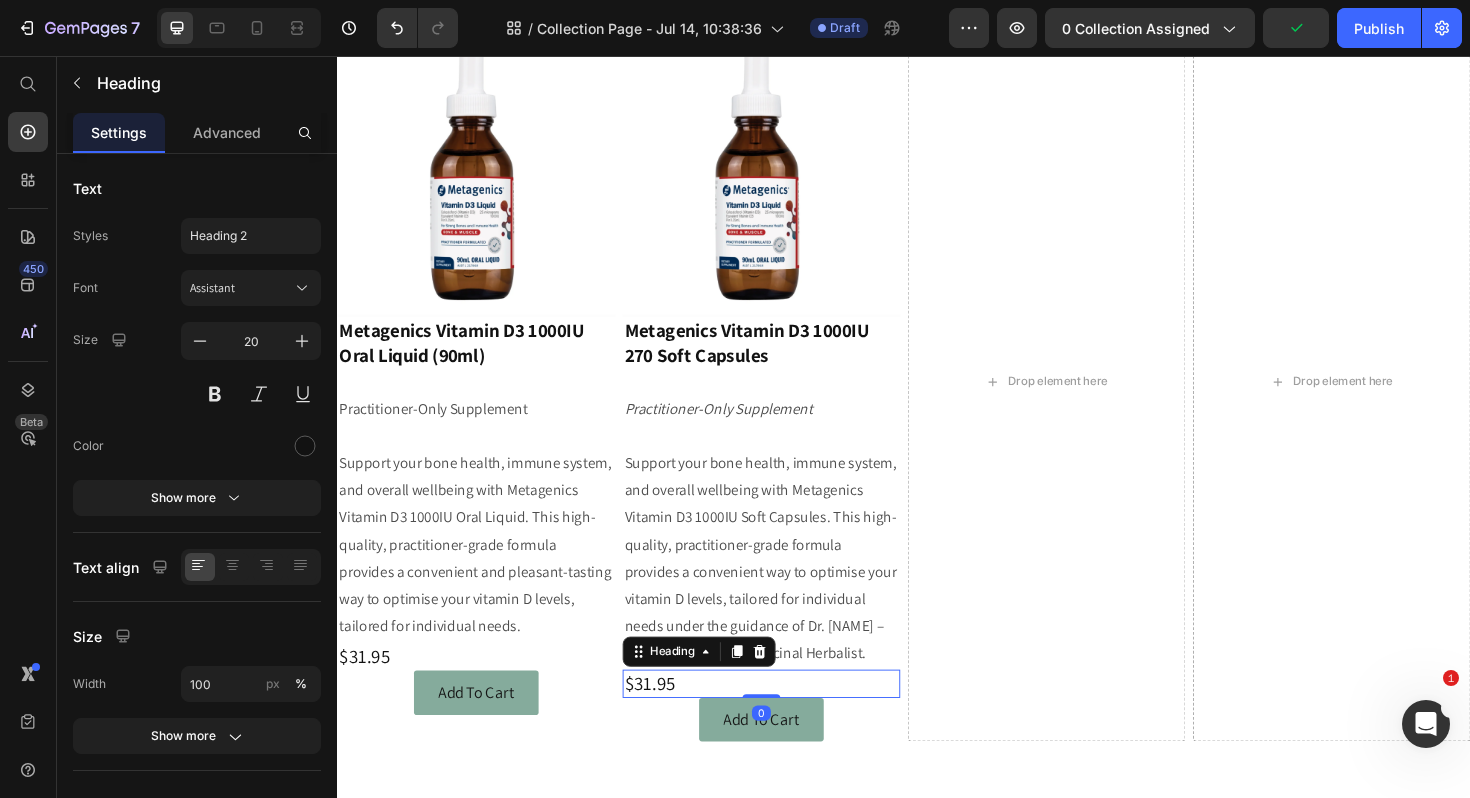 click on "$31.95" at bounding box center (786, 721) 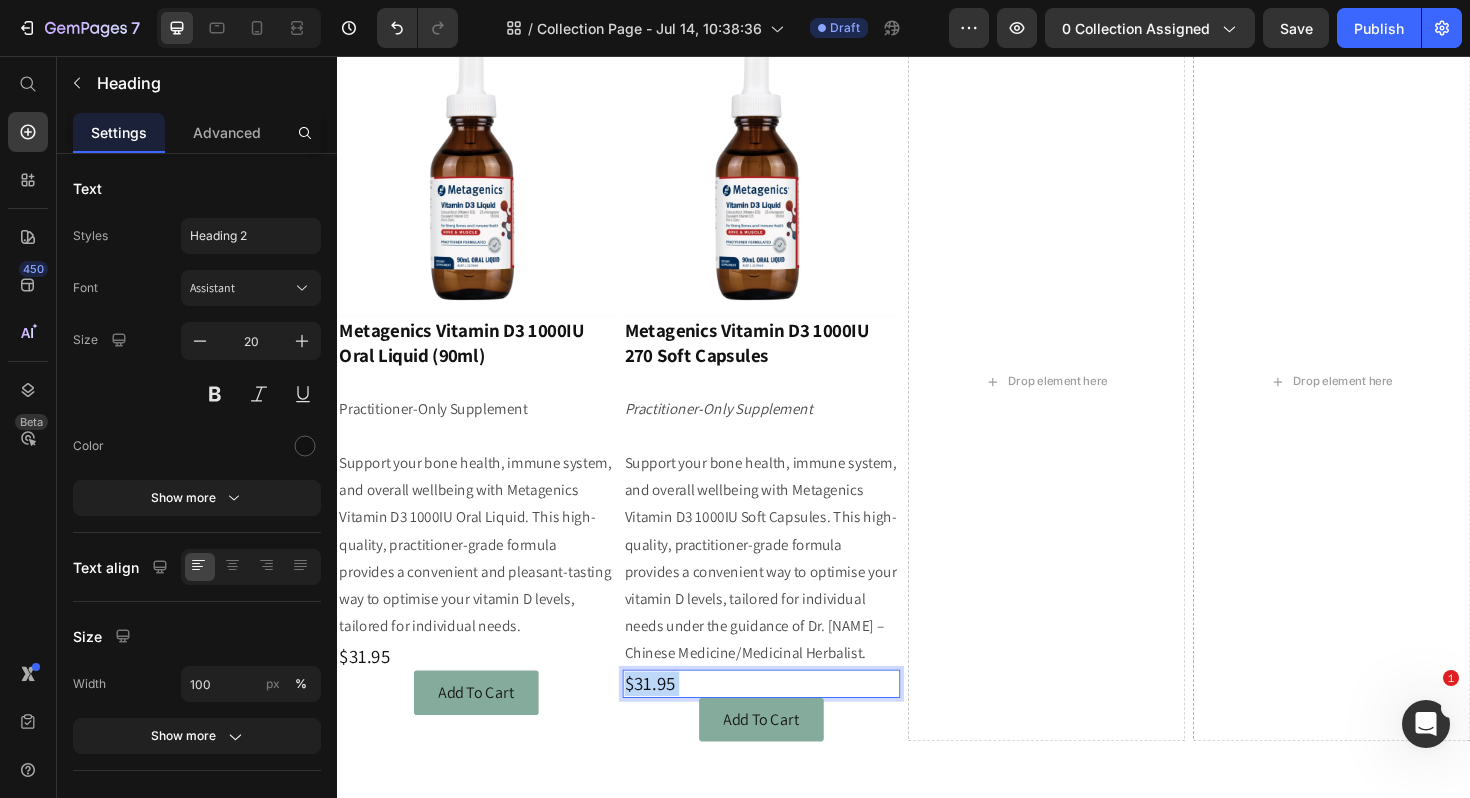 drag, startPoint x: 700, startPoint y: 720, endPoint x: 661, endPoint y: 721, distance: 39.012817 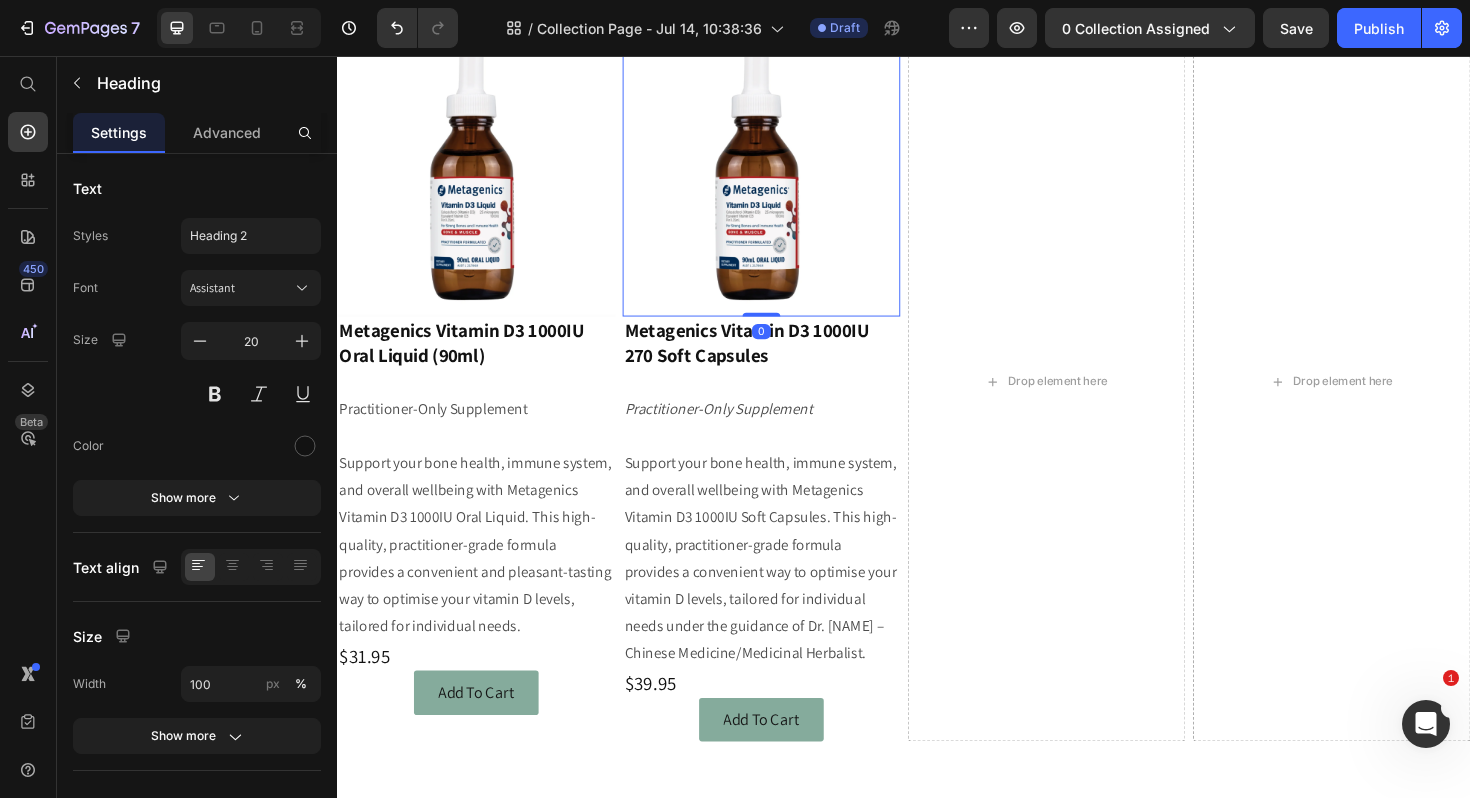 click at bounding box center [786, 176] 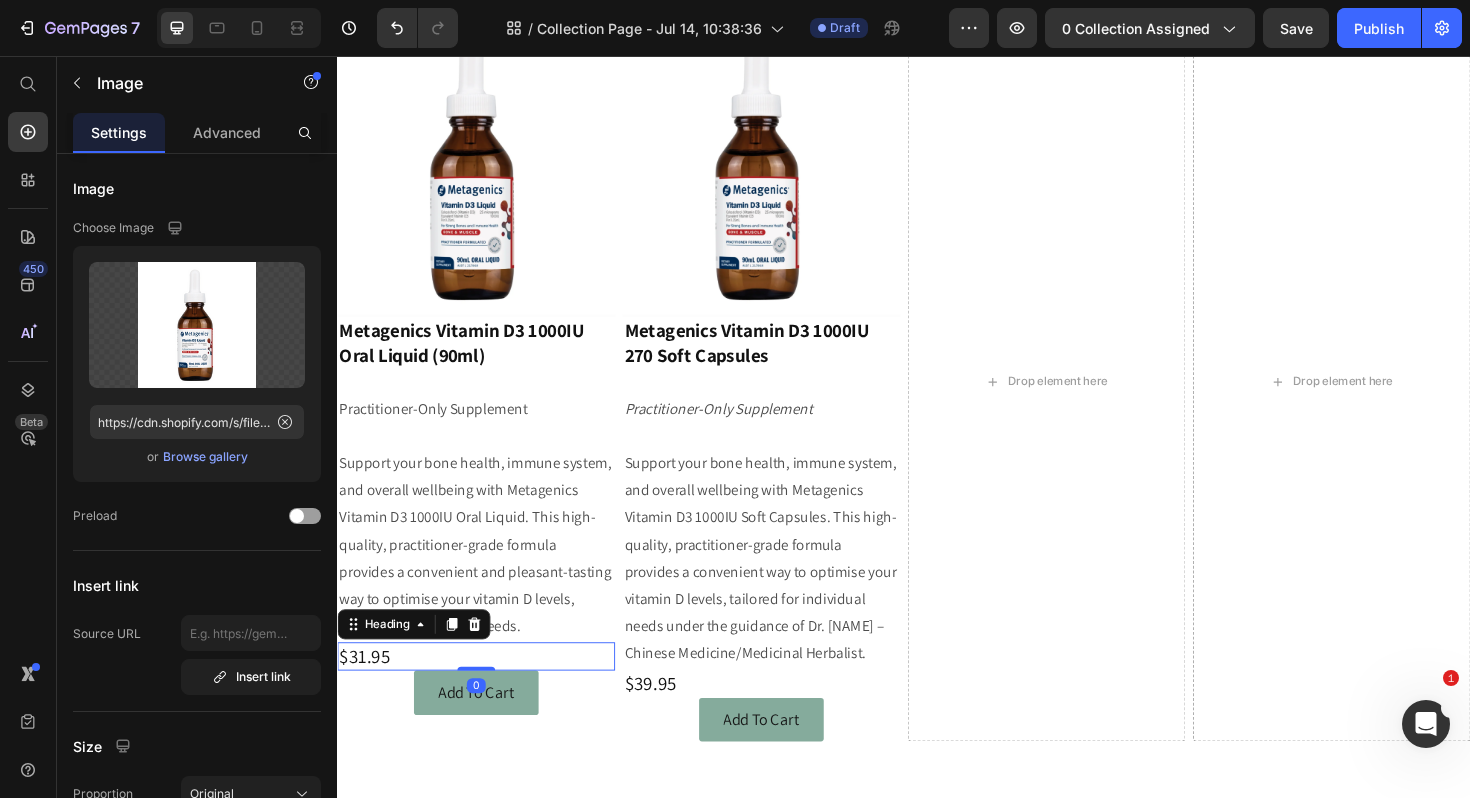 click on "$31.95" at bounding box center [484, 692] 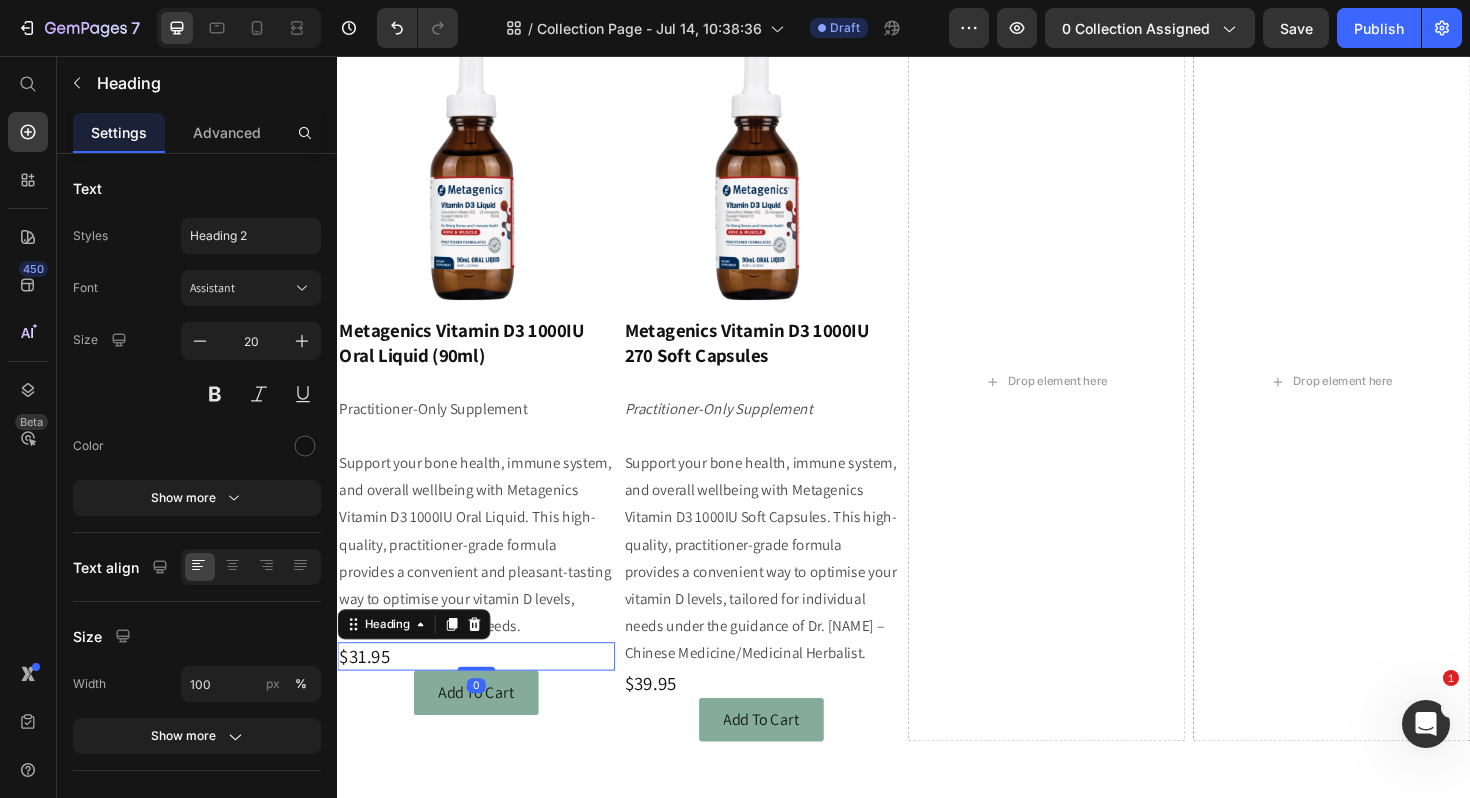 click on "$31.95" at bounding box center [484, 692] 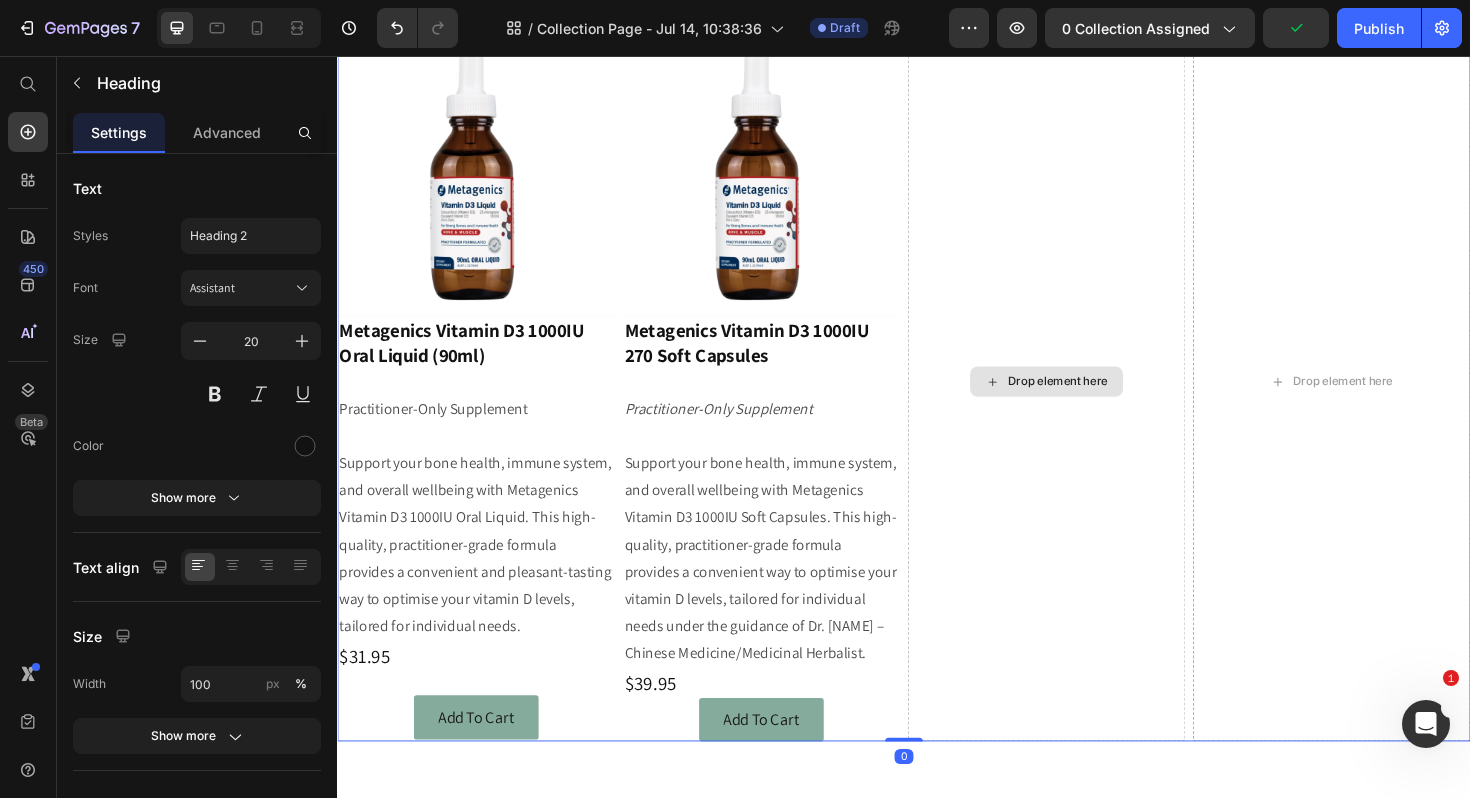 click on "Drop element here" at bounding box center [1088, 401] 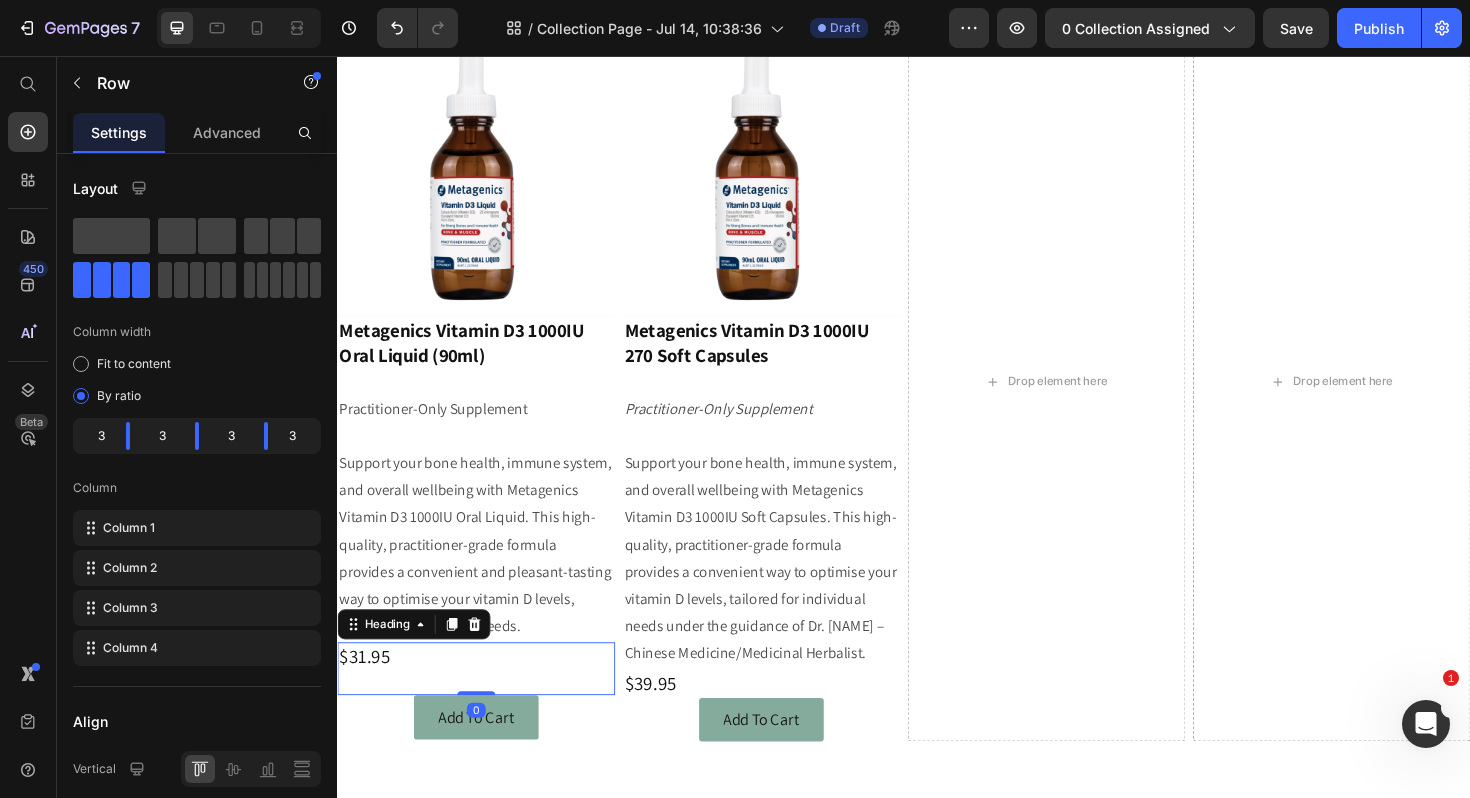 click on "$31.95" at bounding box center [484, 705] 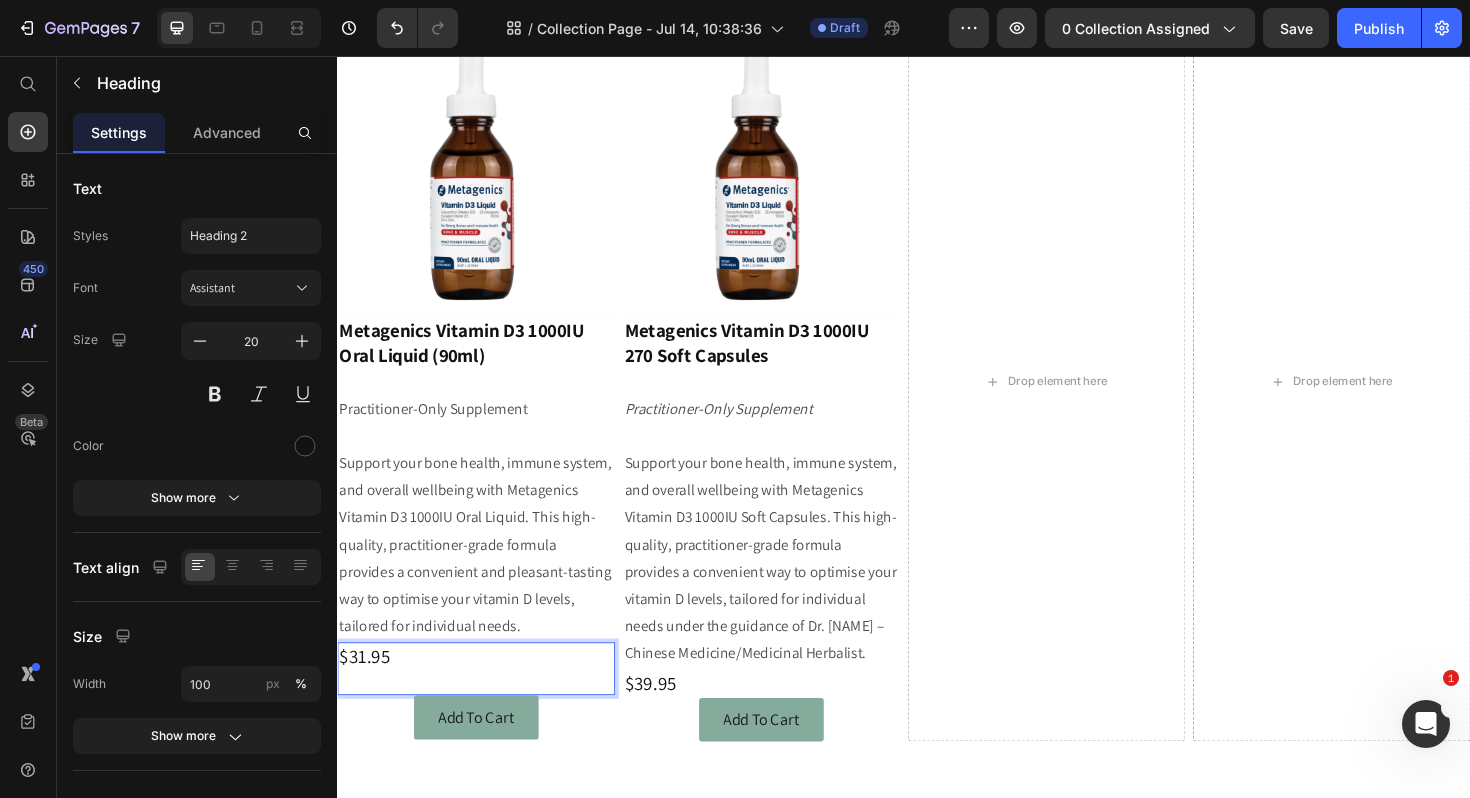 click on "$31.95" at bounding box center [484, 705] 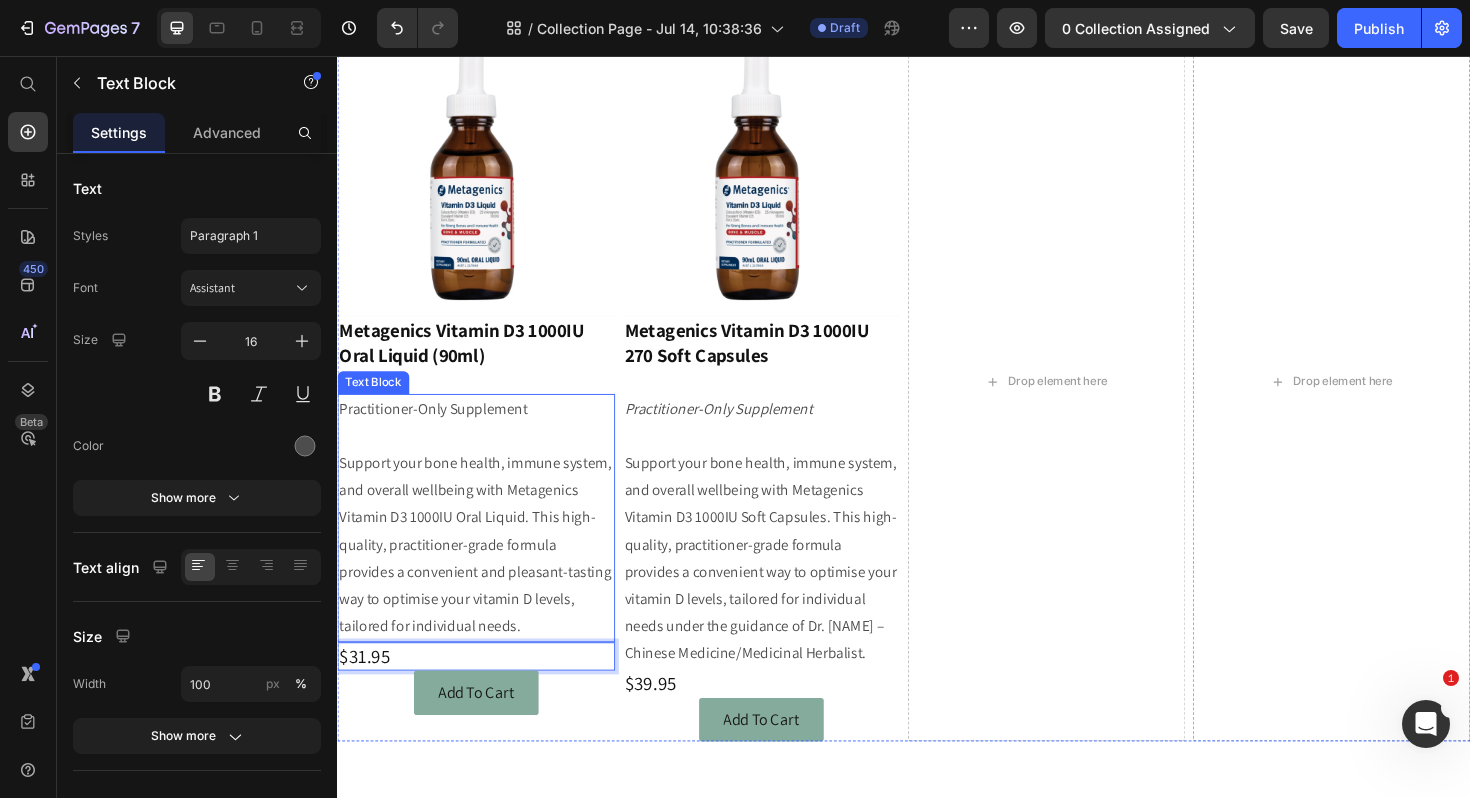 click on "Support your bone health, immune system, and overall wellbeing with Metagenics Vitamin D3 1000IU Oral Liquid. This high-quality, practitioner-grade formula provides a convenient and pleasant-tasting way to optimise your vitamin D levels, tailored for individual needs." at bounding box center (484, 574) 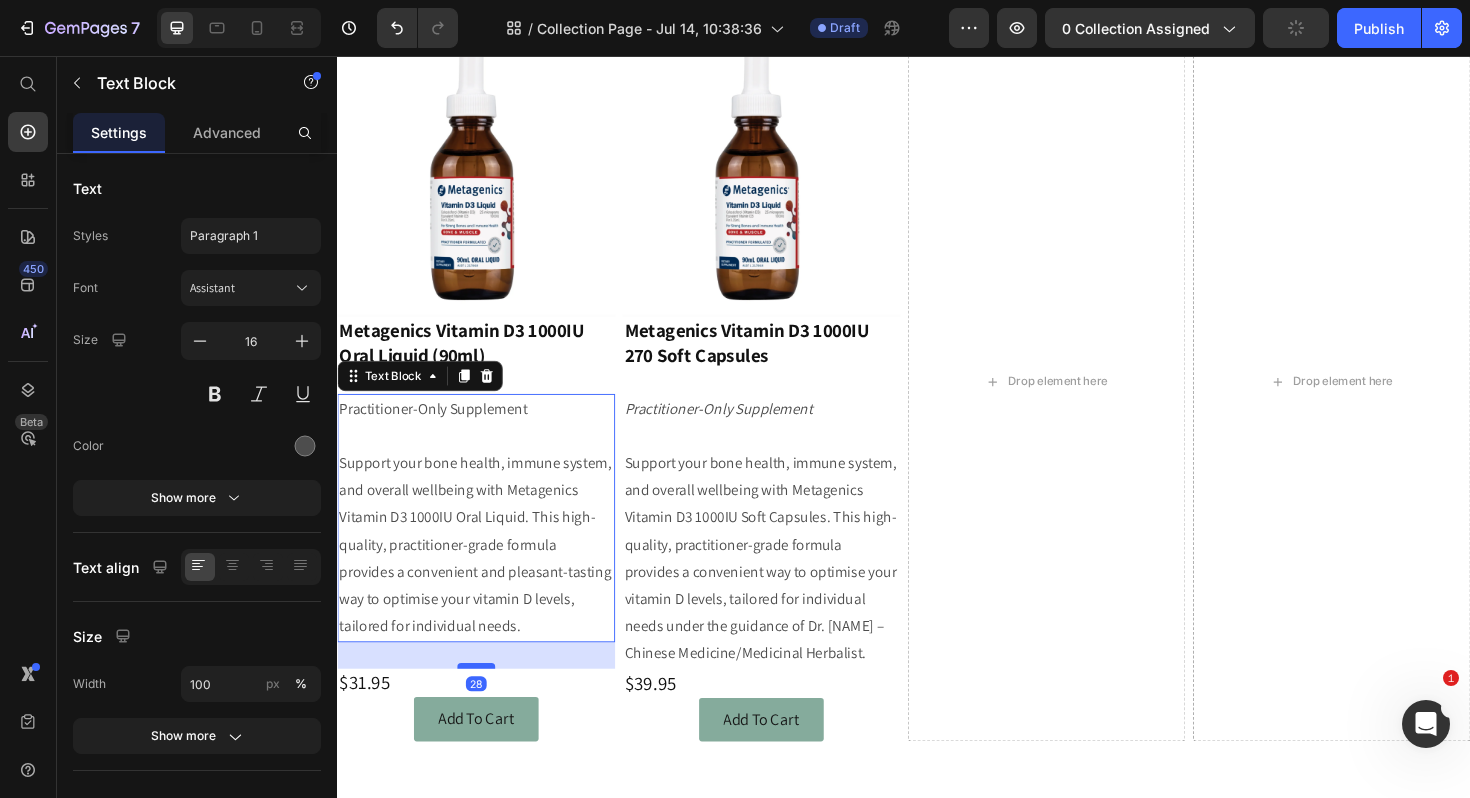 drag, startPoint x: 490, startPoint y: 675, endPoint x: 487, endPoint y: 702, distance: 27.166155 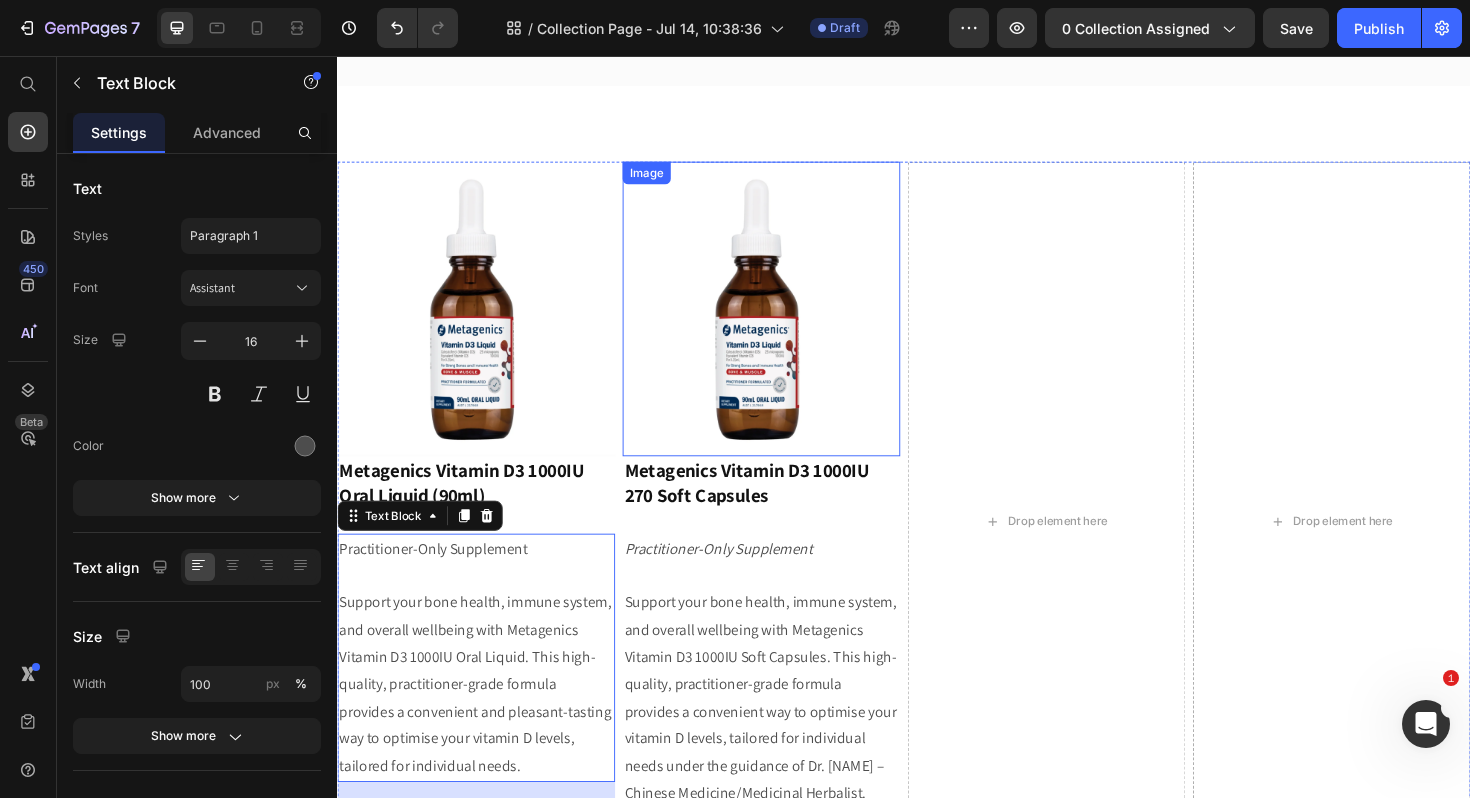 scroll, scrollTop: 165, scrollLeft: 0, axis: vertical 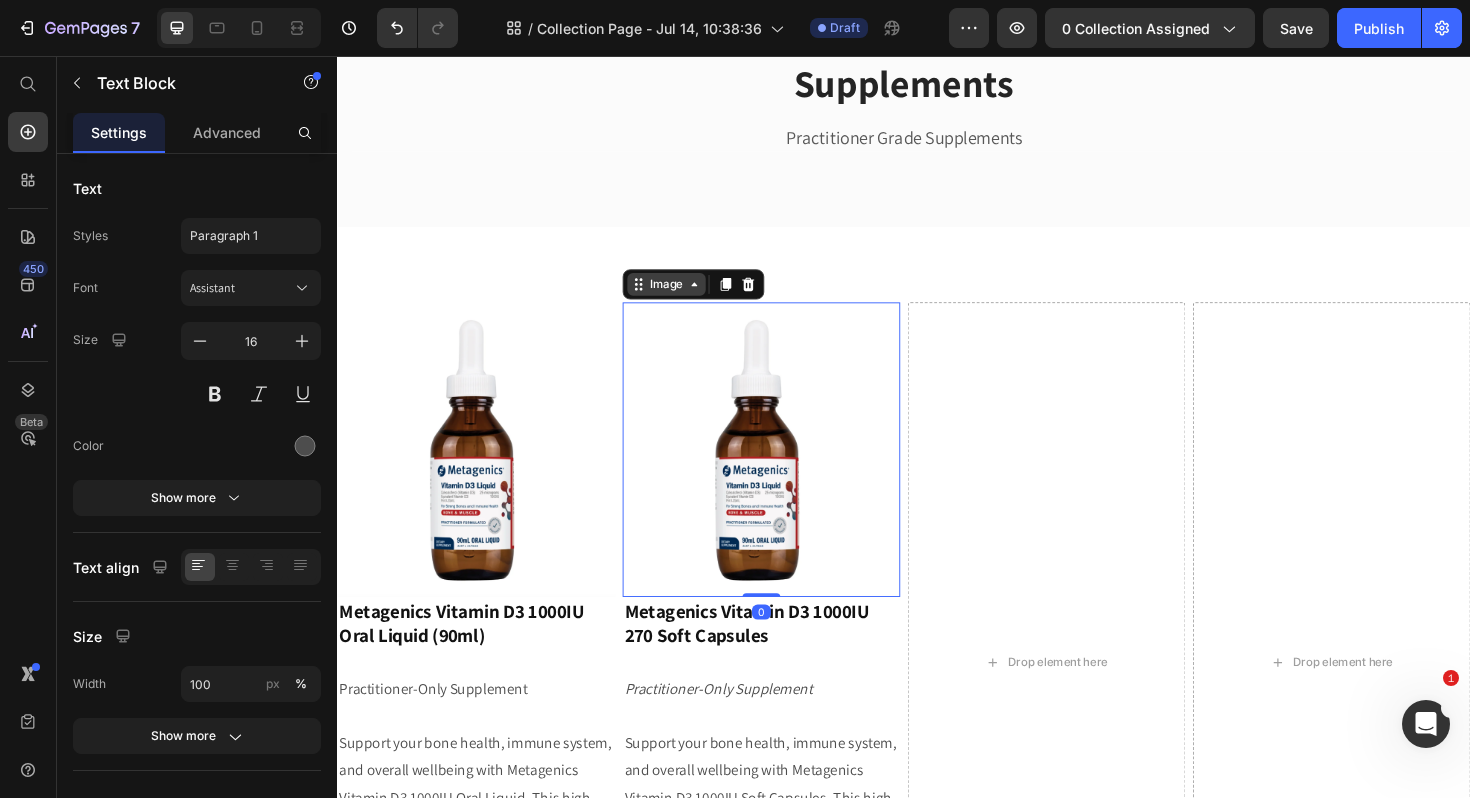 click on "Image" at bounding box center (685, 298) 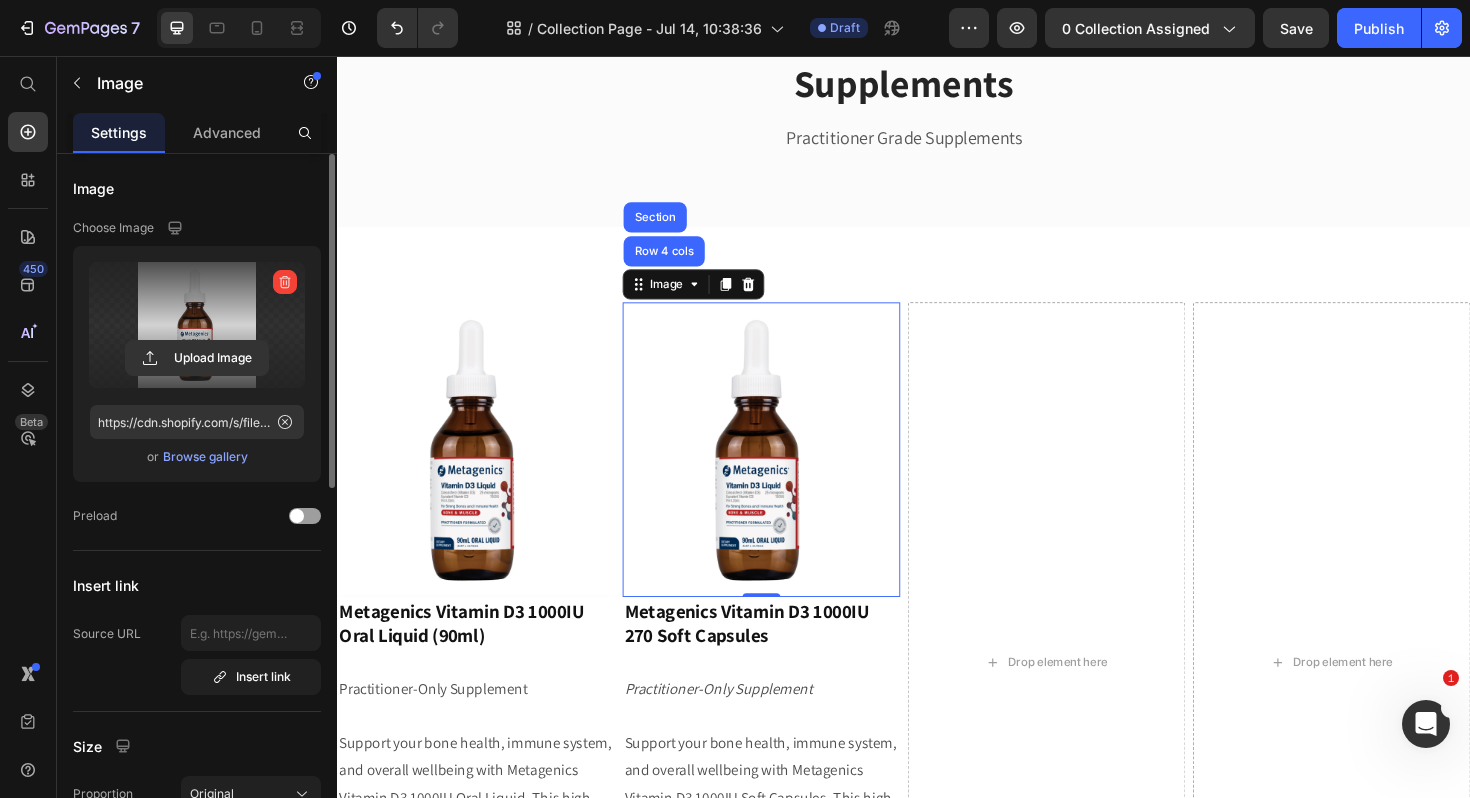 click at bounding box center [197, 325] 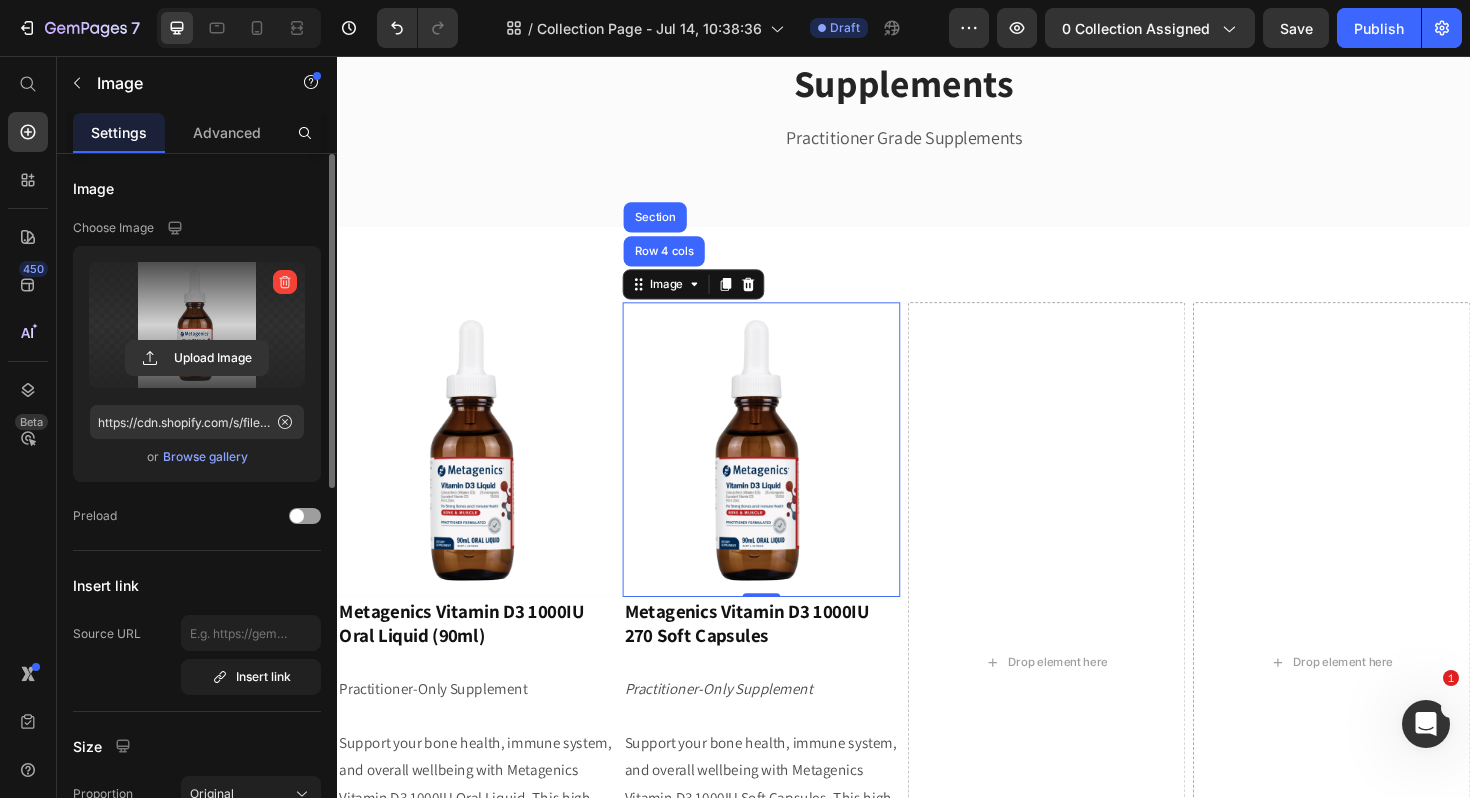 click 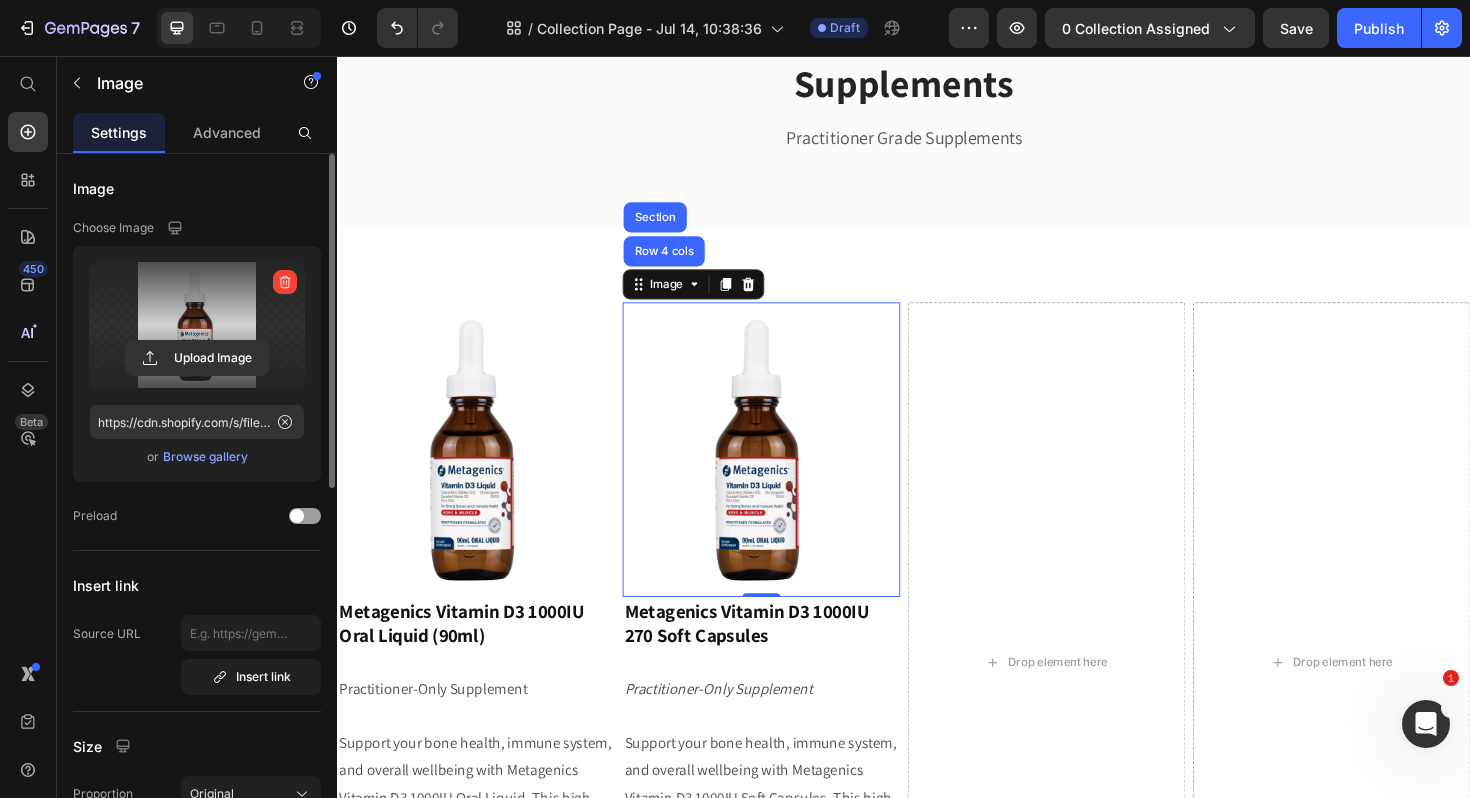 click at bounding box center (197, 325) 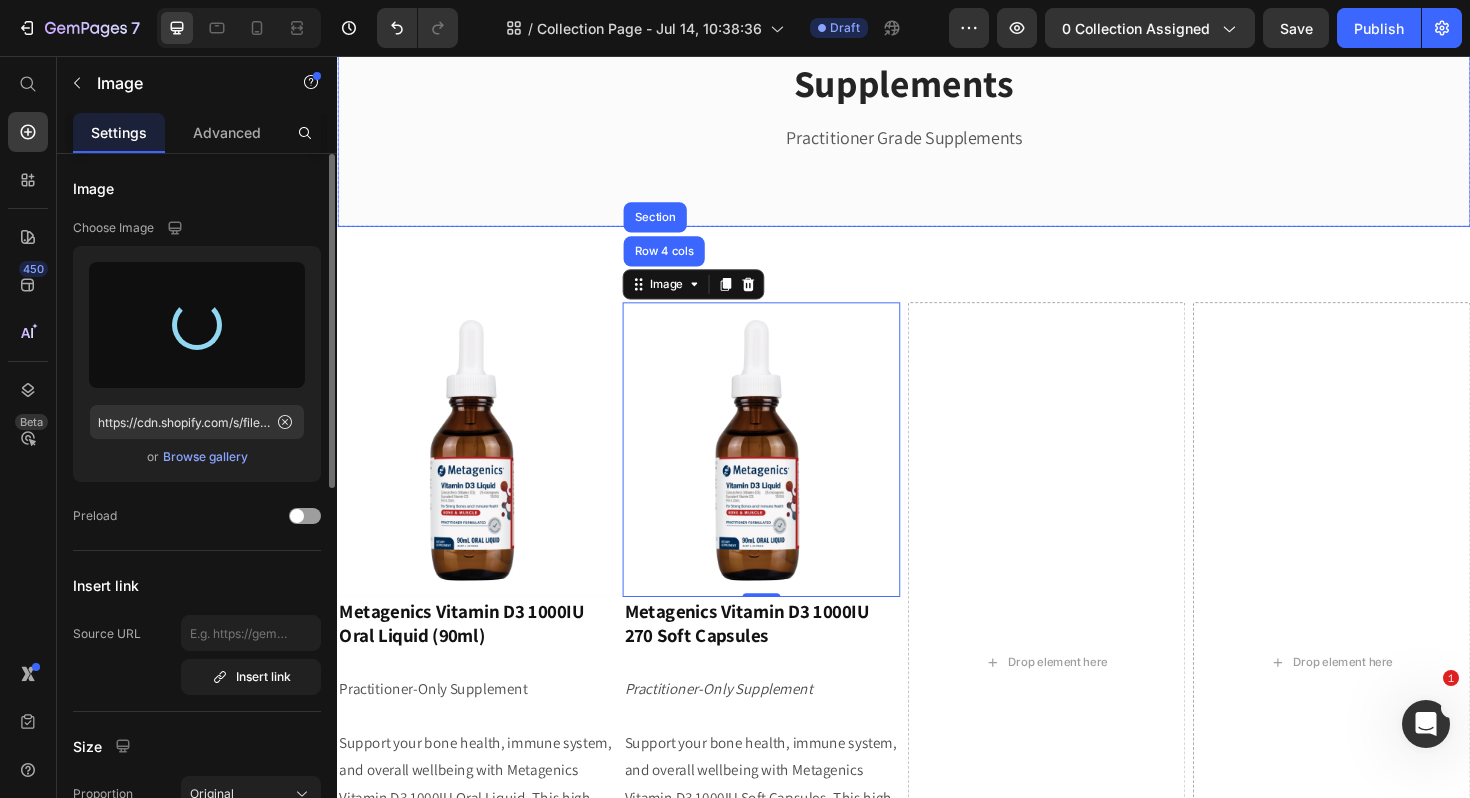 type on "https://cdn.shopify.com/s/files/1/0060/2924/6567/files/gempages_496021715462128776-a05141d8-a751-4fdc-a45f-4b7b5a7c567f.png" 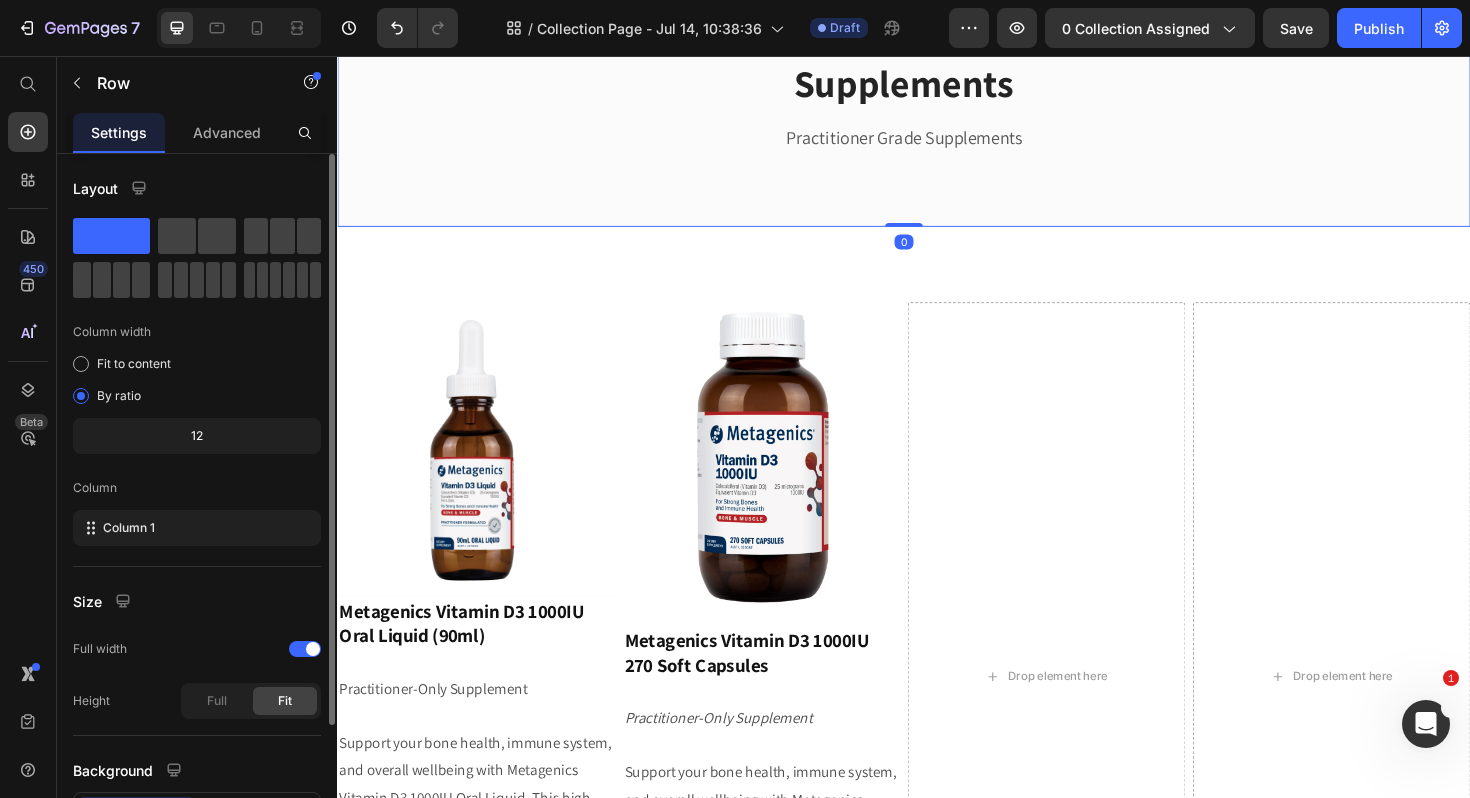click on "Home Text block
Icon Supplements Text block Row Supplements Heading Practitioner Grade Supplements Text block Row Row Row   0" at bounding box center [937, 84] 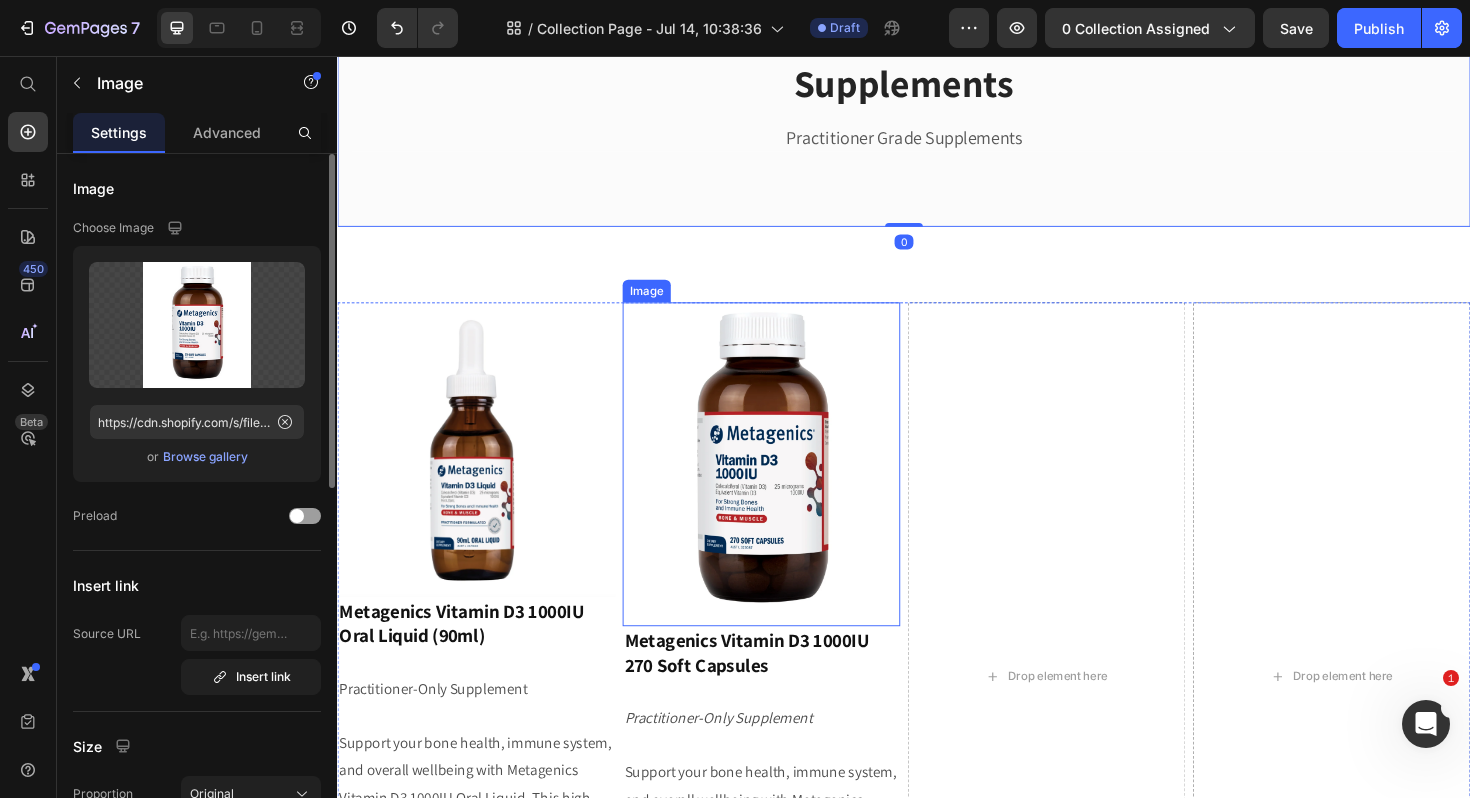 click at bounding box center (786, 488) 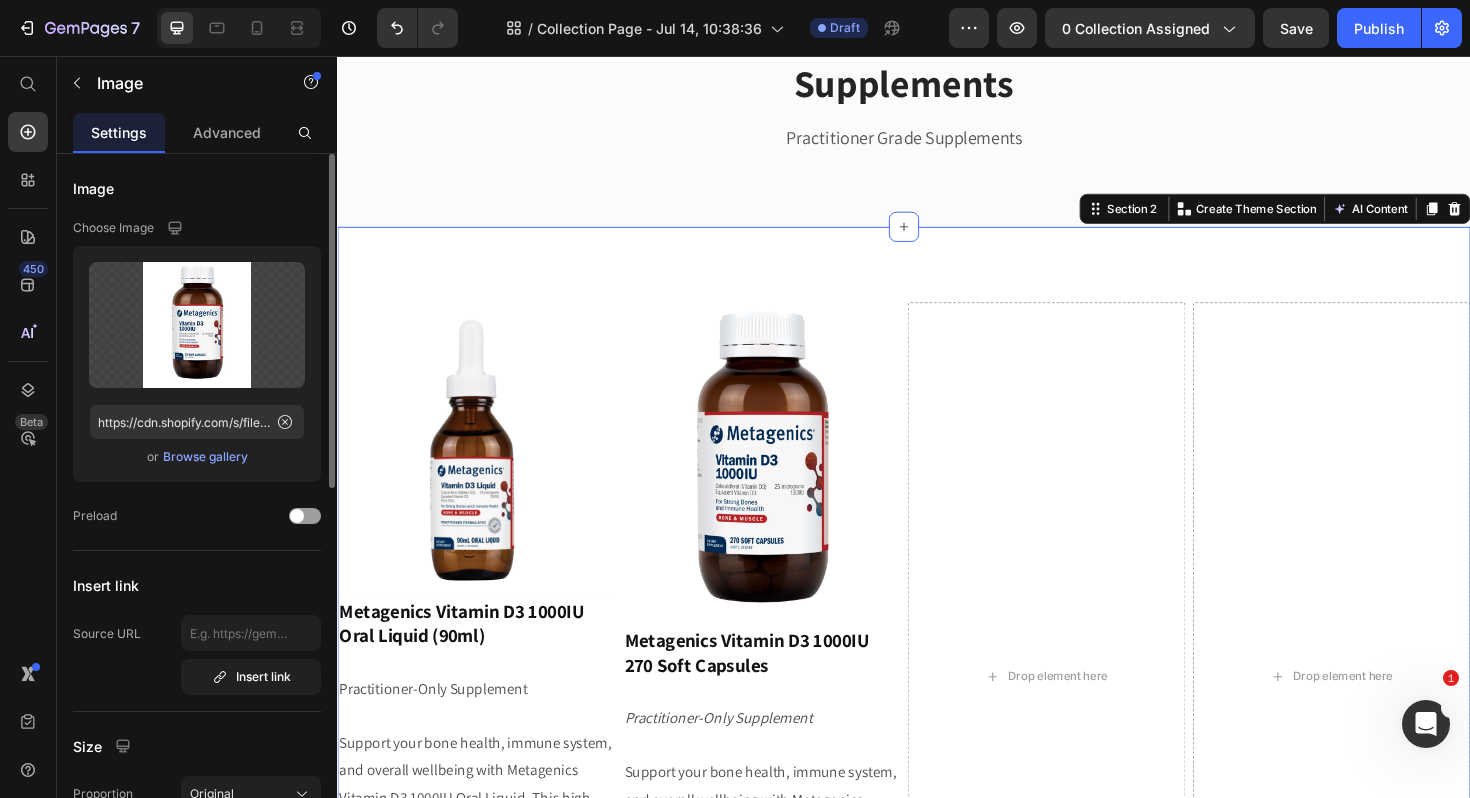 click on "Image Metagenics Vitamin D3 1000IU Oral Liquid (90ml)   Heading Practitioner-Only Supplement   Support your bone health, immune system, and overall wellbeing with Metagenics Vitamin D3 1000IU Oral Liquid. This high-quality, practitioner-grade formula provides a convenient and pleasant-tasting way to optimise your vitamin D levels, tailored for individual needs.   Text Block $31.95 Heading Add To Cart Button Row Image ⁠⁠⁠⁠⁠⁠⁠ Metagenics Vitamin D3 1000IU 270 Soft Capsules   Heading Practitioner-Only Supplement Support your bone health, immune system, and overall wellbeing with Metagenics Vitamin D3 1000IU Soft Capsules. This high-quality, practitioner-grade formula provides a convenient way to optimise your vitamin D levels, tailored for individual needs under the guidance of Dr. Tania – Chinese Medicine/Medicinal Herbalist. Text Block $39.95 Heading Add To Cart Button
Drop element here
Drop element here Row Section 2   You can create reusable sections" at bounding box center (937, 705) 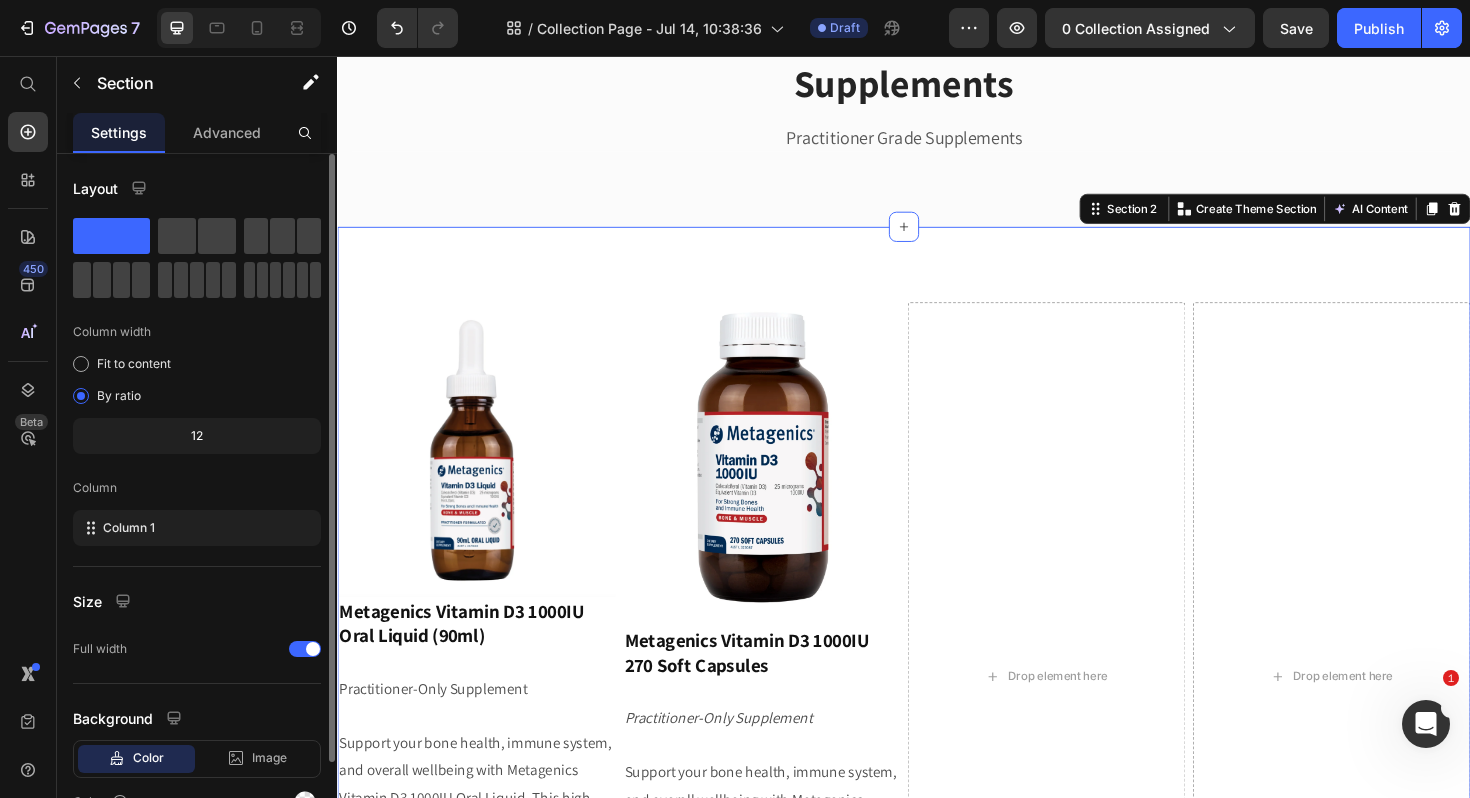 click on "Image Metagenics Vitamin D3 1000IU Oral Liquid (90ml)   Heading Practitioner-Only Supplement   Support your bone health, immune system, and overall wellbeing with Metagenics Vitamin D3 1000IU Oral Liquid. This high-quality, practitioner-grade formula provides a convenient and pleasant-tasting way to optimise your vitamin D levels, tailored for individual needs.   Text Block $31.95 Heading Add To Cart Button Row Image ⁠⁠⁠⁠⁠⁠⁠ Metagenics Vitamin D3 1000IU 270 Soft Capsules   Heading Practitioner-Only Supplement Support your bone health, immune system, and overall wellbeing with Metagenics Vitamin D3 1000IU Soft Capsules. This high-quality, practitioner-grade formula provides a convenient way to optimise your vitamin D levels, tailored for individual needs under the guidance of Dr. Tania – Chinese Medicine/Medicinal Herbalist. Text Block $39.95 Heading Add To Cart Button
Drop element here
Drop element here Row Section 2   You can create reusable sections" at bounding box center [937, 705] 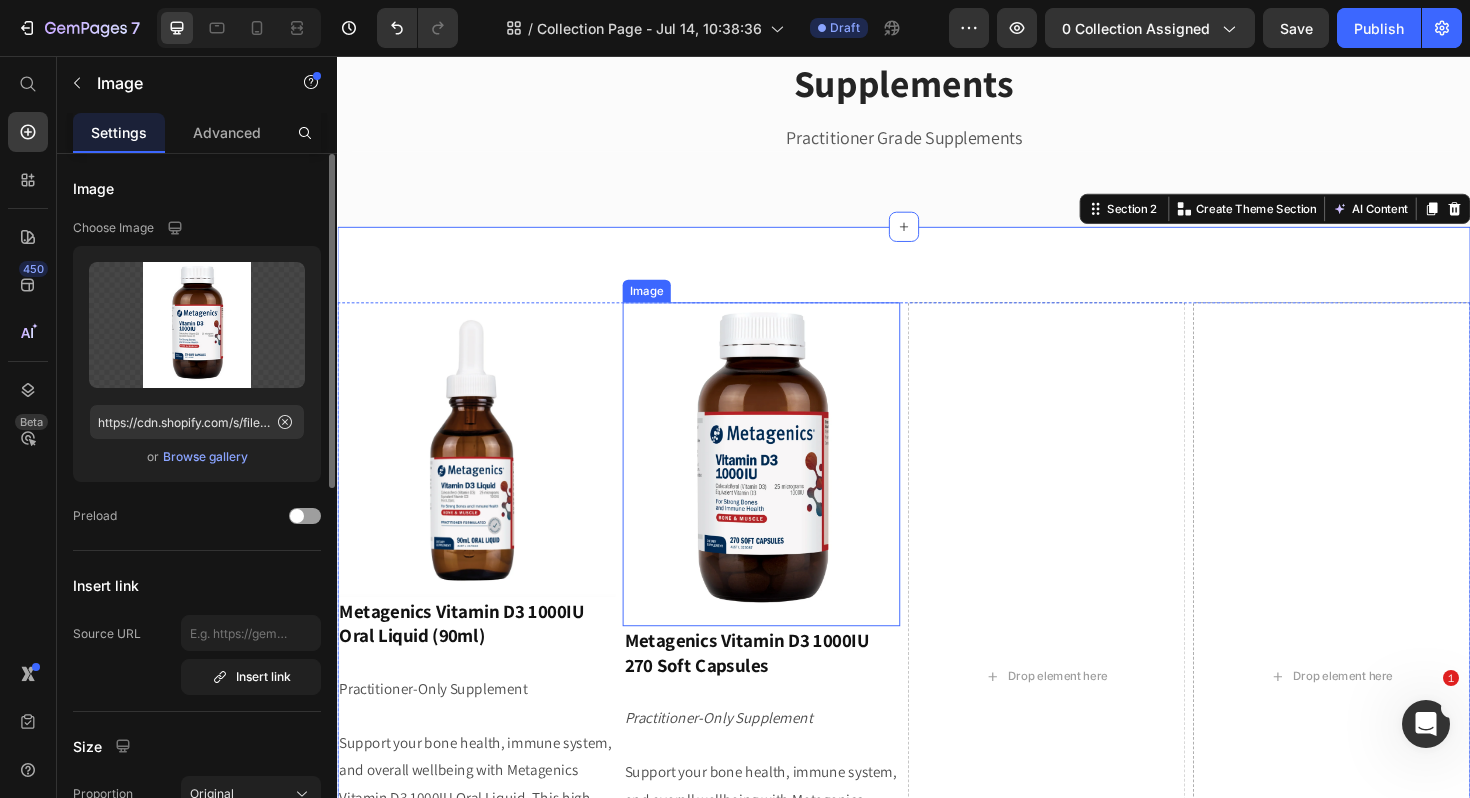 click at bounding box center [786, 488] 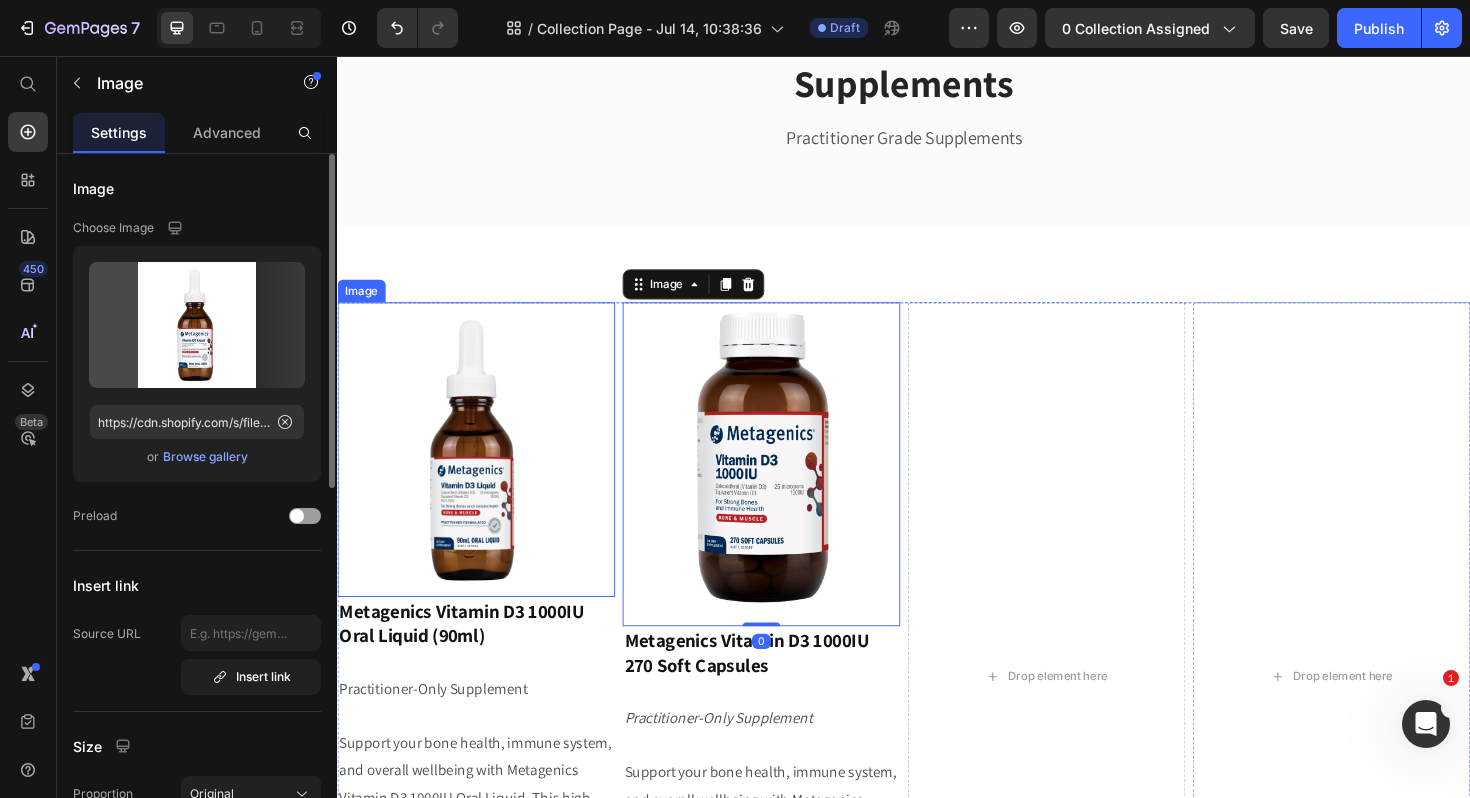 click at bounding box center [484, 473] 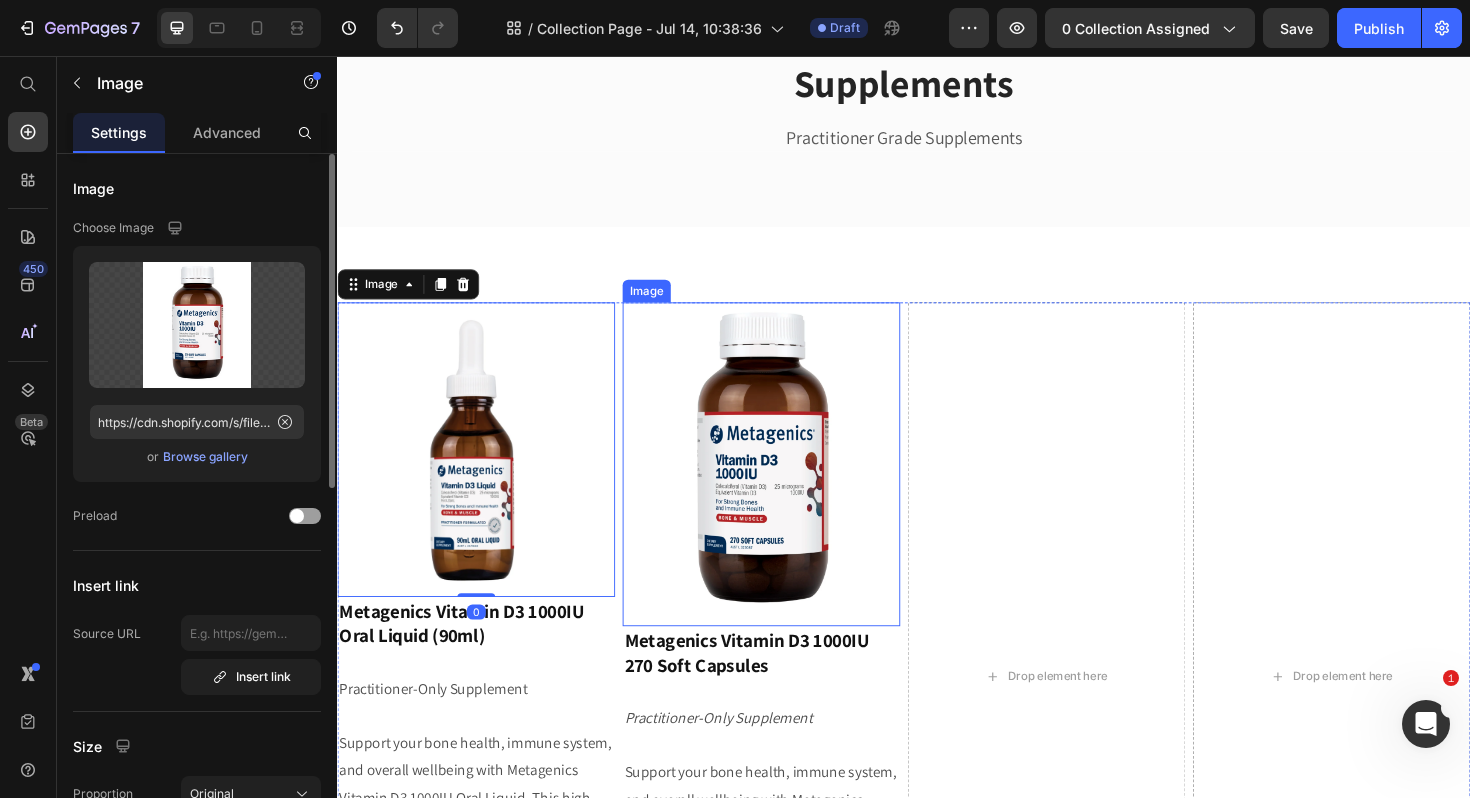 click at bounding box center [786, 488] 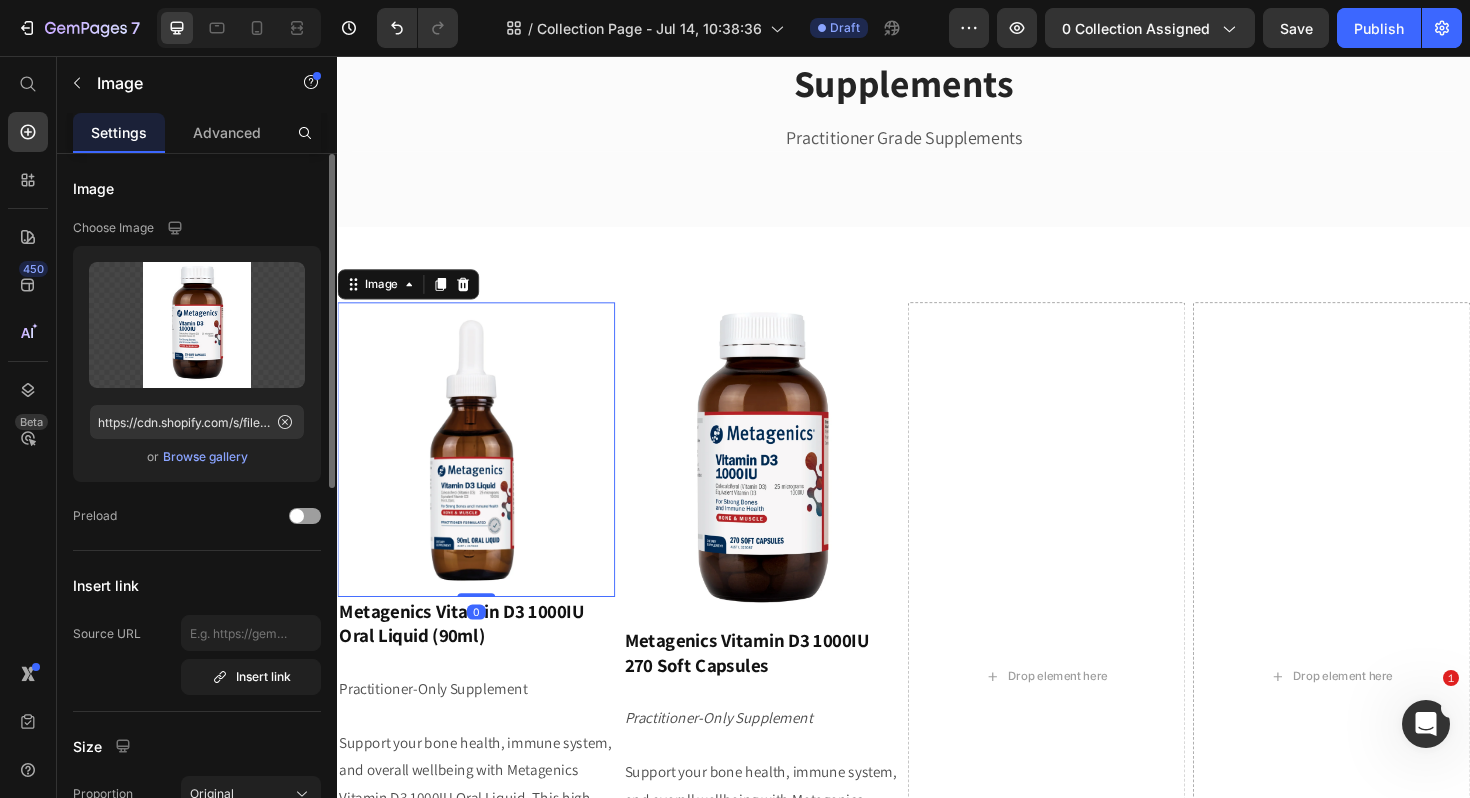 click at bounding box center [484, 473] 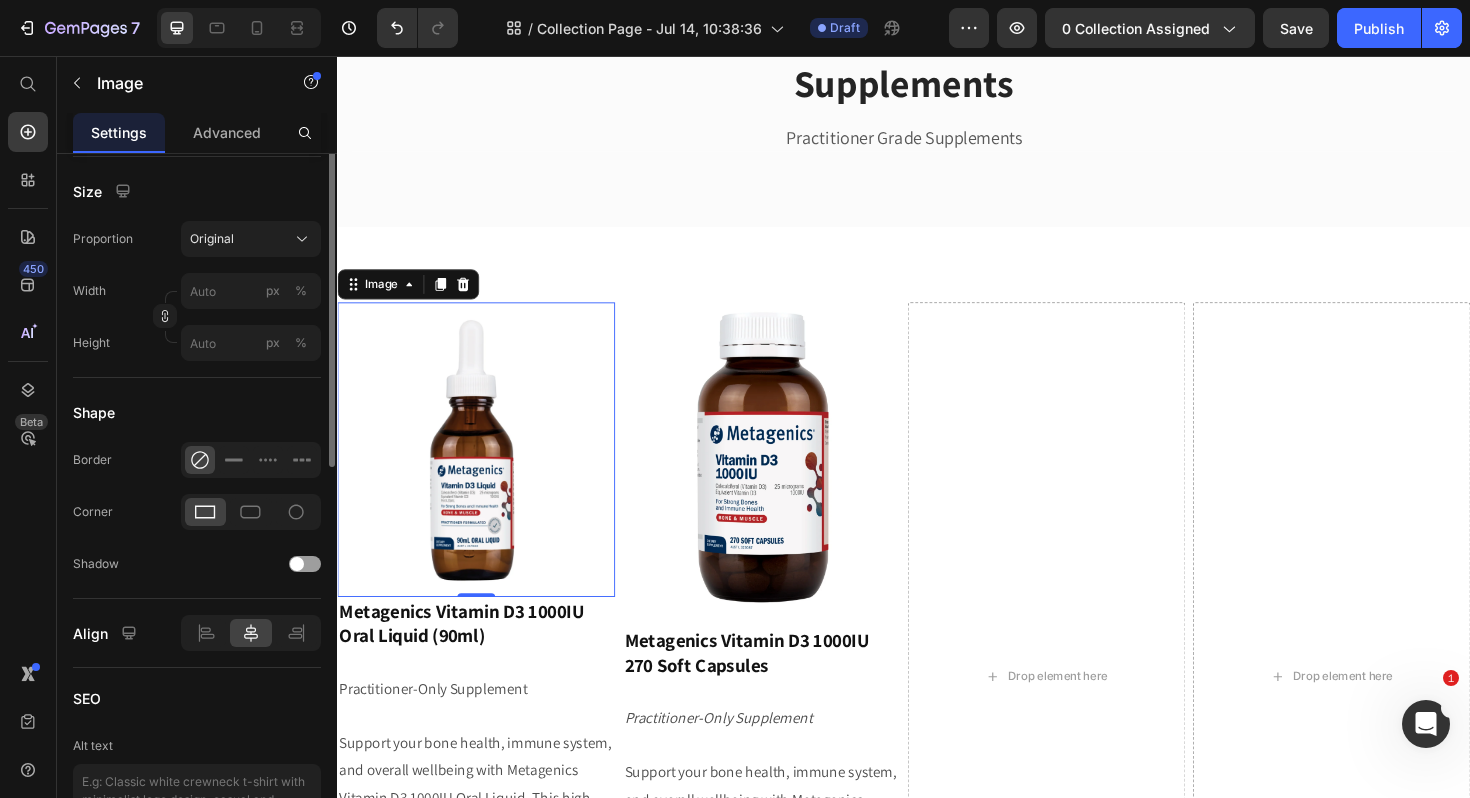 scroll, scrollTop: 259, scrollLeft: 0, axis: vertical 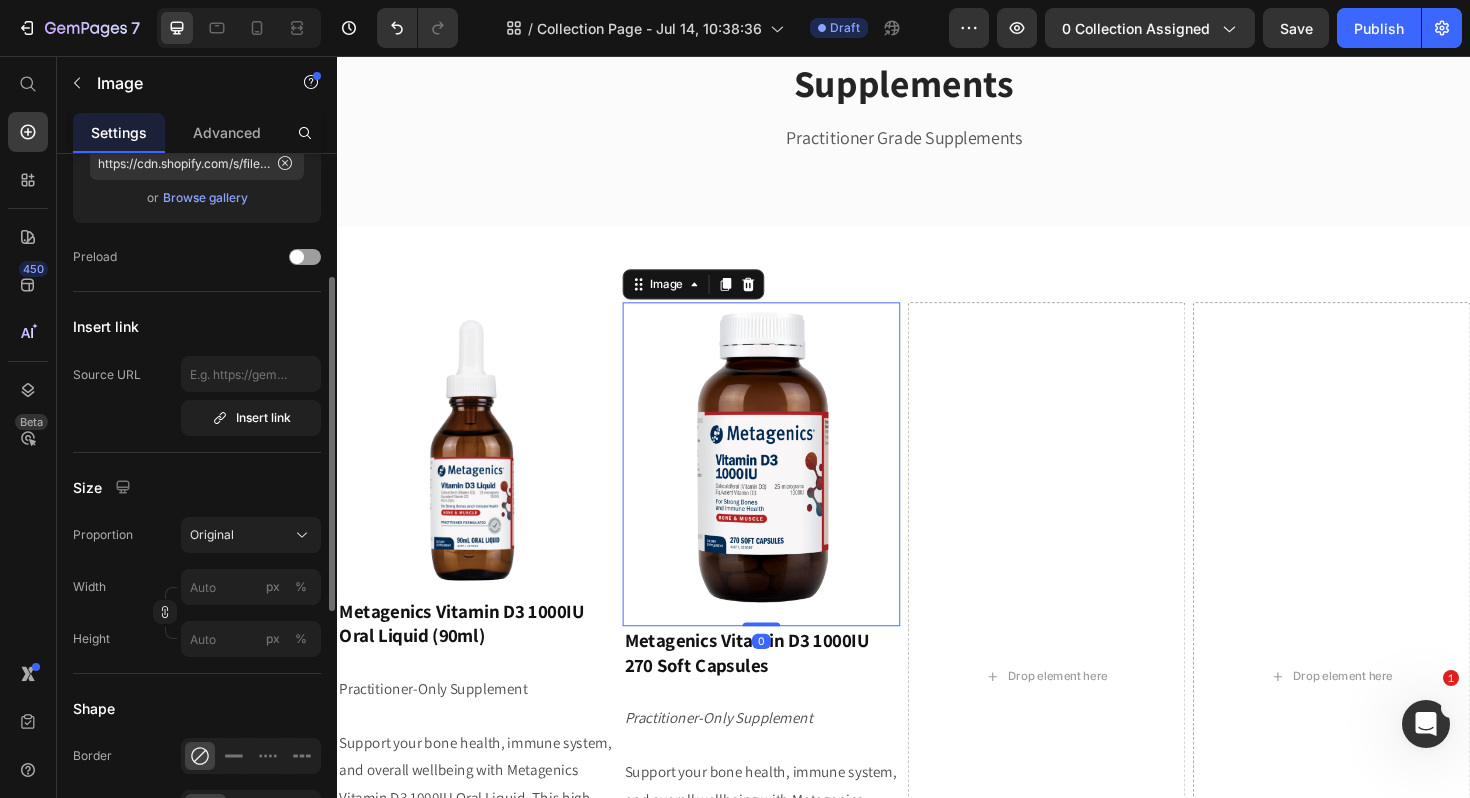 click at bounding box center (786, 488) 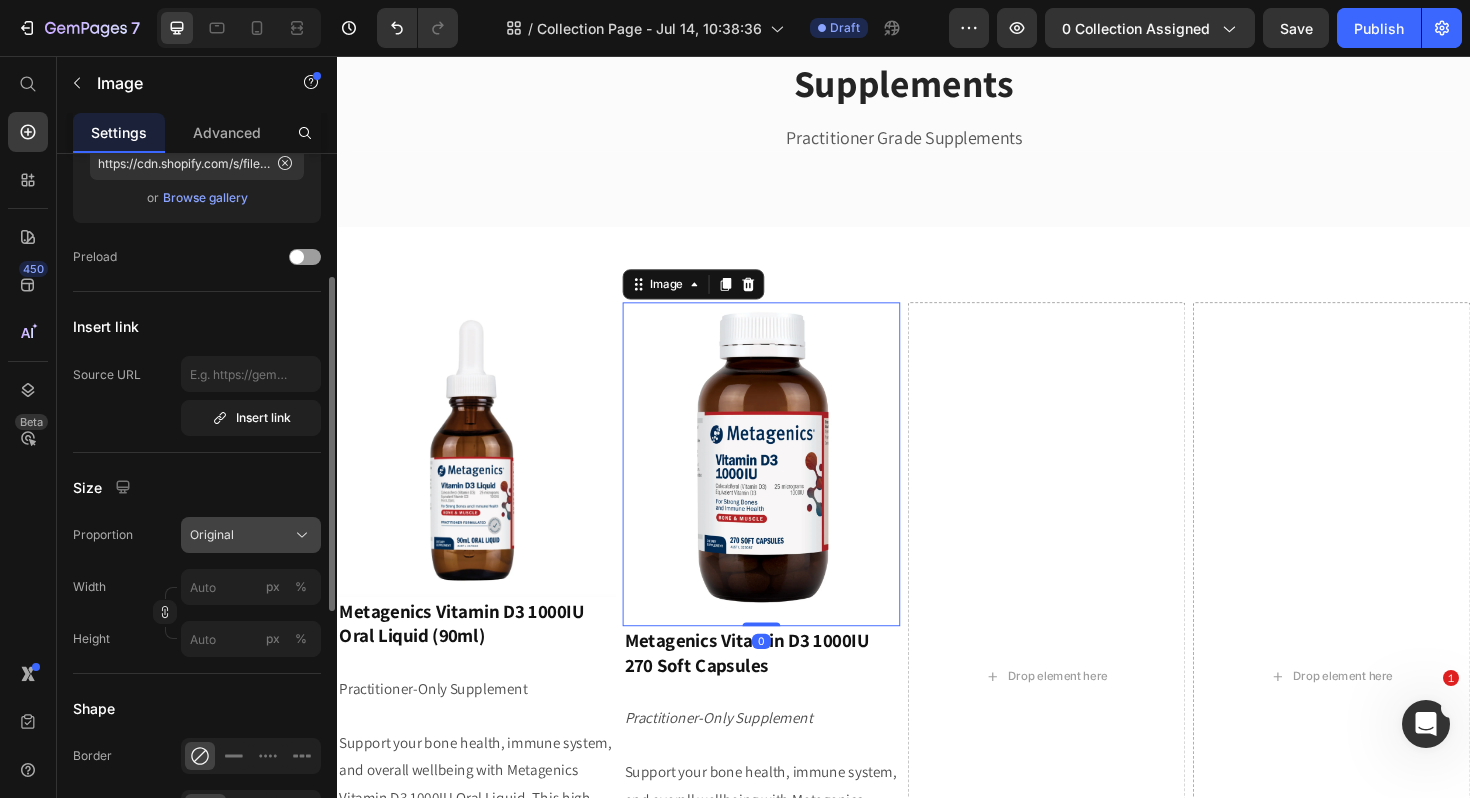 click on "Original" at bounding box center [212, 535] 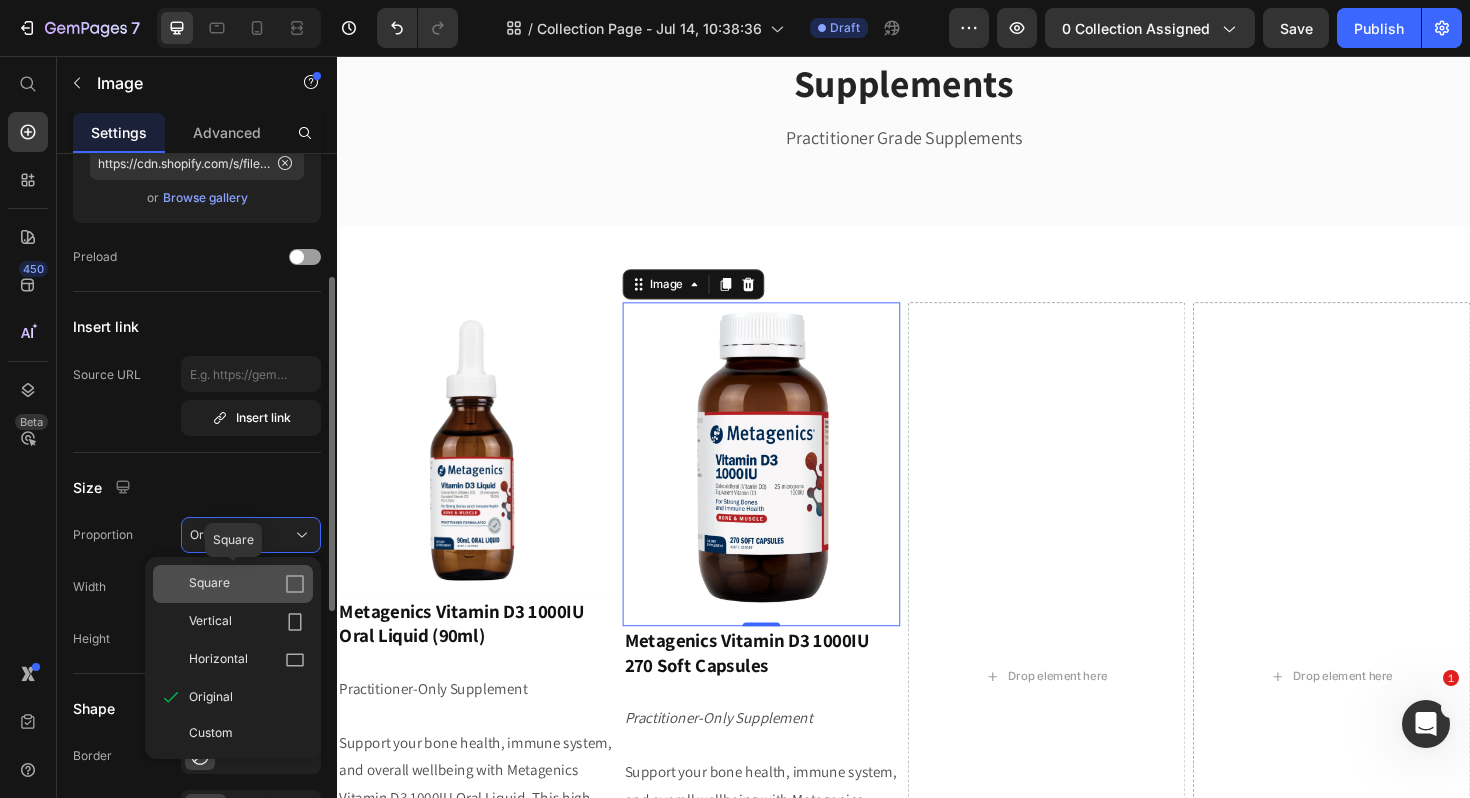 click 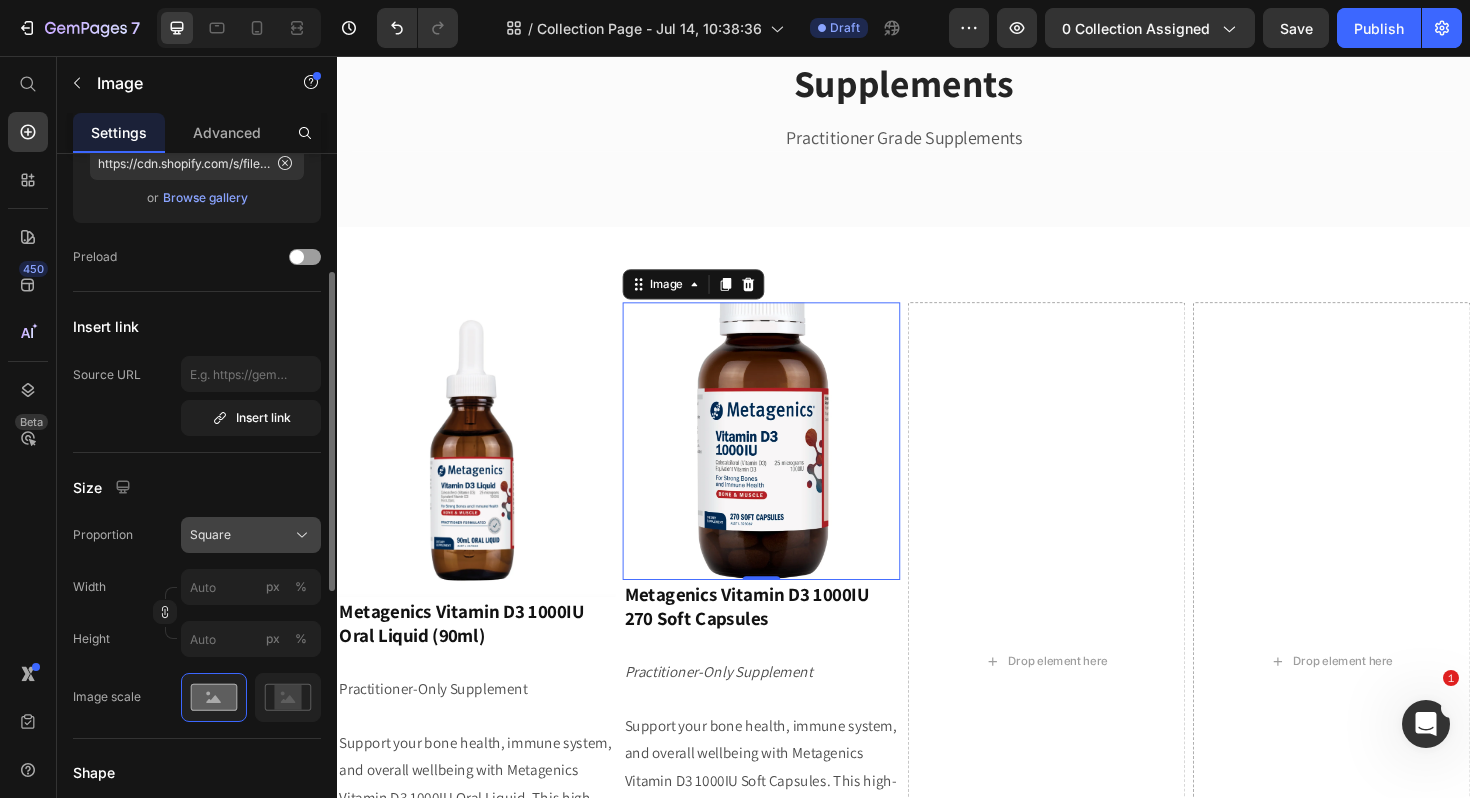 click on "Square" 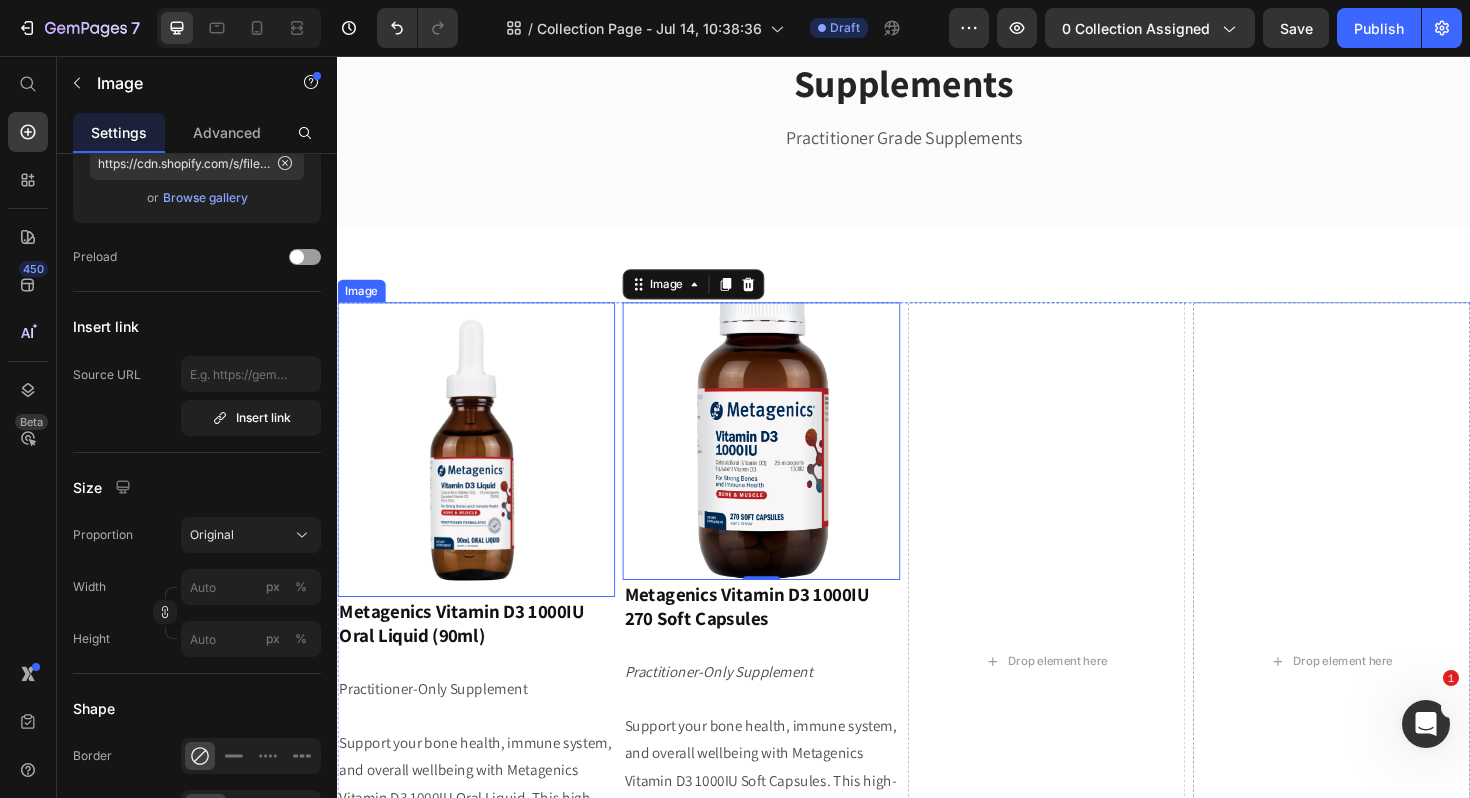 click at bounding box center [484, 473] 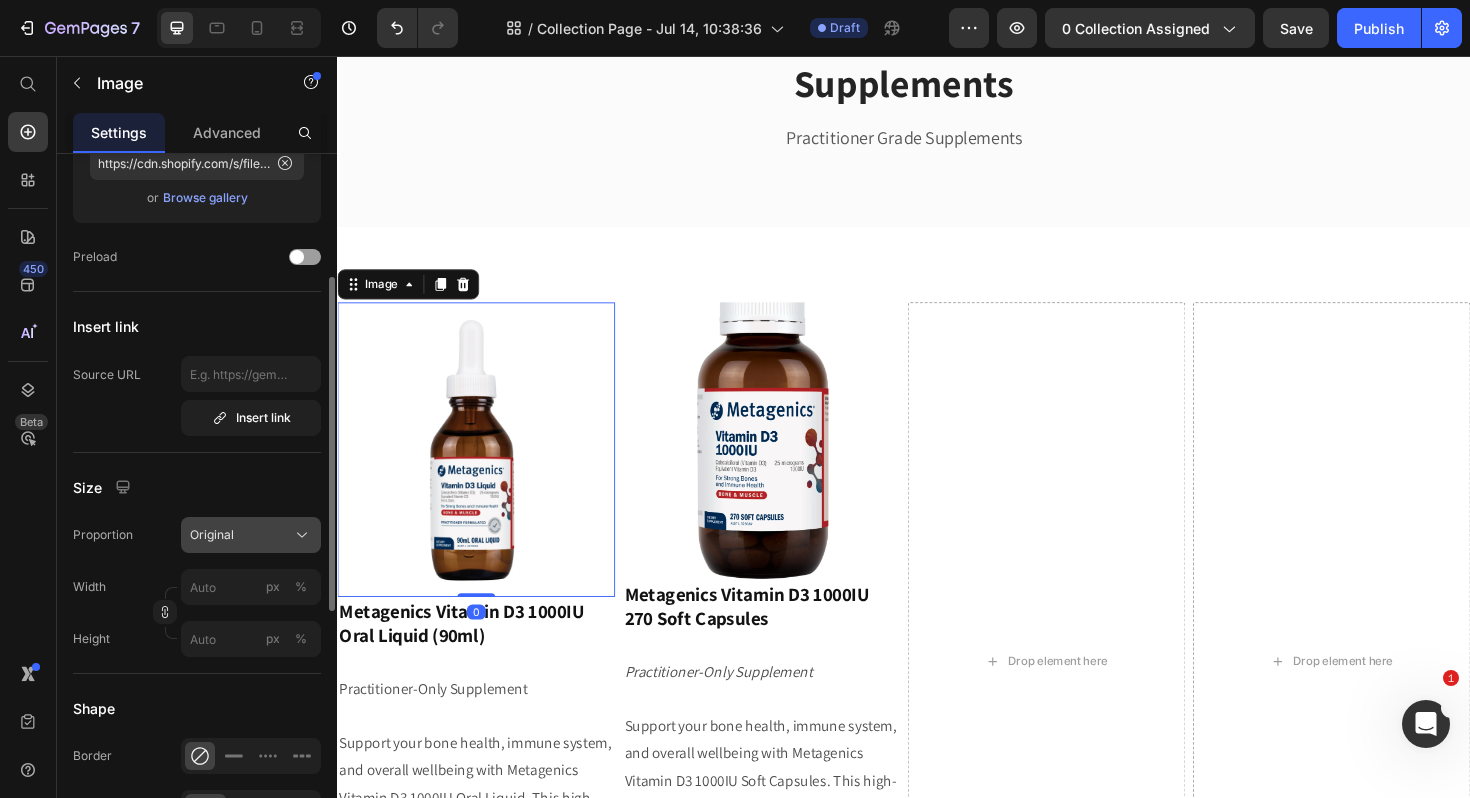click on "Original" 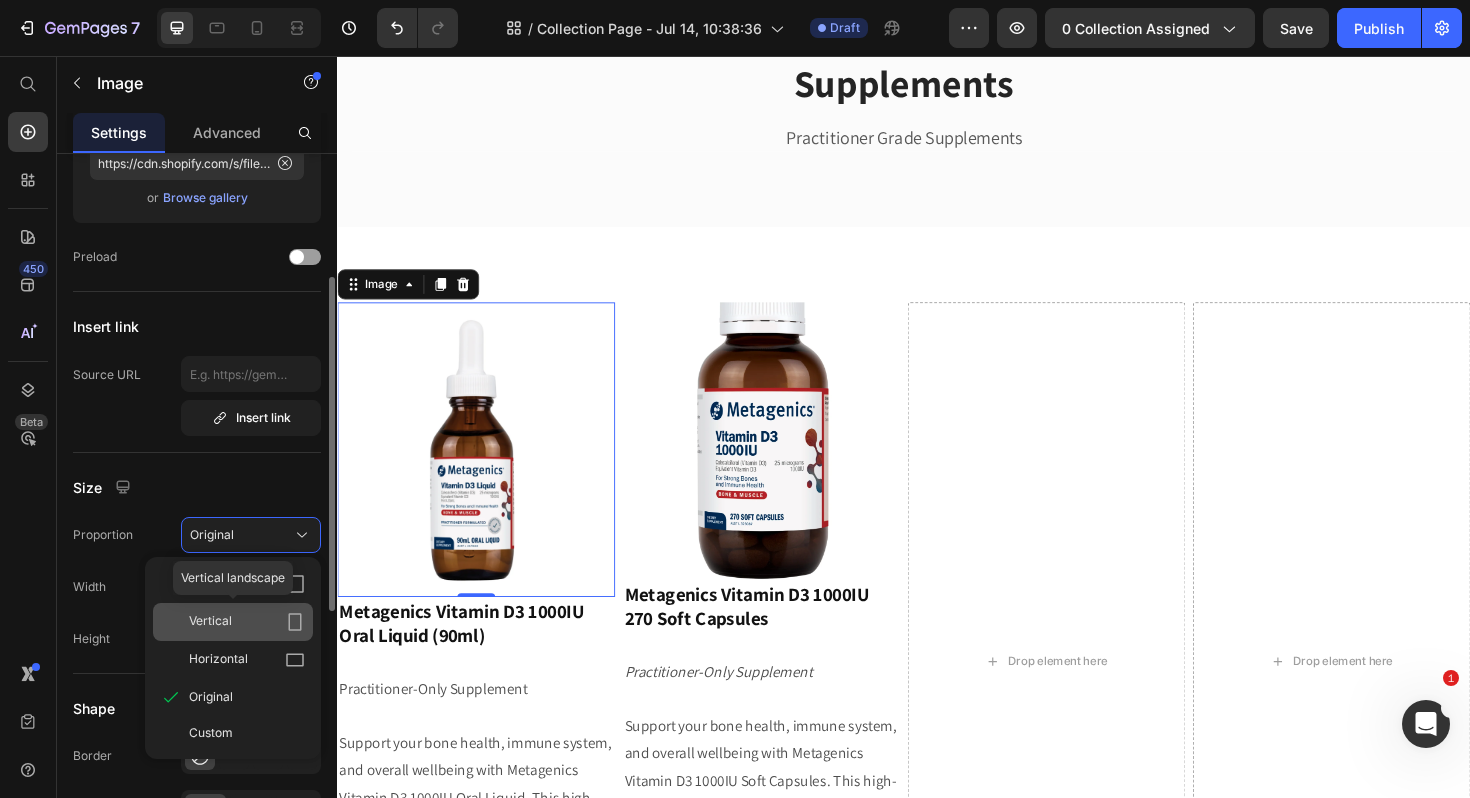 click on "Vertical" at bounding box center (247, 622) 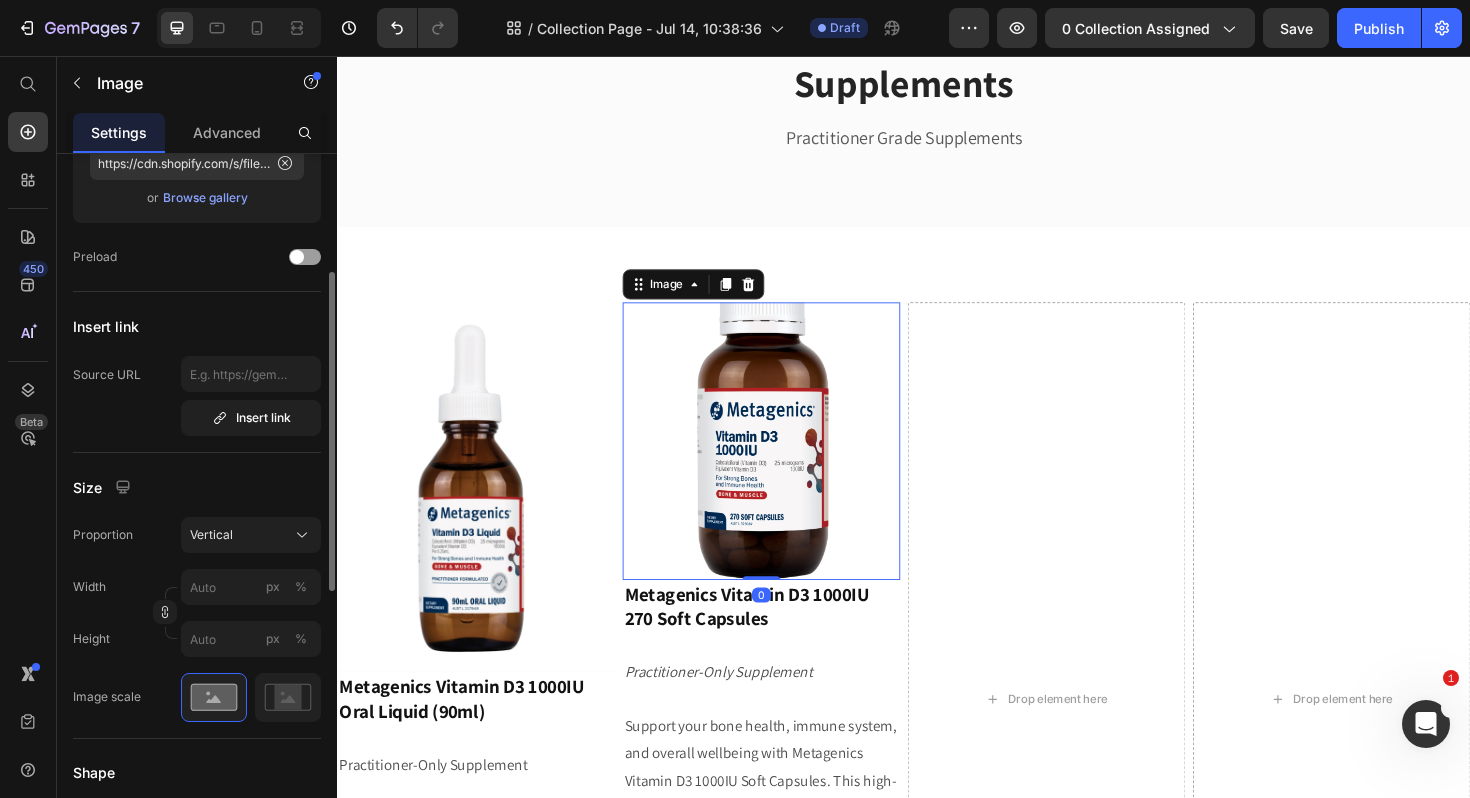 click at bounding box center [786, 464] 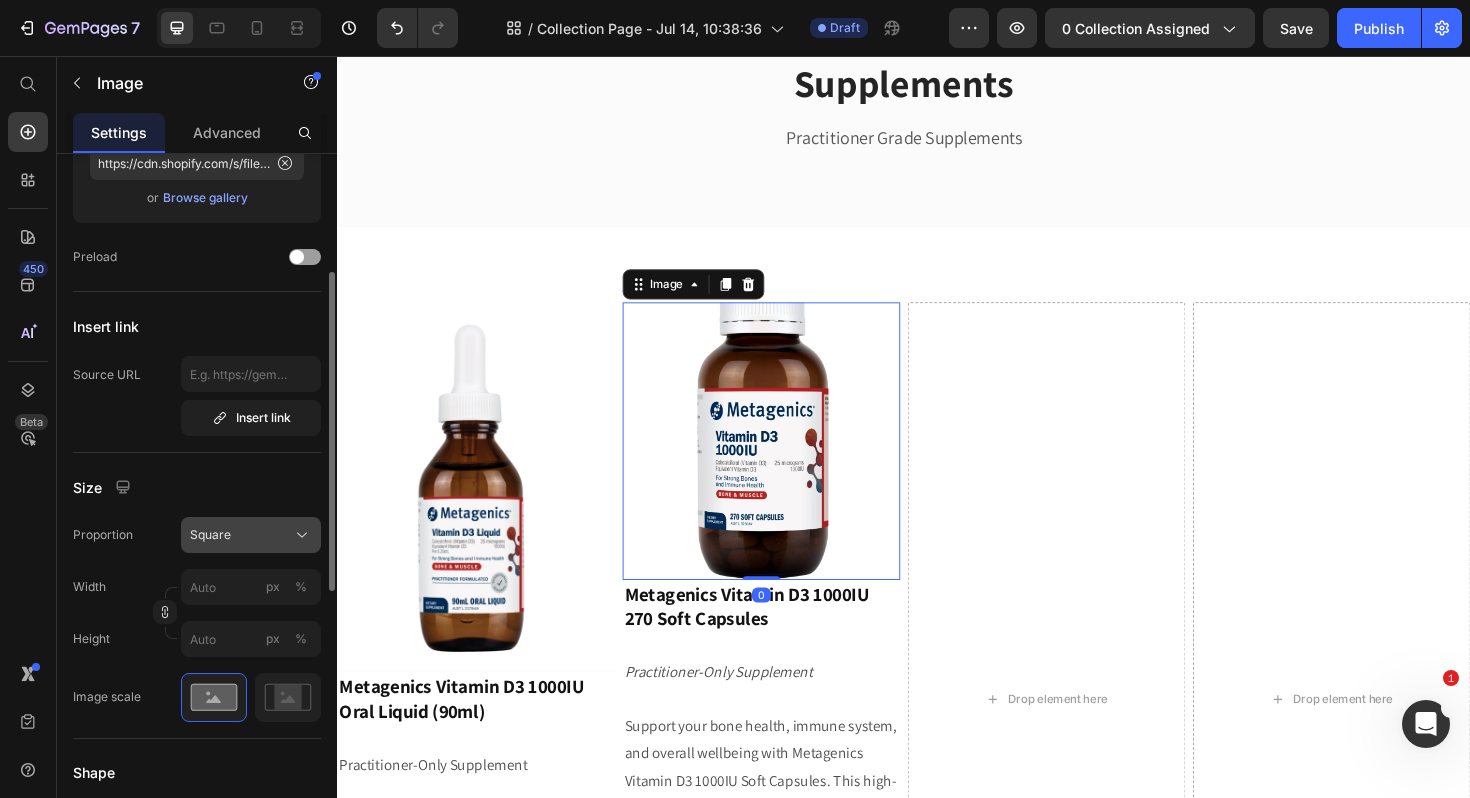 click on "Square" 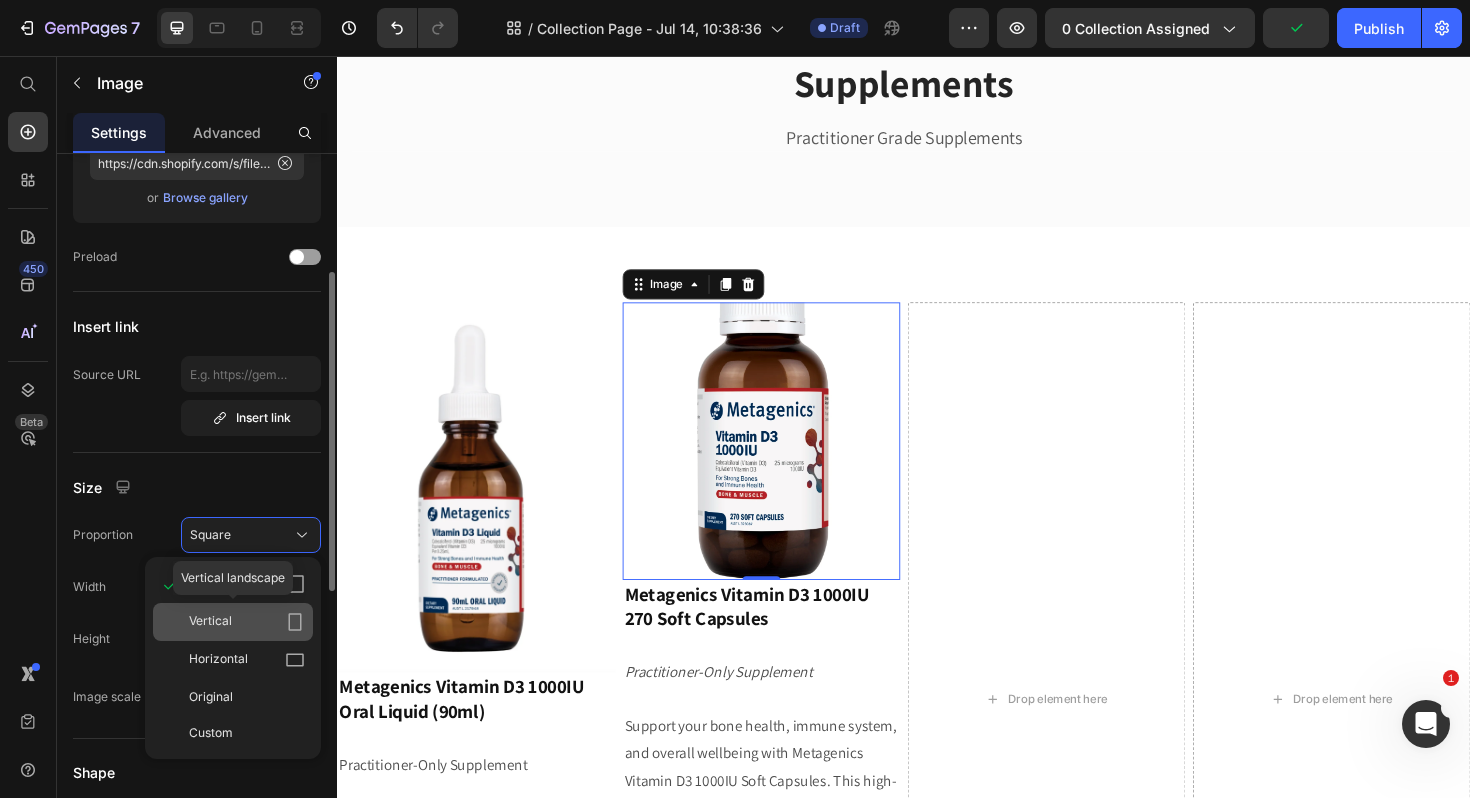 click on "Vertical" at bounding box center (247, 622) 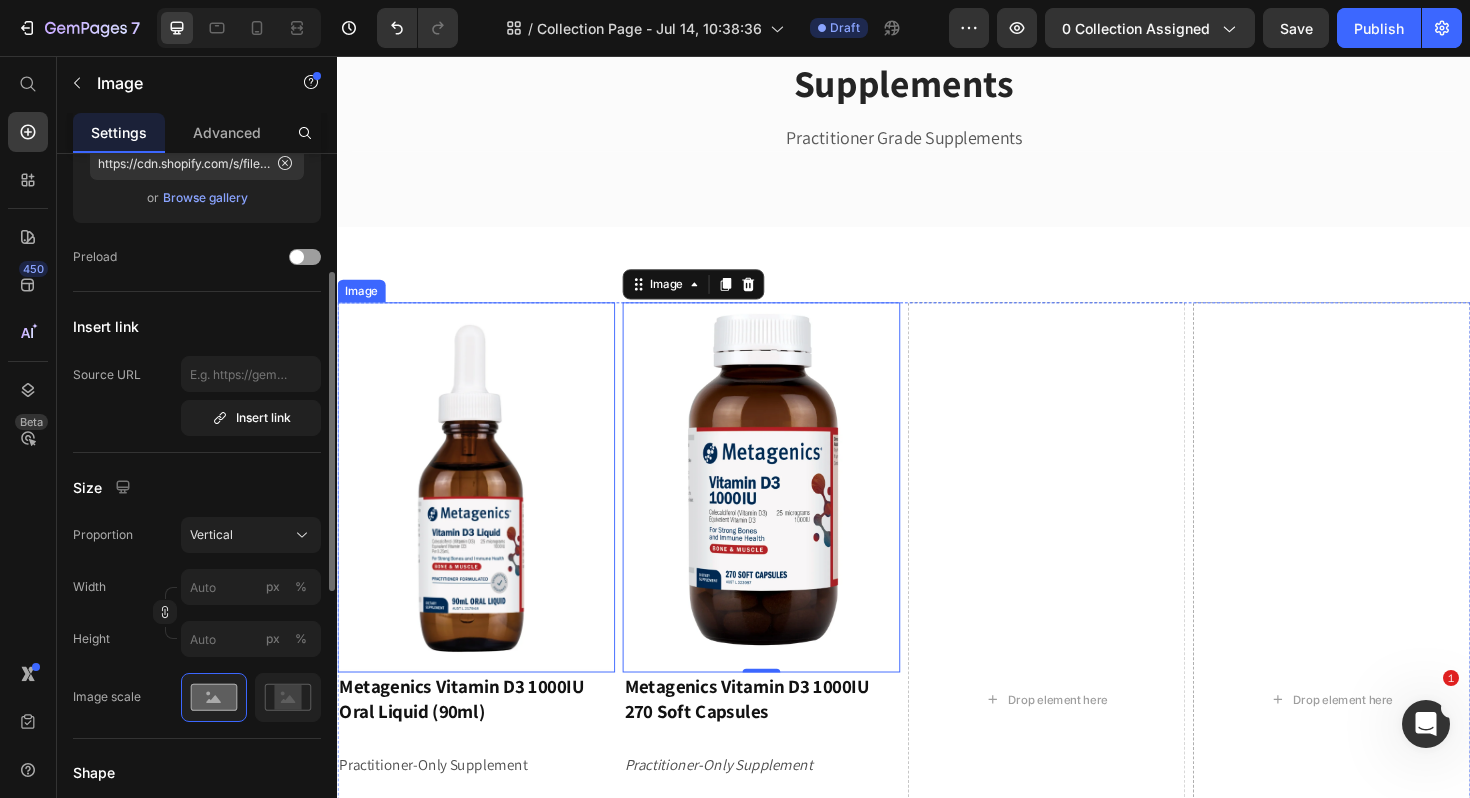 click at bounding box center (484, 513) 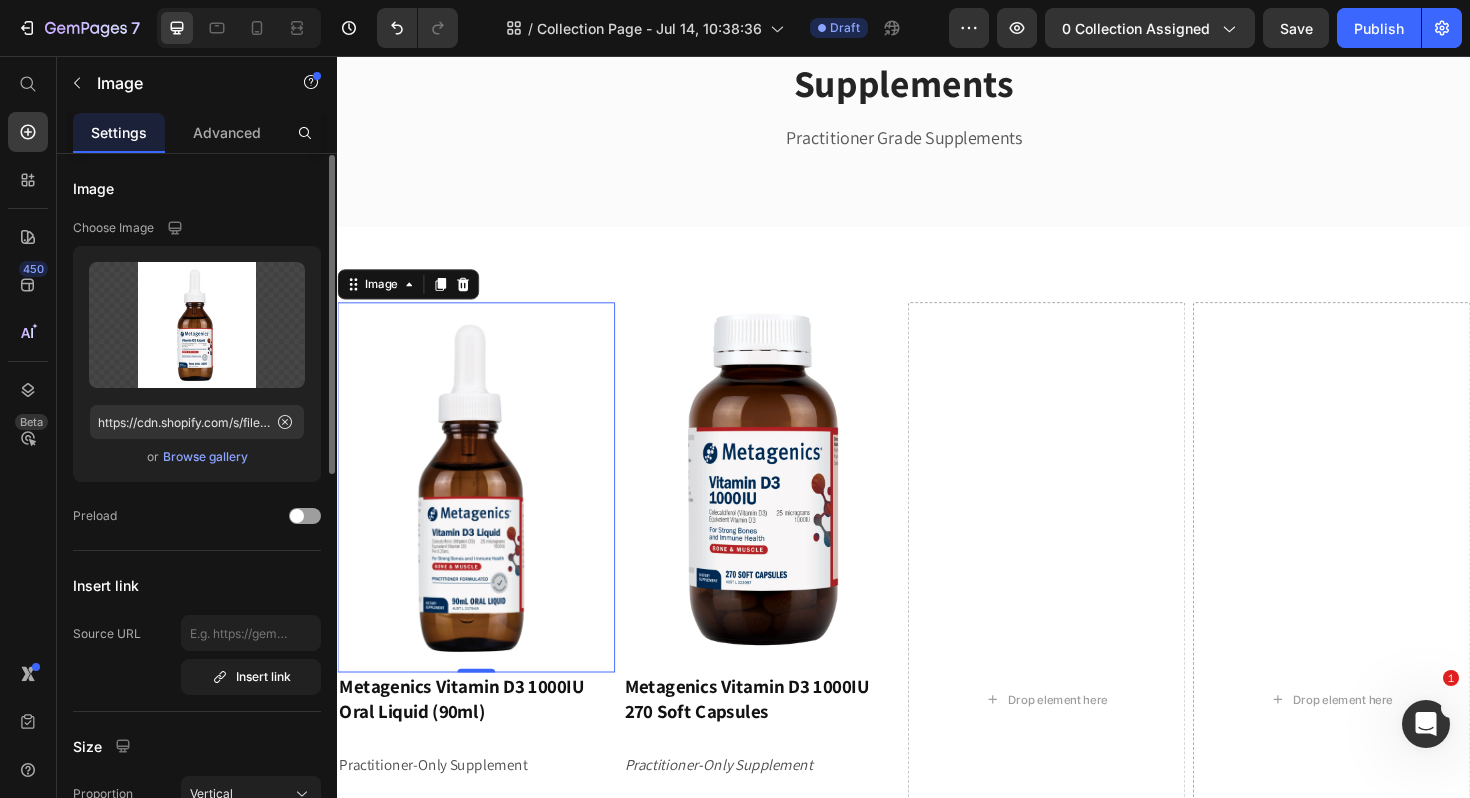 scroll, scrollTop: 1, scrollLeft: 0, axis: vertical 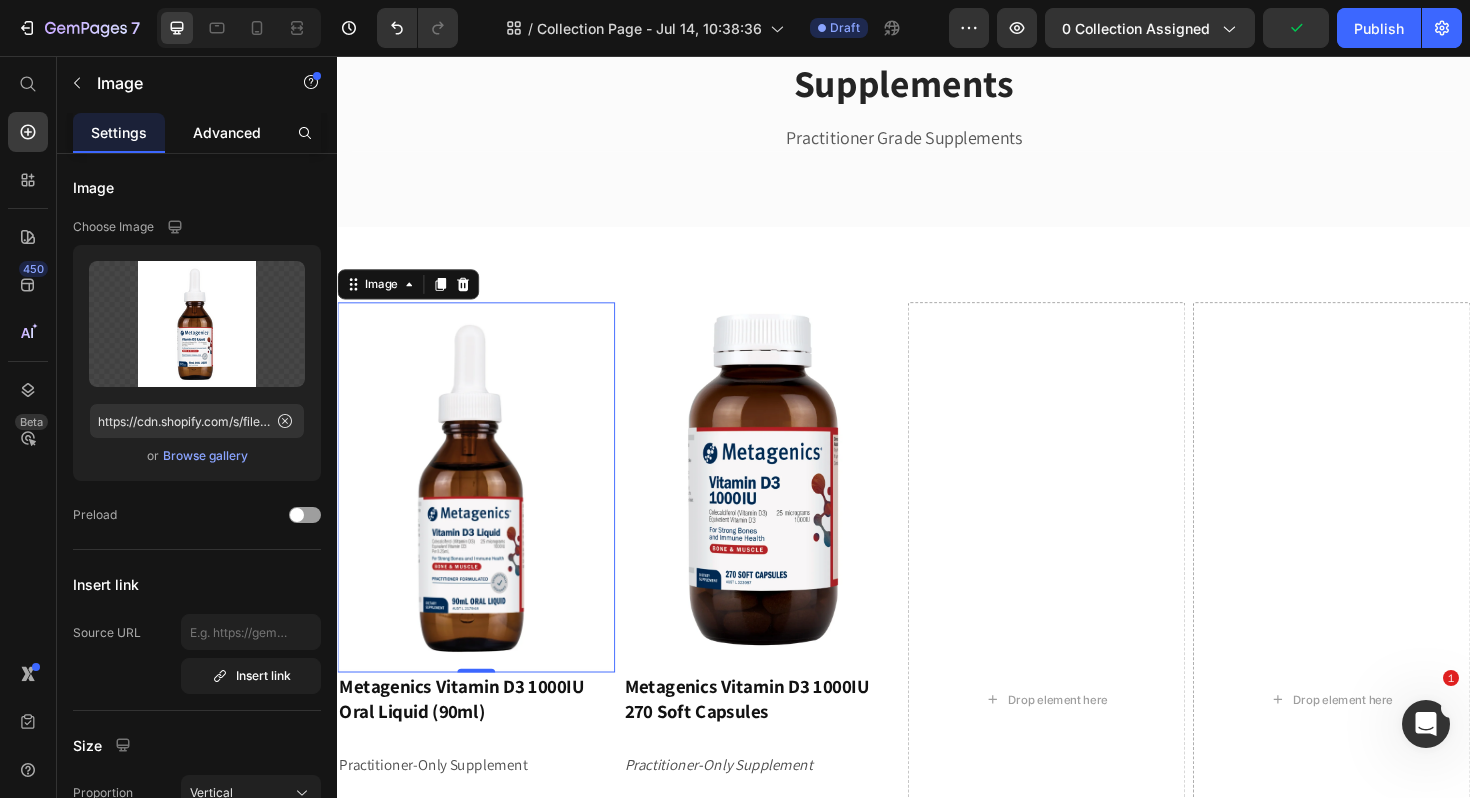 click on "Advanced" at bounding box center [227, 132] 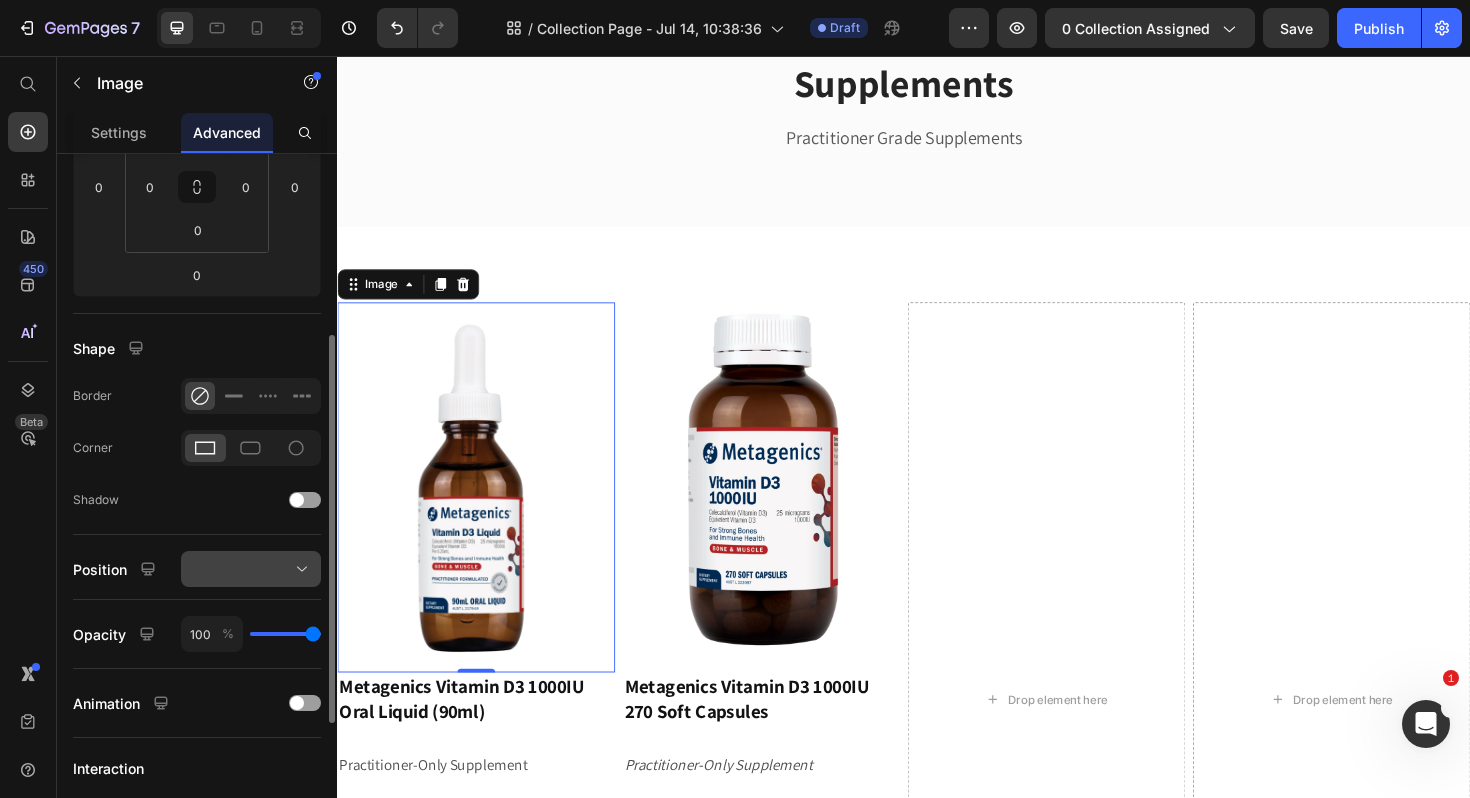 scroll, scrollTop: 323, scrollLeft: 0, axis: vertical 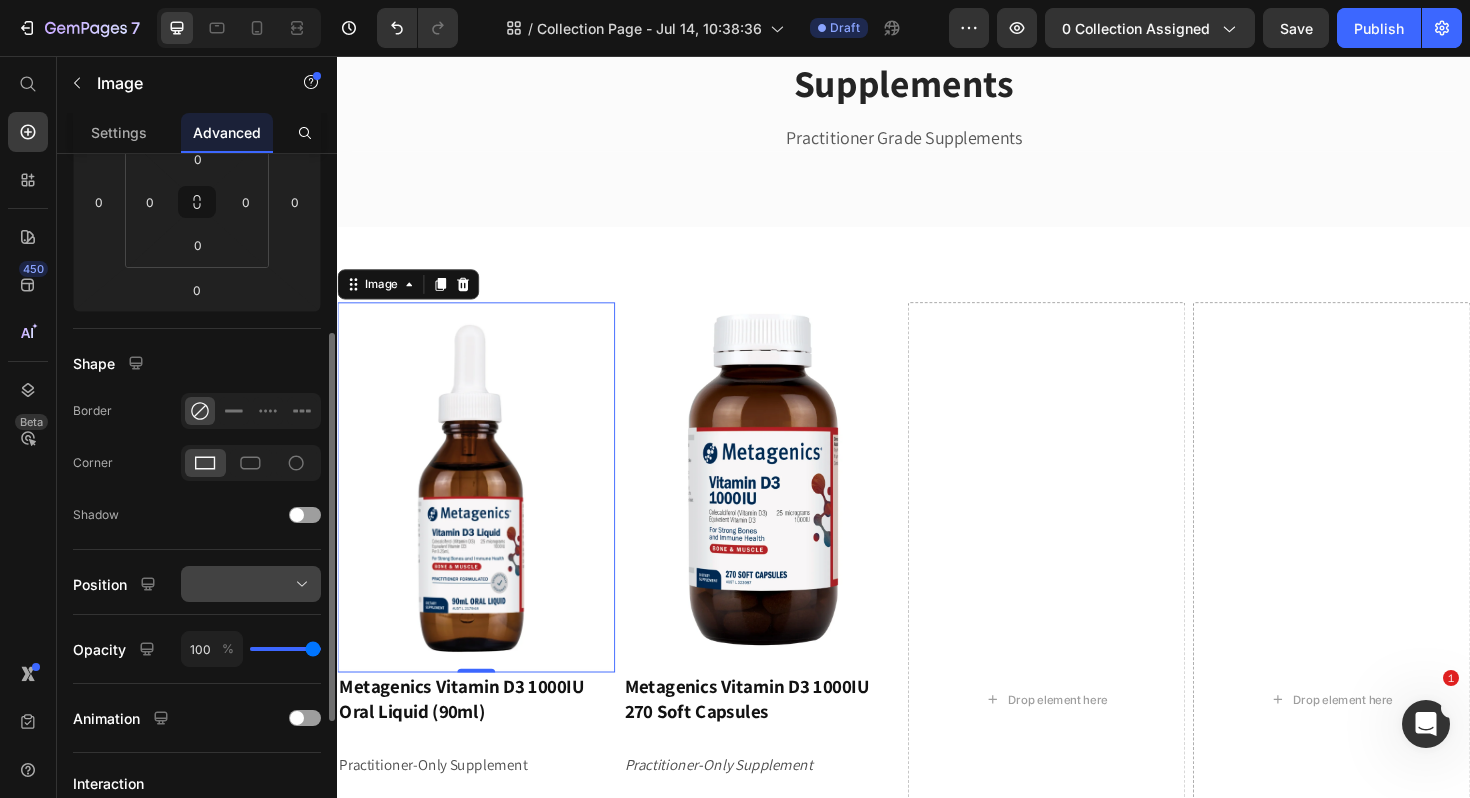 click at bounding box center (251, 584) 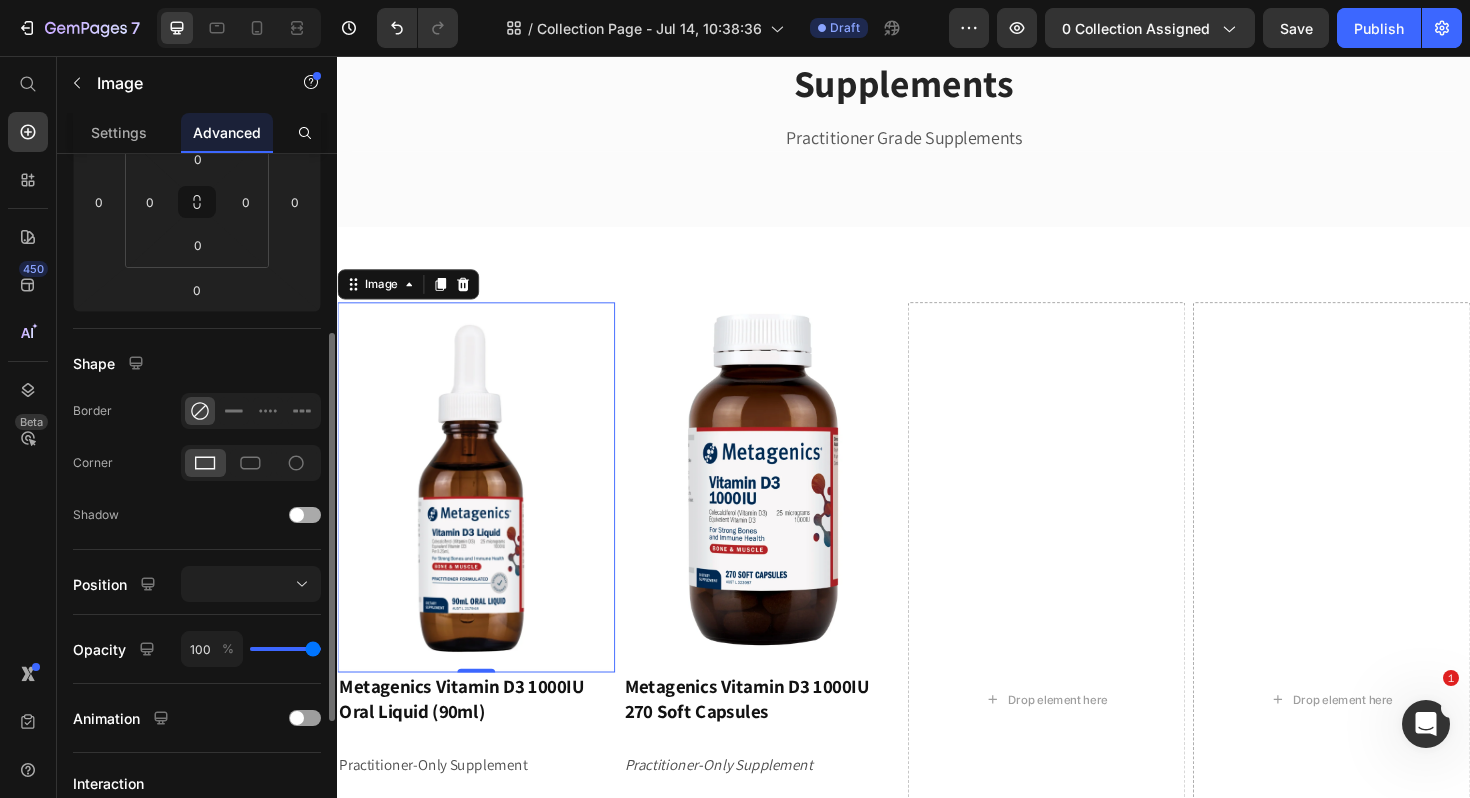 click on "Shadow" 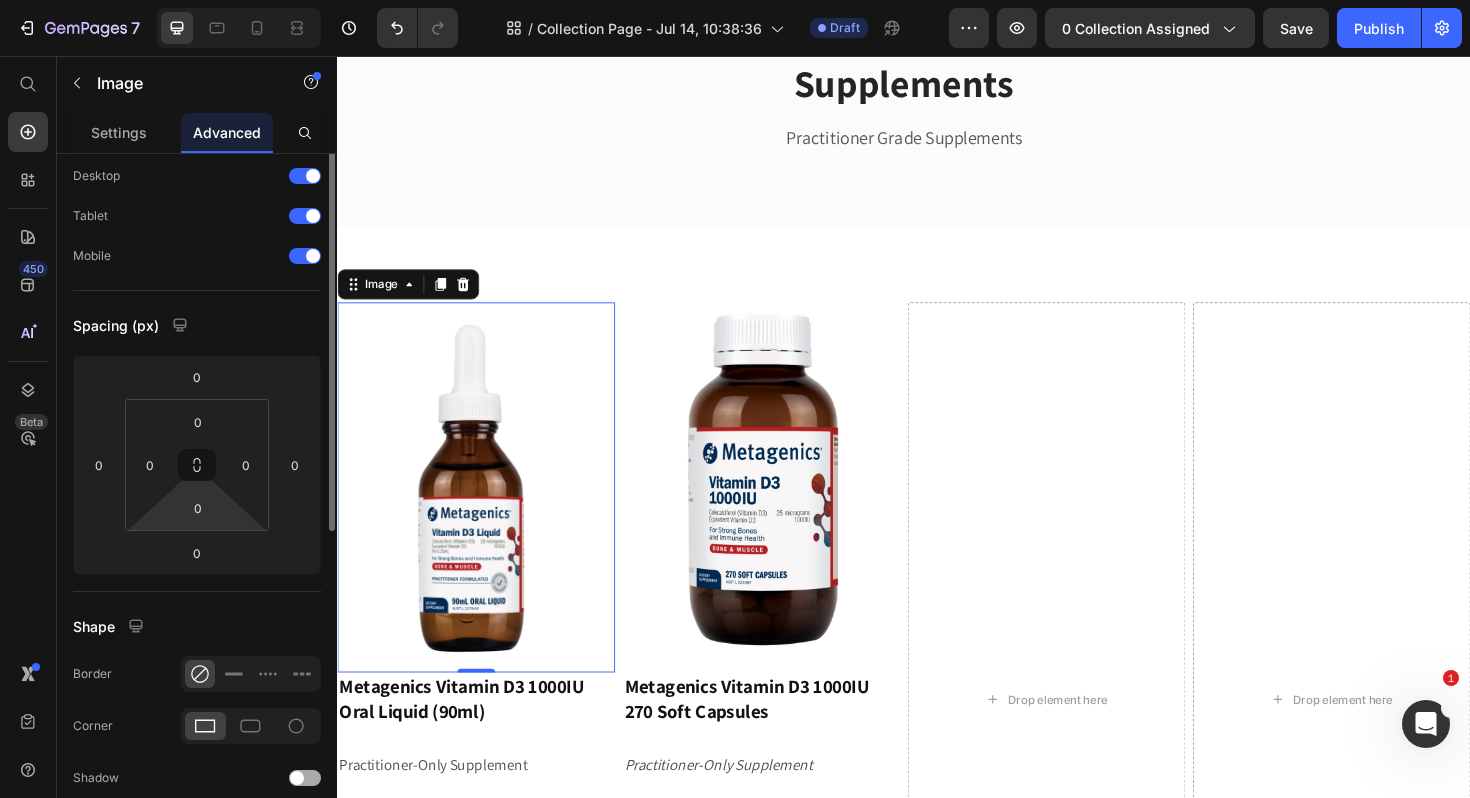 scroll, scrollTop: 0, scrollLeft: 0, axis: both 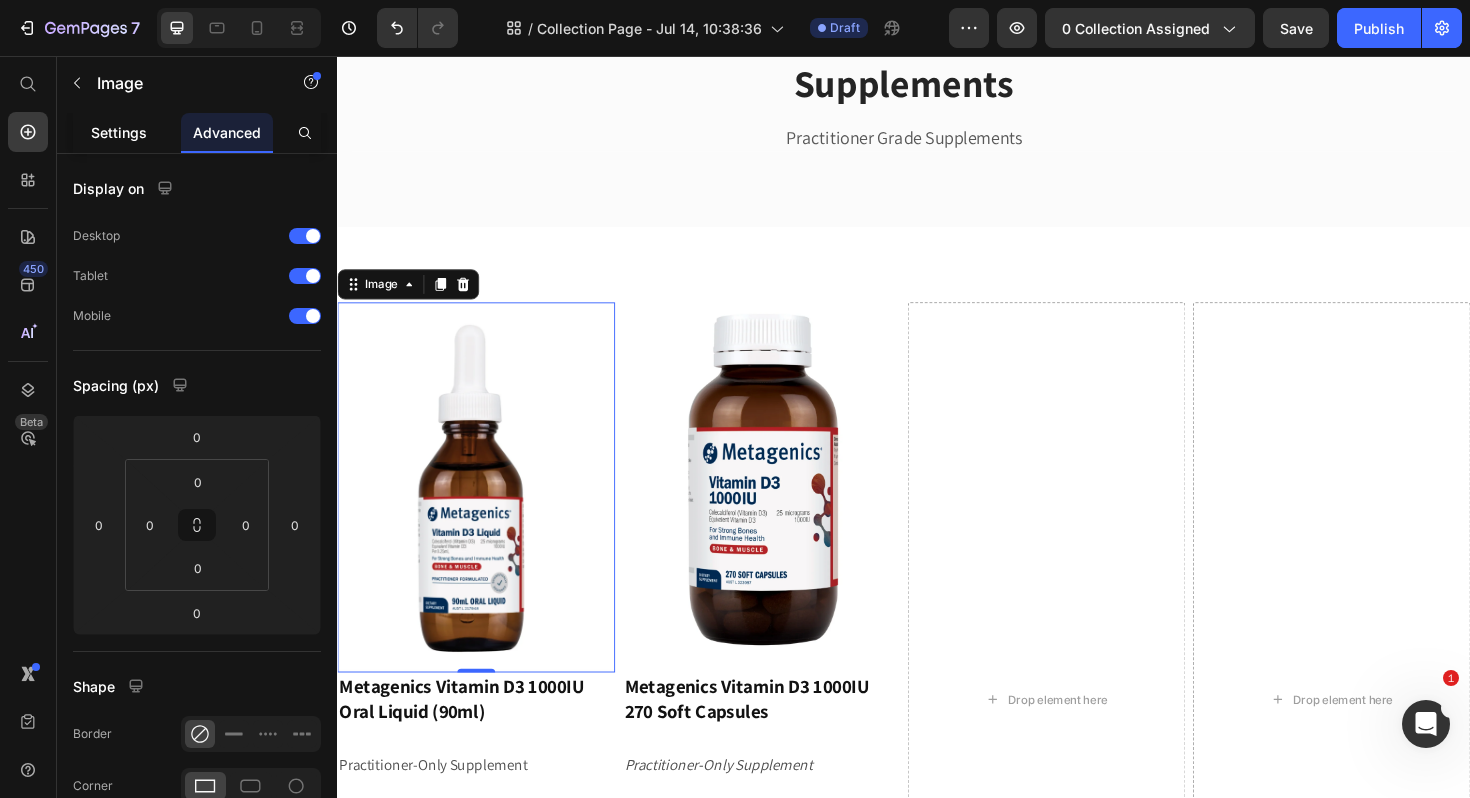 click on "Settings" at bounding box center [119, 132] 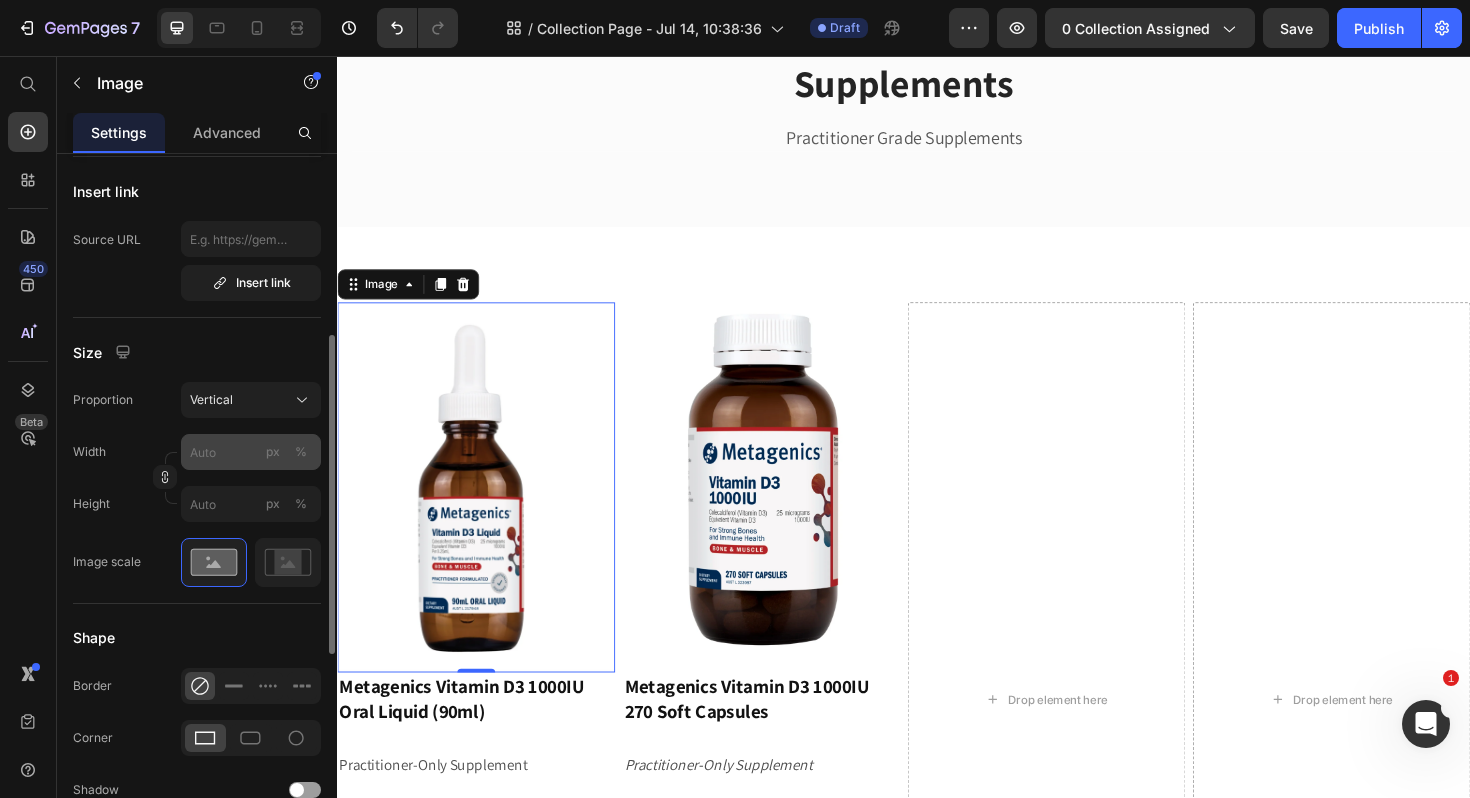 scroll, scrollTop: 396, scrollLeft: 0, axis: vertical 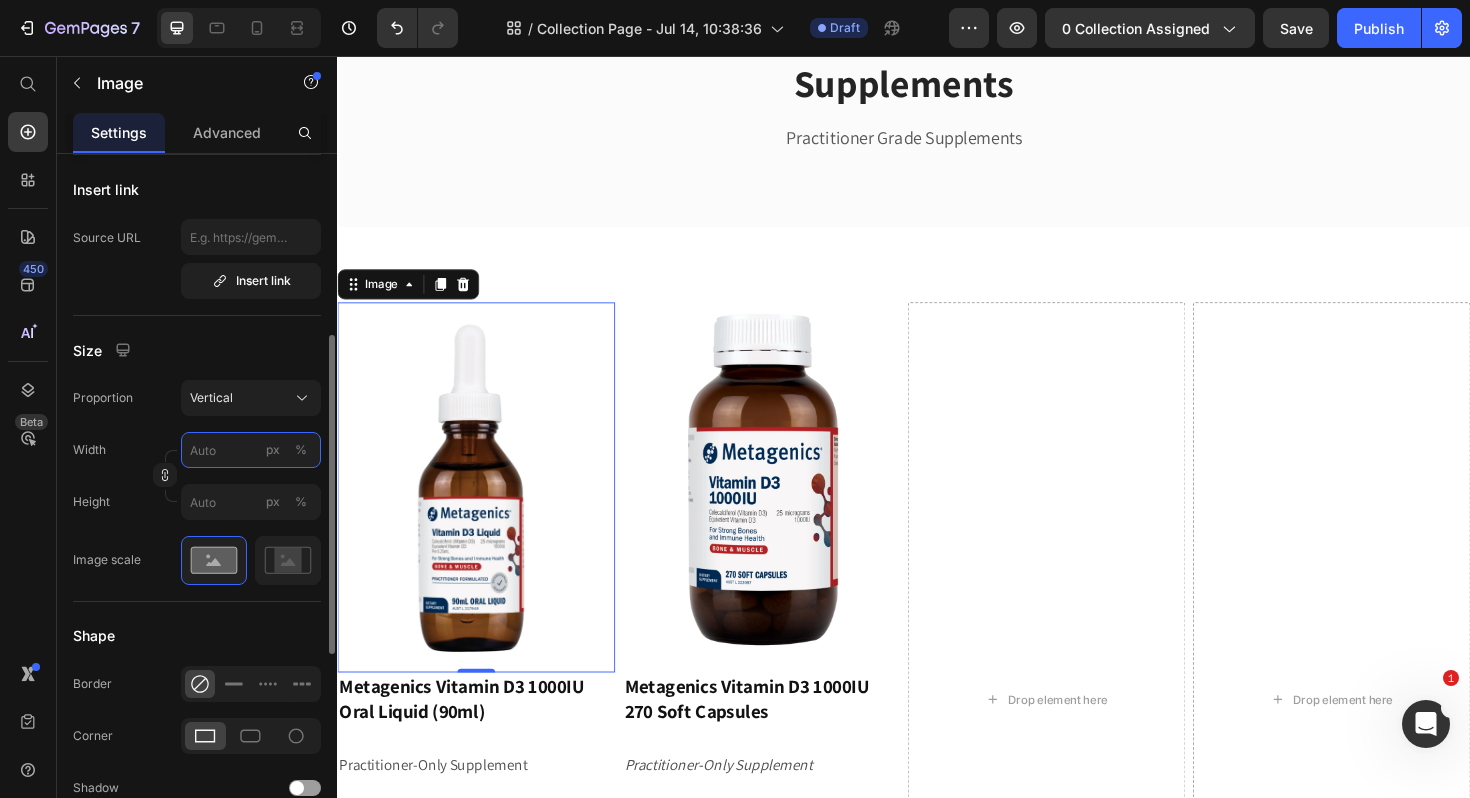click on "px %" at bounding box center [251, 450] 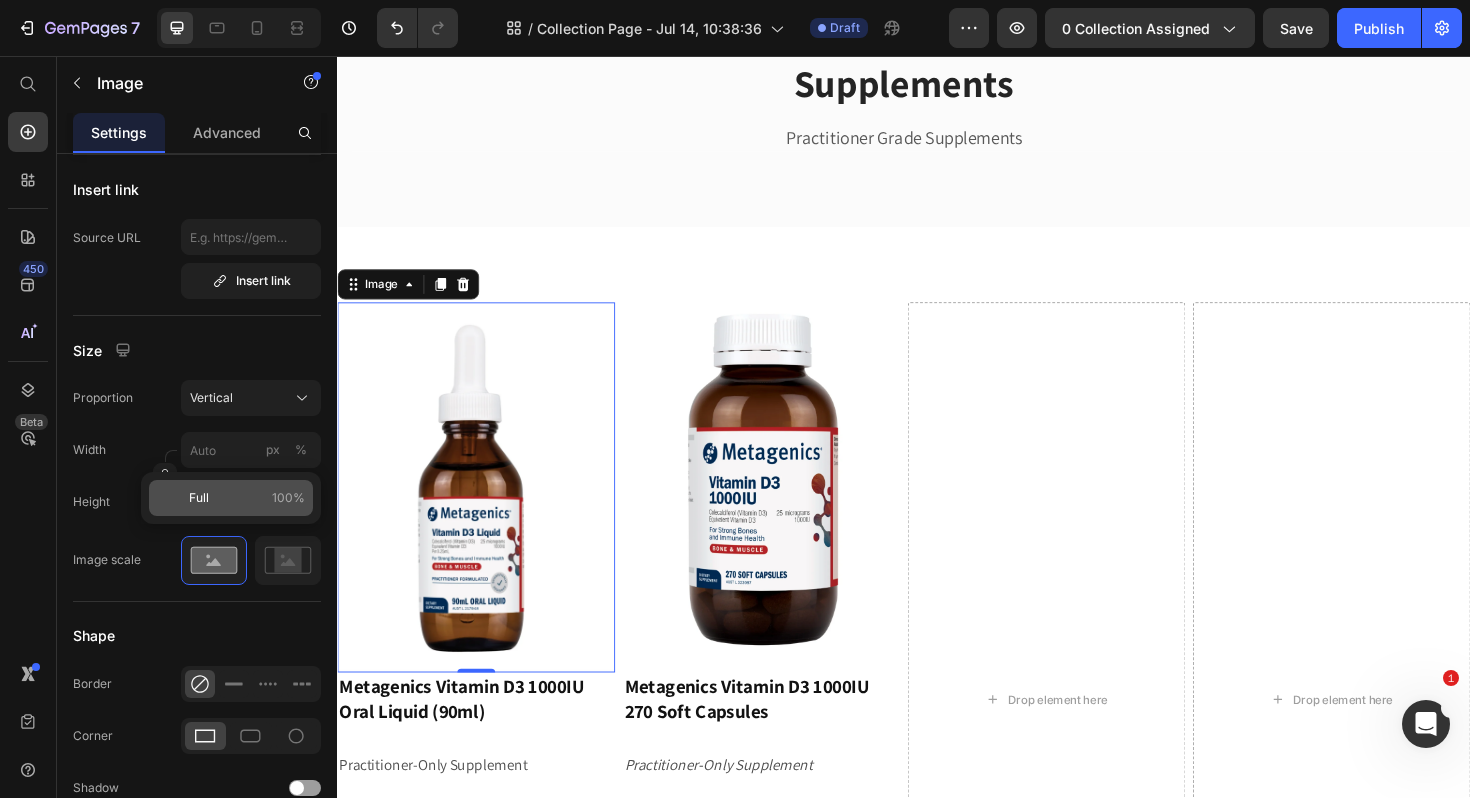 click on "Full 100%" at bounding box center [247, 498] 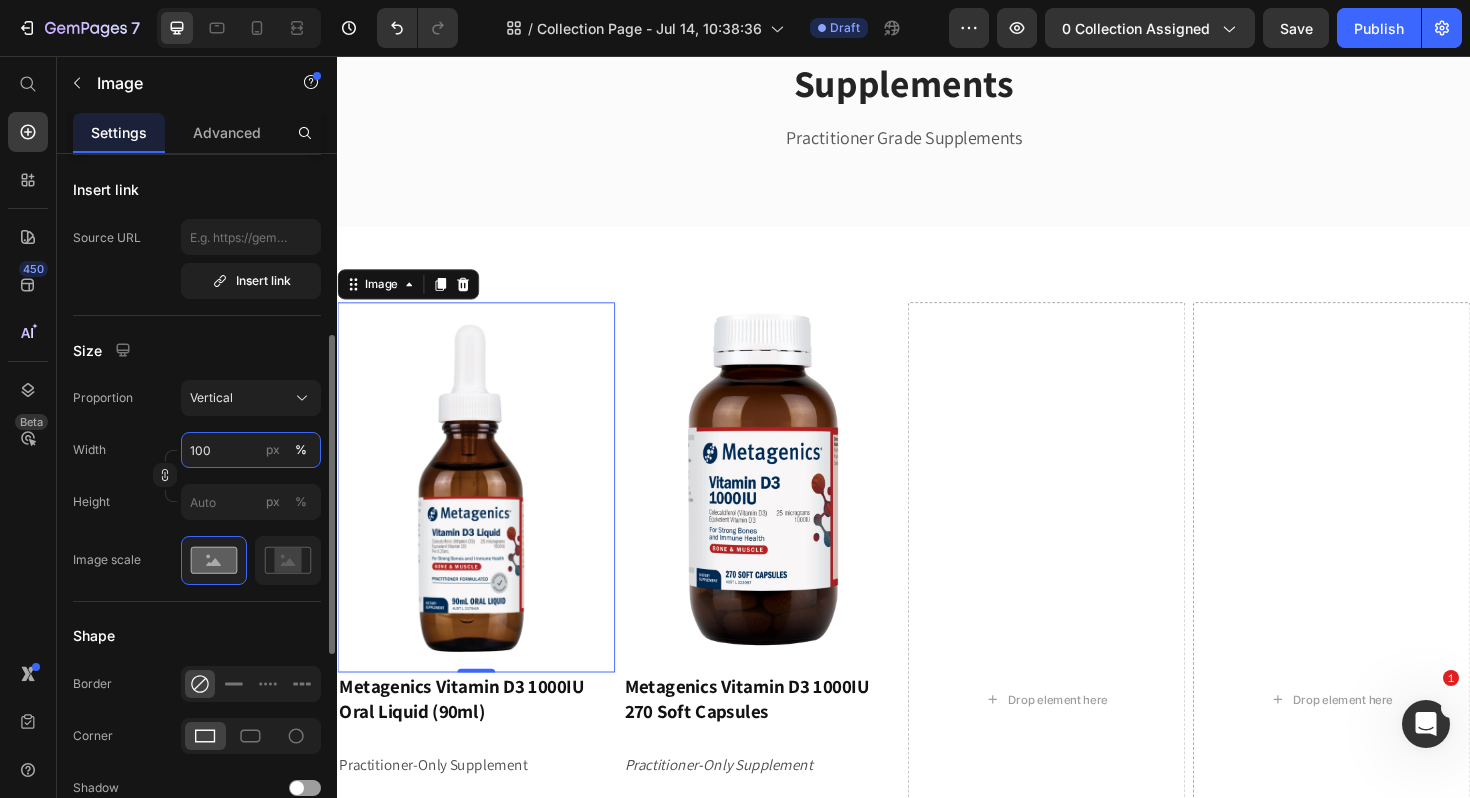 click on "100" at bounding box center [251, 450] 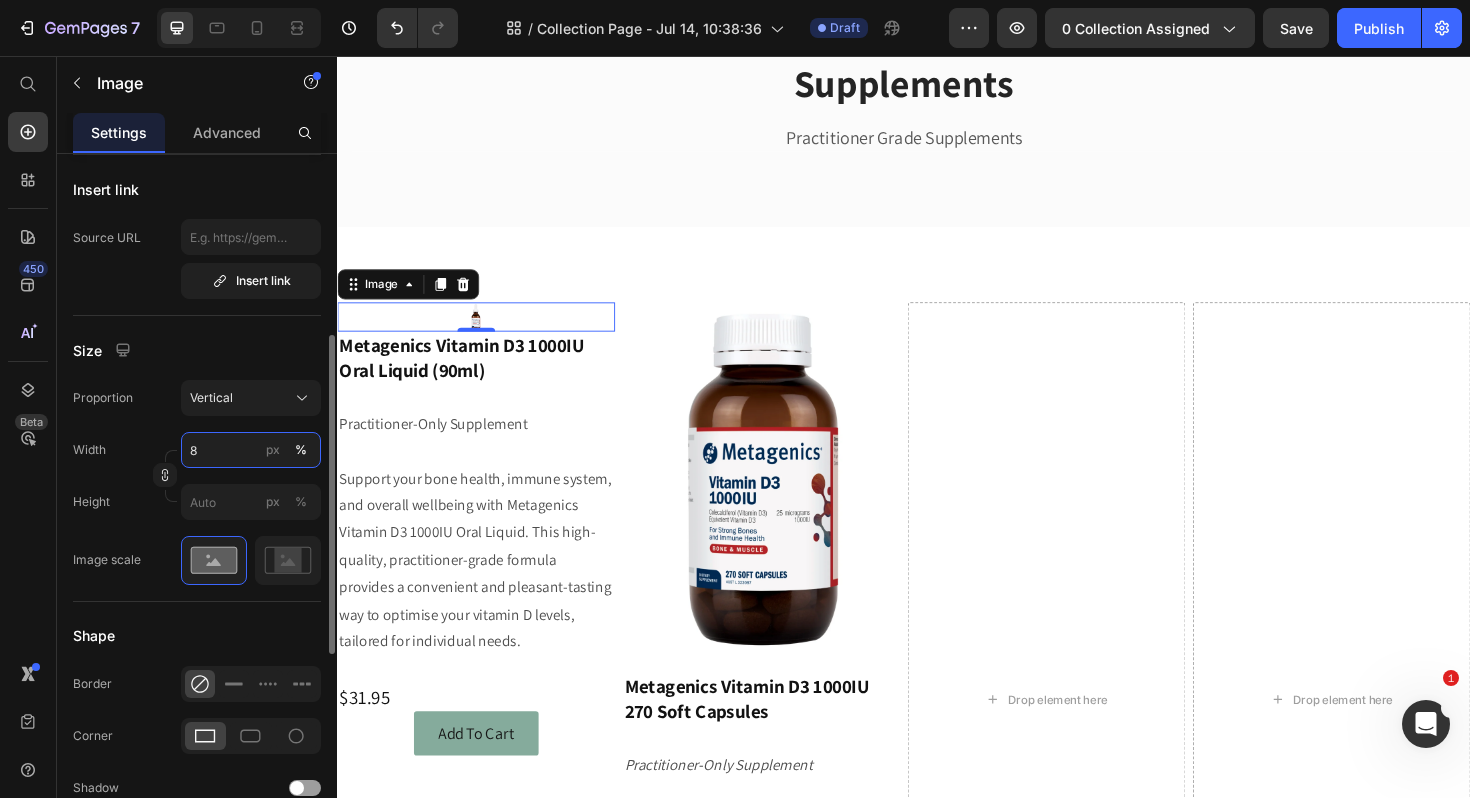 type on "80" 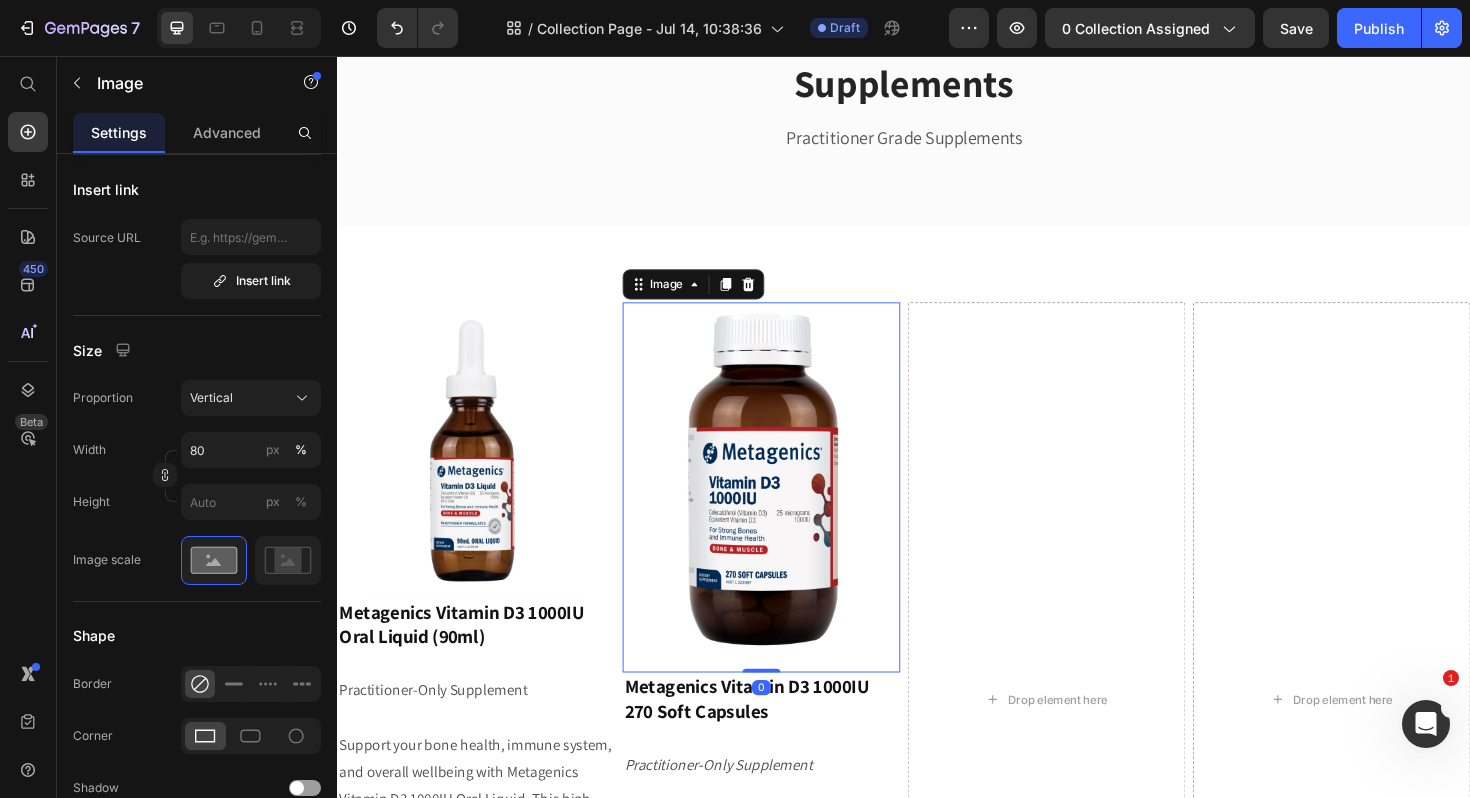 click at bounding box center (786, 513) 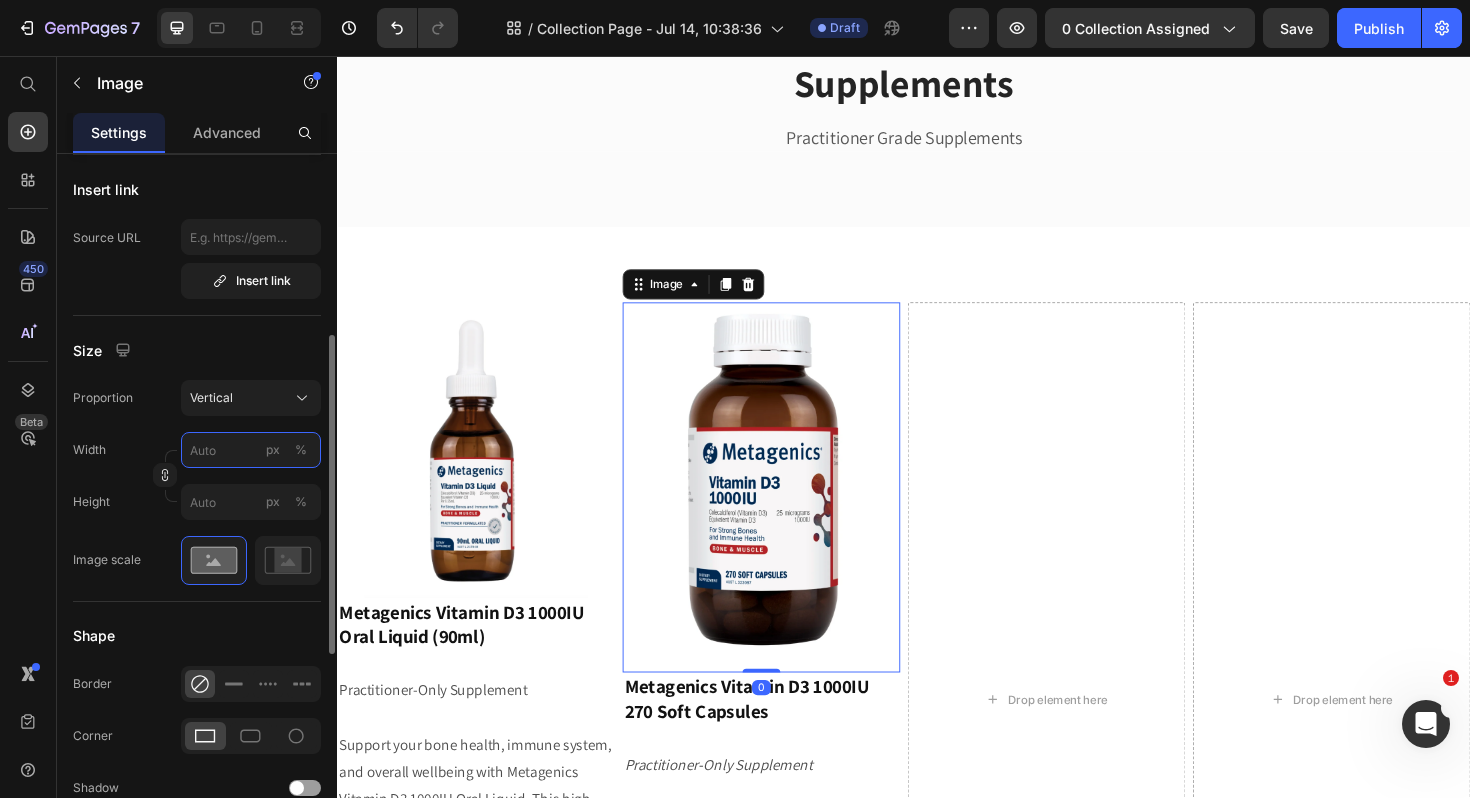 click on "px %" at bounding box center (251, 450) 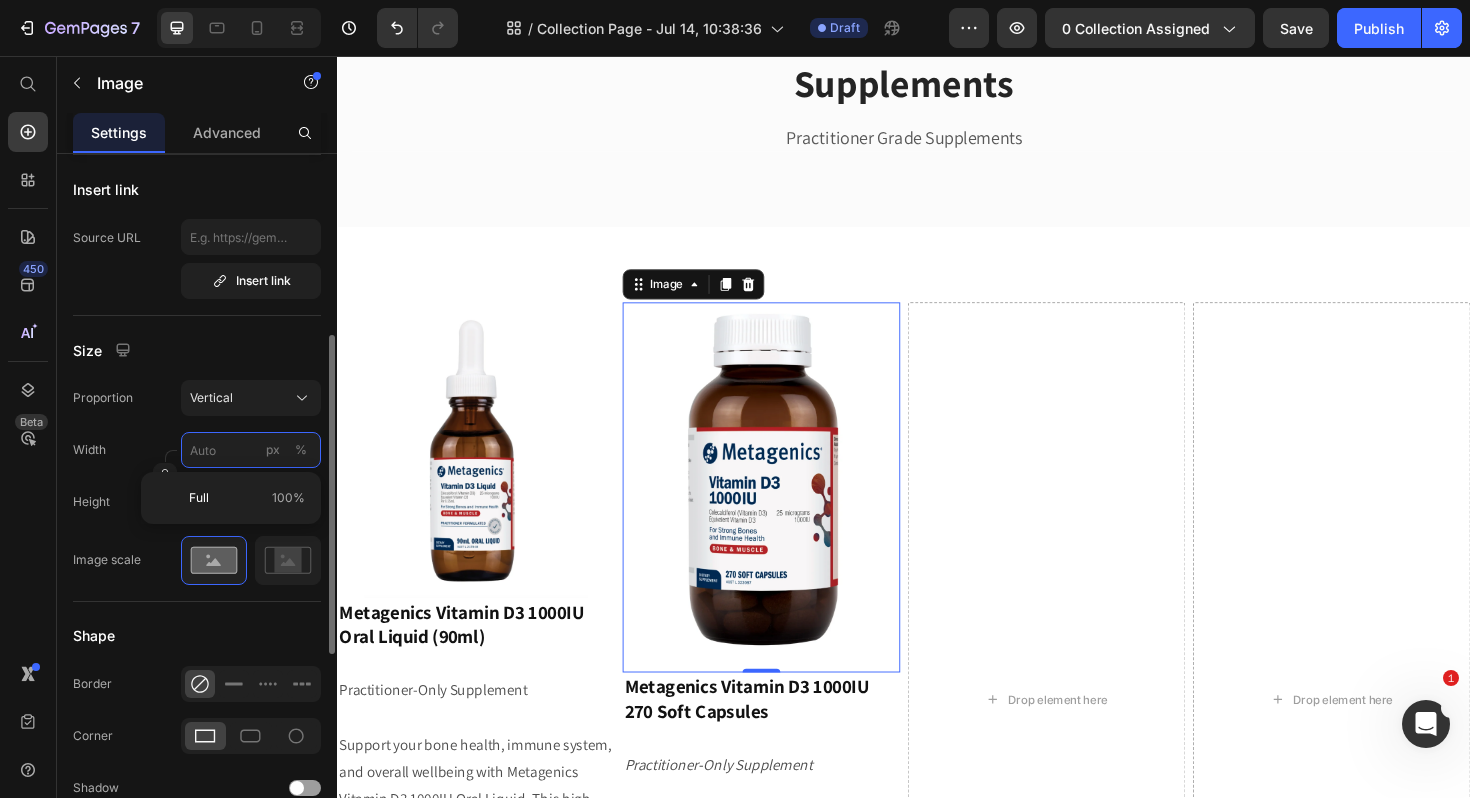 type on "8" 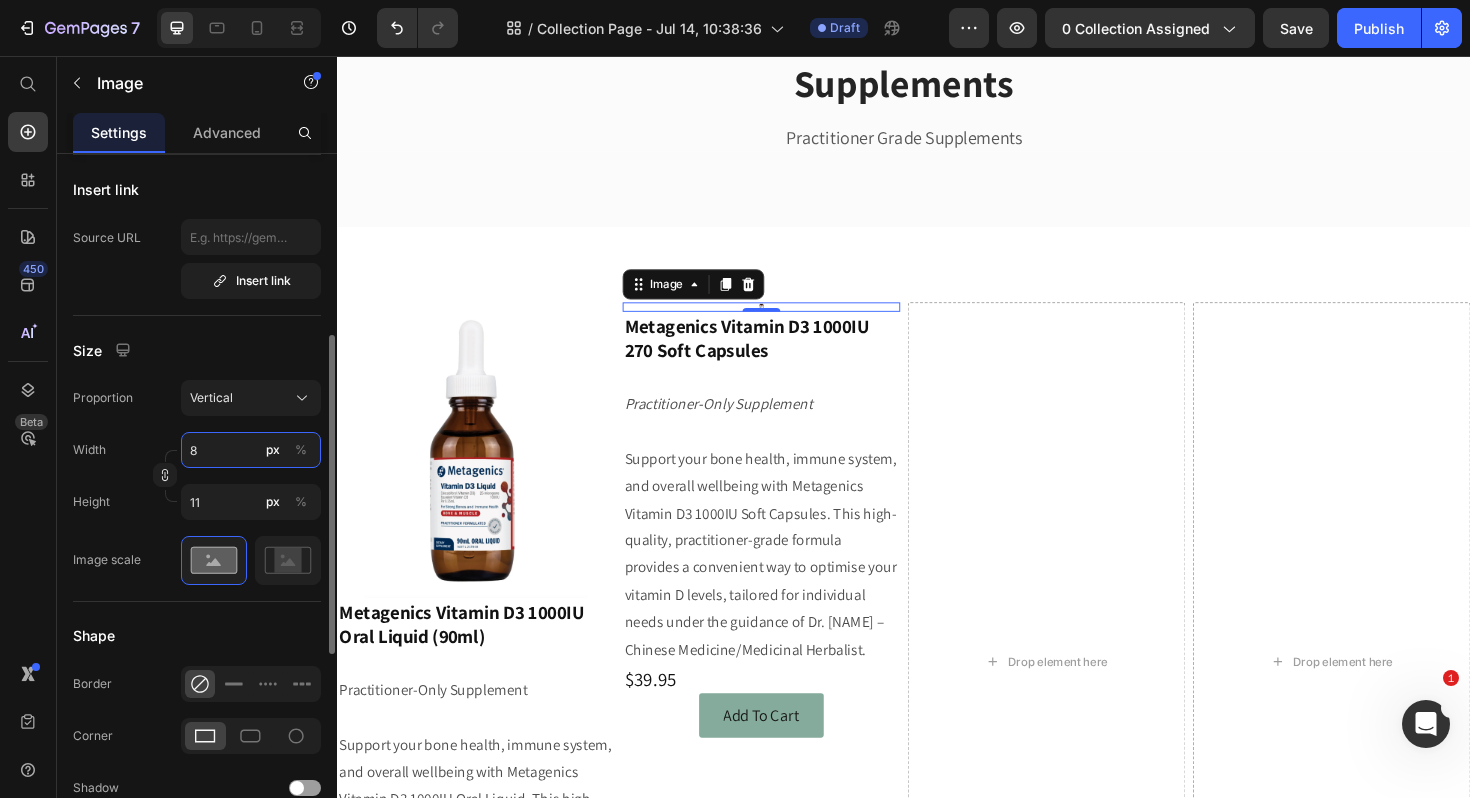 type on "80" 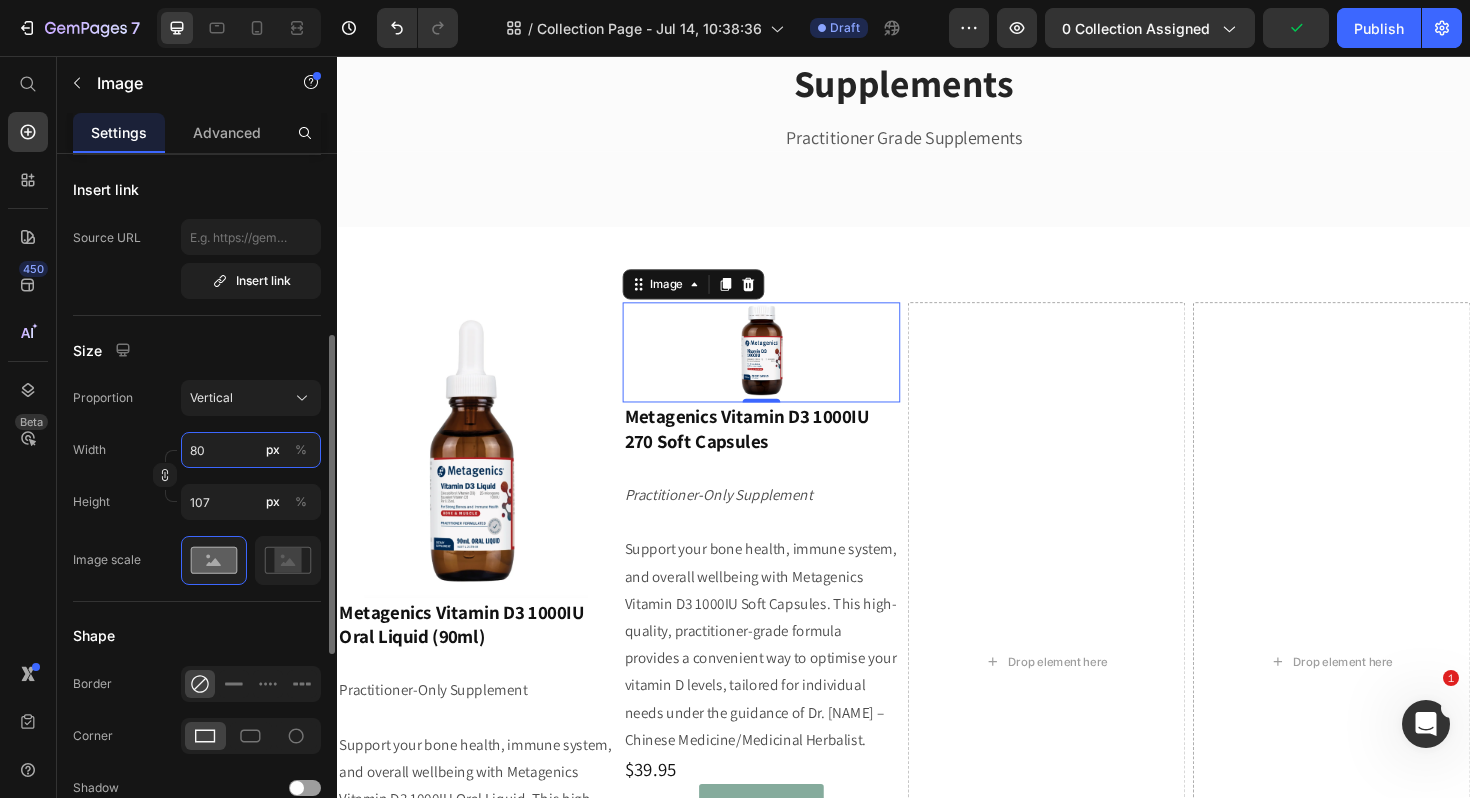 drag, startPoint x: 231, startPoint y: 450, endPoint x: 186, endPoint y: 450, distance: 45 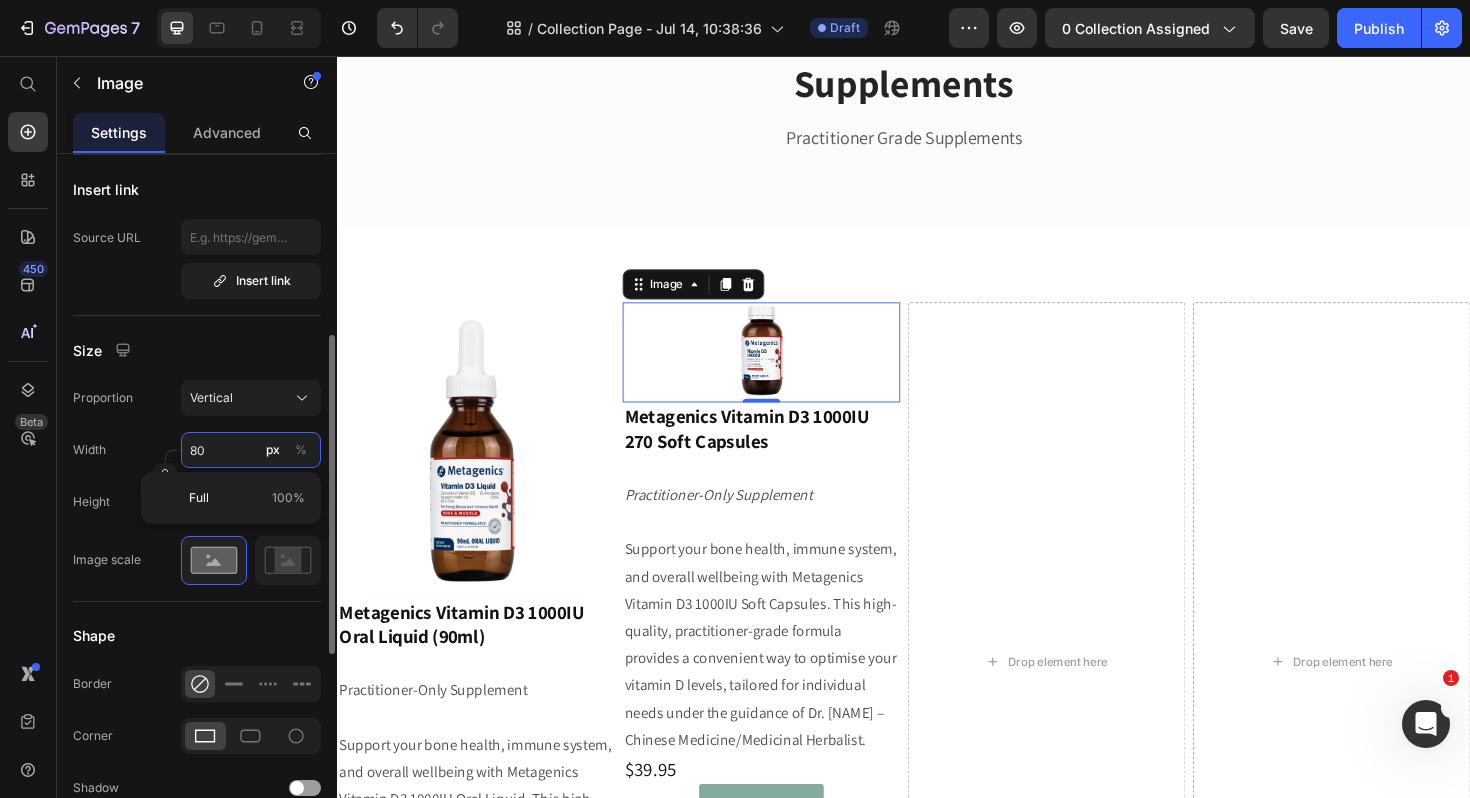 type on "1" 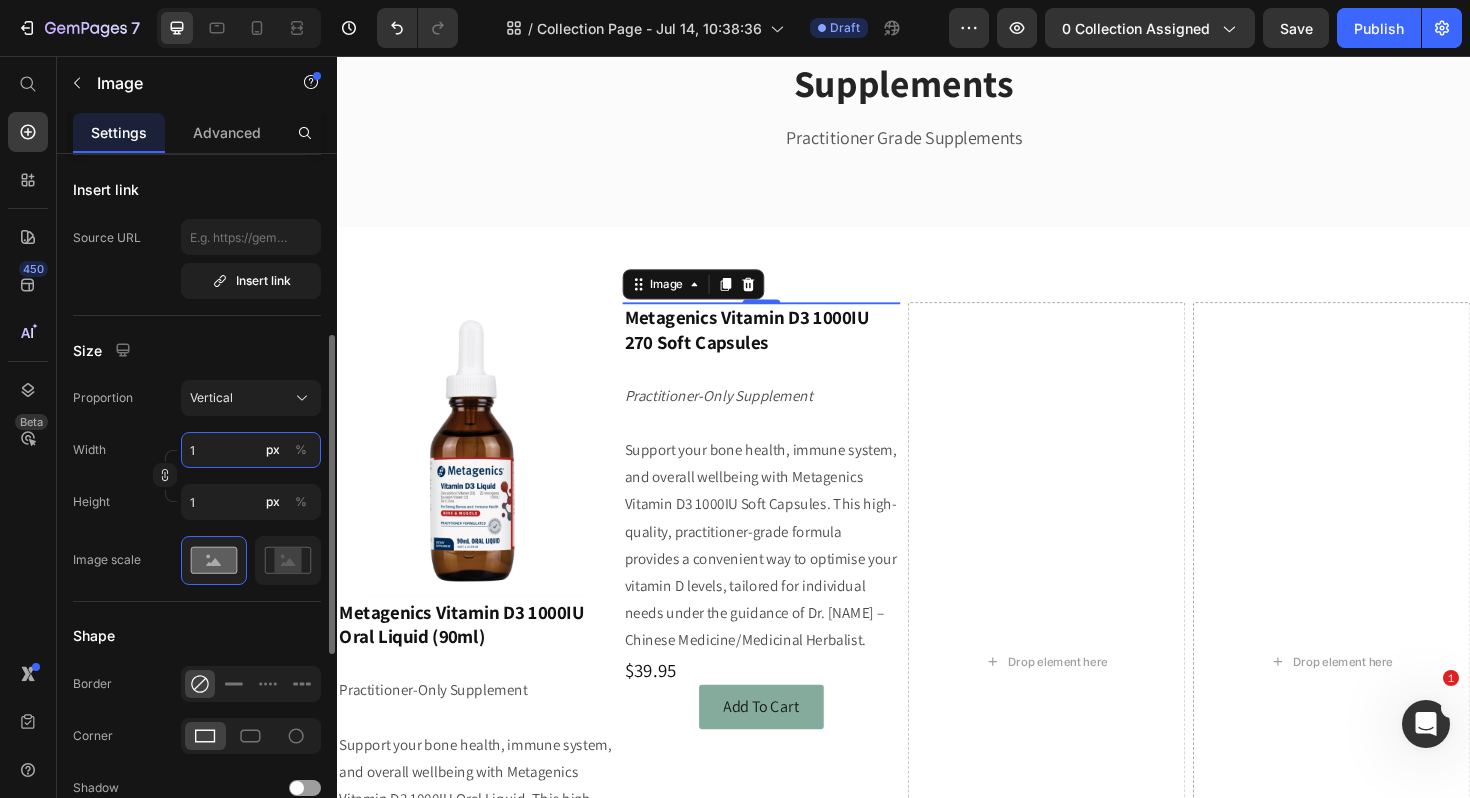 type on "10" 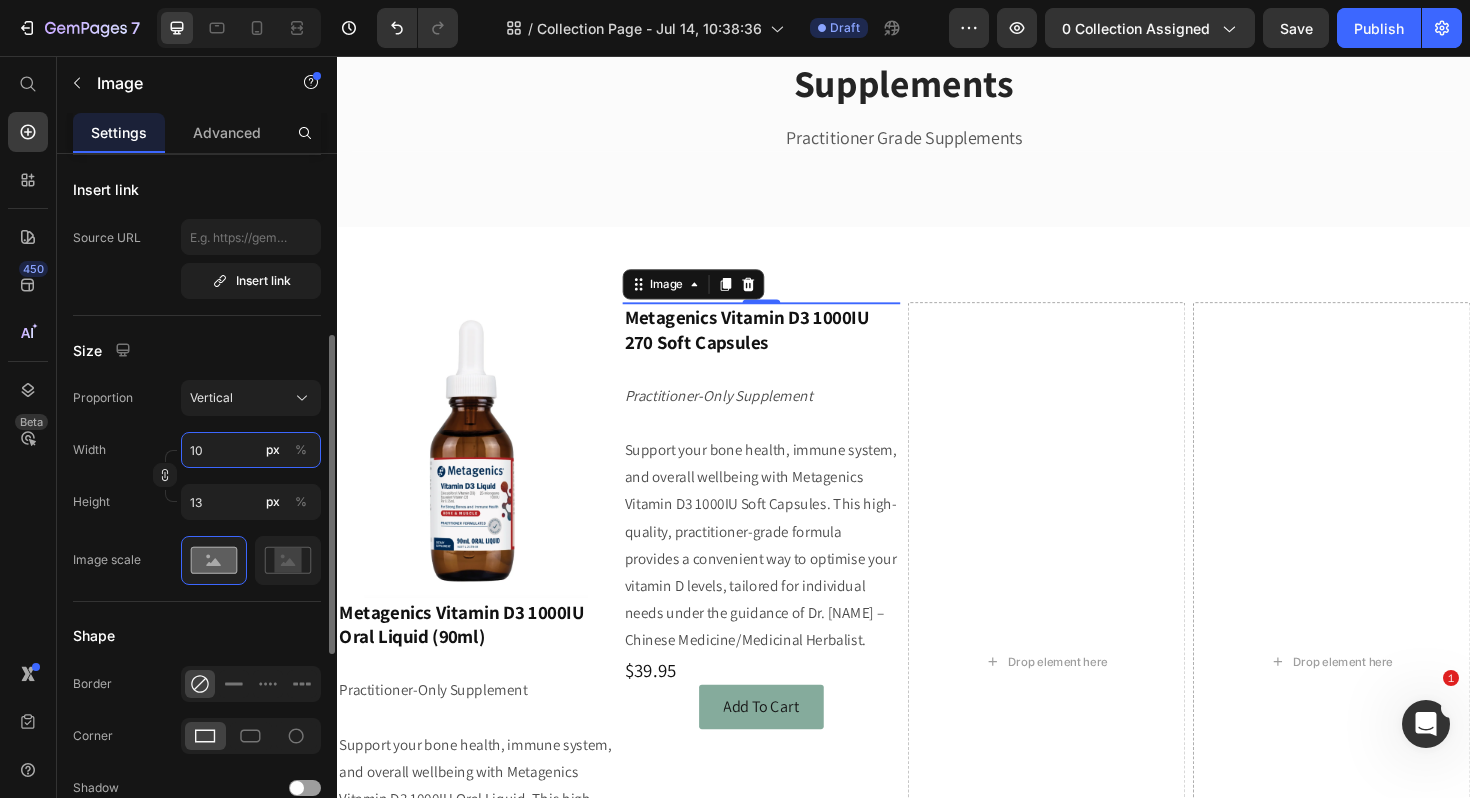 type on "100" 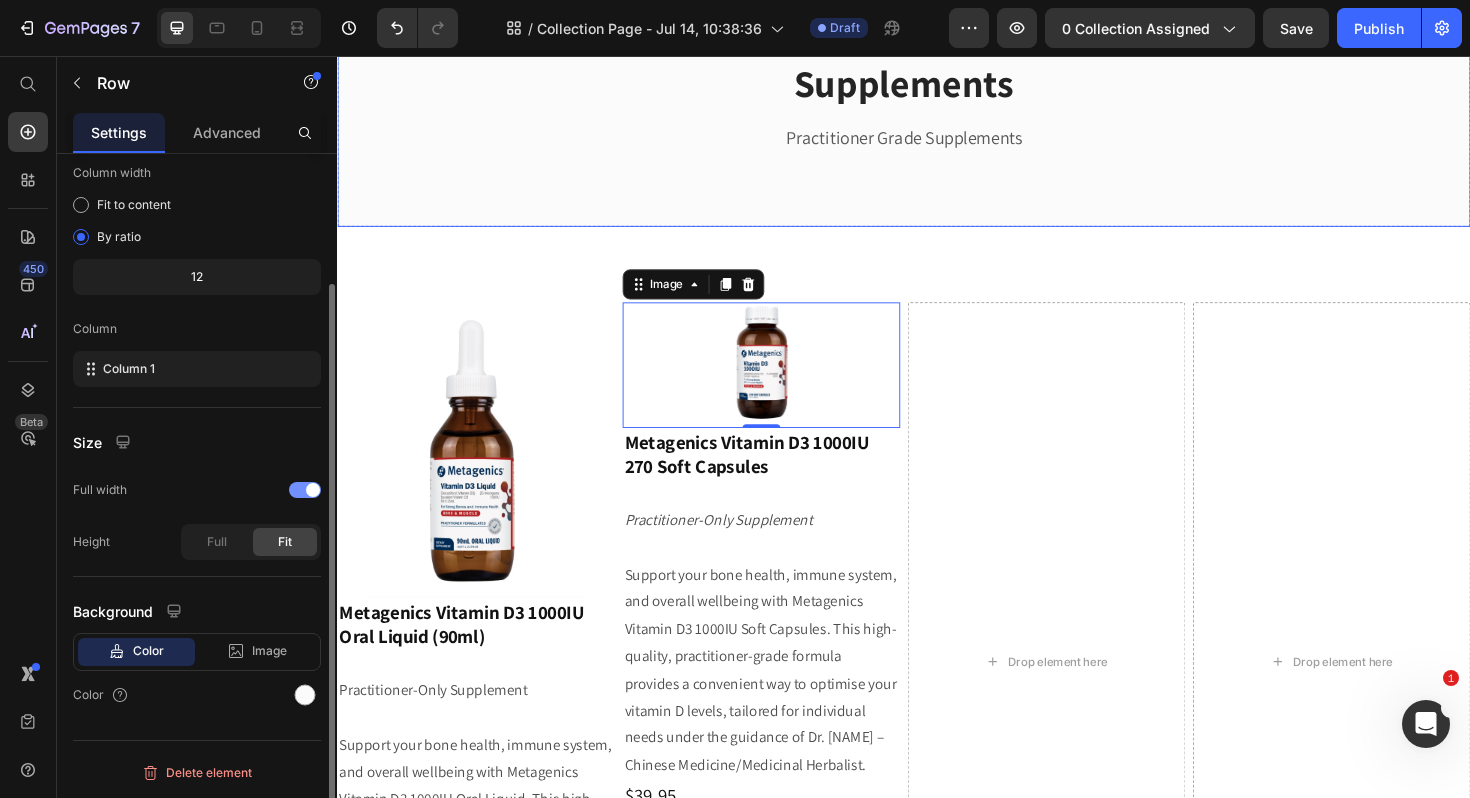click on "Home Text block
Icon Supplements Text block Row Supplements Heading Practitioner Grade Supplements Text block Row Row Row" at bounding box center (937, 84) 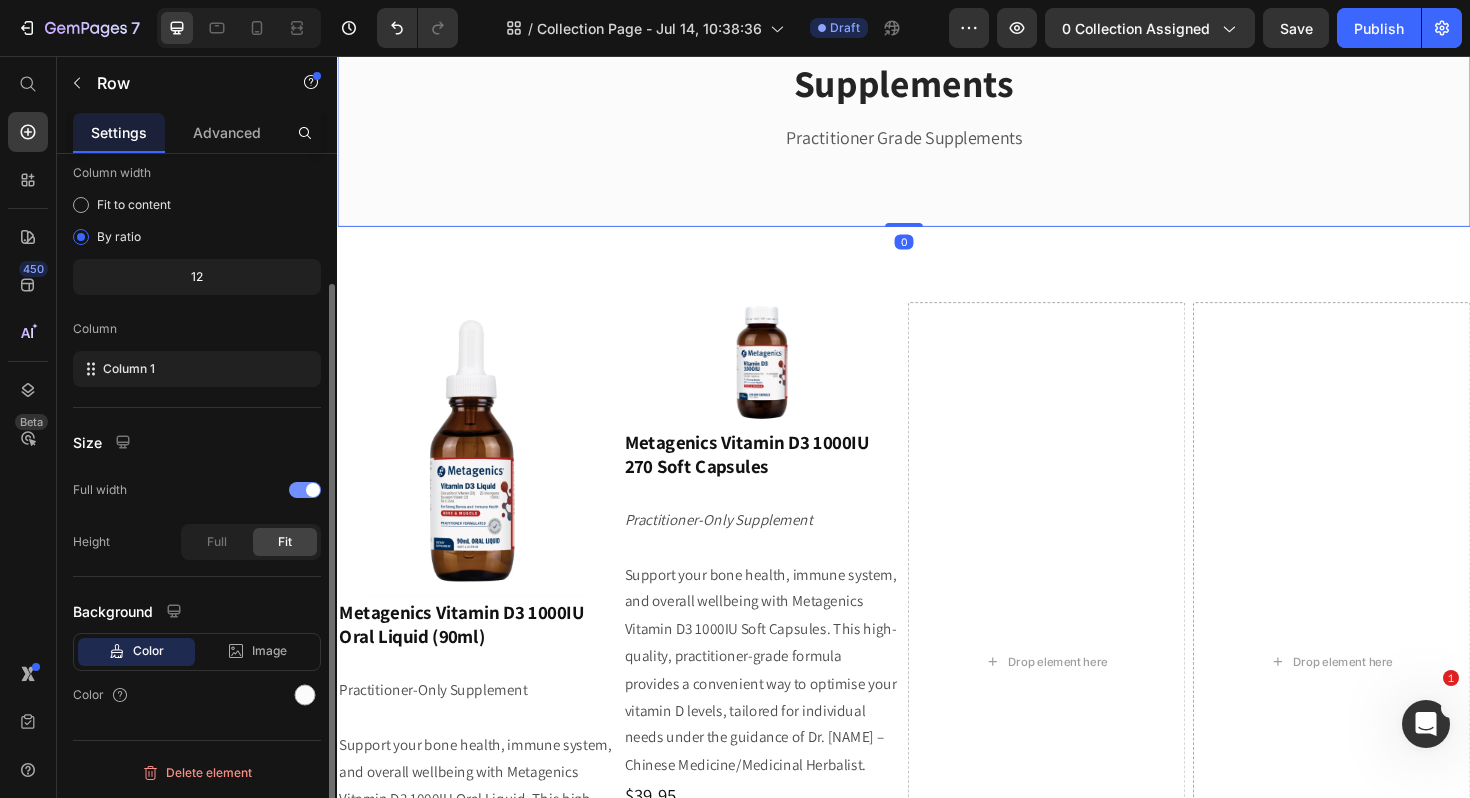 scroll, scrollTop: 0, scrollLeft: 0, axis: both 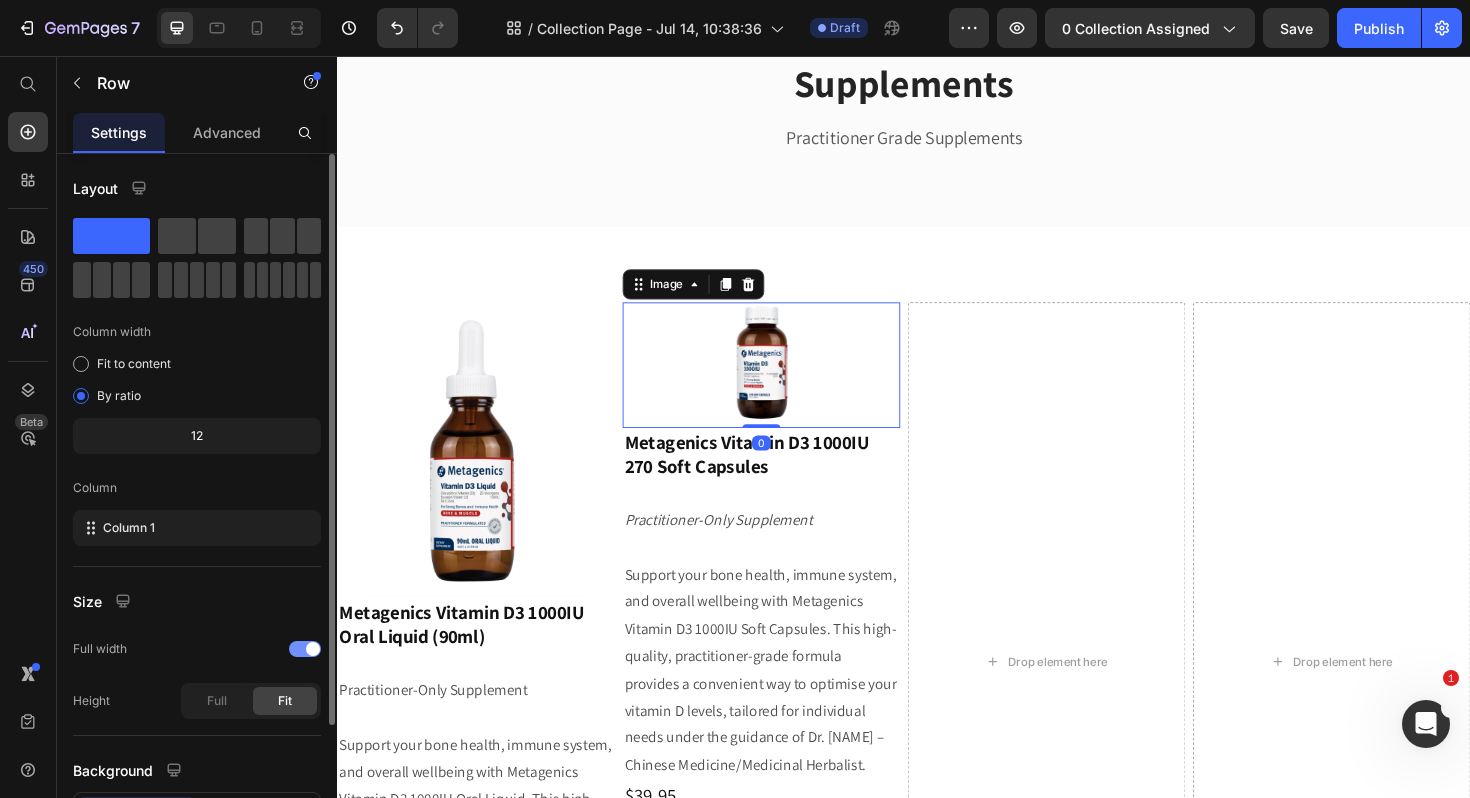 click at bounding box center (786, 383) 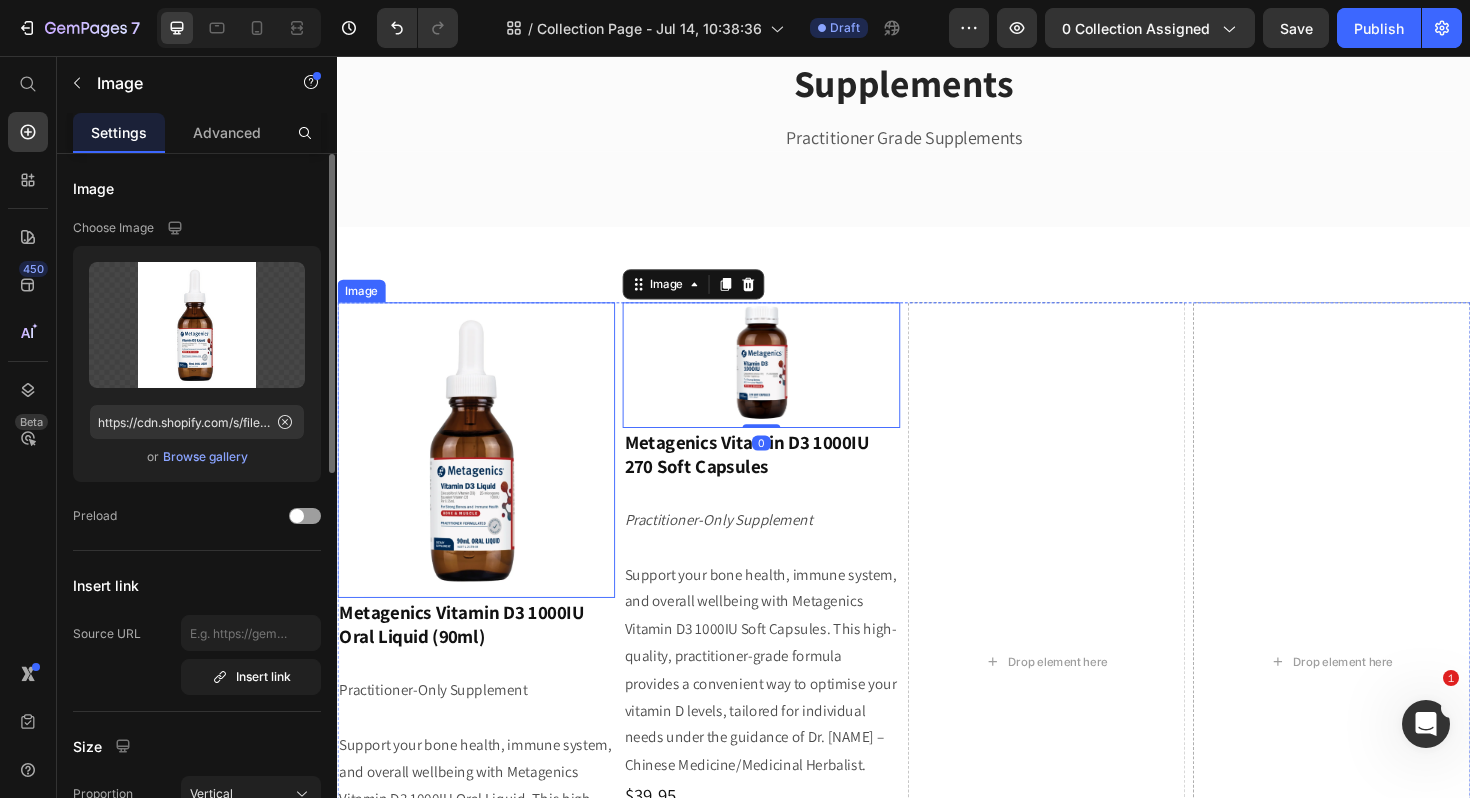 click at bounding box center [484, 474] 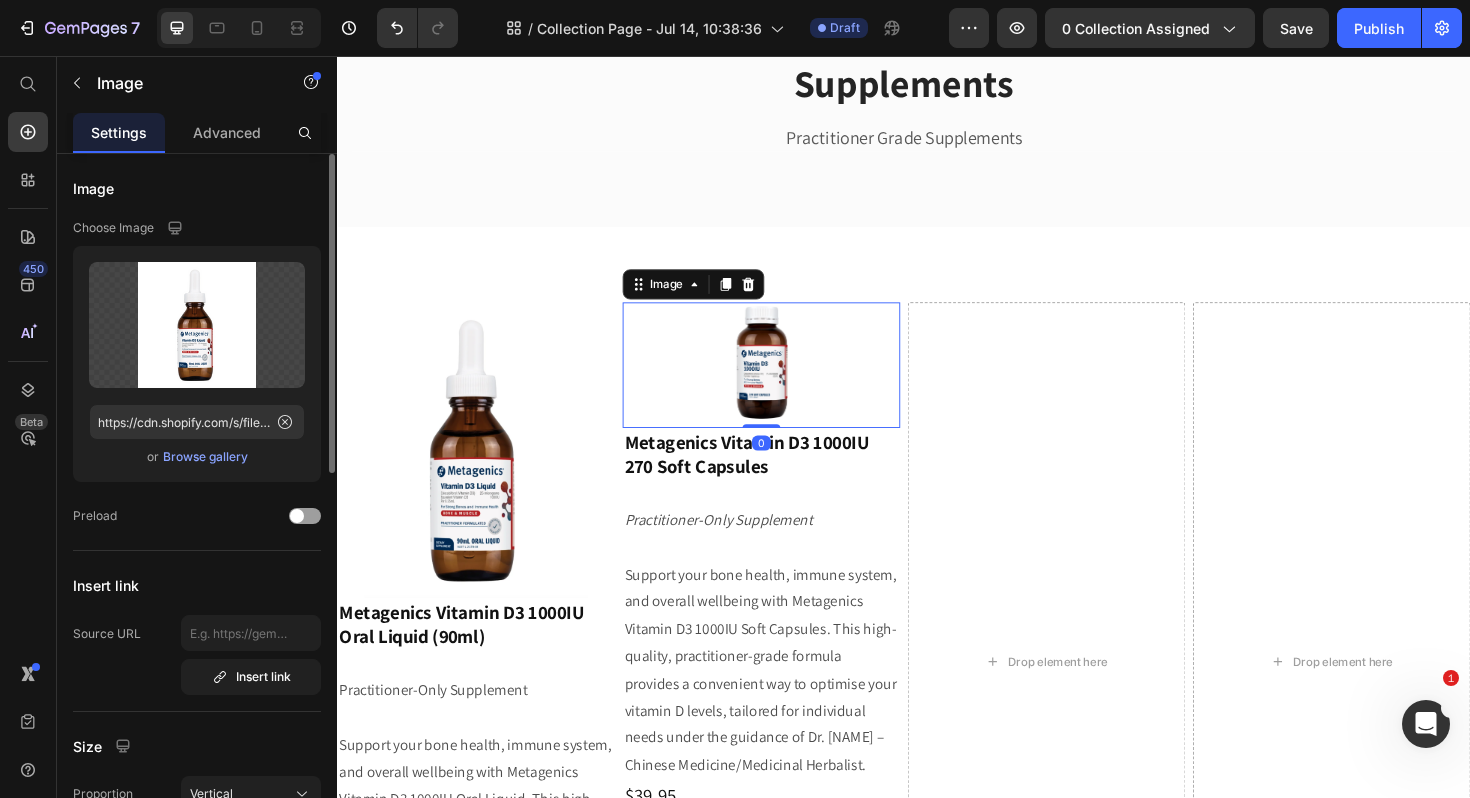 click at bounding box center (786, 383) 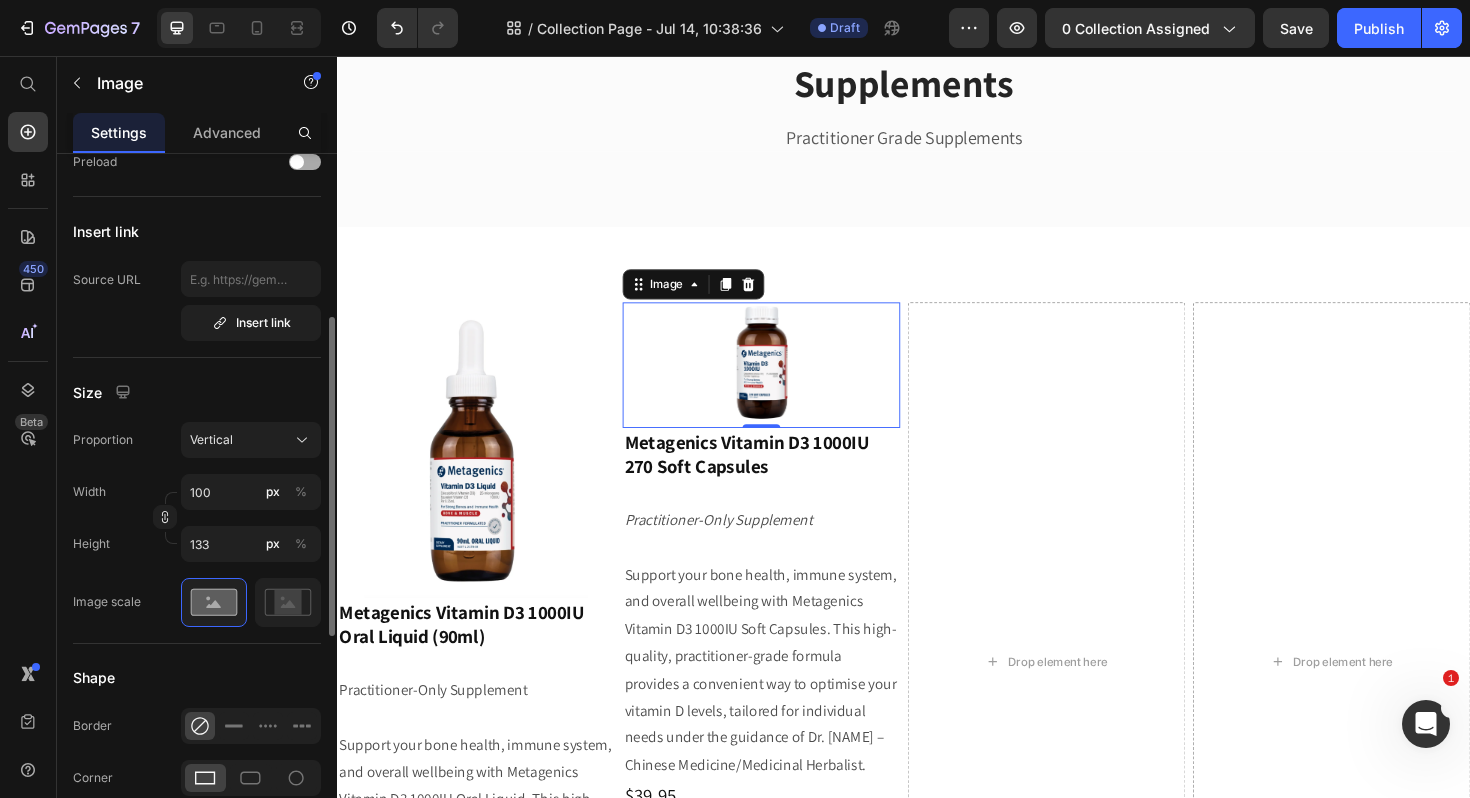 scroll, scrollTop: 355, scrollLeft: 0, axis: vertical 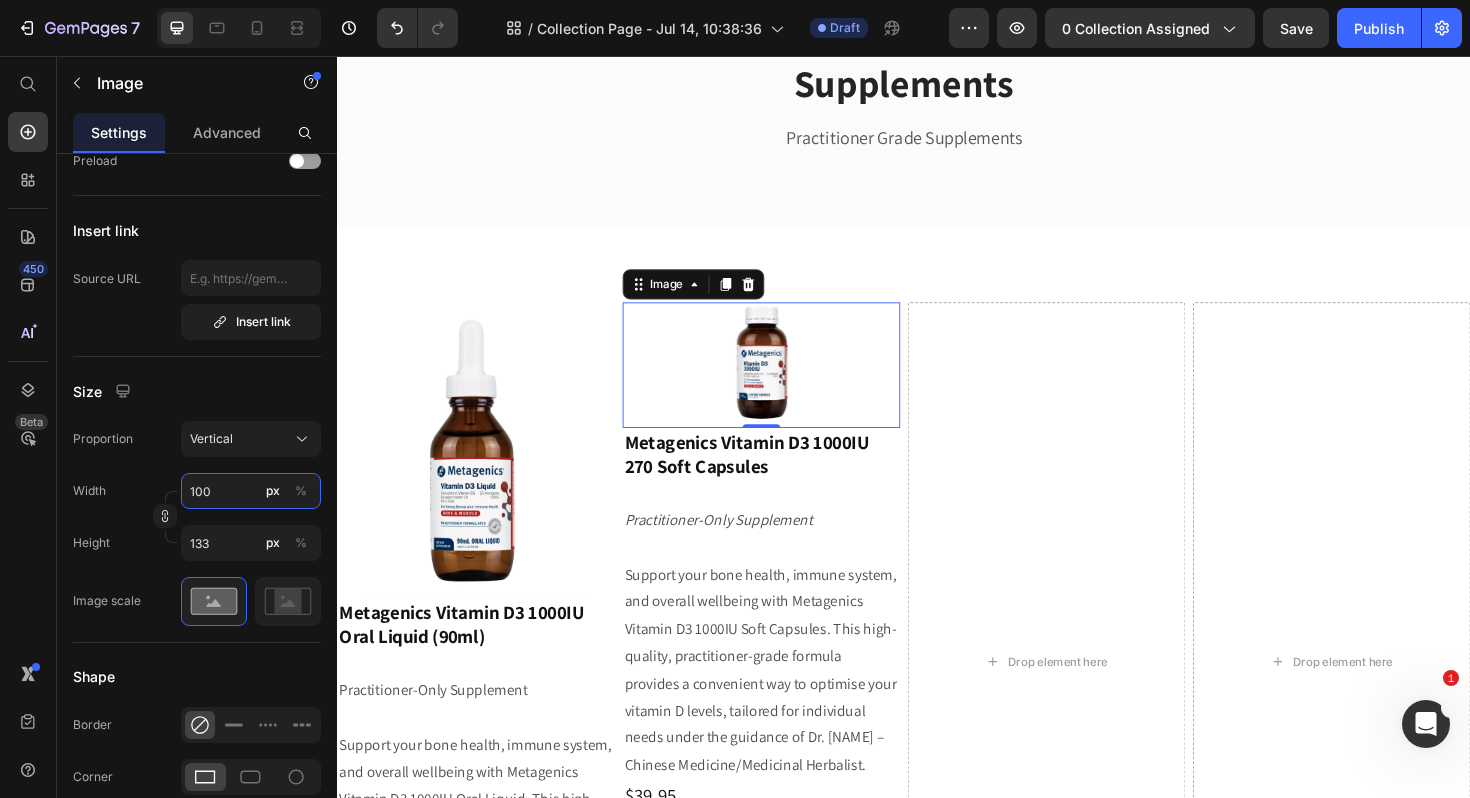 click on "100" at bounding box center (251, 491) 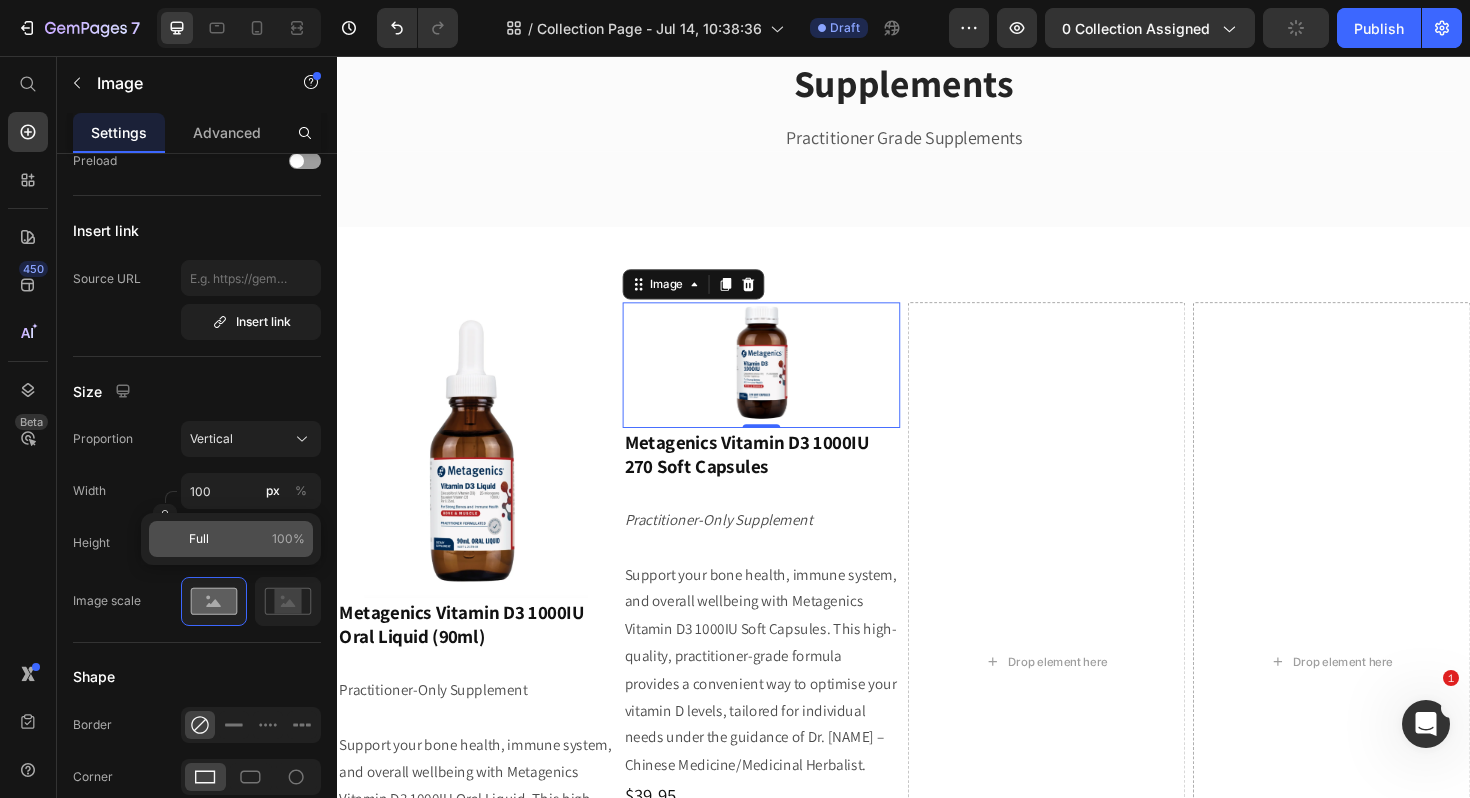click on "Full 100%" 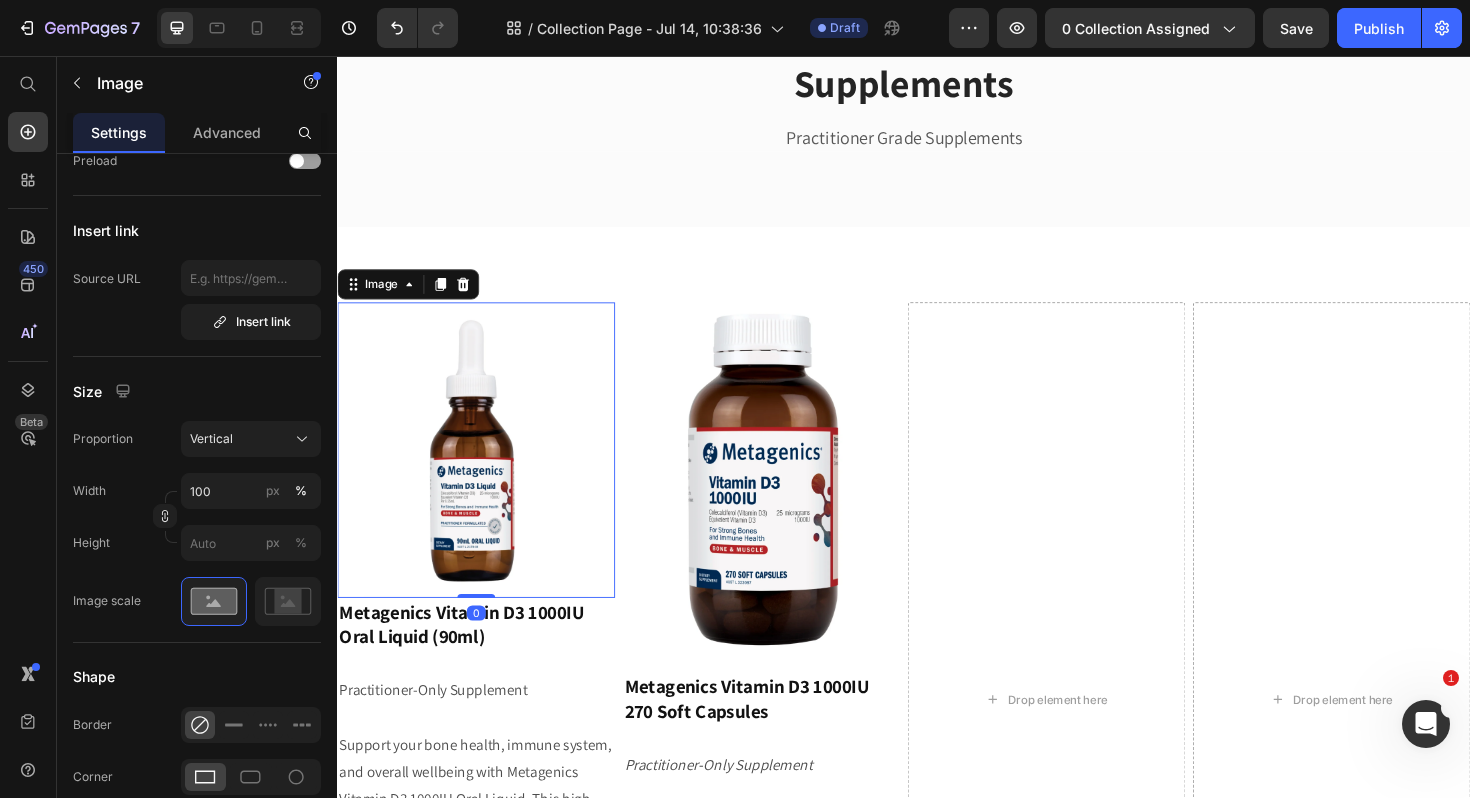 click at bounding box center [484, 474] 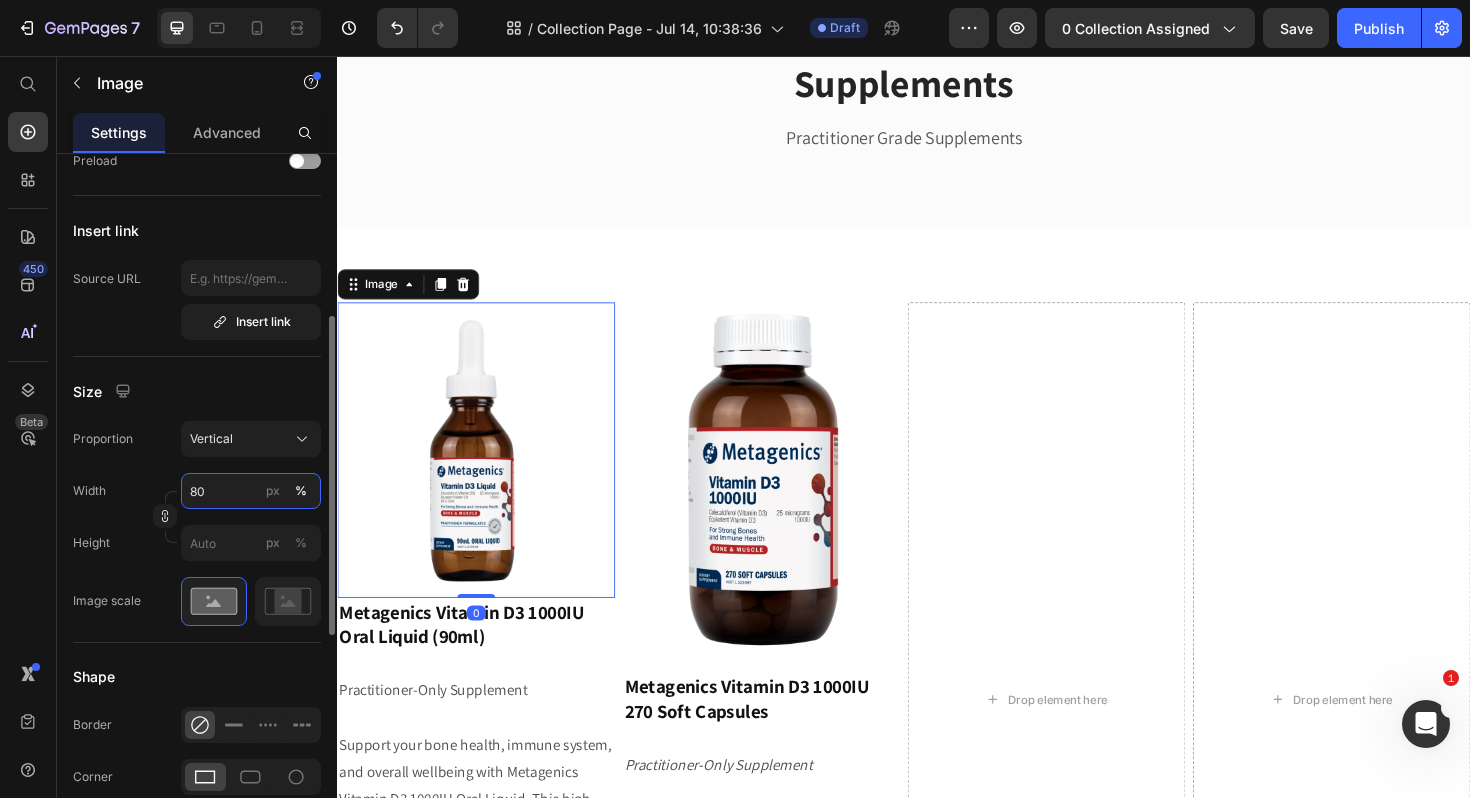 click on "80" at bounding box center [251, 491] 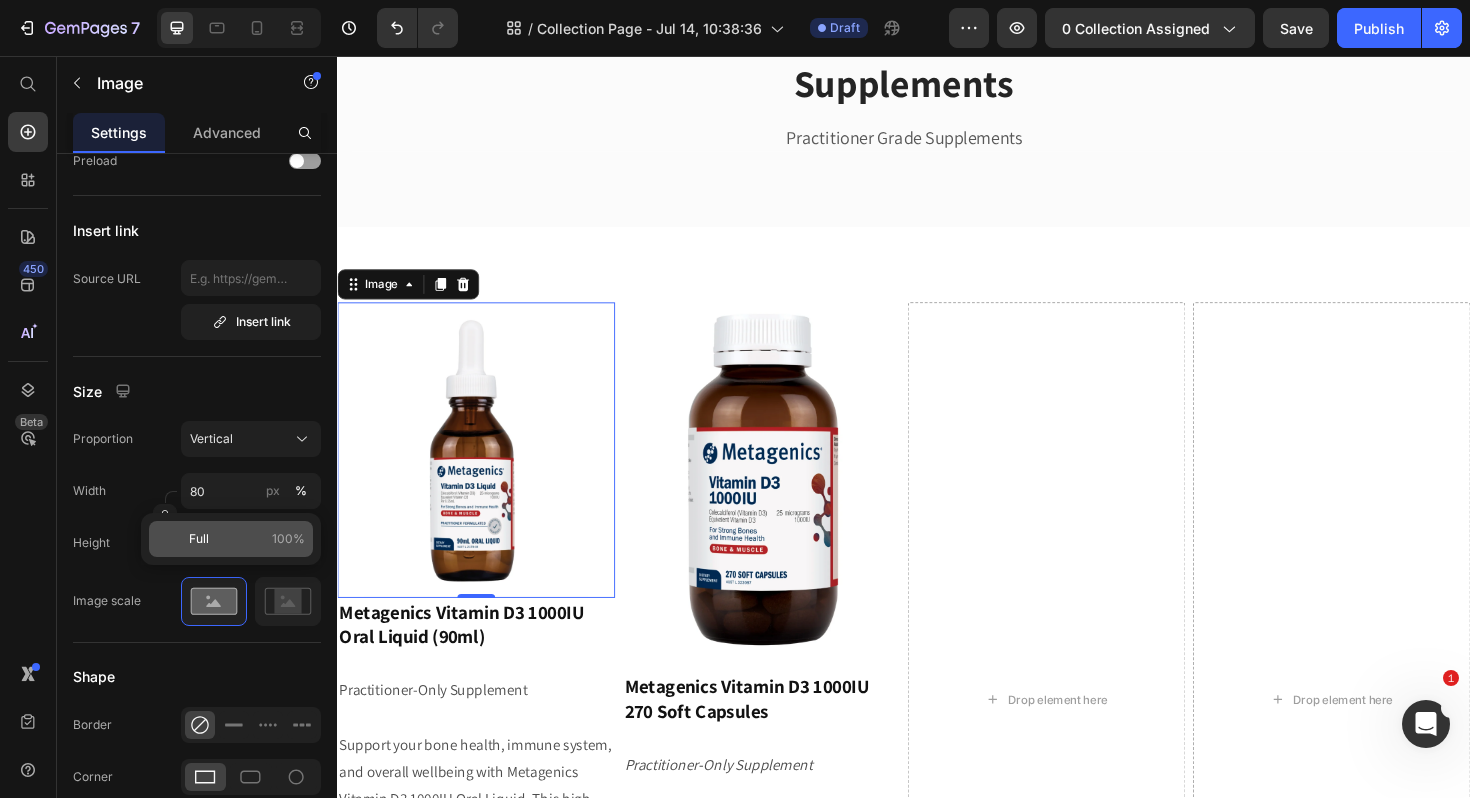 click on "Full 100%" at bounding box center (247, 539) 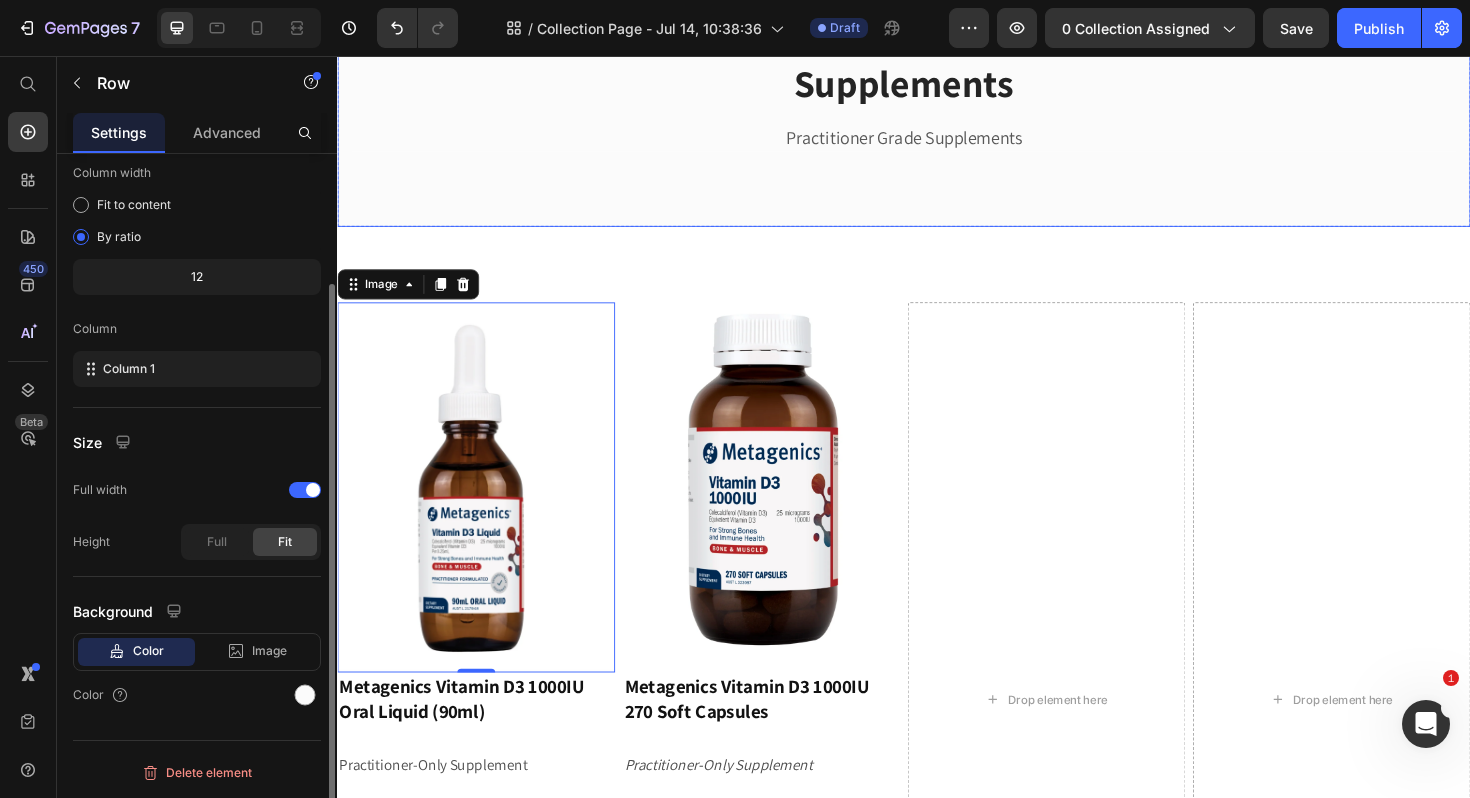 scroll, scrollTop: 0, scrollLeft: 0, axis: both 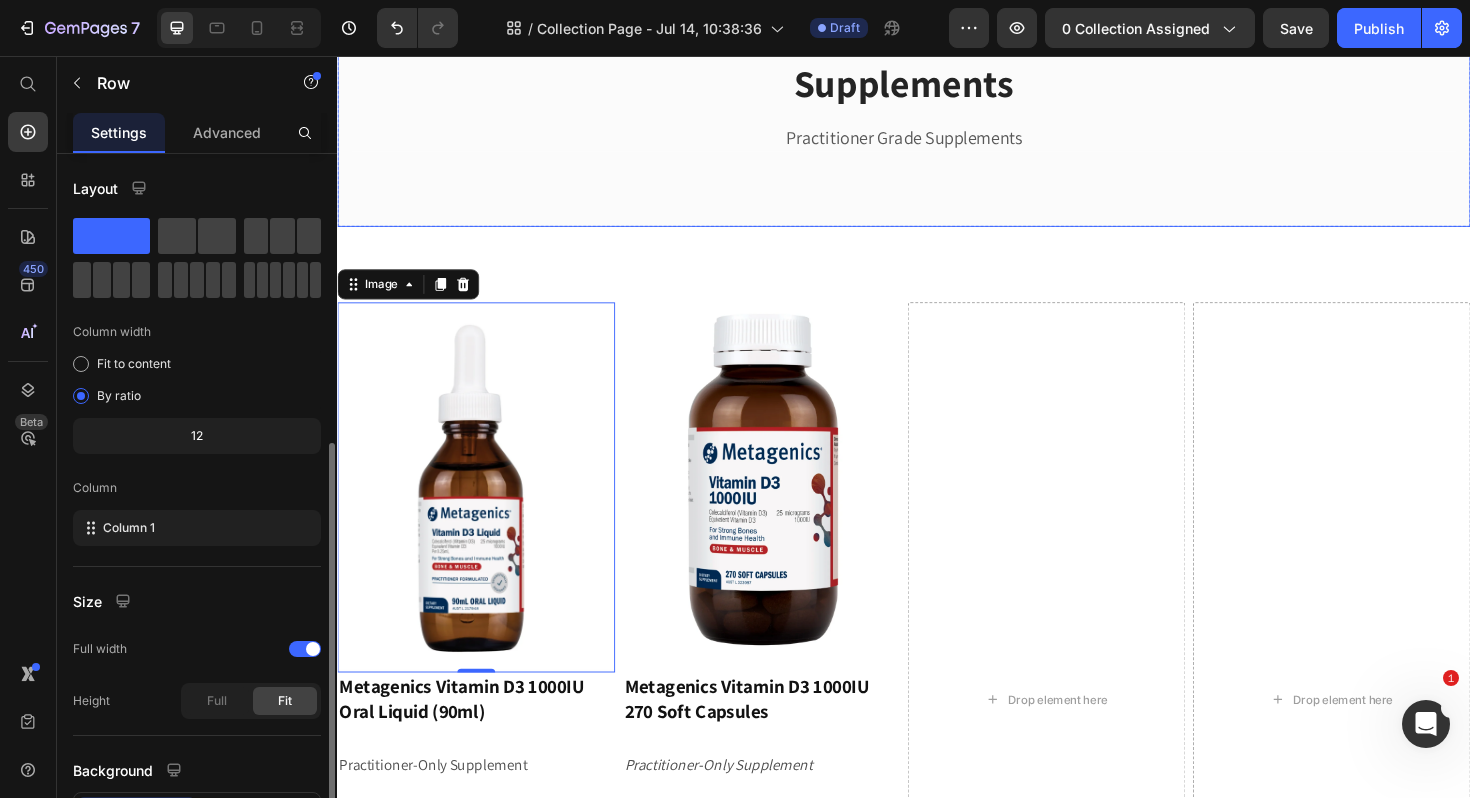 click on "Home Text block
Icon Supplements Text block Row Supplements Heading Practitioner Grade Supplements Text block Row Row Row" at bounding box center [937, 84] 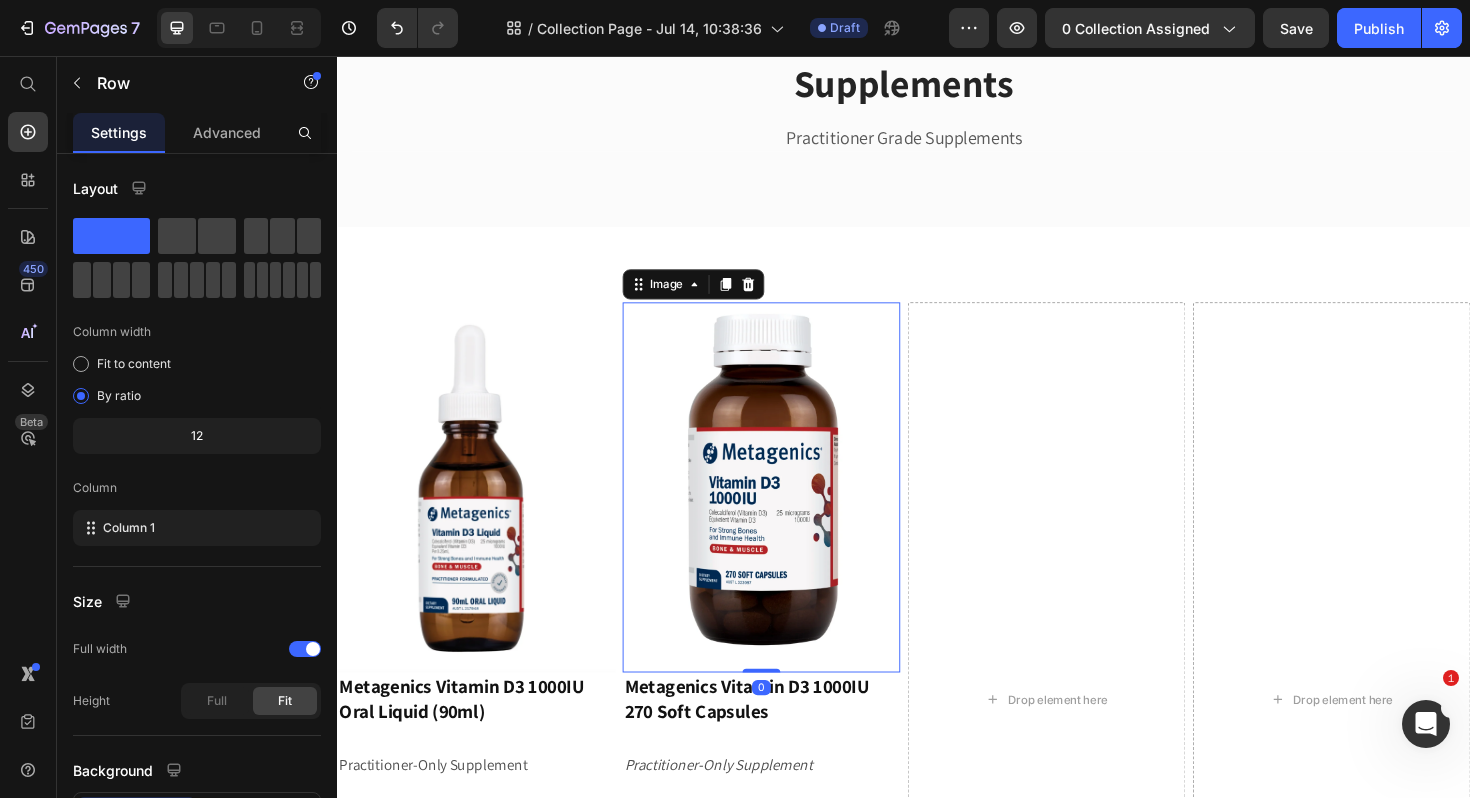 click at bounding box center (786, 513) 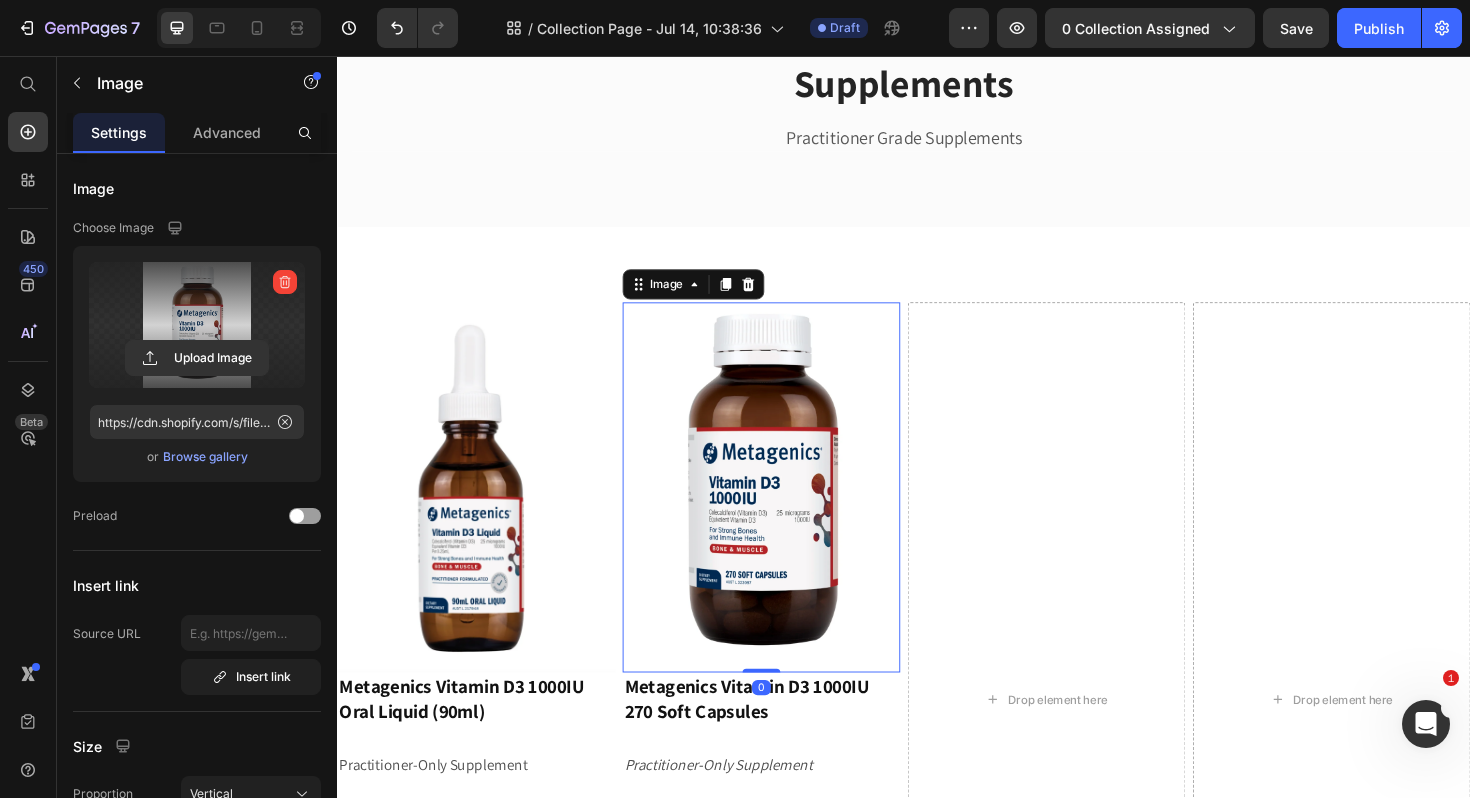 click at bounding box center (197, 325) 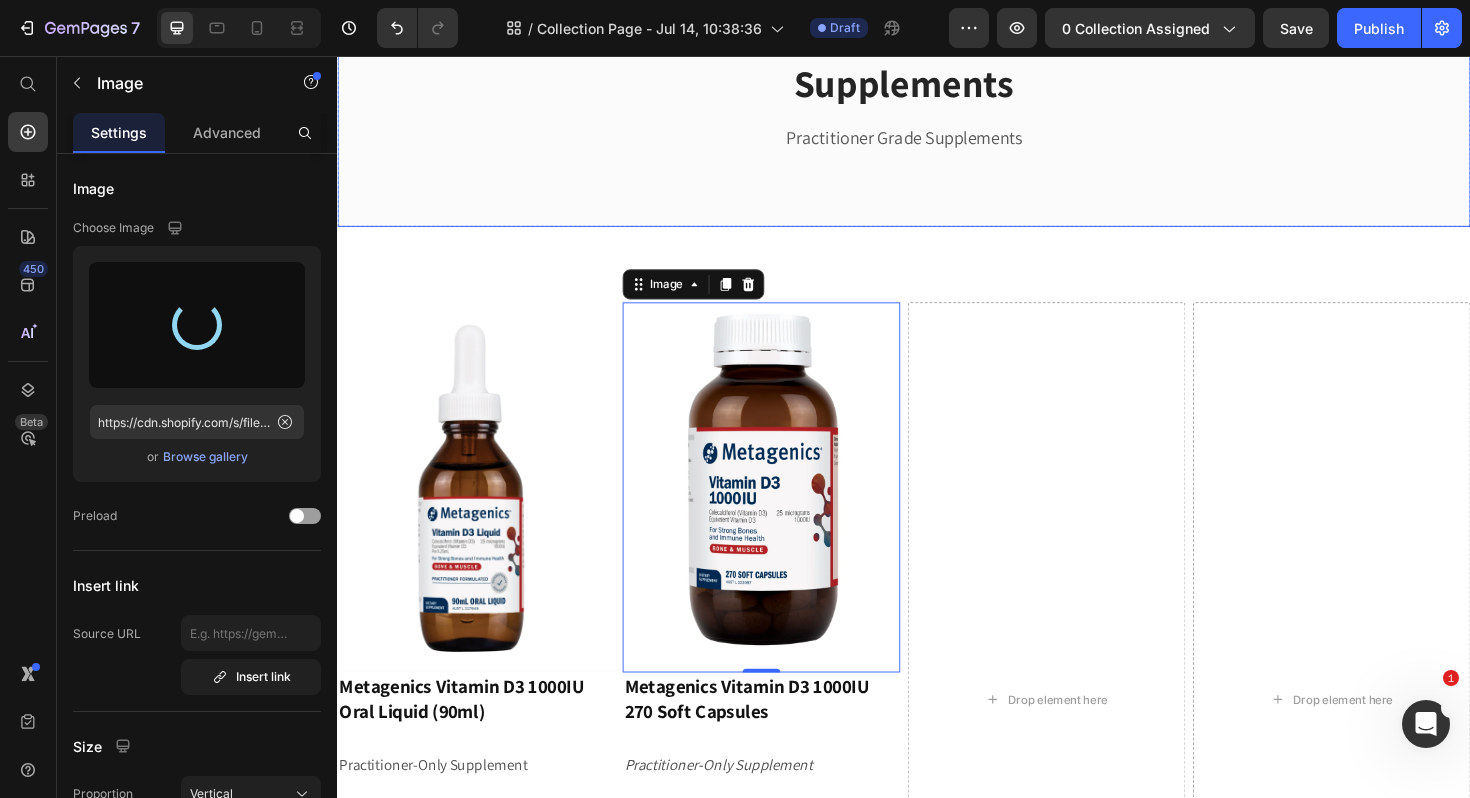 type on "https://cdn.shopify.com/s/files/1/0060/2924/6567/files/gempages_496021715462128776-0f004ab9-ba35-4f17-b0b7-9ab6dc76923f.webp" 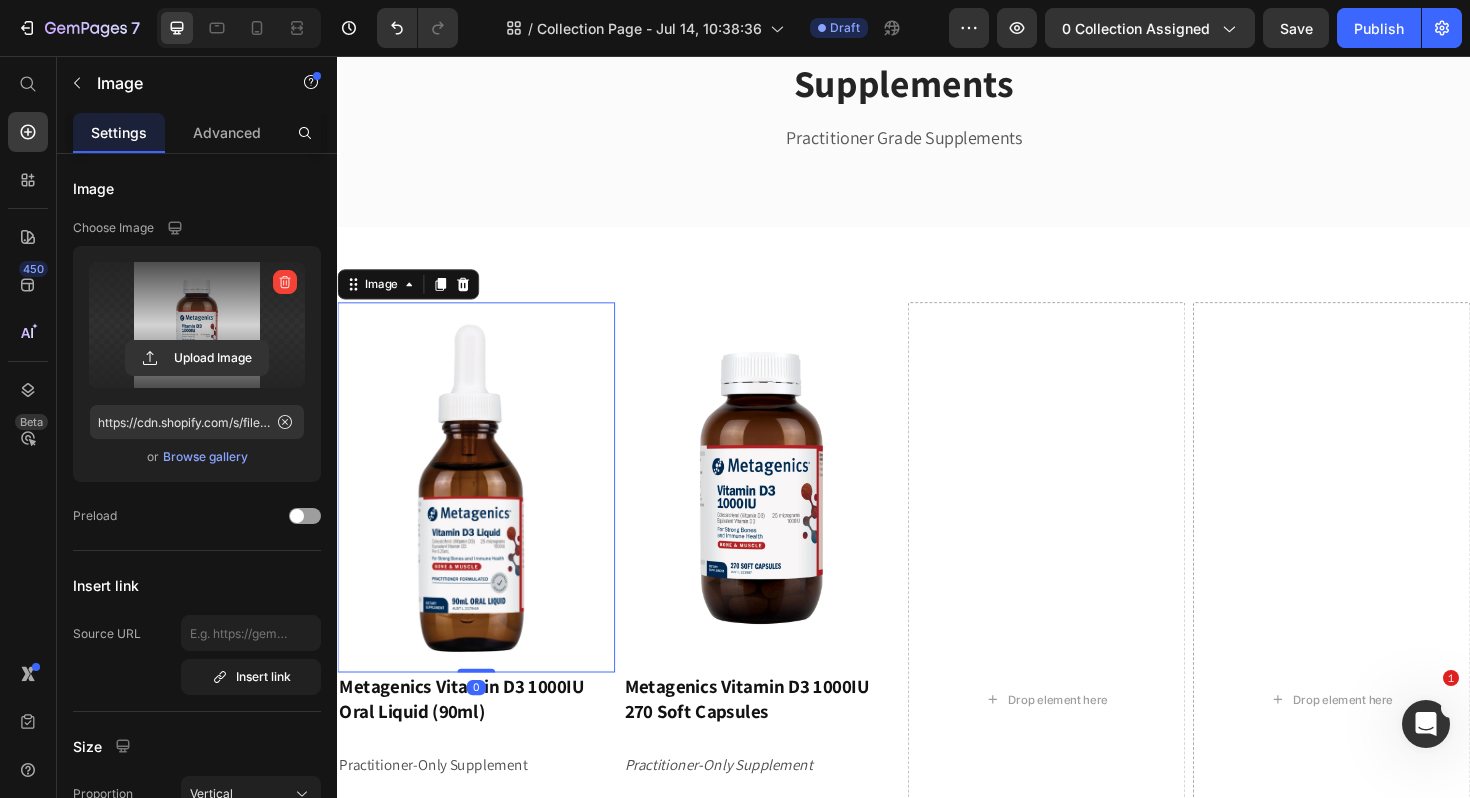 click at bounding box center (484, 513) 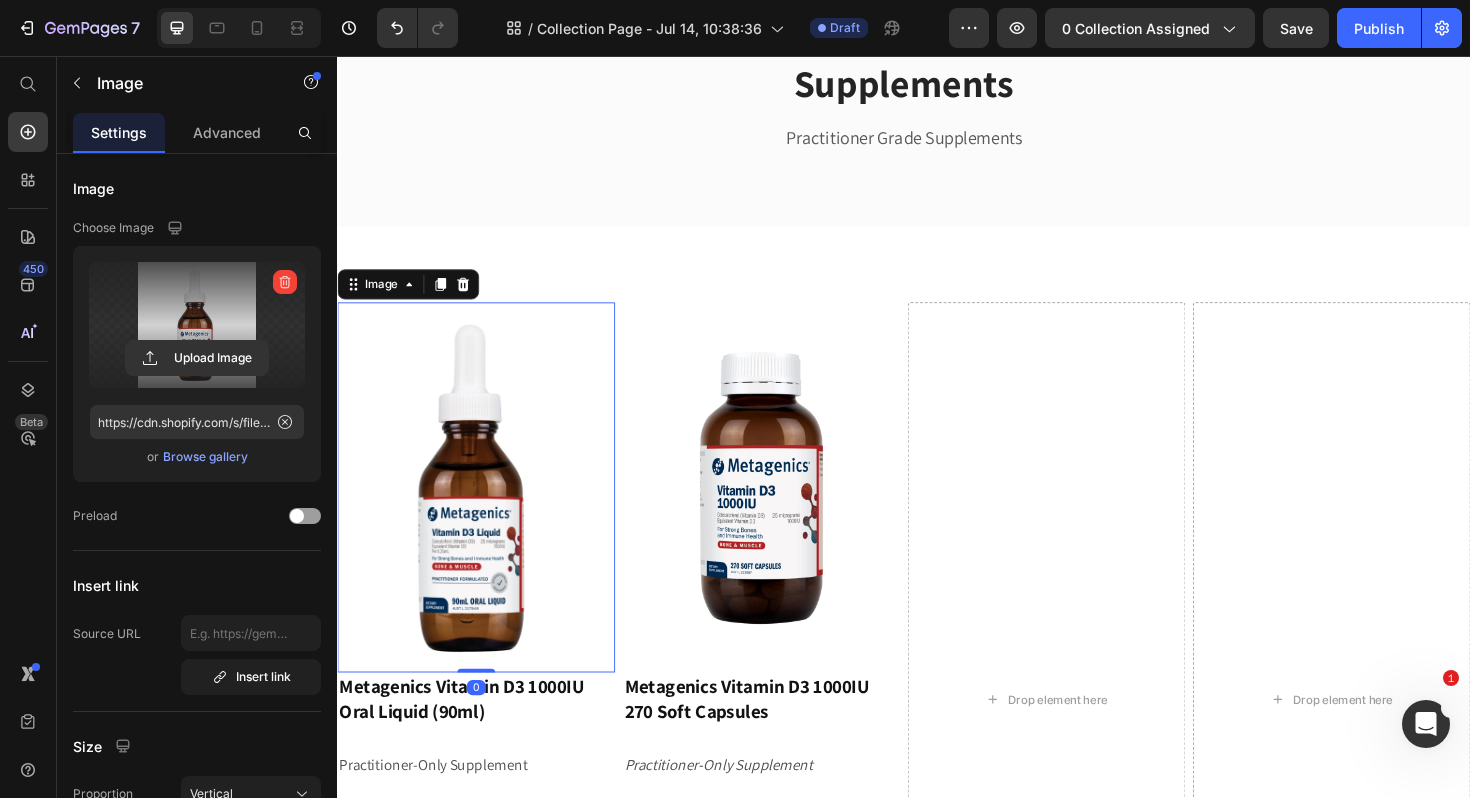 click at bounding box center (197, 325) 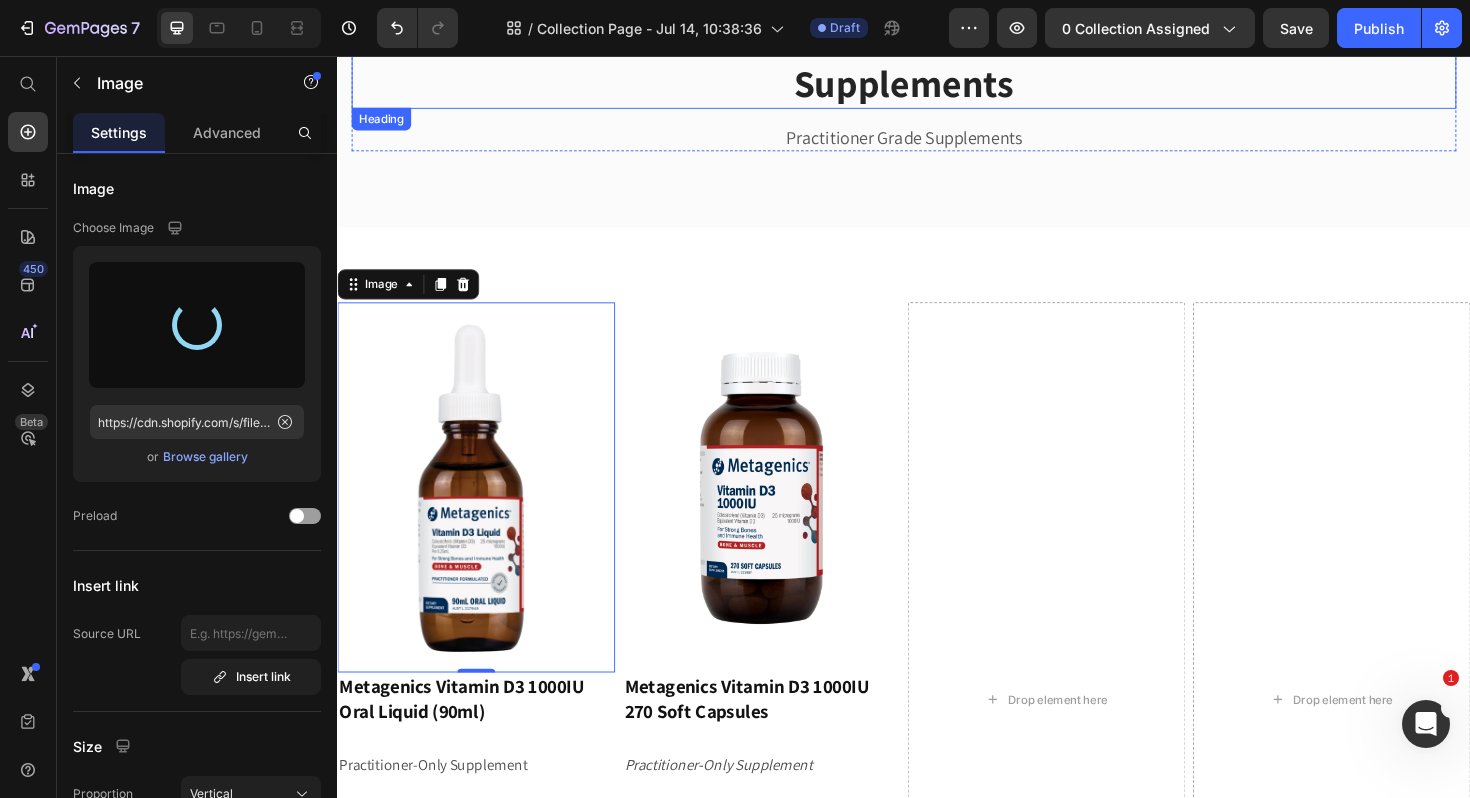type on "https://cdn.shopify.com/s/files/1/0060/2924/6567/files/gempages_496021715462128776-ef19b353-eb59-469e-8a24-bb37542a220a.webp" 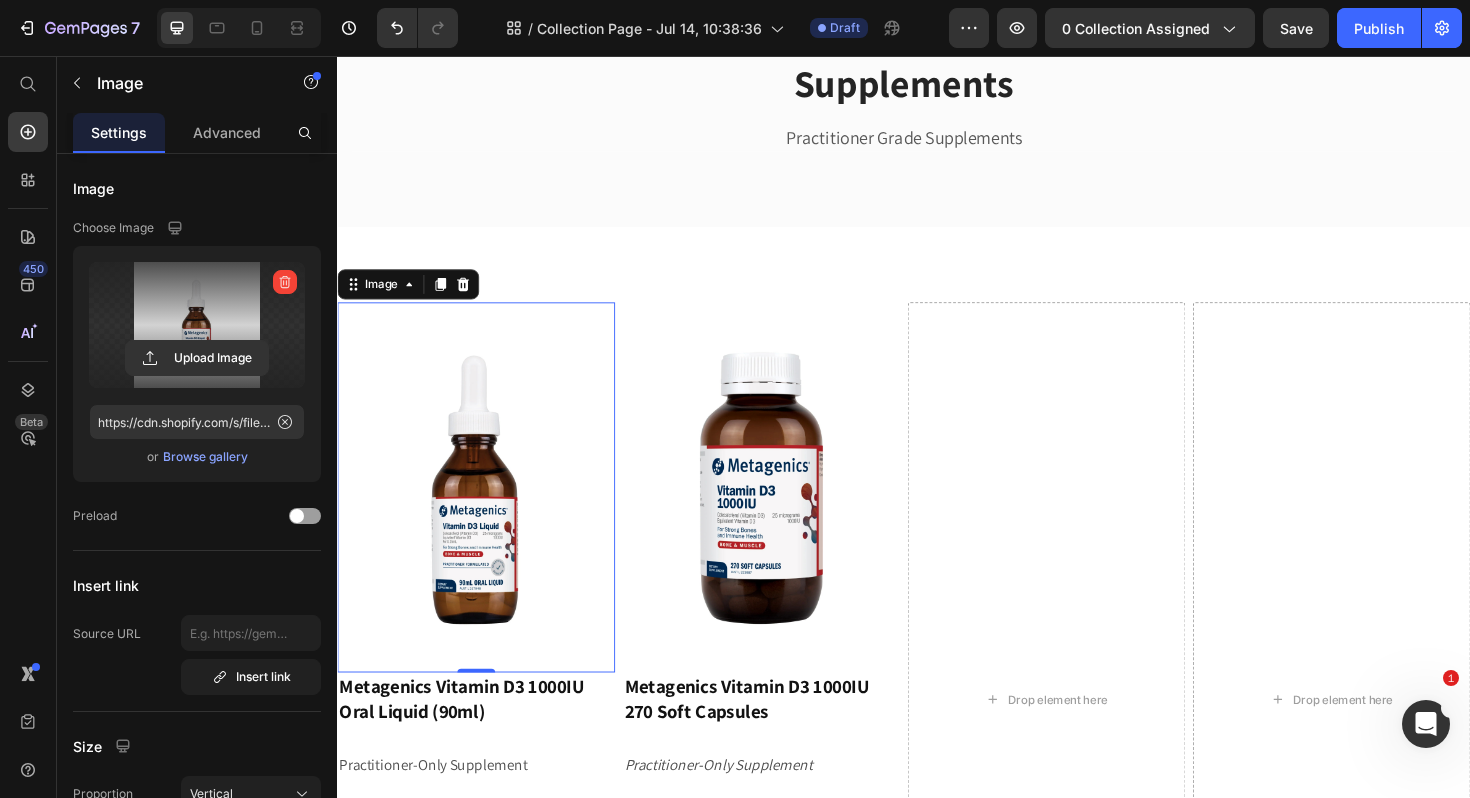 click at bounding box center [484, 513] 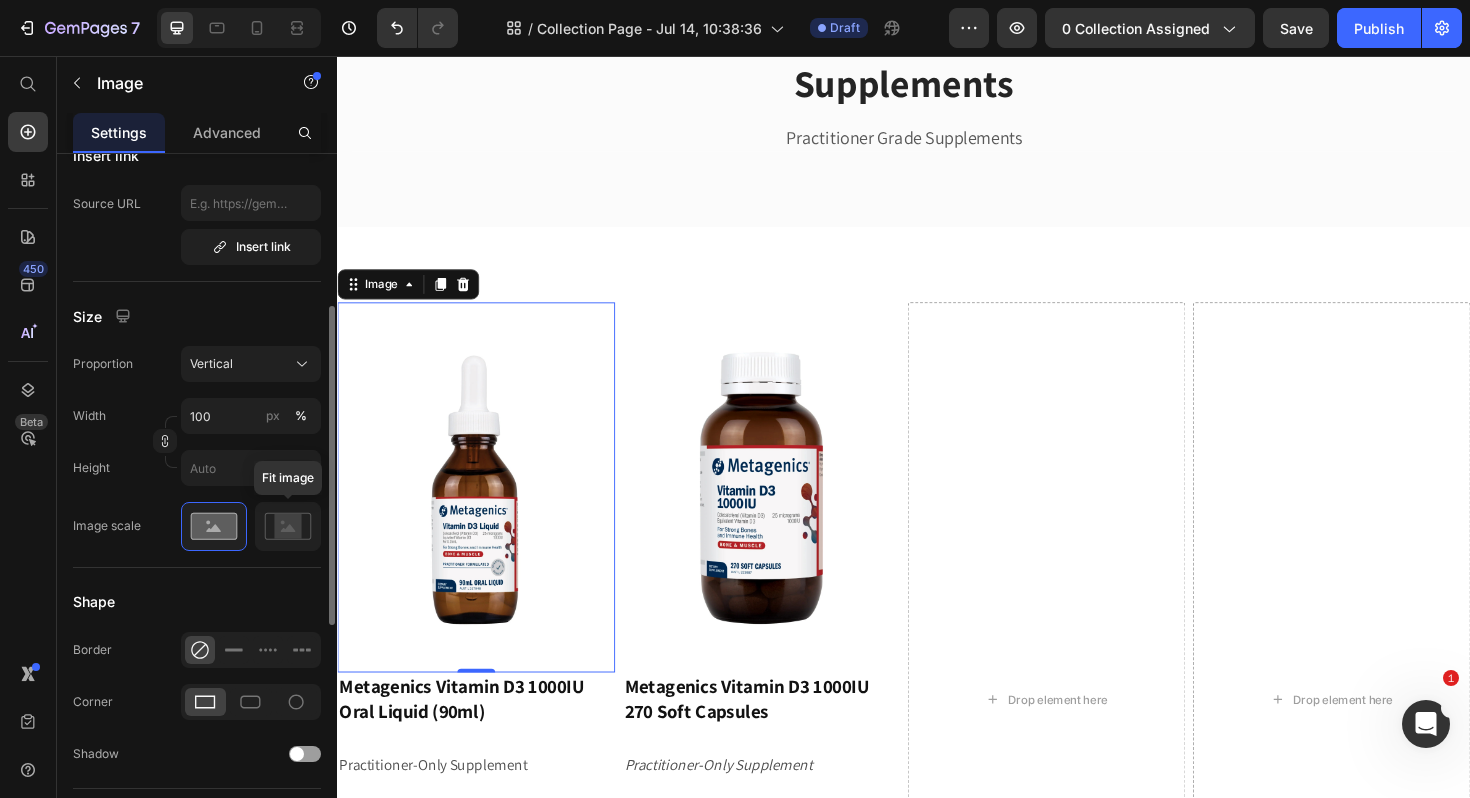 scroll, scrollTop: 435, scrollLeft: 0, axis: vertical 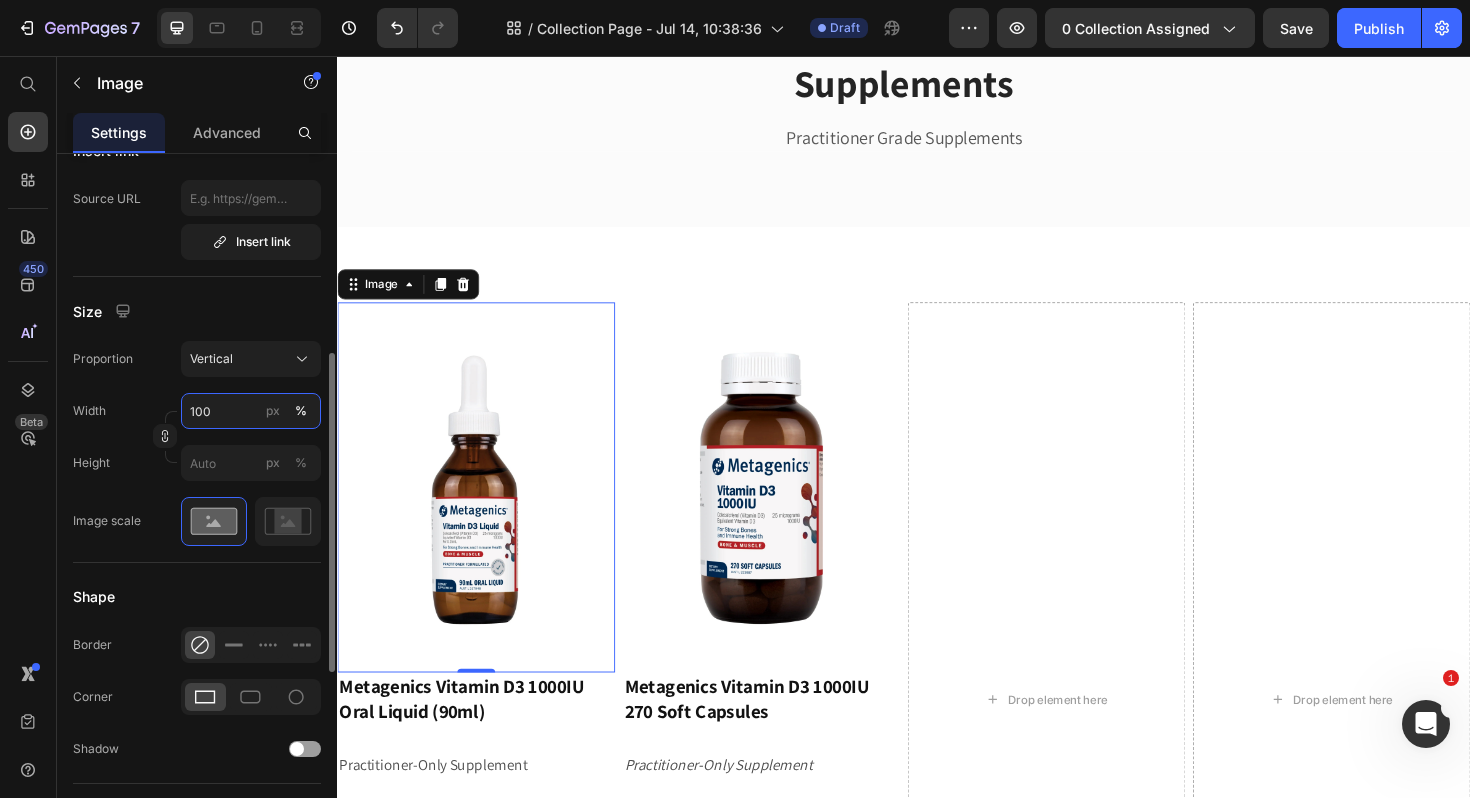 click on "100" at bounding box center [251, 411] 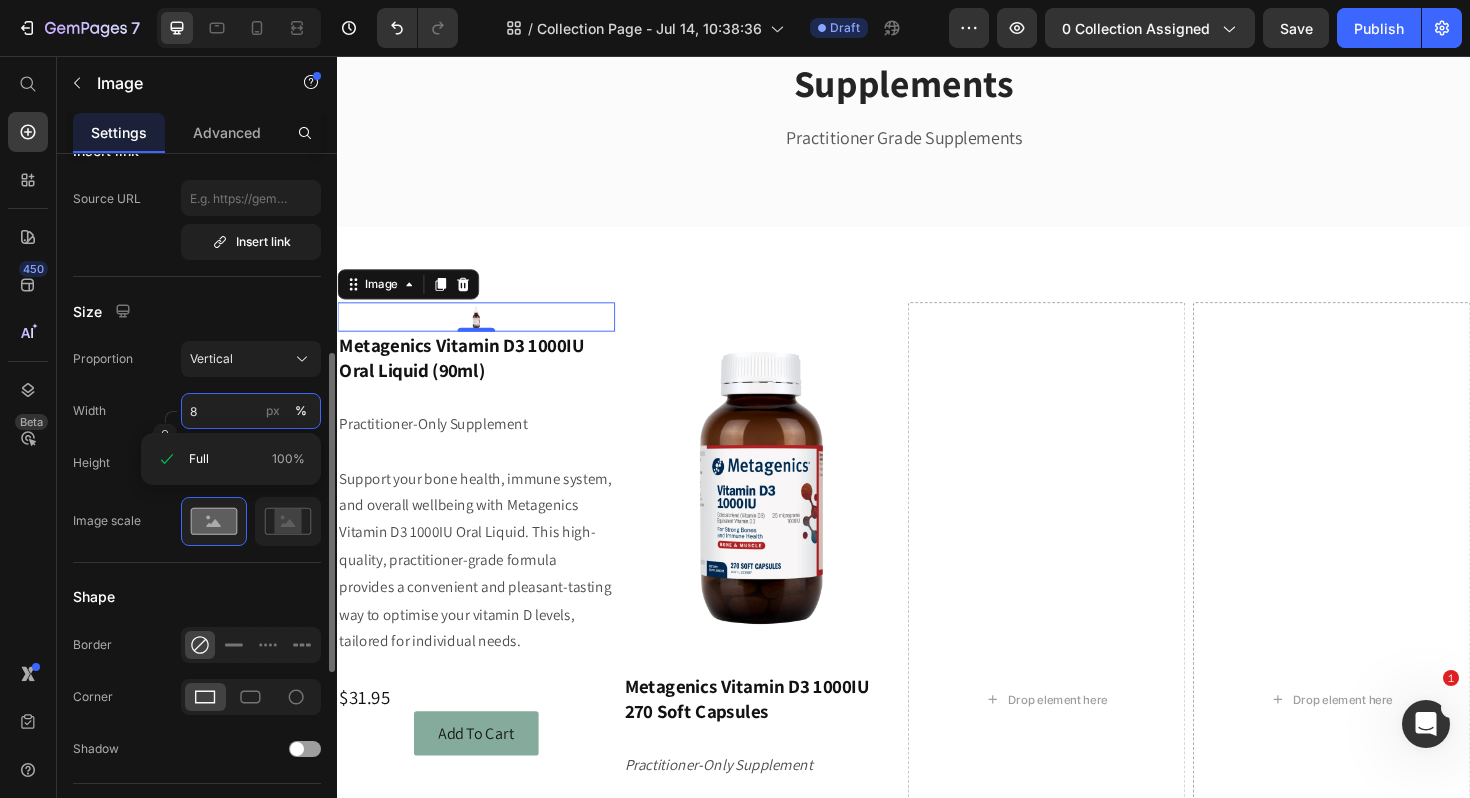 type on "80" 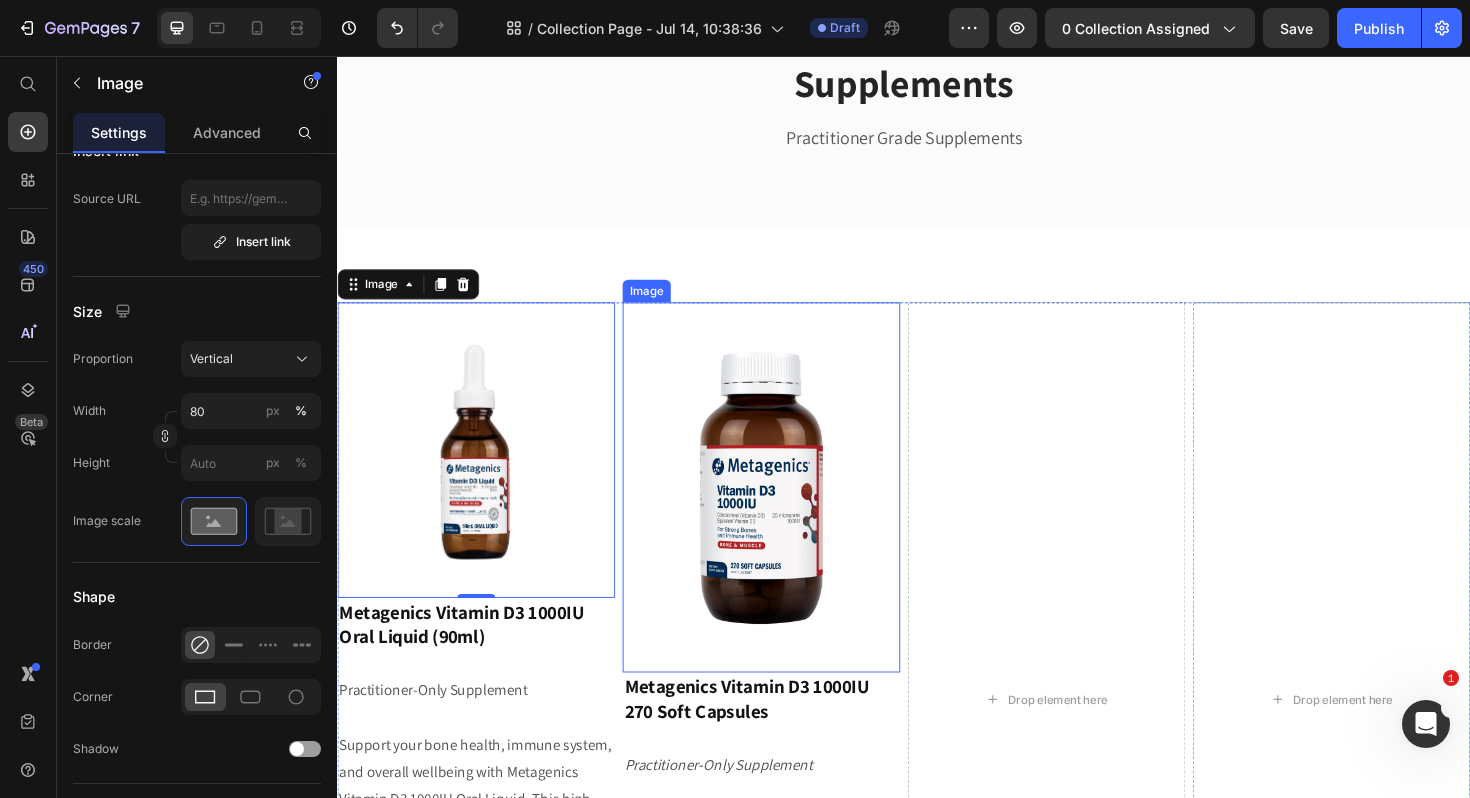 click at bounding box center [786, 513] 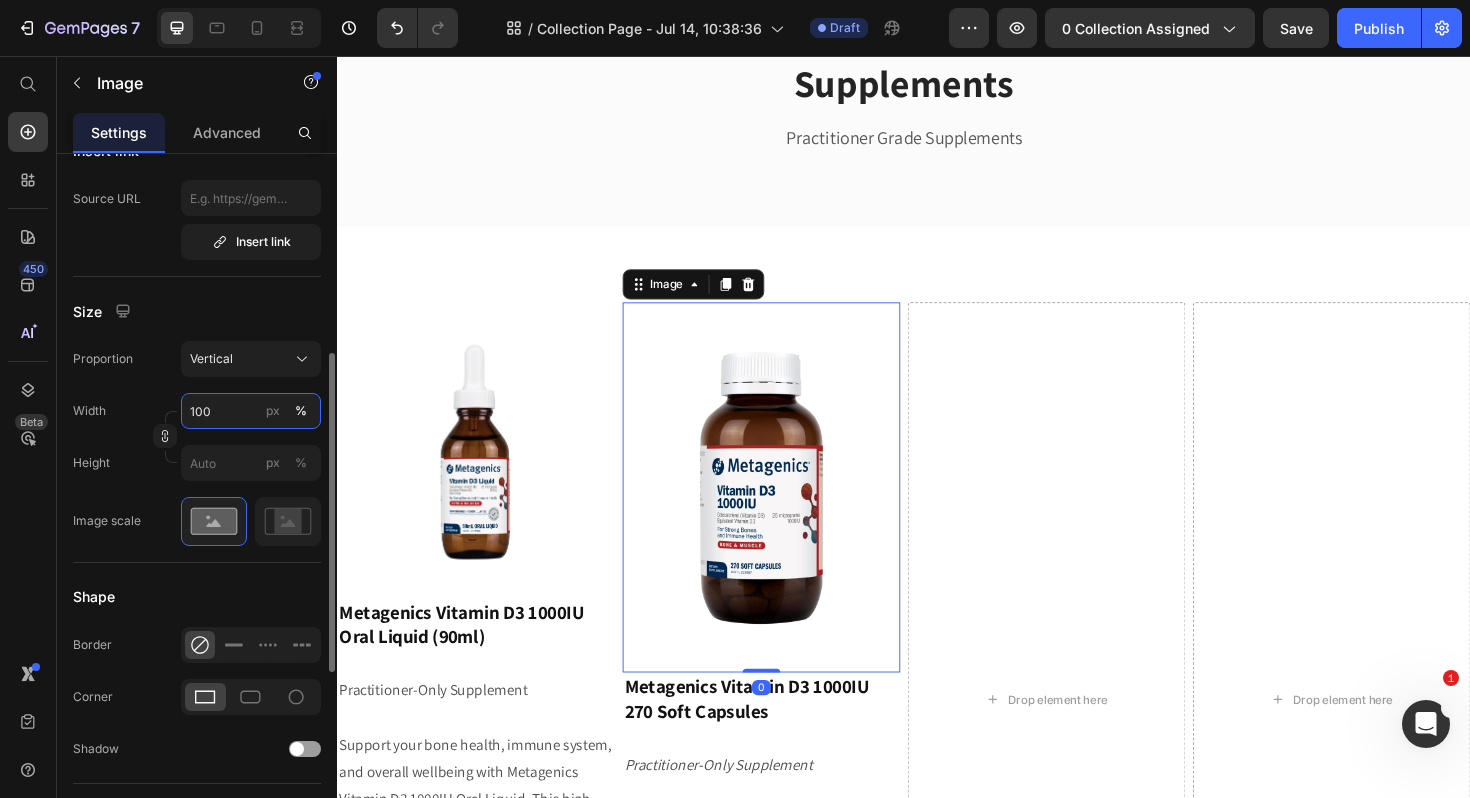 click on "100" at bounding box center [251, 411] 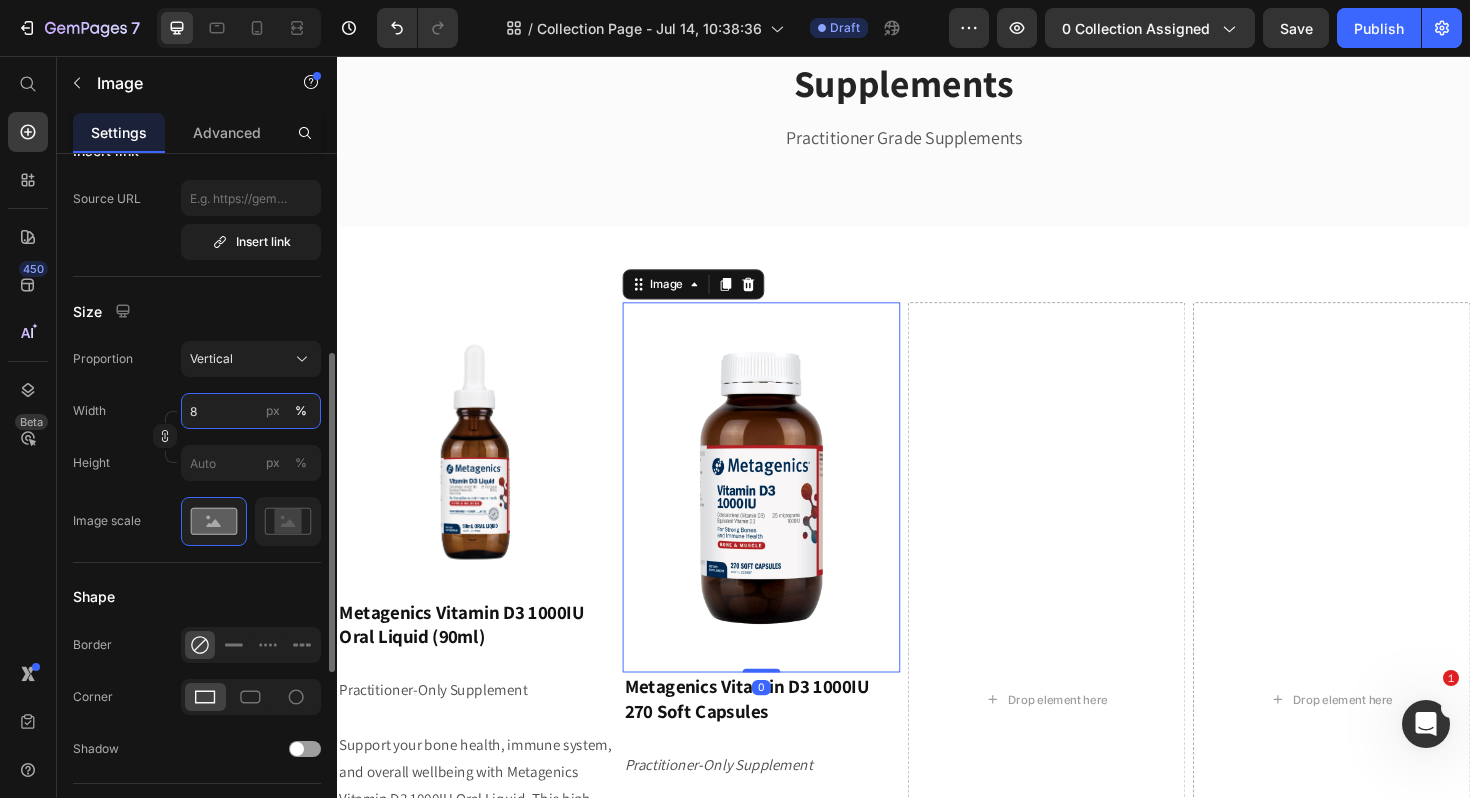 type on "80" 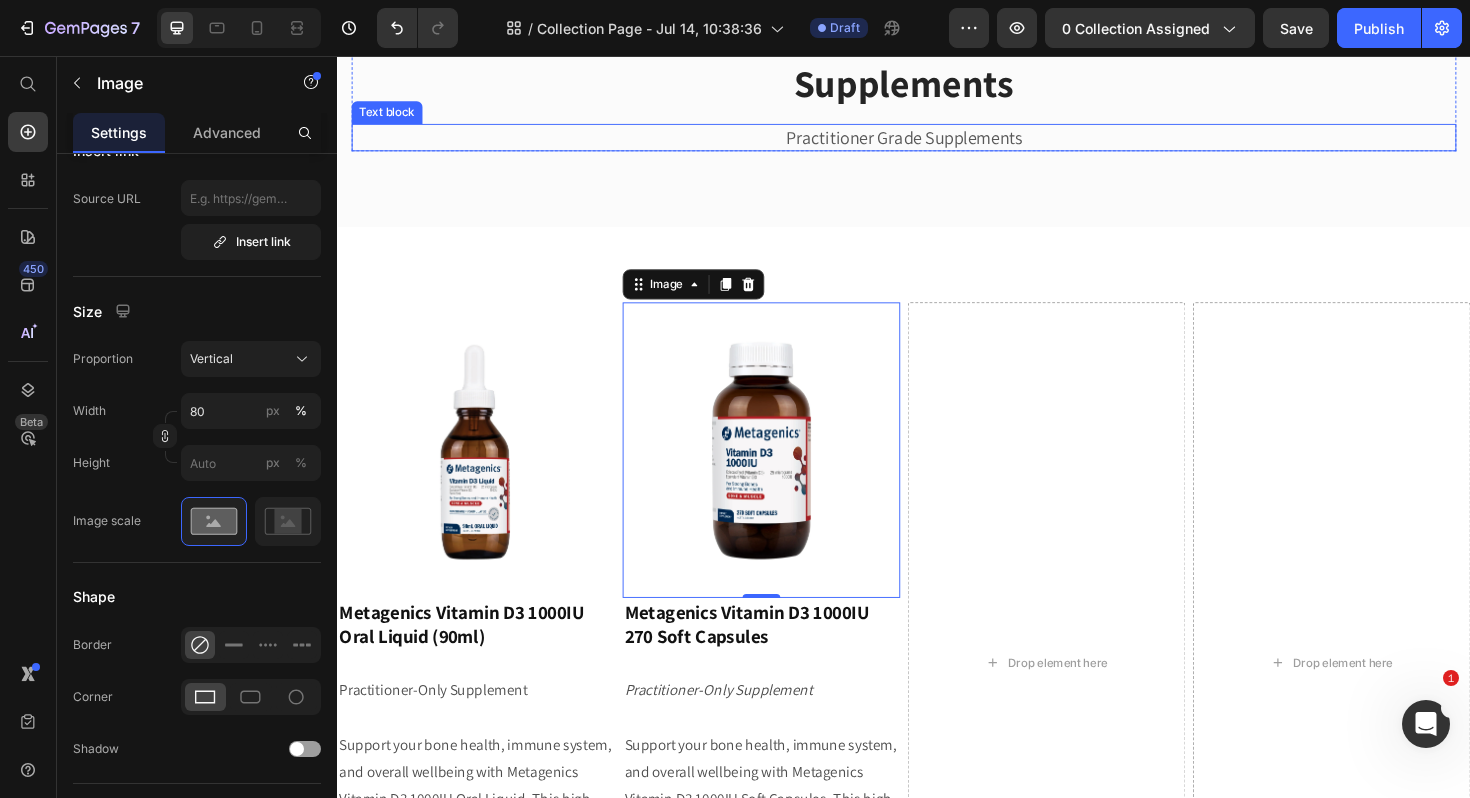 click on "Practitioner Grade Supplements" at bounding box center [937, 142] 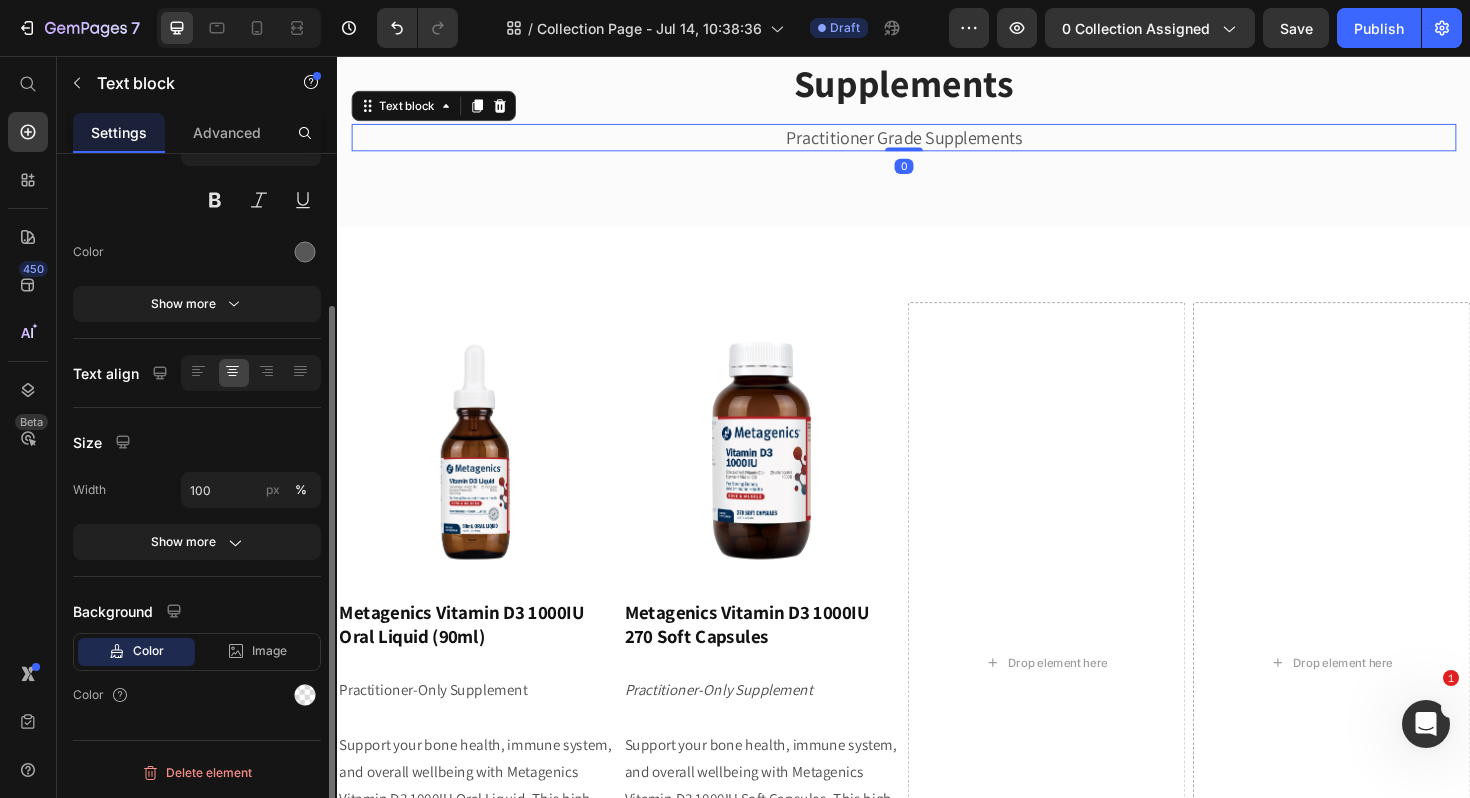 scroll, scrollTop: 0, scrollLeft: 0, axis: both 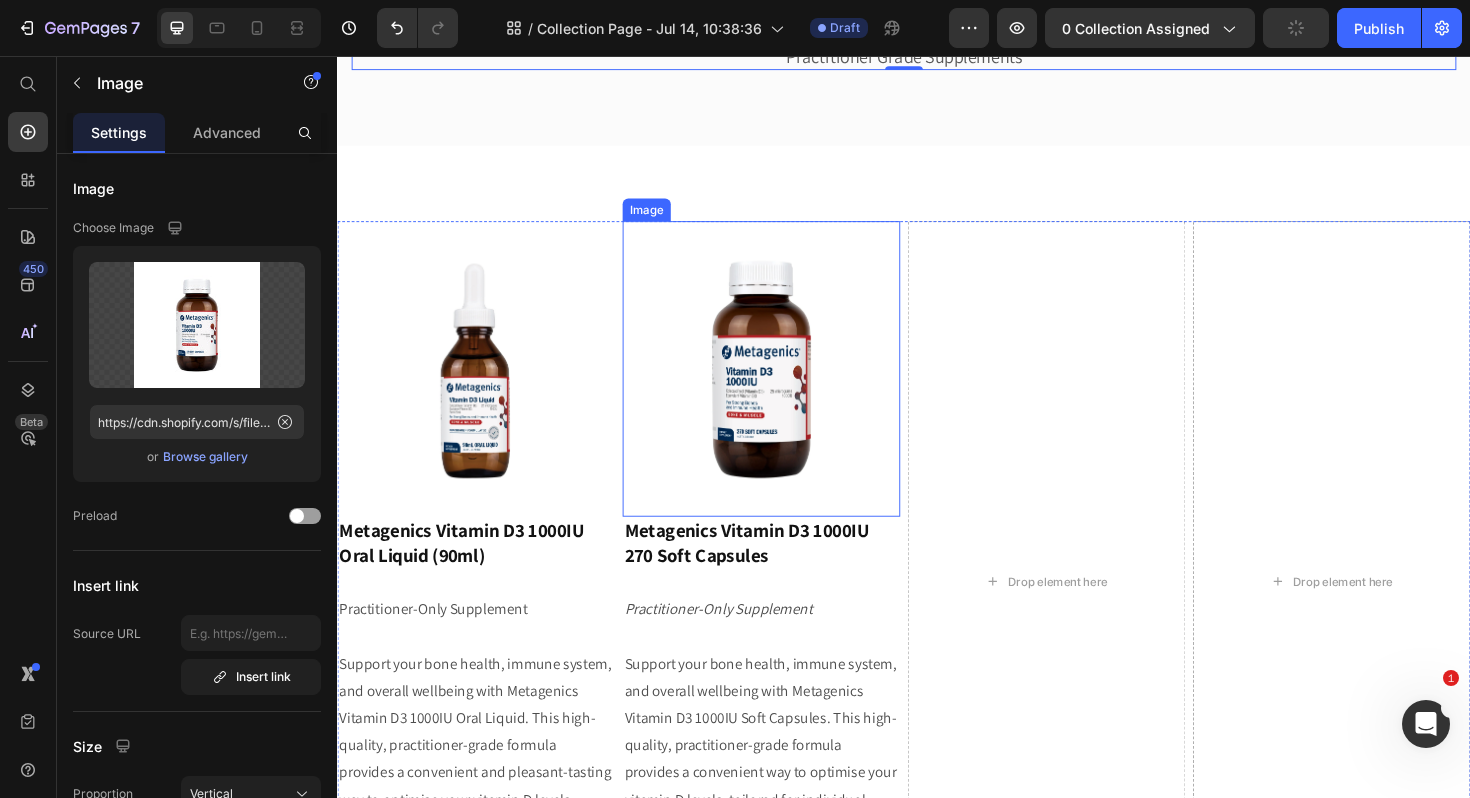 click on "Image" at bounding box center (664, 219) 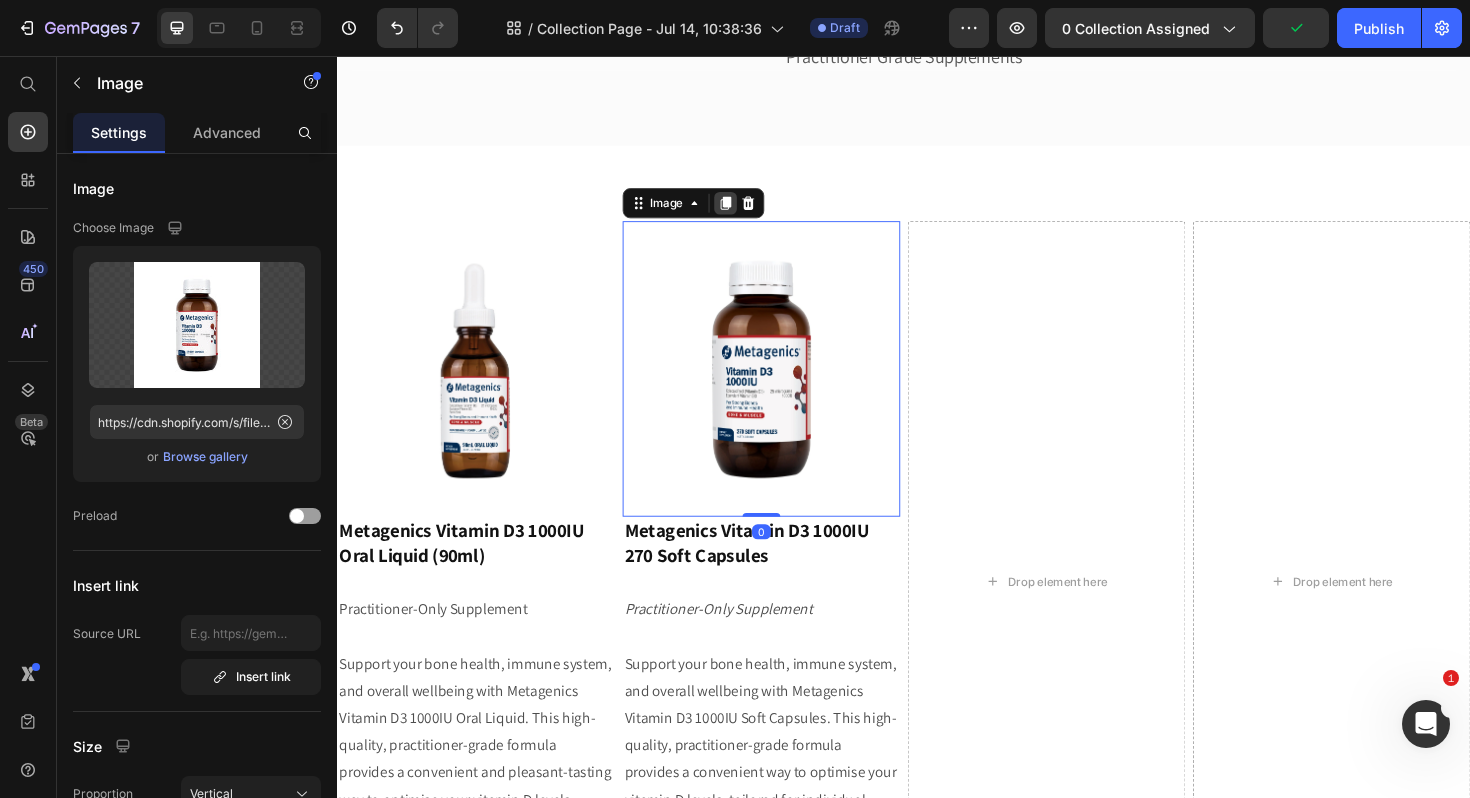 click 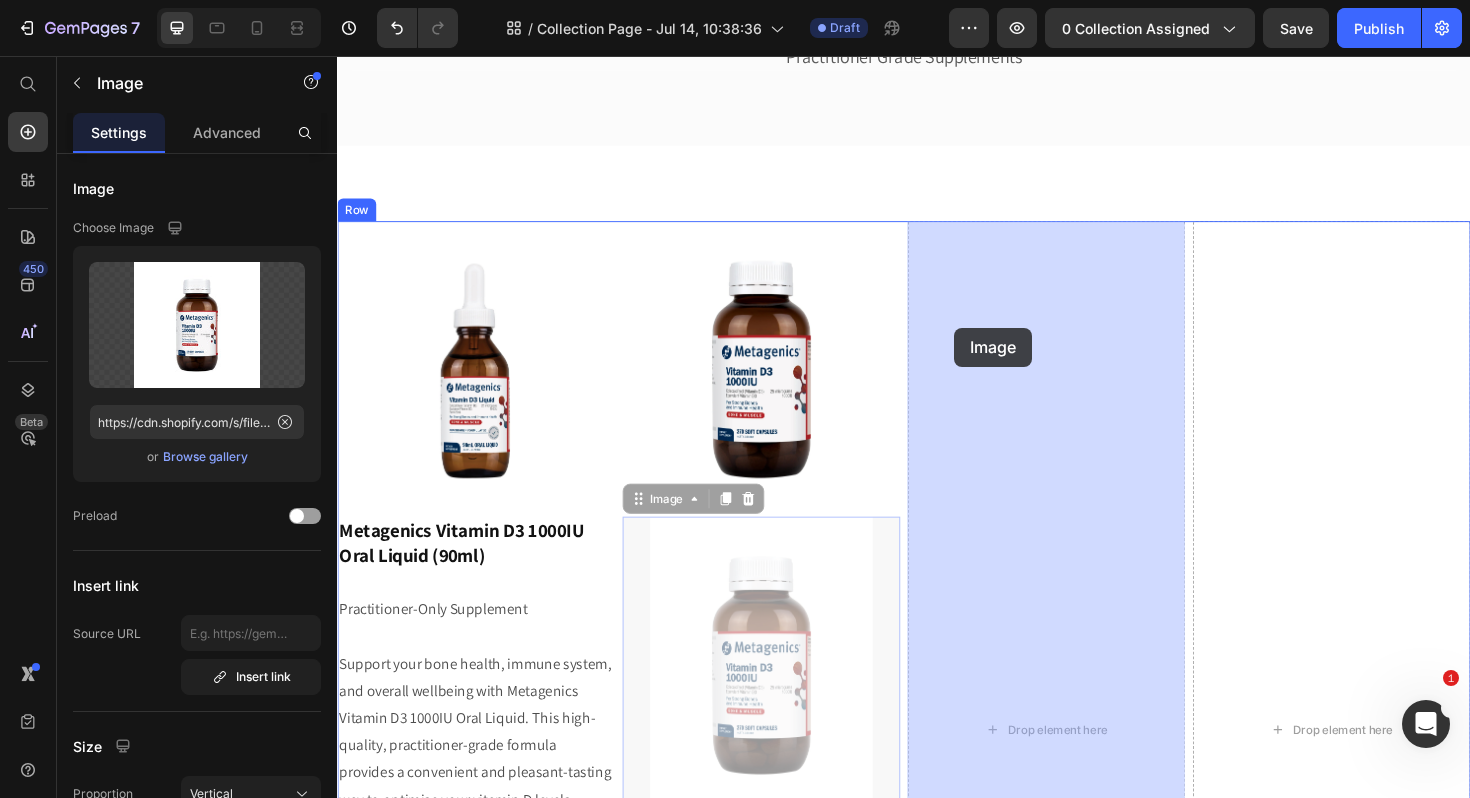 drag, startPoint x: 653, startPoint y: 524, endPoint x: 991, endPoint y: 343, distance: 383.41232 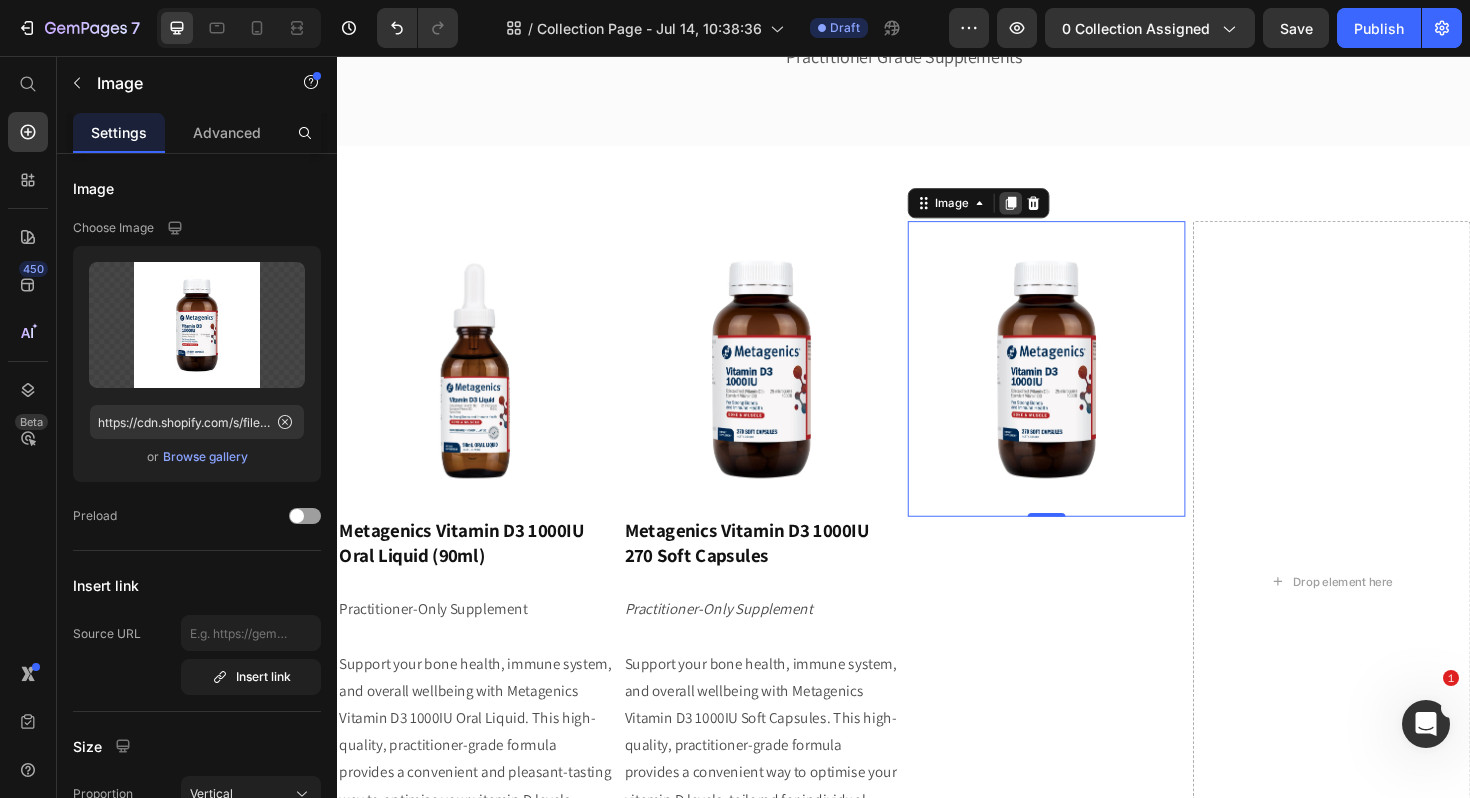 click 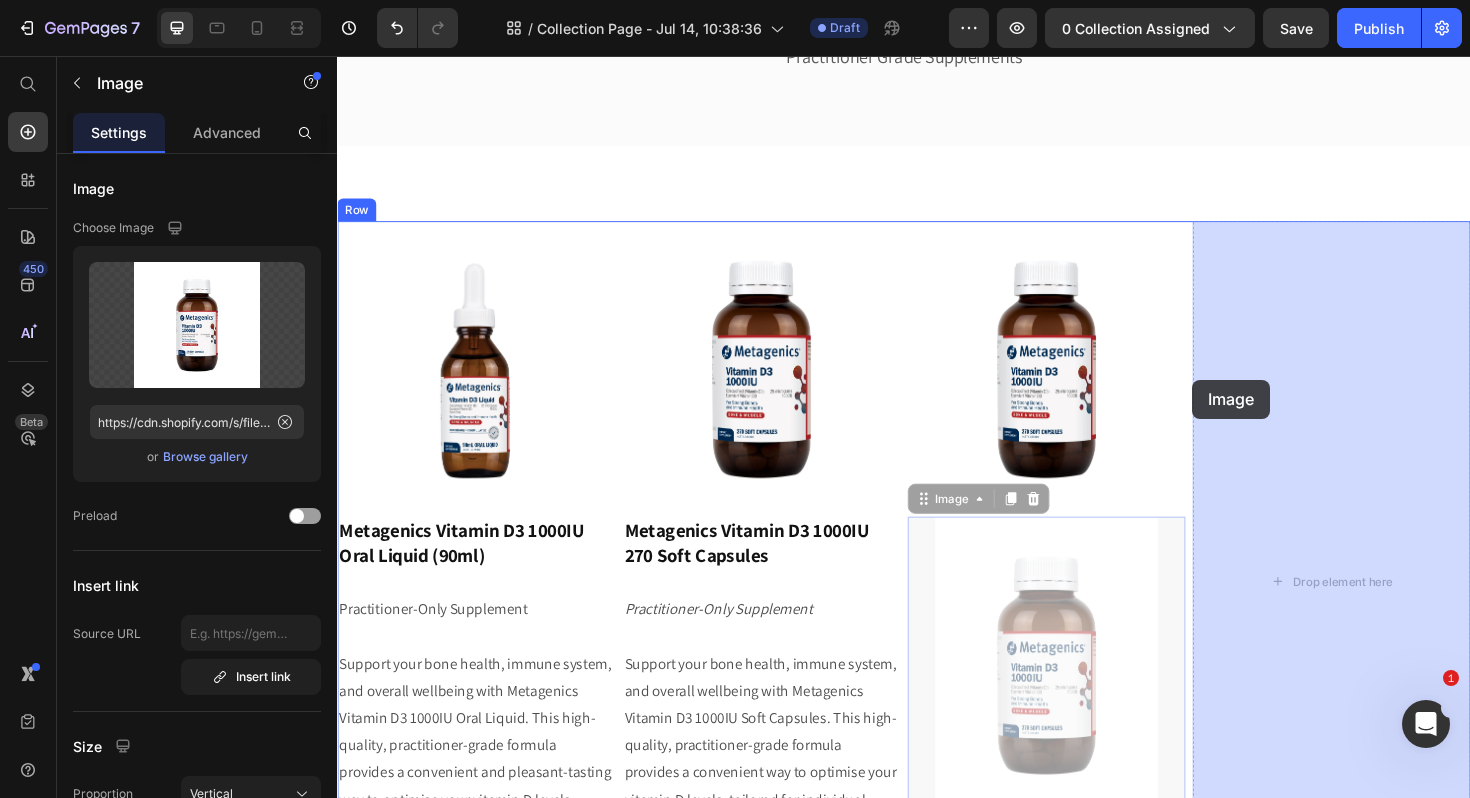 drag, startPoint x: 956, startPoint y: 529, endPoint x: 1243, endPoint y: 389, distance: 319.32587 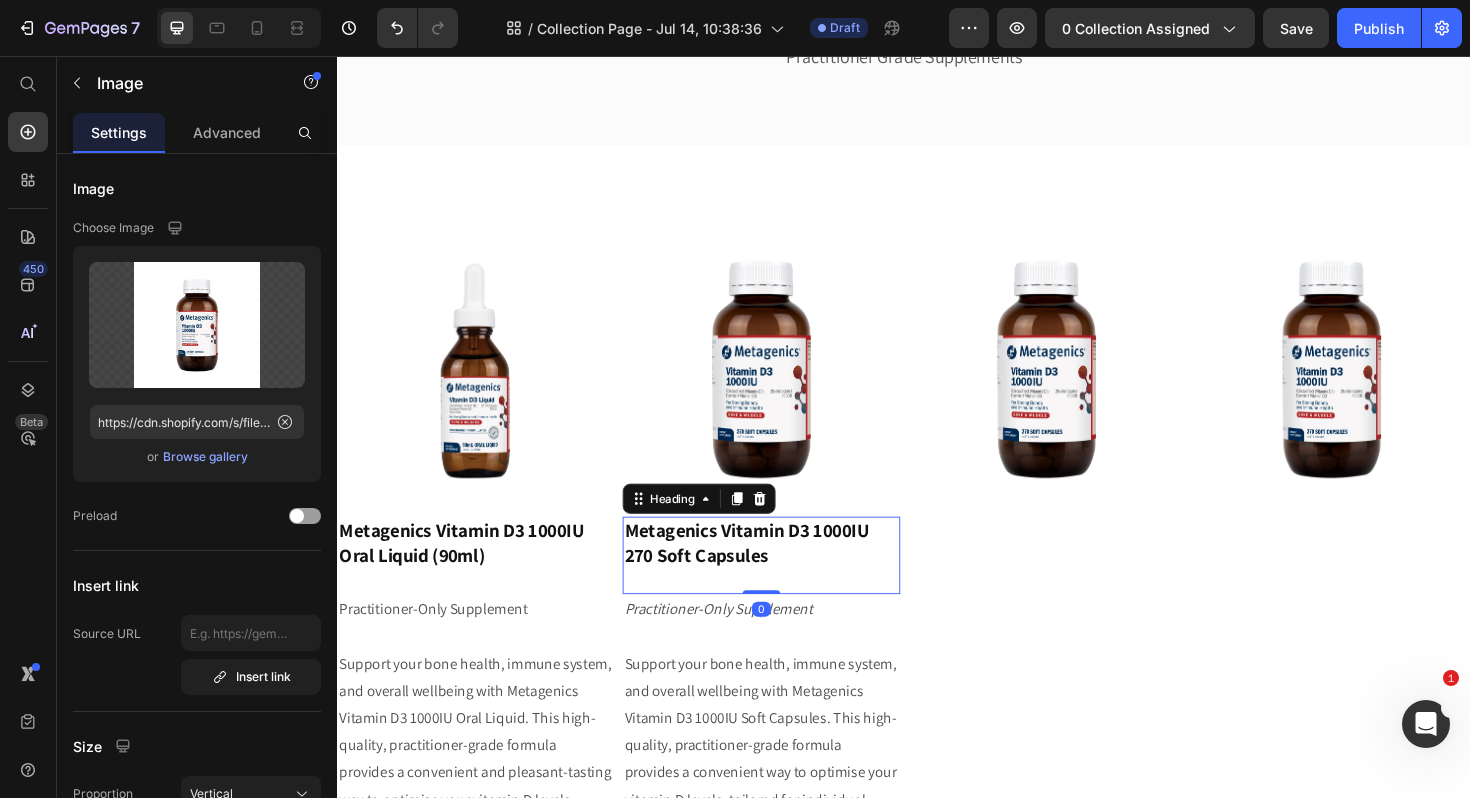 click on "⁠⁠⁠⁠⁠⁠⁠ Metagenics Vitamin D3 1000IU 270 Soft Capsules" at bounding box center (786, 585) 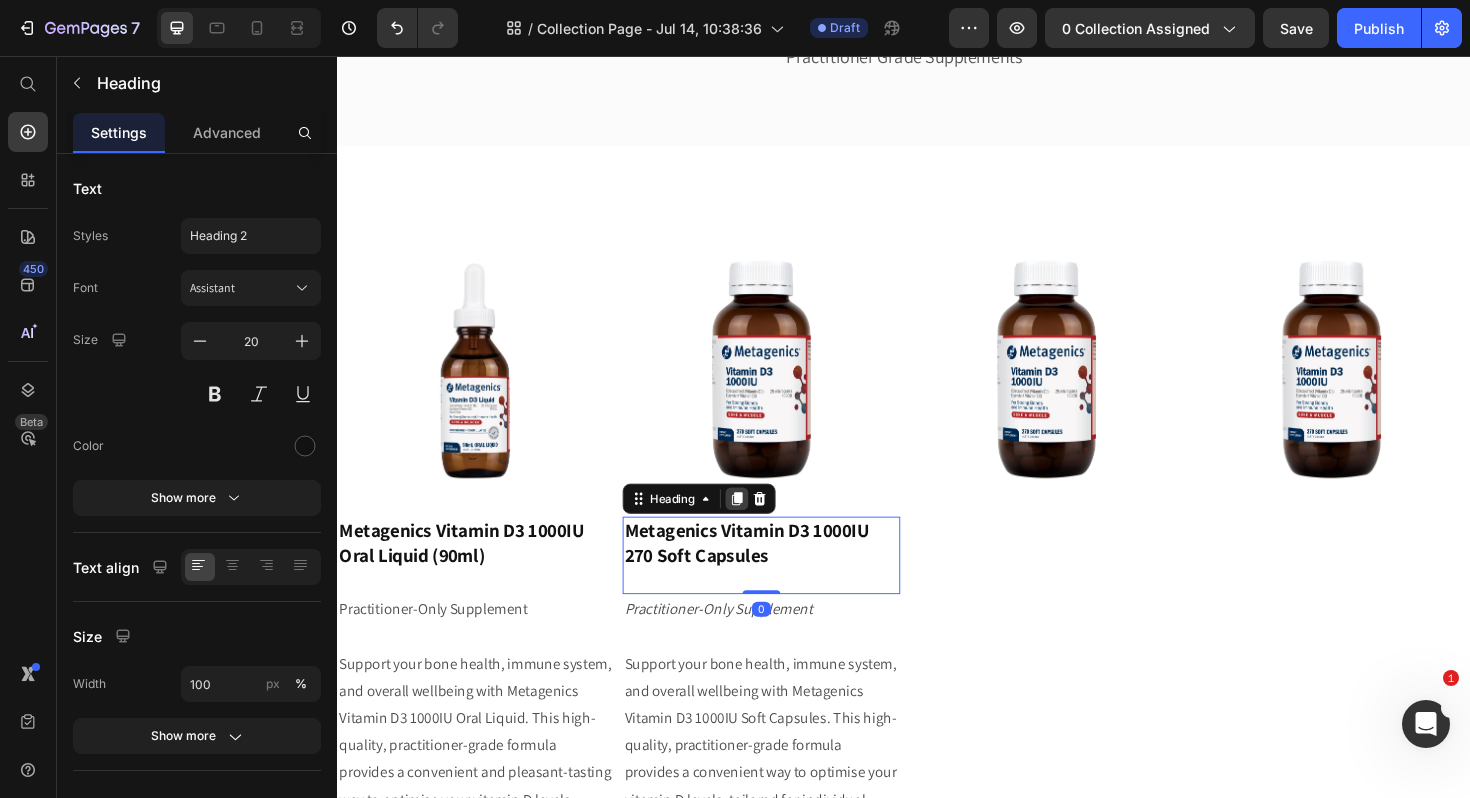 click 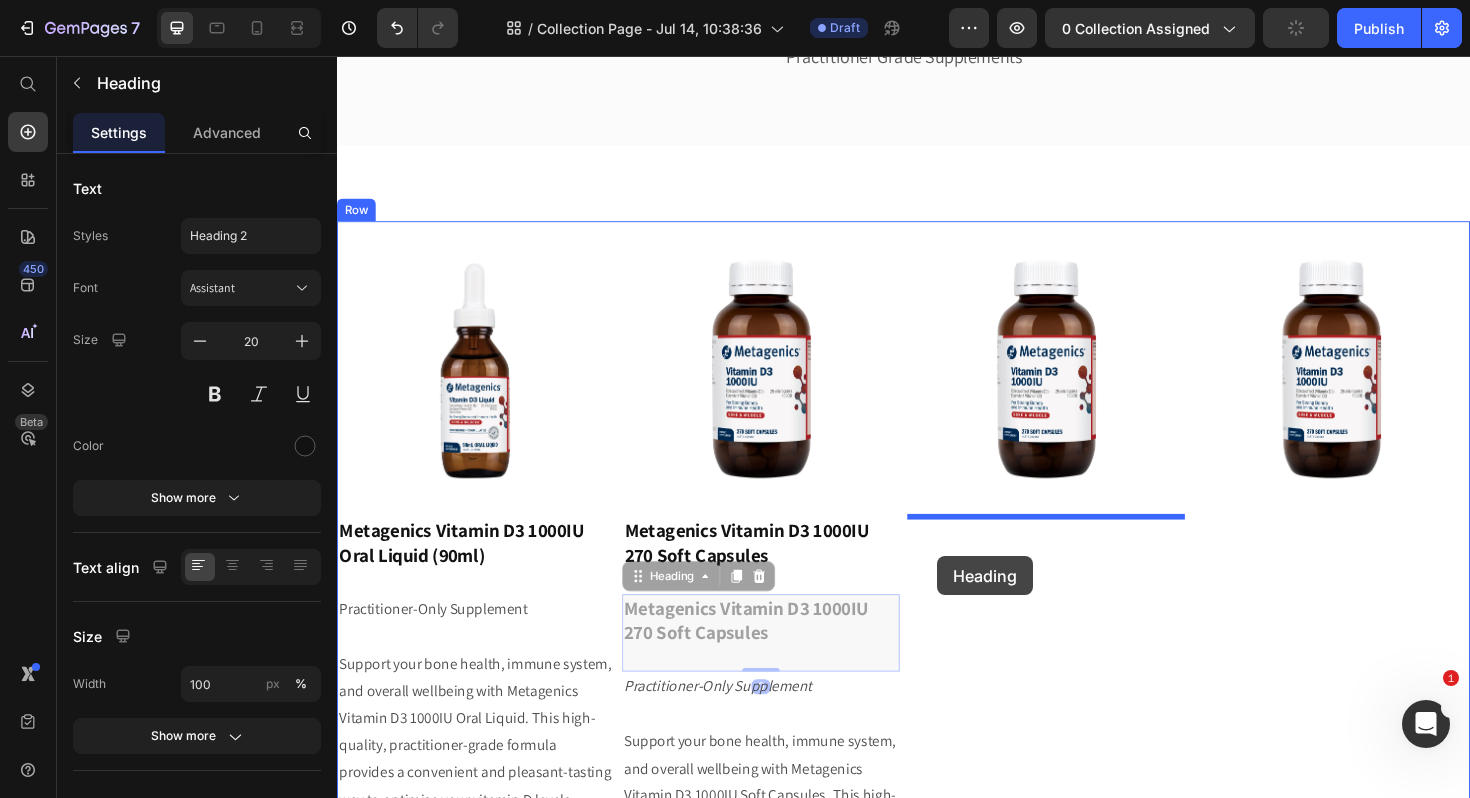 drag, startPoint x: 656, startPoint y: 614, endPoint x: 1042, endPoint y: 567, distance: 388.85086 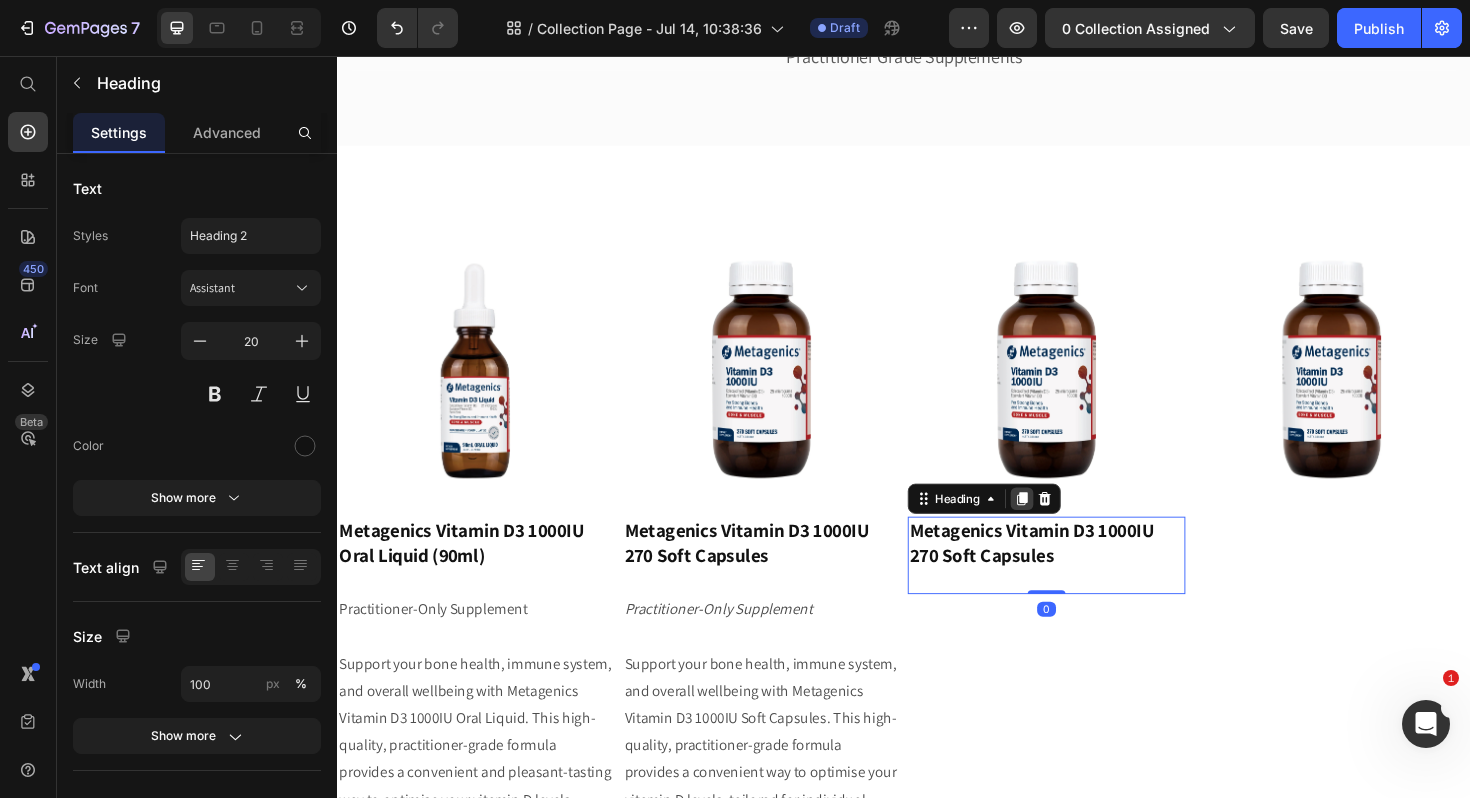 click 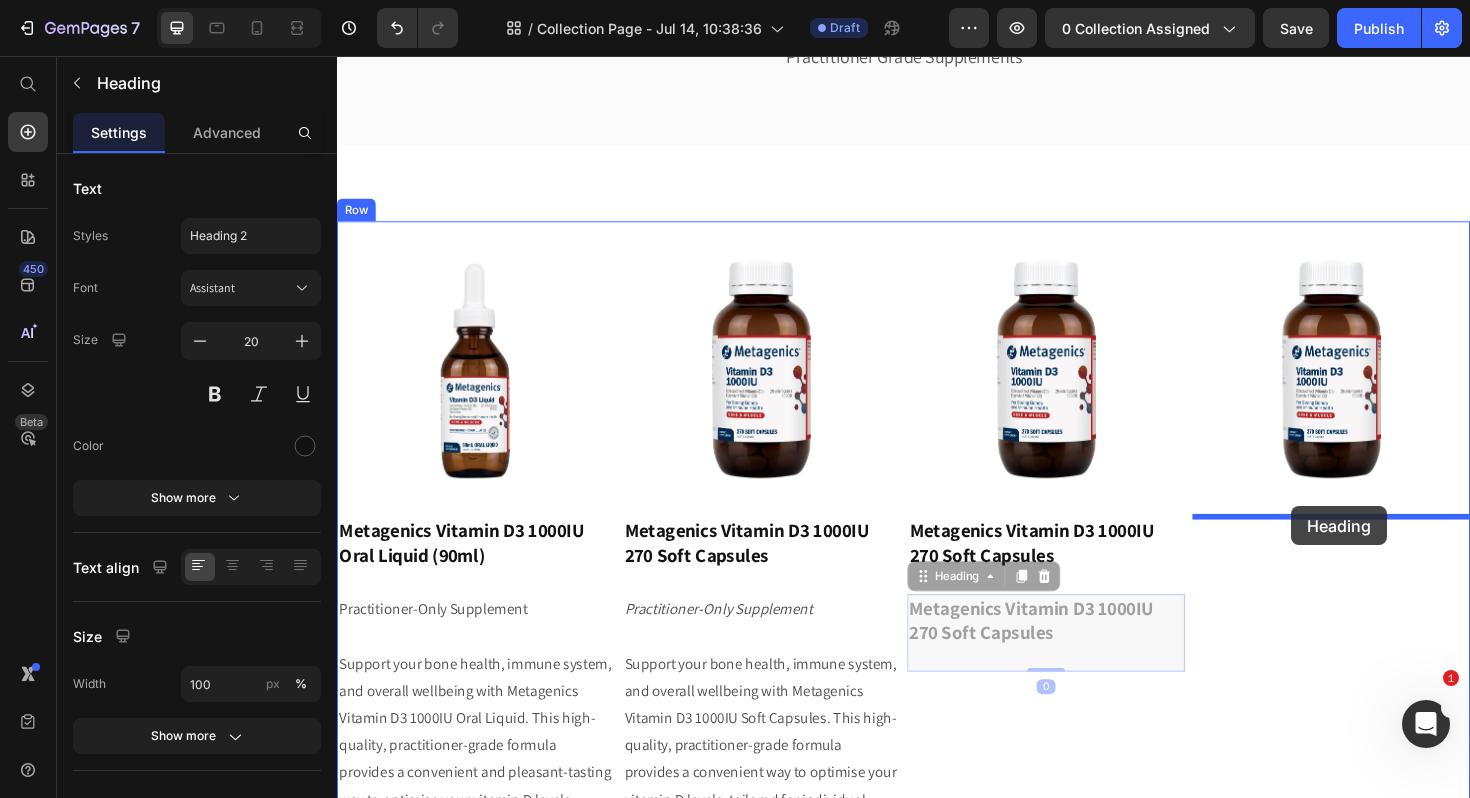 drag, startPoint x: 959, startPoint y: 611, endPoint x: 1347, endPoint y: 533, distance: 395.76254 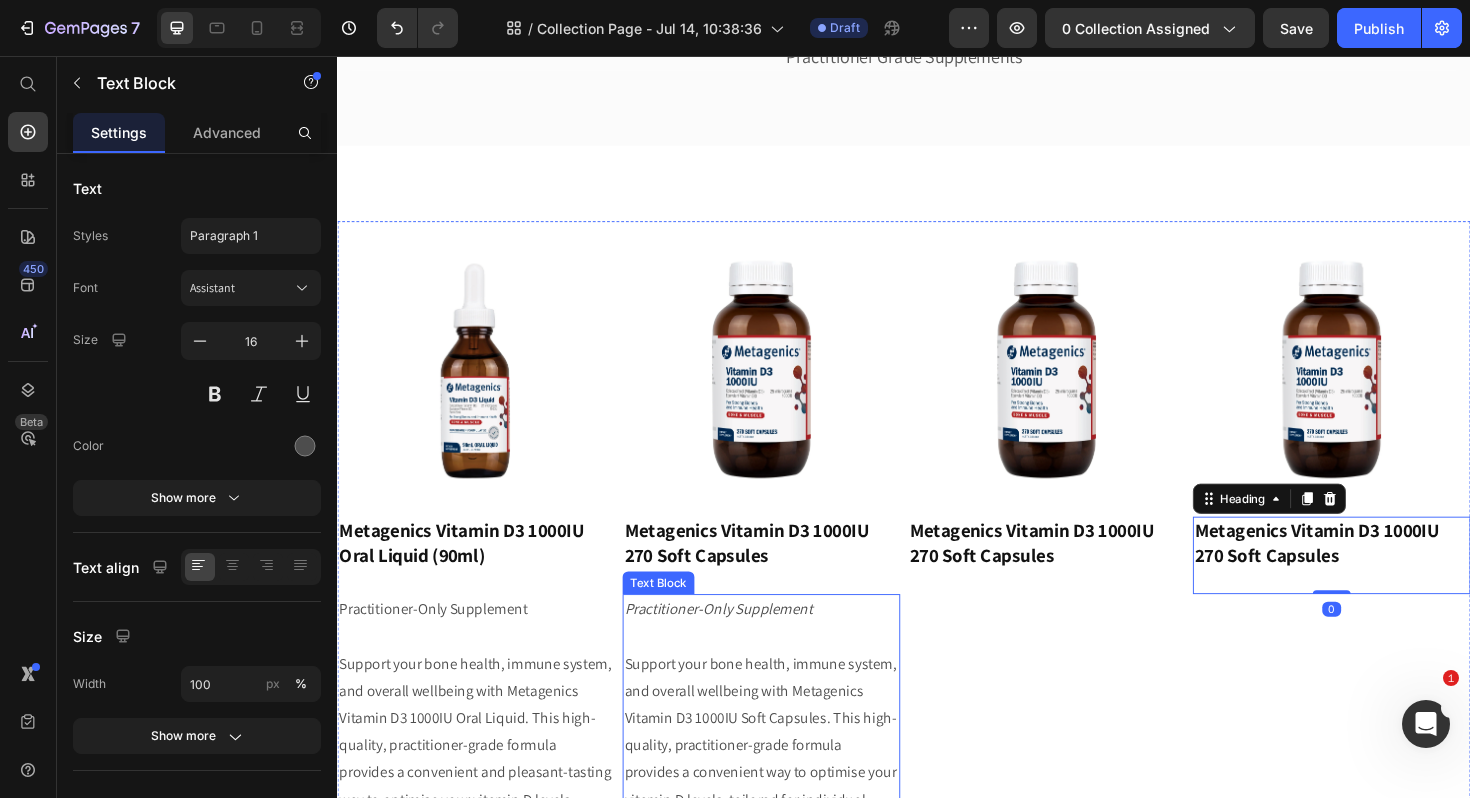 click at bounding box center [786, 671] 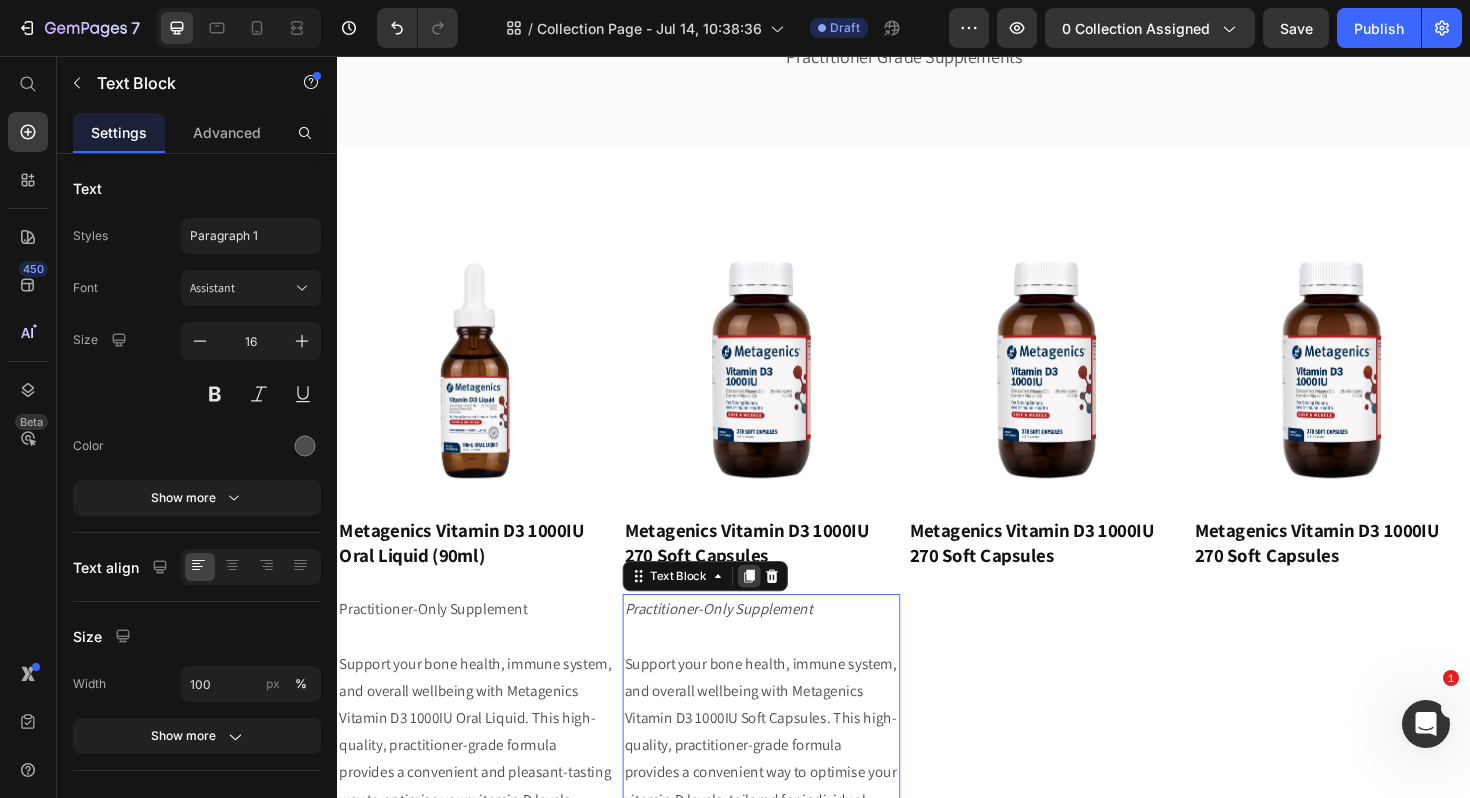 click 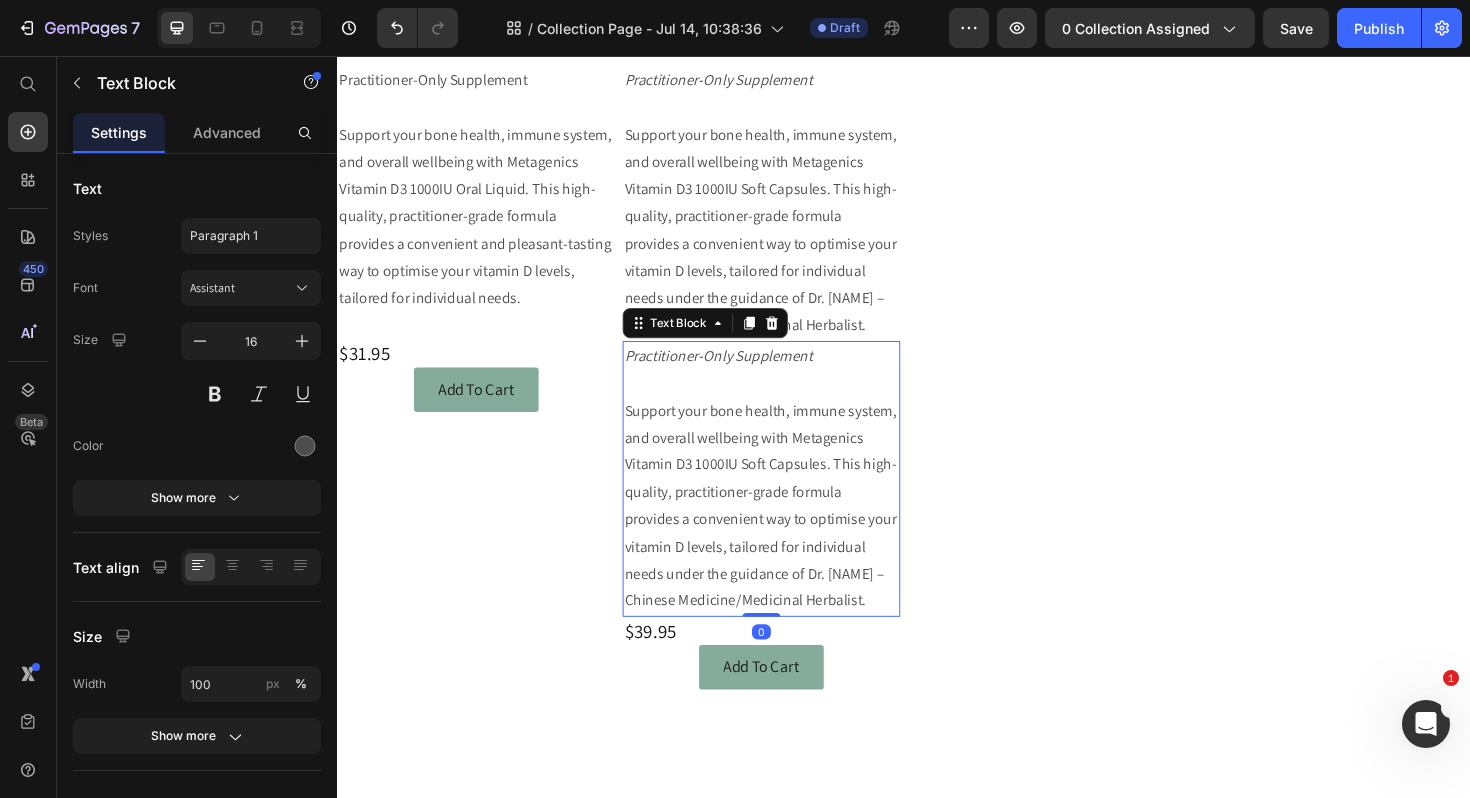 scroll, scrollTop: 696, scrollLeft: 0, axis: vertical 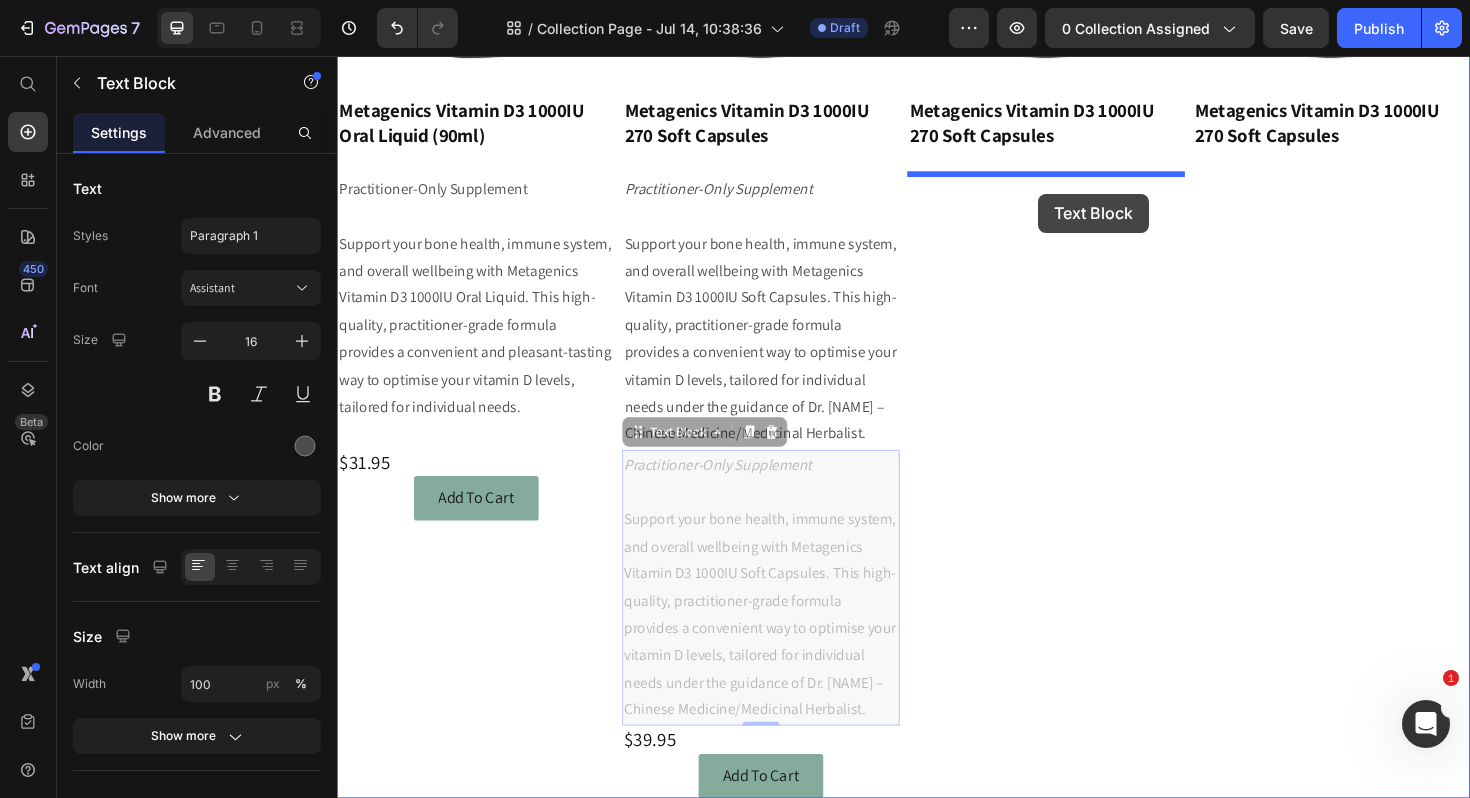 drag, startPoint x: 657, startPoint y: 459, endPoint x: 1079, endPoint y: 202, distance: 494.09818 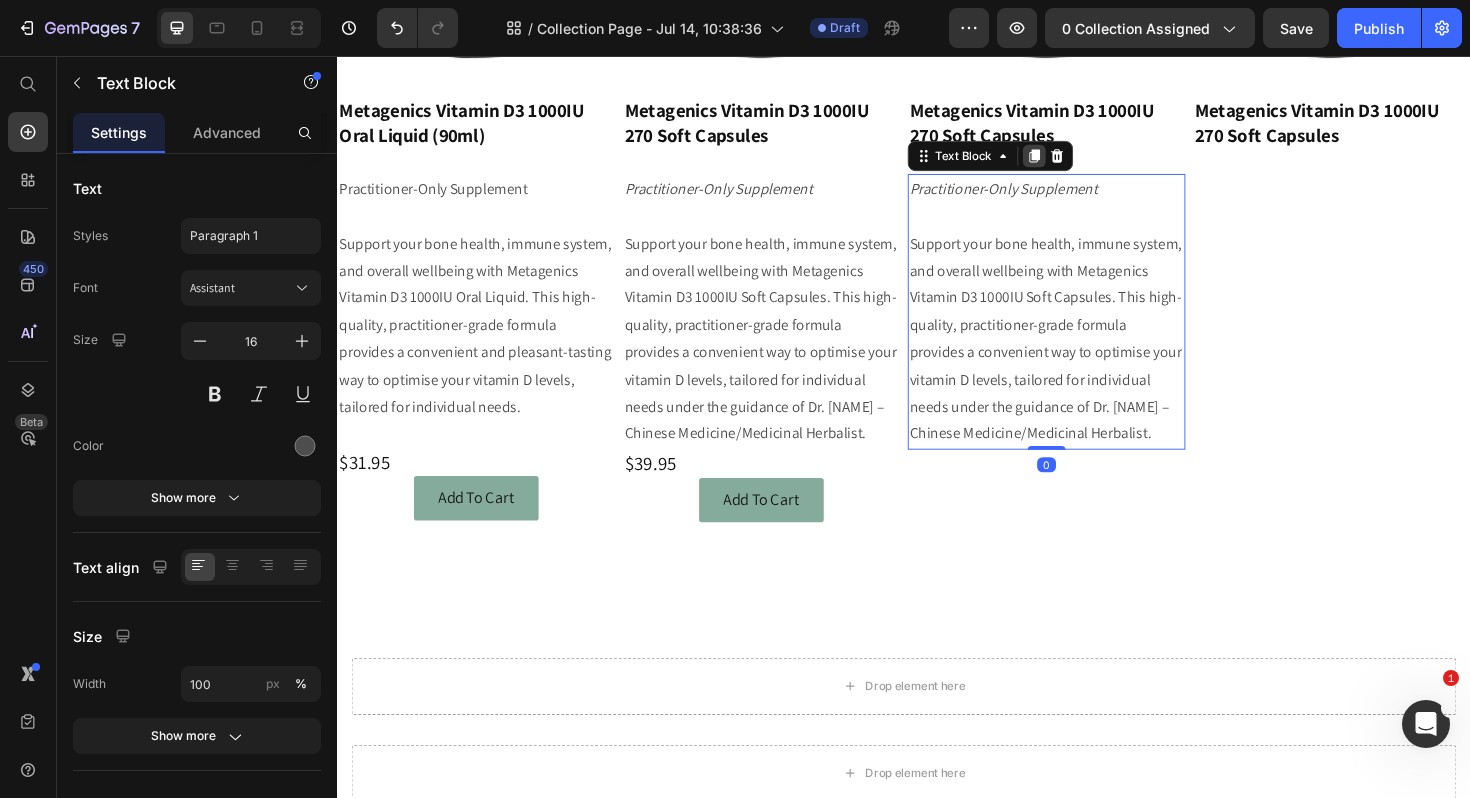 click 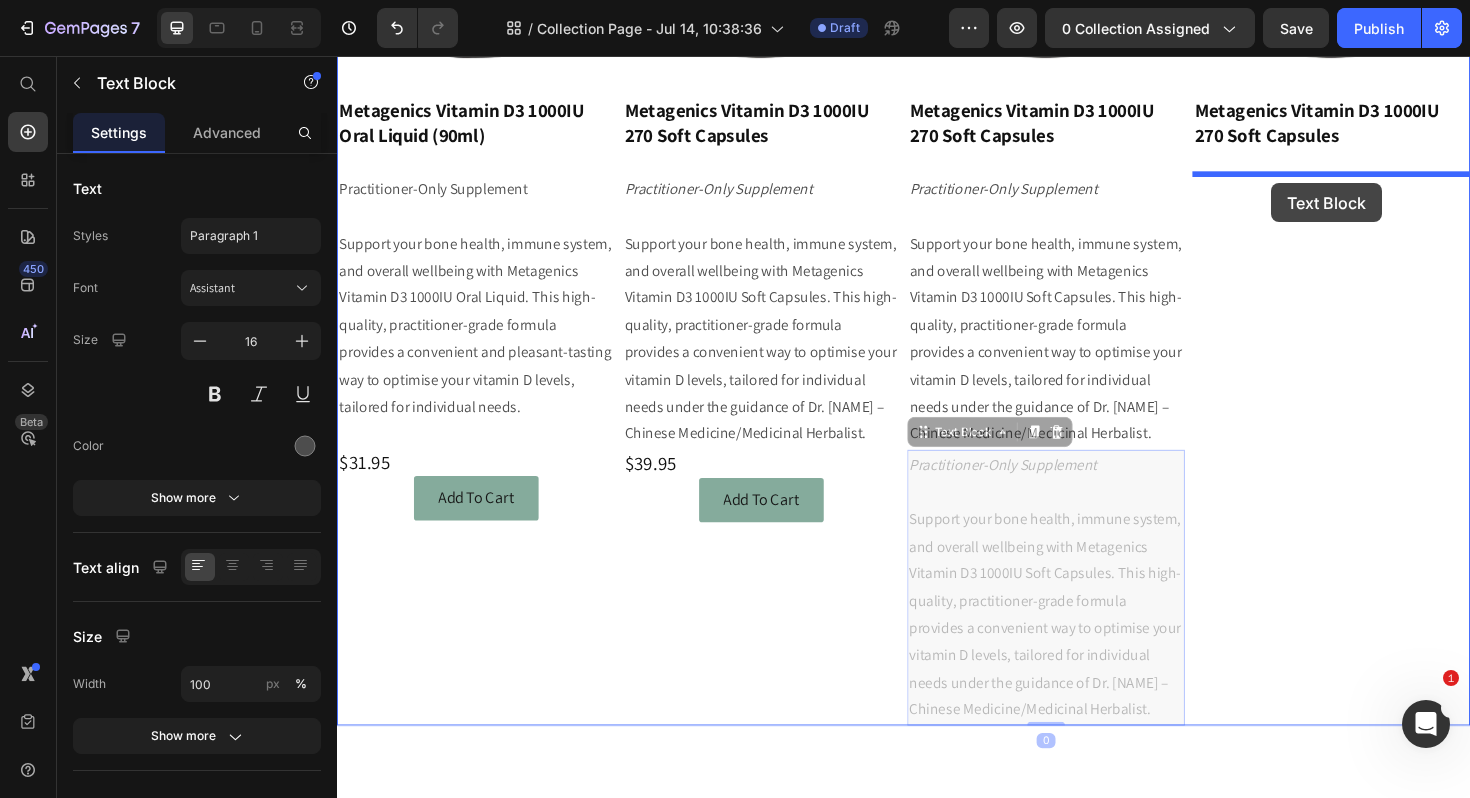 drag, startPoint x: 953, startPoint y: 453, endPoint x: 1326, endPoint y: 191, distance: 455.82123 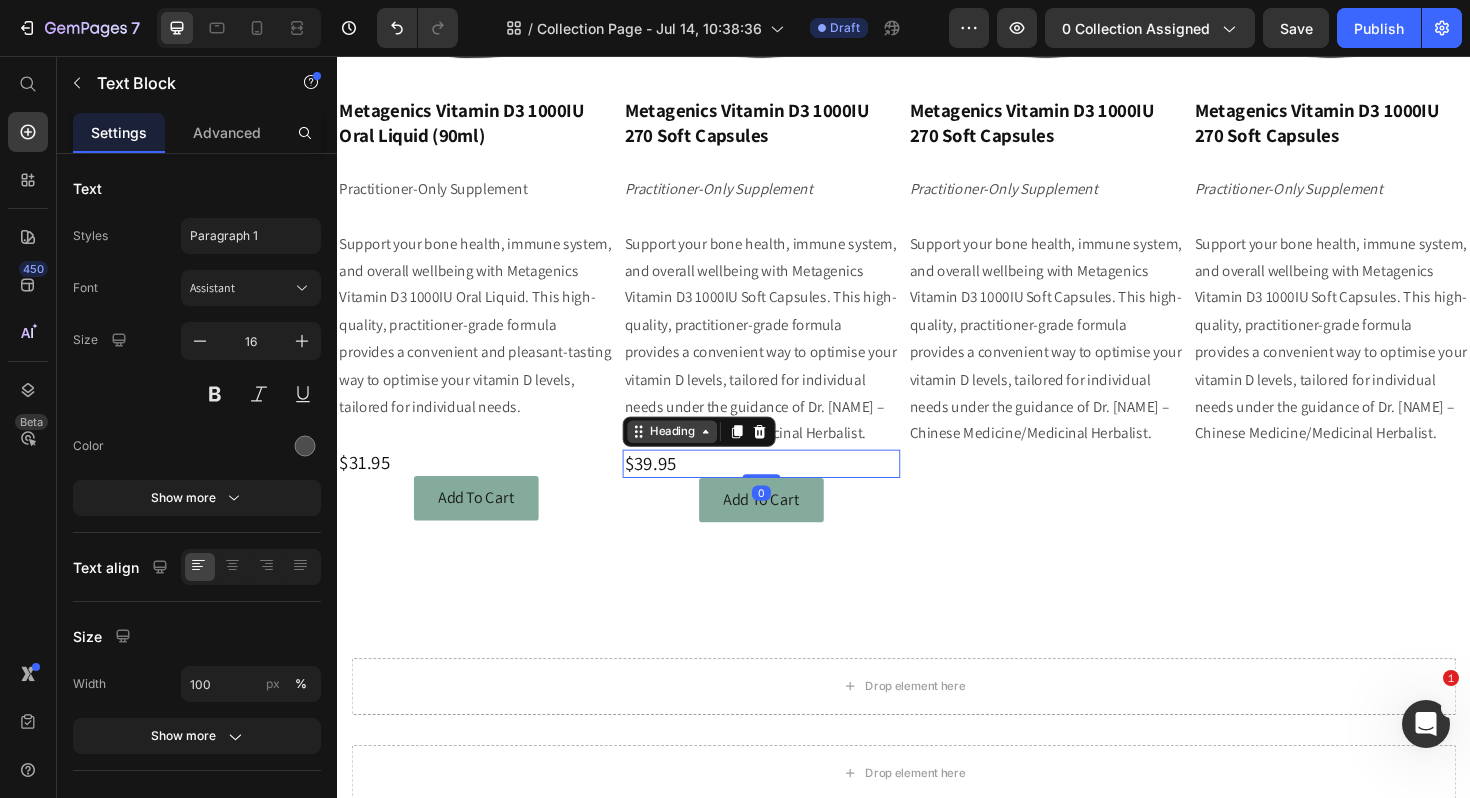 click on "Heading" at bounding box center (691, 454) 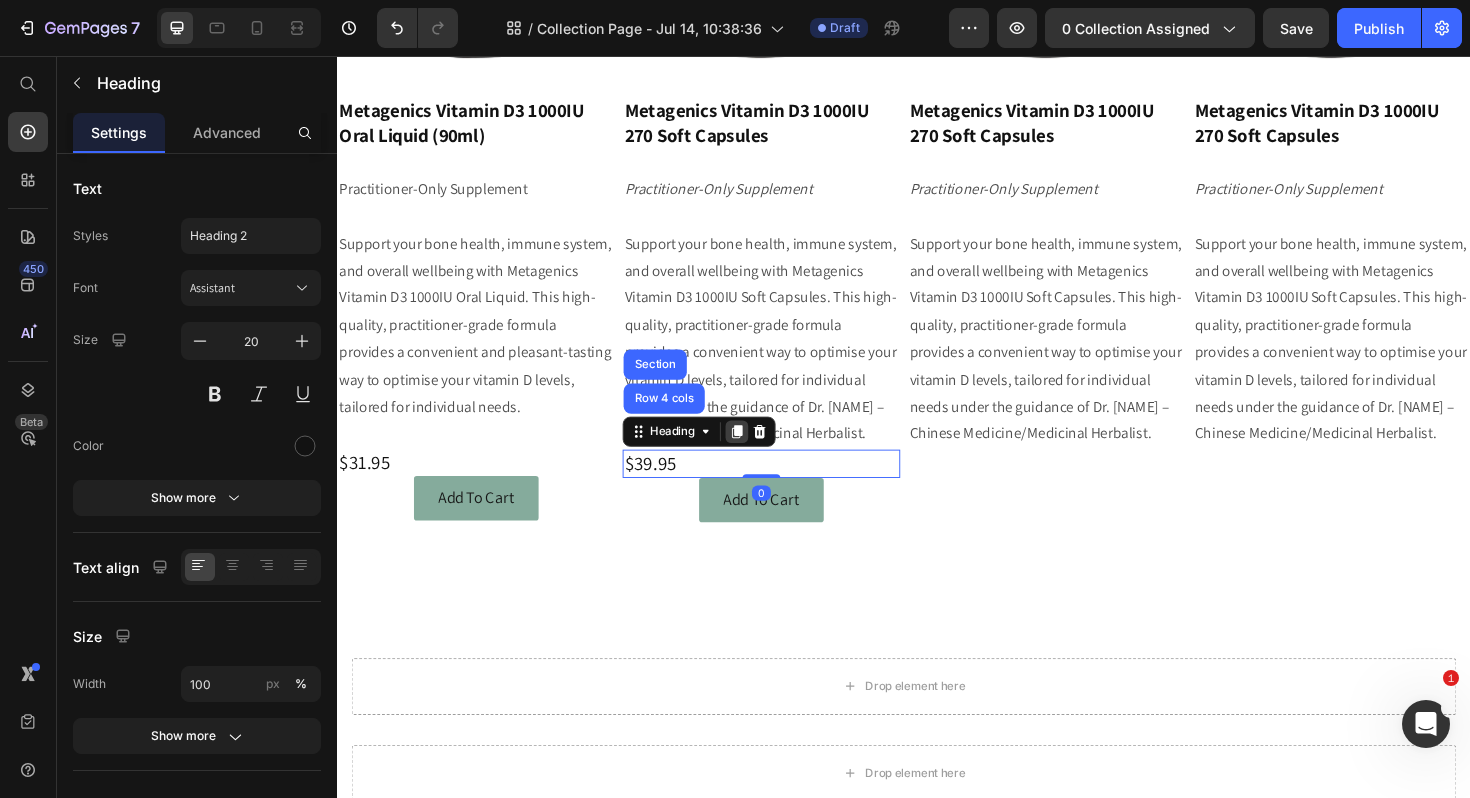 click 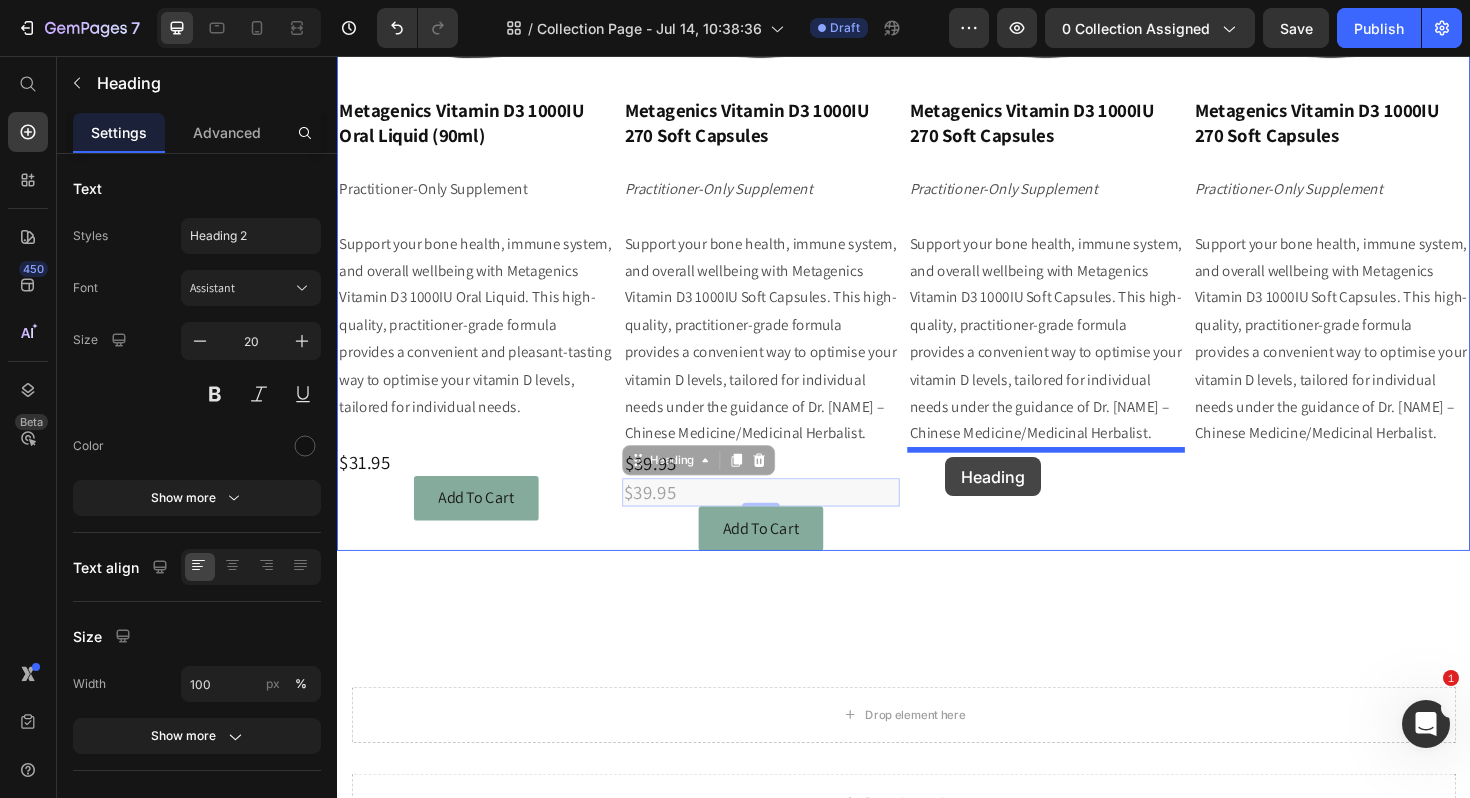 drag, startPoint x: 650, startPoint y: 492, endPoint x: 981, endPoint y: 481, distance: 331.18274 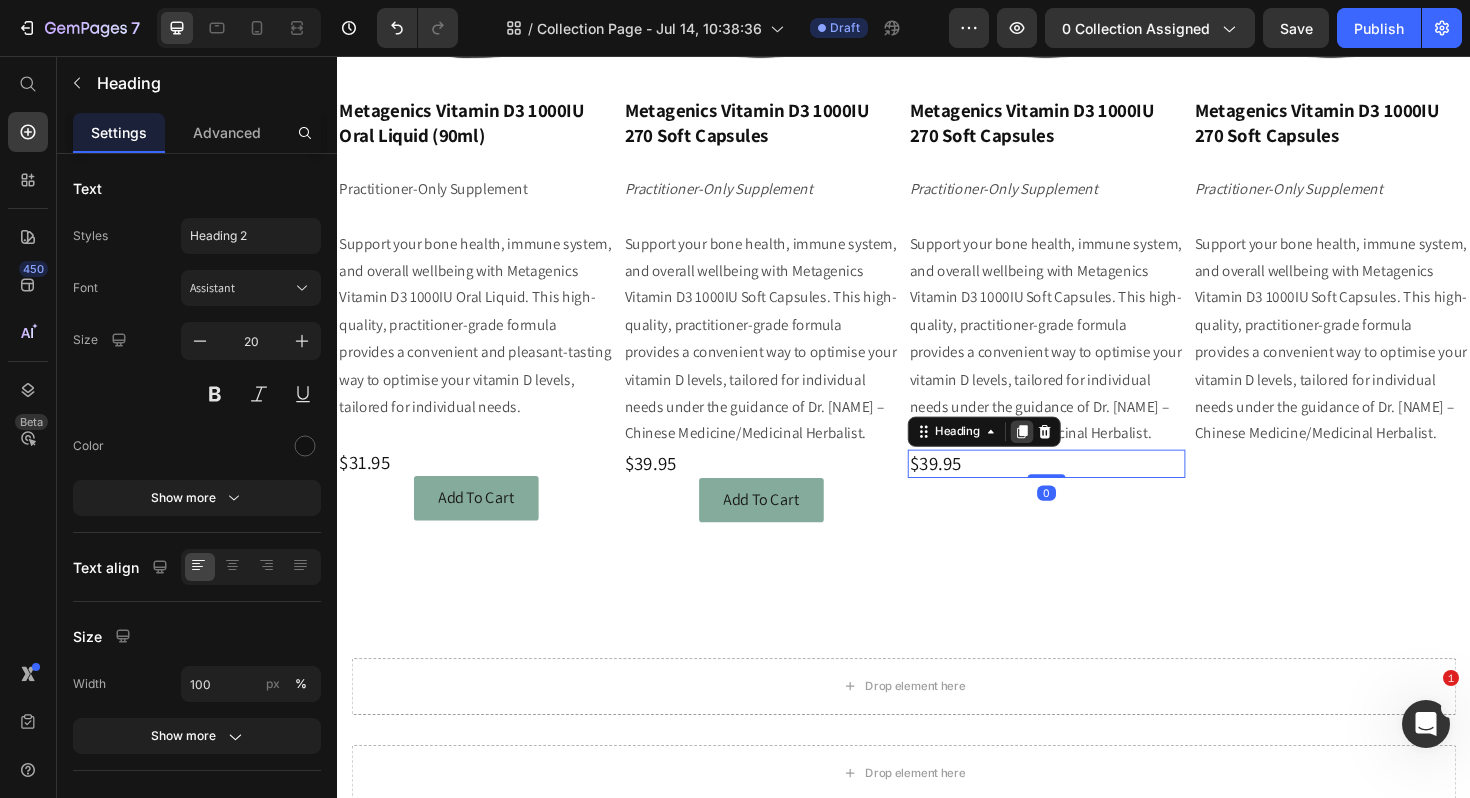 click 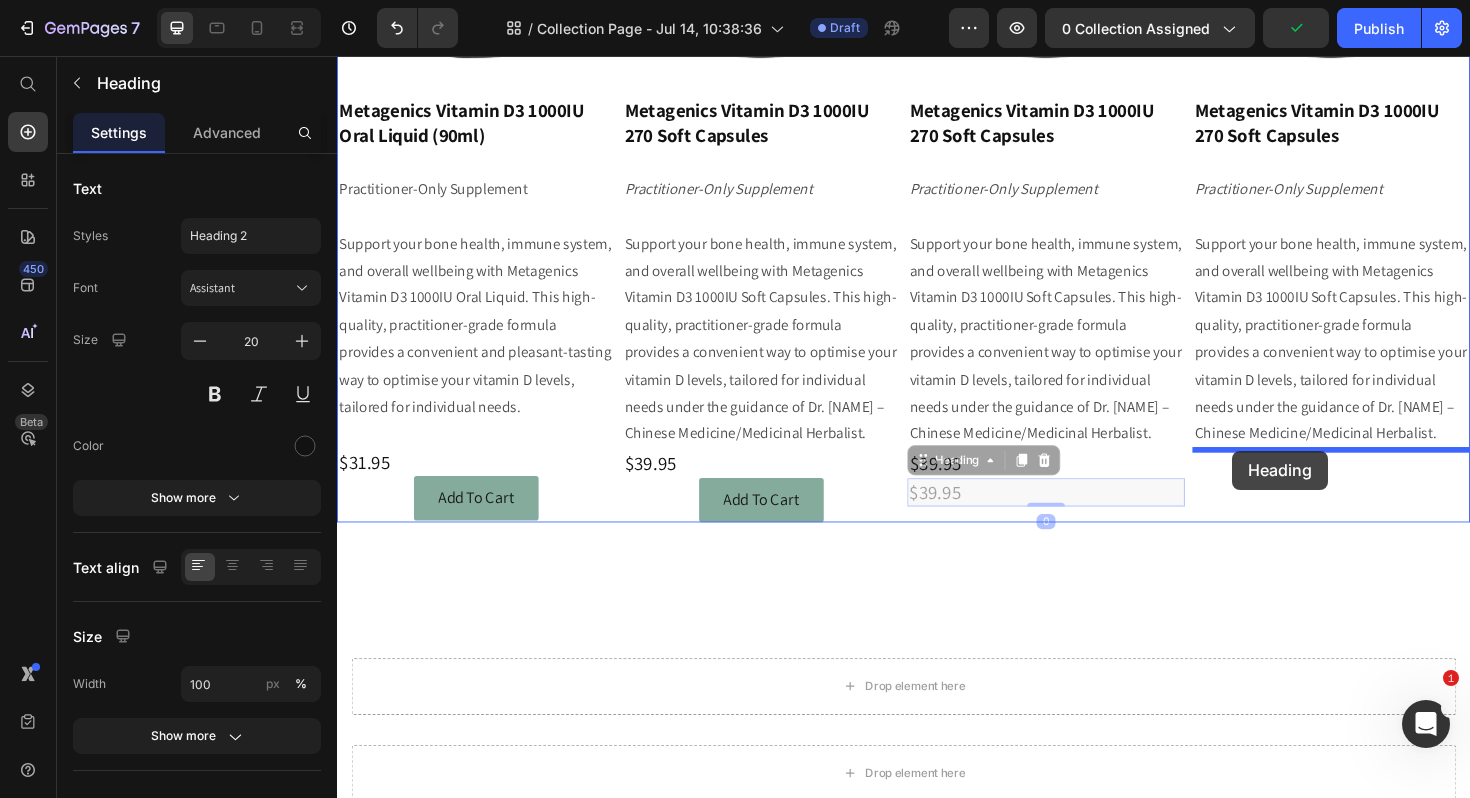 drag, startPoint x: 960, startPoint y: 489, endPoint x: 1287, endPoint y: 472, distance: 327.4416 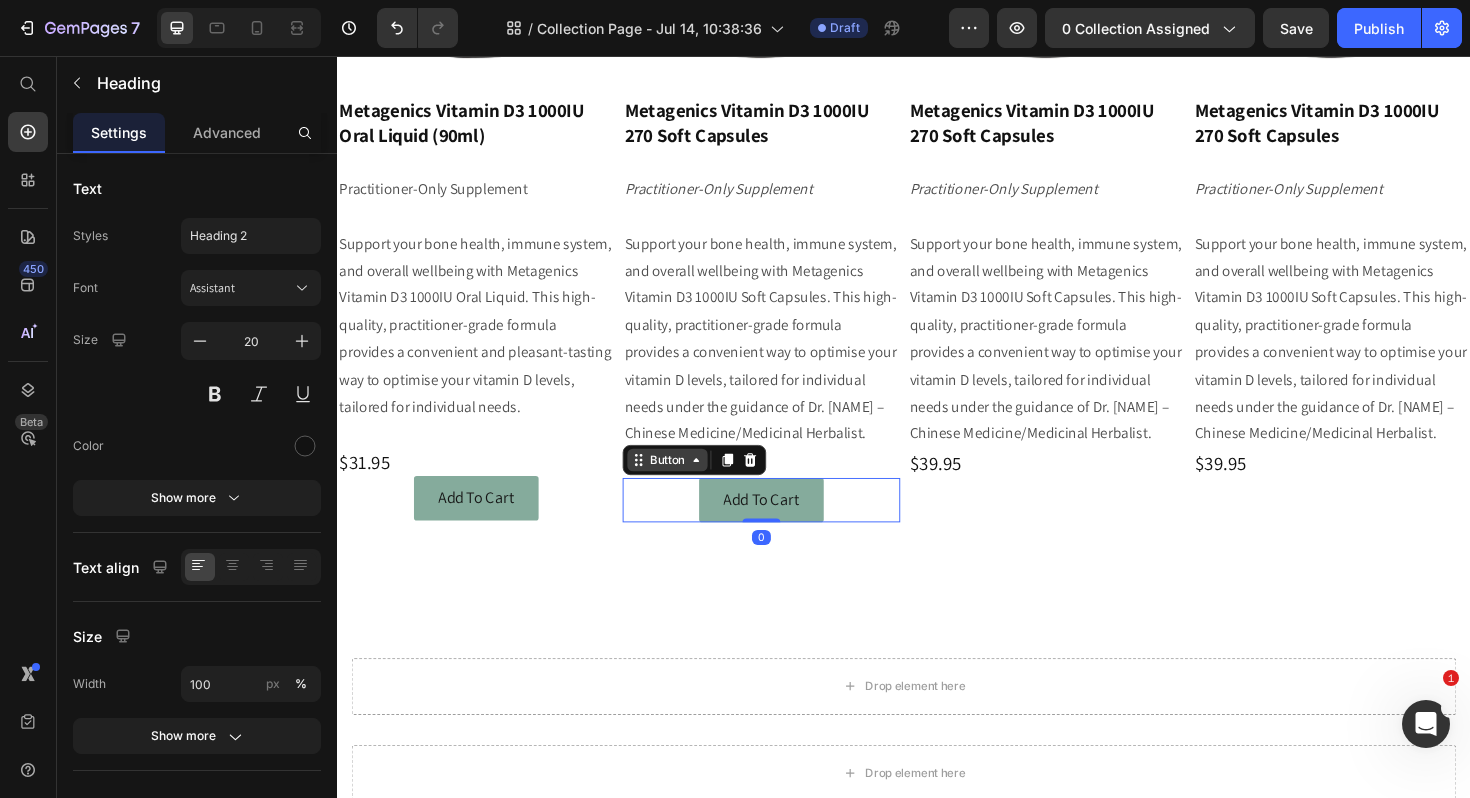 click on "Button" at bounding box center (686, 484) 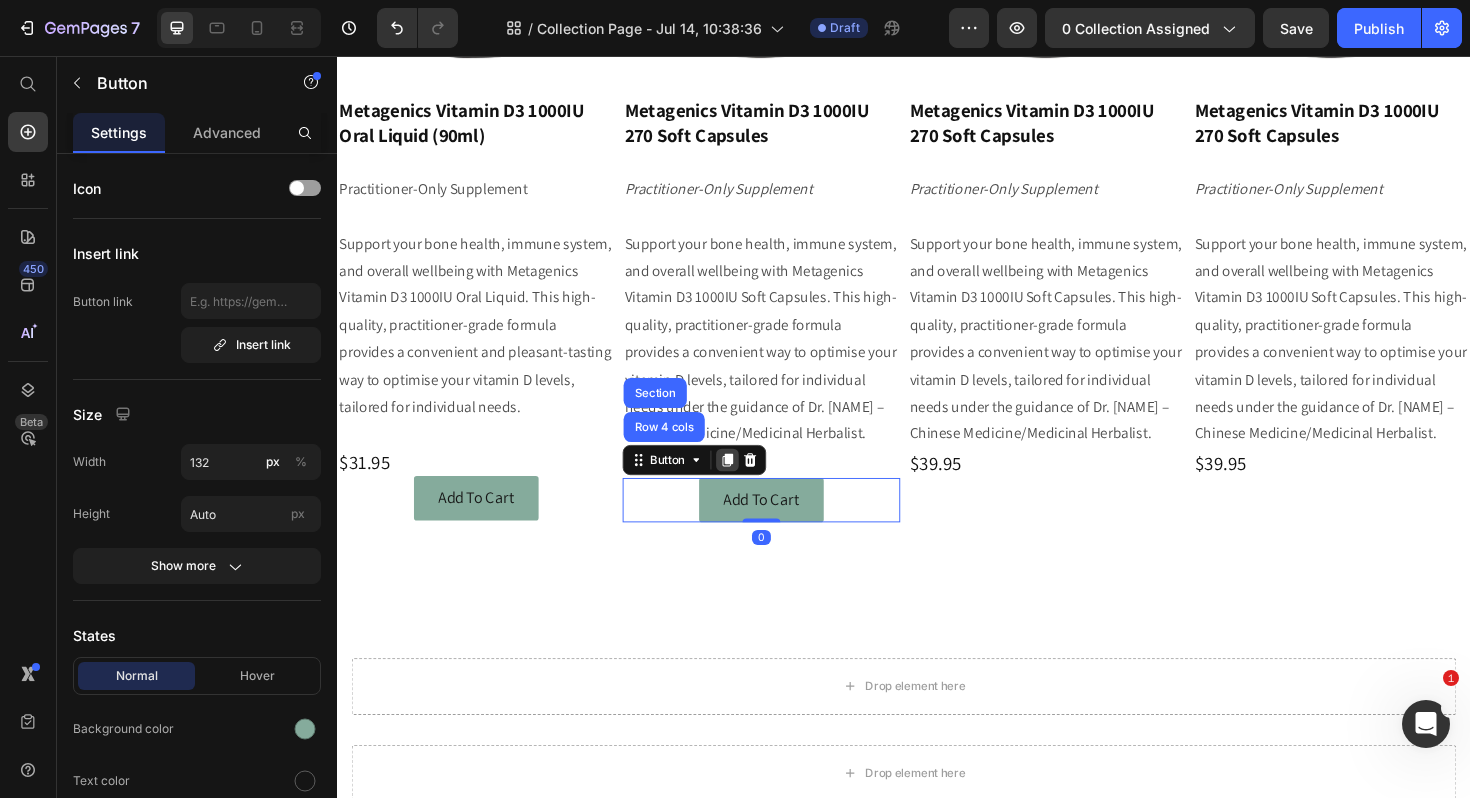 click 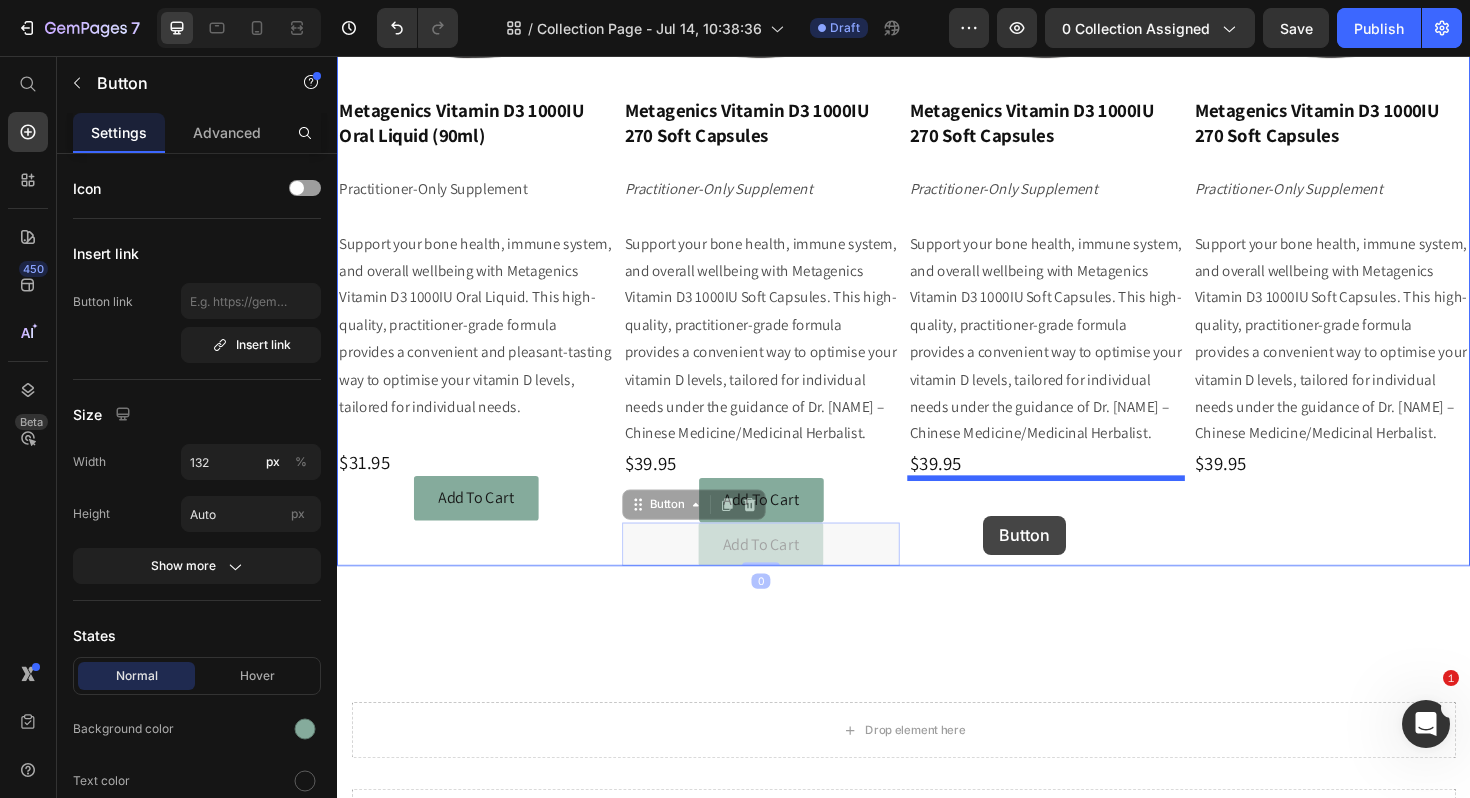 drag, startPoint x: 656, startPoint y: 533, endPoint x: 1021, endPoint y: 543, distance: 365.13696 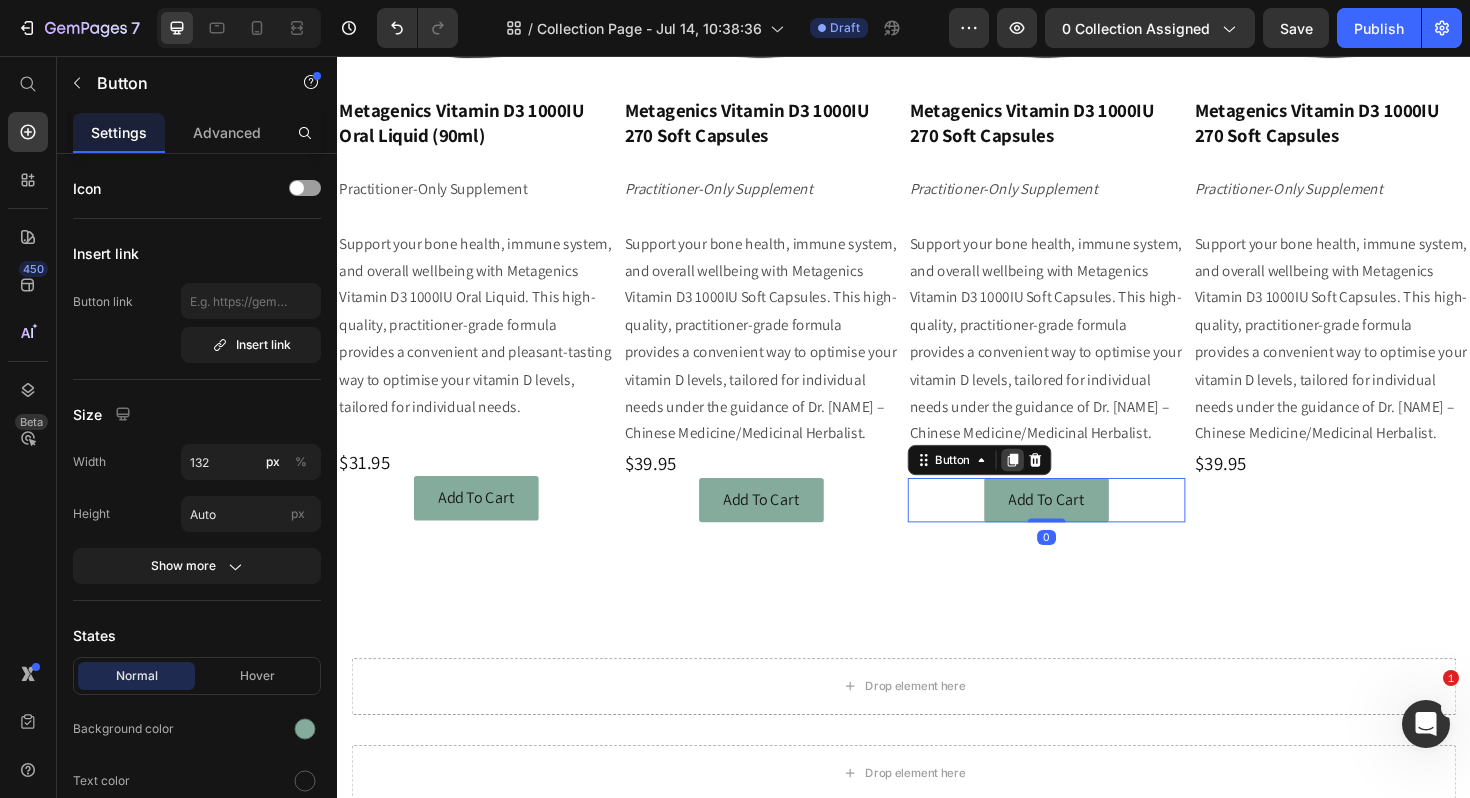 click 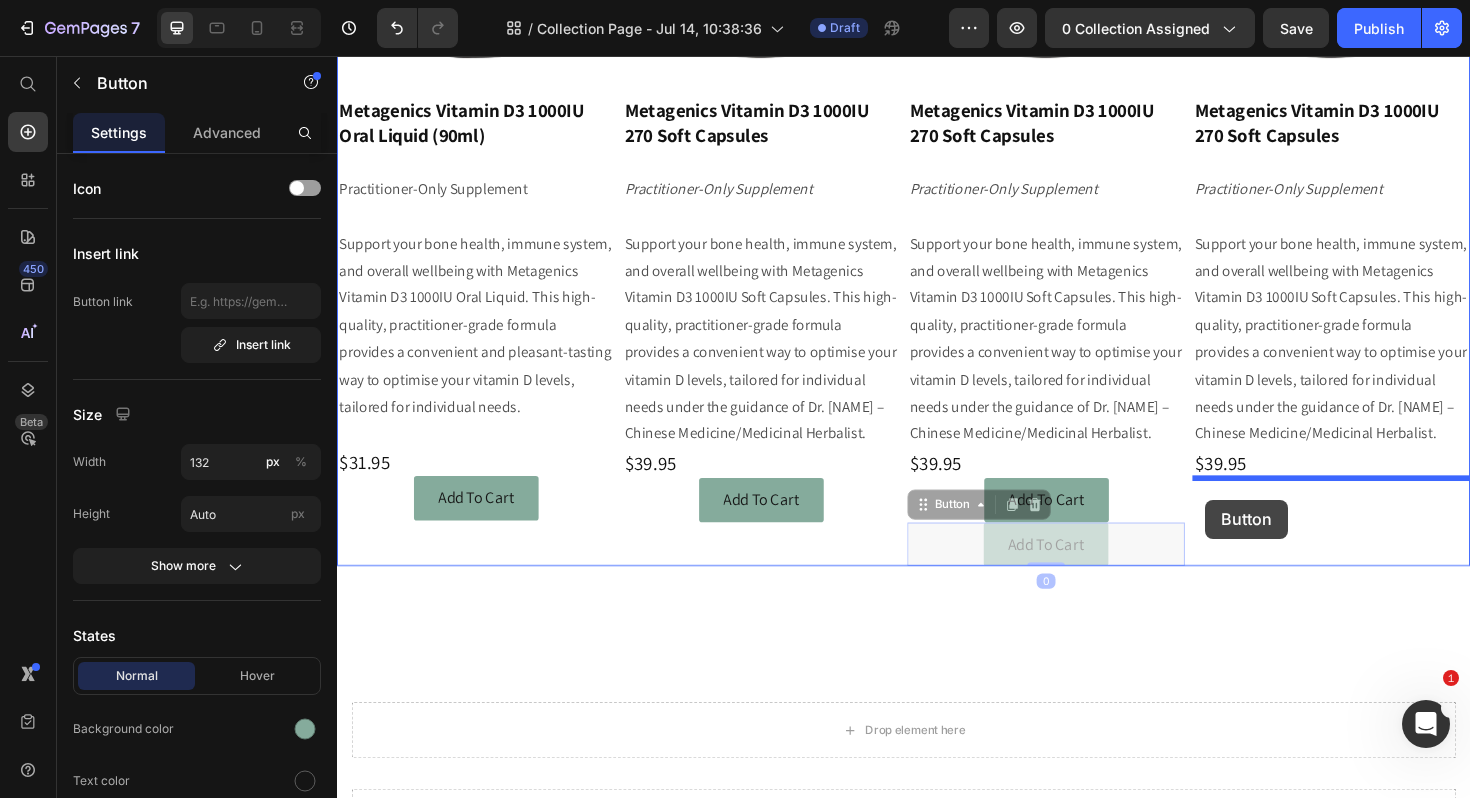 drag, startPoint x: 960, startPoint y: 534, endPoint x: 1256, endPoint y: 526, distance: 296.1081 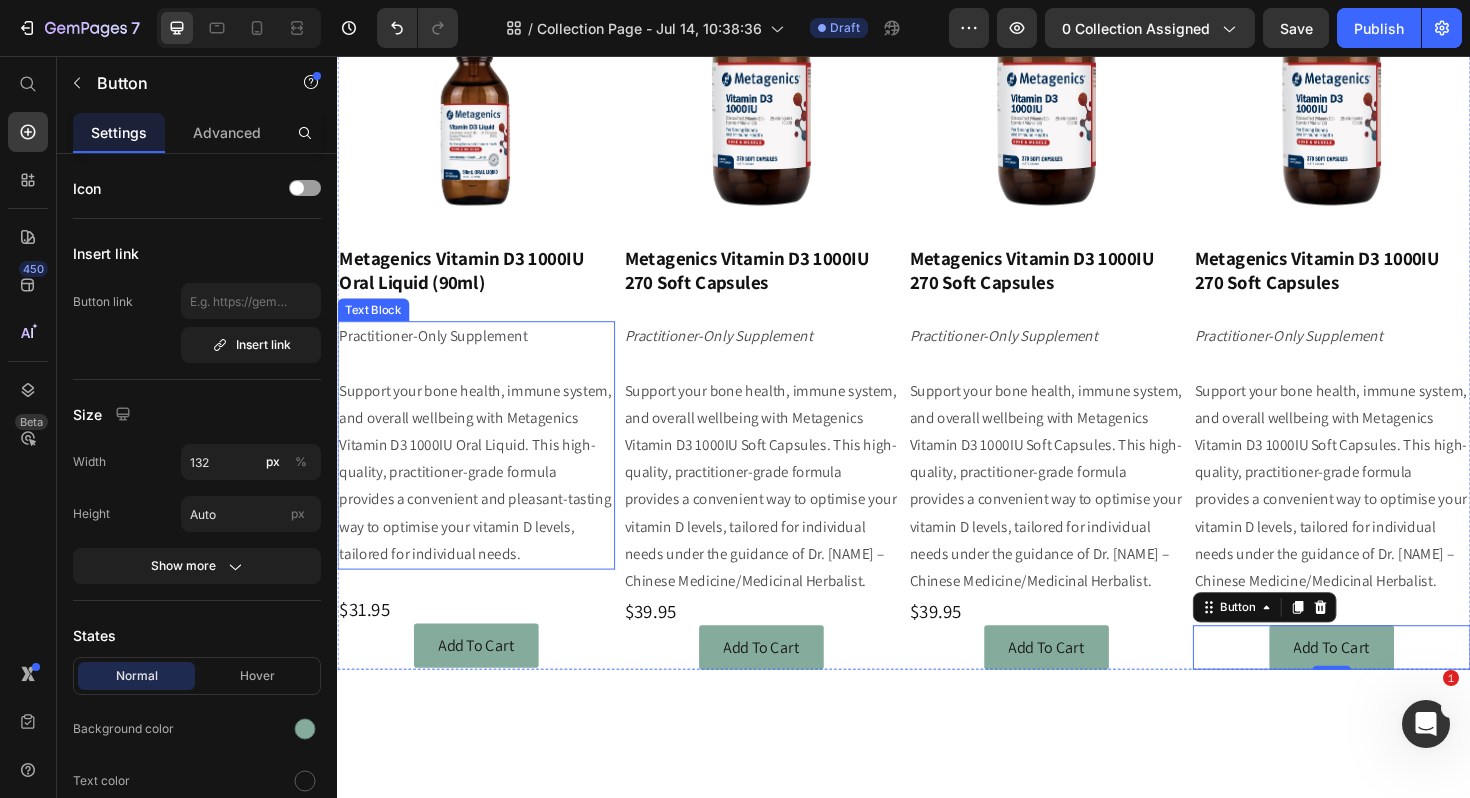 scroll, scrollTop: 541, scrollLeft: 0, axis: vertical 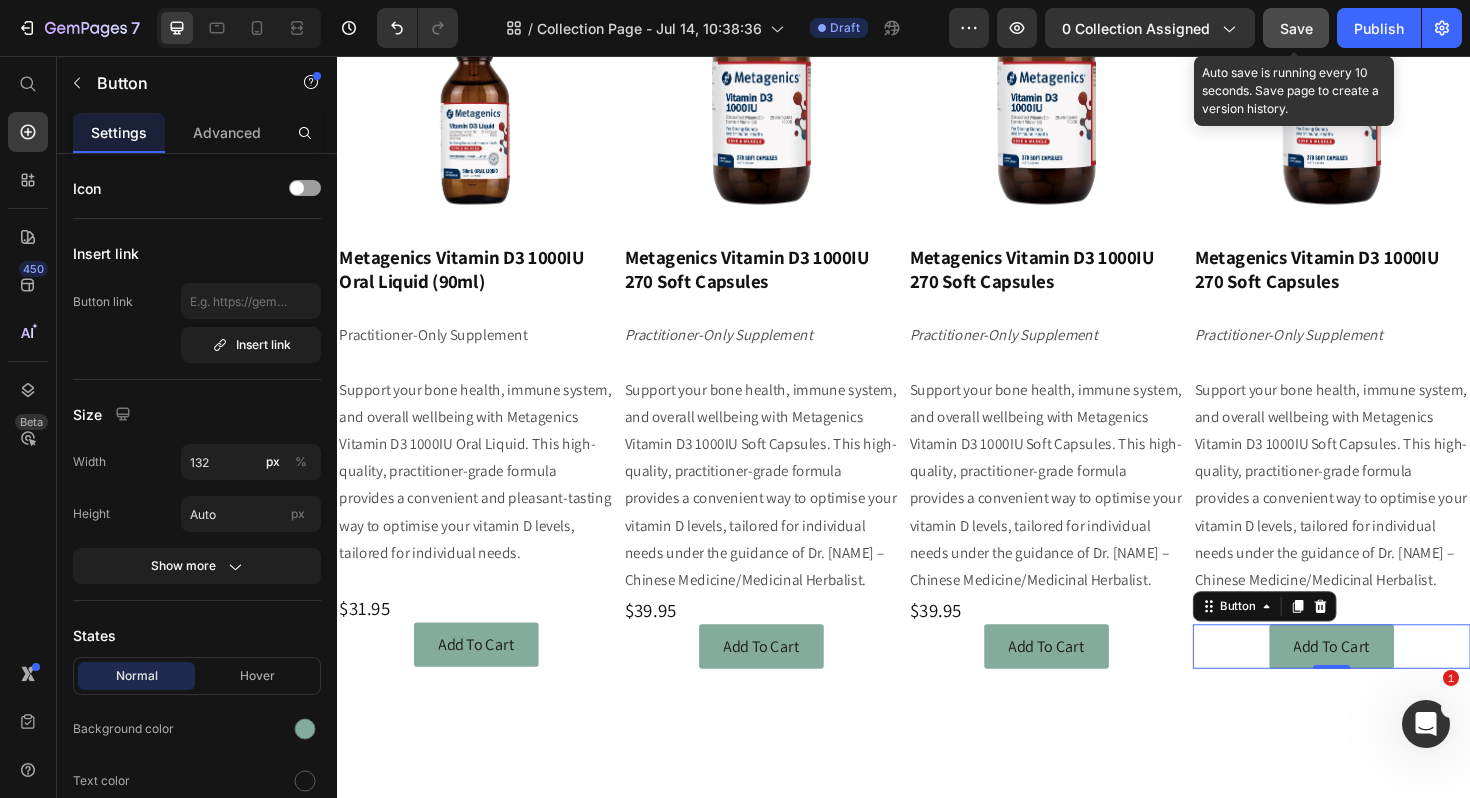 click on "Save" at bounding box center (1296, 28) 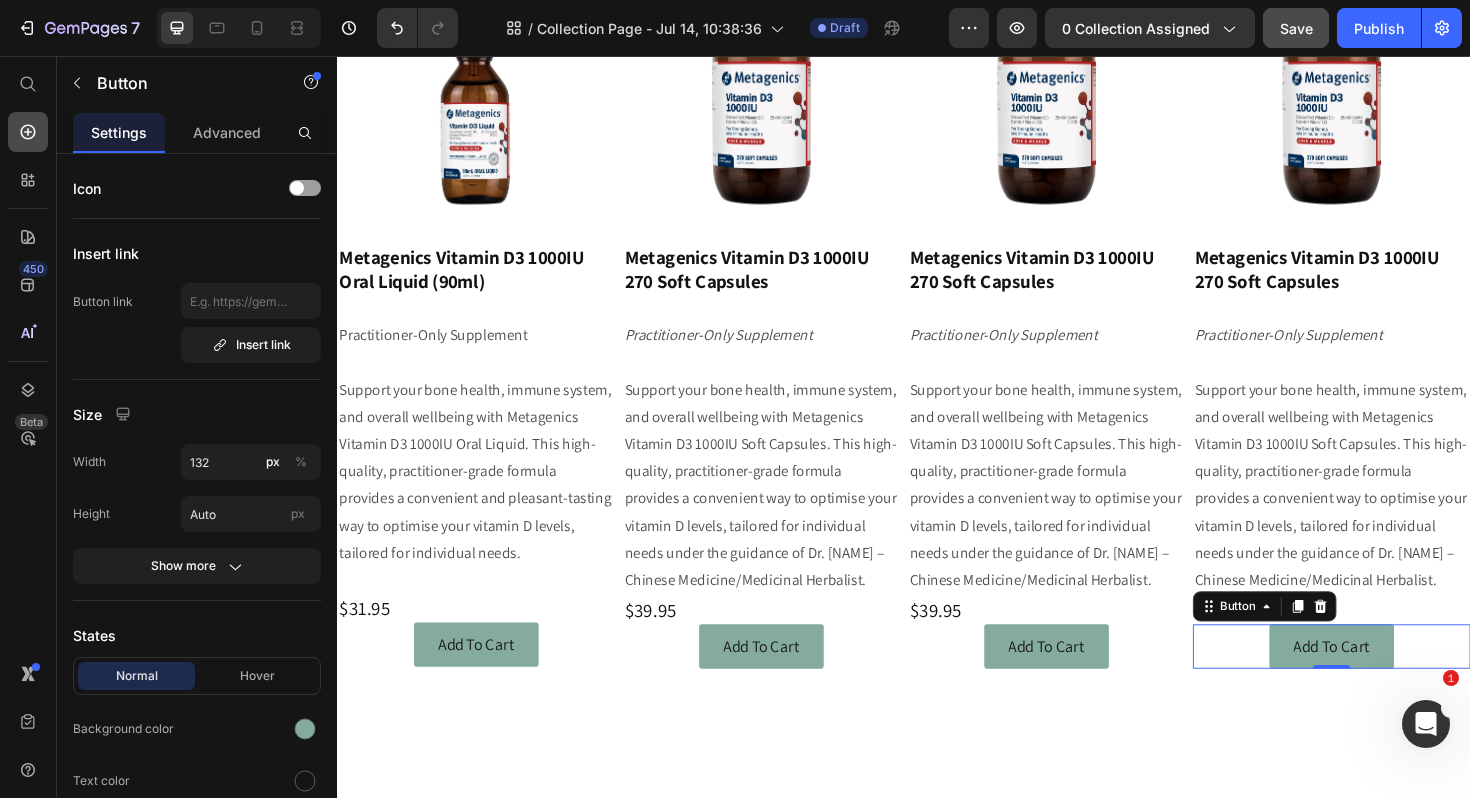 click 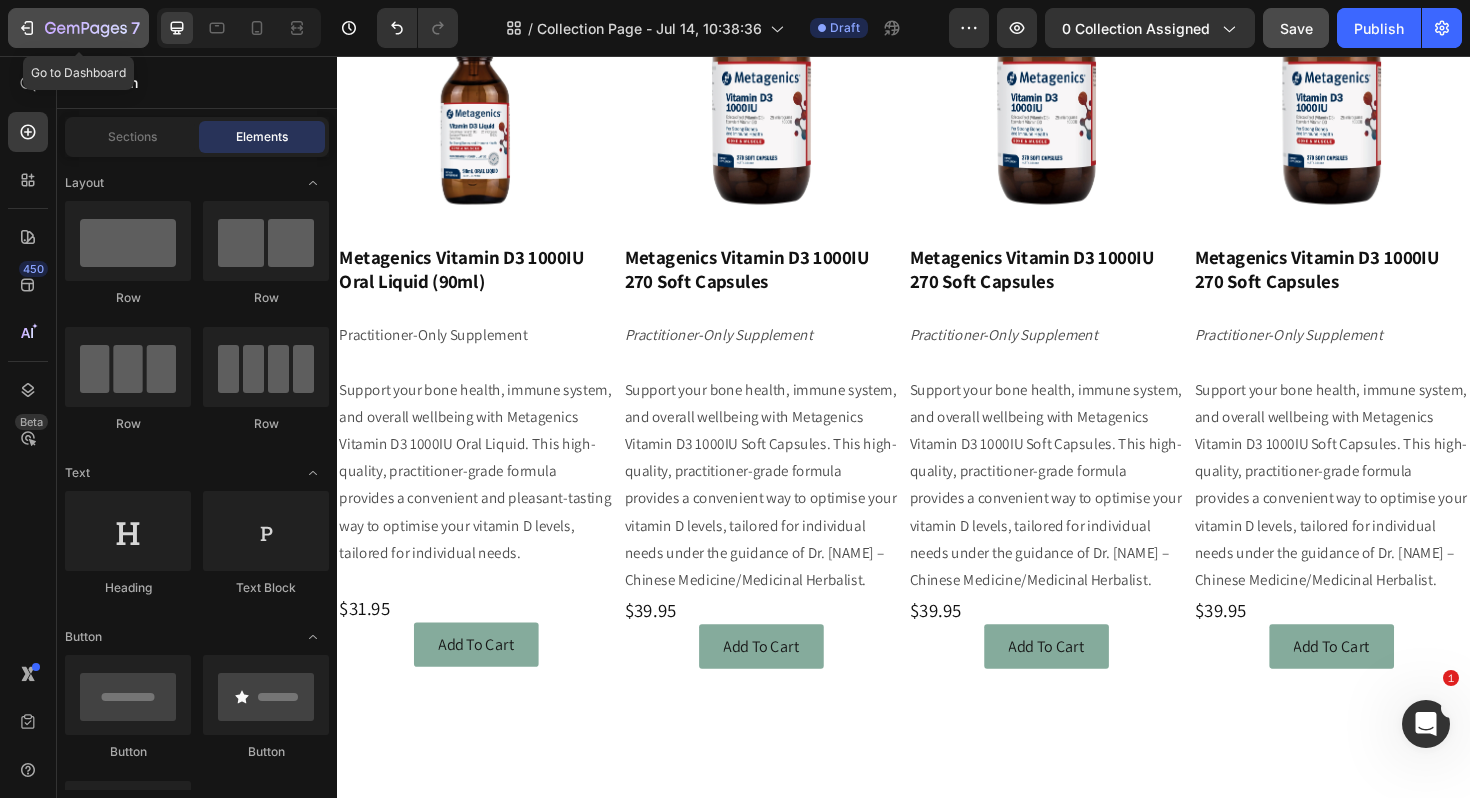click 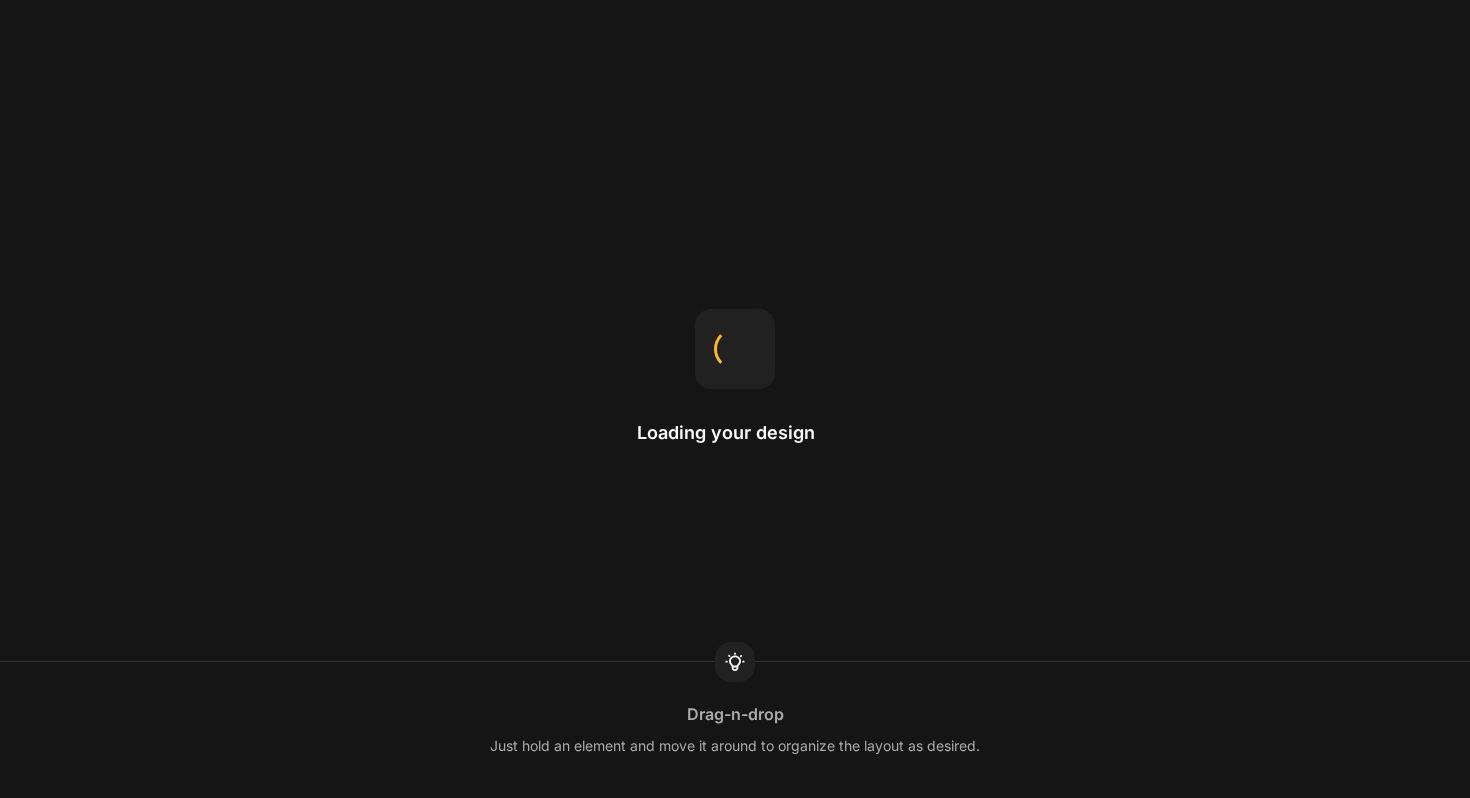 scroll, scrollTop: 0, scrollLeft: 0, axis: both 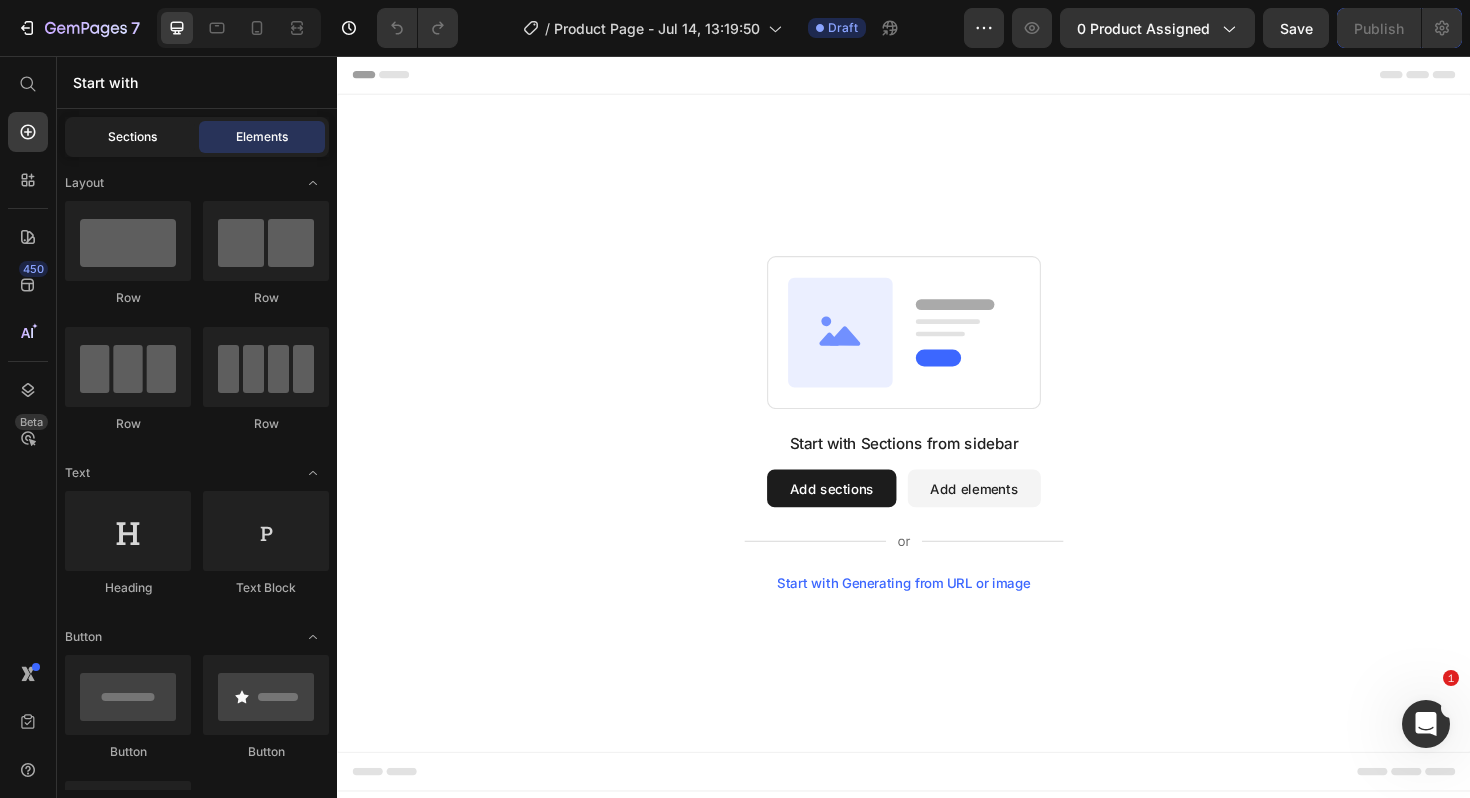 click on "Sections" at bounding box center [132, 137] 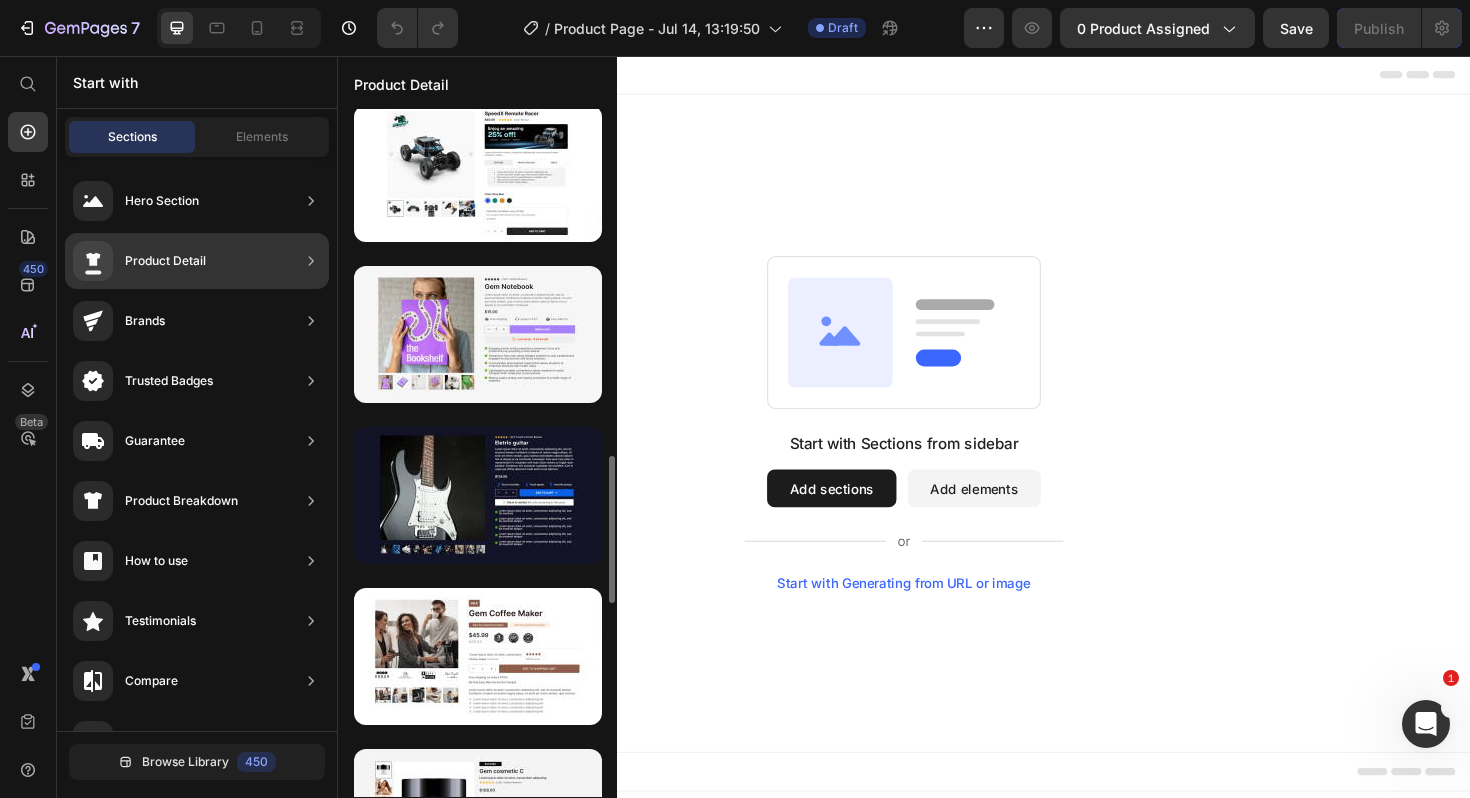 scroll, scrollTop: 1749, scrollLeft: 0, axis: vertical 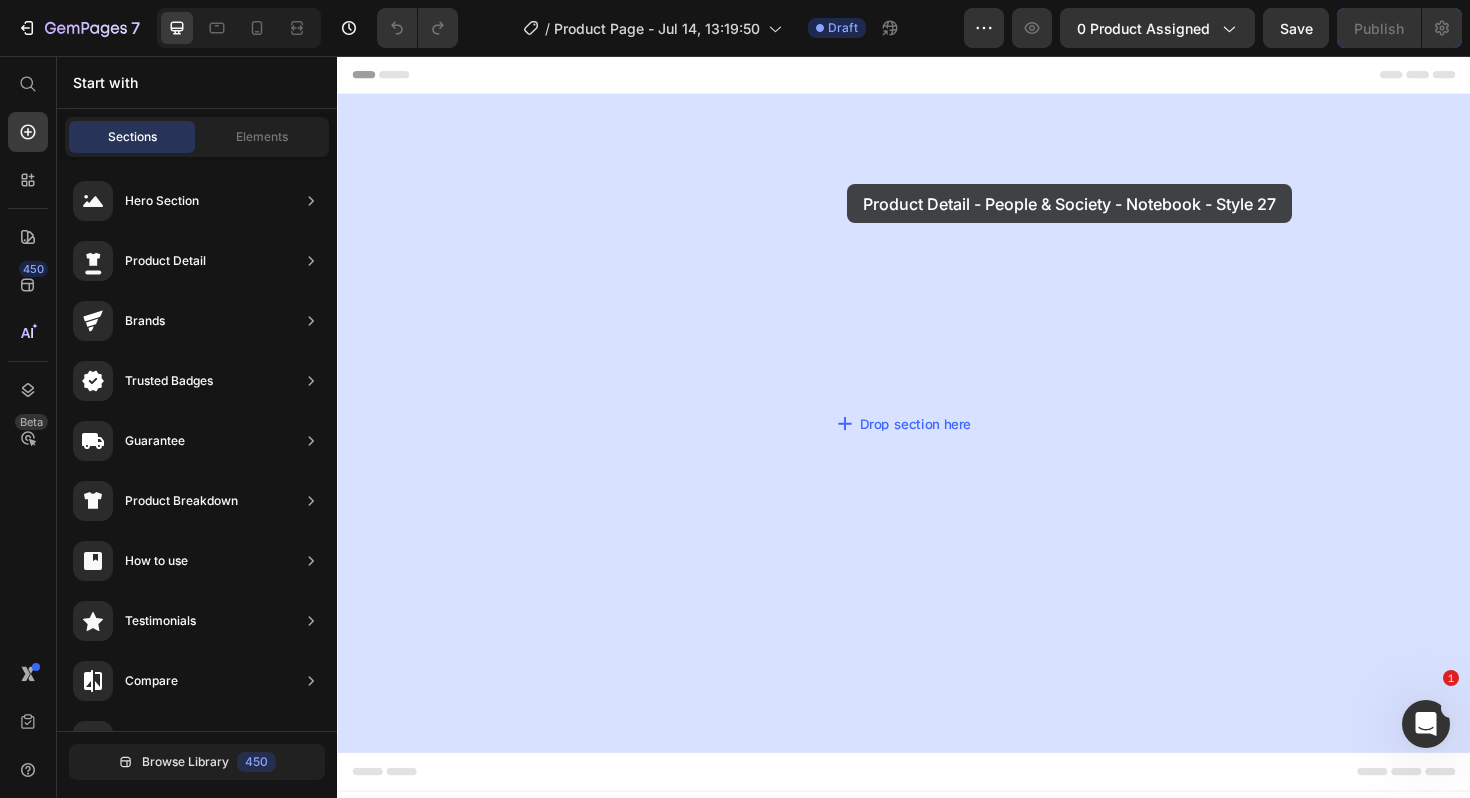 drag, startPoint x: 768, startPoint y: 266, endPoint x: 876, endPoint y: 191, distance: 131.48764 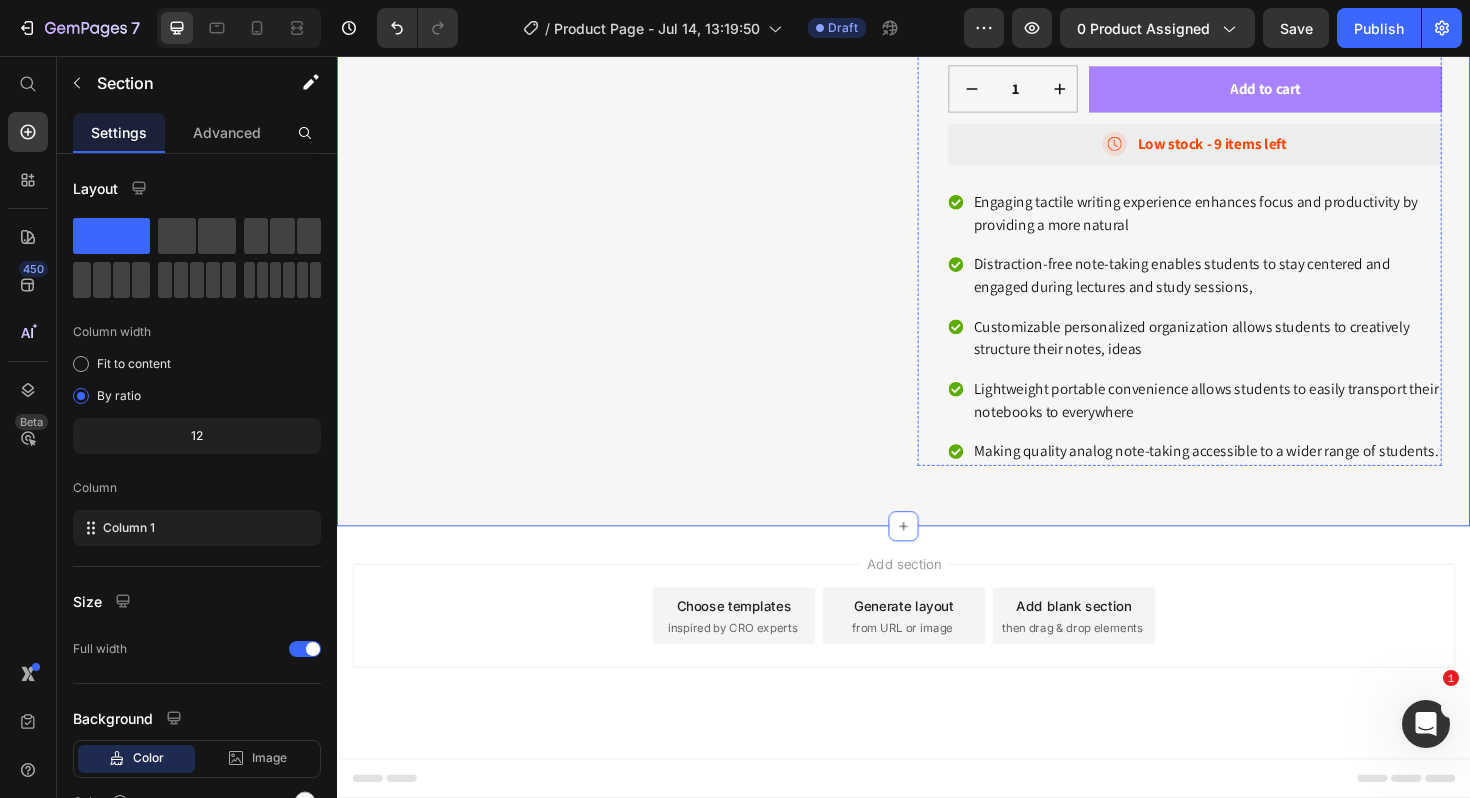scroll, scrollTop: 0, scrollLeft: 0, axis: both 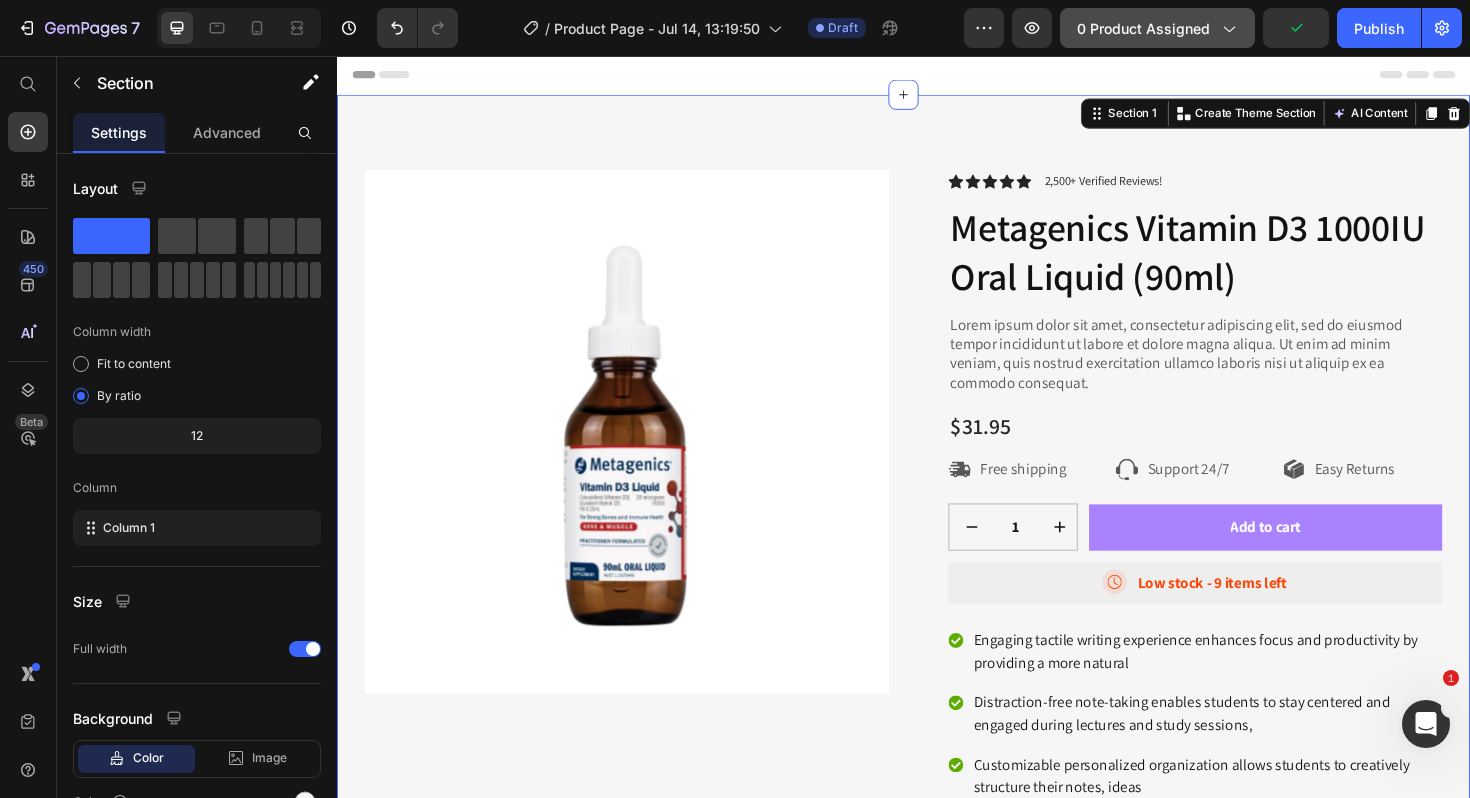 click 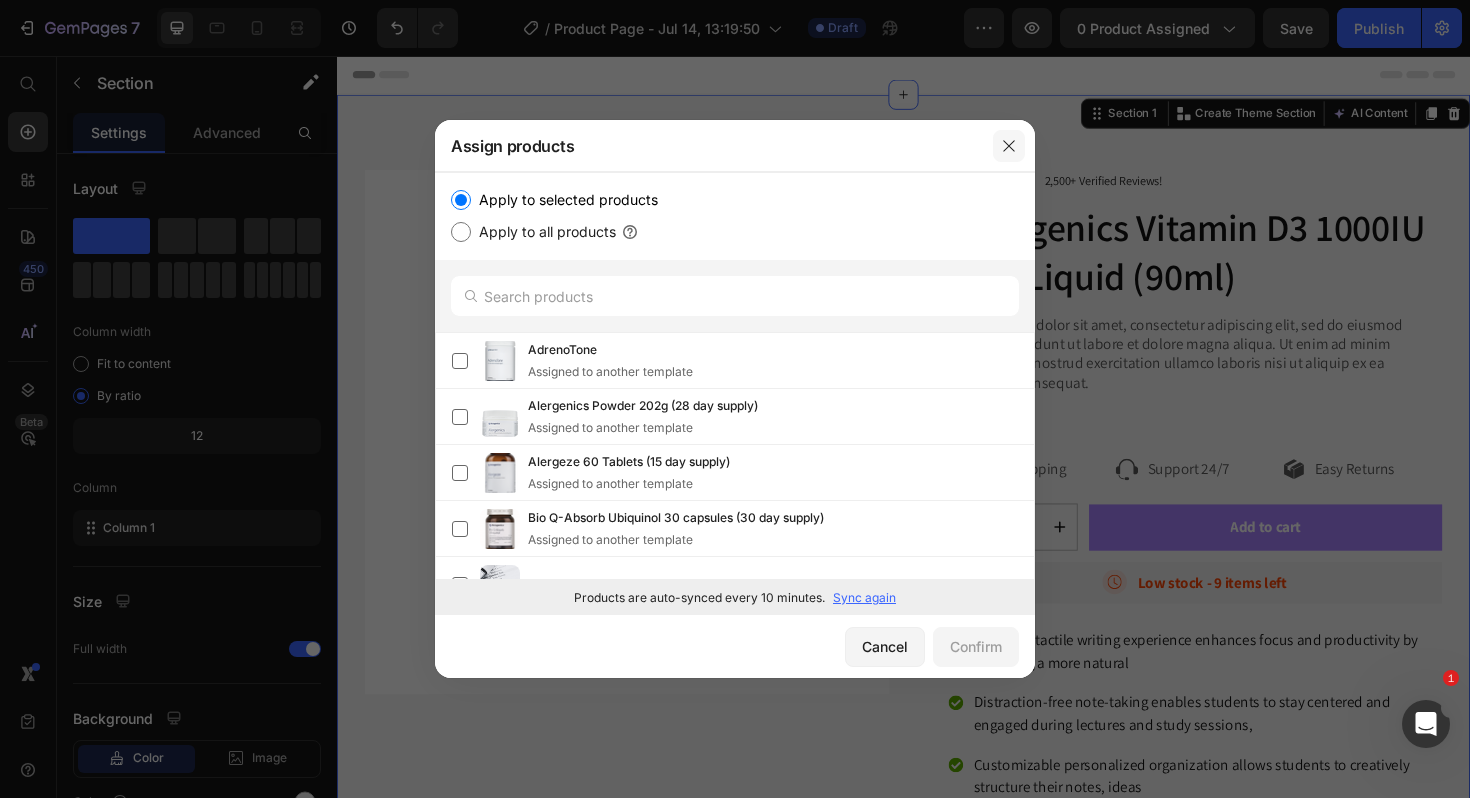 click 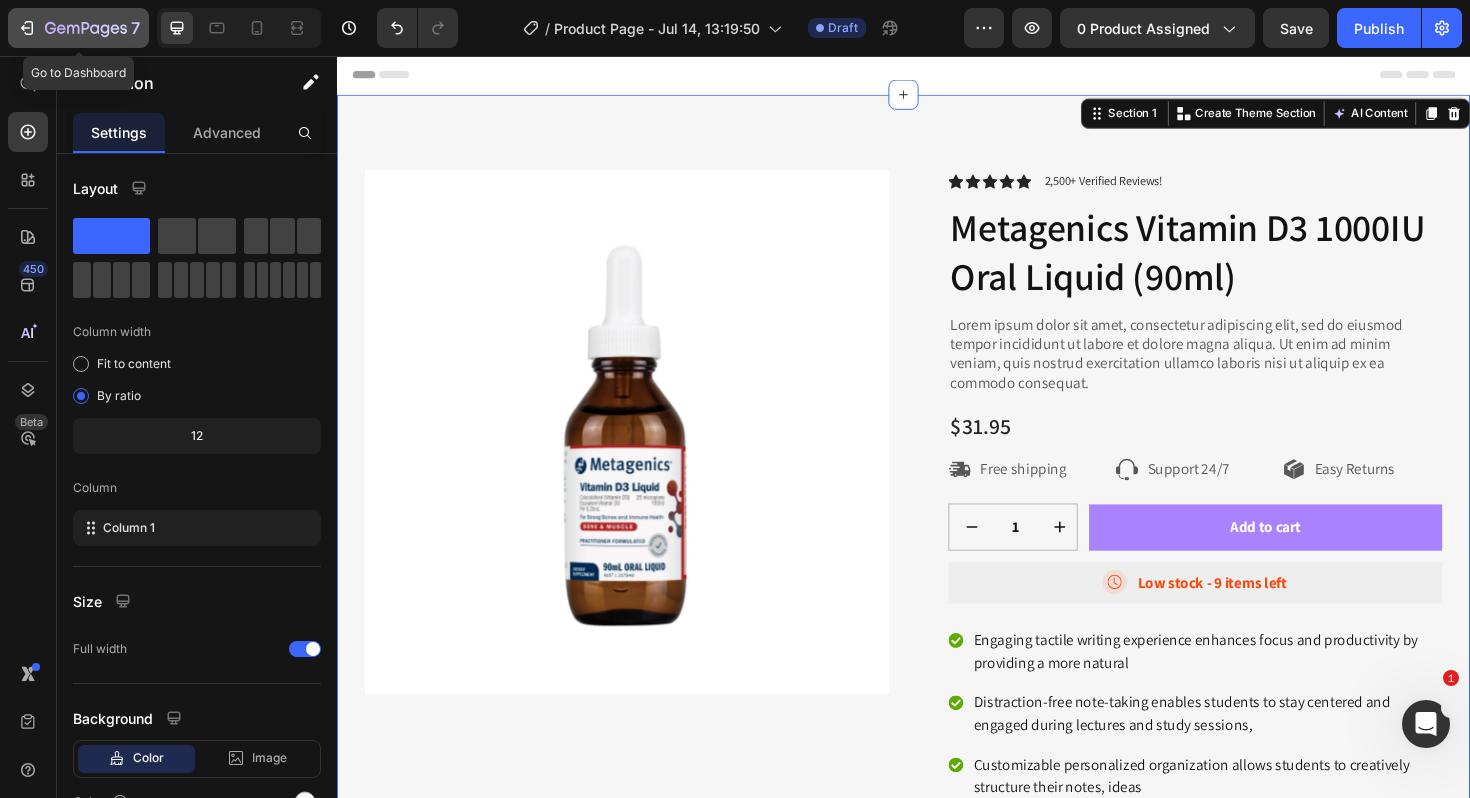 click 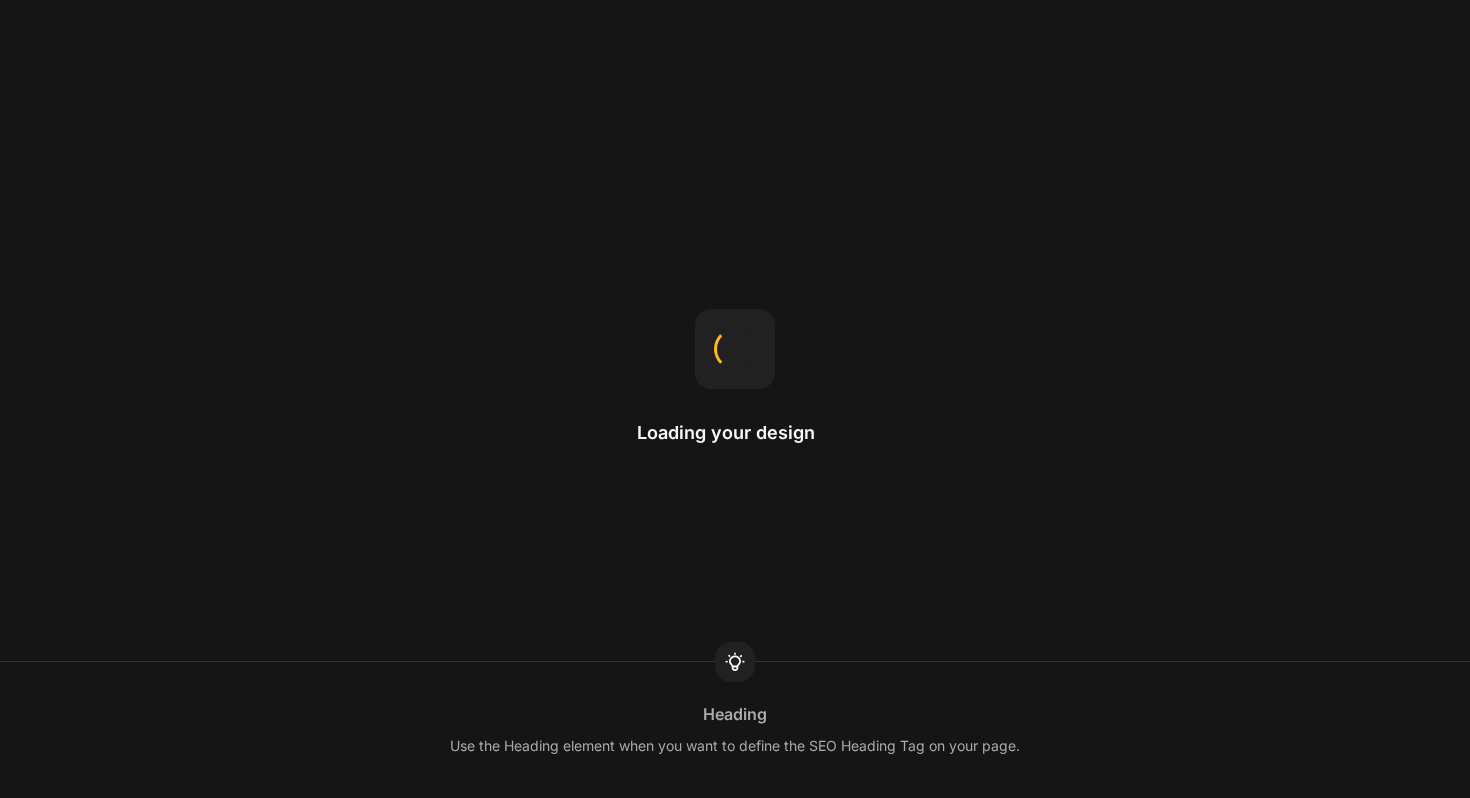scroll, scrollTop: 0, scrollLeft: 0, axis: both 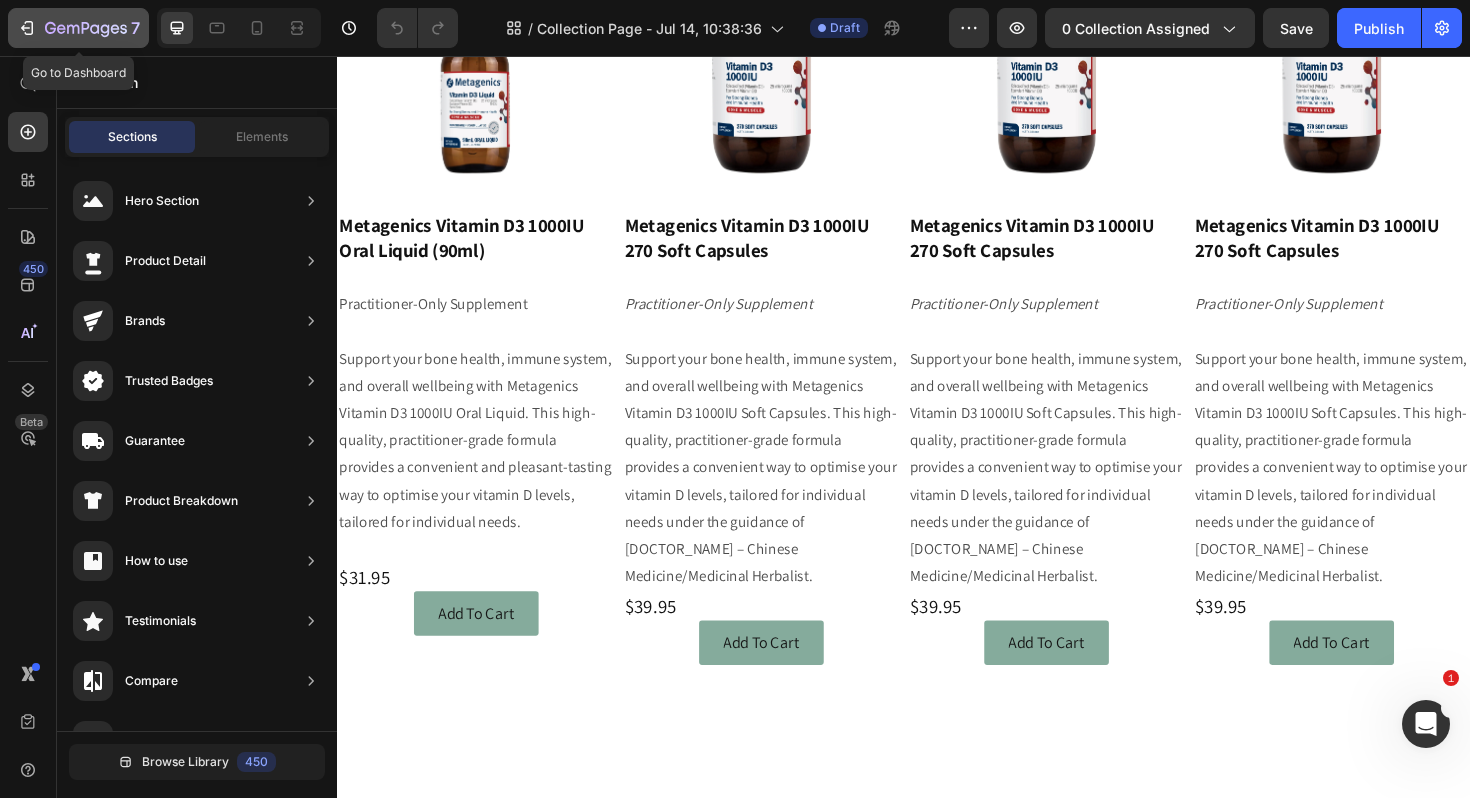click 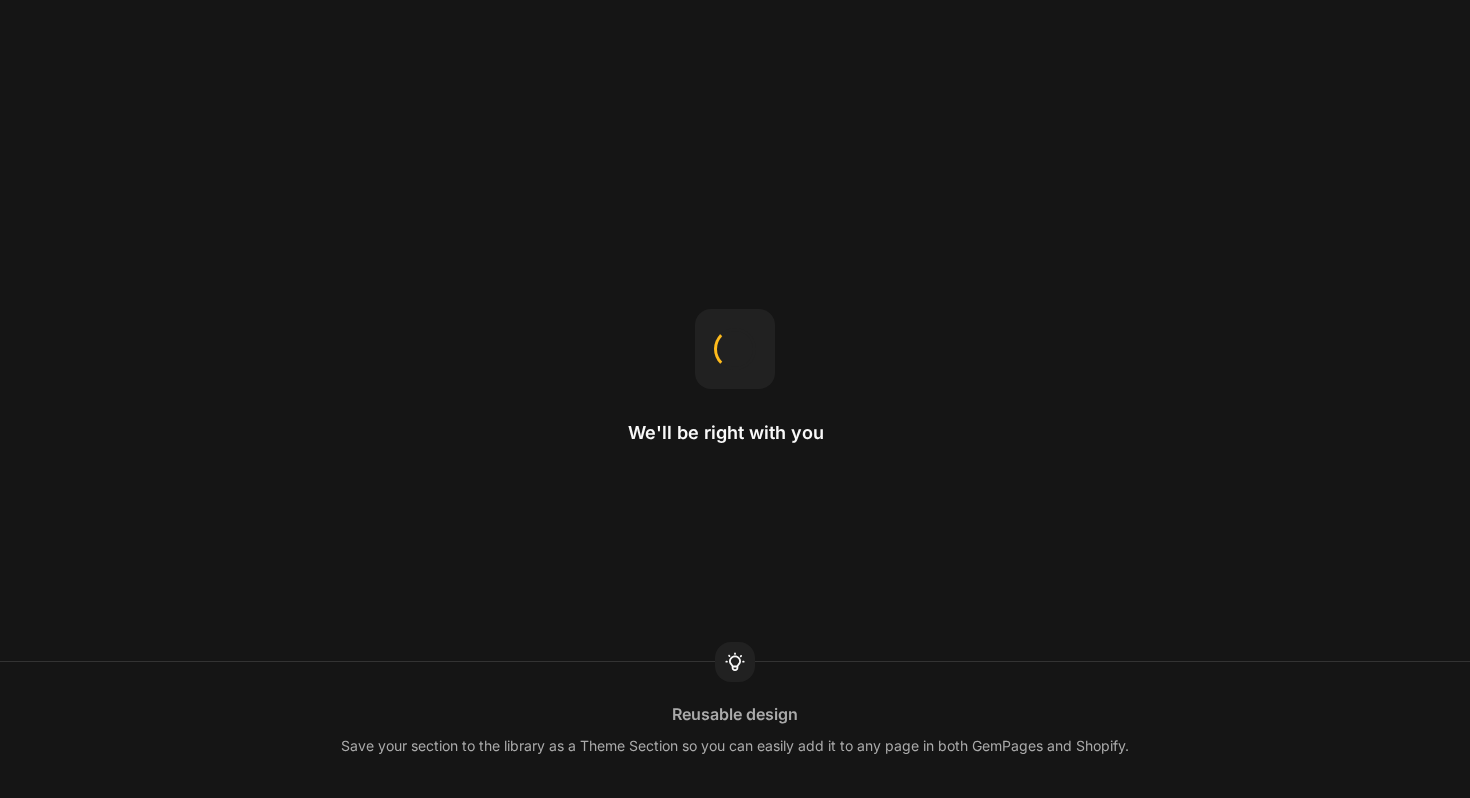 scroll, scrollTop: 0, scrollLeft: 0, axis: both 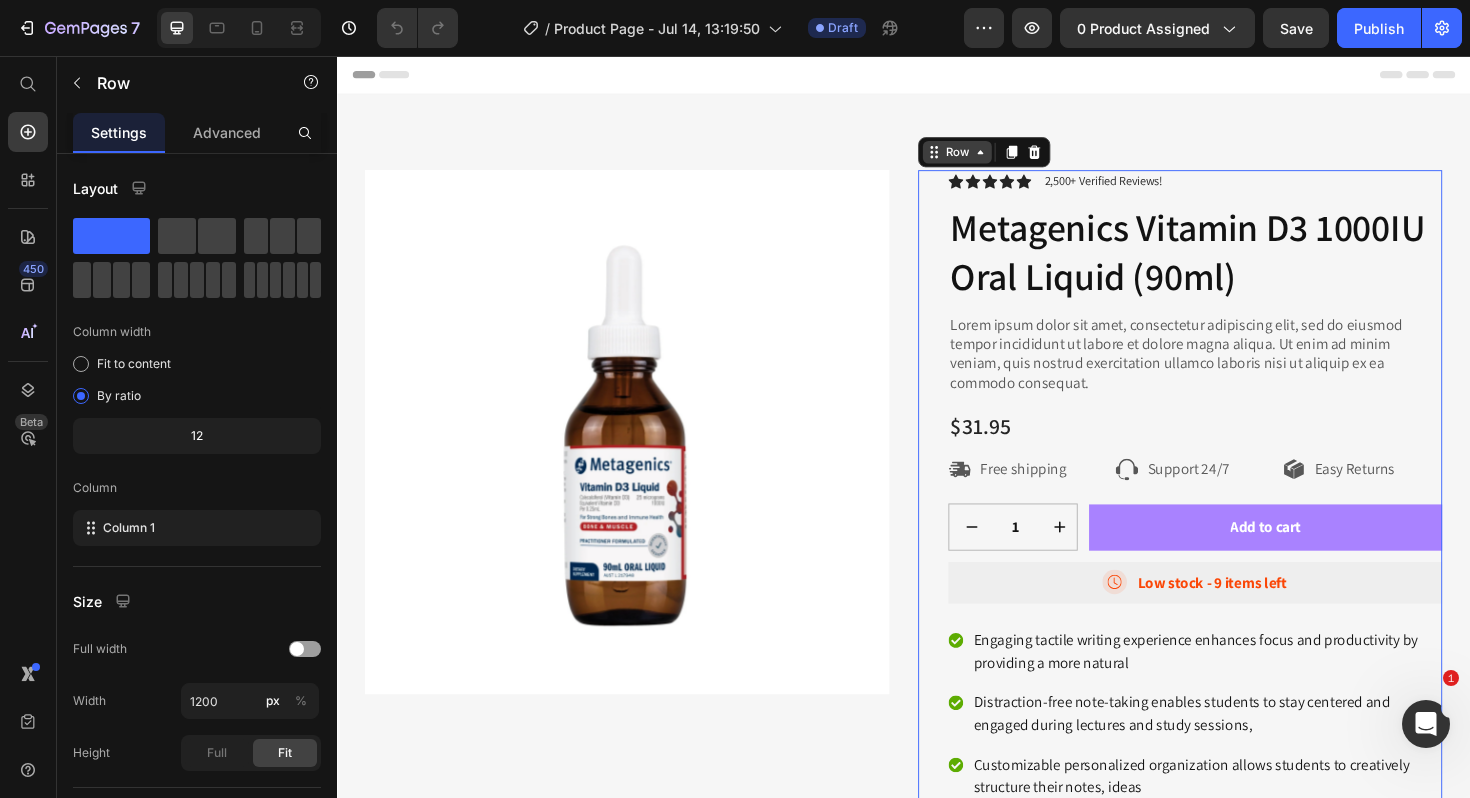 click on "Row" at bounding box center (993, 158) 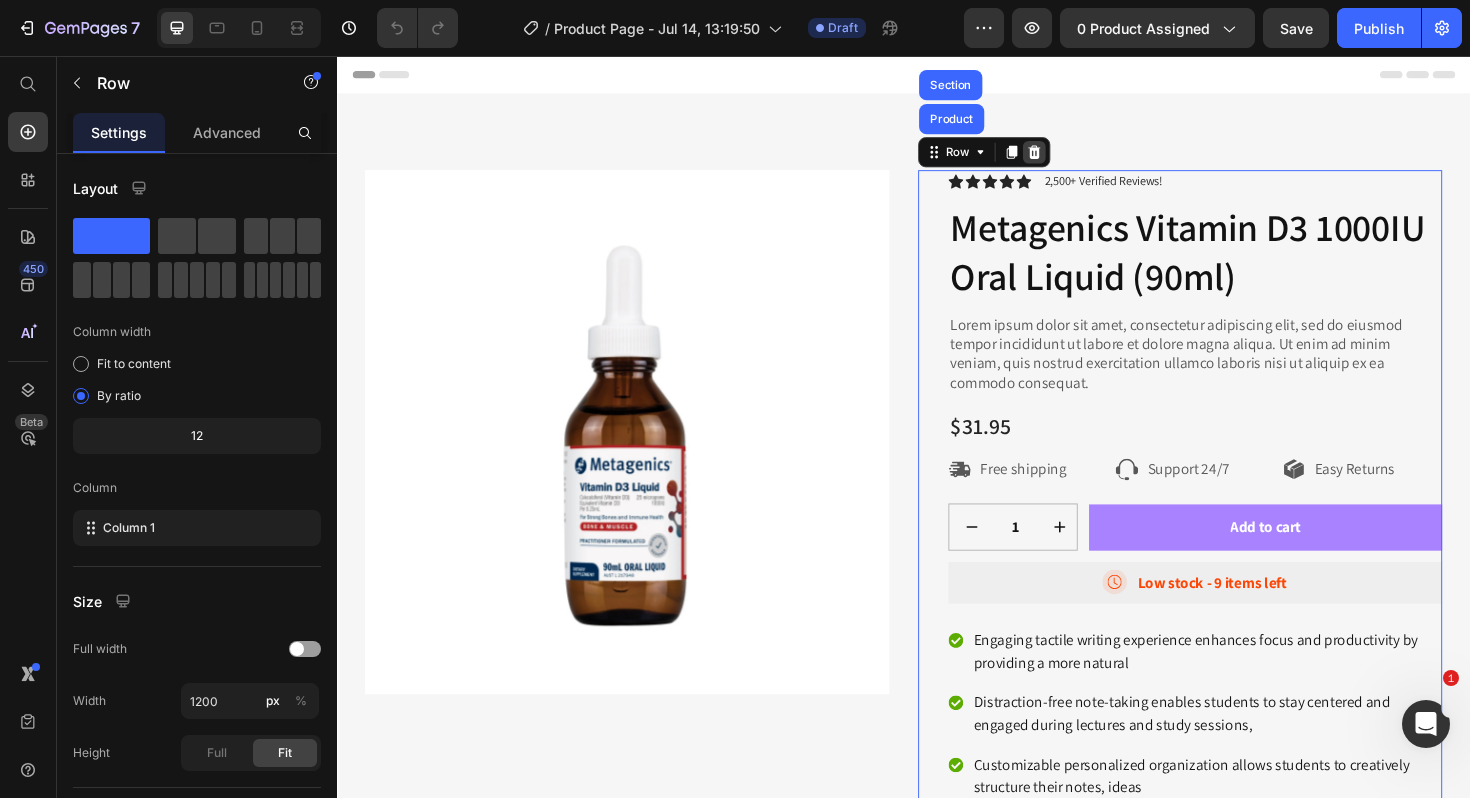 click 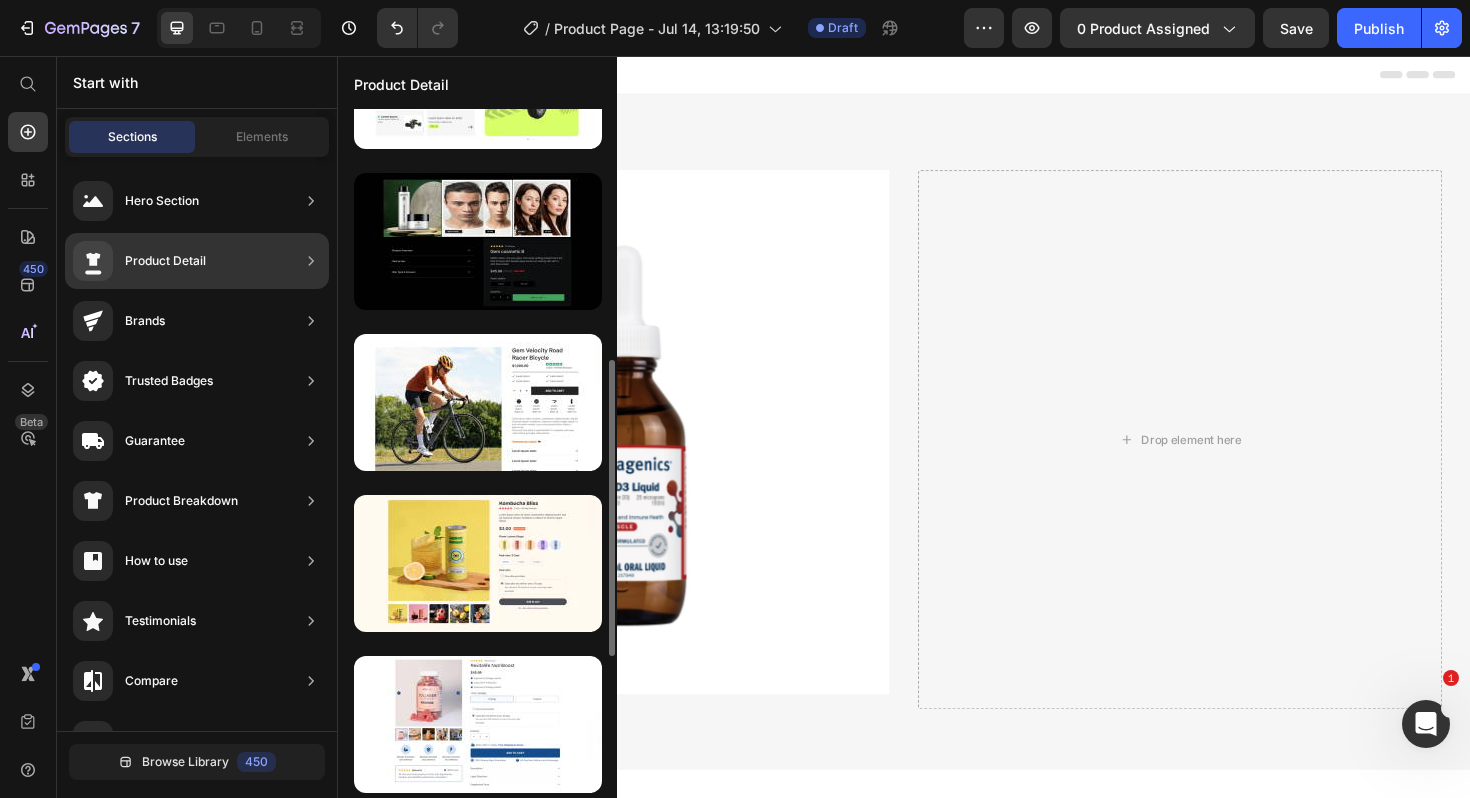 scroll, scrollTop: 0, scrollLeft: 0, axis: both 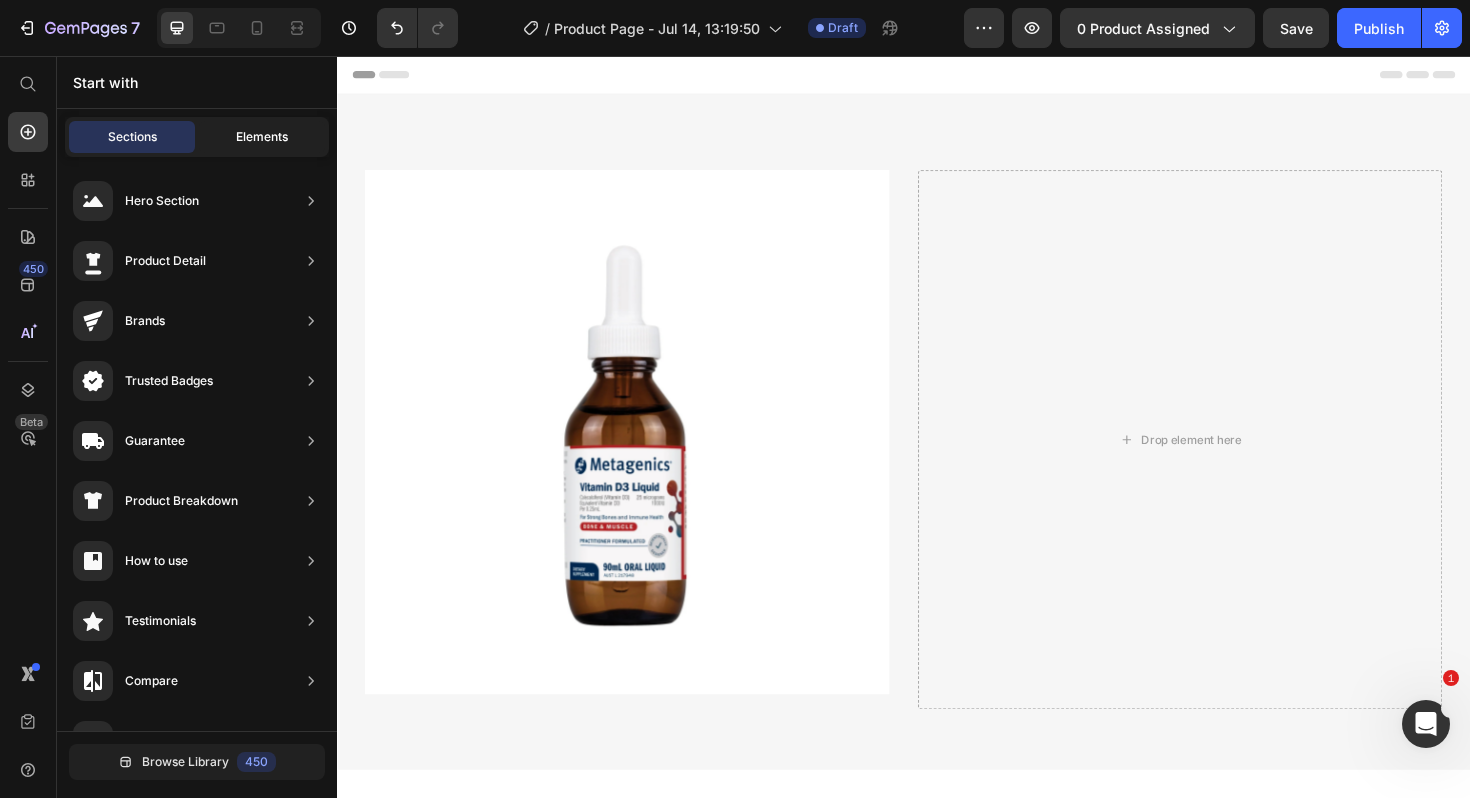 click on "Elements" at bounding box center (262, 137) 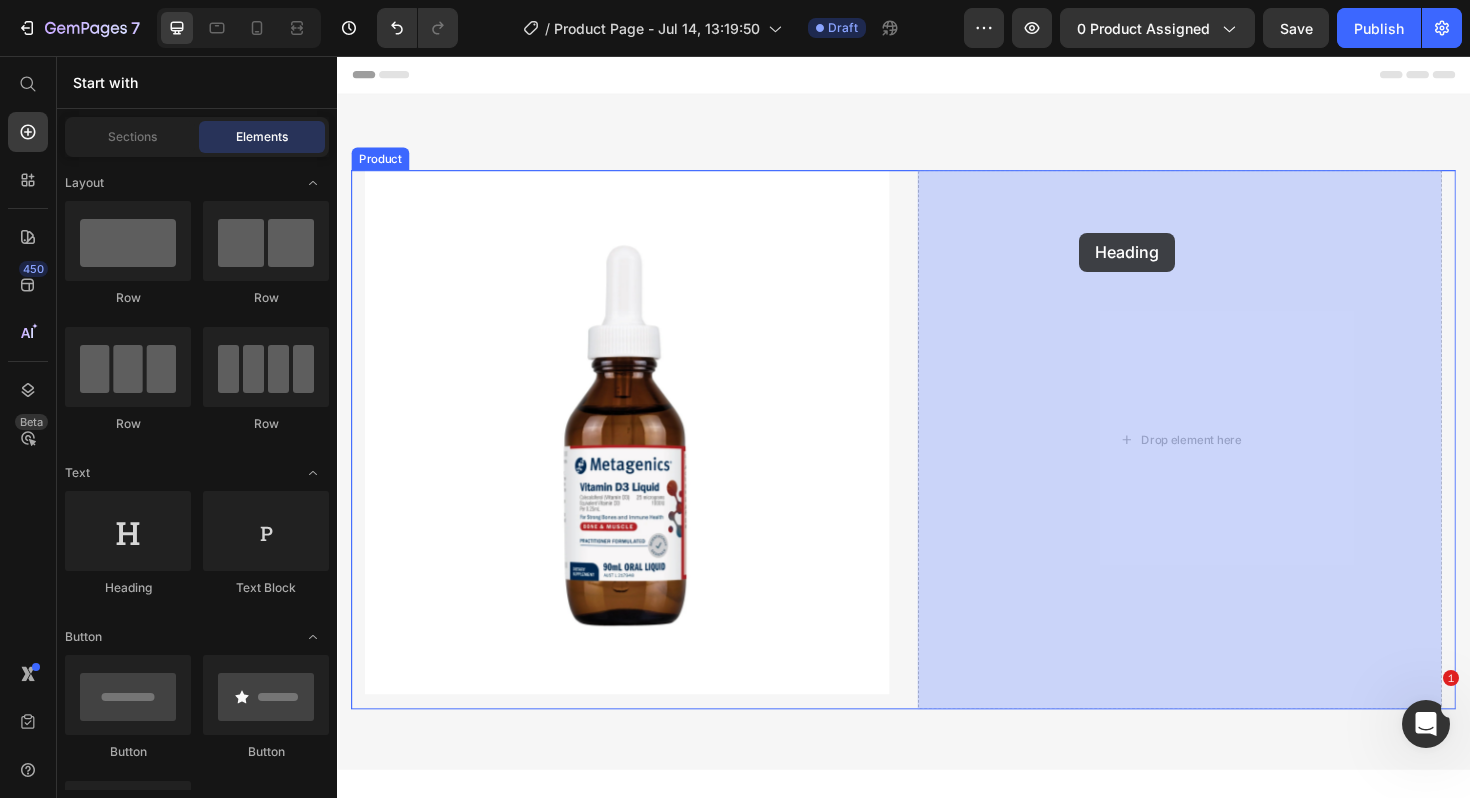 drag, startPoint x: 459, startPoint y: 588, endPoint x: 1123, endPoint y: 241, distance: 749.2029 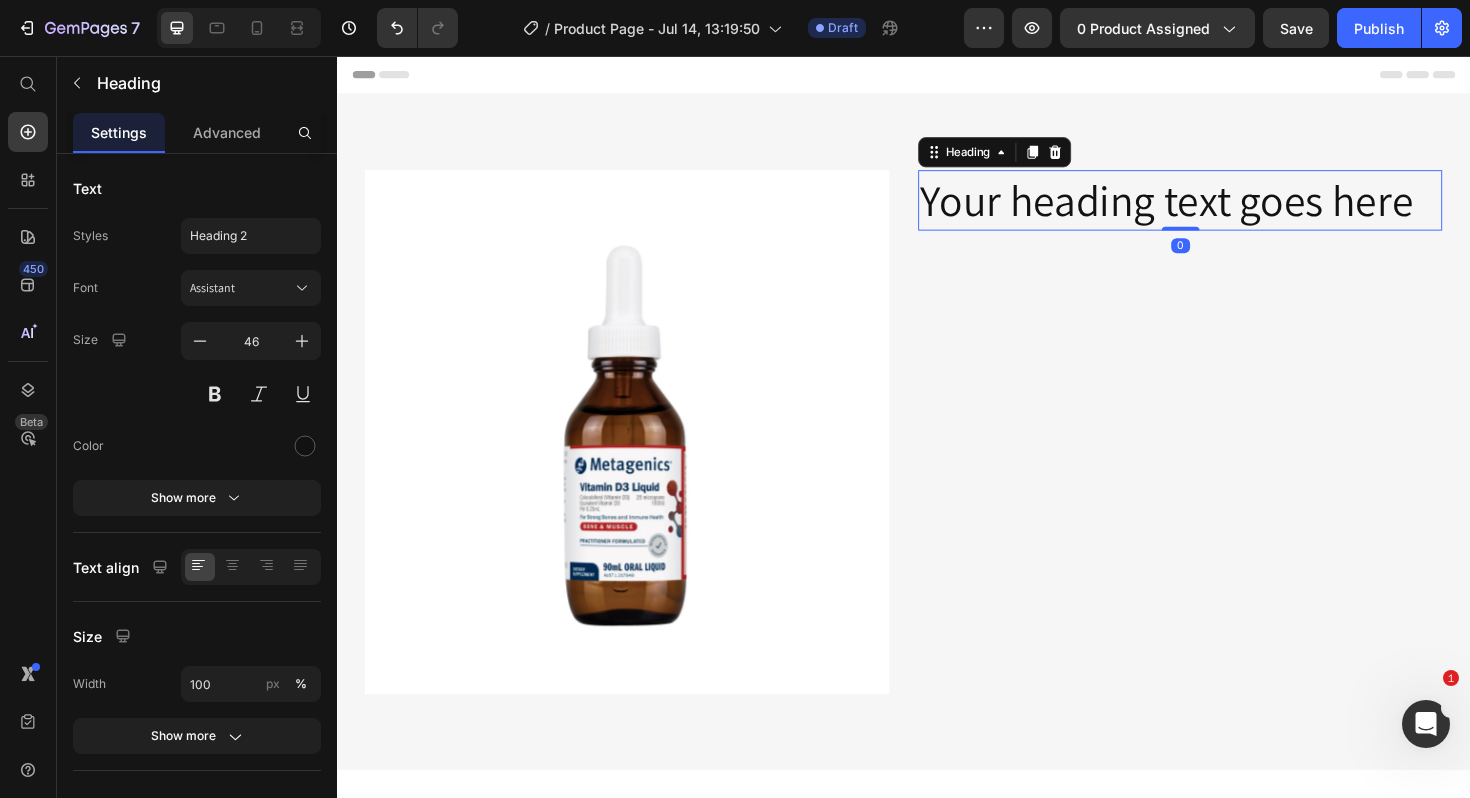 click on "Your heading text goes here" at bounding box center (1229, 209) 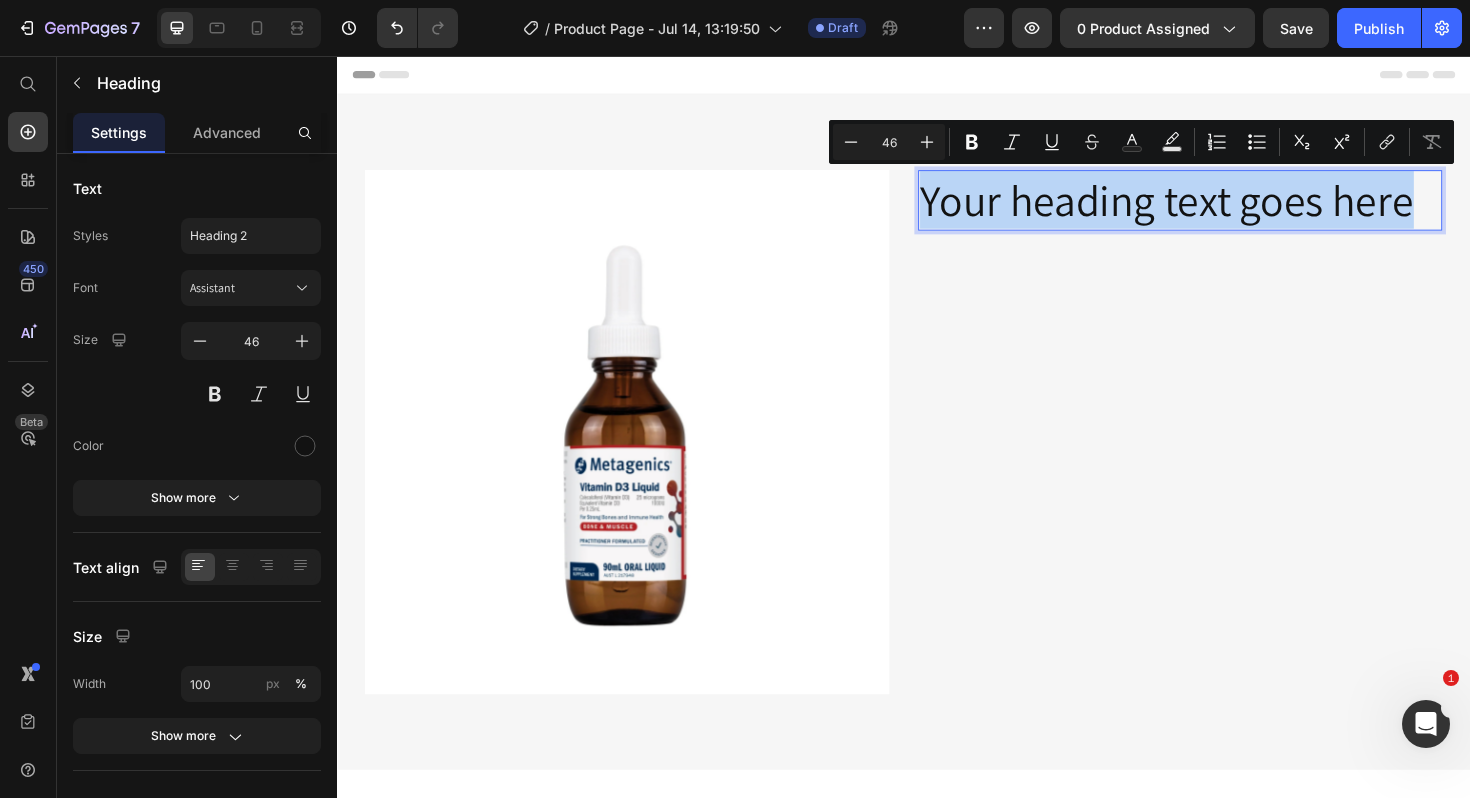 drag, startPoint x: 1479, startPoint y: 212, endPoint x: 959, endPoint y: 220, distance: 520.0615 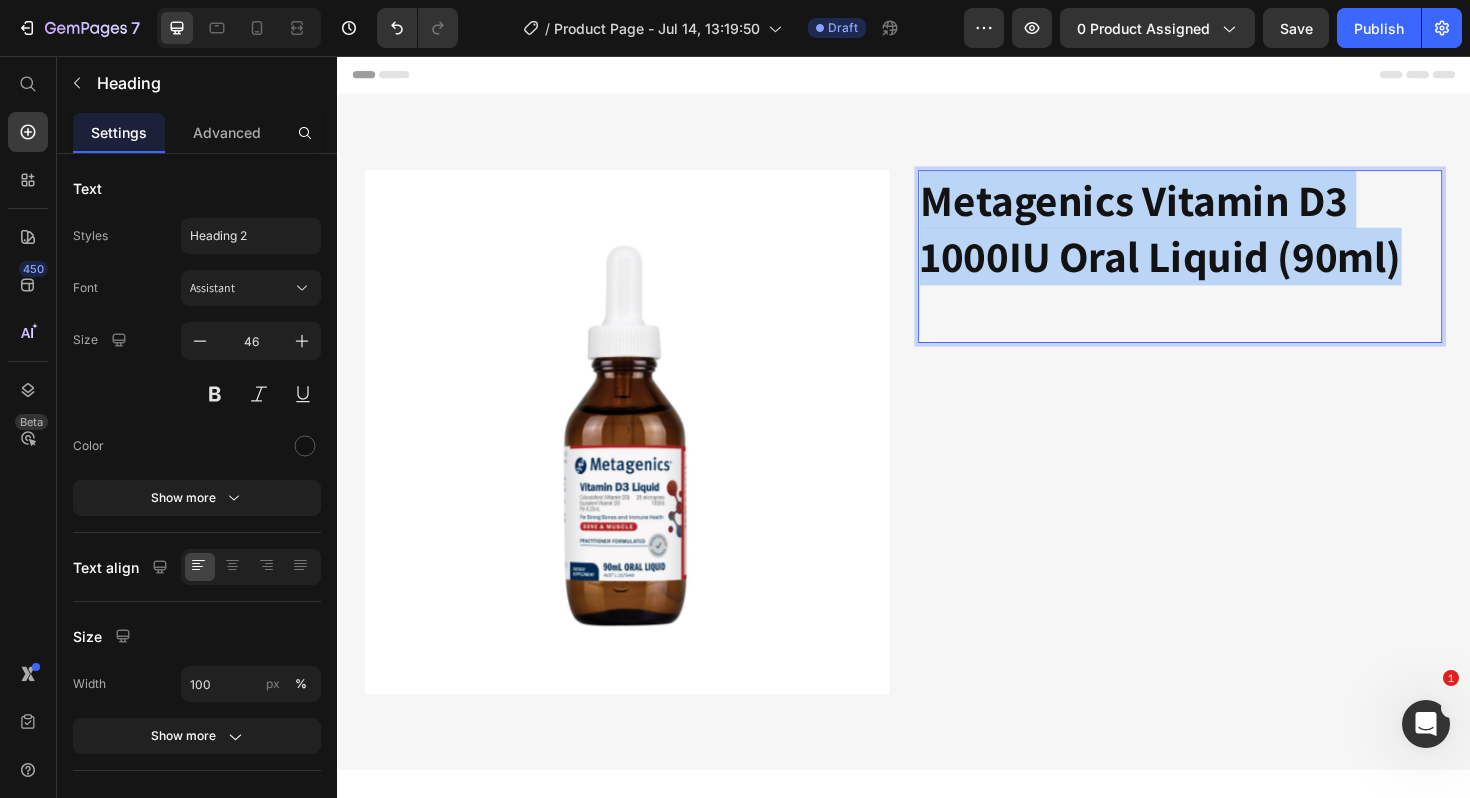 drag, startPoint x: 1479, startPoint y: 280, endPoint x: 960, endPoint y: 220, distance: 522.4567 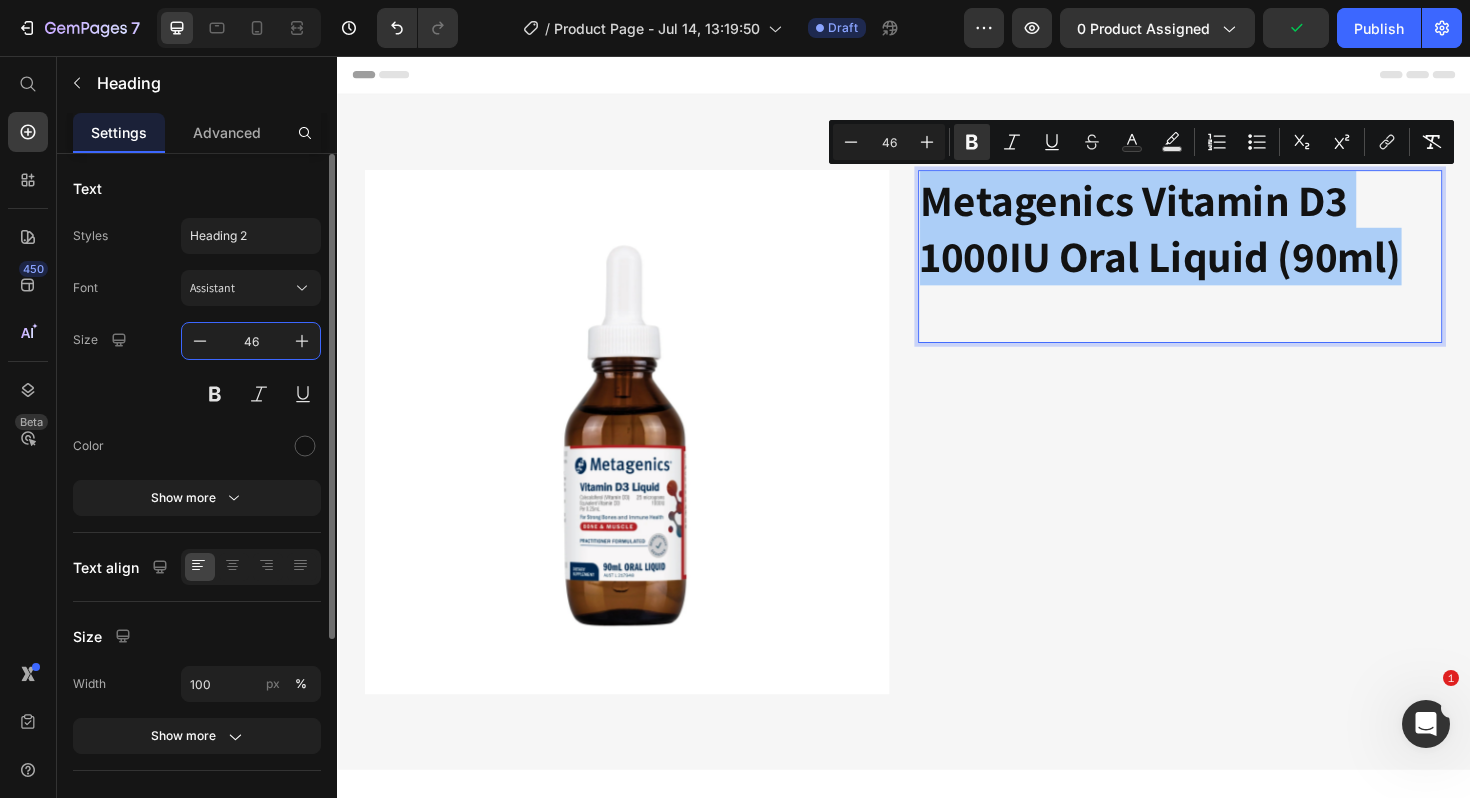 click on "46" at bounding box center [251, 341] 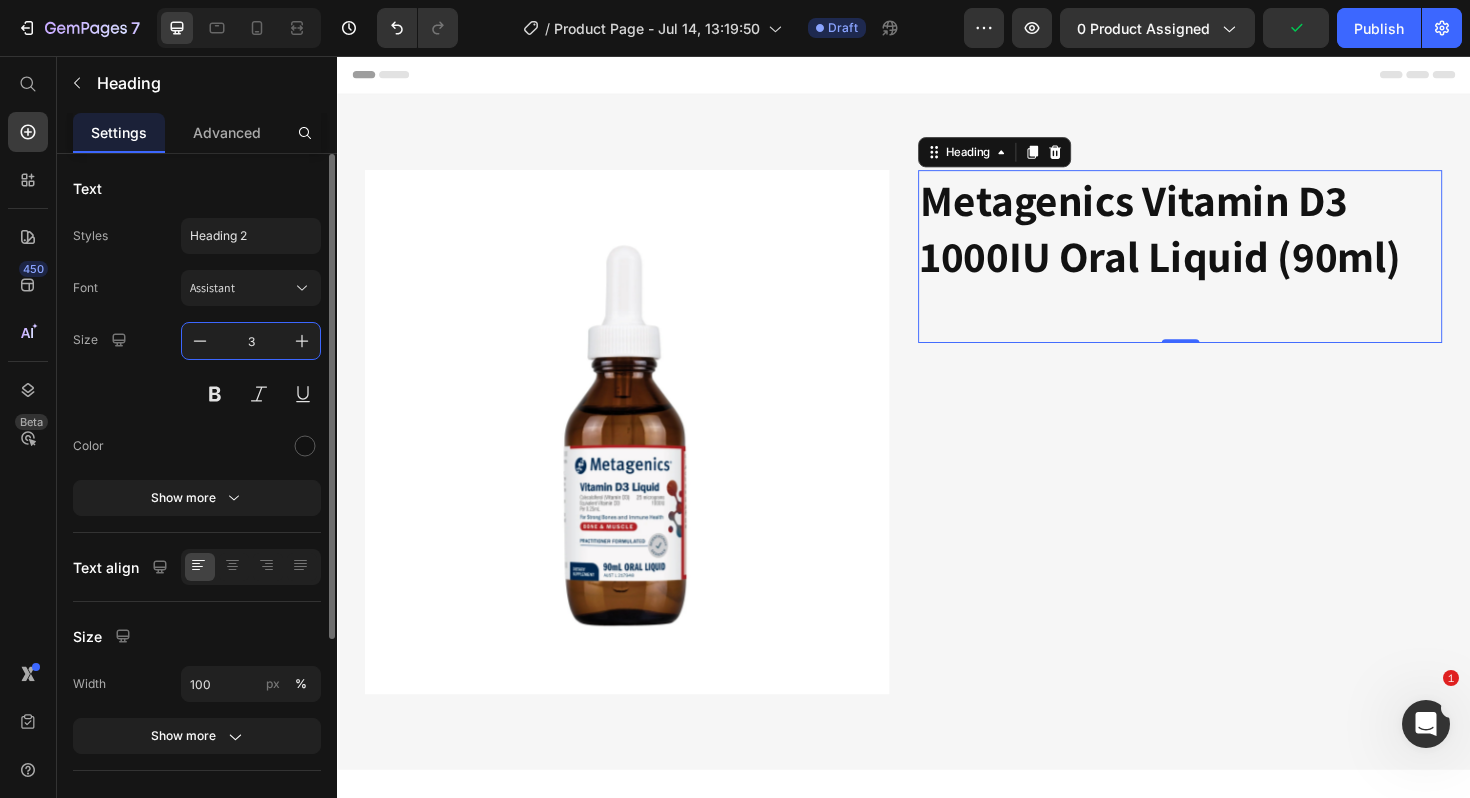 type on "30" 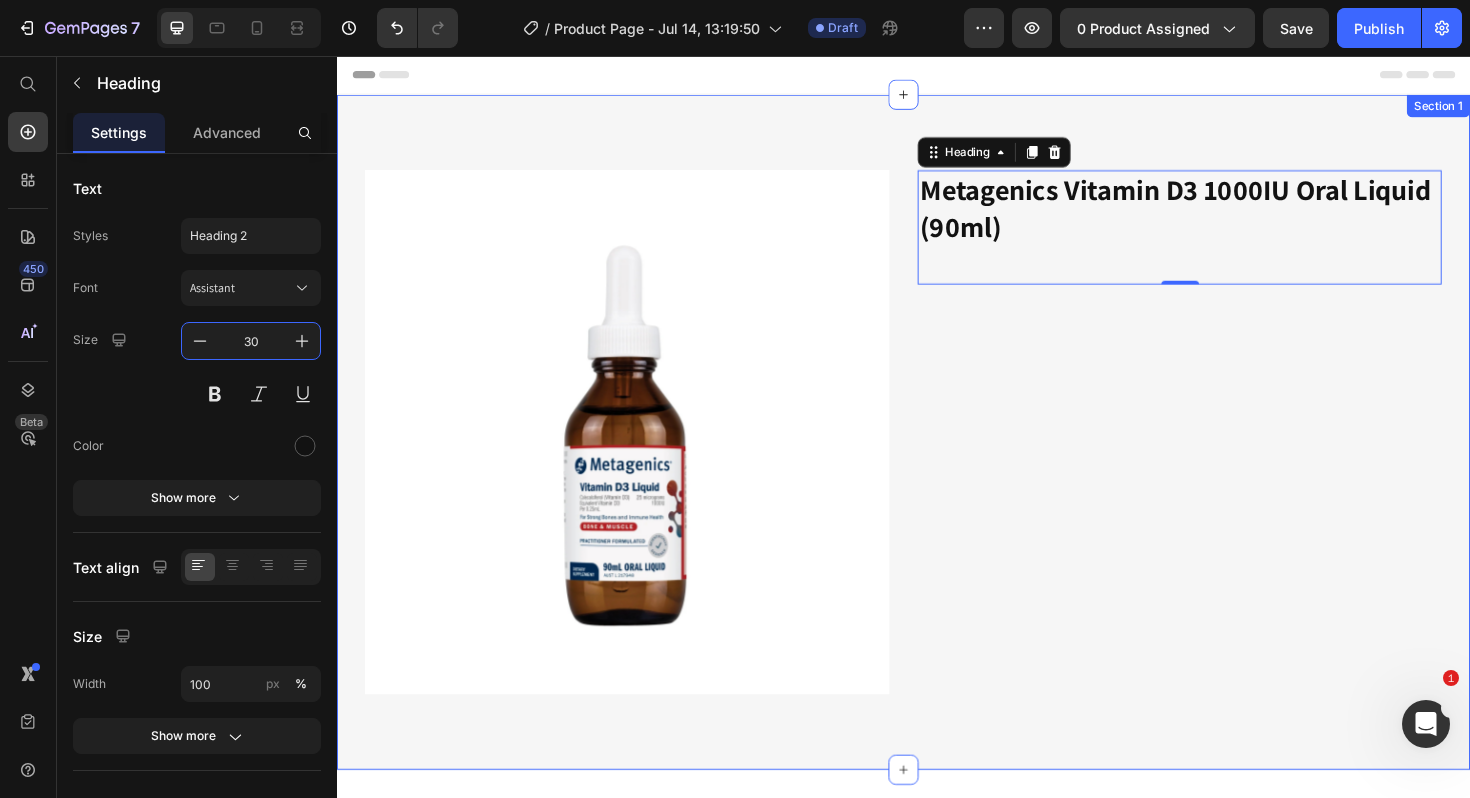 click on "Product Images ⁠⁠⁠⁠⁠⁠⁠ Metagenics Vitamin D3 1000IU Oral Liquid (90ml)   Heading   0 Product Section 1" at bounding box center (937, 454) 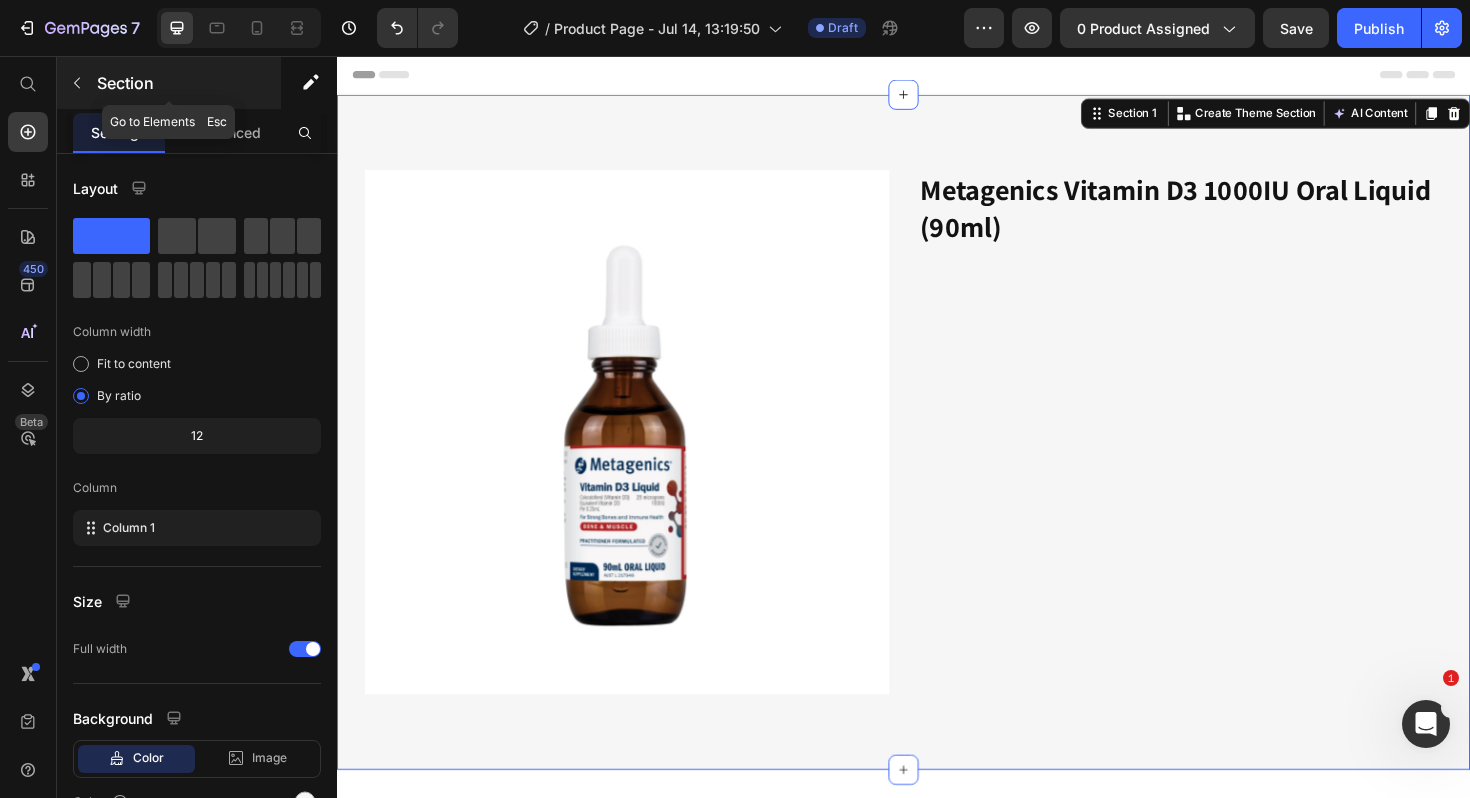 click 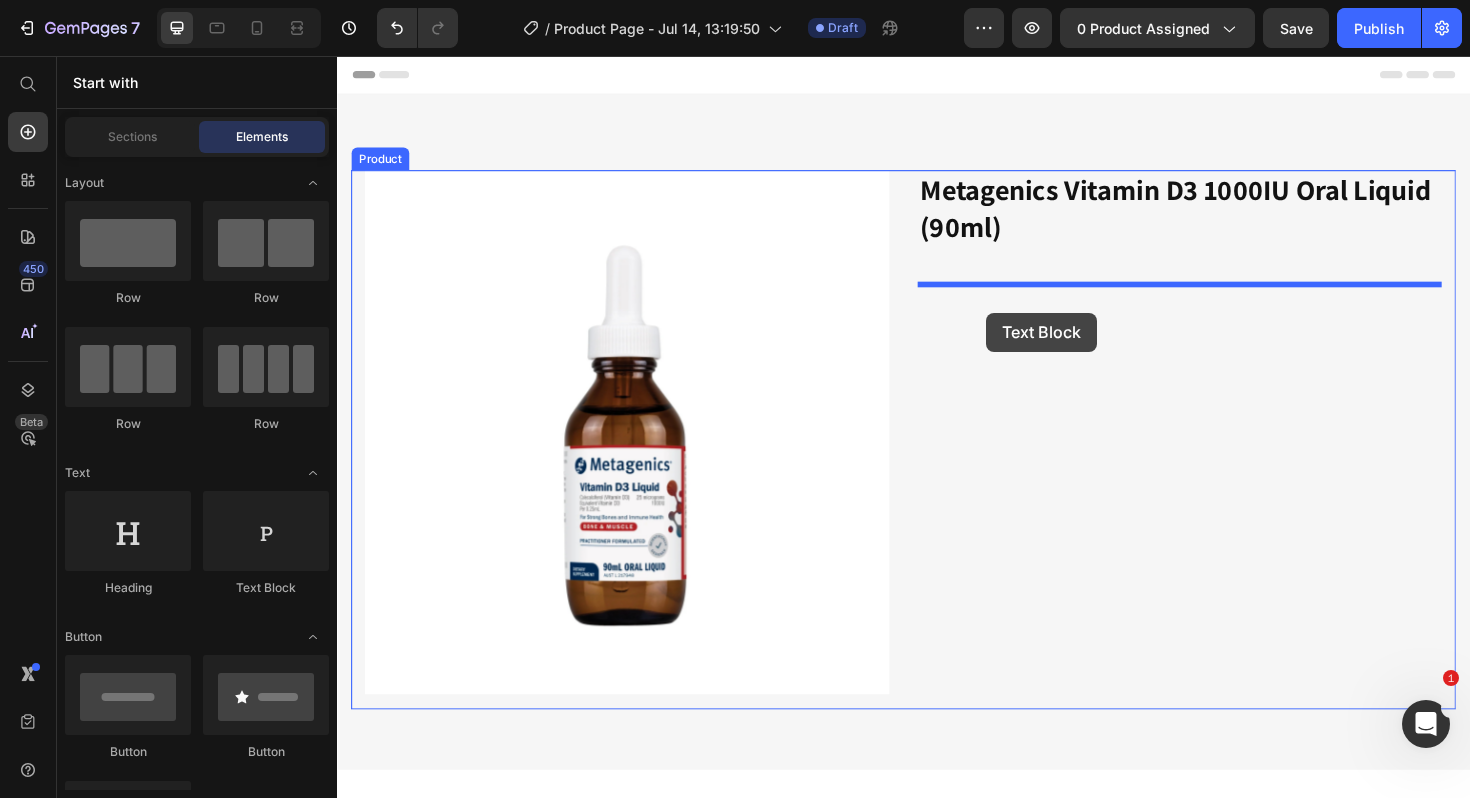 drag, startPoint x: 585, startPoint y: 598, endPoint x: 1024, endPoint y: 327, distance: 515.90894 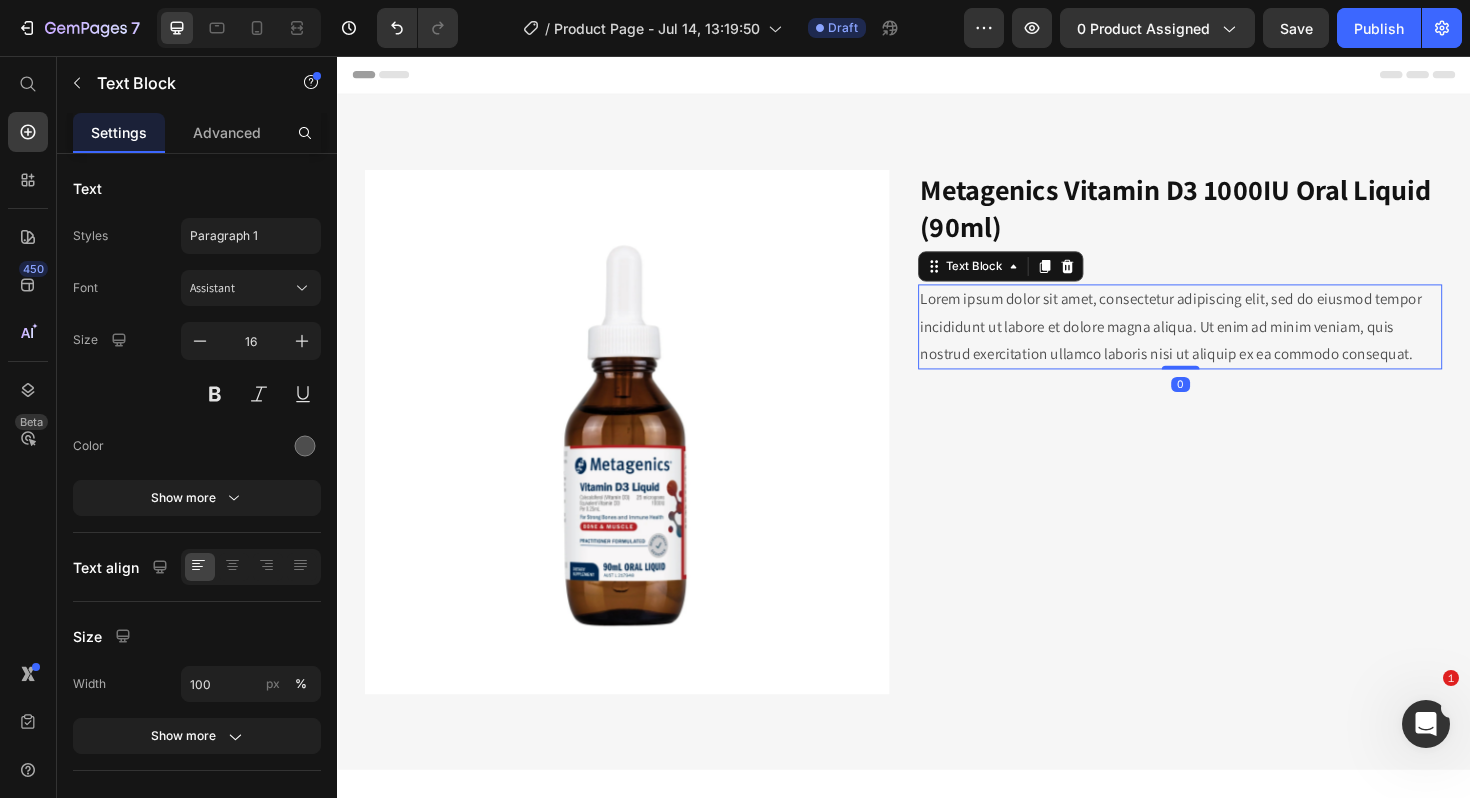 click on "Lorem ipsum dolor sit amet, consectetur adipiscing elit, sed do eiusmod tempor incididunt ut labore et dolore magna aliqua. Ut enim ad minim veniam, quis nostrud exercitation ullamco laboris nisi ut aliquip ex ea commodo consequat." at bounding box center [1229, 343] 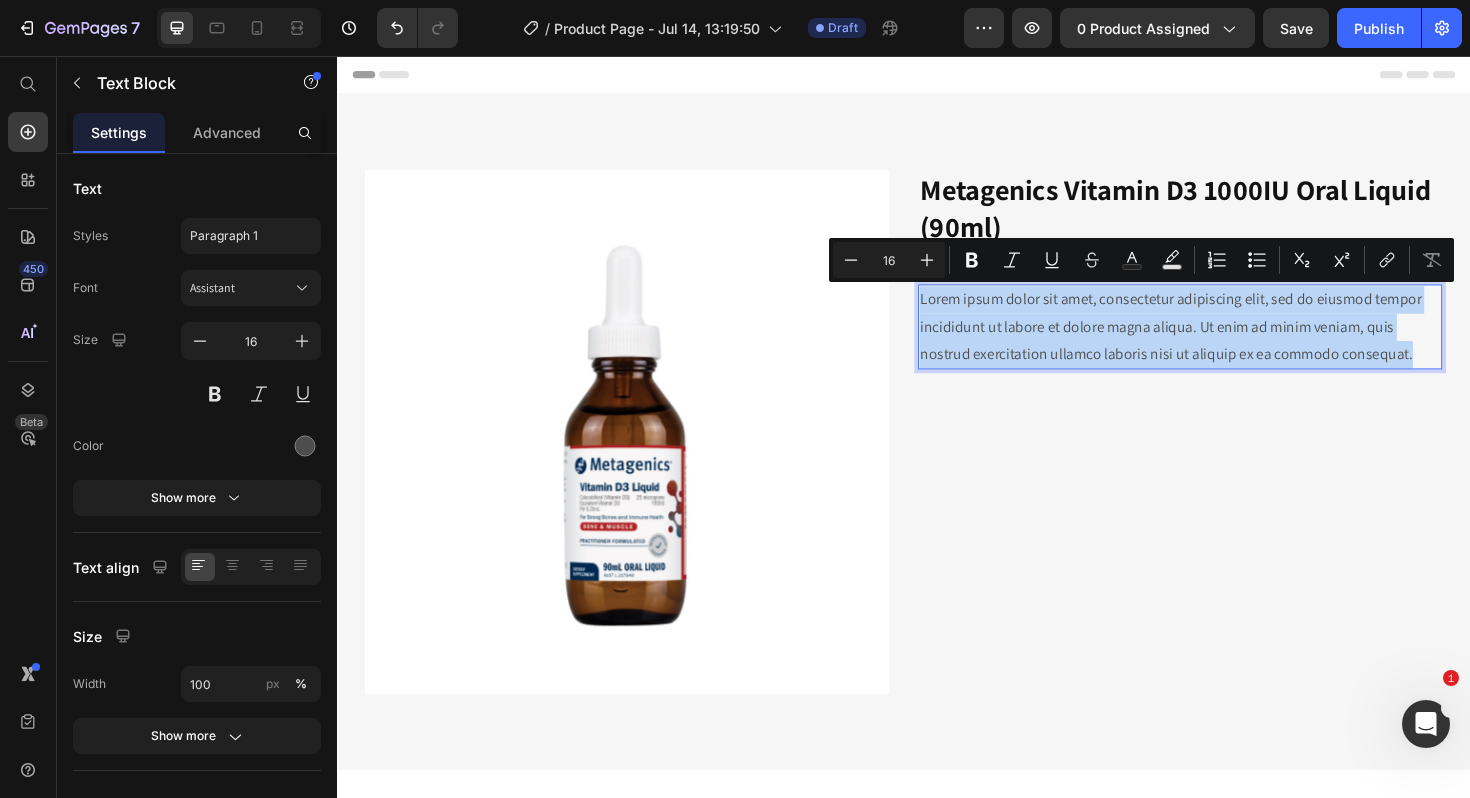 drag, startPoint x: 1481, startPoint y: 374, endPoint x: 953, endPoint y: 320, distance: 530.75415 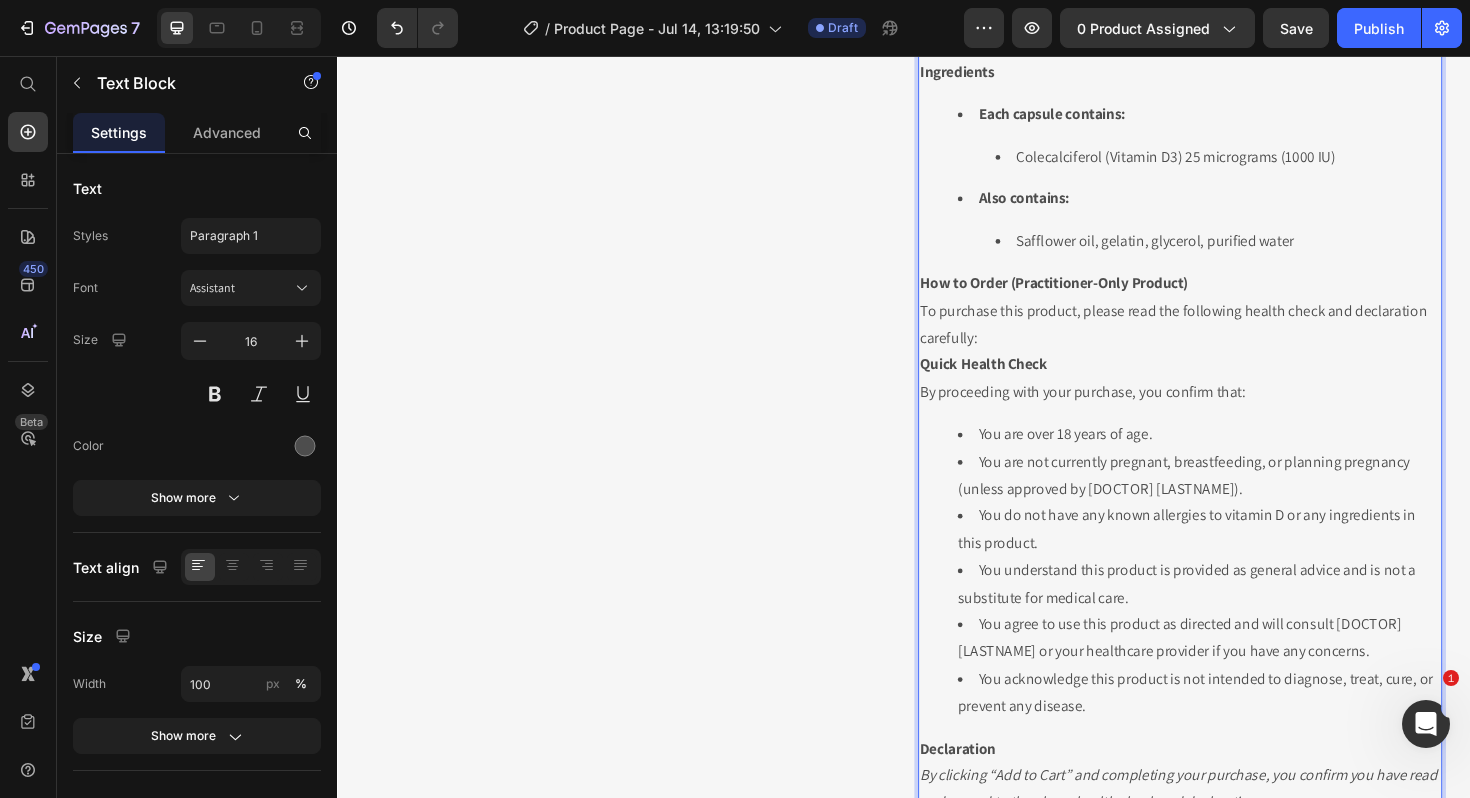 scroll, scrollTop: 933, scrollLeft: 0, axis: vertical 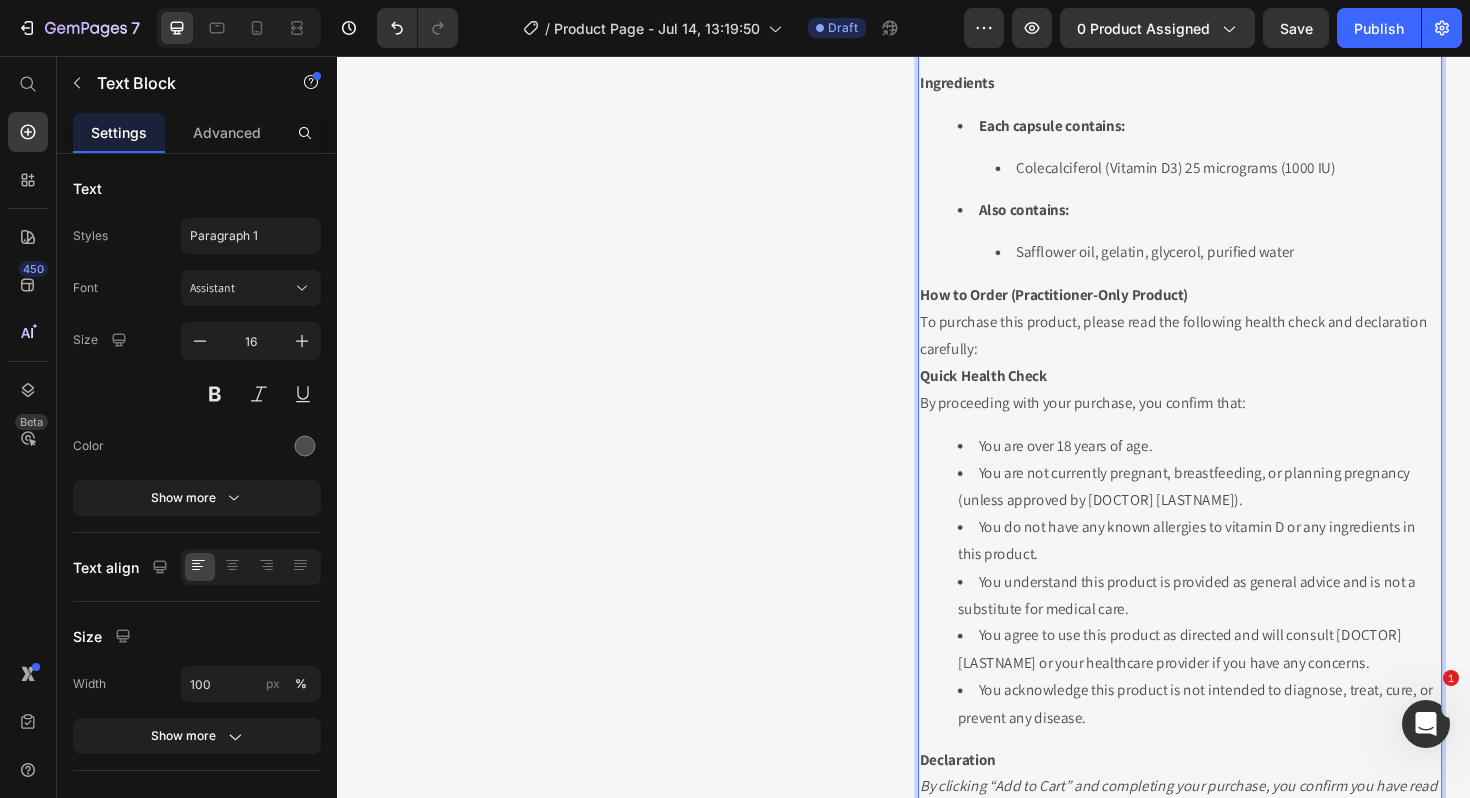 click on "Safflower oil, gelatin, glycerol, purified water" at bounding box center [1269, 264] 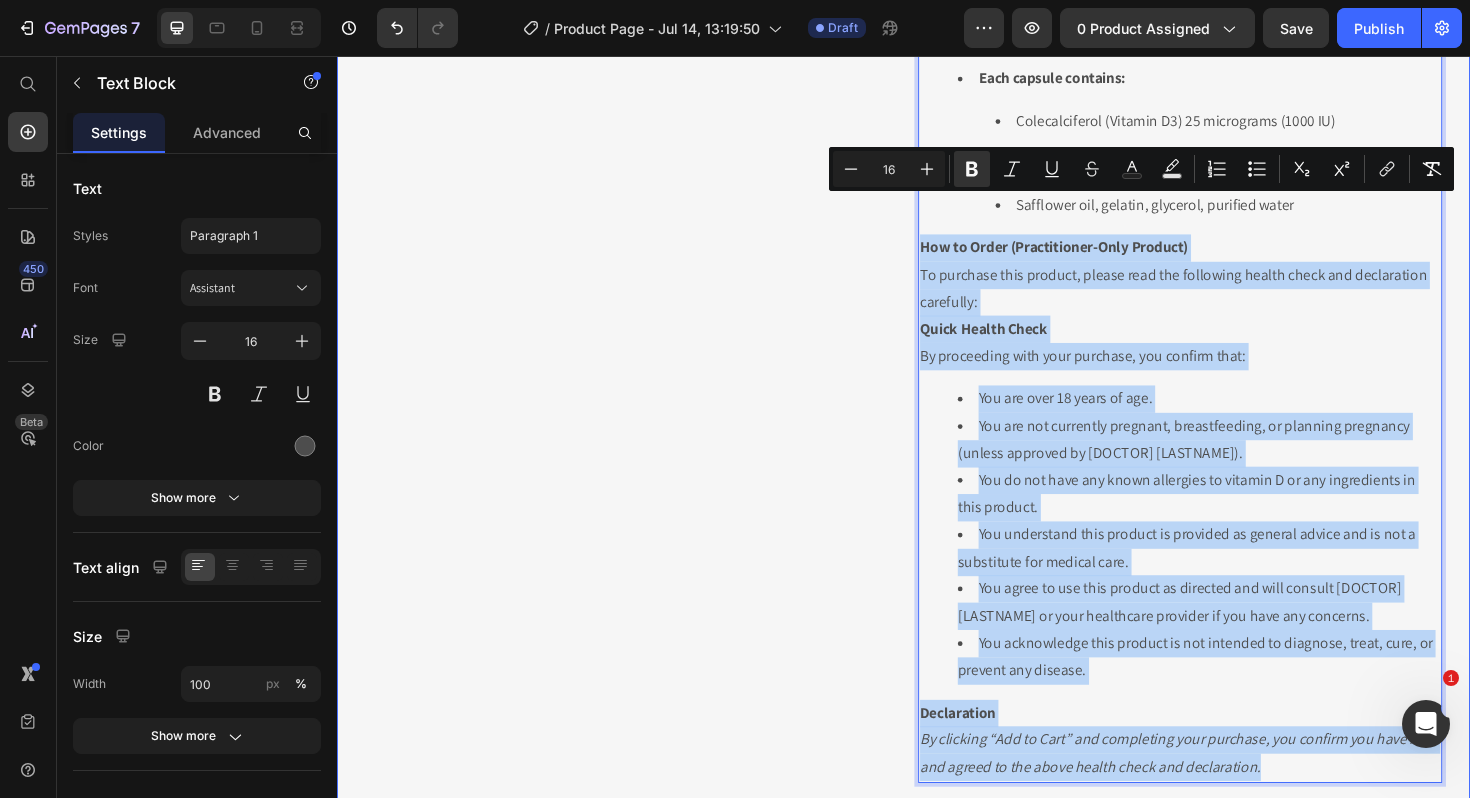 drag, startPoint x: 1372, startPoint y: 268, endPoint x: 1408, endPoint y: 828, distance: 561.15594 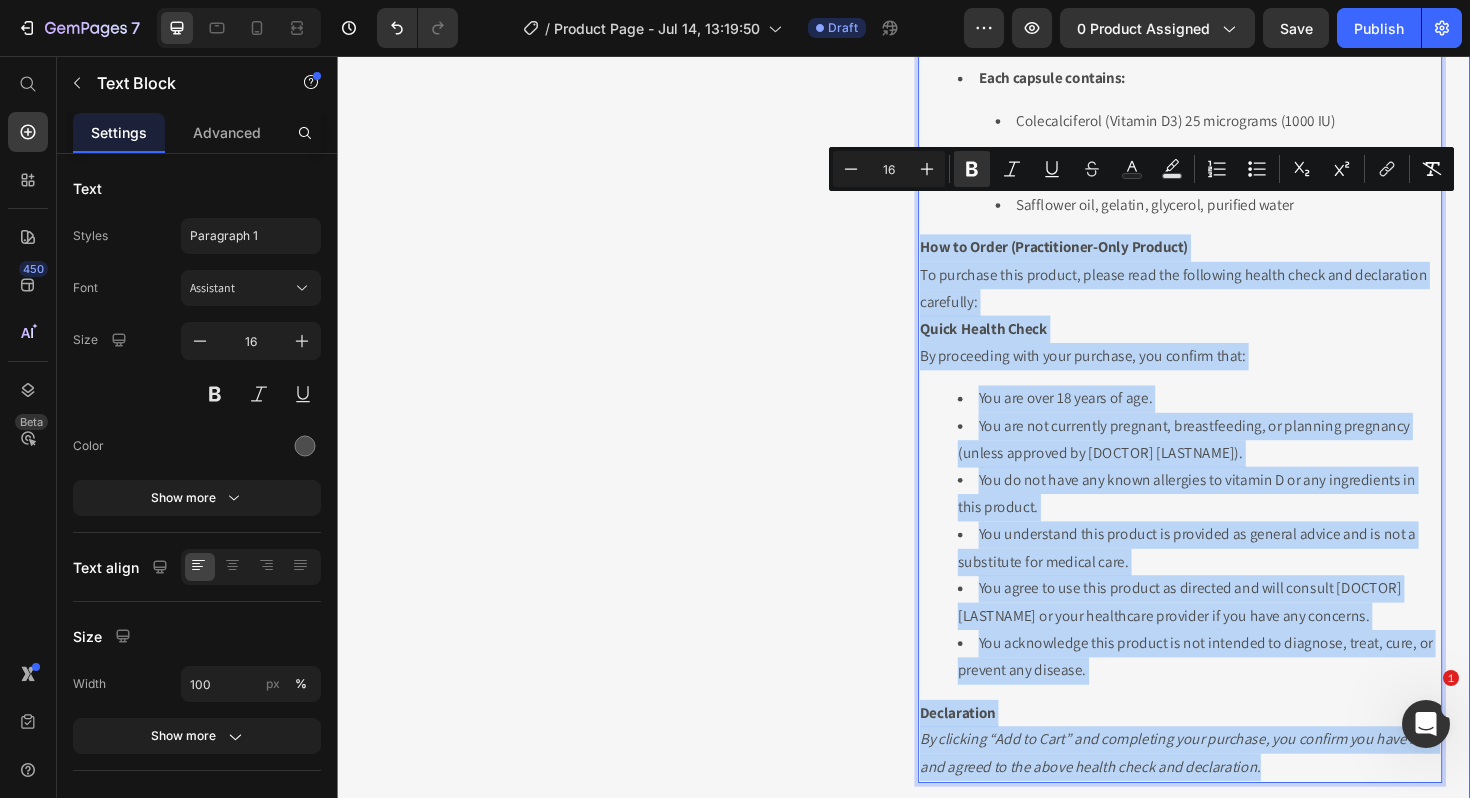 click on "Product Images ⁠⁠⁠⁠⁠⁠⁠ Metagenics Vitamin D3 1000IU Oral Liquid (90ml)   Heading Product Features Active Ingredient:  Vitamin D3 (cholecalciferol) 1000 IU per capsule Size:  270 soft capsules per bottle Form:  Easy-to-swallow soft capsules Free From:  Gluten, dairy, egg, soy, nuts, artificial colours, flavours, and preservatives Benefits Supports healthy bone development and maintenance Assists calcium absorption and metabolism Maintains healthy immune system function Supports muscle strength and function Convenient daily dosing Directions for Use Adults:  Take 1 capsule daily, or as directed by your healthcare professional. Warnings Always read the label and follow the directions for use. Vitamin supplements should not replace a balanced diet. If symptoms persist, talk to your health professional. Do not use if cap seal is broken. Ingredients Each capsule contains: Colecalciferol (Vitamin D3) 25 micrograms (1000 IU) Also contains: Safflower oil, gelatin, glycerol, purified water Declaration" at bounding box center [937, 18] 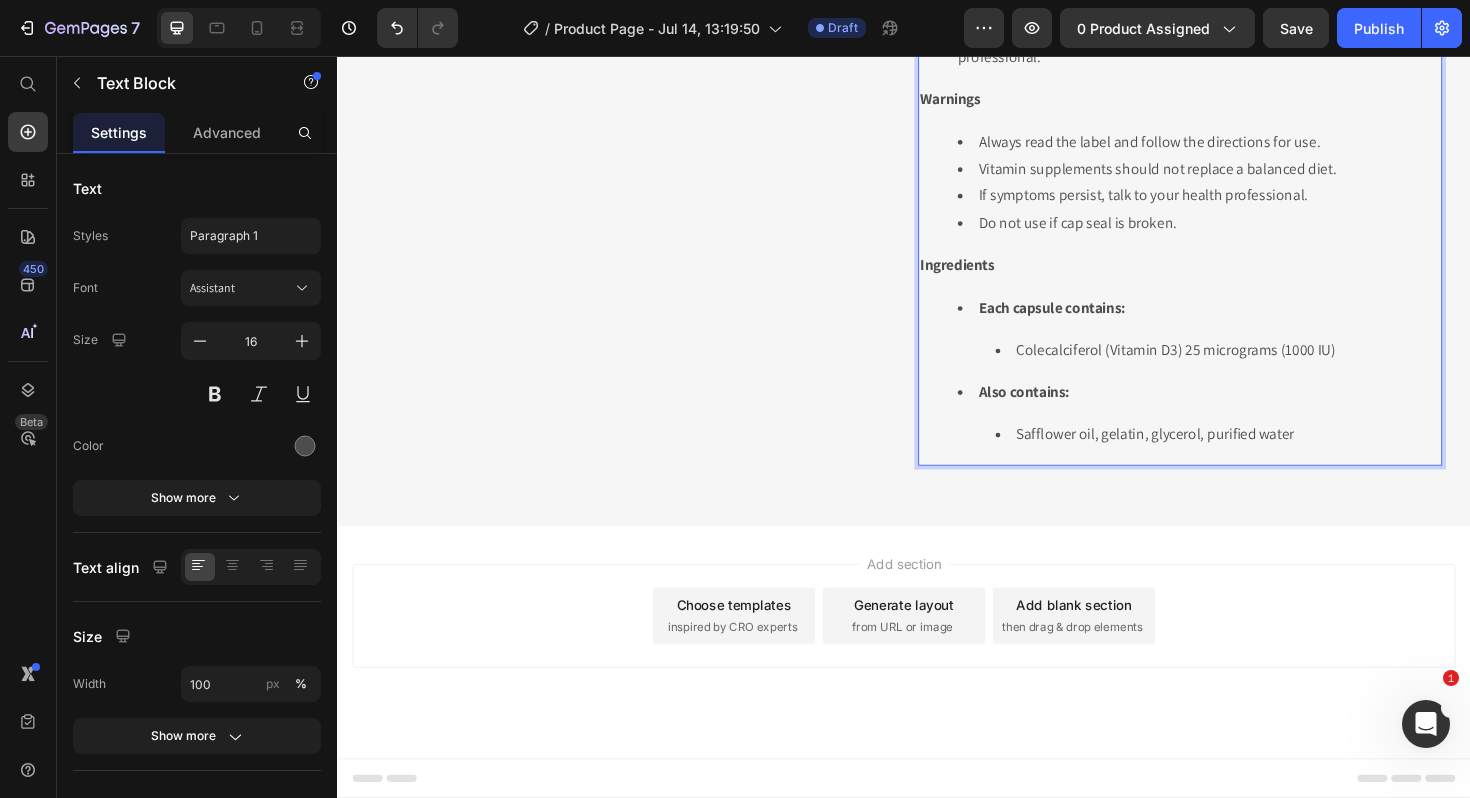 scroll, scrollTop: 740, scrollLeft: 0, axis: vertical 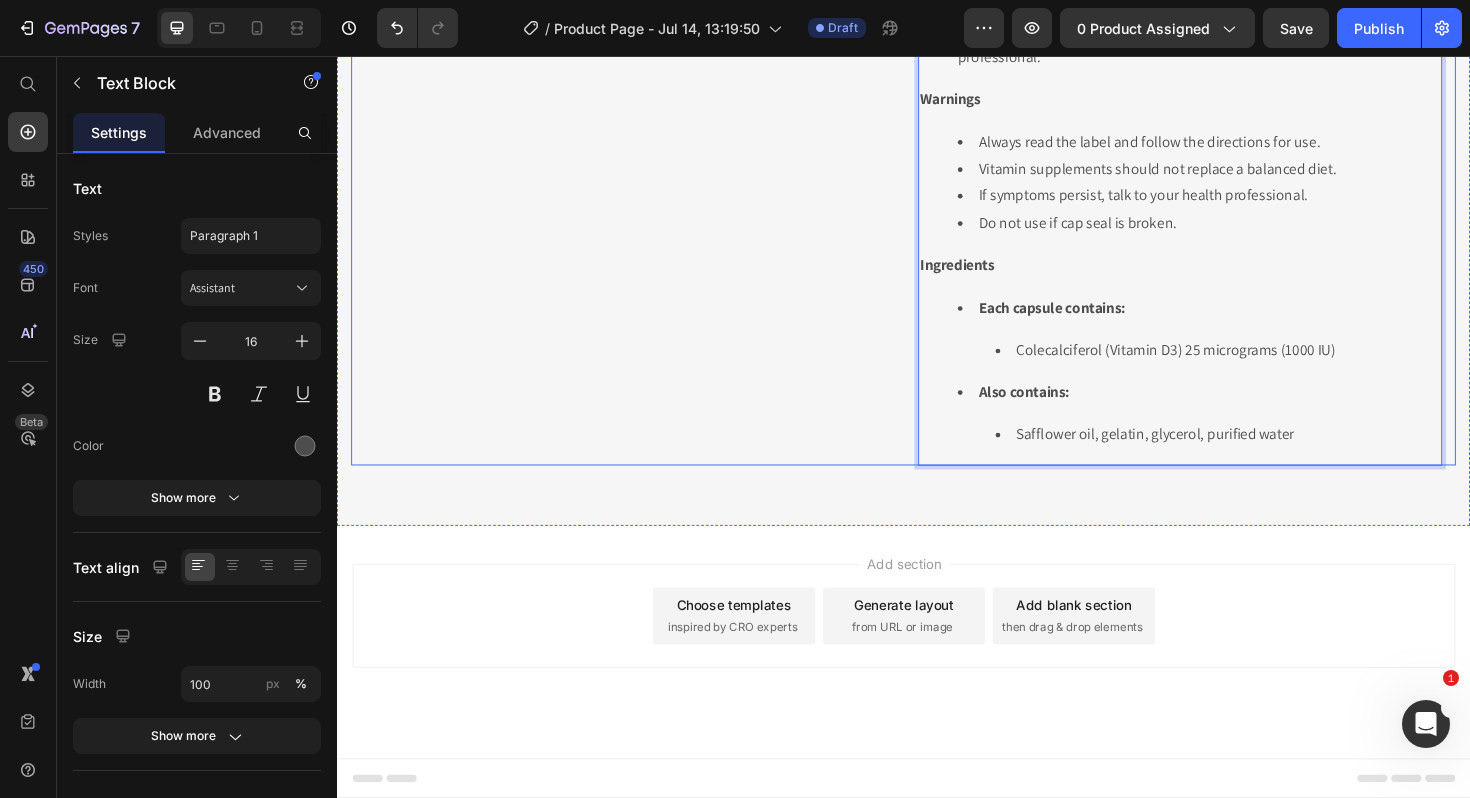 click on "Product Images" at bounding box center (644, -37) 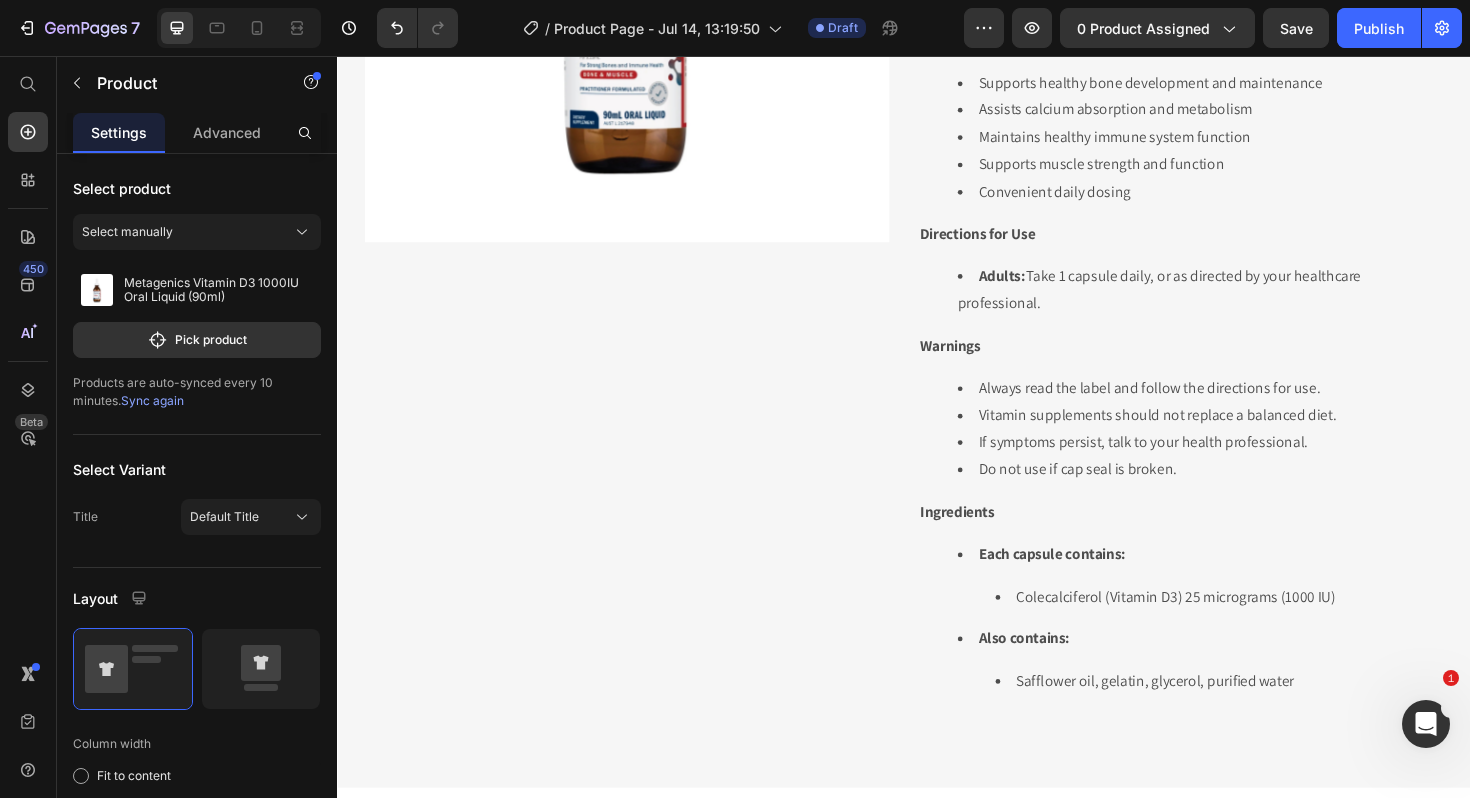scroll, scrollTop: 483, scrollLeft: 0, axis: vertical 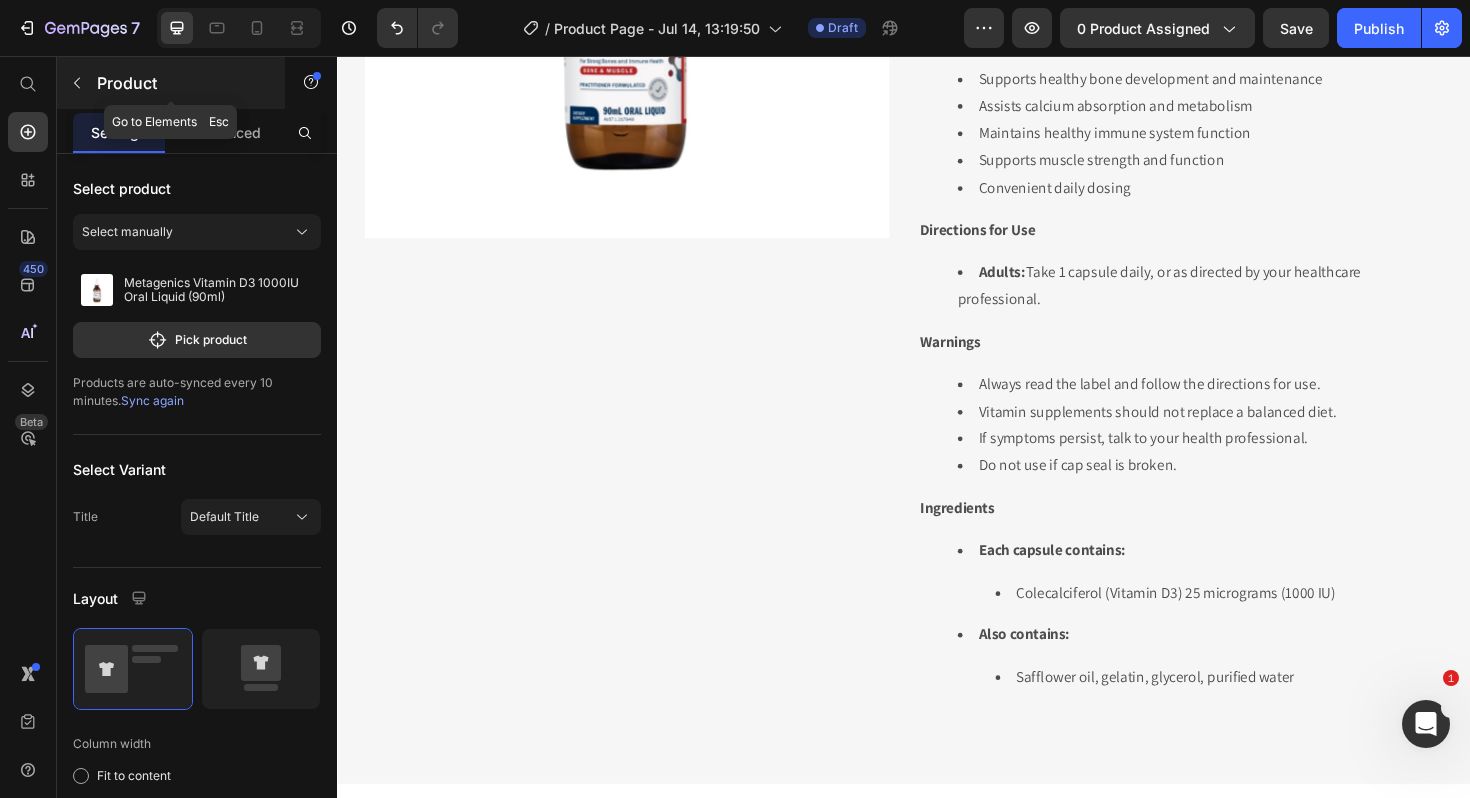 click 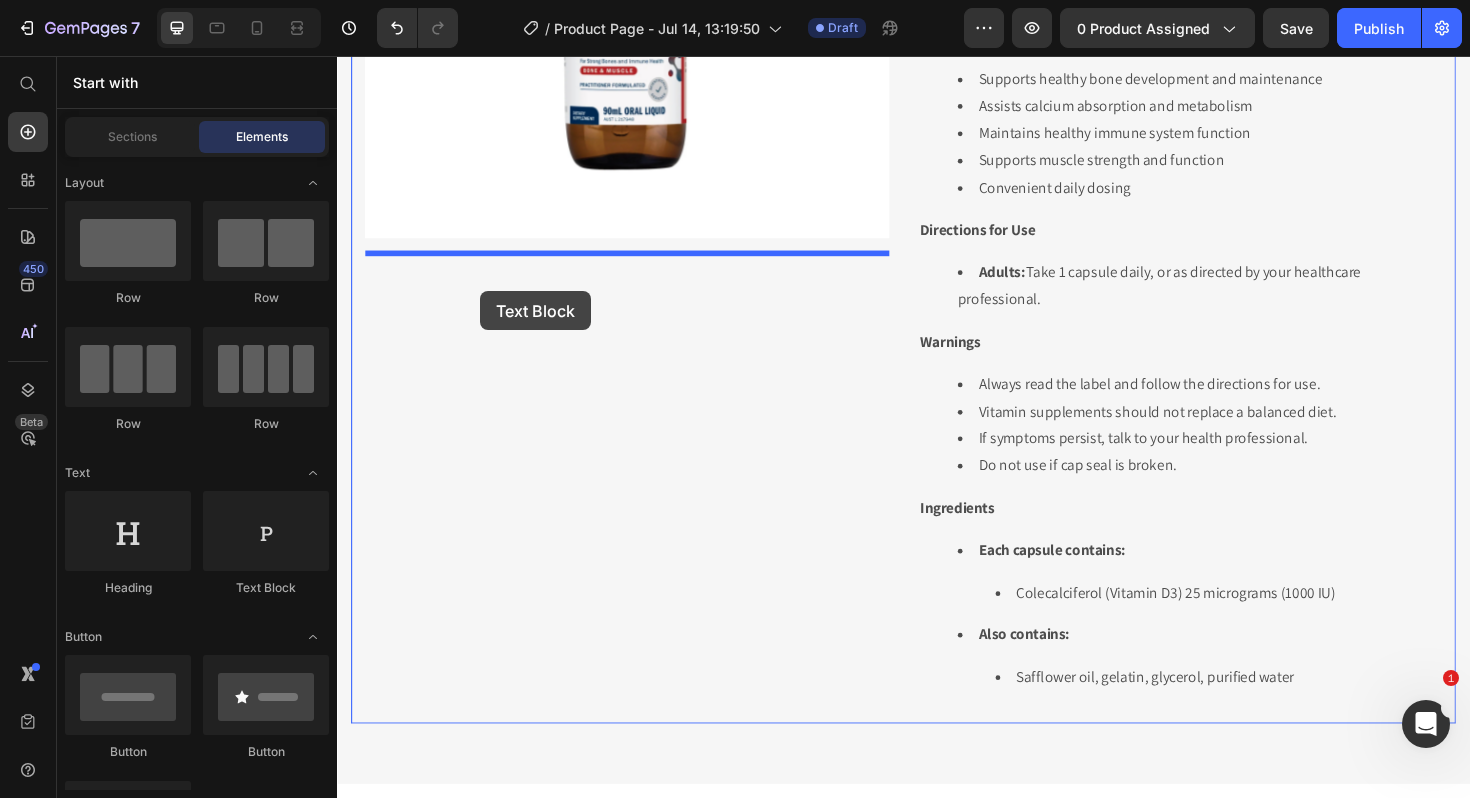 drag, startPoint x: 595, startPoint y: 601, endPoint x: 489, endPoint y: 303, distance: 316.29102 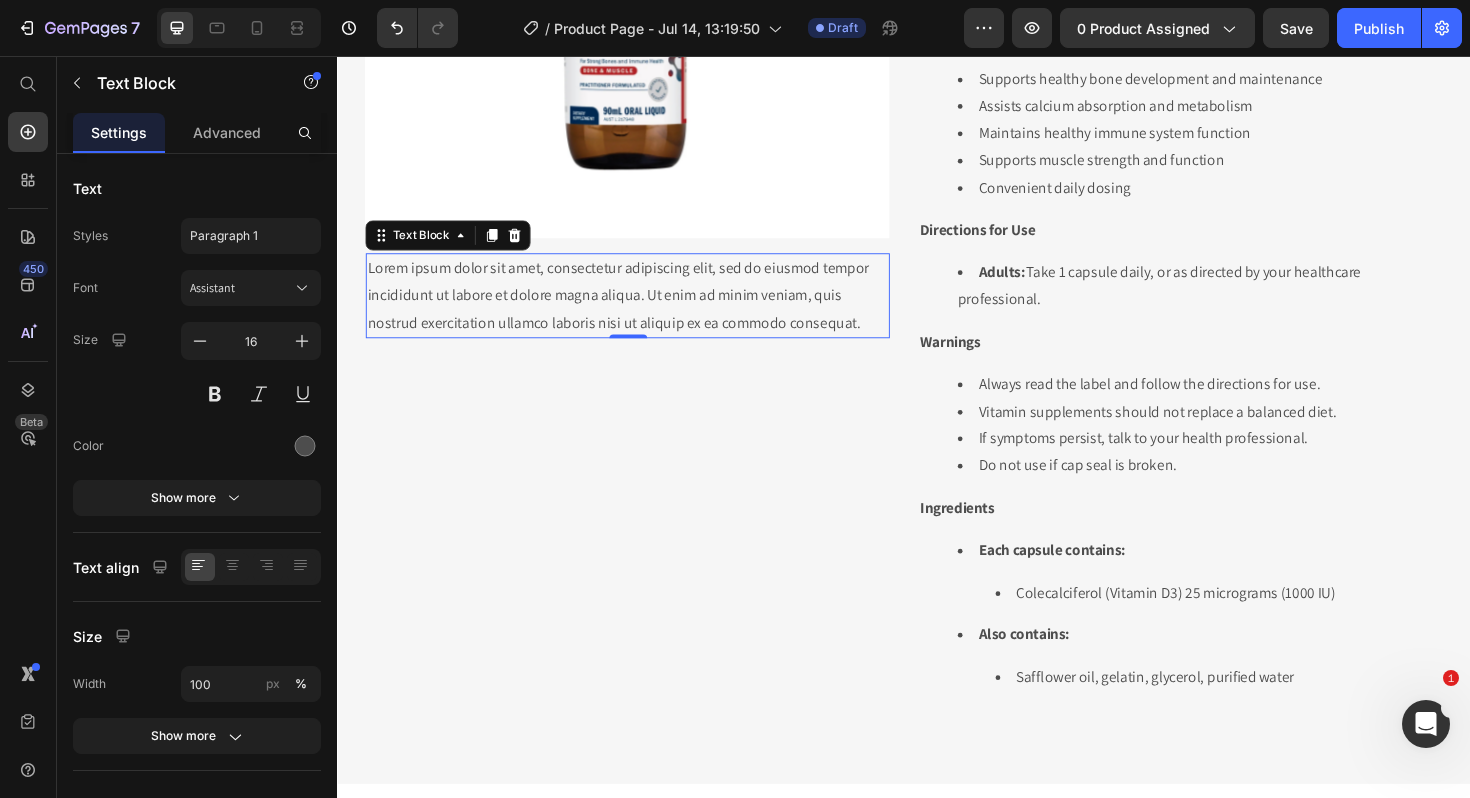 click on "Lorem ipsum dolor sit amet, consectetur adipiscing elit, sed do eiusmod tempor incididunt ut labore et dolore magna aliqua. Ut enim ad minim veniam, quis nostrud exercitation ullamco laboris nisi ut aliquip ex ea commodo consequat." at bounding box center [644, 310] 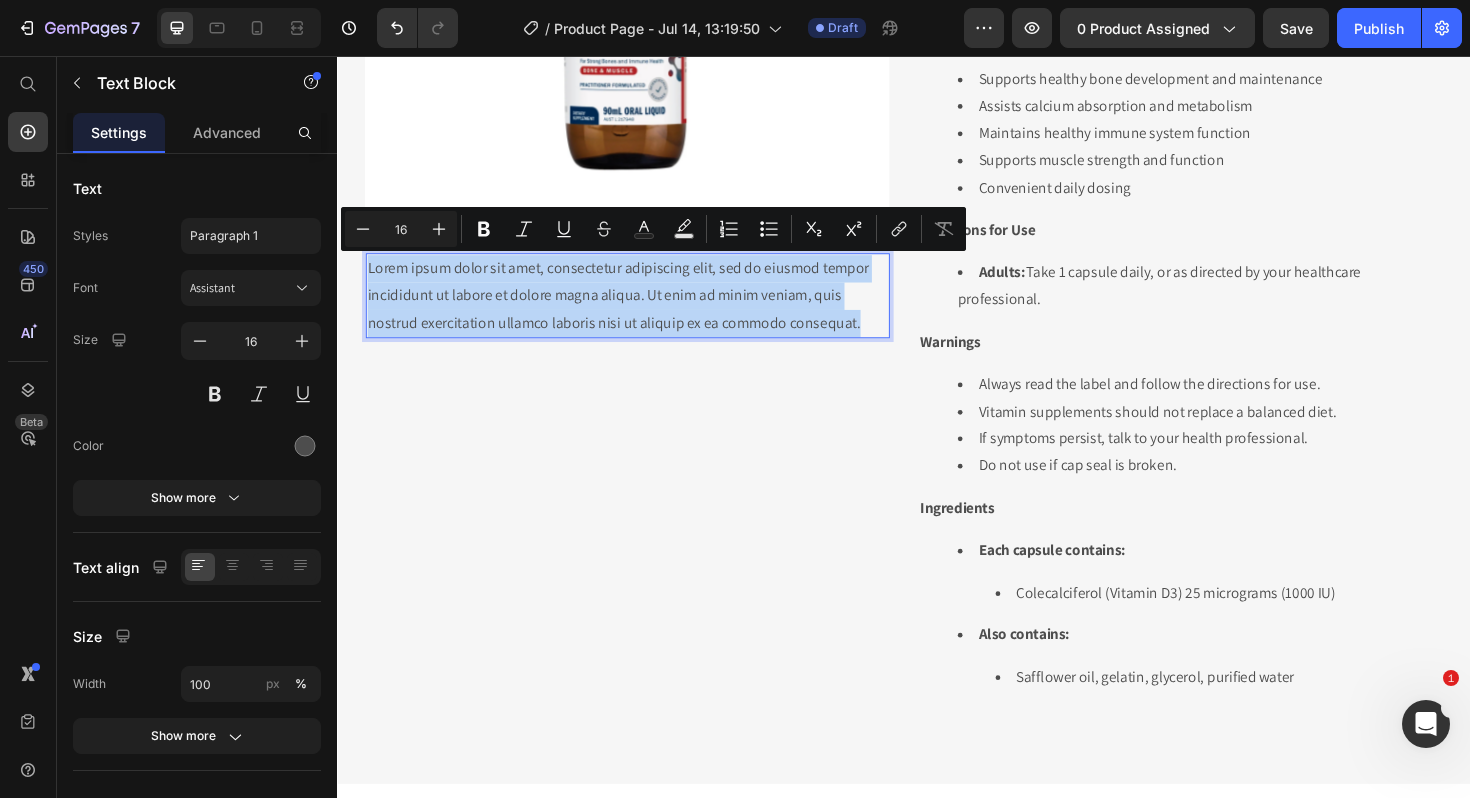 drag, startPoint x: 893, startPoint y: 346, endPoint x: 369, endPoint y: 277, distance: 528.52344 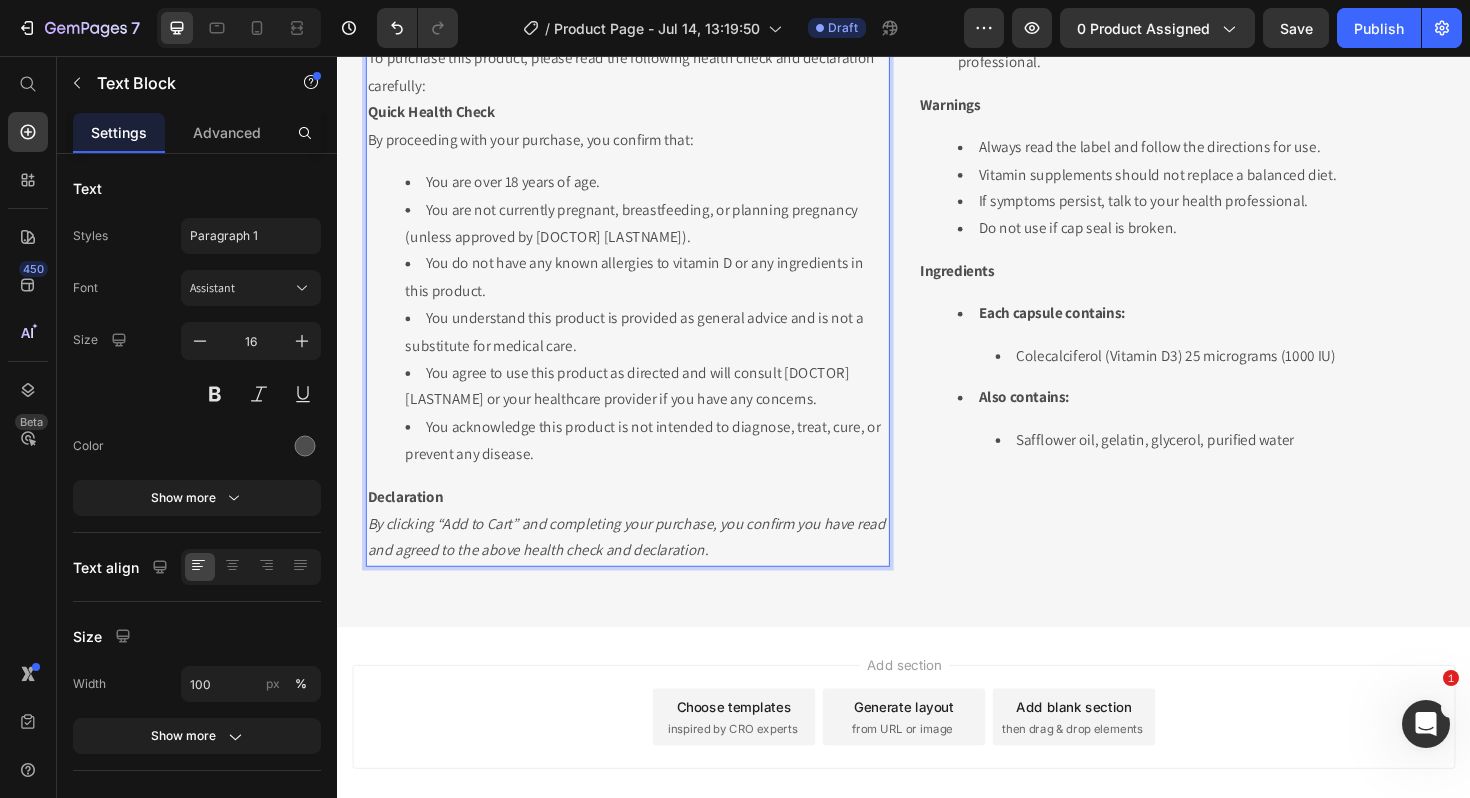 scroll, scrollTop: 742, scrollLeft: 0, axis: vertical 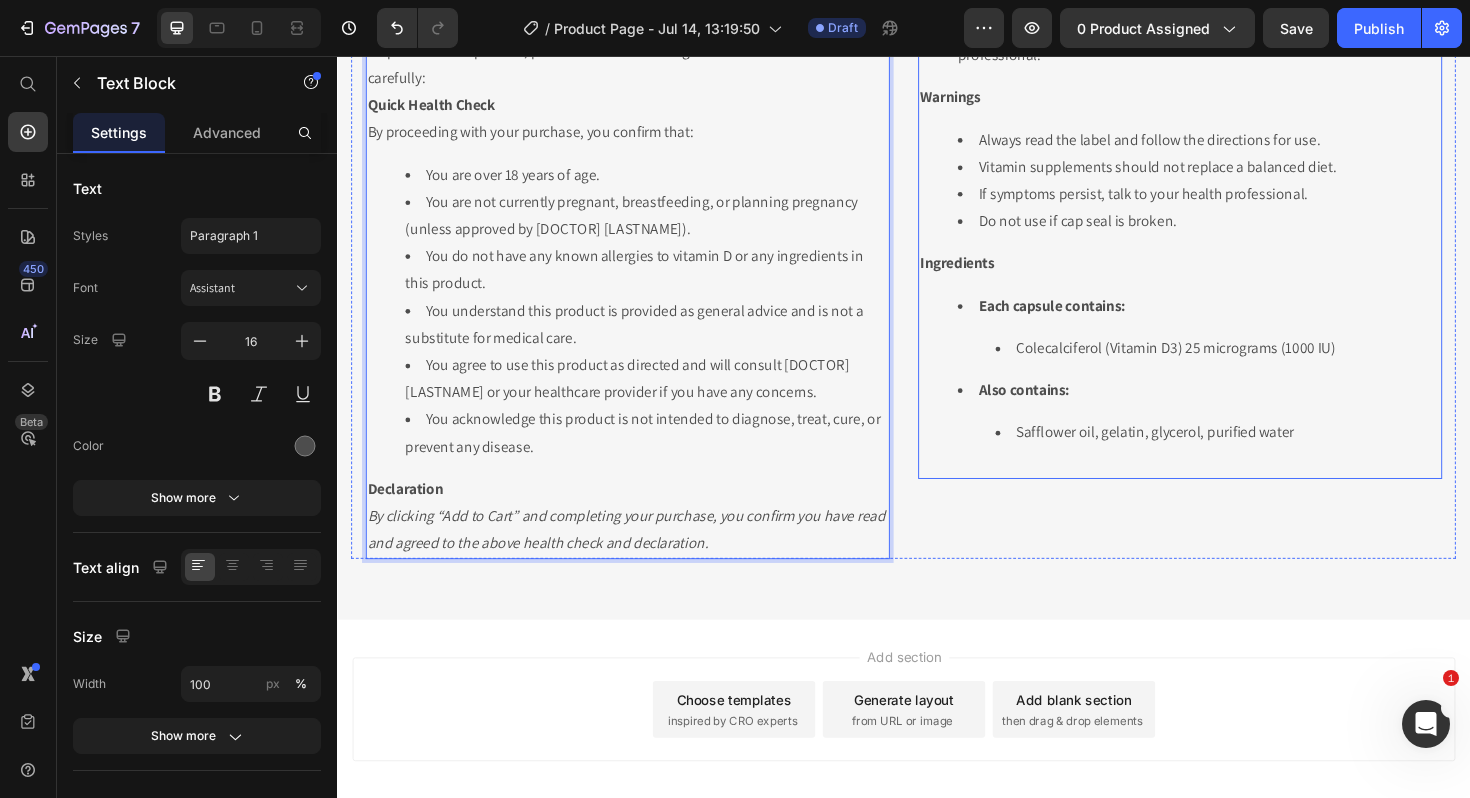 click on "Each capsule contains:" at bounding box center (1094, 320) 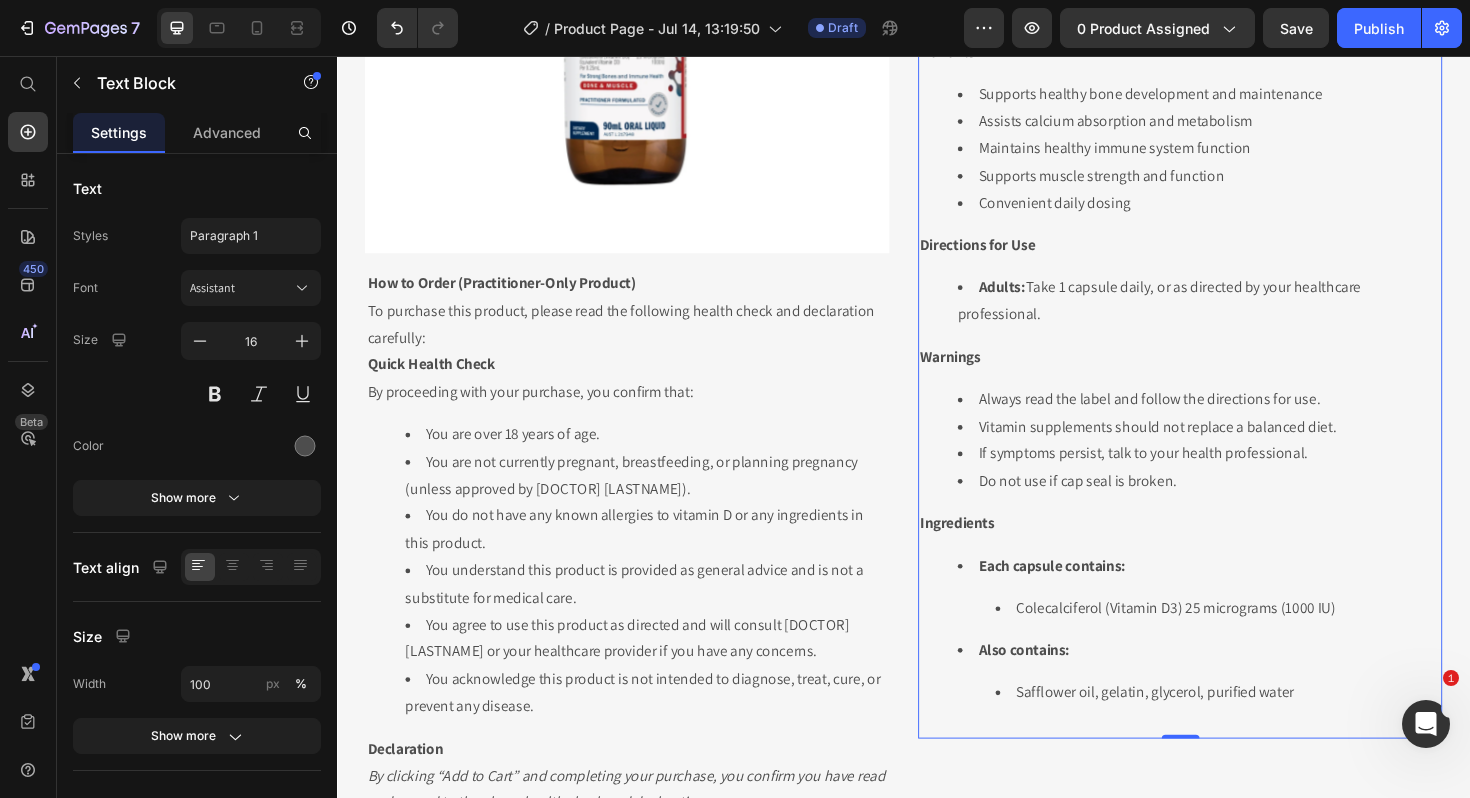 scroll, scrollTop: 597, scrollLeft: 0, axis: vertical 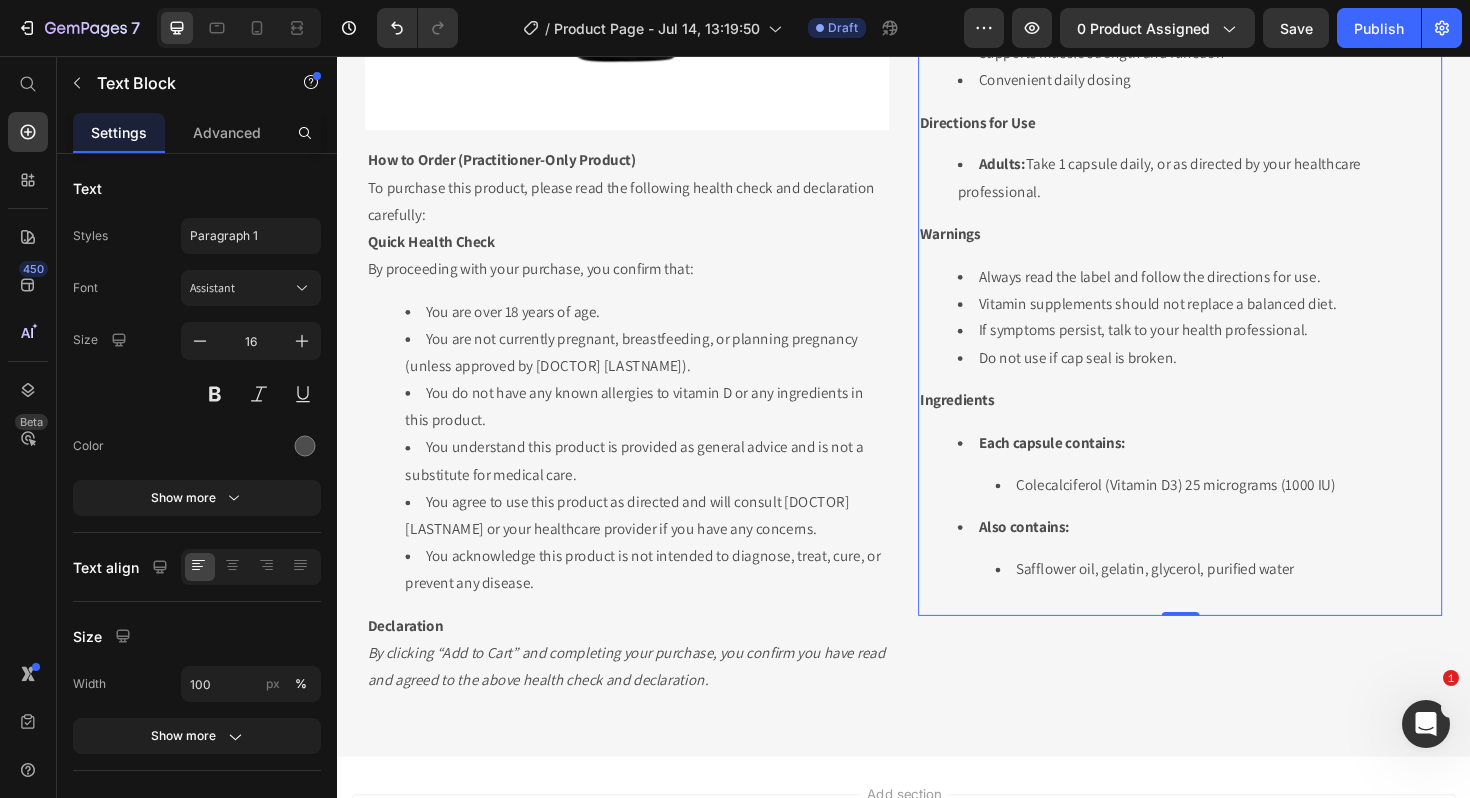 click on "Colecalciferol (Vitamin D3) 25 micrograms (1000 IU)" at bounding box center (1269, 511) 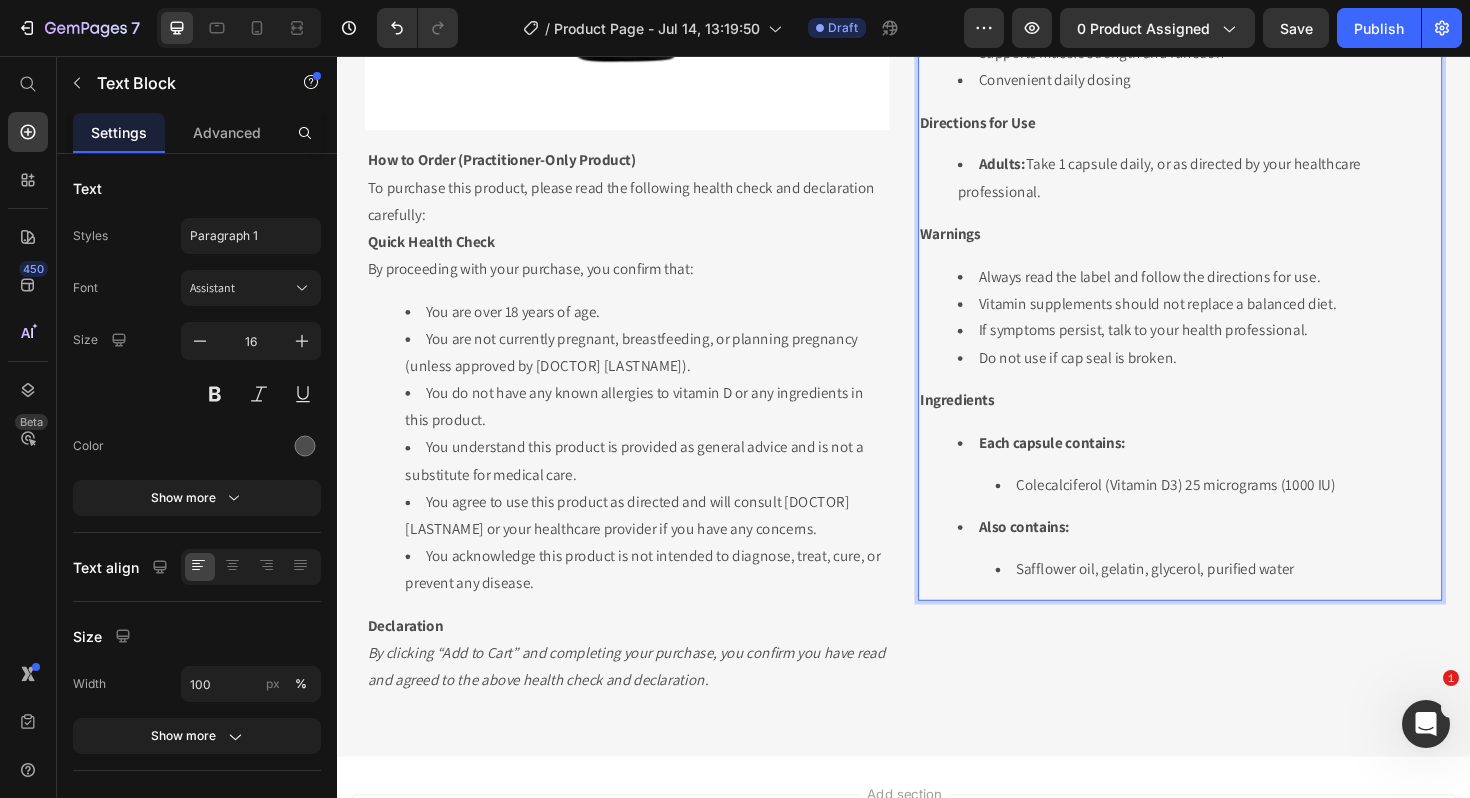 click on "Colecalciferol (Vitamin D3) 25 micrograms (1000 IU)" at bounding box center (1249, 511) 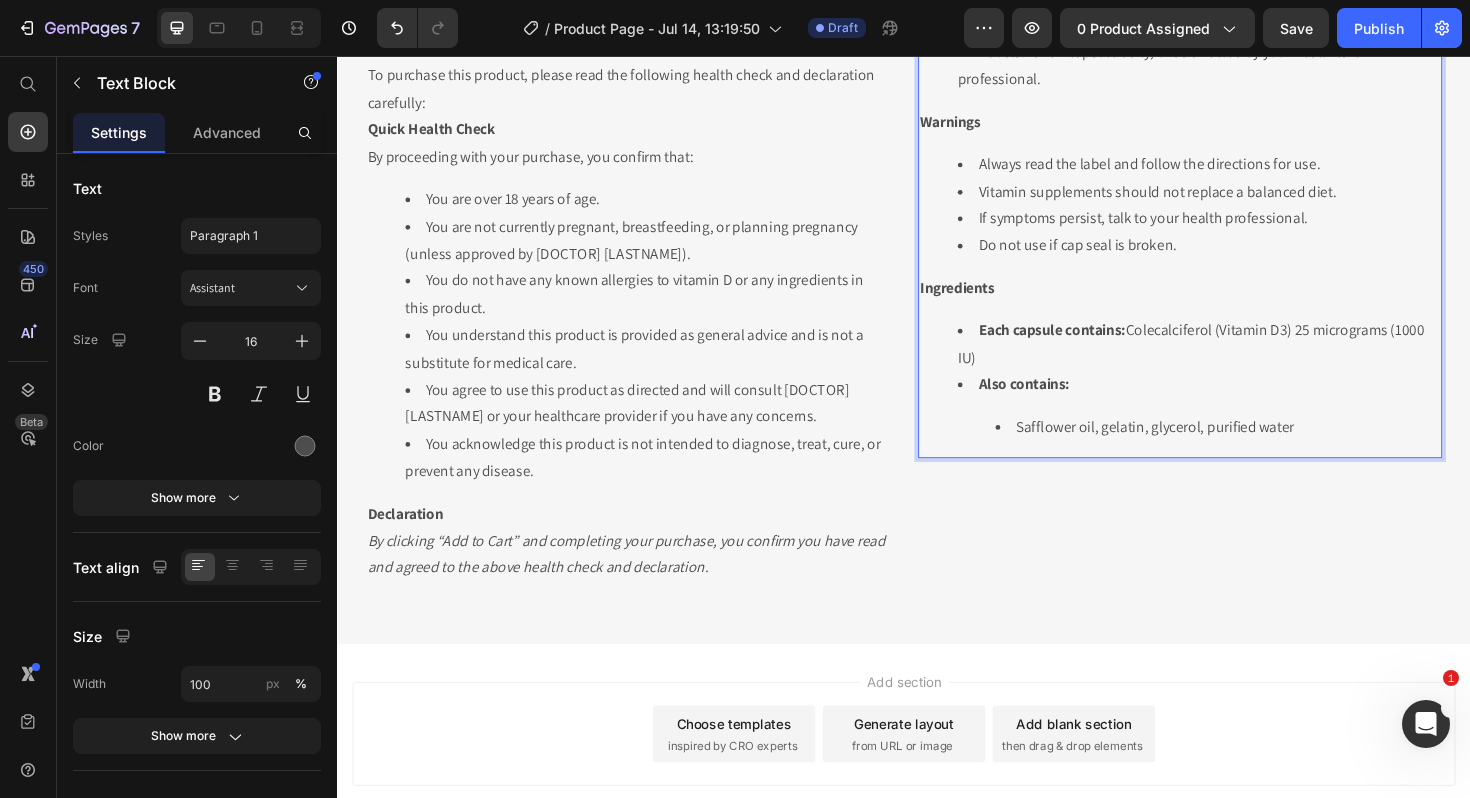 scroll, scrollTop: 717, scrollLeft: 0, axis: vertical 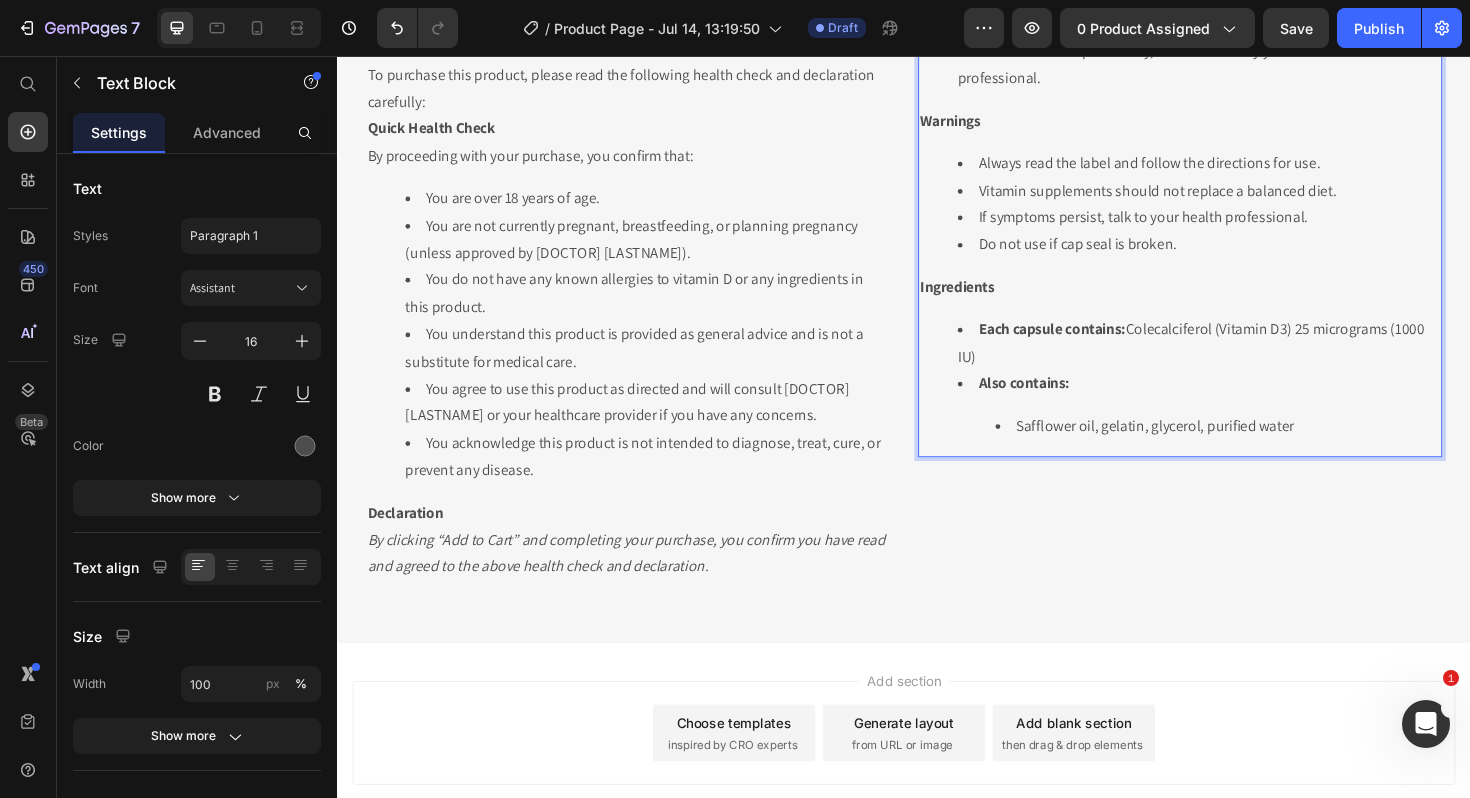 click on "Also contains: Safflower oil, gelatin, glycerol, purified water" at bounding box center [1249, 426] 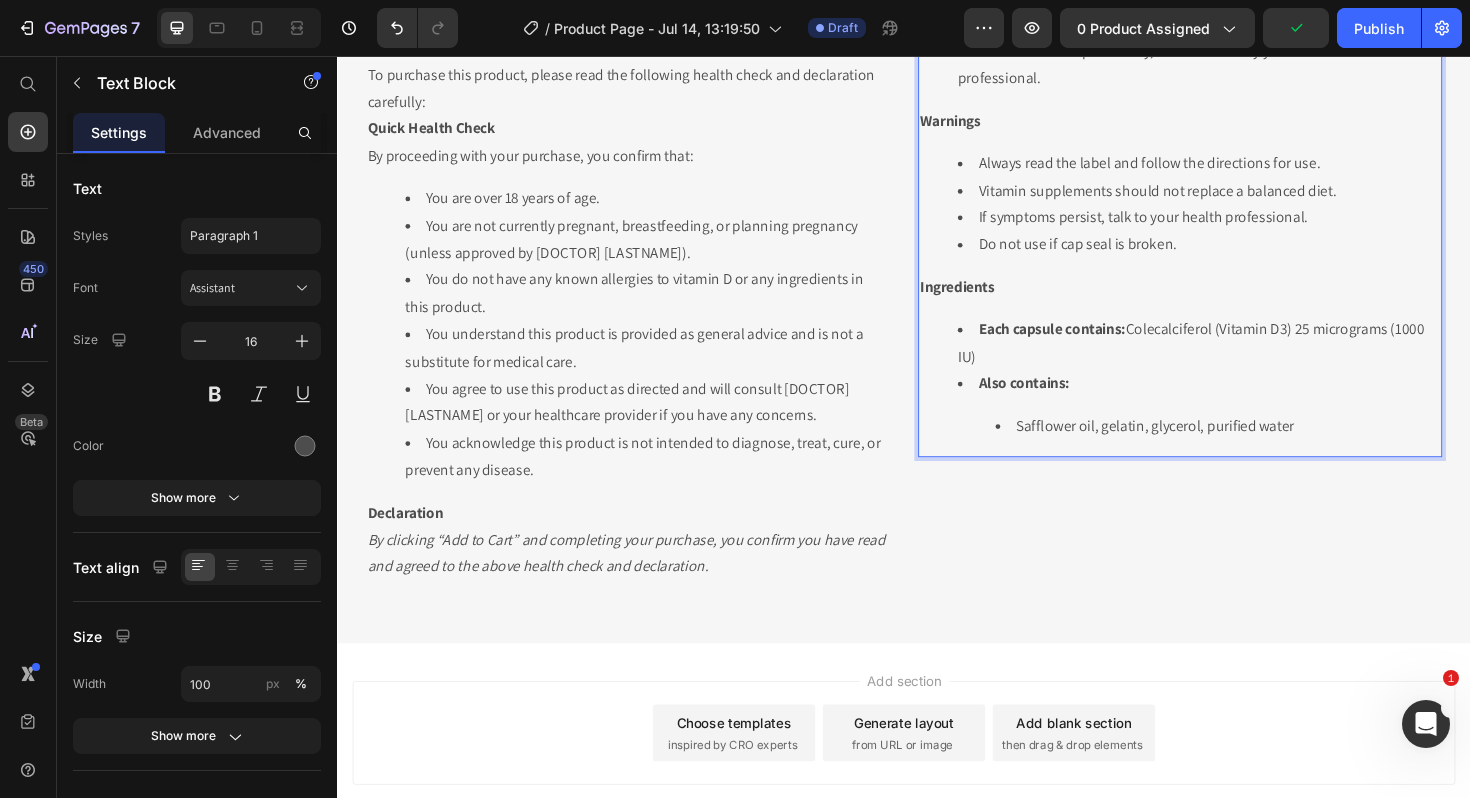 click on "Each capsule contains: Colecalciferol (Vitamin D3) 25 micrograms (1000 IU)" at bounding box center [1249, 361] 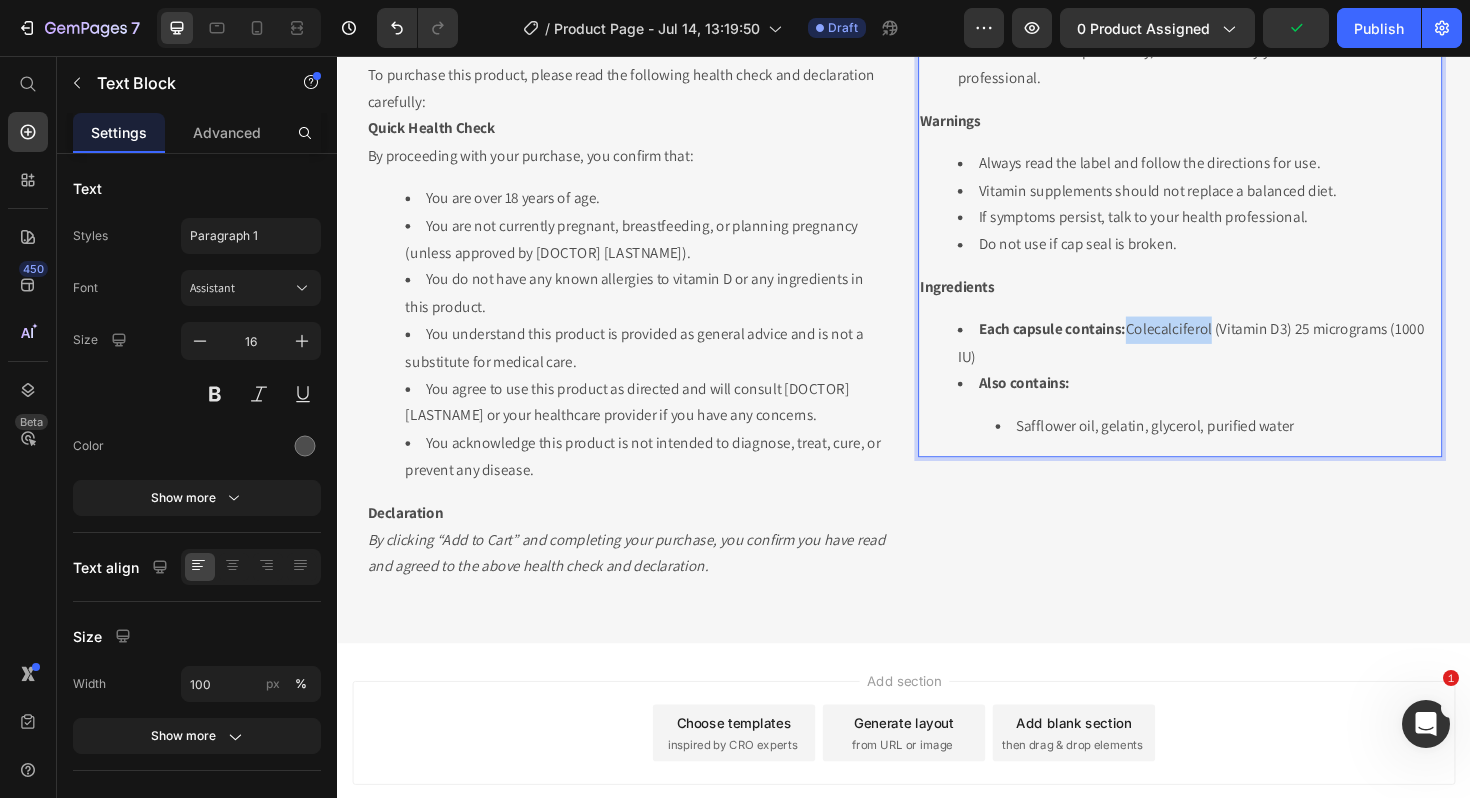 click on "Each capsule contains: Colecalciferol (Vitamin D3) 25 micrograms (1000 IU)" at bounding box center [1249, 361] 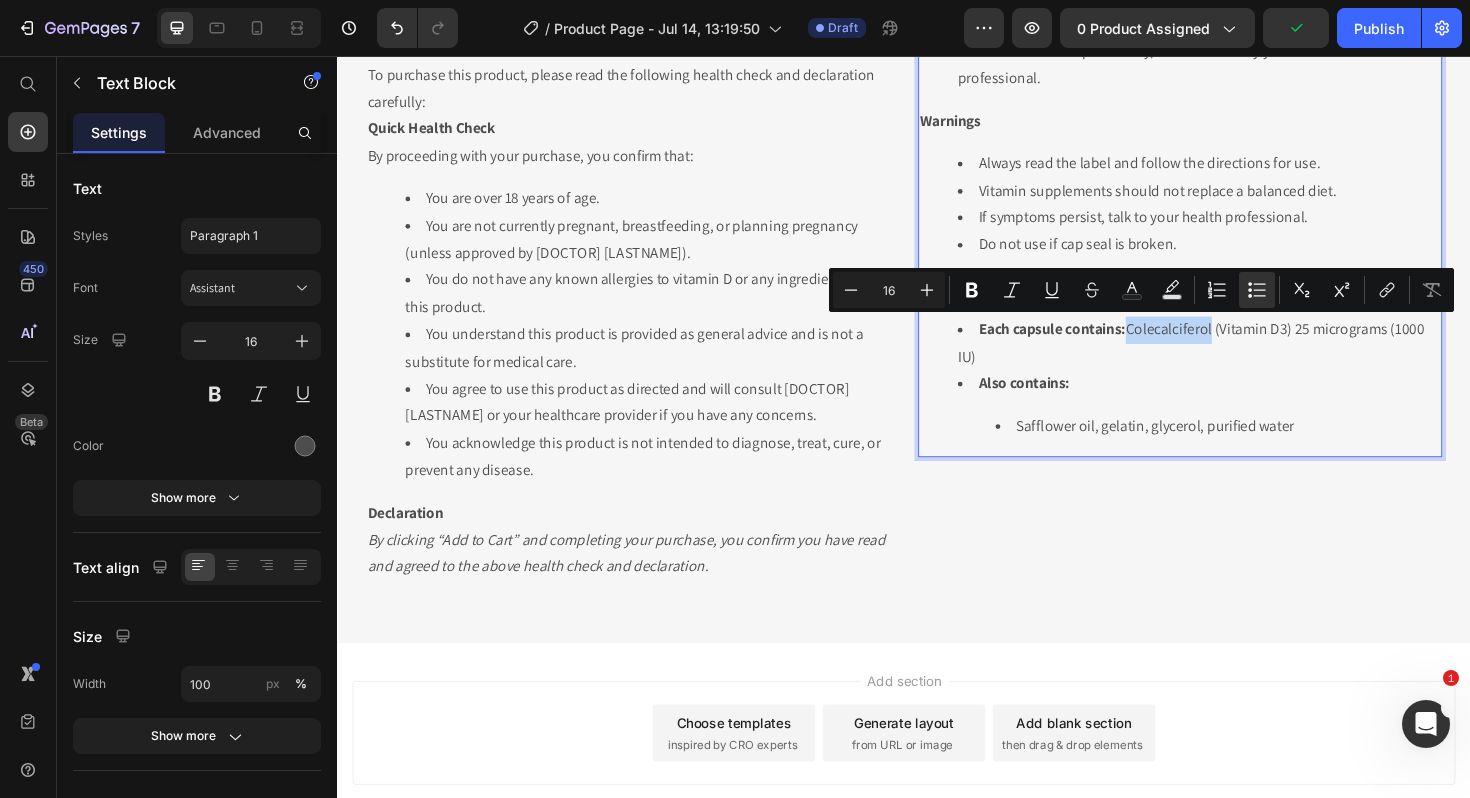 click on "Each capsule contains: Colecalciferol (Vitamin D3) 25 micrograms (1000 IU)" at bounding box center (1249, 361) 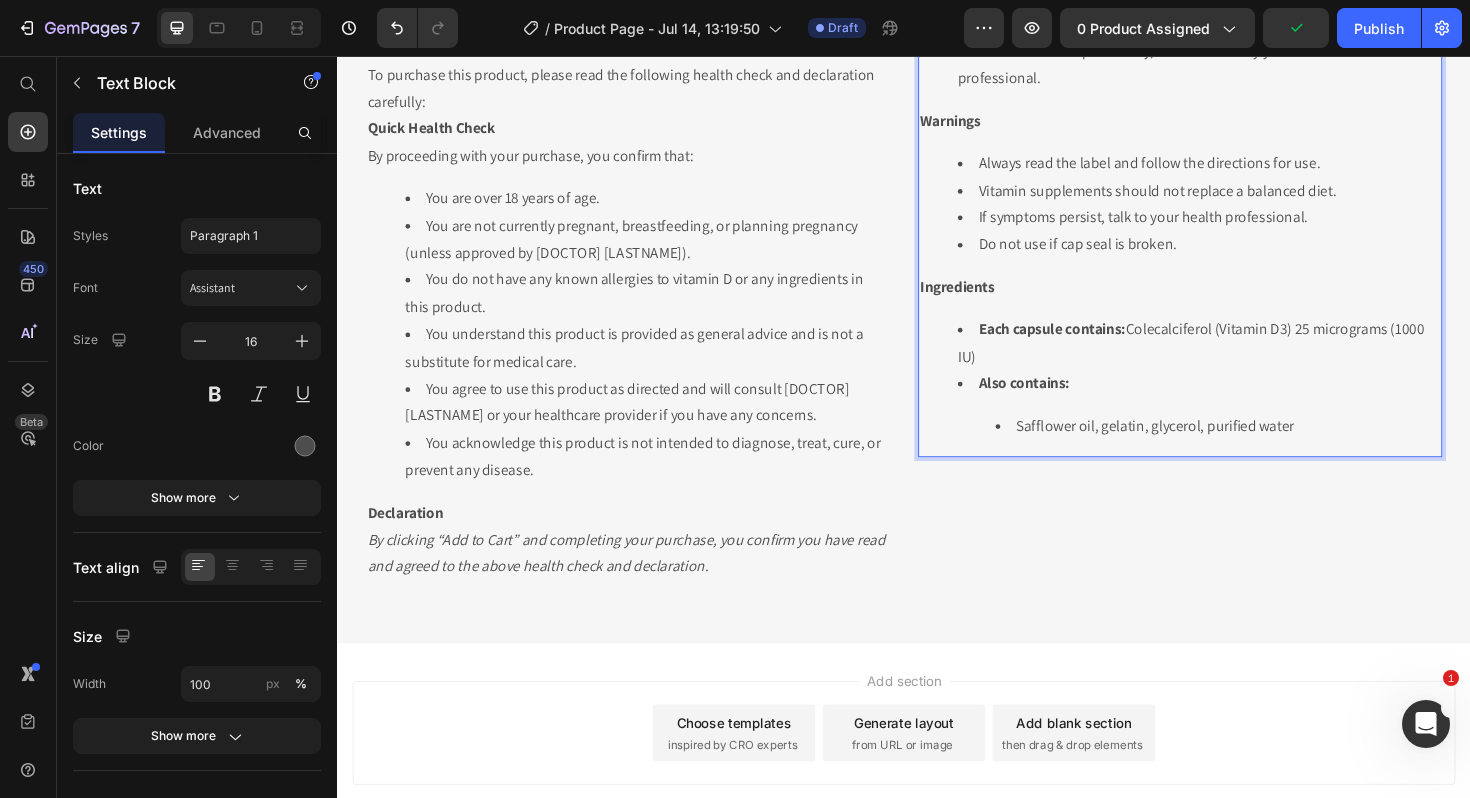 click on "Each capsule contains: Colecalciferol (Vitamin D3) 25 micrograms (1000 IU)" at bounding box center [1249, 361] 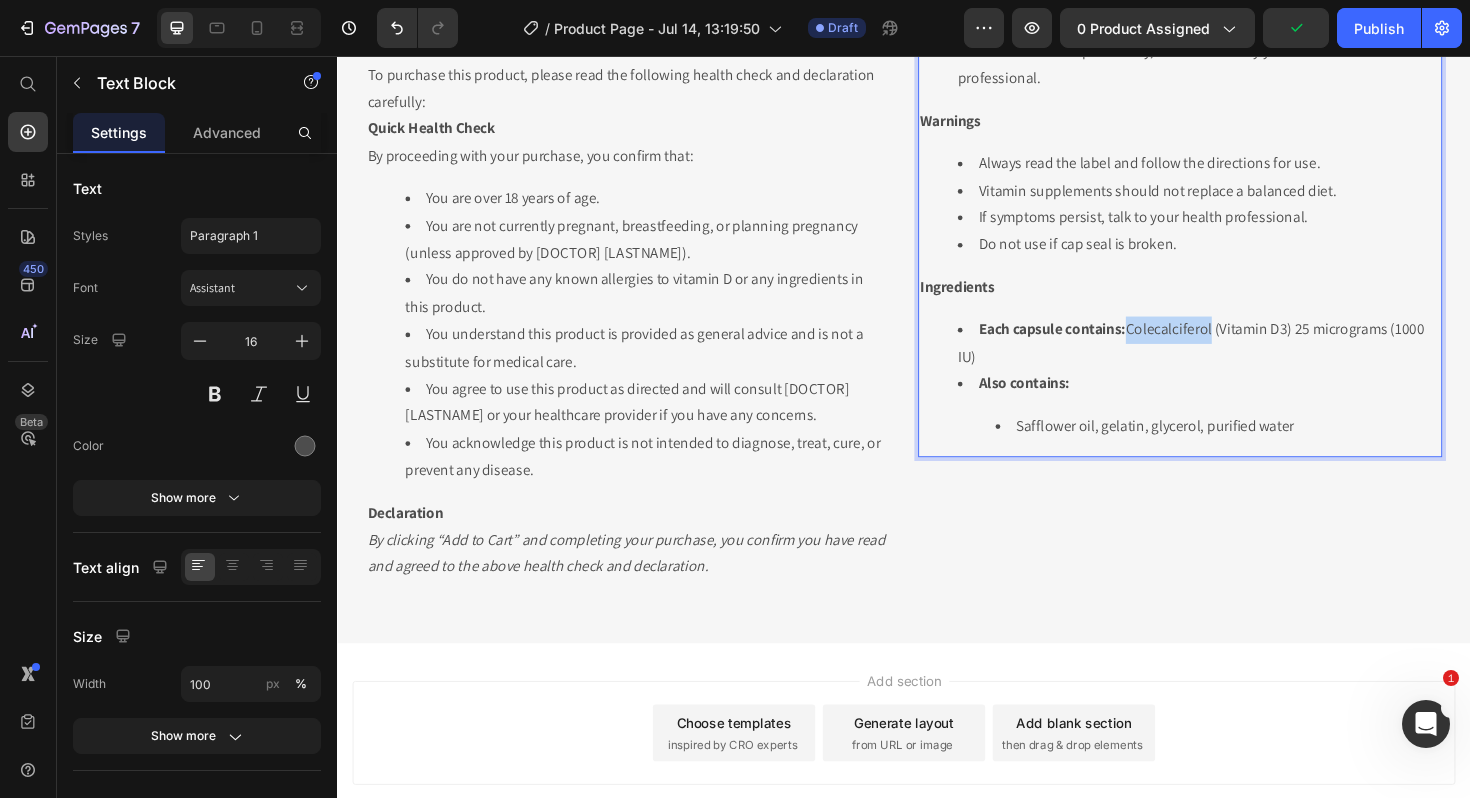 click on "Each capsule contains: Colecalciferol (Vitamin D3) 25 micrograms (1000 IU)" at bounding box center (1249, 361) 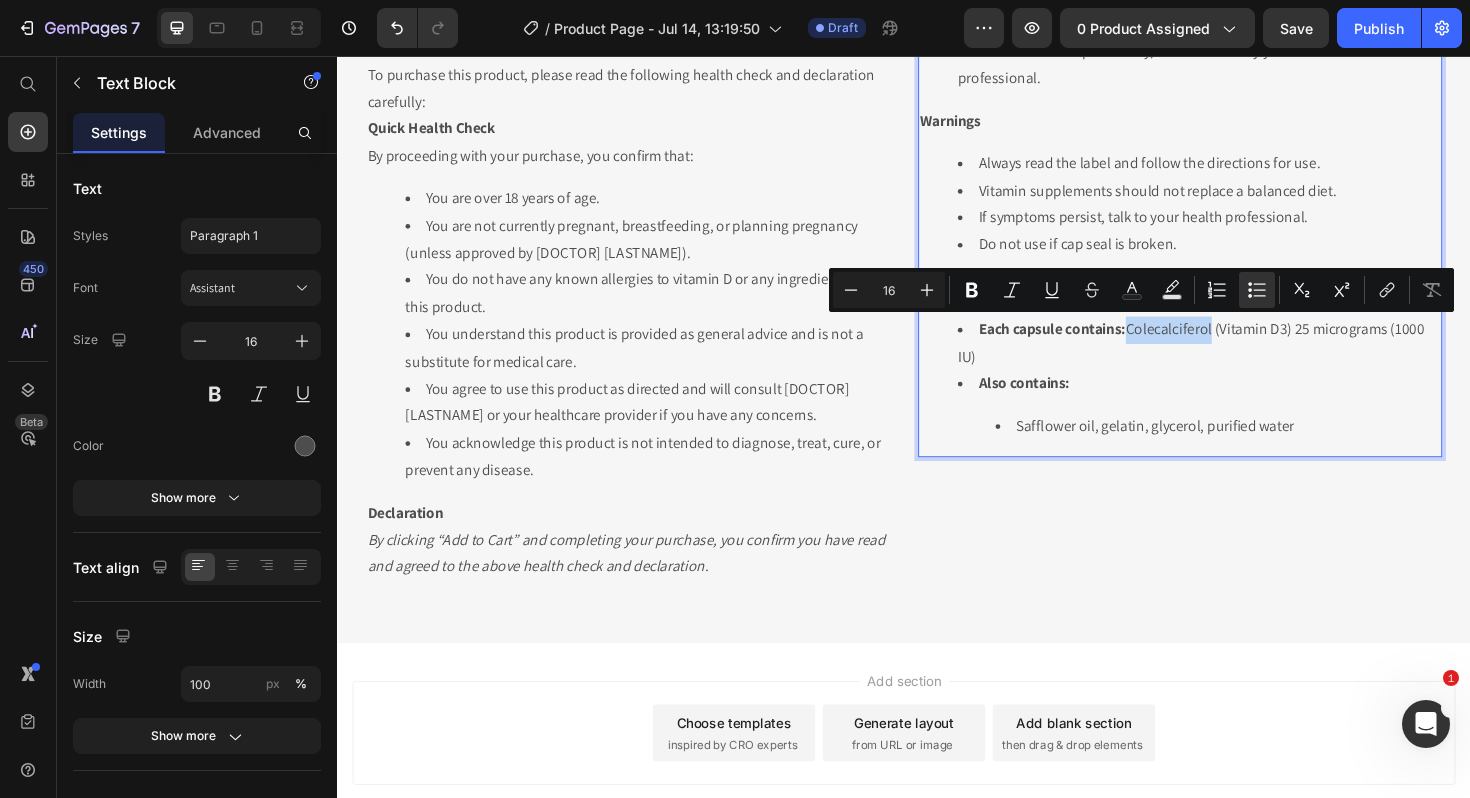 click on "Each capsule contains: Colecalciferol (Vitamin D3) 25 micrograms (1000 IU)" at bounding box center (1249, 361) 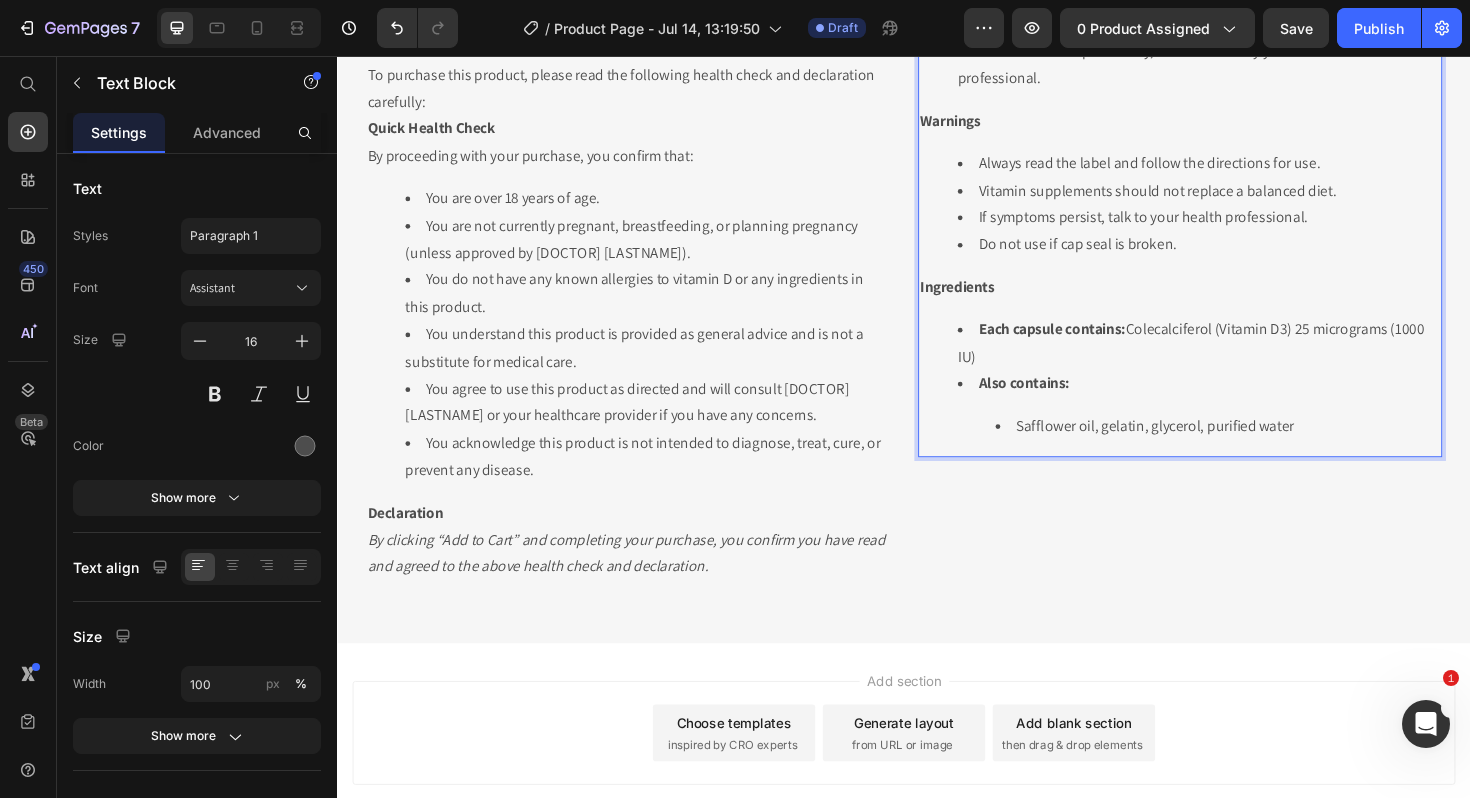 click on "Each capsule contains: Colecalciferol (Vitamin D3) 25 micrograms (1000 IU)" at bounding box center (1249, 361) 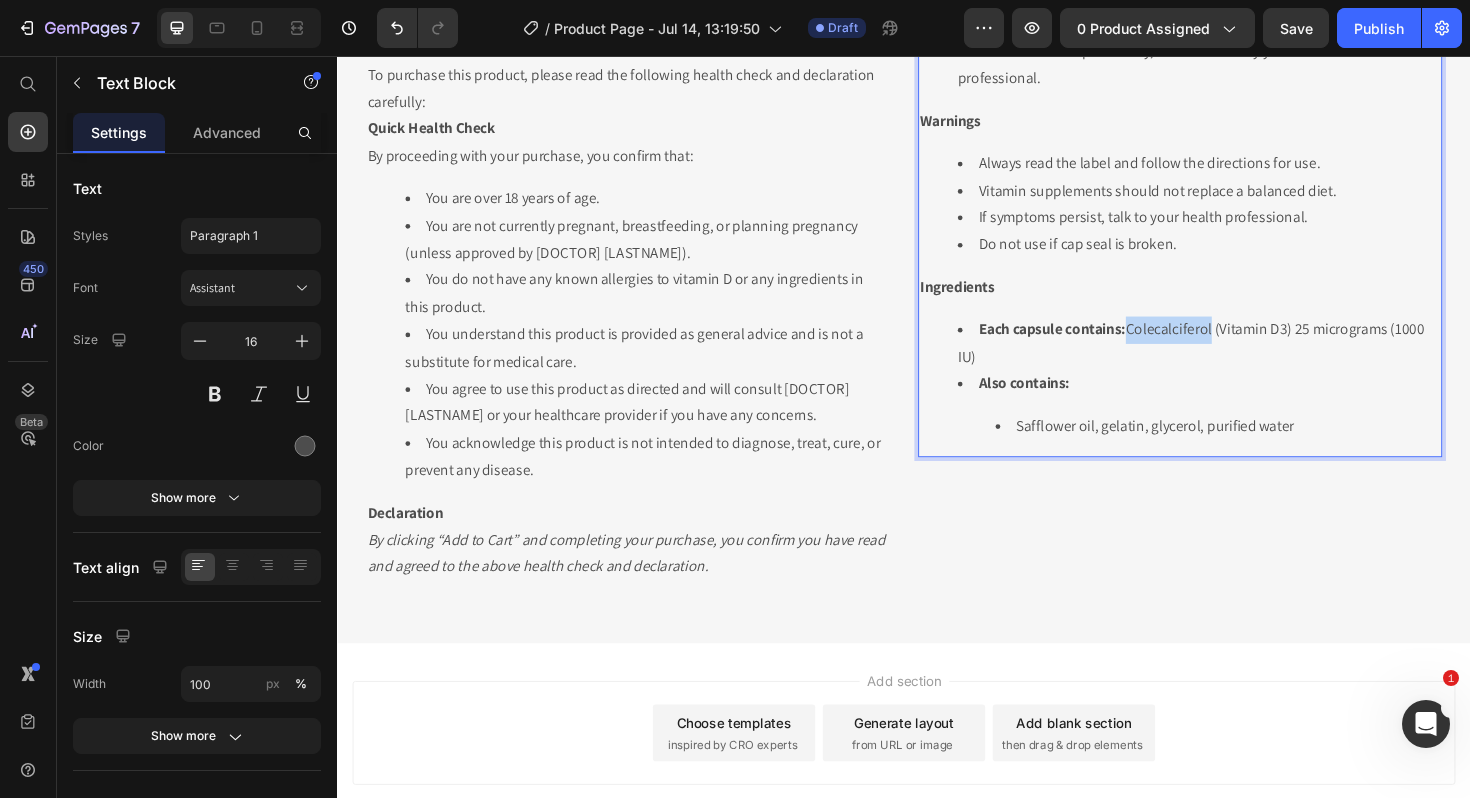 click on "Each capsule contains: Colecalciferol (Vitamin D3) 25 micrograms (1000 IU)" at bounding box center (1249, 361) 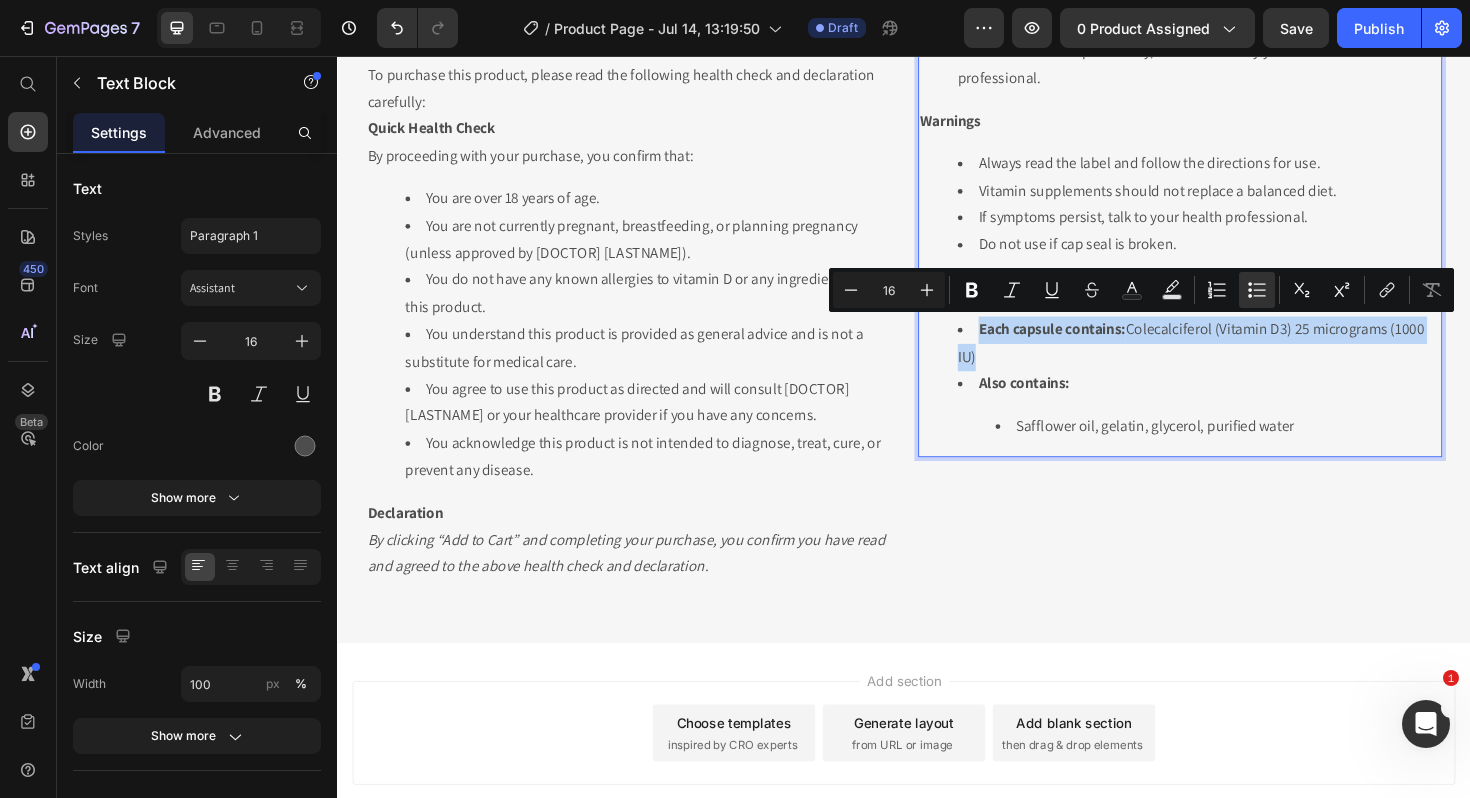 click on "Each capsule contains: Colecalciferol (Vitamin D3) 25 micrograms (1000 IU)" at bounding box center (1249, 361) 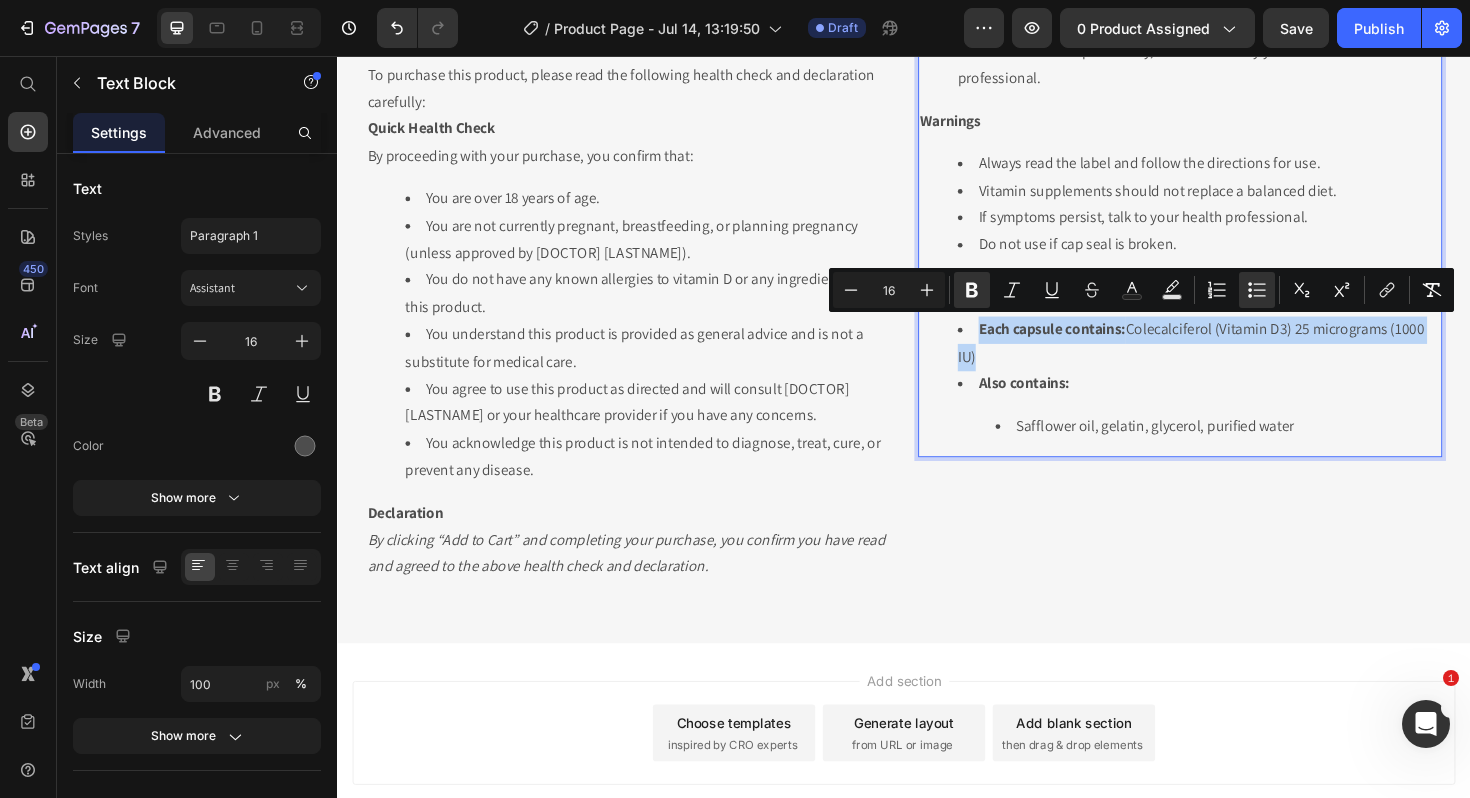 click on "Each capsule contains: Colecalciferol (Vitamin D3) 25 micrograms (1000 IU)" at bounding box center [1249, 361] 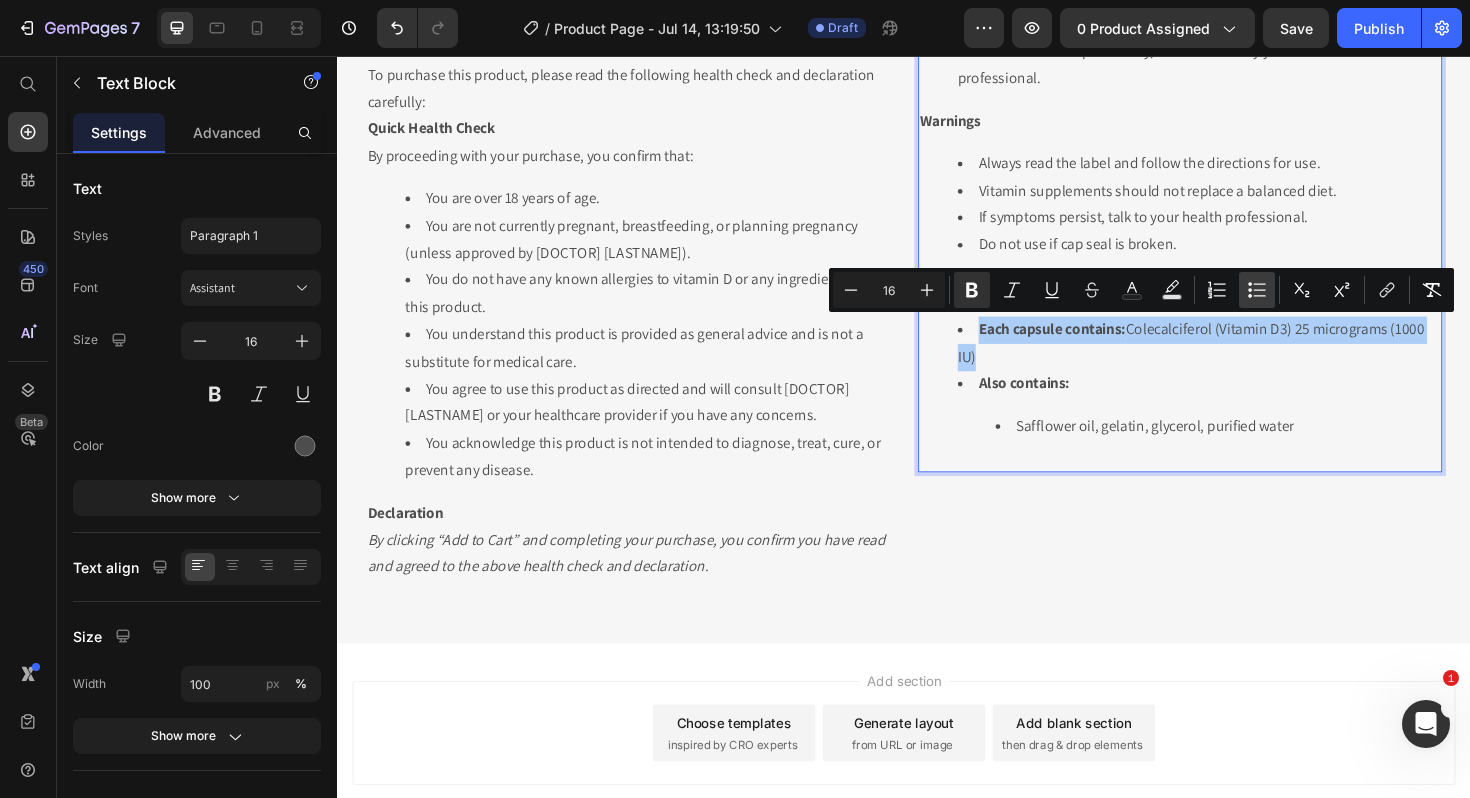 click 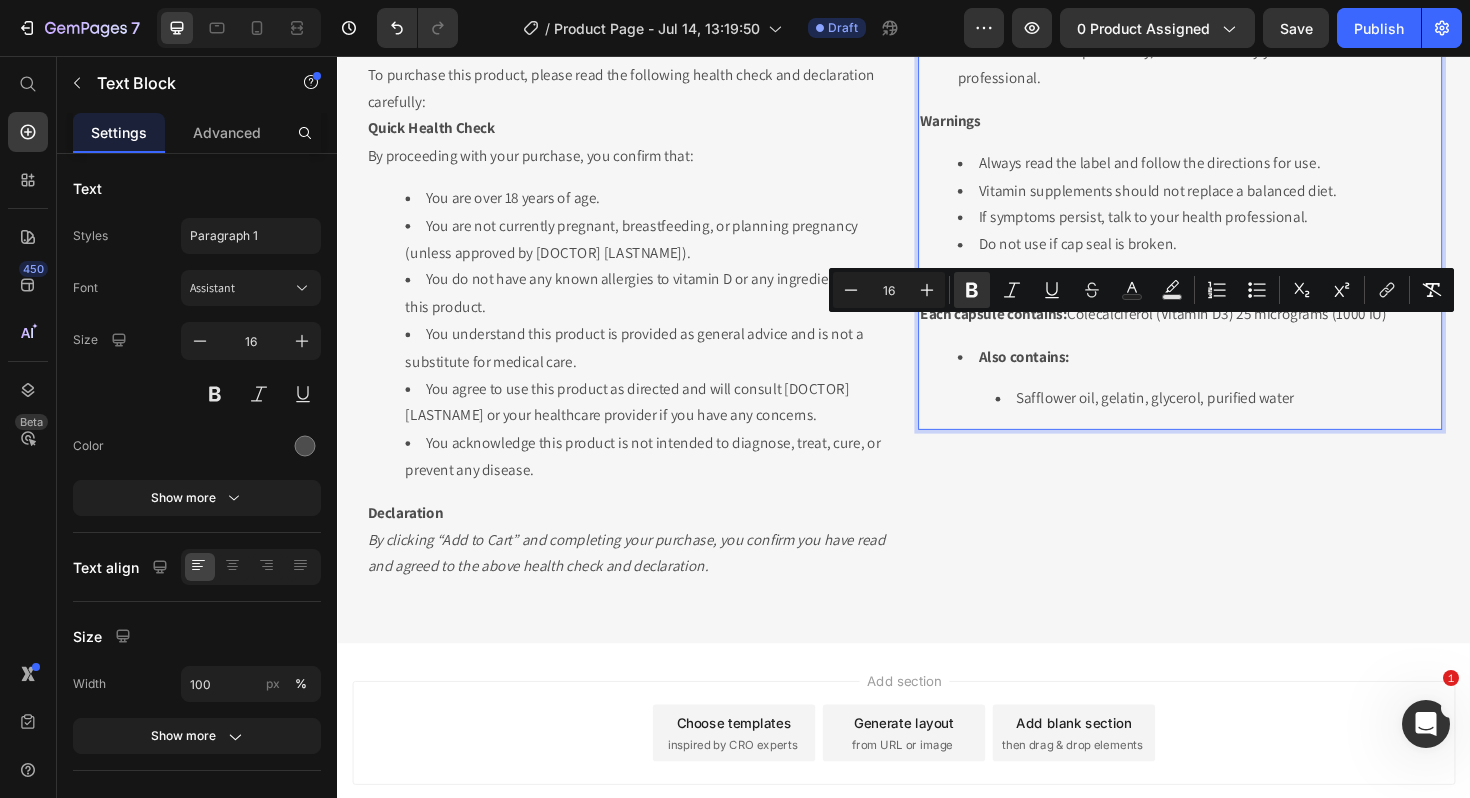 click on "Also contains: Safflower oil, gelatin, glycerol, purified water" at bounding box center (1249, 398) 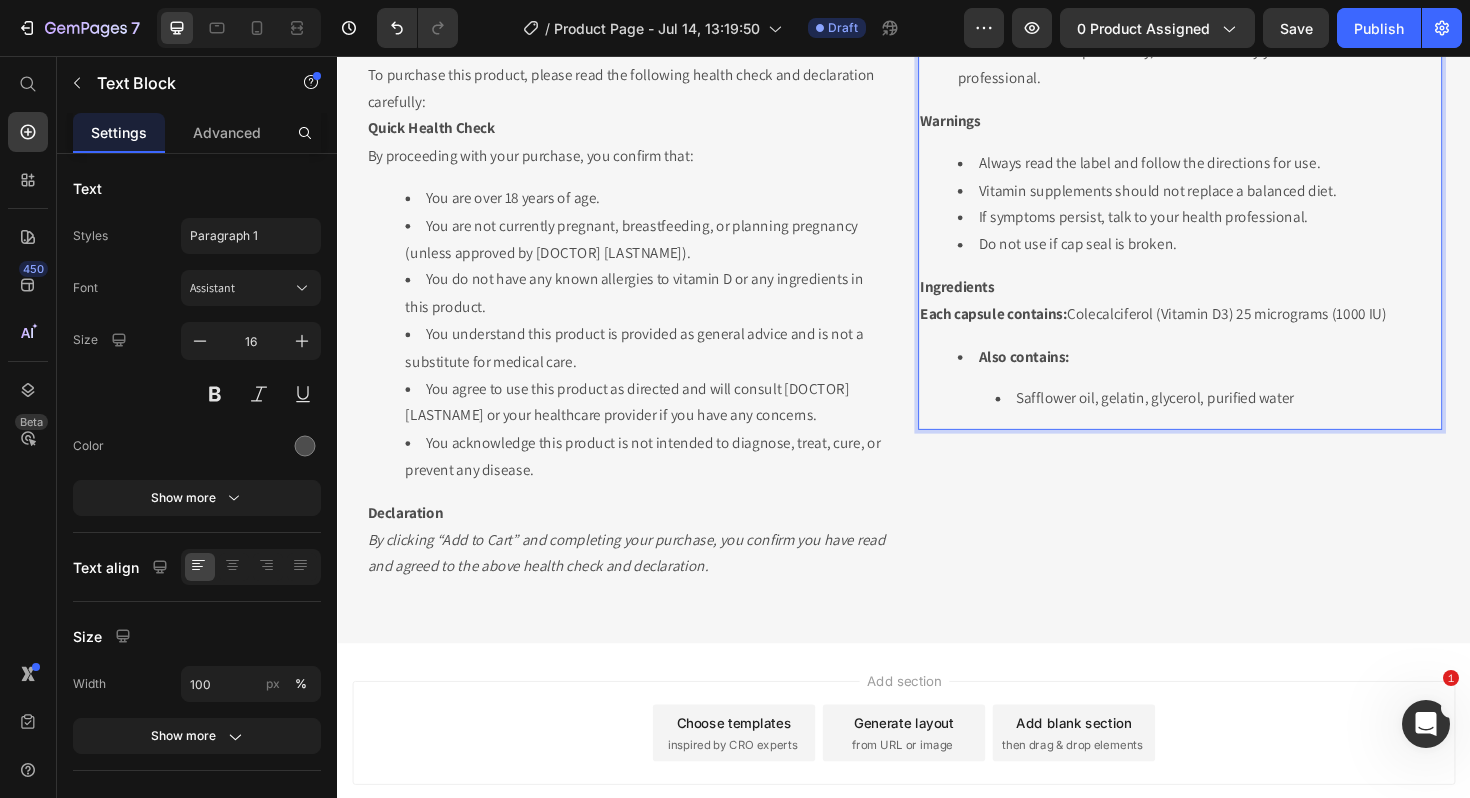 click on "Each capsule contains: Colecalciferol (Vitamin D3) 25 micrograms (1000 IU)" at bounding box center [1229, 330] 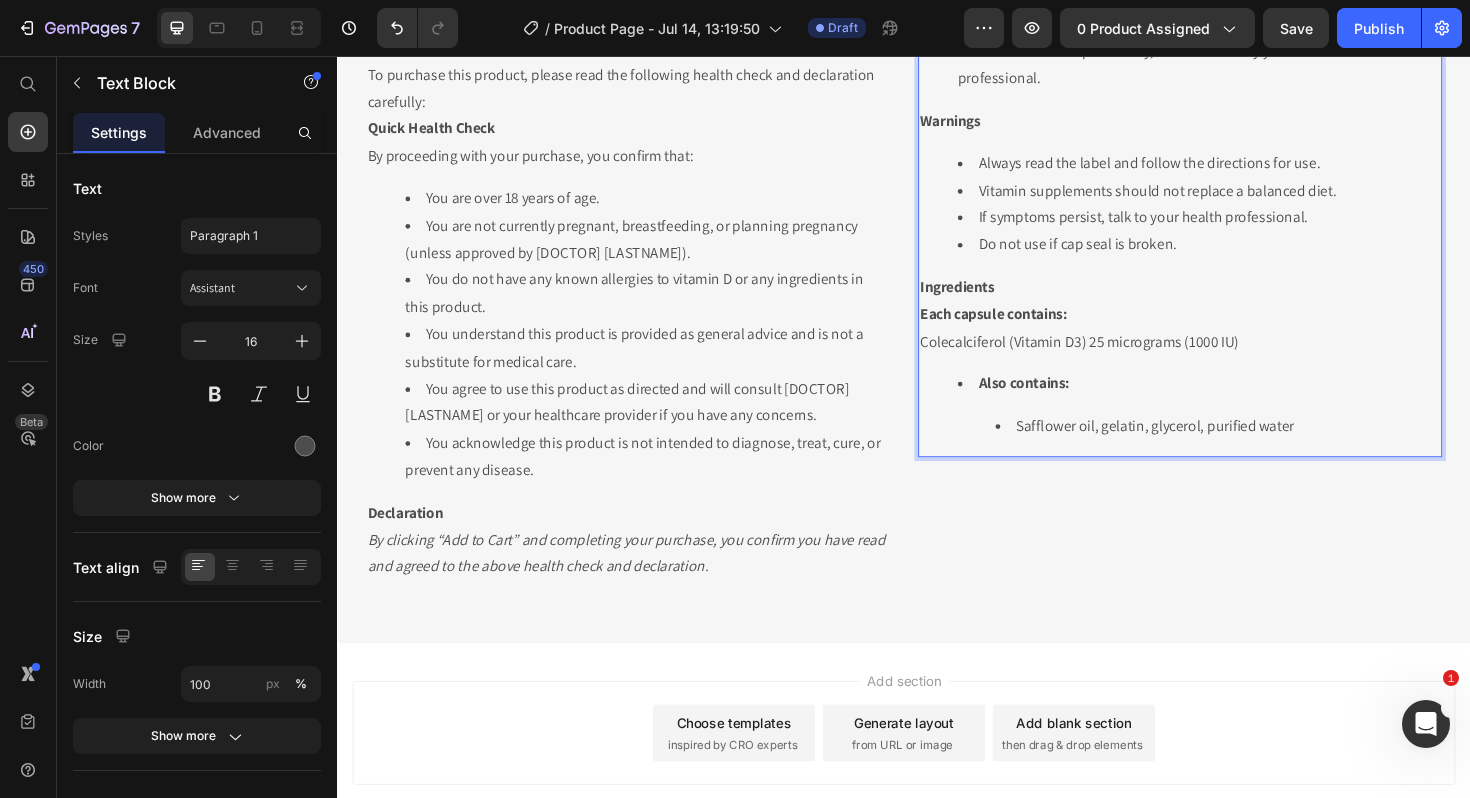 click on "Also contains:" at bounding box center [1064, 402] 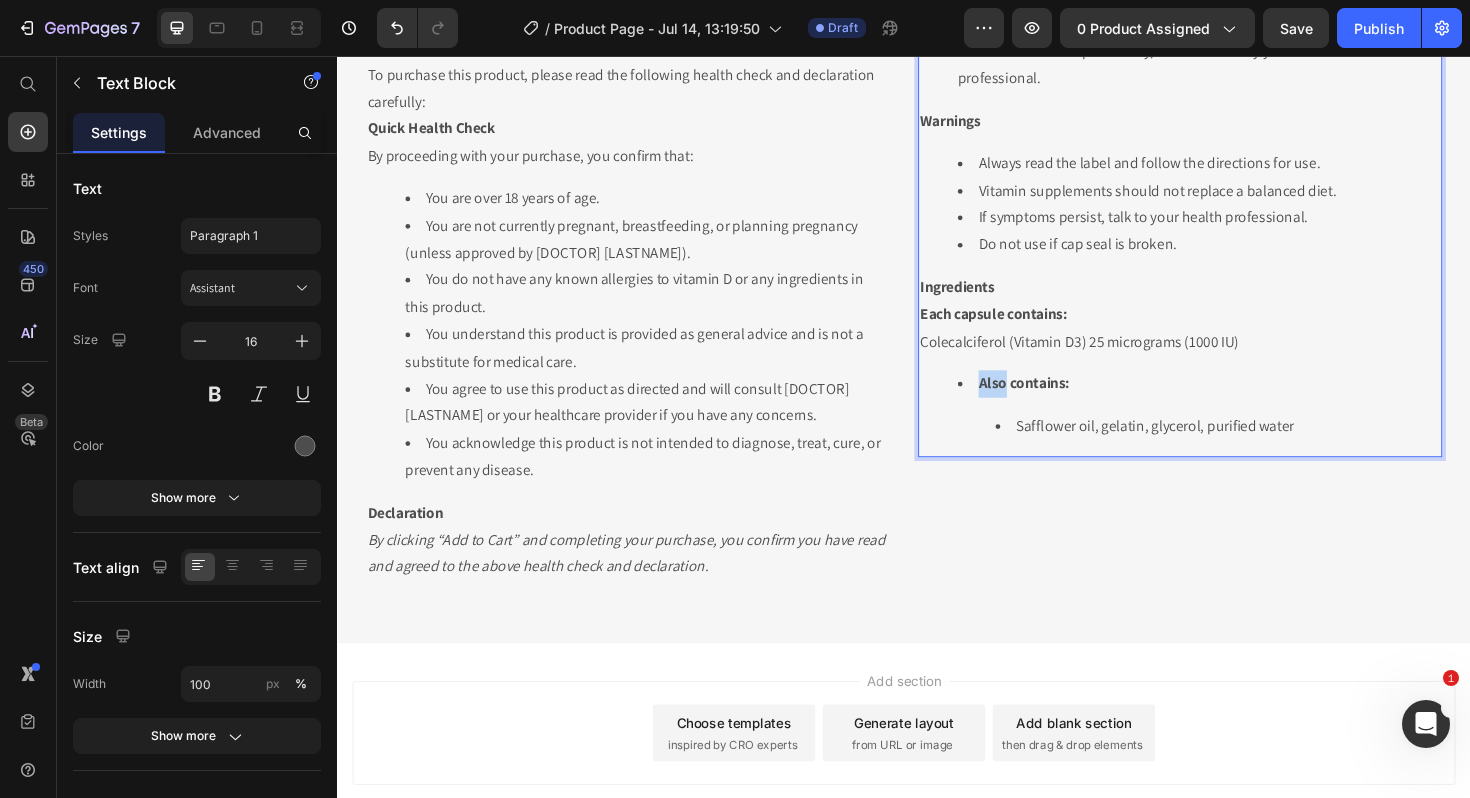 click on "Also contains: Safflower oil, gelatin, glycerol, purified water" at bounding box center (1249, 426) 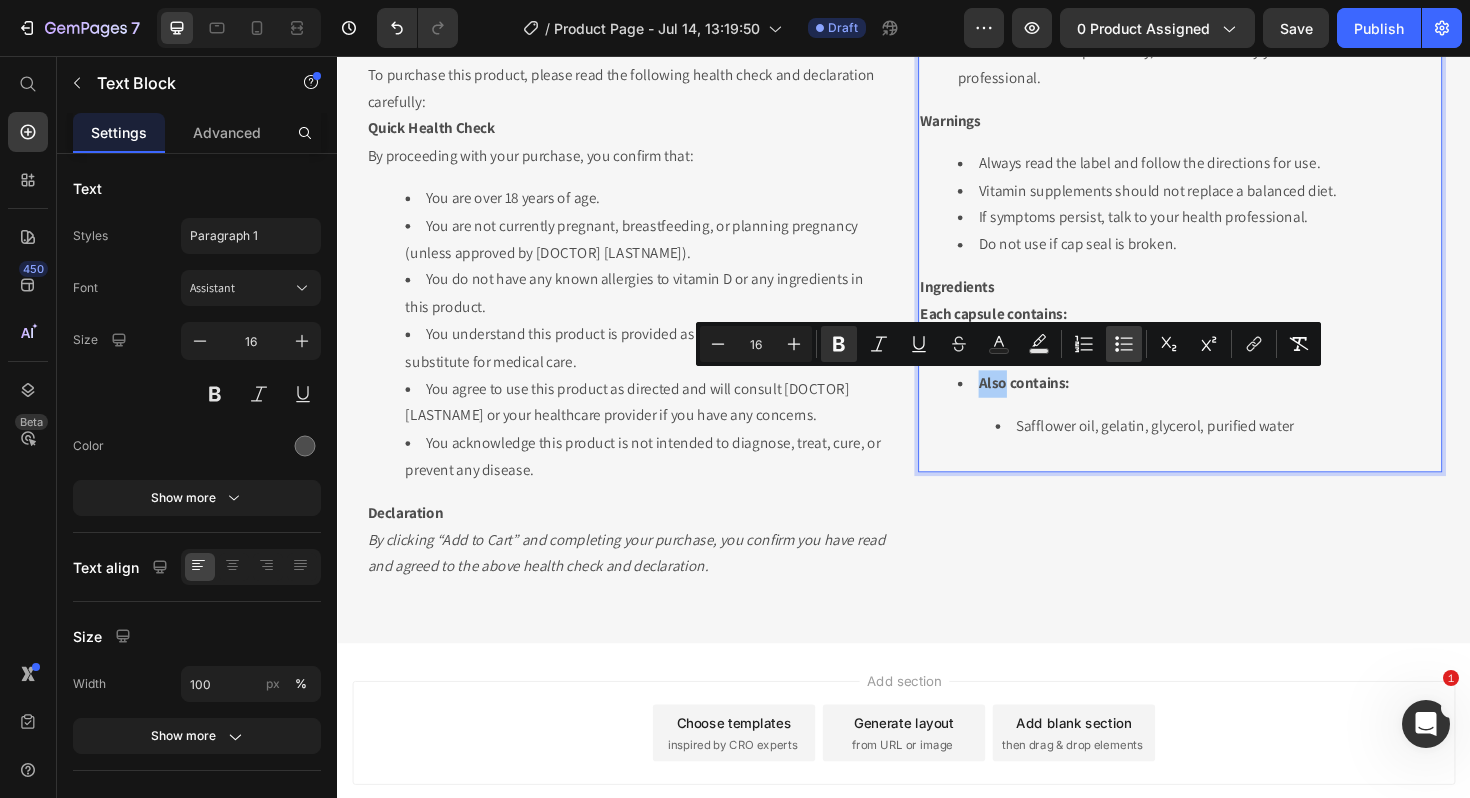 click 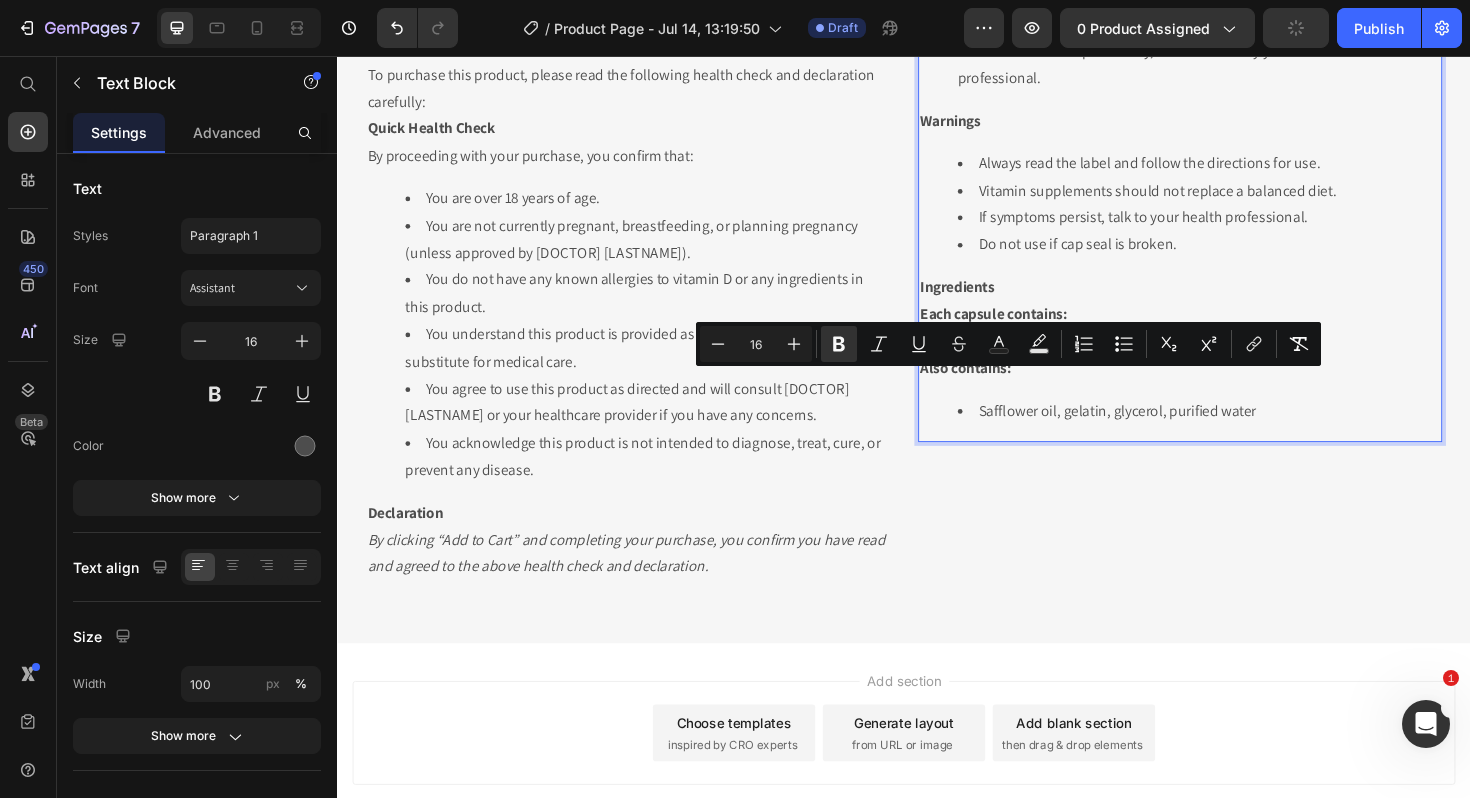click on "Product Features Active Ingredient:  Vitamin D3 (cholecalciferol) 1000 IU per capsule Size:  270 soft capsules per bottle Form:  Easy-to-swallow soft capsules Free From:  Gluten, dairy, egg, soy, nuts, artificial colours, flavours, and preservatives Benefits Supports healthy bone development and maintenance Assists calcium absorption and metabolism Maintains healthy immune system function Supports muscle strength and function Convenient daily dosing Directions for Use Adults:  Take 1 capsule daily, or as directed by your healthcare professional. Warnings Always read the label and follow the directions for use. Vitamin supplements should not replace a balanced diet. If symptoms persist, talk to your health professional. Do not use if cap seal is broken. Ingredients Each capsule contains: Colecalciferol (Vitamin D3) 25 micrograms (1000 IU) Also contains: Safflower oil, gelatin, glycerol, purified water" at bounding box center (1229, 23) 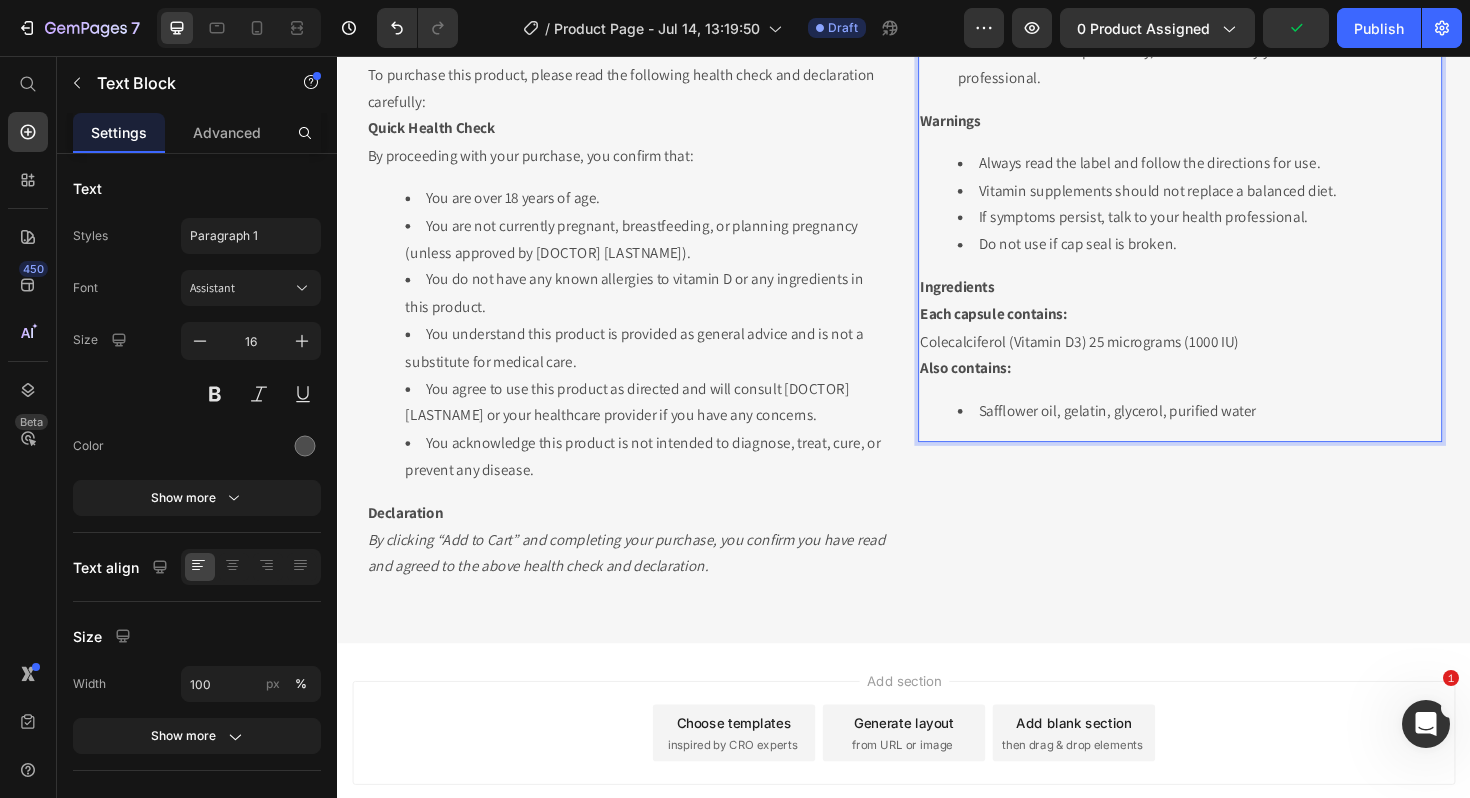 click on "Safflower oil, gelatin, glycerol, purified water" at bounding box center [1249, 432] 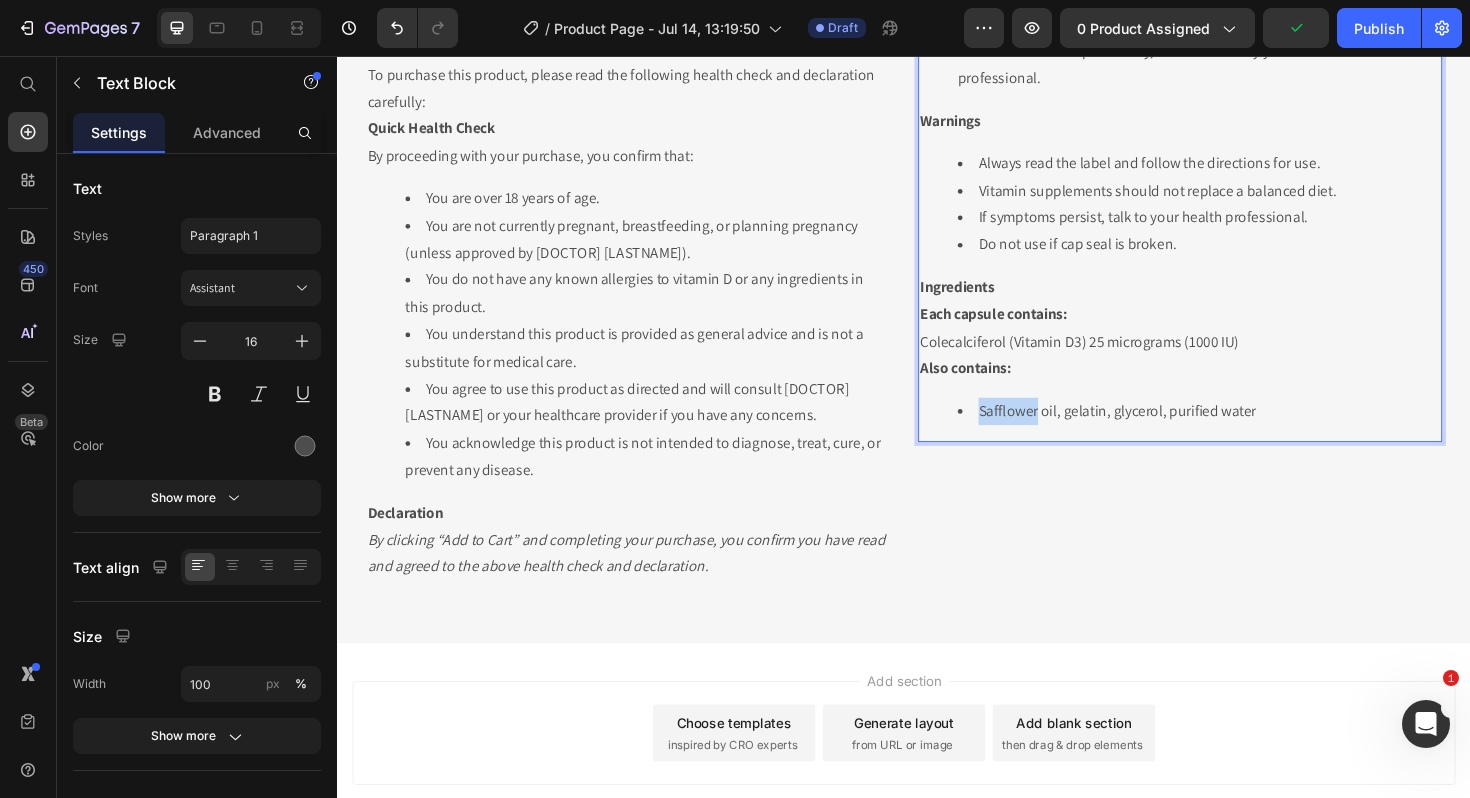 click on "Safflower oil, gelatin, glycerol, purified water" at bounding box center [1249, 432] 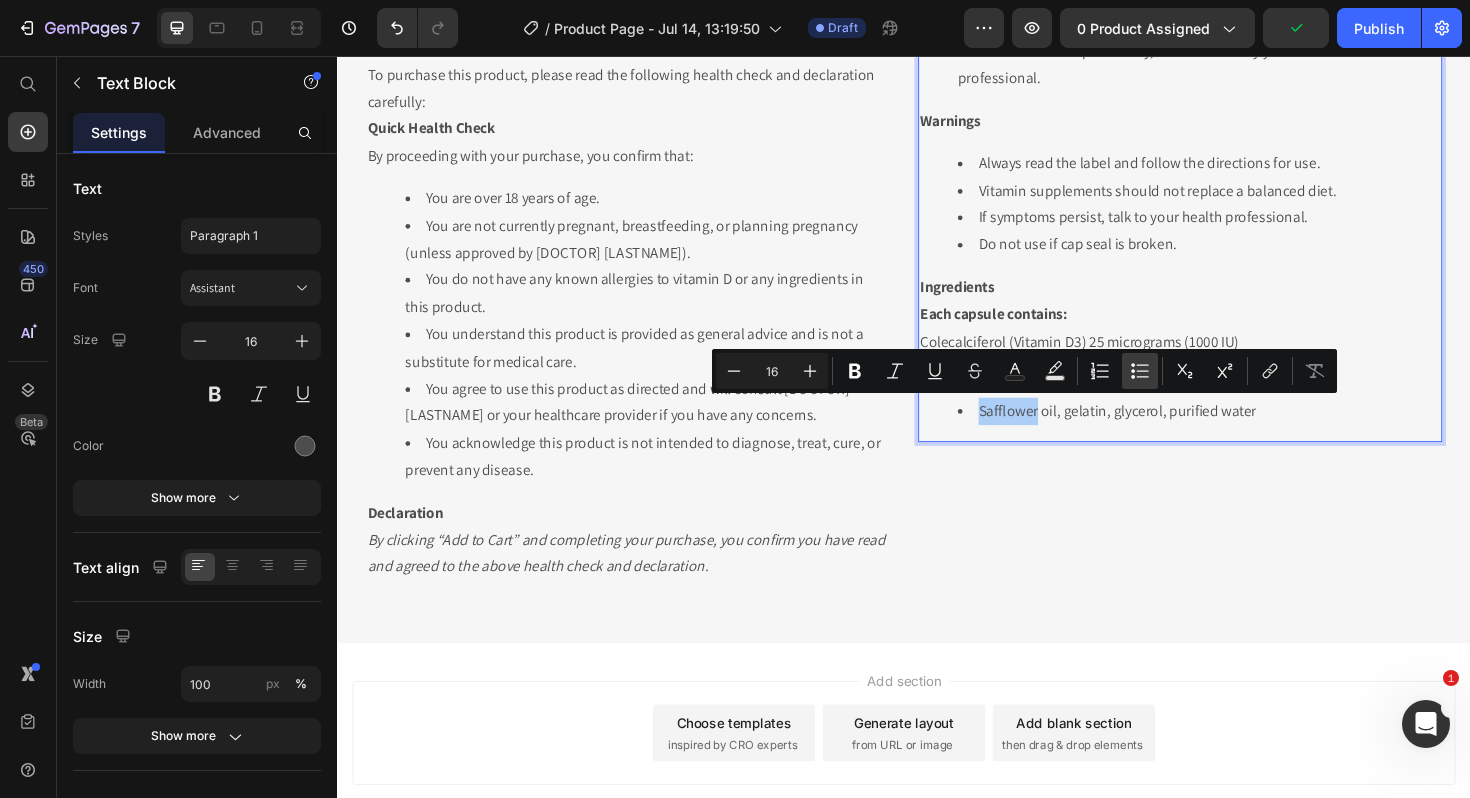 click 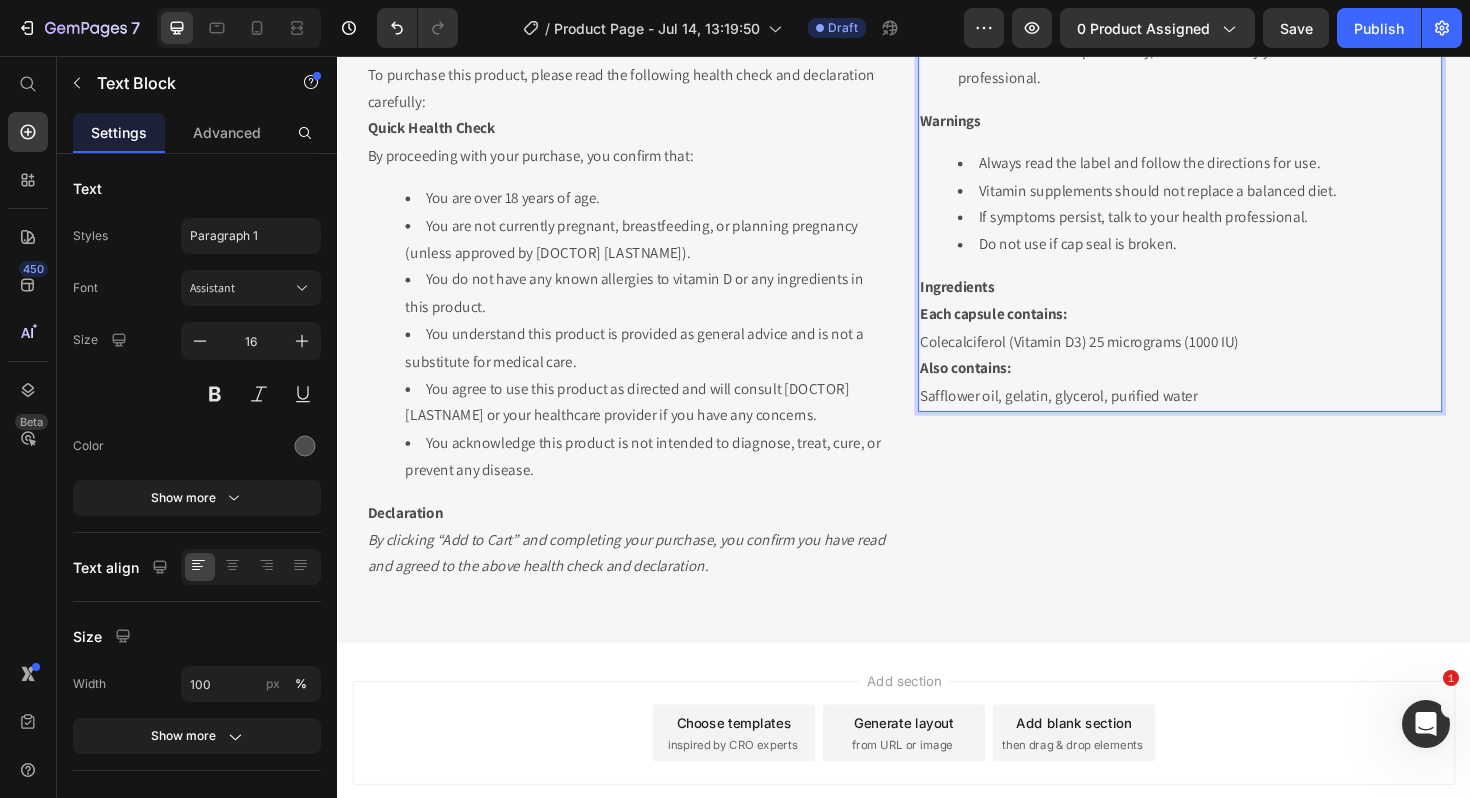 click on "Product Features Active Ingredient:  Vitamin D3 (cholecalciferol) 1000 IU per capsule Size:  270 soft capsules per bottle Form:  Easy-to-swallow soft capsules Free From:  Gluten, dairy, egg, soy, nuts, artificial colours, flavours, and preservatives Benefits Supports healthy bone development and maintenance Assists calcium absorption and metabolism Maintains healthy immune system function Supports muscle strength and function Convenient daily dosing Directions for Use Adults:  Take 1 capsule daily, or as directed by your healthcare professional. Warnings Always read the label and follow the directions for use. Vitamin supplements should not replace a balanced diet. If symptoms persist, talk to your health professional. Do not use if cap seal is broken. Ingredients Each capsule contains: Colecalciferol (Vitamin D3) 25 micrograms (1000 IU) Also contains: Safflower oil, gelatin, glycerol, purified water" at bounding box center [1229, 7] 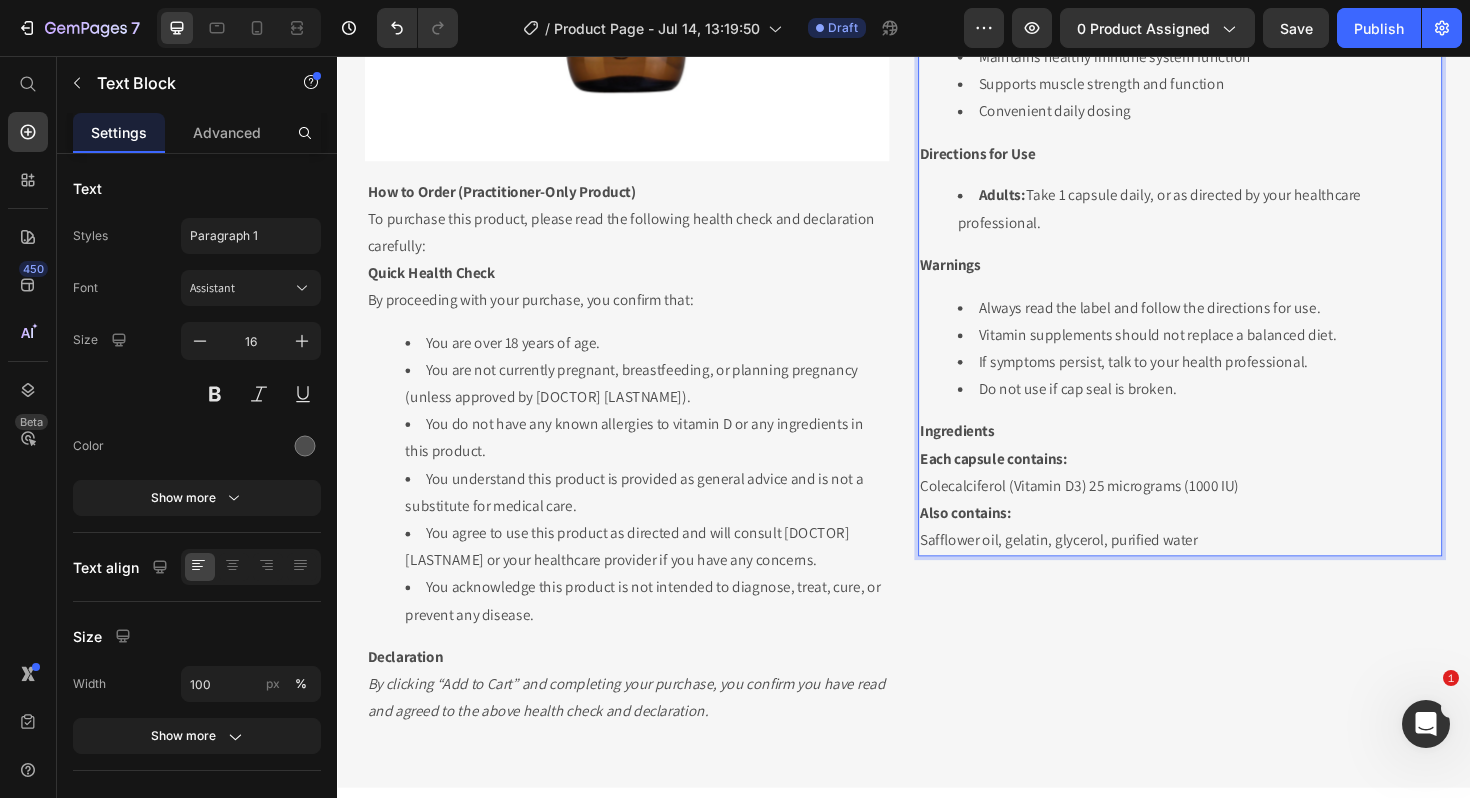scroll, scrollTop: 554, scrollLeft: 0, axis: vertical 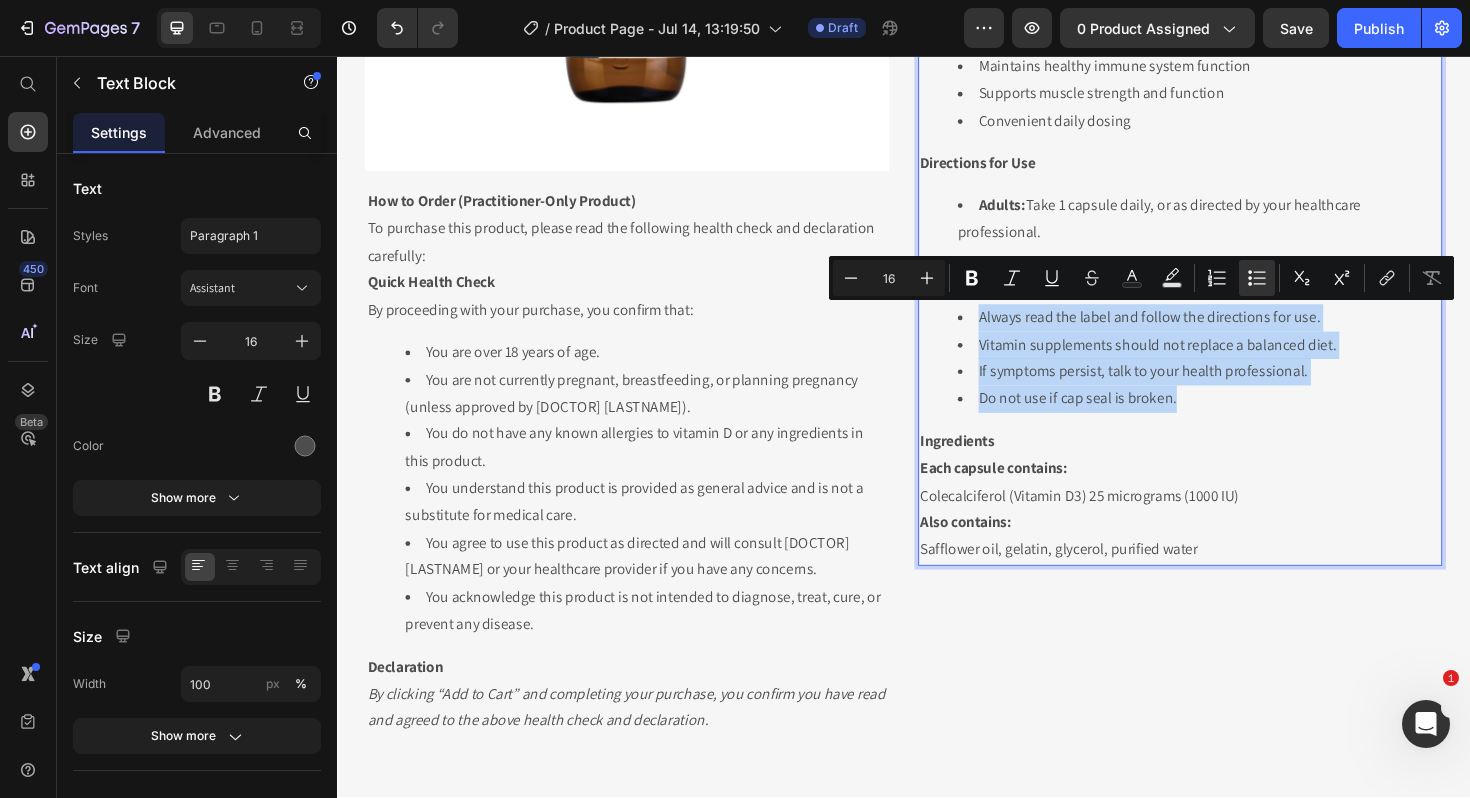 drag, startPoint x: 1010, startPoint y: 323, endPoint x: 1229, endPoint y: 447, distance: 251.66843 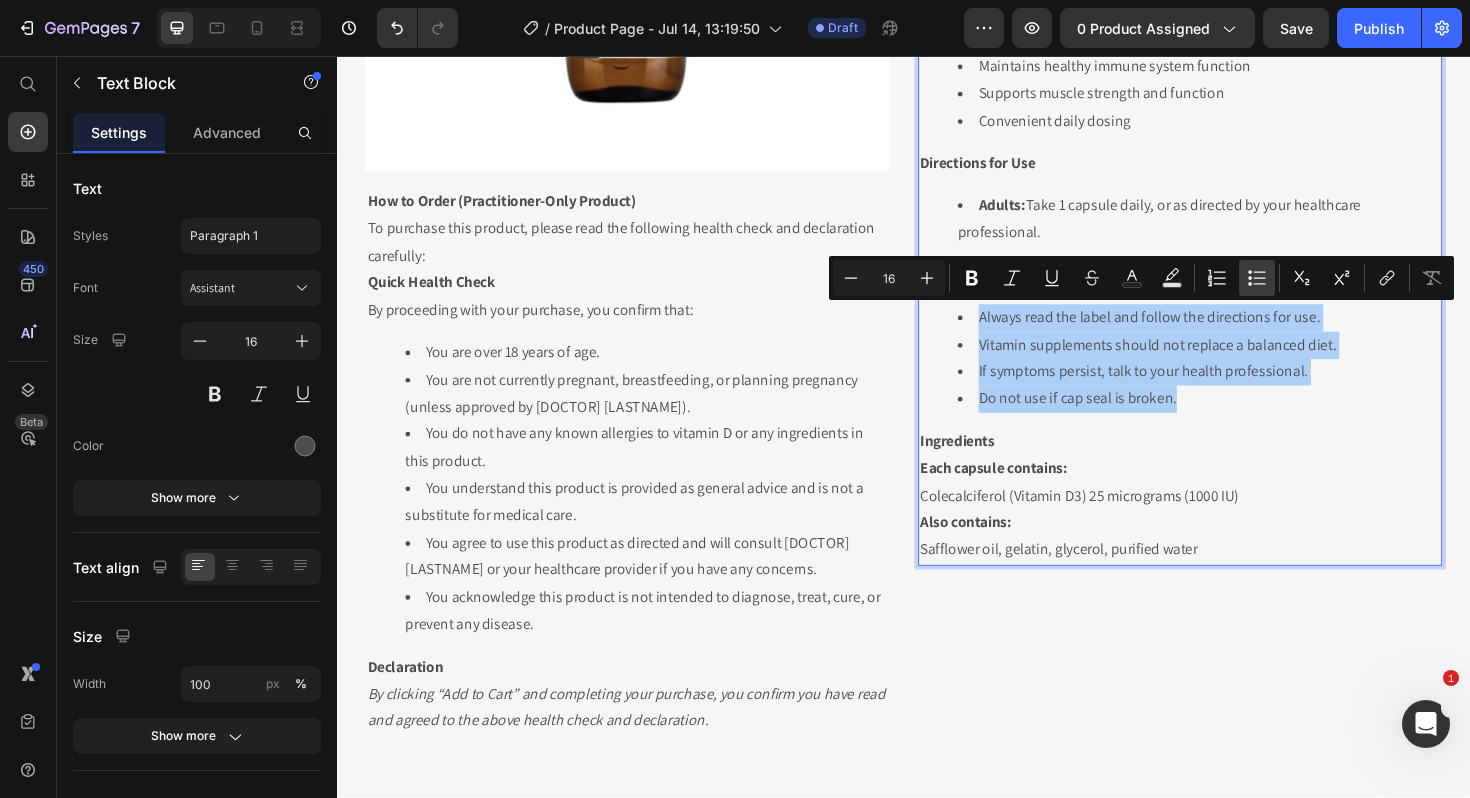 click 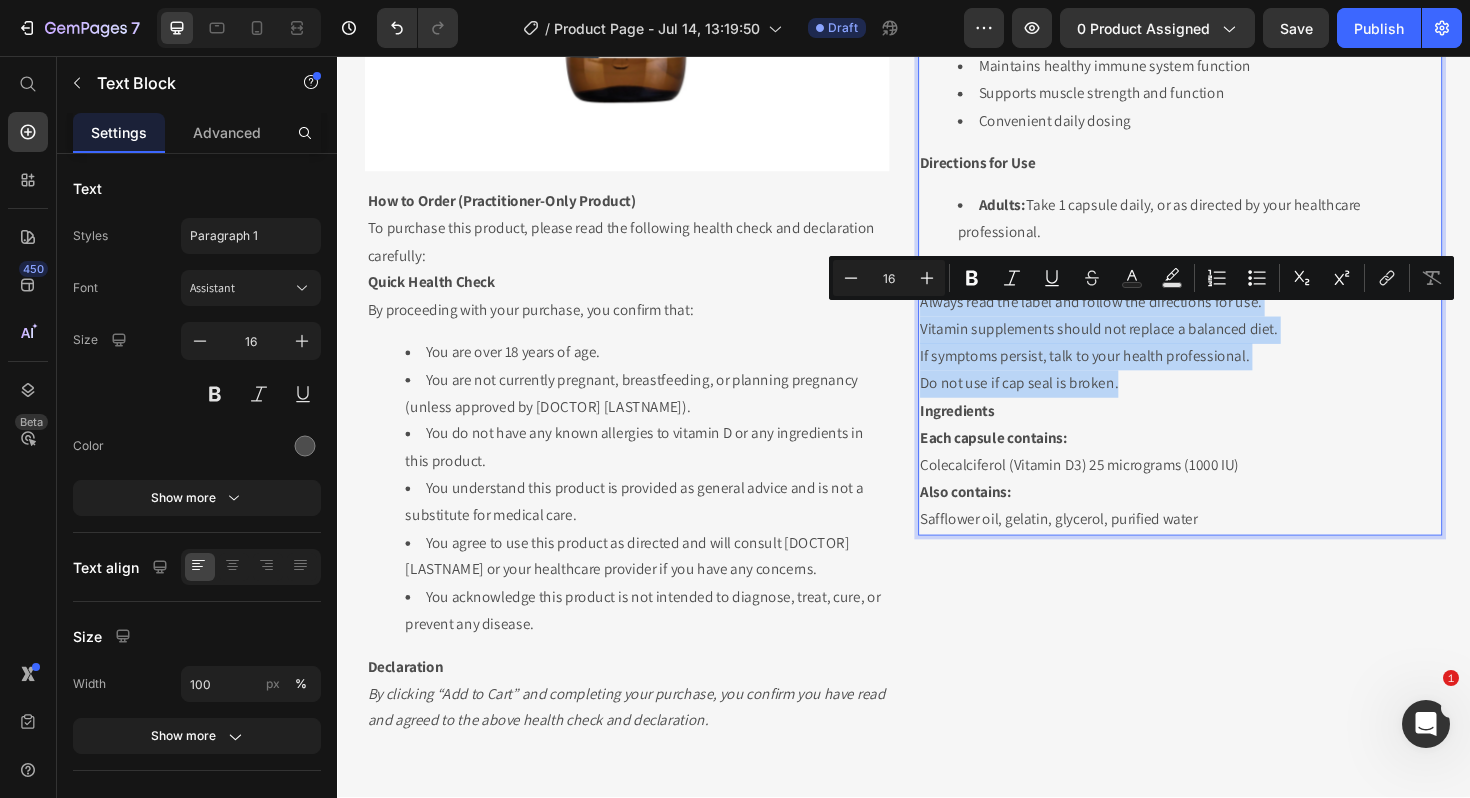click on "If symptoms persist, talk to your health professional." at bounding box center (1229, 374) 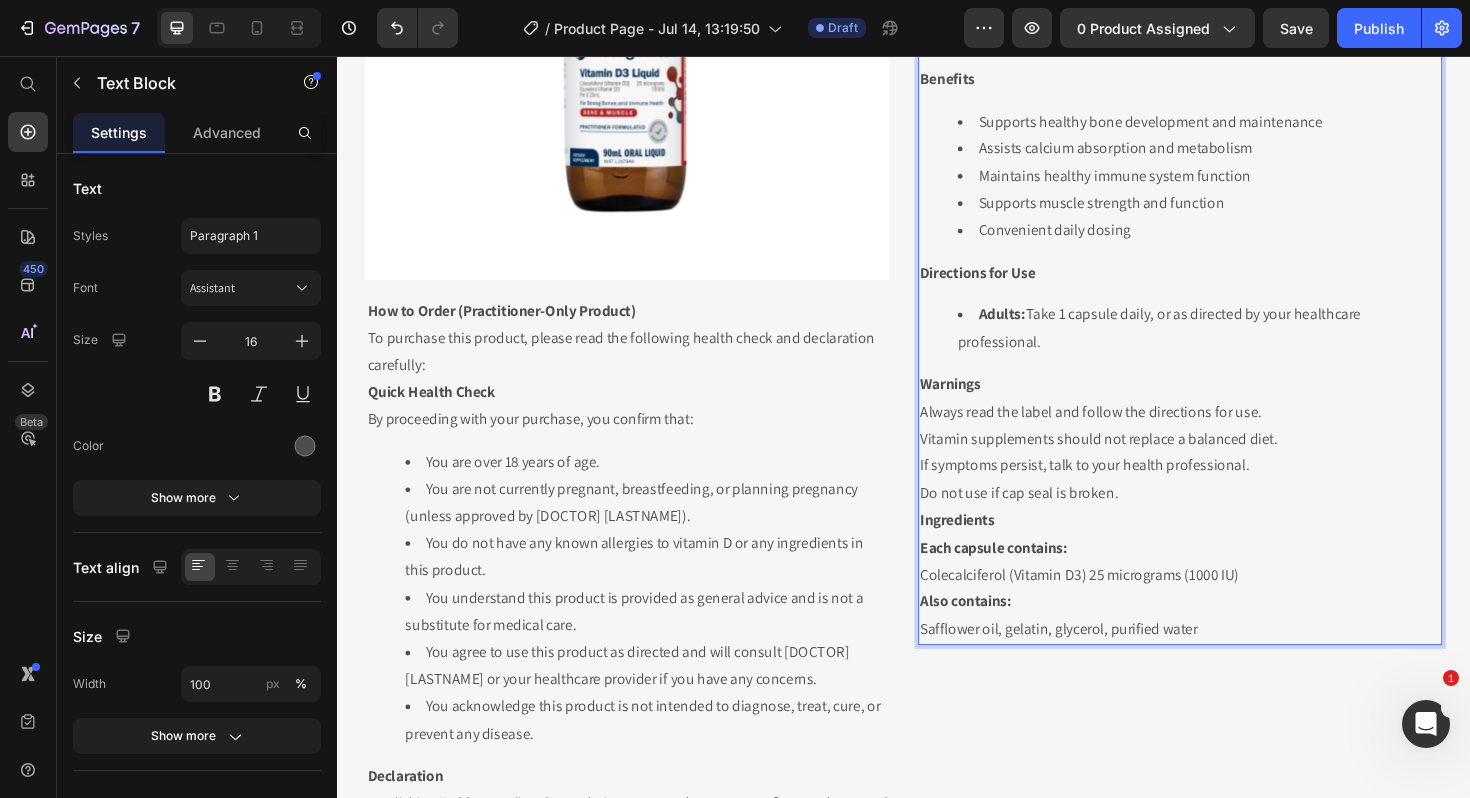 scroll, scrollTop: 428, scrollLeft: 0, axis: vertical 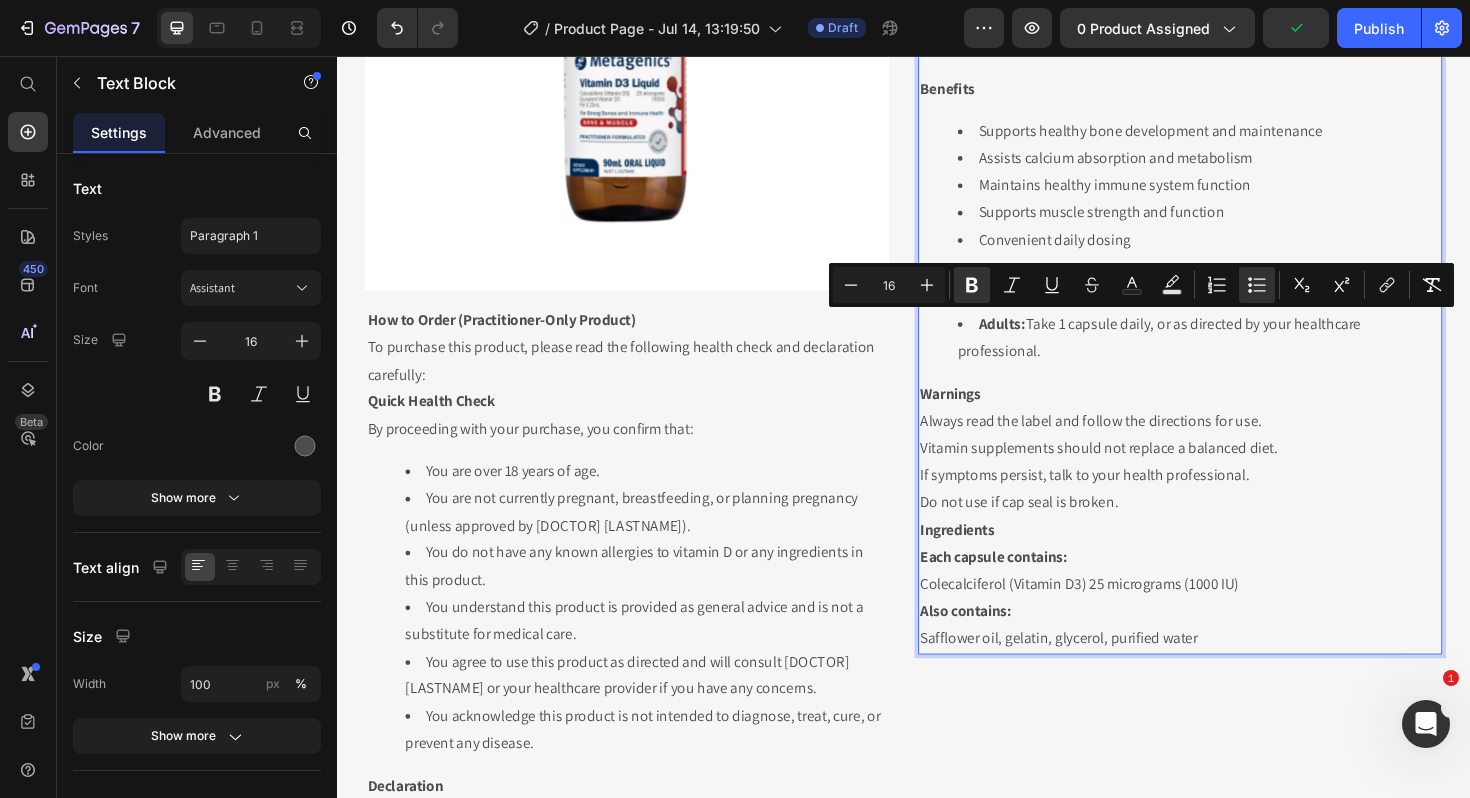 drag, startPoint x: 1013, startPoint y: 337, endPoint x: 1105, endPoint y: 370, distance: 97.73945 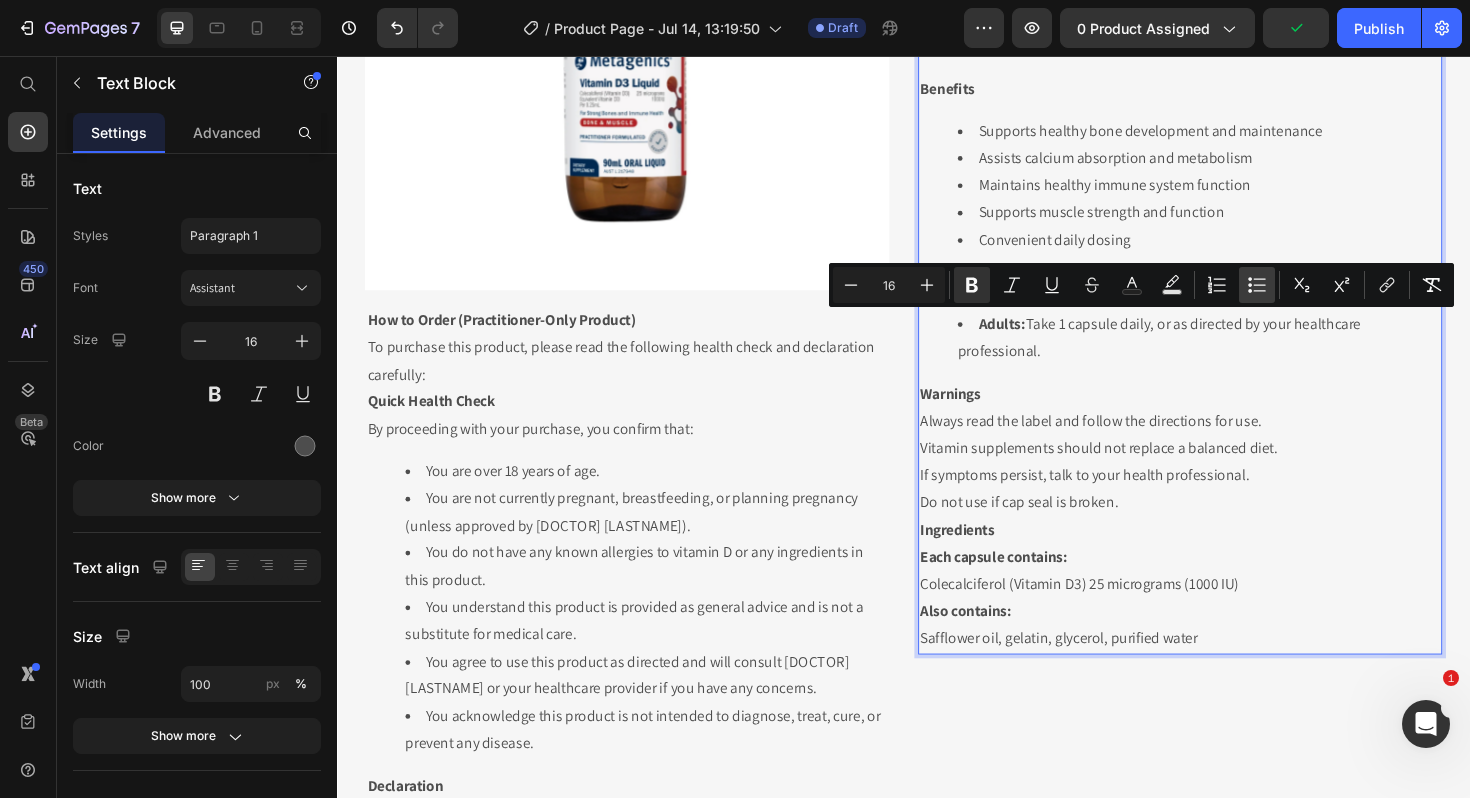 click on "Bulleted List" at bounding box center [1257, 285] 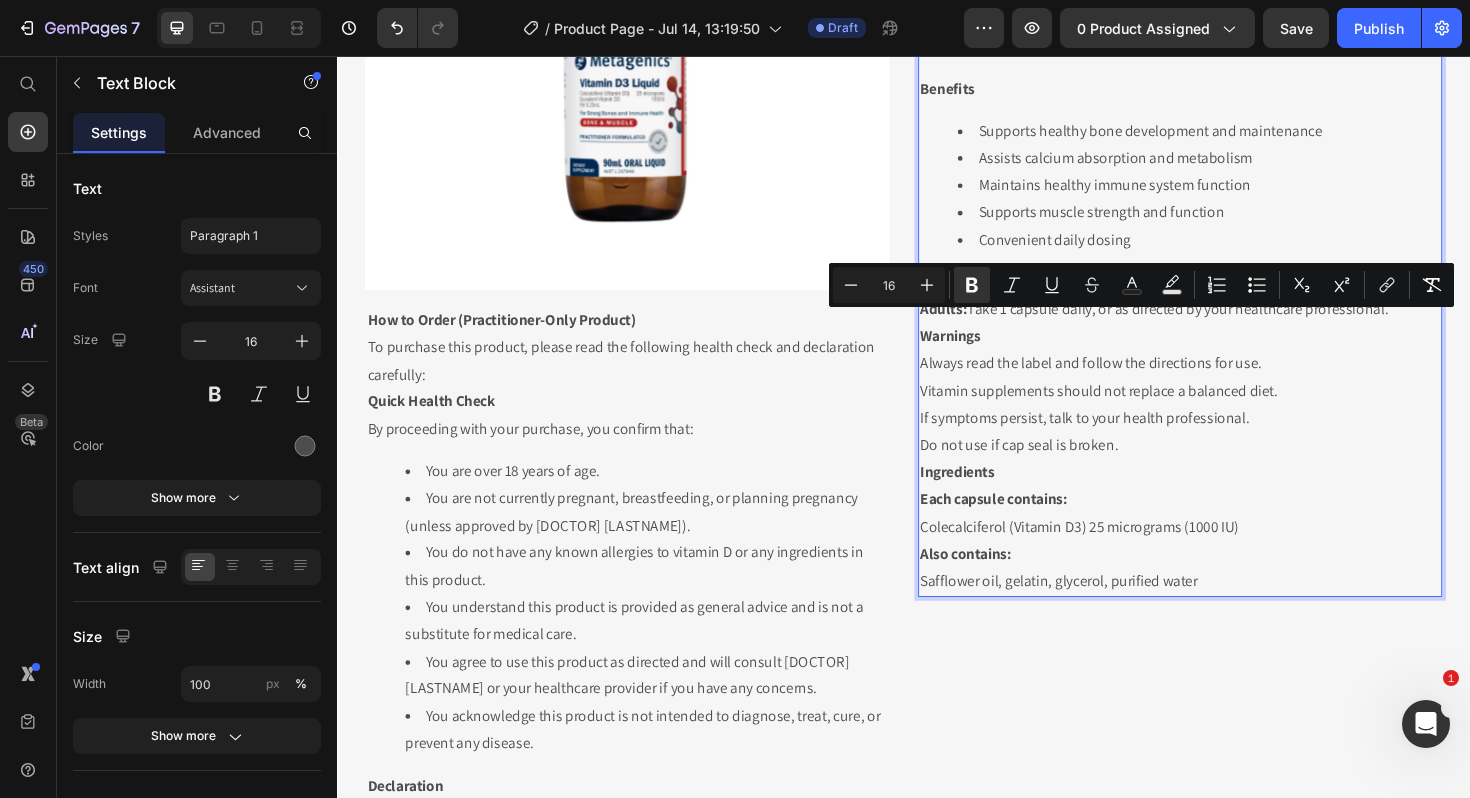click on "Warnings" at bounding box center (1229, 353) 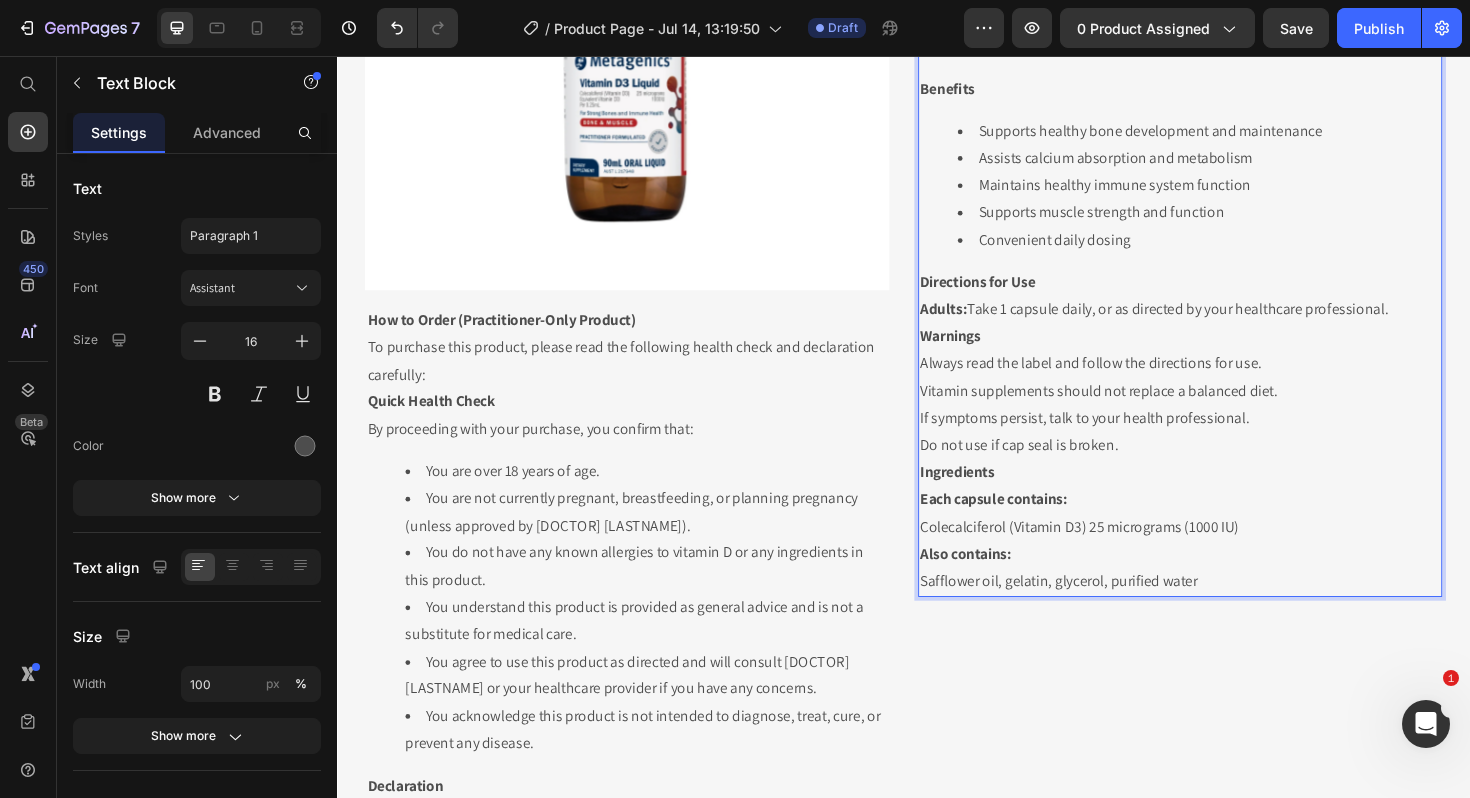scroll, scrollTop: 308, scrollLeft: 0, axis: vertical 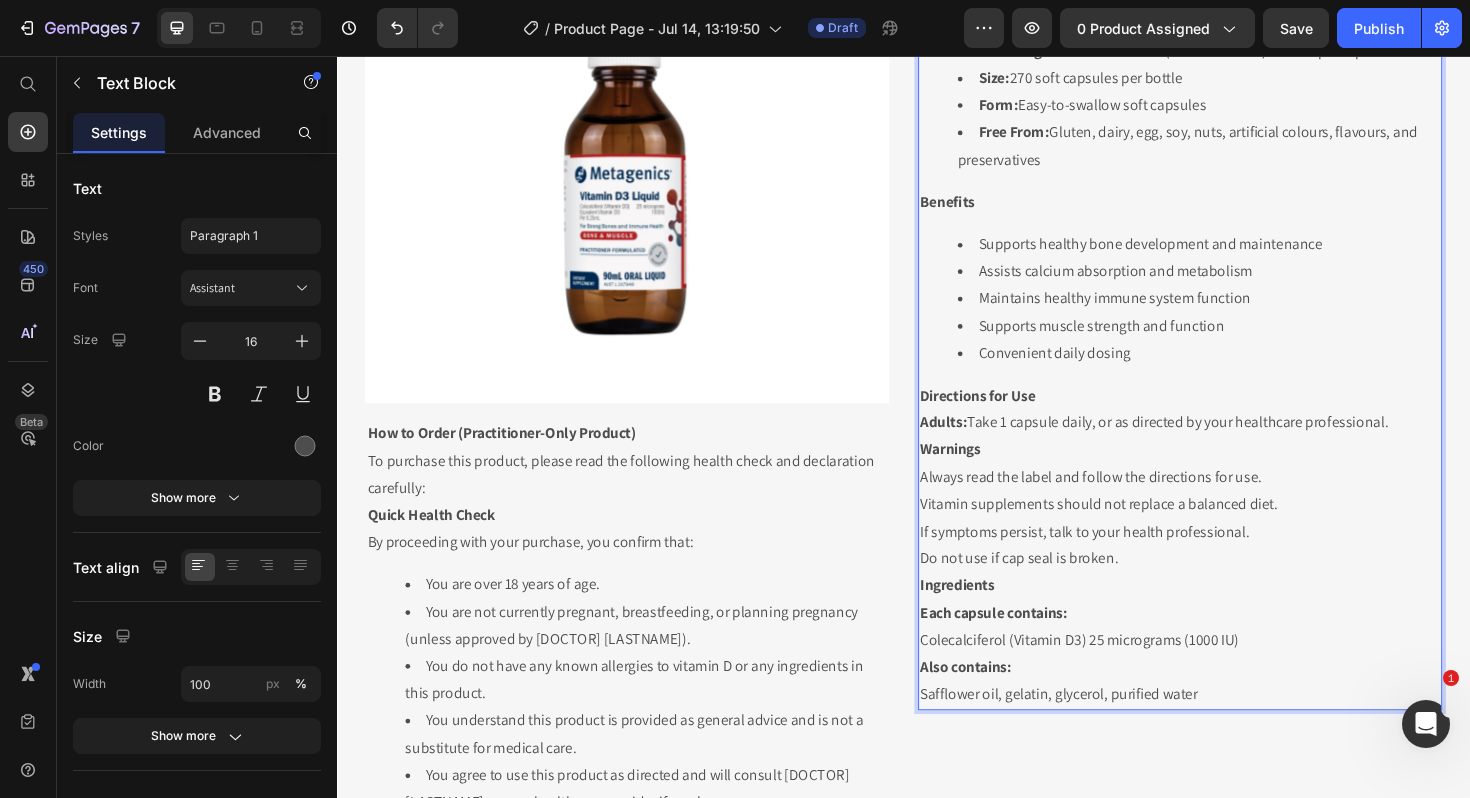 click on "Adults:  Take 1 capsule daily, or as directed by your healthcare professional." at bounding box center [1229, 444] 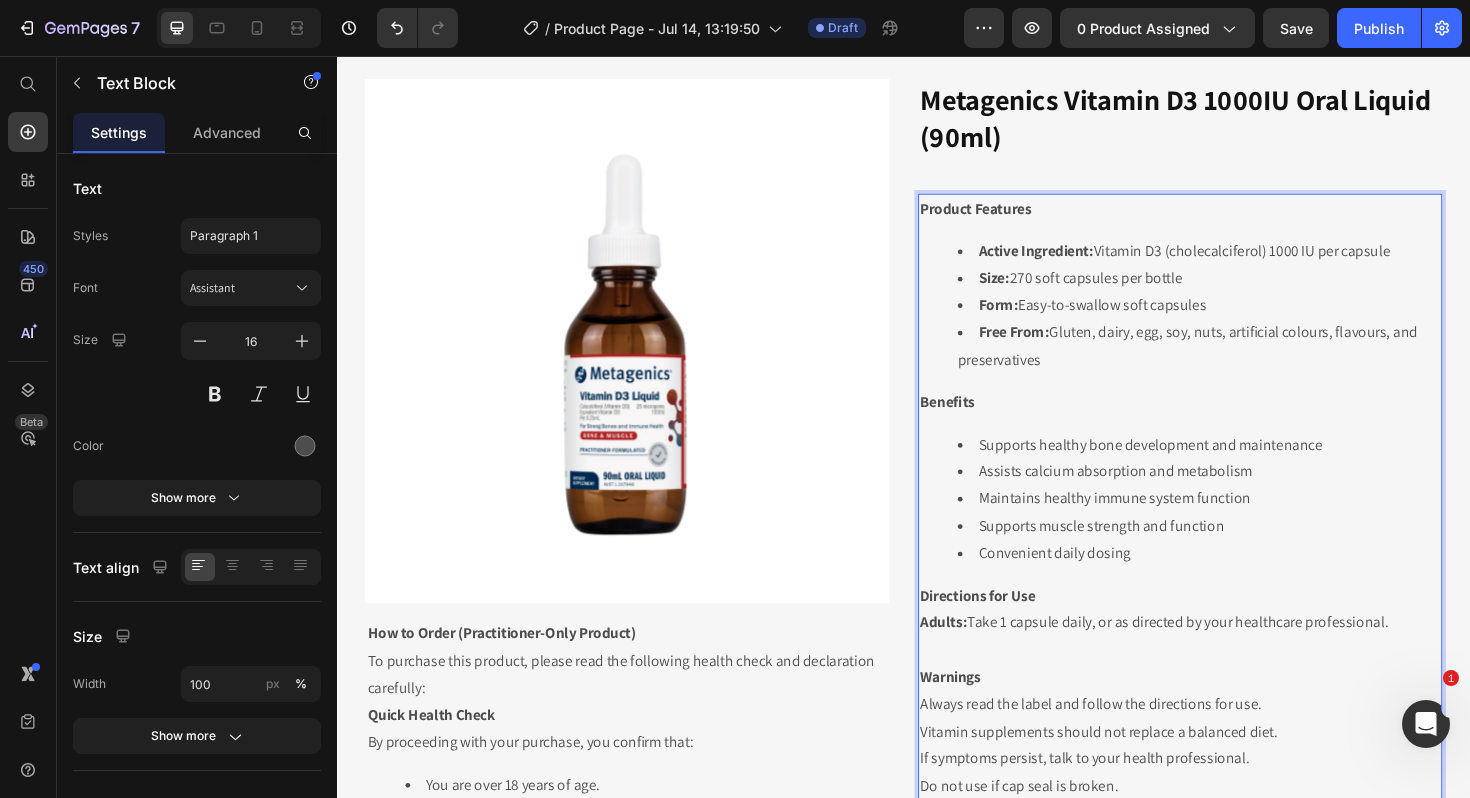 scroll, scrollTop: 80, scrollLeft: 0, axis: vertical 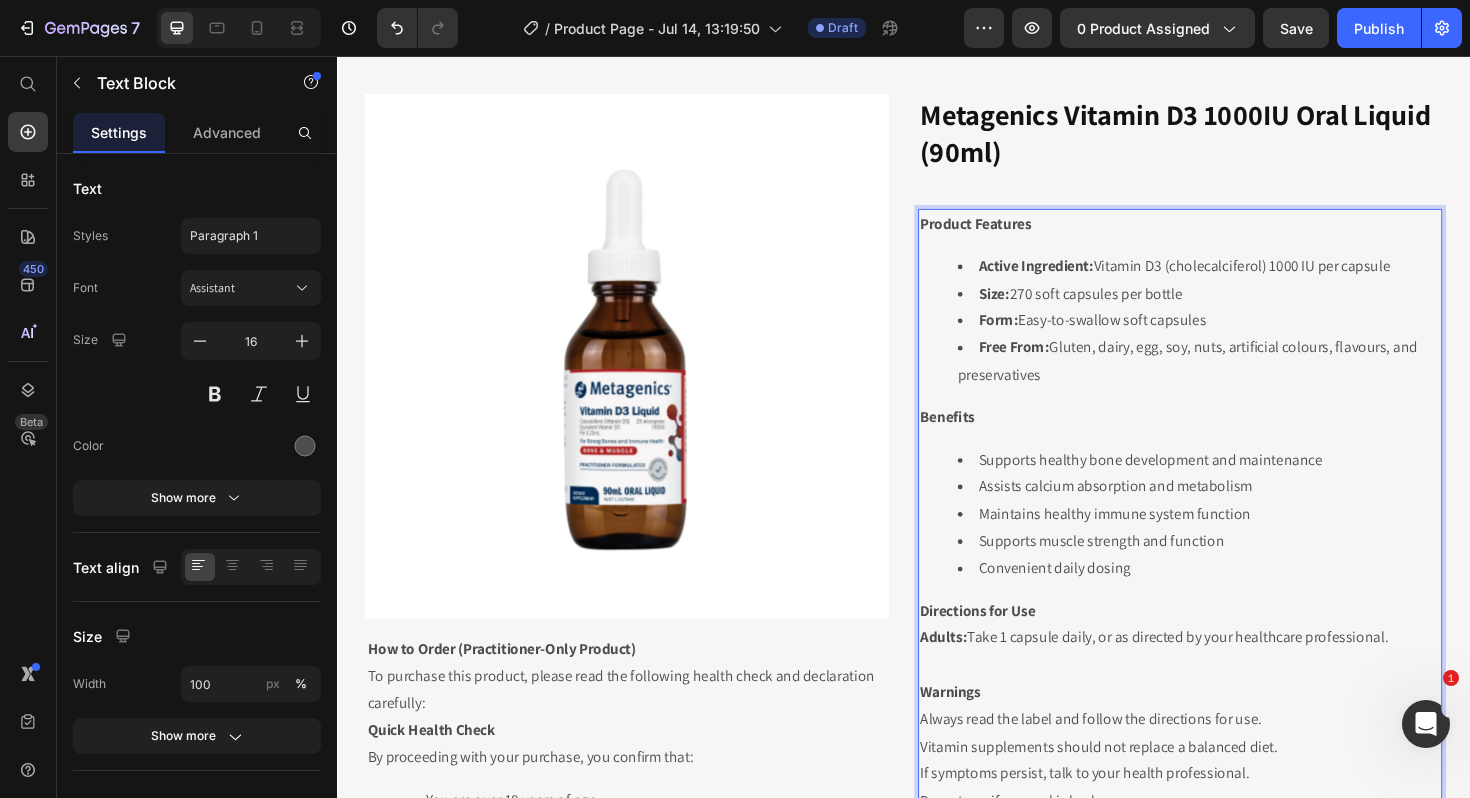 click on "Active Ingredient:  Vitamin D3 (cholecalciferol) 1000 IU per capsule" at bounding box center (1249, 279) 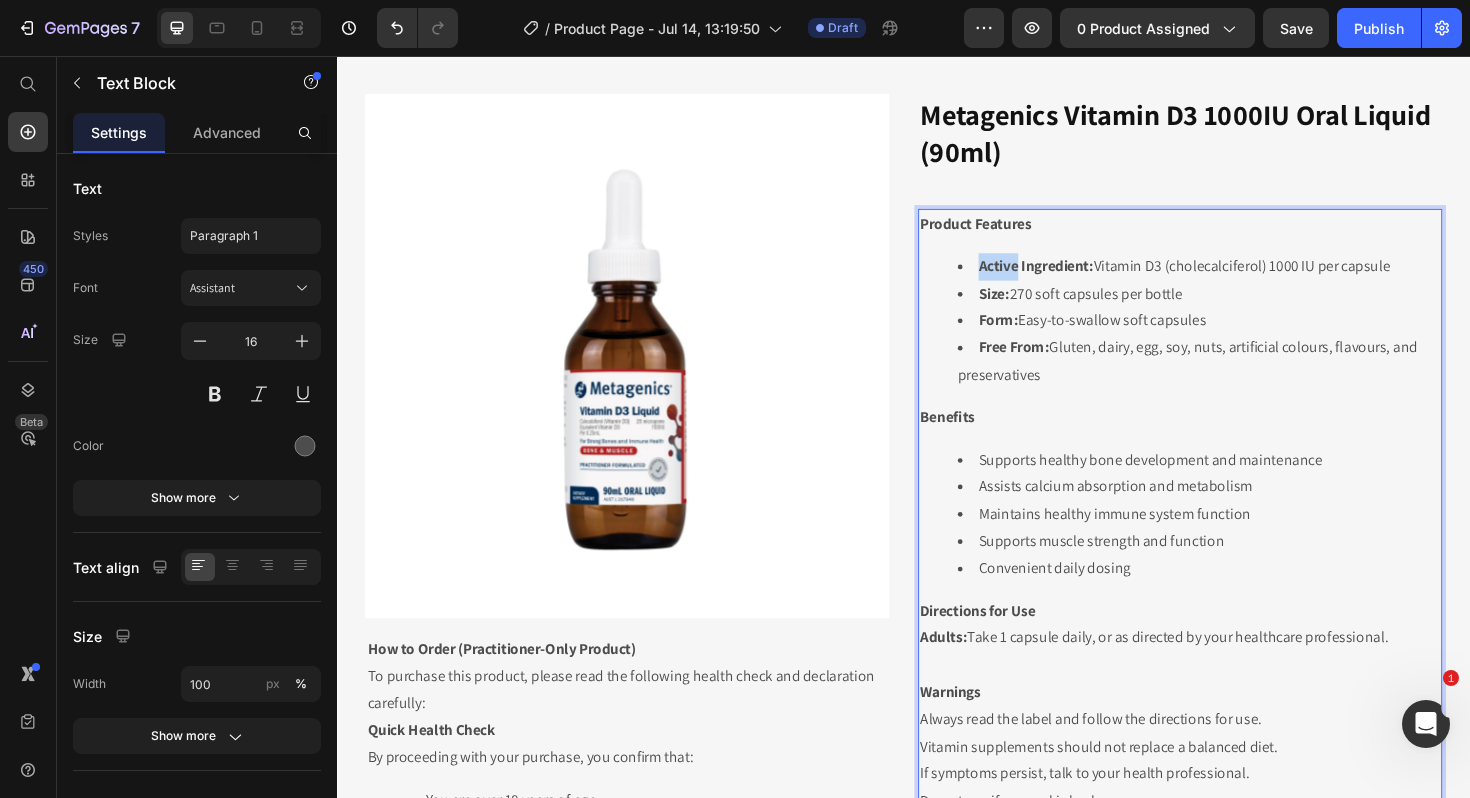click on "Active Ingredient:  Vitamin D3 (cholecalciferol) 1000 IU per capsule" at bounding box center (1249, 279) 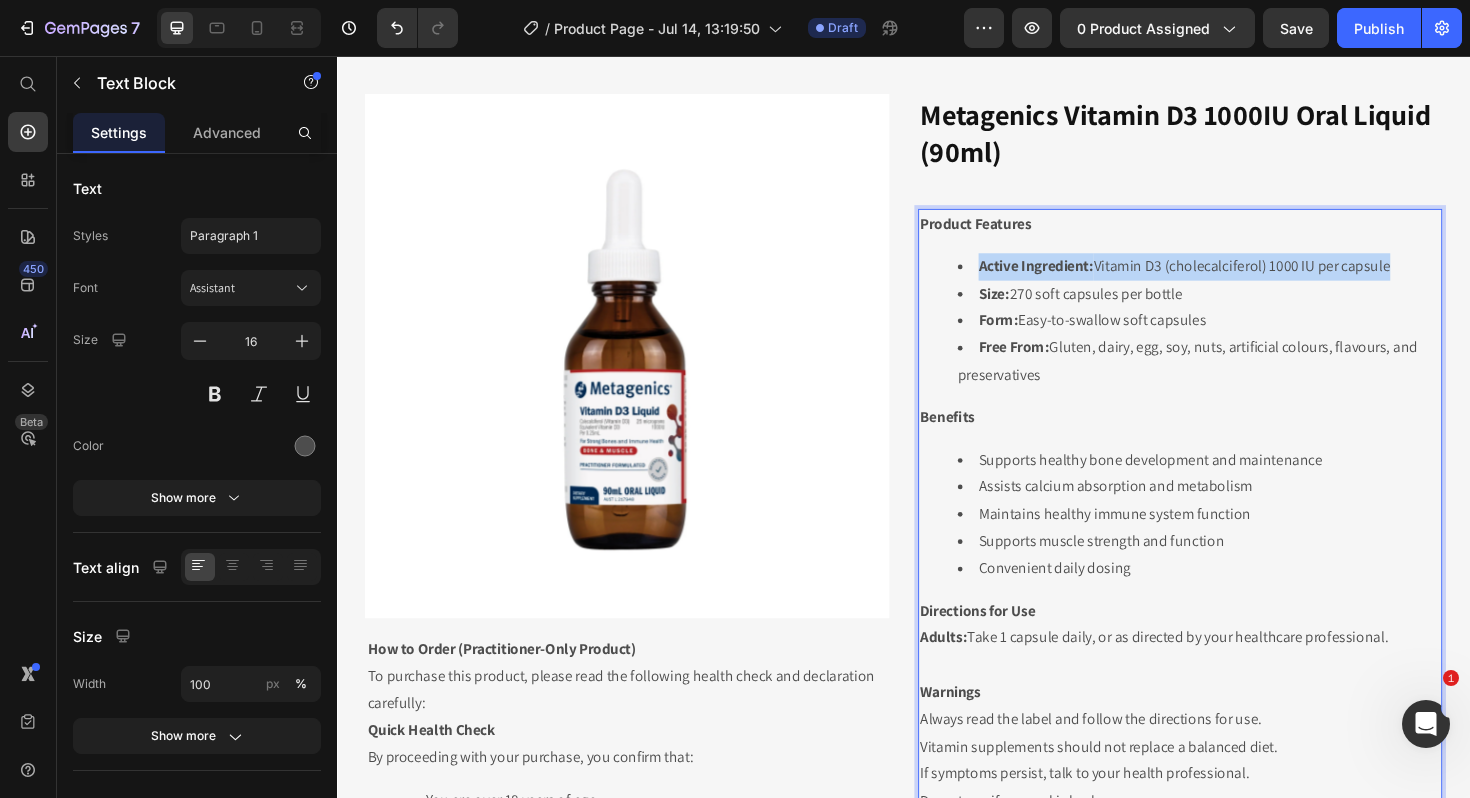 click on "Active Ingredient:  Vitamin D3 (cholecalciferol) 1000 IU per capsule" at bounding box center [1249, 279] 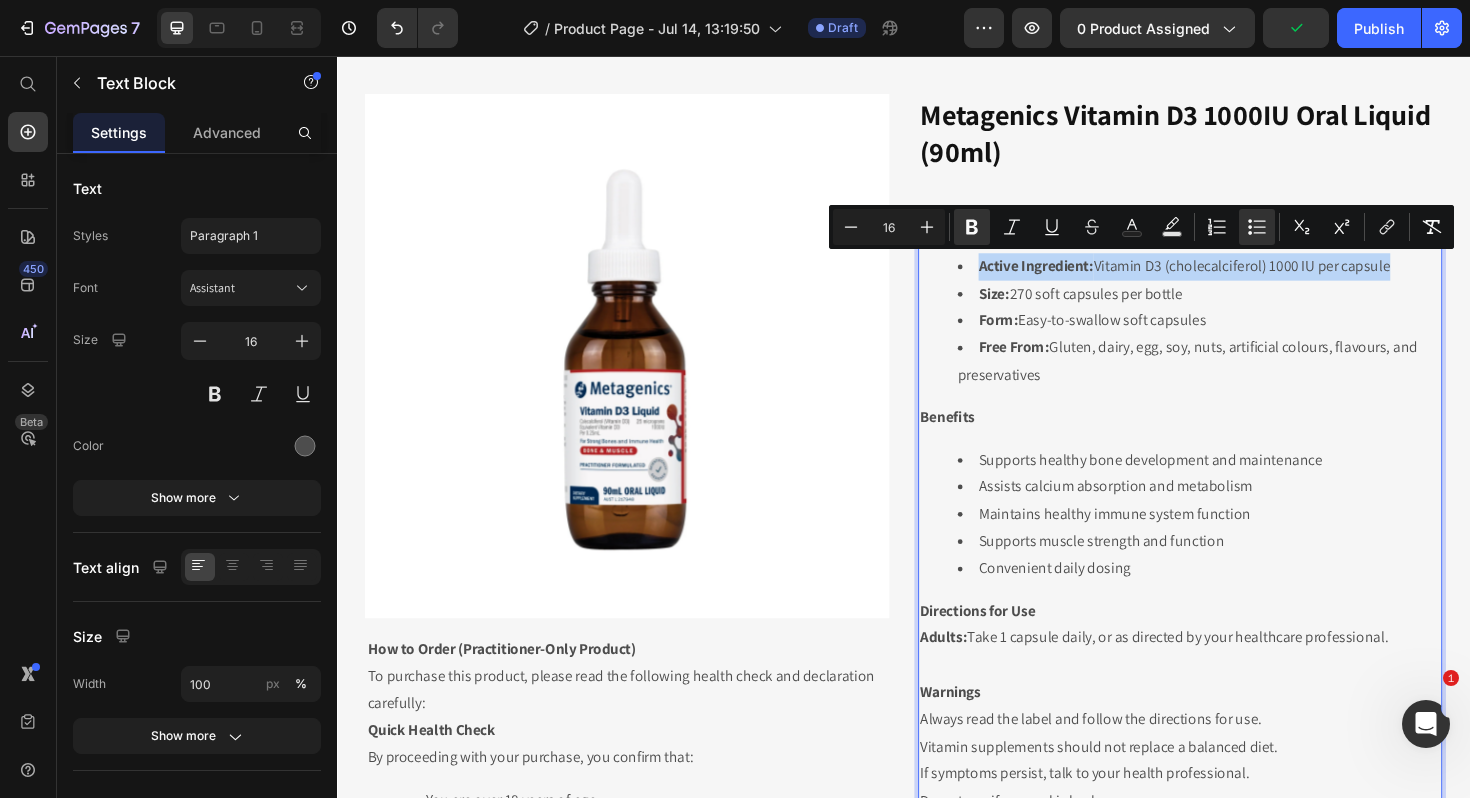 click on "Active Ingredient:  Vitamin D3 (cholecalciferol) 1000 IU per capsule" at bounding box center [1249, 279] 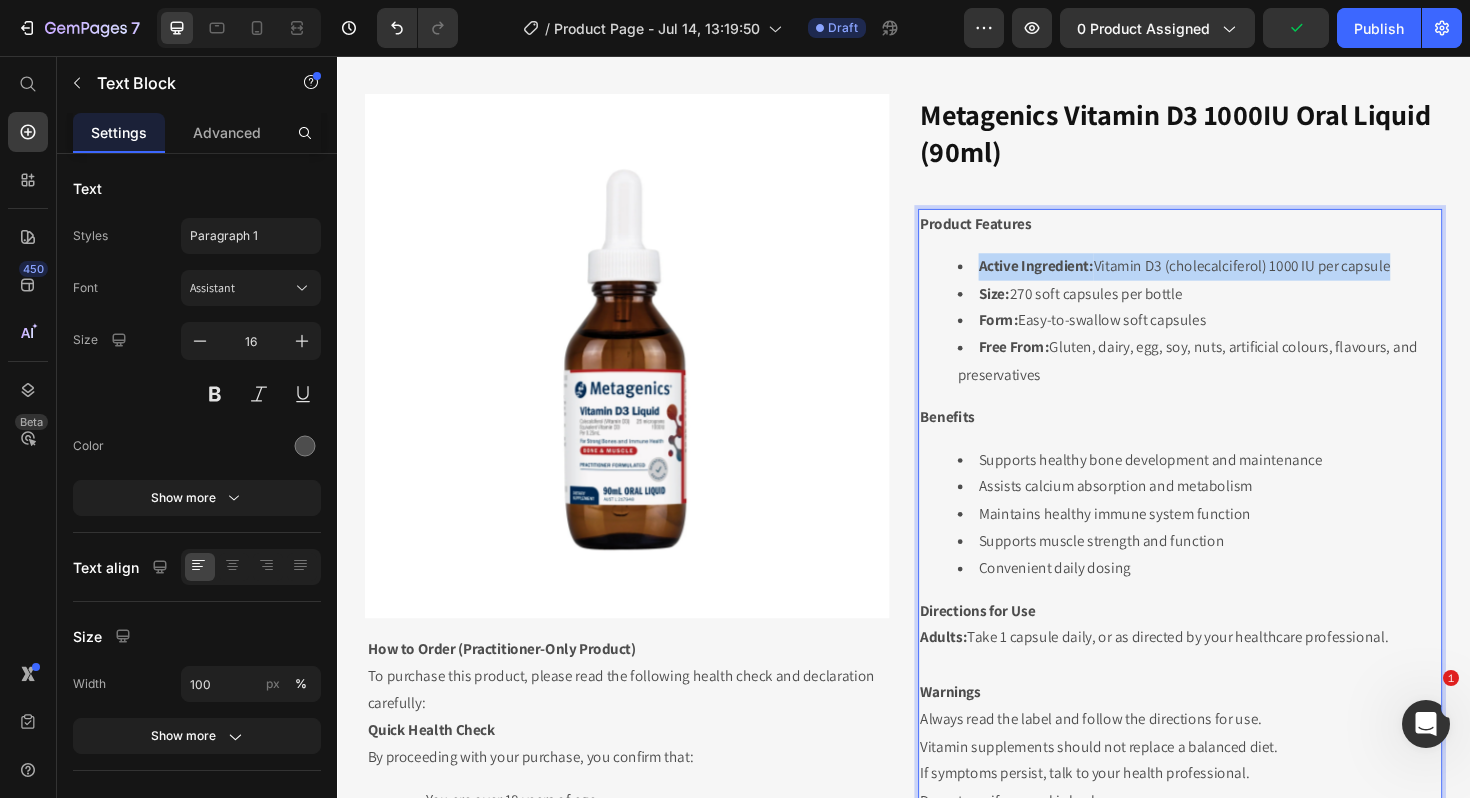 drag, startPoint x: 1014, startPoint y: 278, endPoint x: 1139, endPoint y: 390, distance: 167.83623 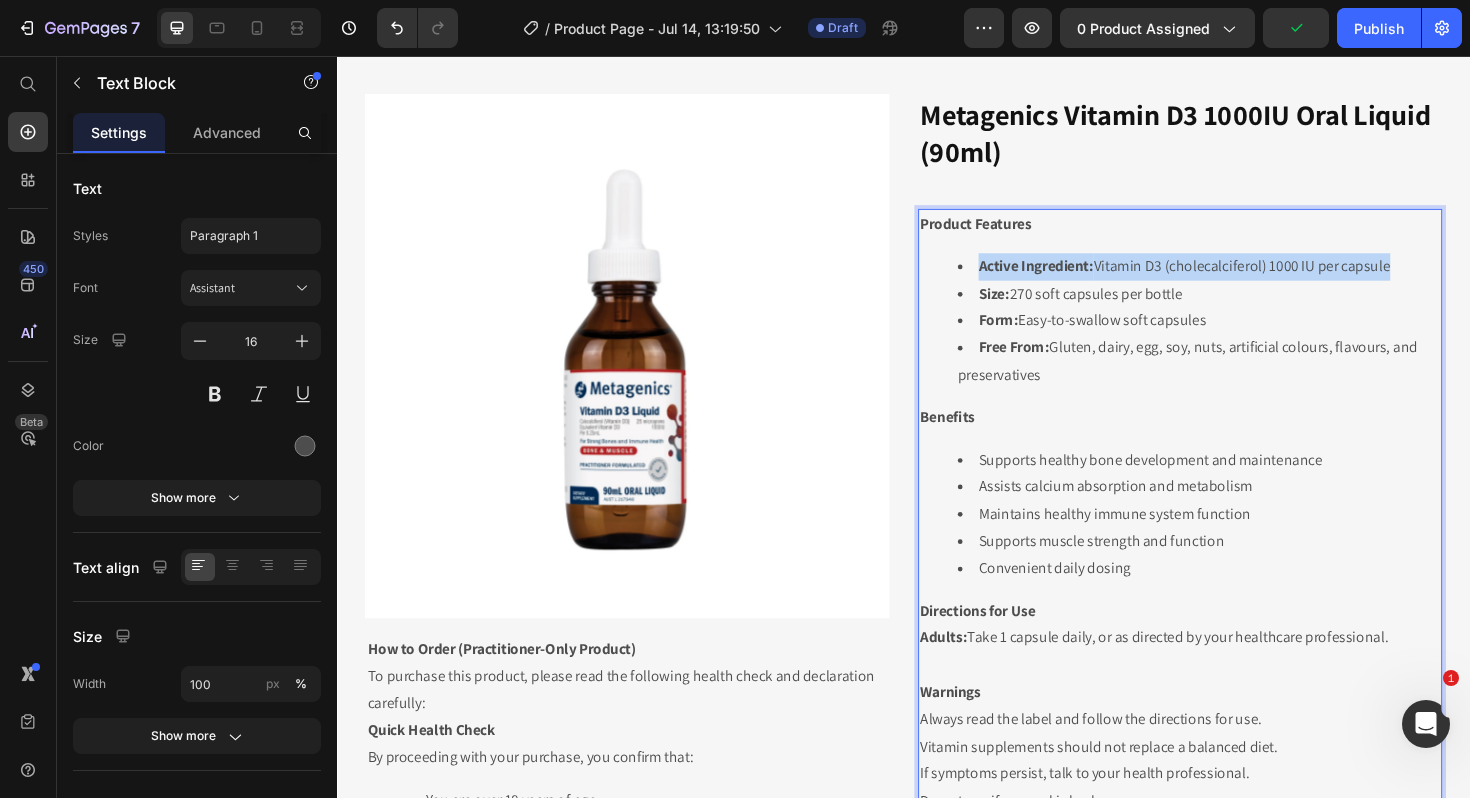 click on "Active Ingredient:  Vitamin D3 (cholecalciferol) 1000 IU per capsule Size:  270 soft capsules per bottle Form:  Easy-to-swallow soft capsules Free From:  Gluten, dairy, egg, soy, nuts, artificial colours, flavours, and preservatives" at bounding box center [1229, 337] 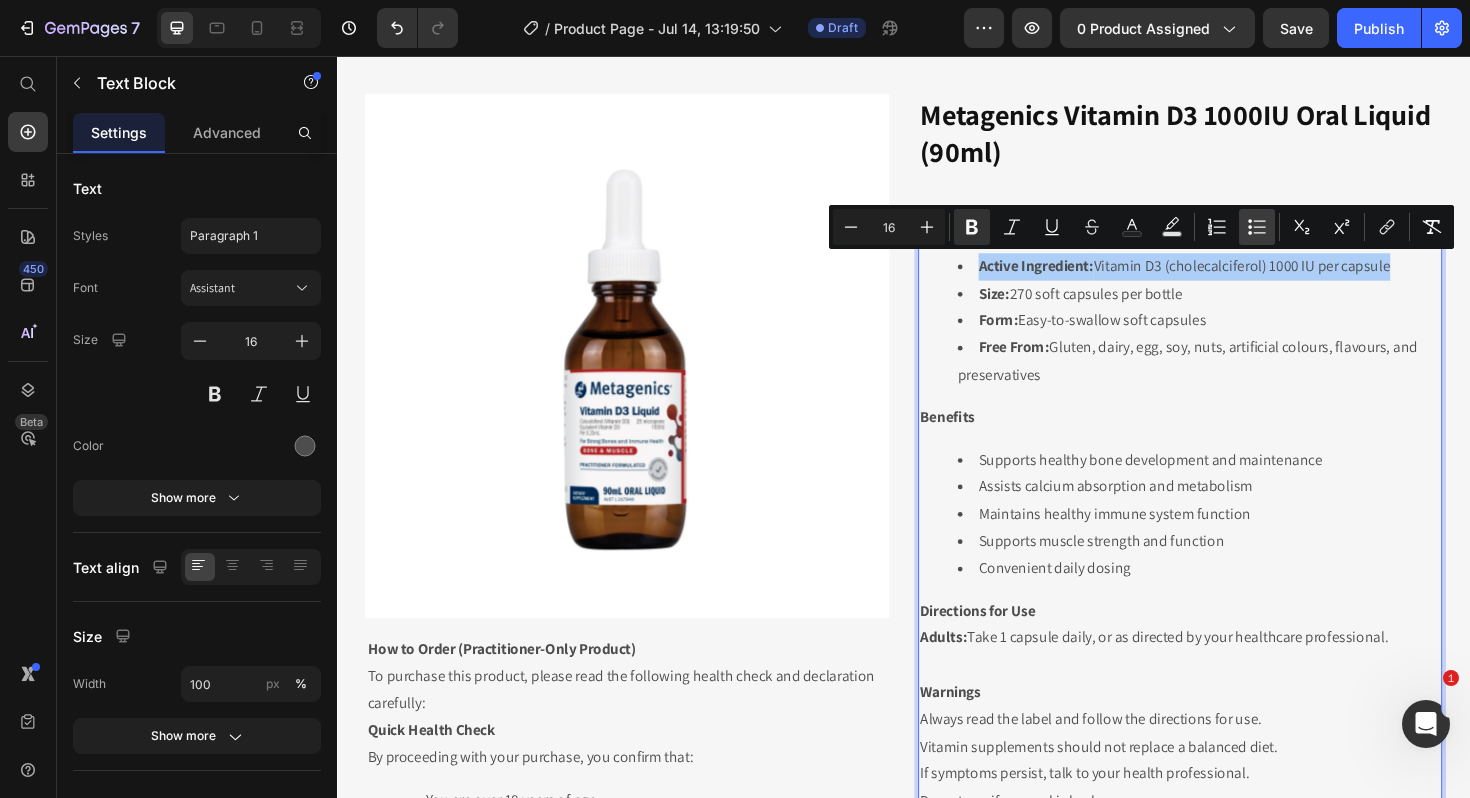 click 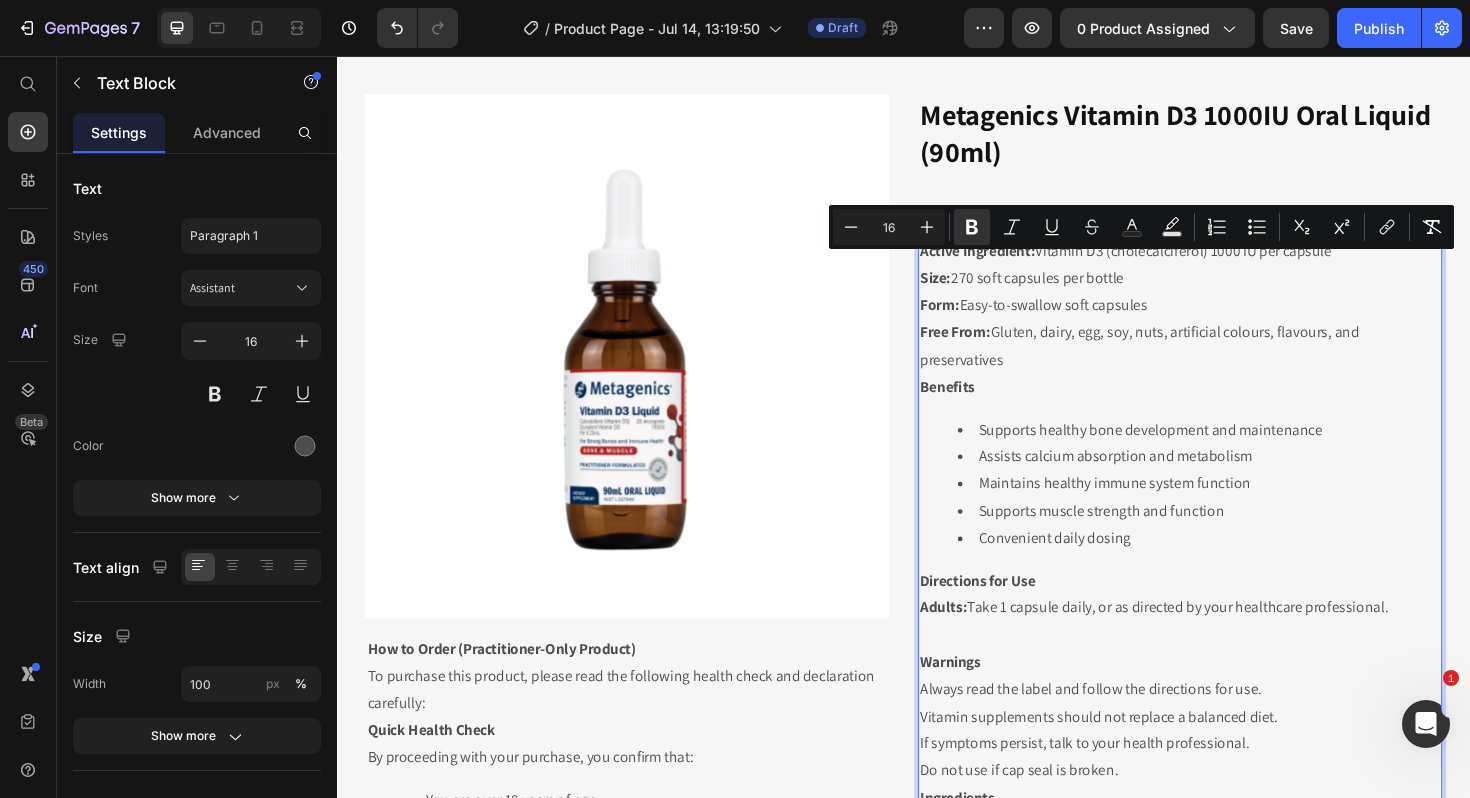 click on "Free From:  Gluten, dairy, egg, soy, nuts, artificial colours, flavours, and preservatives" at bounding box center [1229, 364] 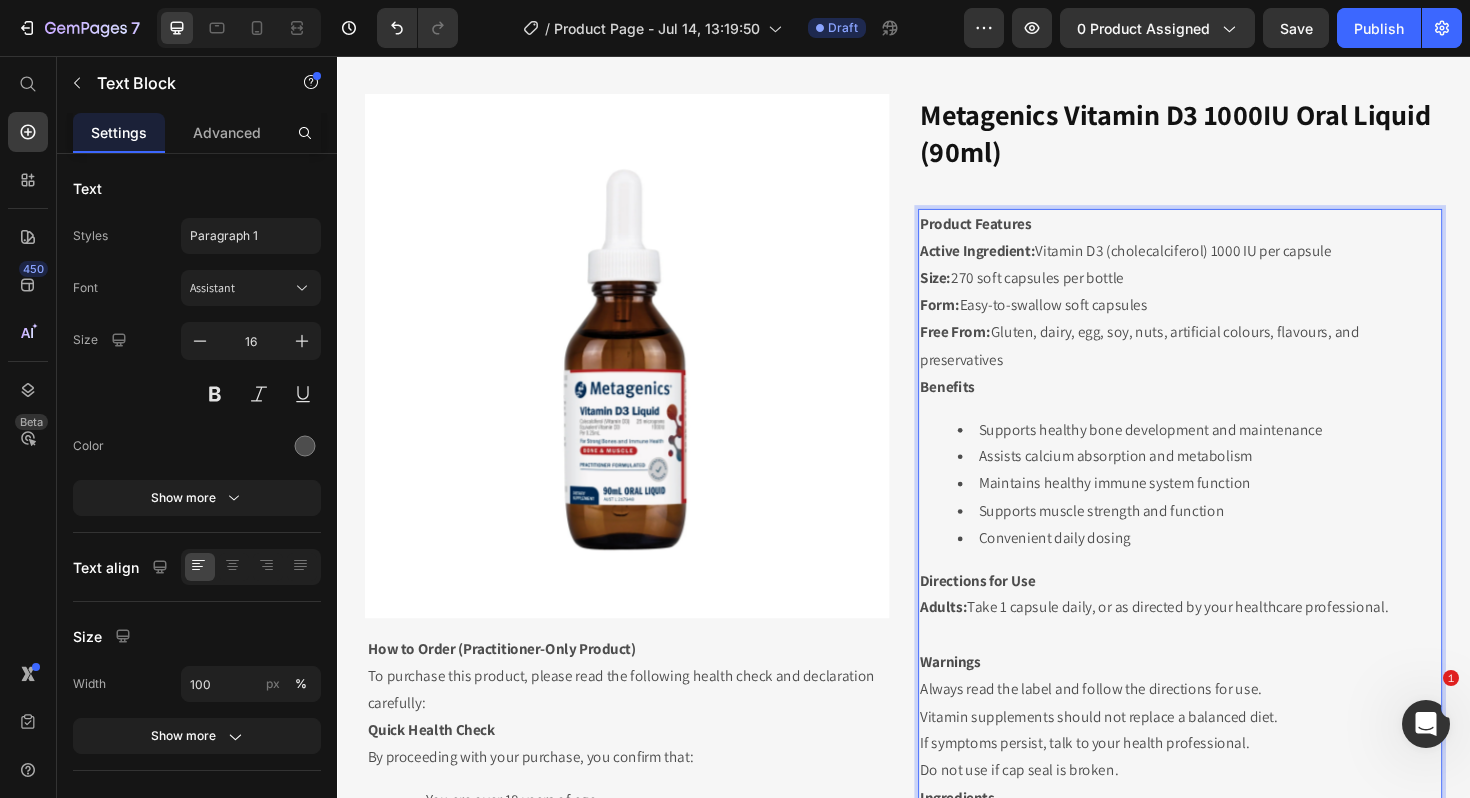 click on "Product Features" at bounding box center (1229, 234) 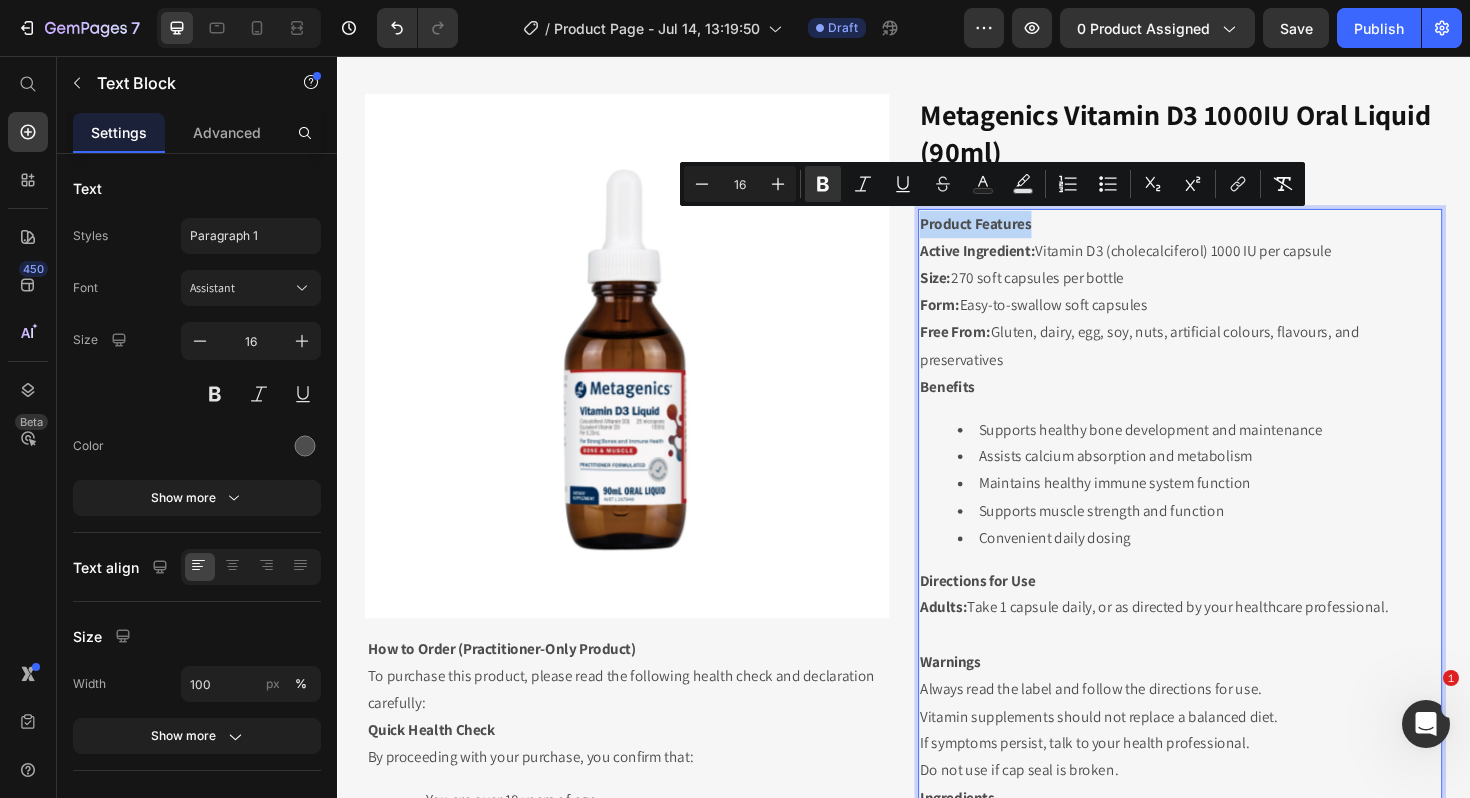 drag, startPoint x: 1095, startPoint y: 232, endPoint x: 957, endPoint y: 233, distance: 138.00362 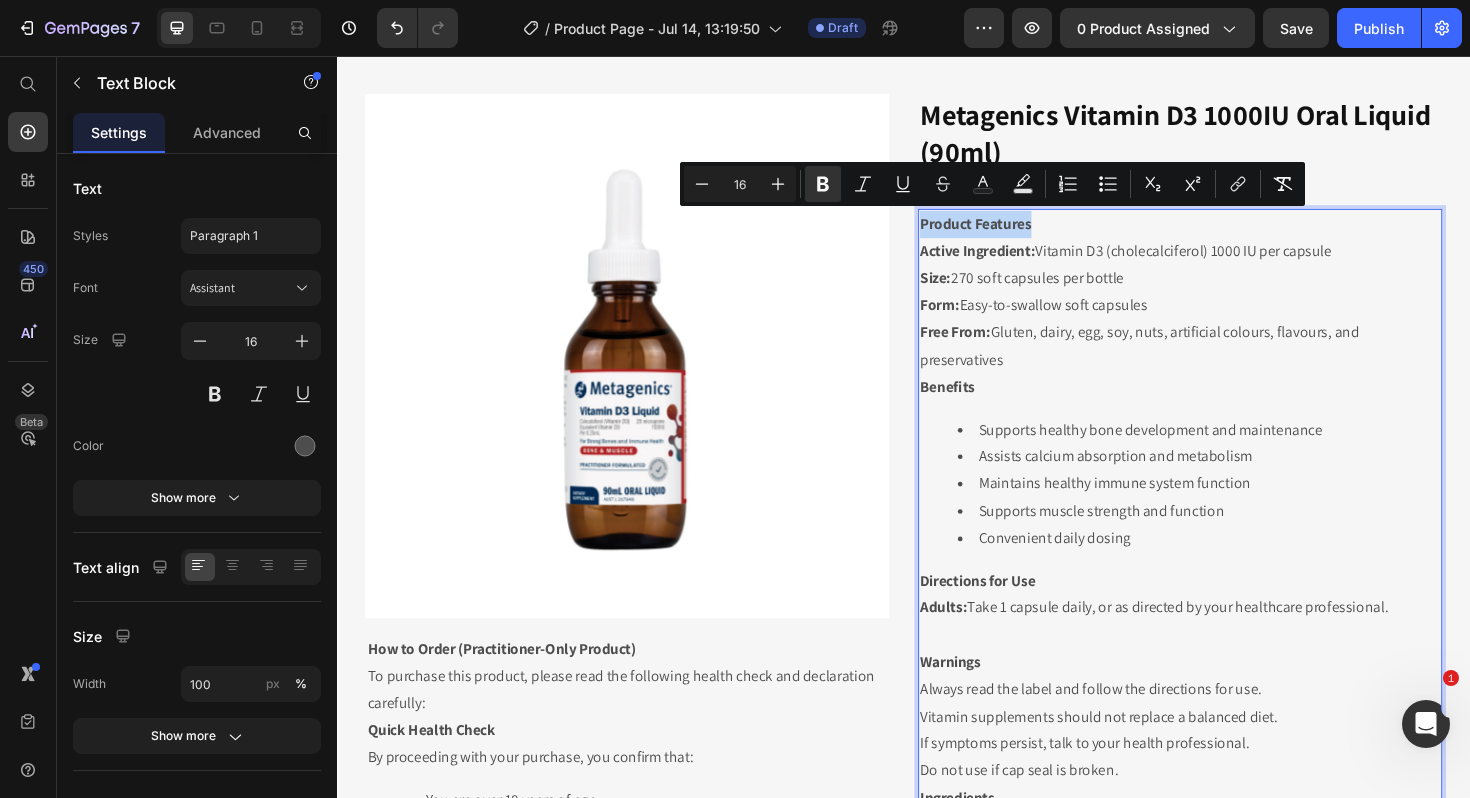 click on "Product Features" at bounding box center (1229, 234) 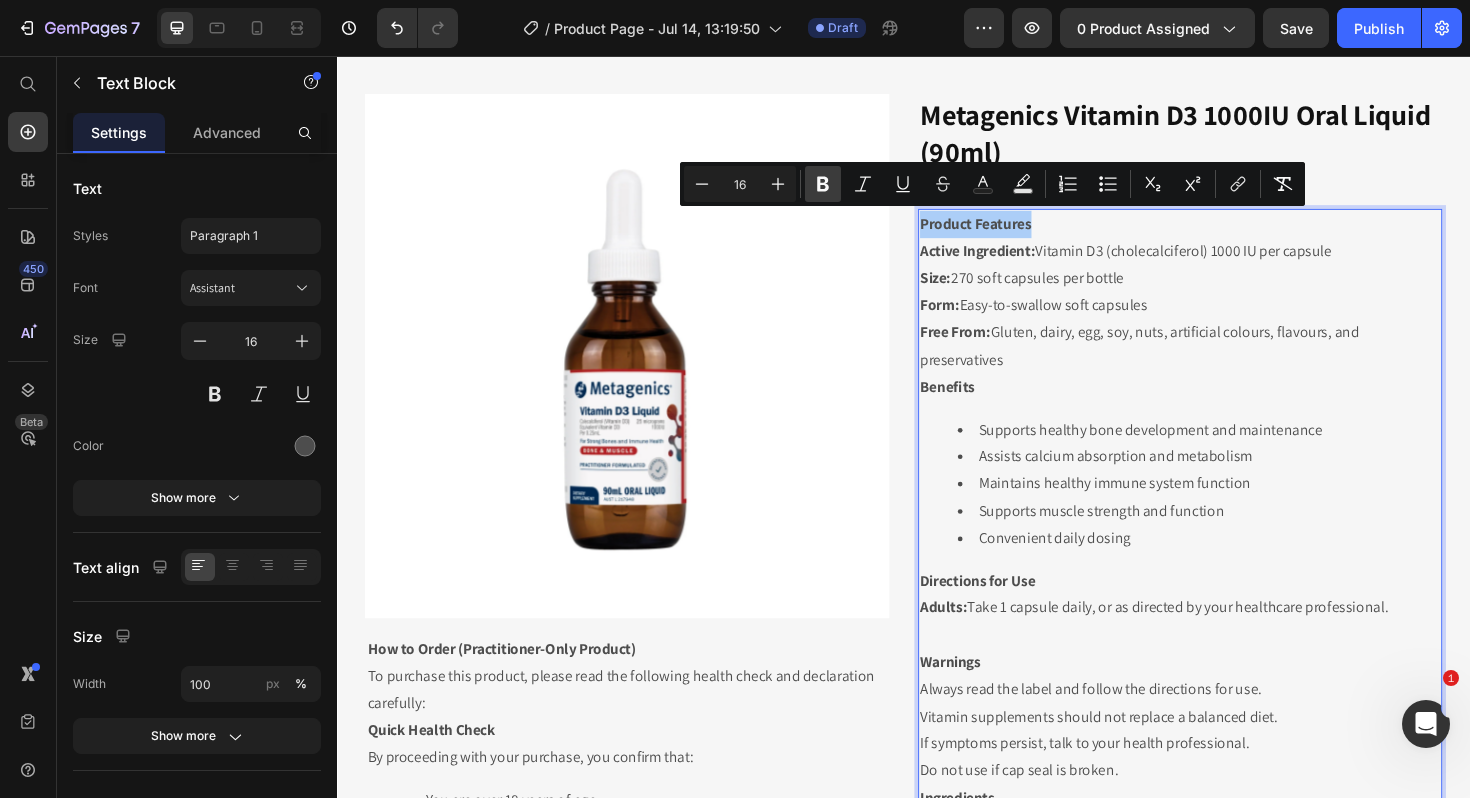 click 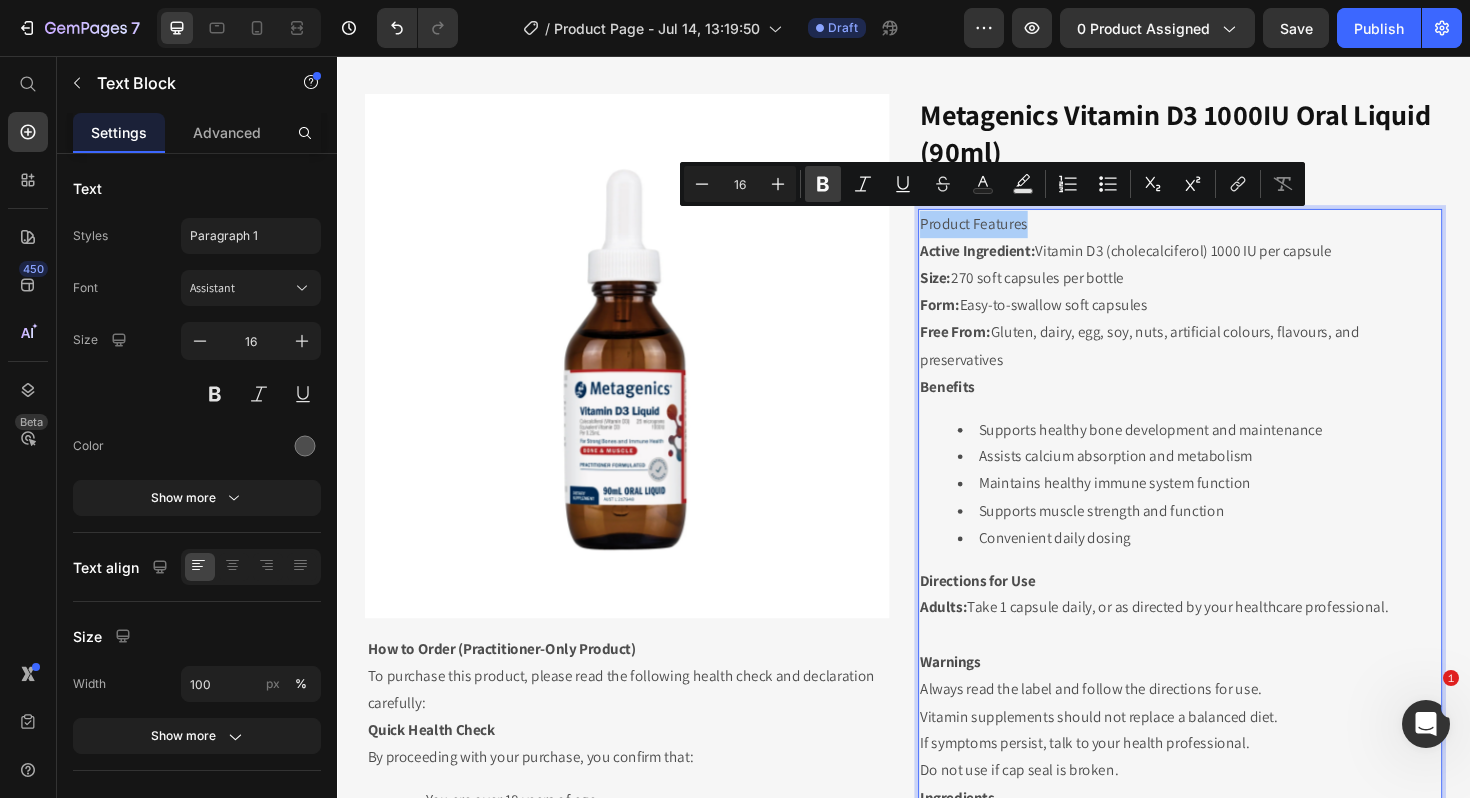click 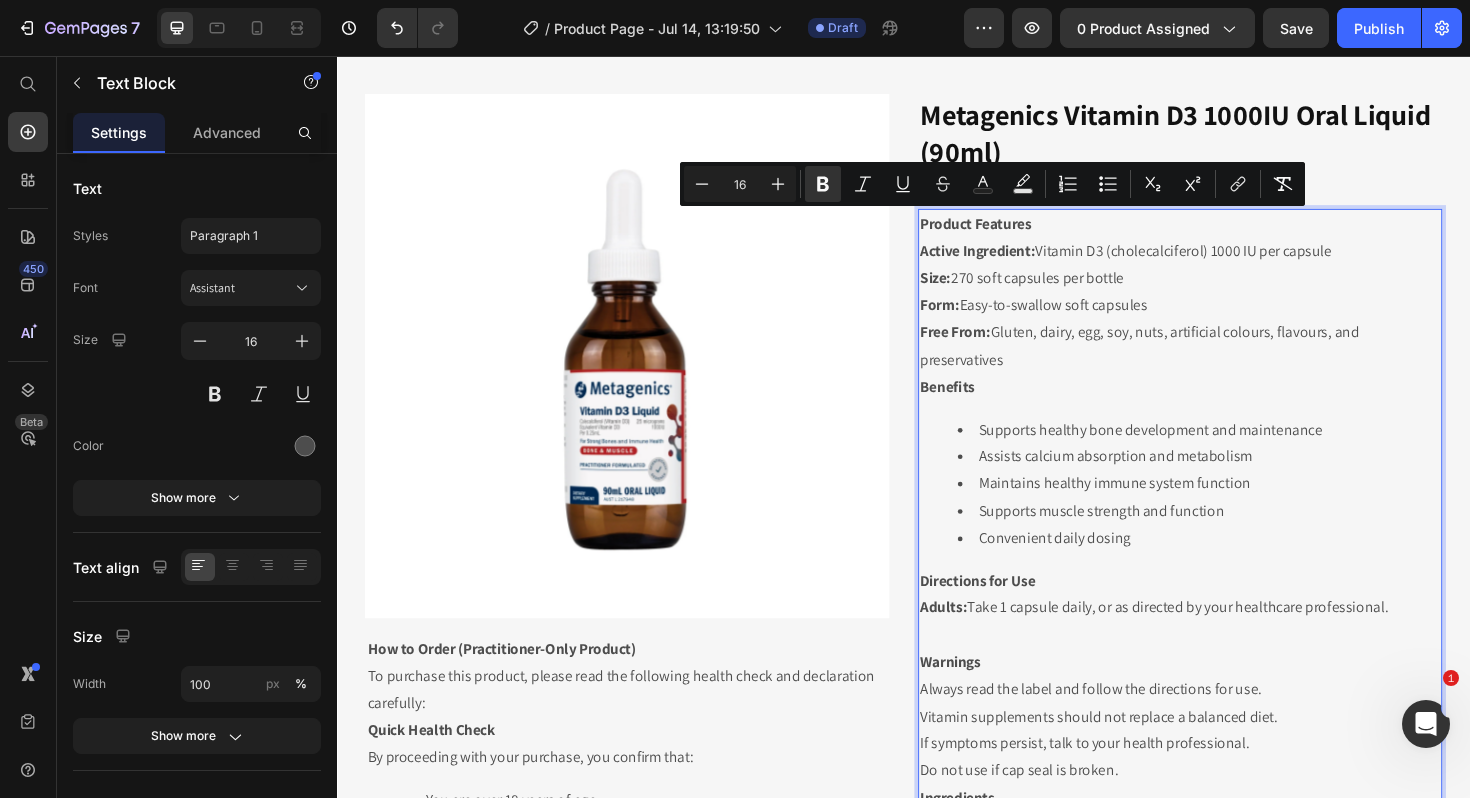 click on "Product Features" at bounding box center (1229, 234) 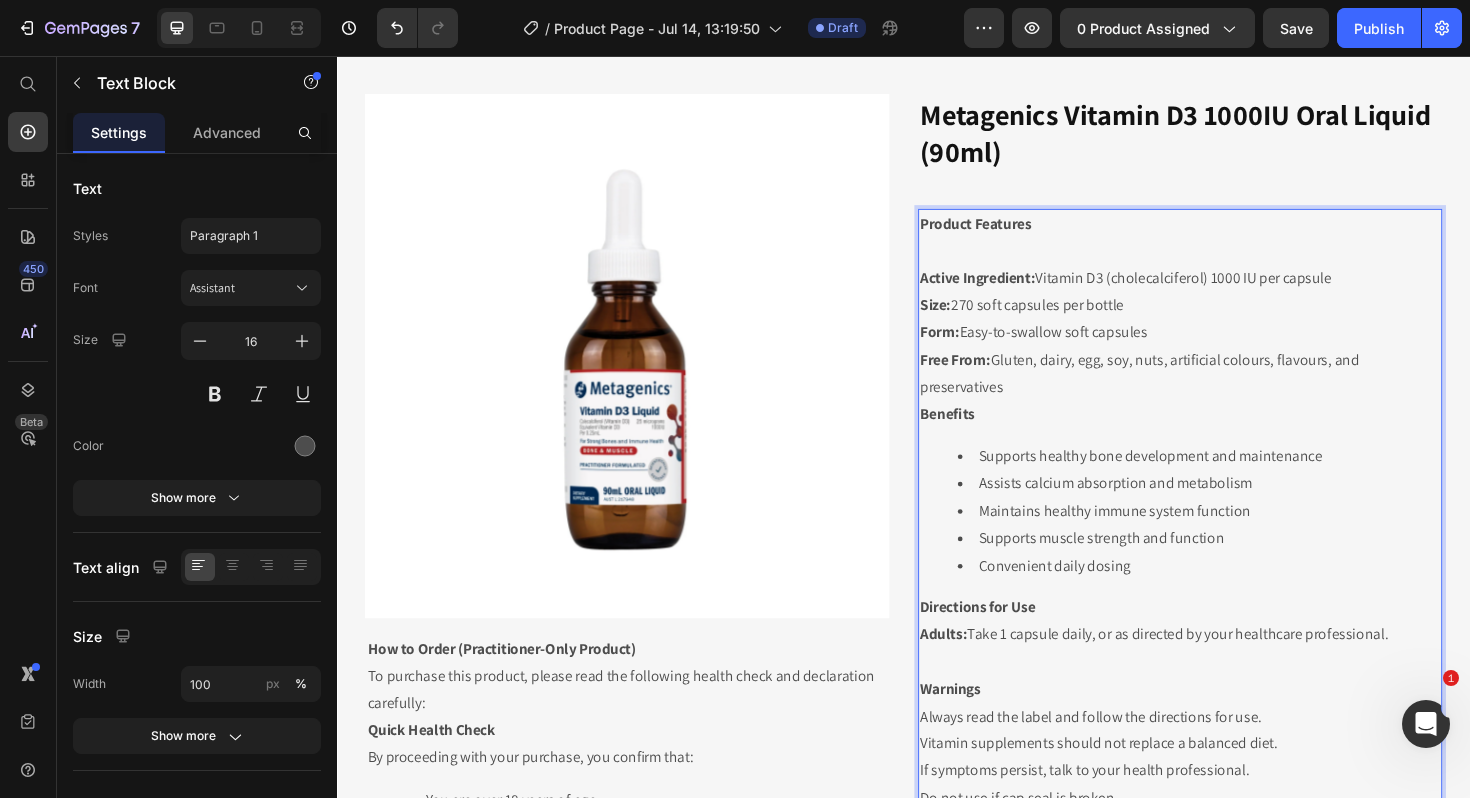 click on "Free From:  Gluten, dairy, egg, soy, nuts, artificial colours, flavours, and preservatives" at bounding box center [1229, 393] 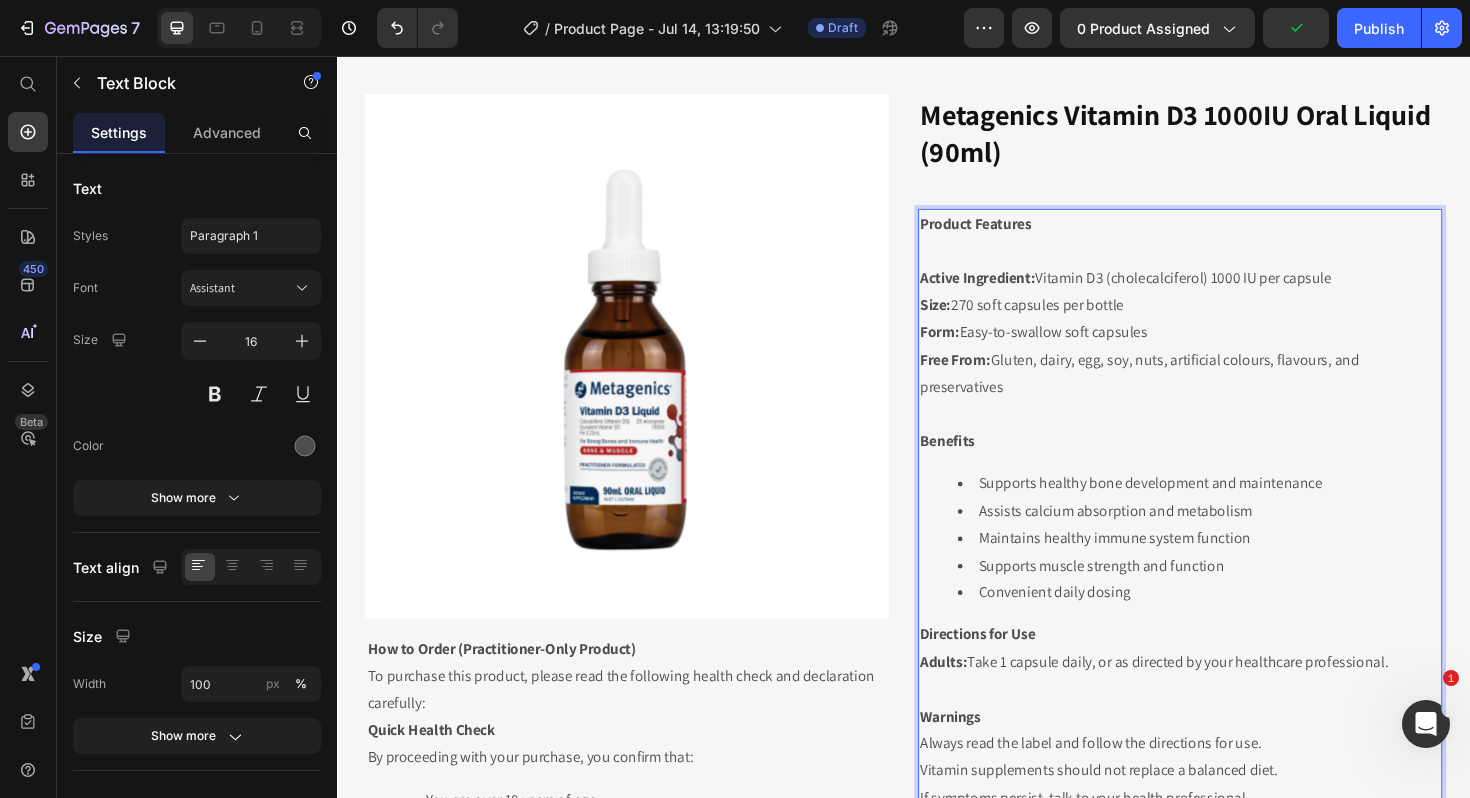 scroll, scrollTop: 238, scrollLeft: 0, axis: vertical 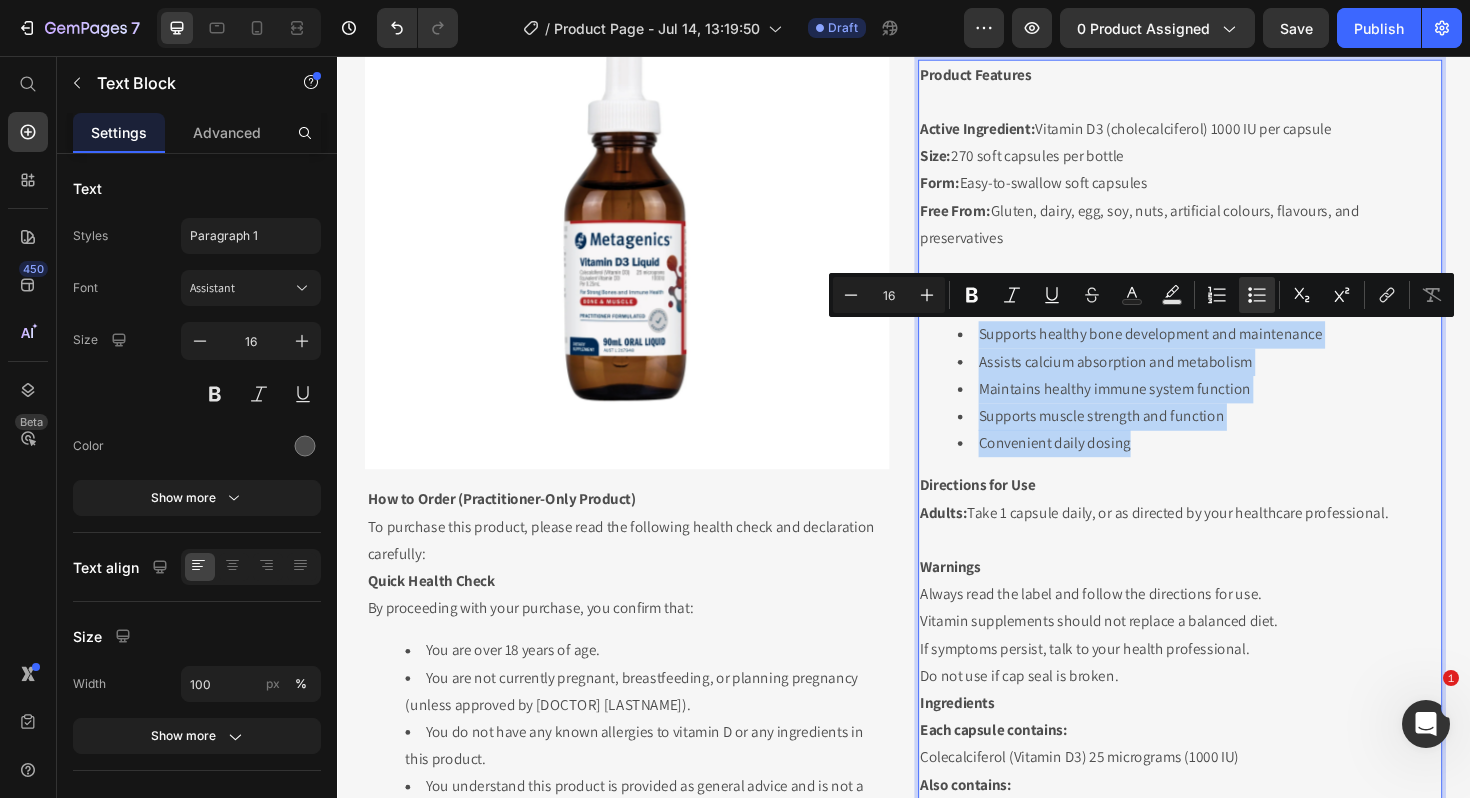 drag, startPoint x: 1012, startPoint y: 352, endPoint x: 1227, endPoint y: 491, distance: 256.01953 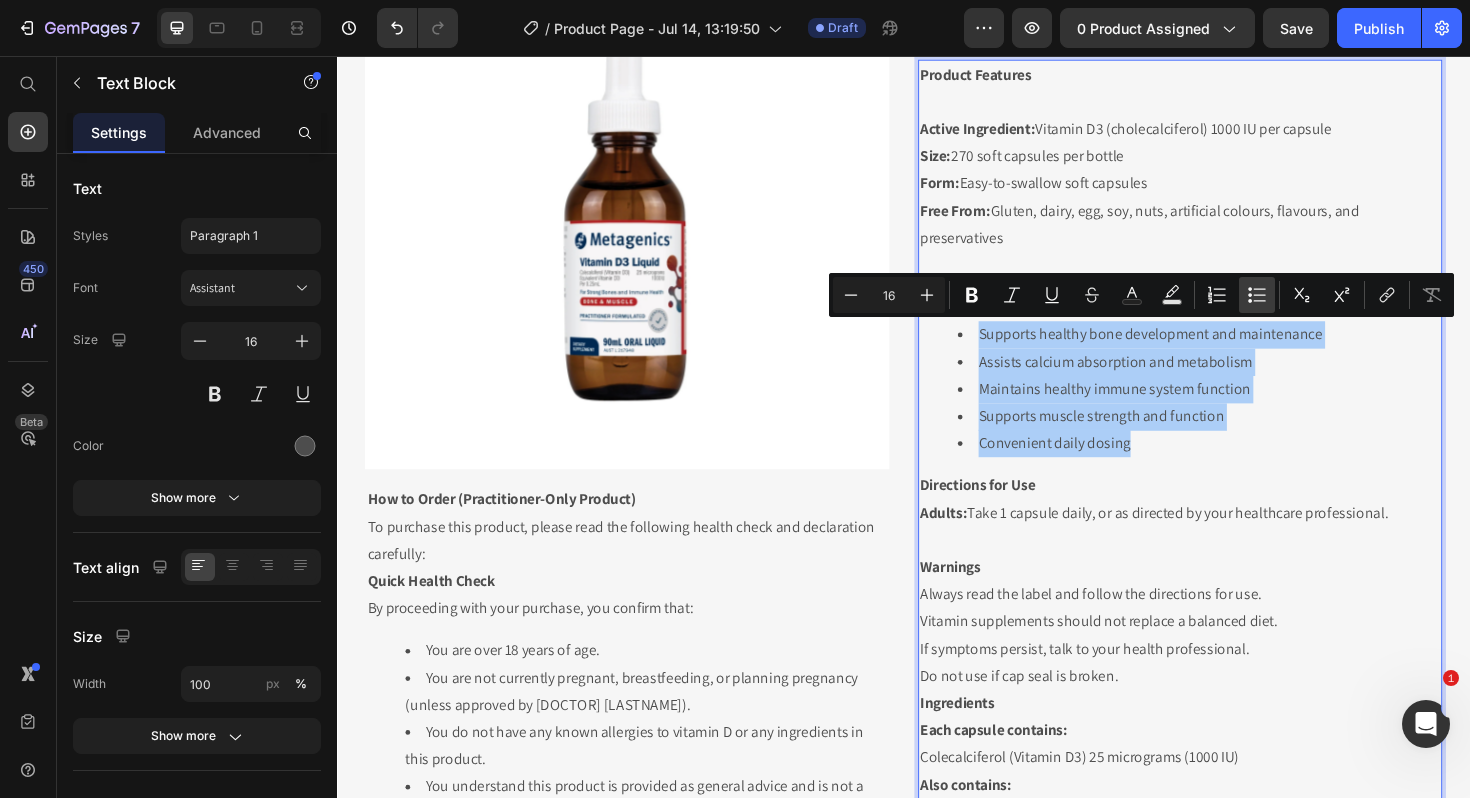 click 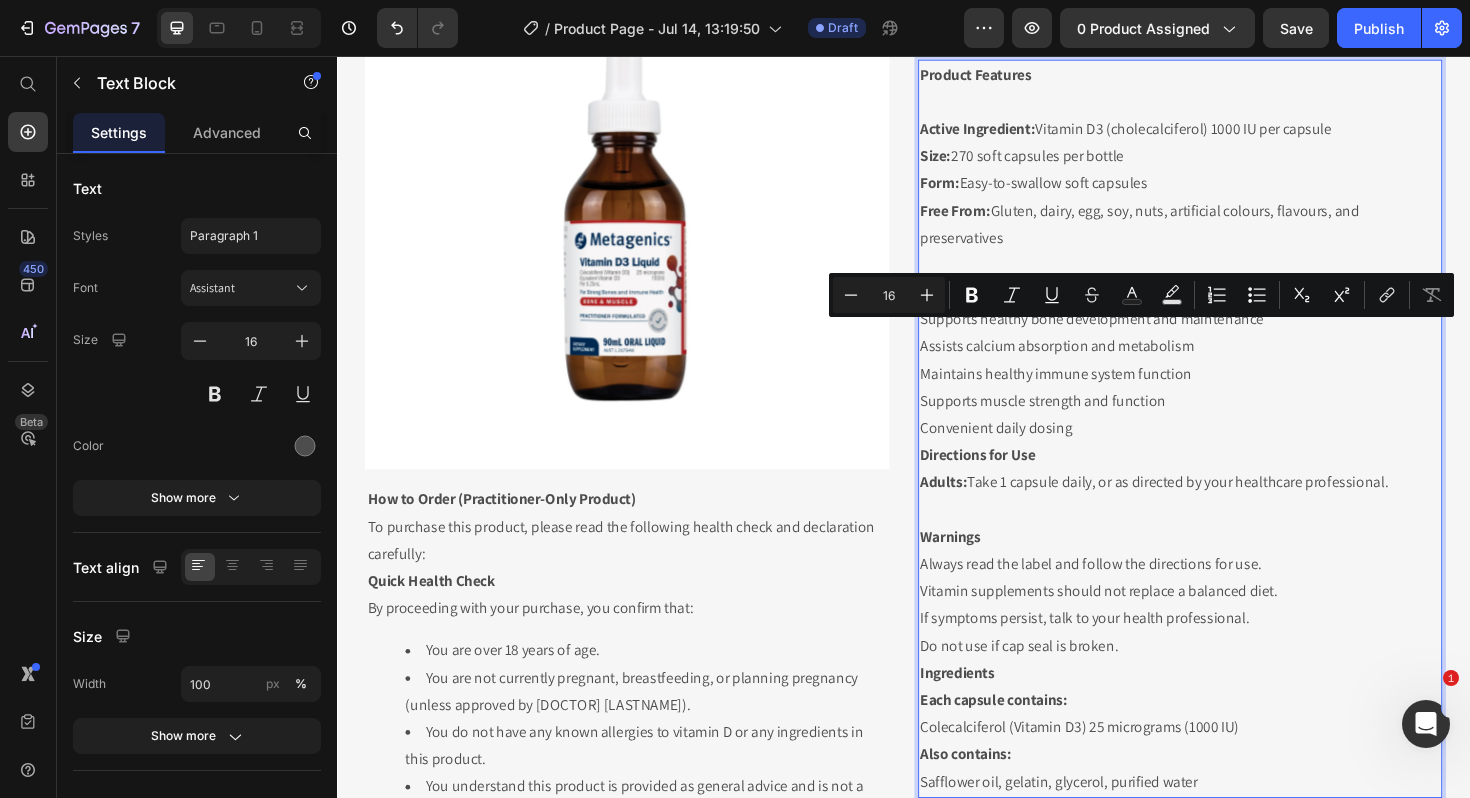 click on "Convenient daily dosing" at bounding box center (1229, 450) 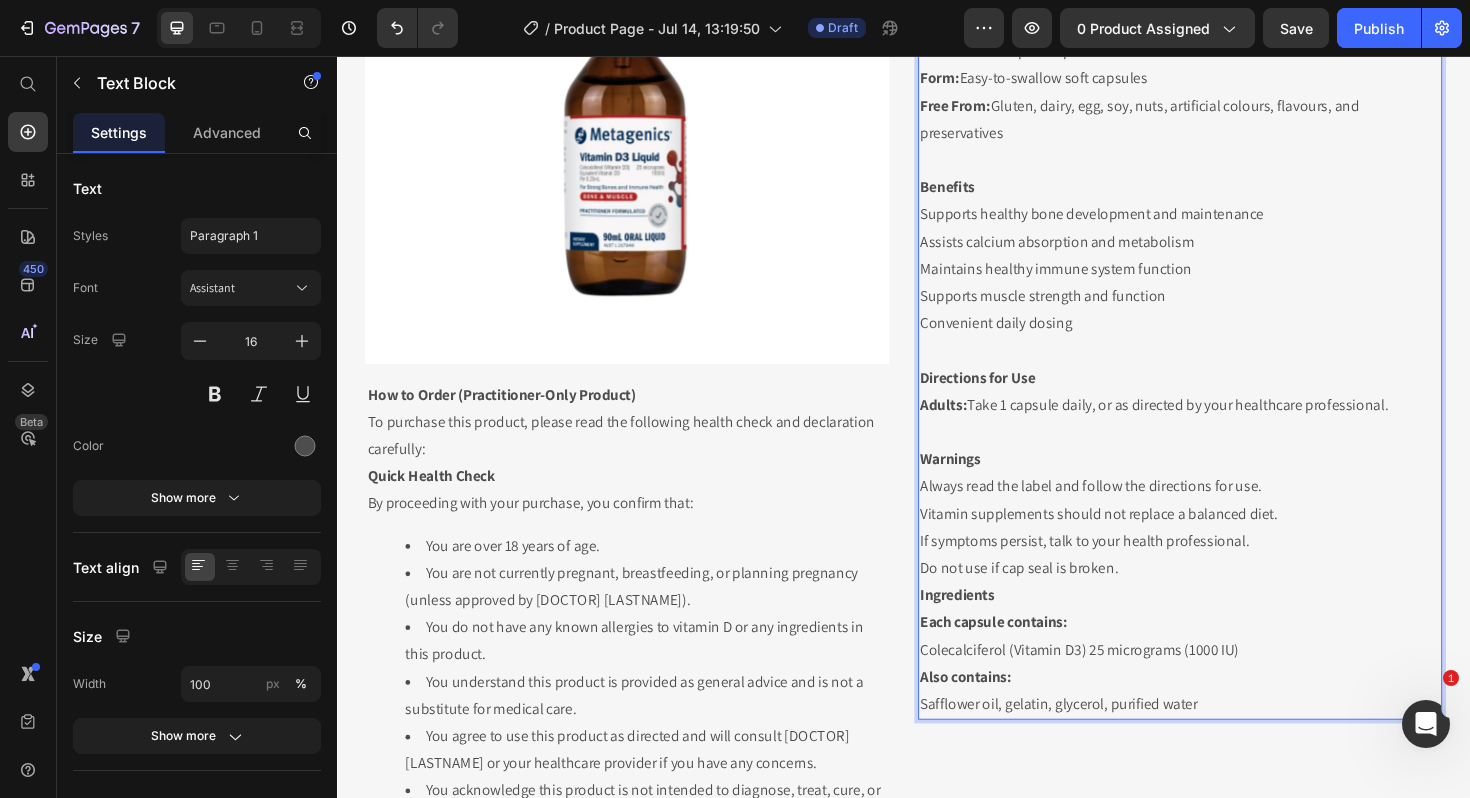 scroll, scrollTop: 348, scrollLeft: 0, axis: vertical 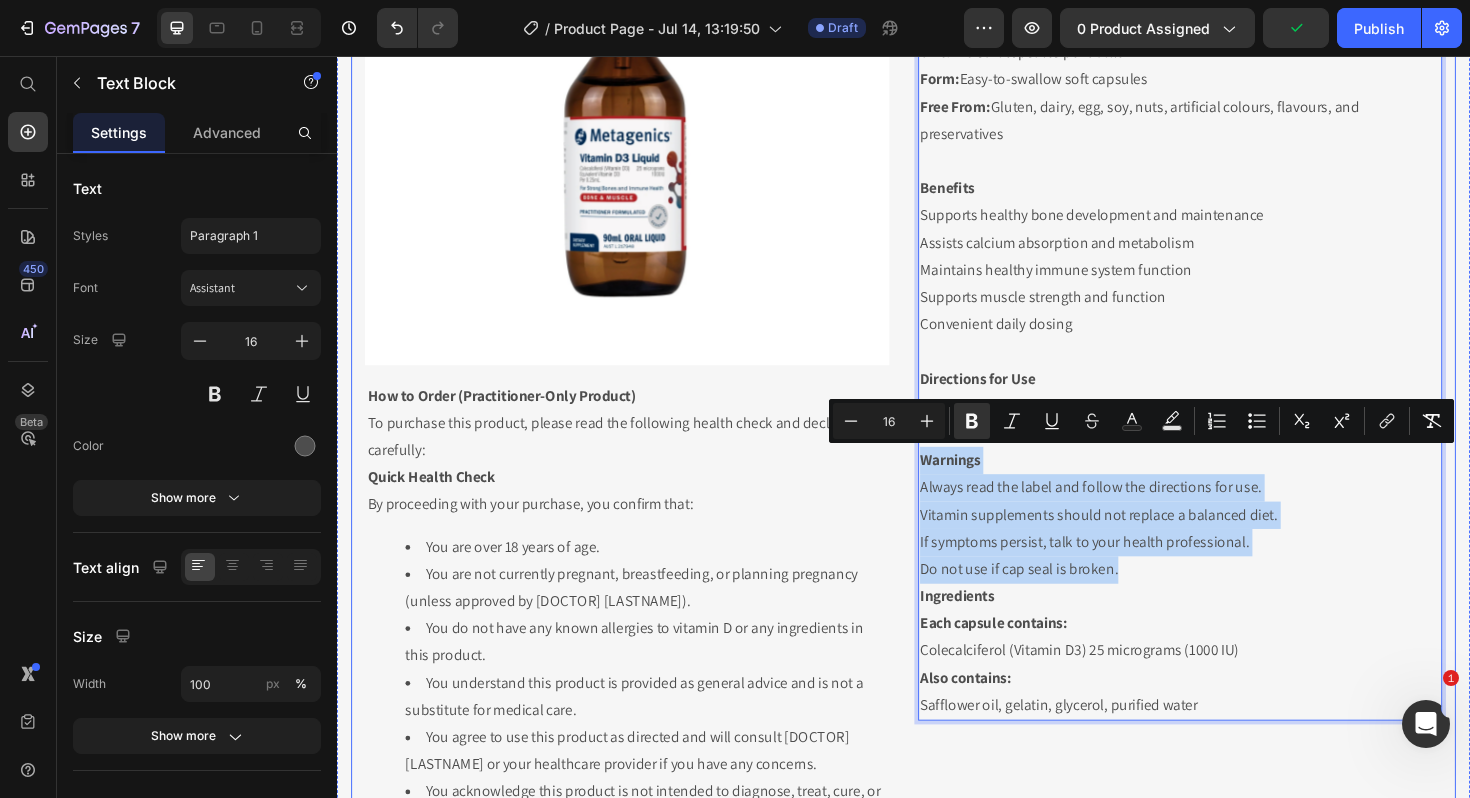 drag, startPoint x: 1164, startPoint y: 605, endPoint x: 950, endPoint y: 494, distance: 241.07468 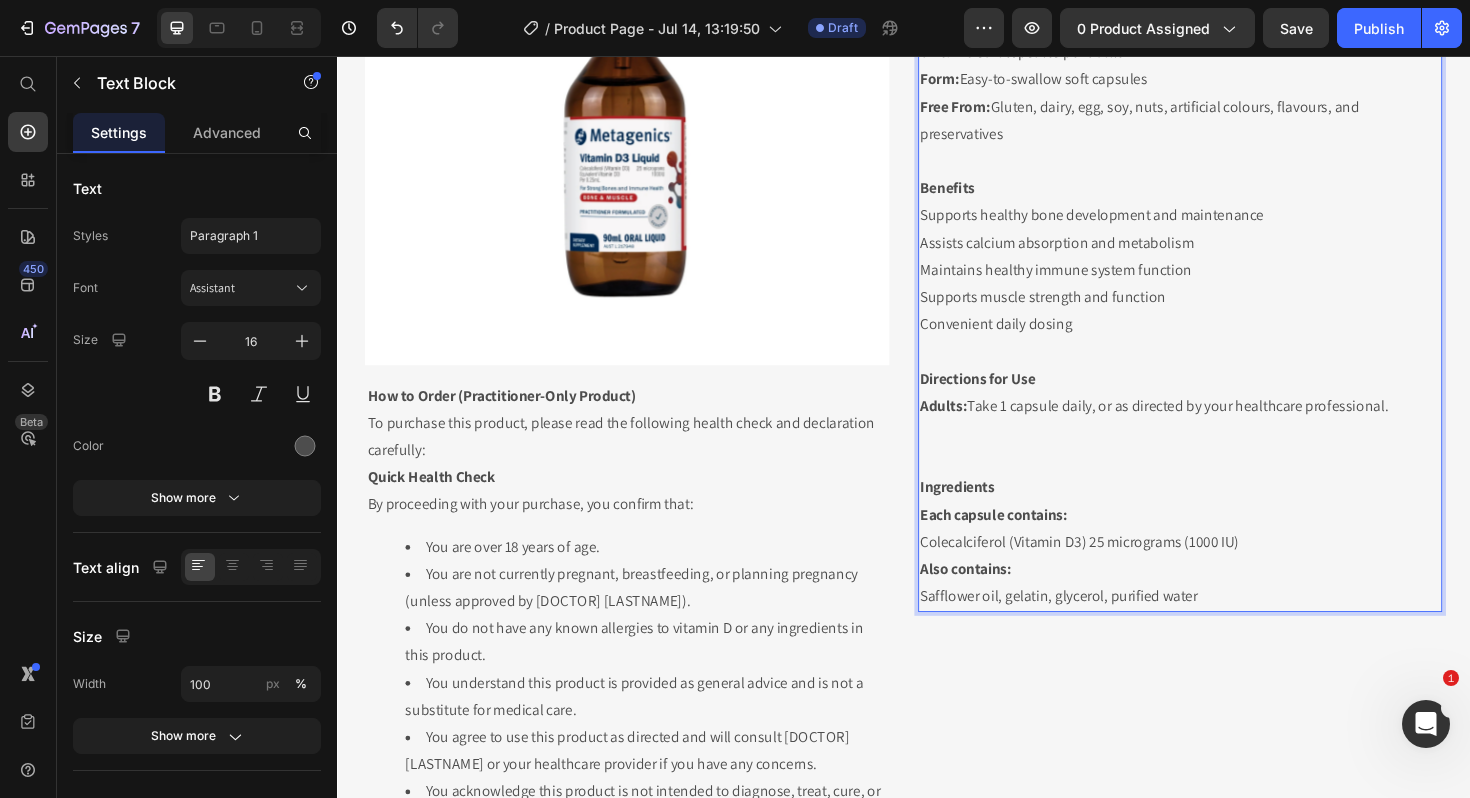 click on "Ingredients" at bounding box center (993, 512) 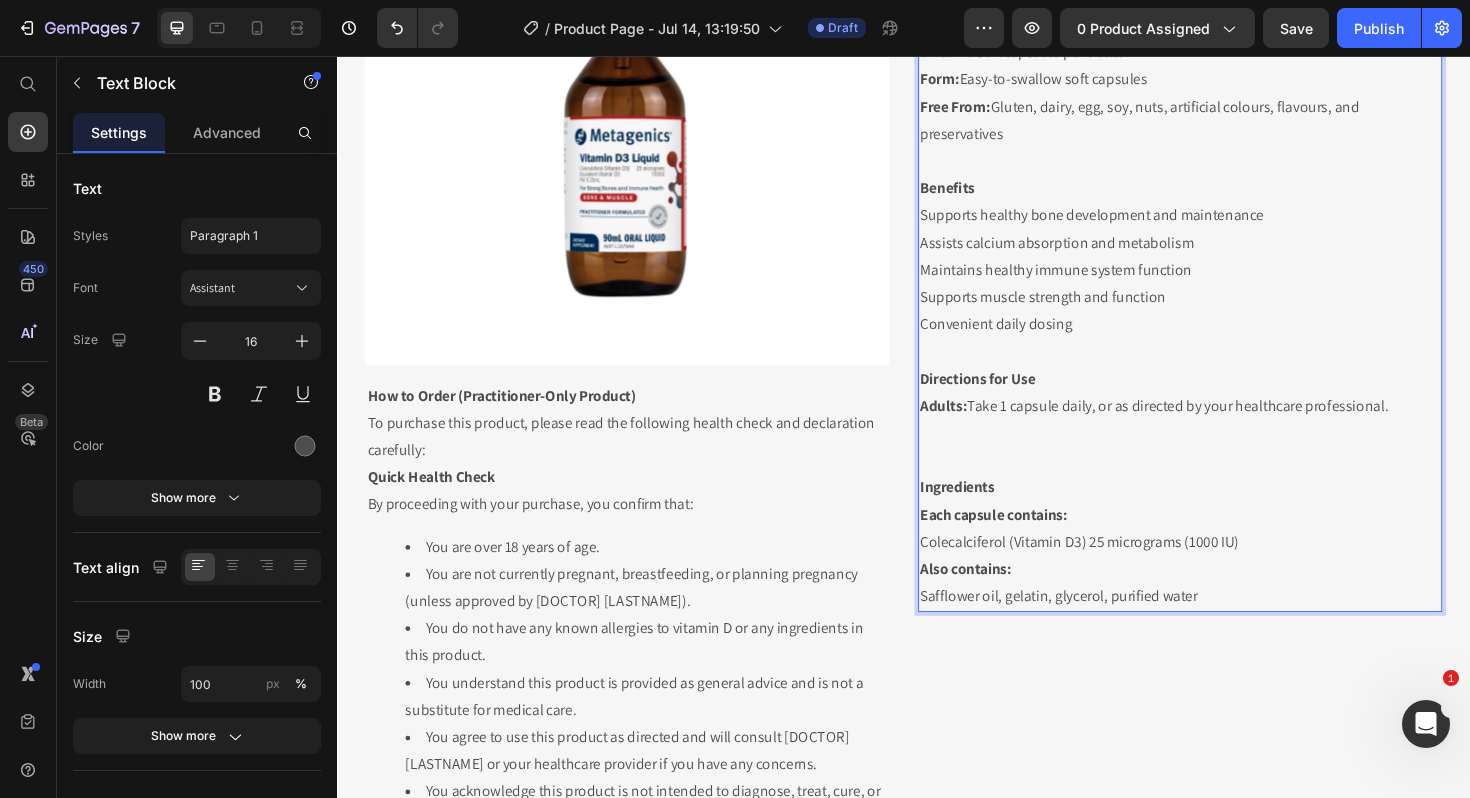click at bounding box center [1229, 484] 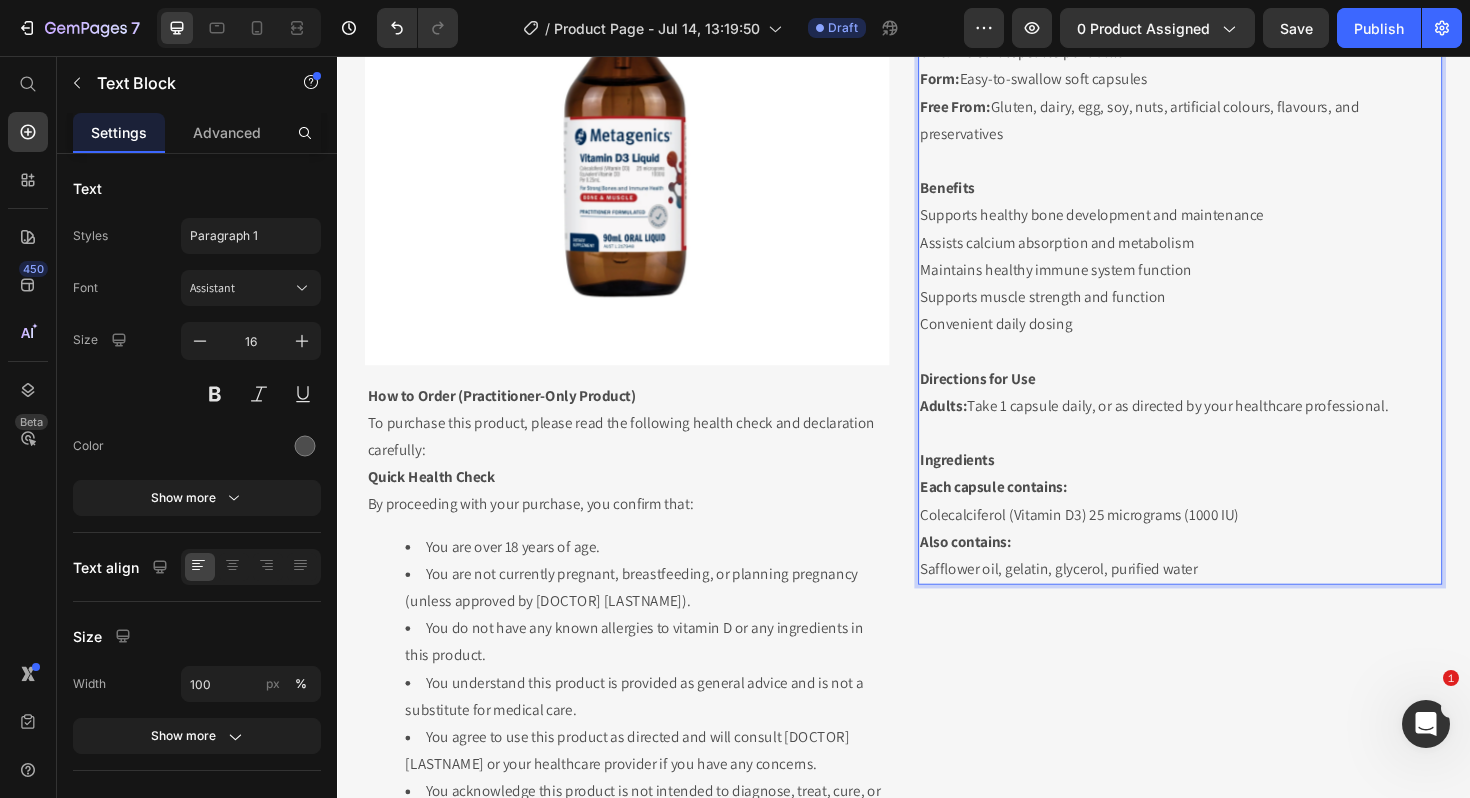 click on "Safflower oil, gelatin, glycerol, purified water" at bounding box center [1229, 600] 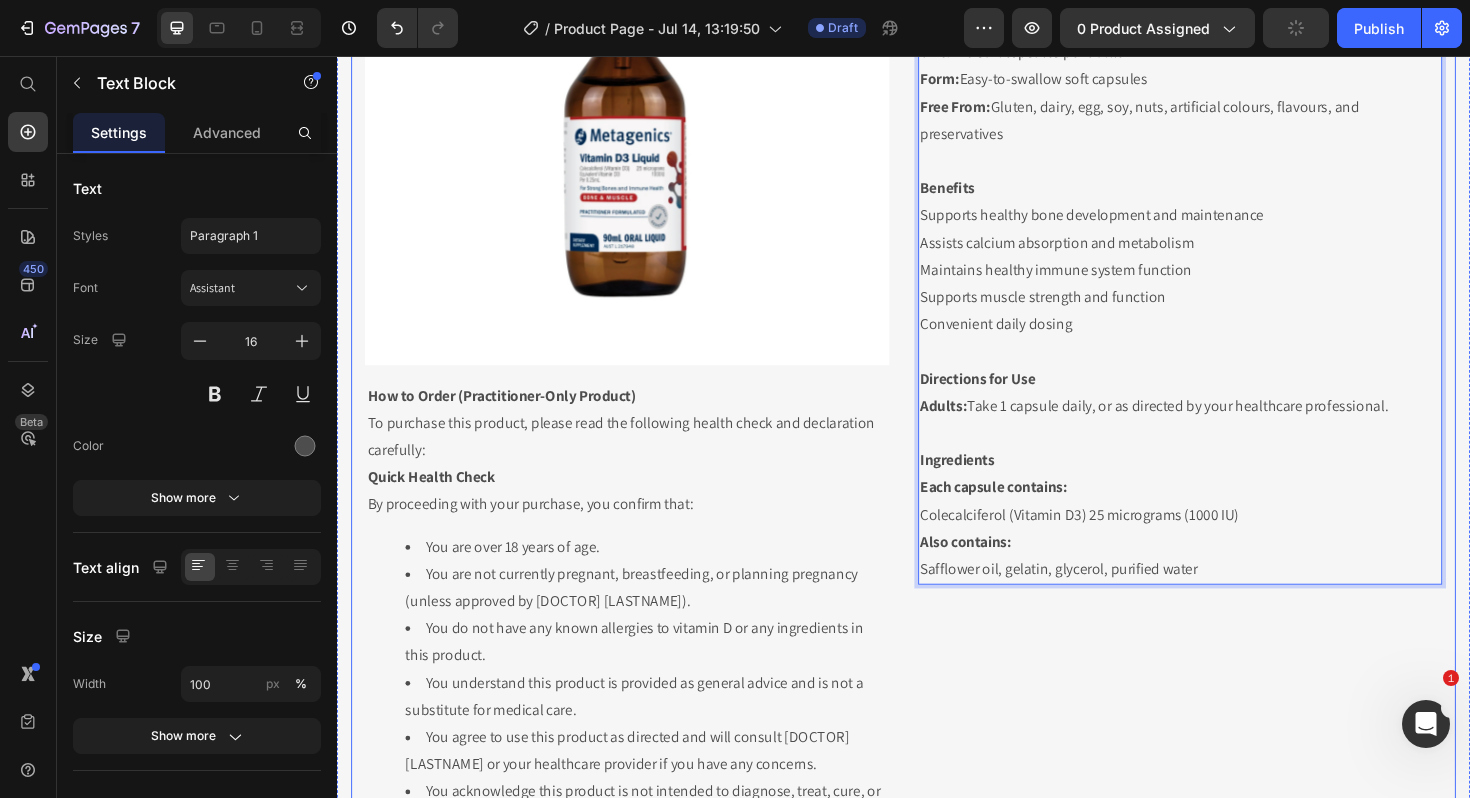 click on "Metagenics Vitamin D3 1000IU Oral Liquid (90ml)   Heading Product Features Active Ingredient:  Vitamin D3 (cholecalciferol) 1000 IU per capsule Size:  270 soft capsules per bottle Form:  Easy-to-swallow soft capsules Free From:  Gluten, dairy, egg, soy, nuts, artificial colours, flavours, and preservatives Benefits Supports healthy bone development and maintenance Assists calcium absorption and metabolism Maintains healthy immune system function Supports muscle strength and function Convenient daily dosing Directions for Use Adults:  Take 1 capsule daily, or as directed by your healthcare professional. Ingredients Each capsule contains: Colecalciferol (Vitamin D3) 25 micrograms (1000 IU) Also contains: Safflower oil, gelatin, glycerol, purified water Text Block   0" at bounding box center (1229, 406) 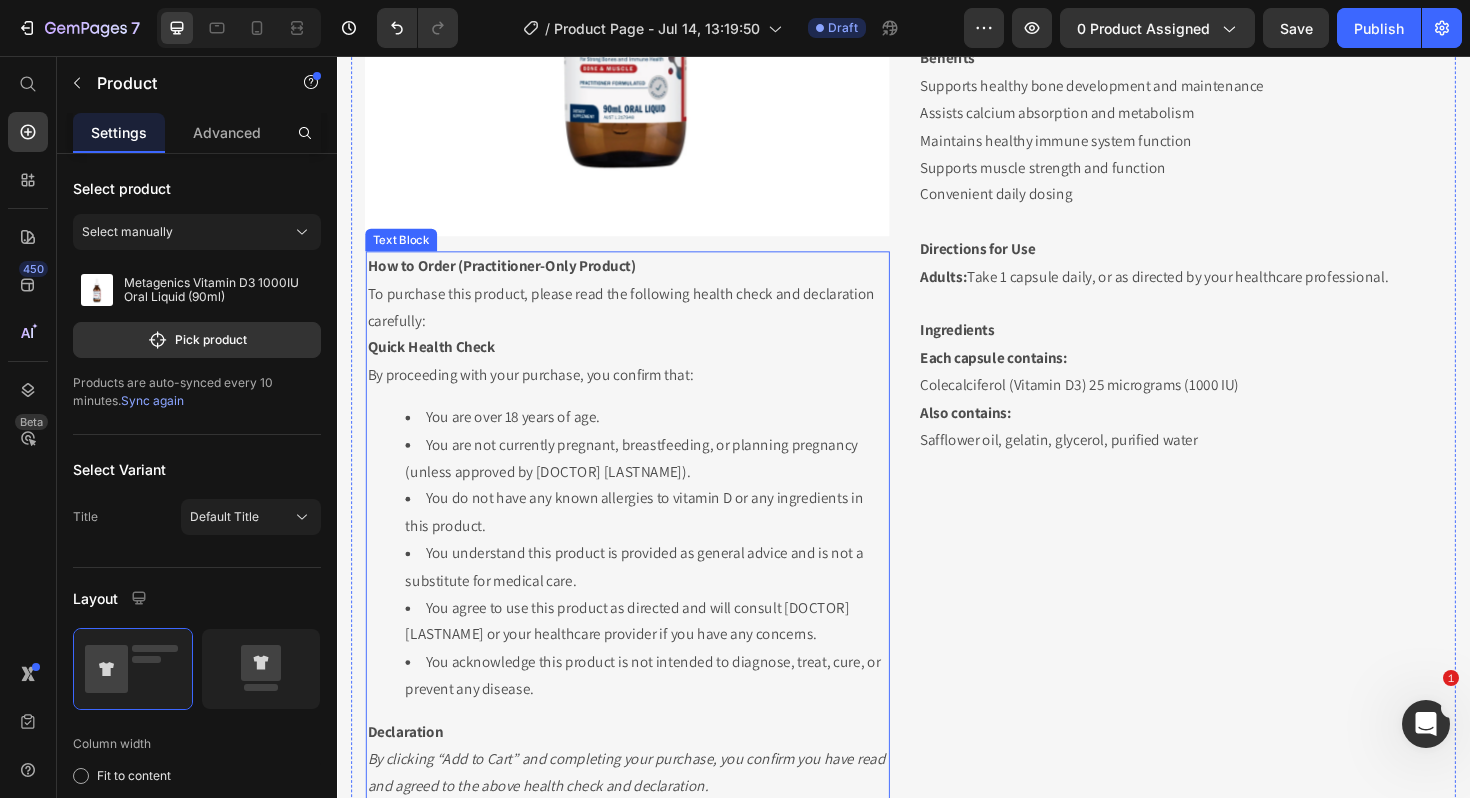 scroll, scrollTop: 654, scrollLeft: 0, axis: vertical 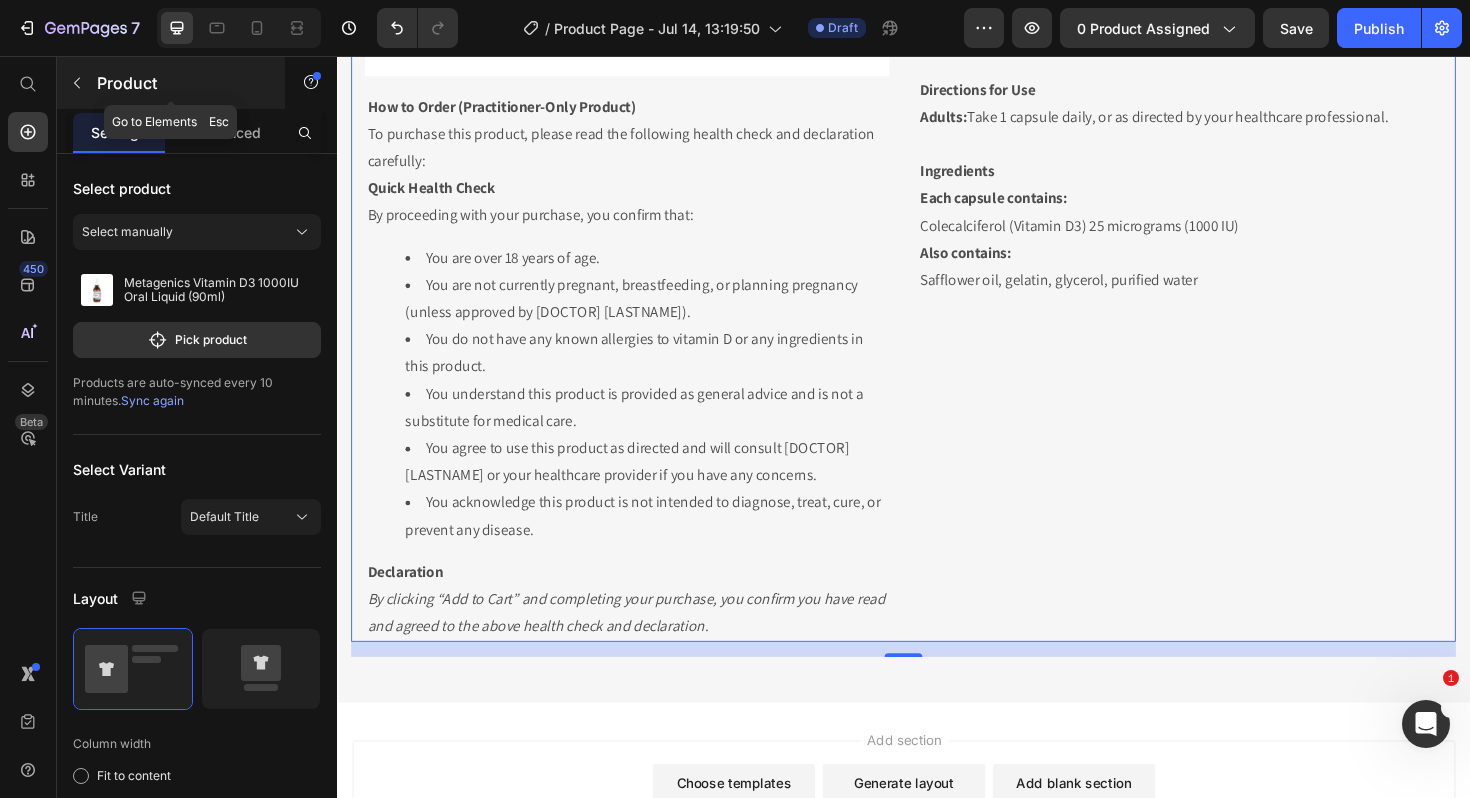 click 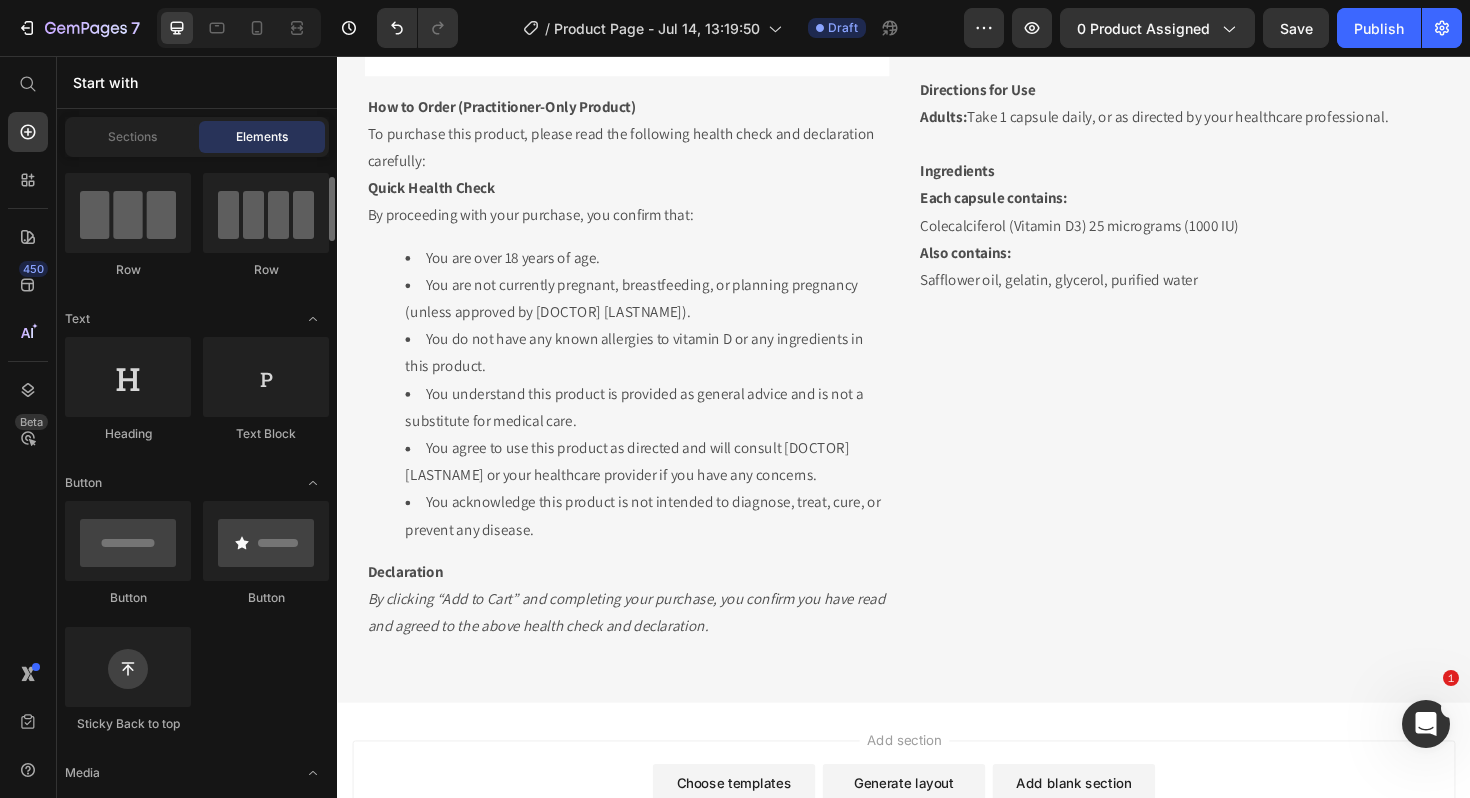 scroll, scrollTop: 160, scrollLeft: 0, axis: vertical 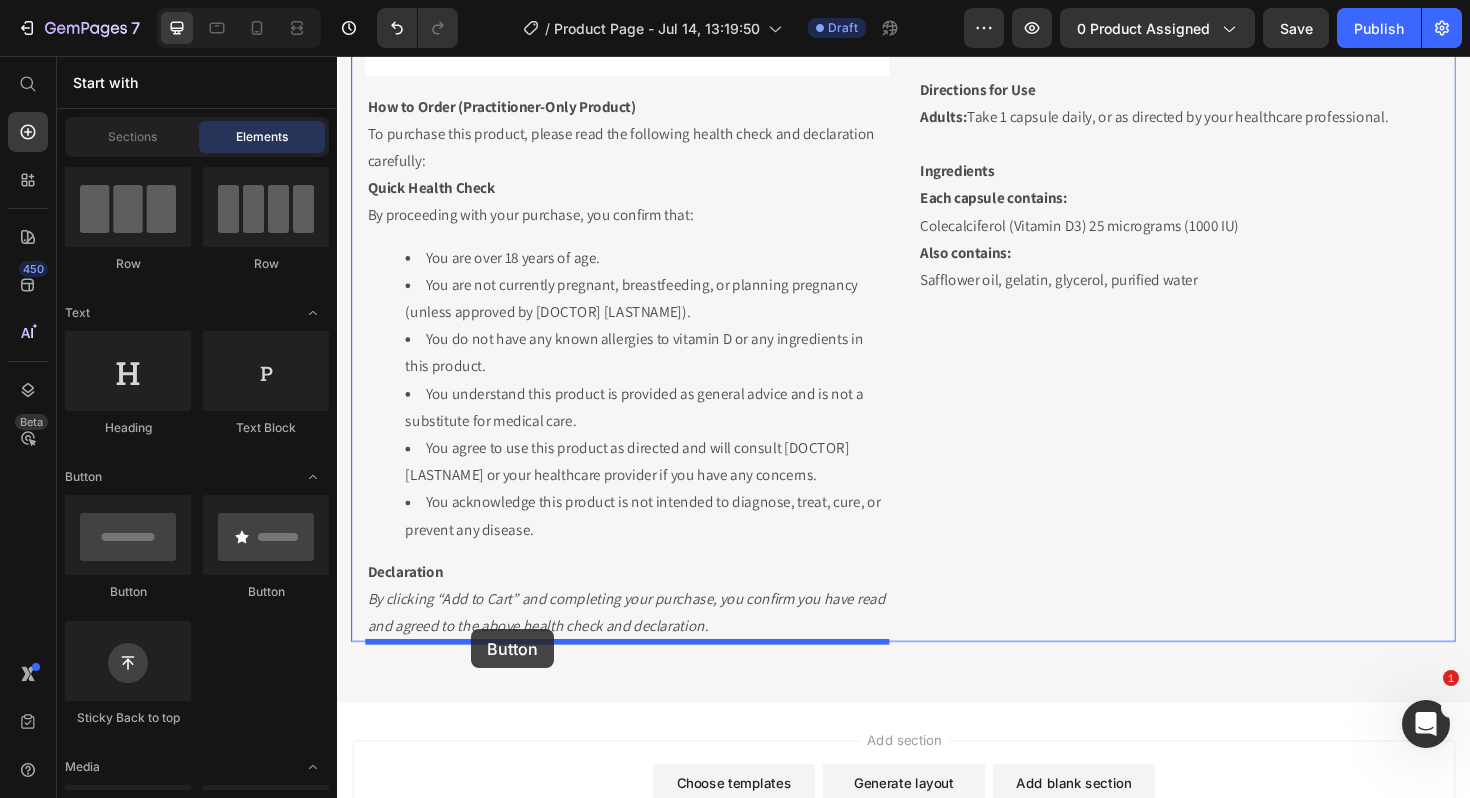 drag, startPoint x: 460, startPoint y: 599, endPoint x: 476, endPoint y: 662, distance: 65 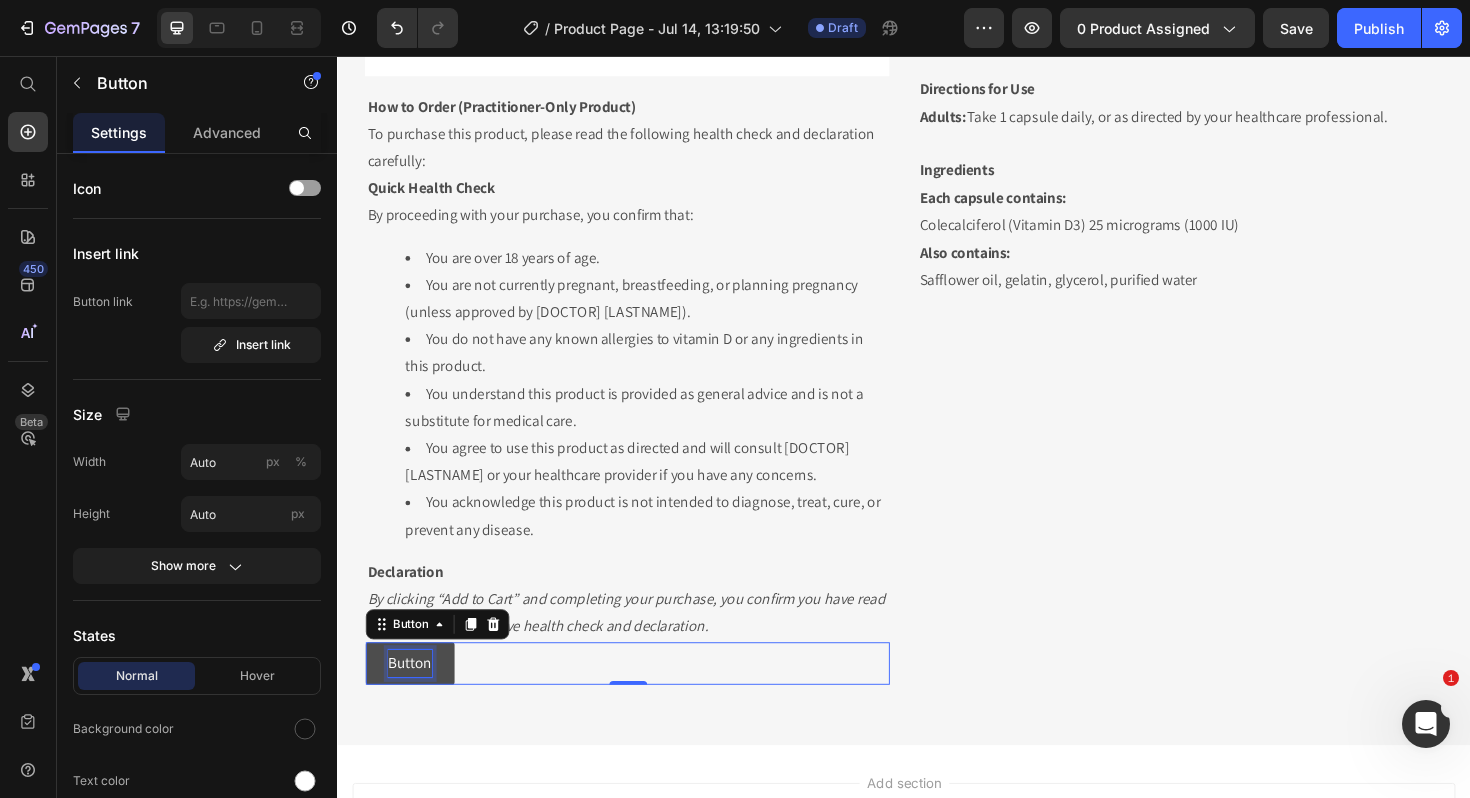 click on "Button" at bounding box center (414, 699) 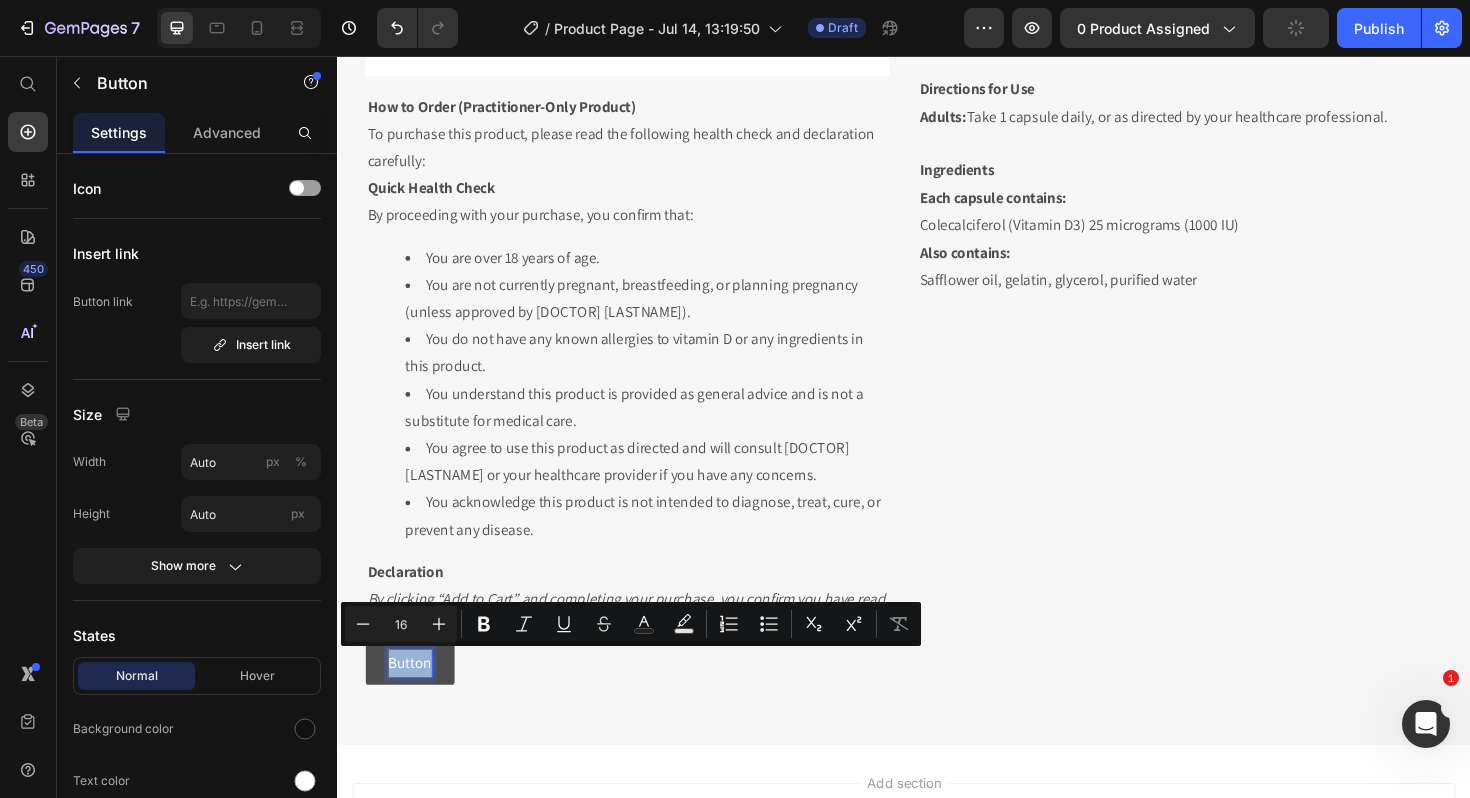 drag, startPoint x: 391, startPoint y: 699, endPoint x: 439, endPoint y: 703, distance: 48.166378 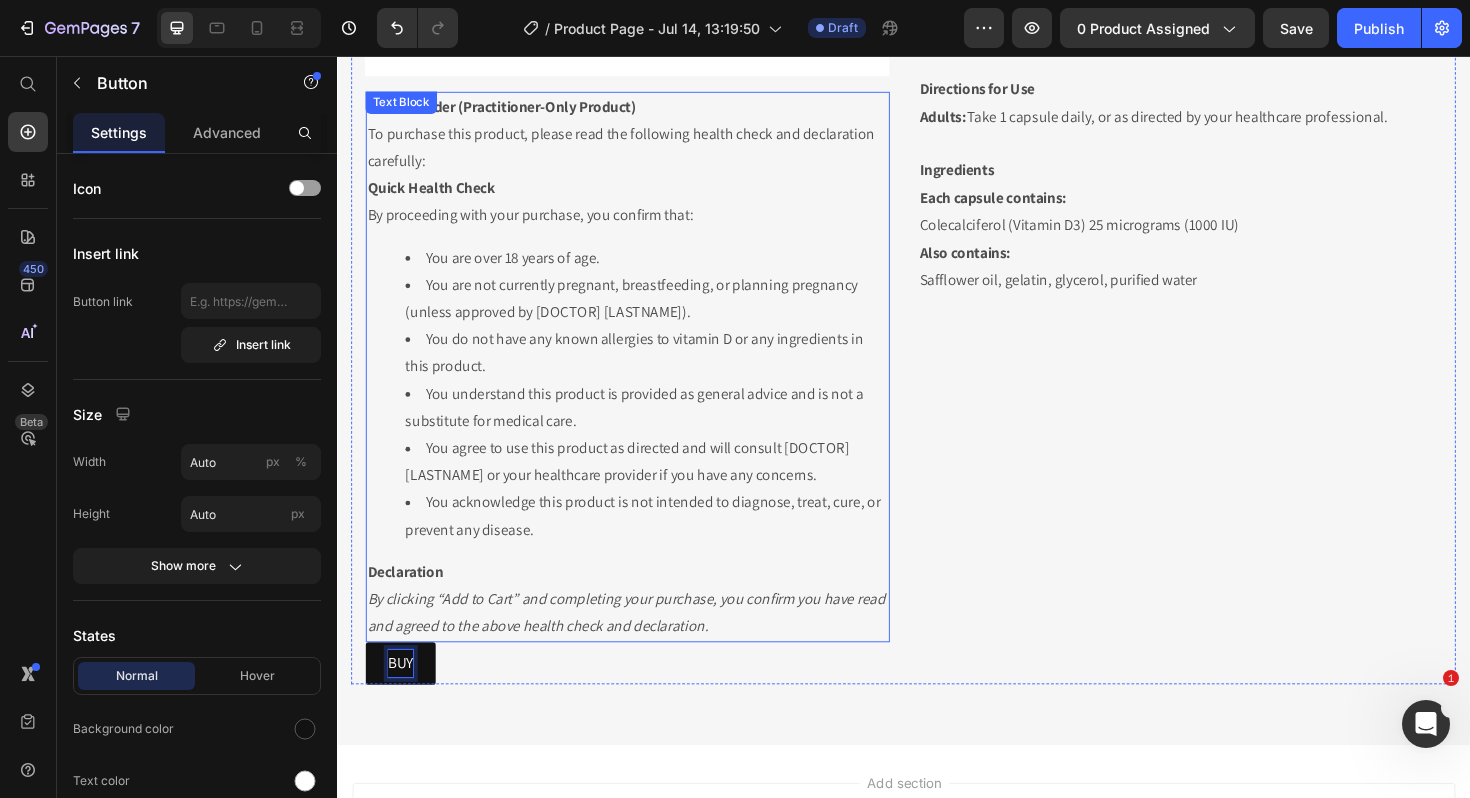 click on "BUY" at bounding box center [404, 699] 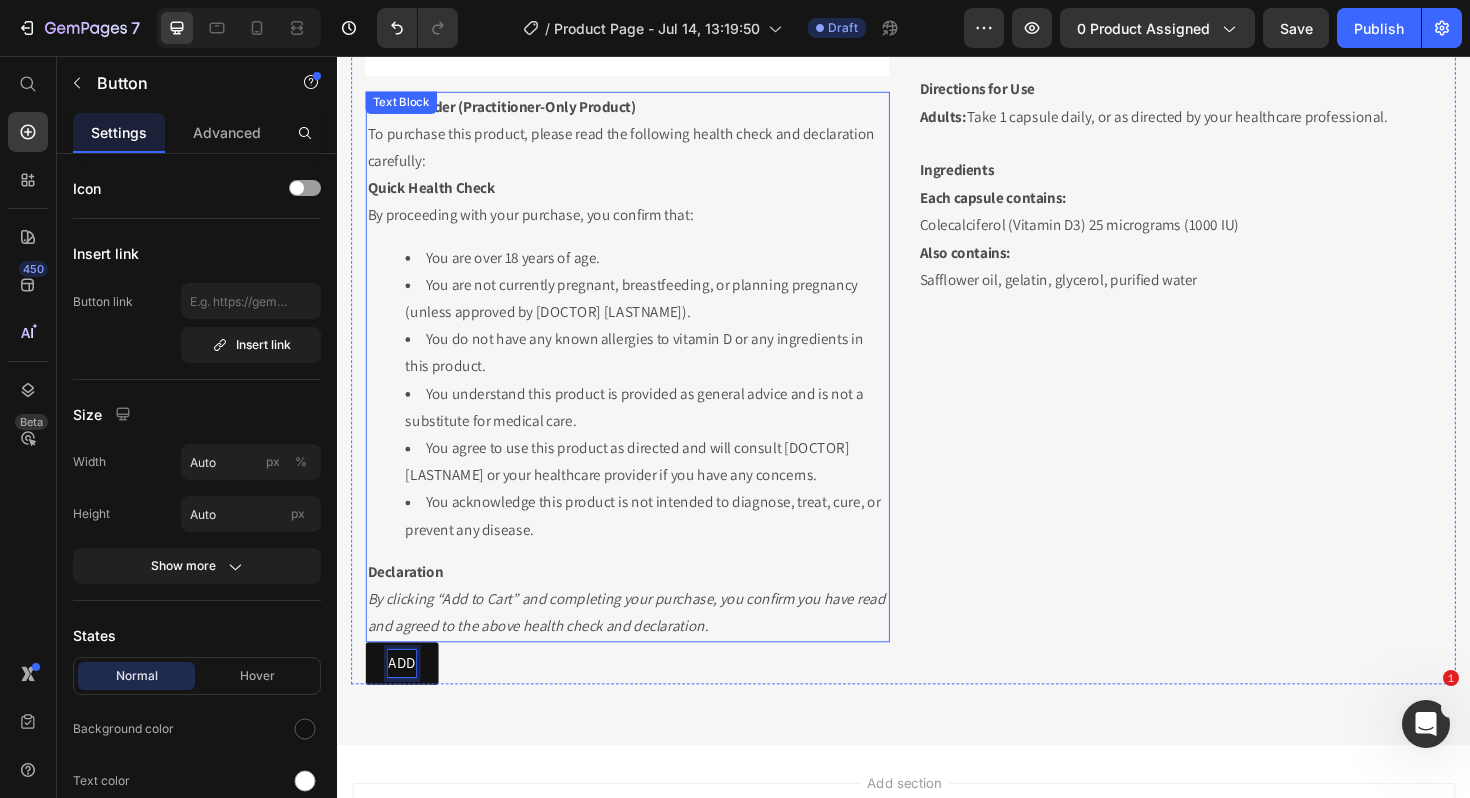 click on "ADD" at bounding box center [405, 699] 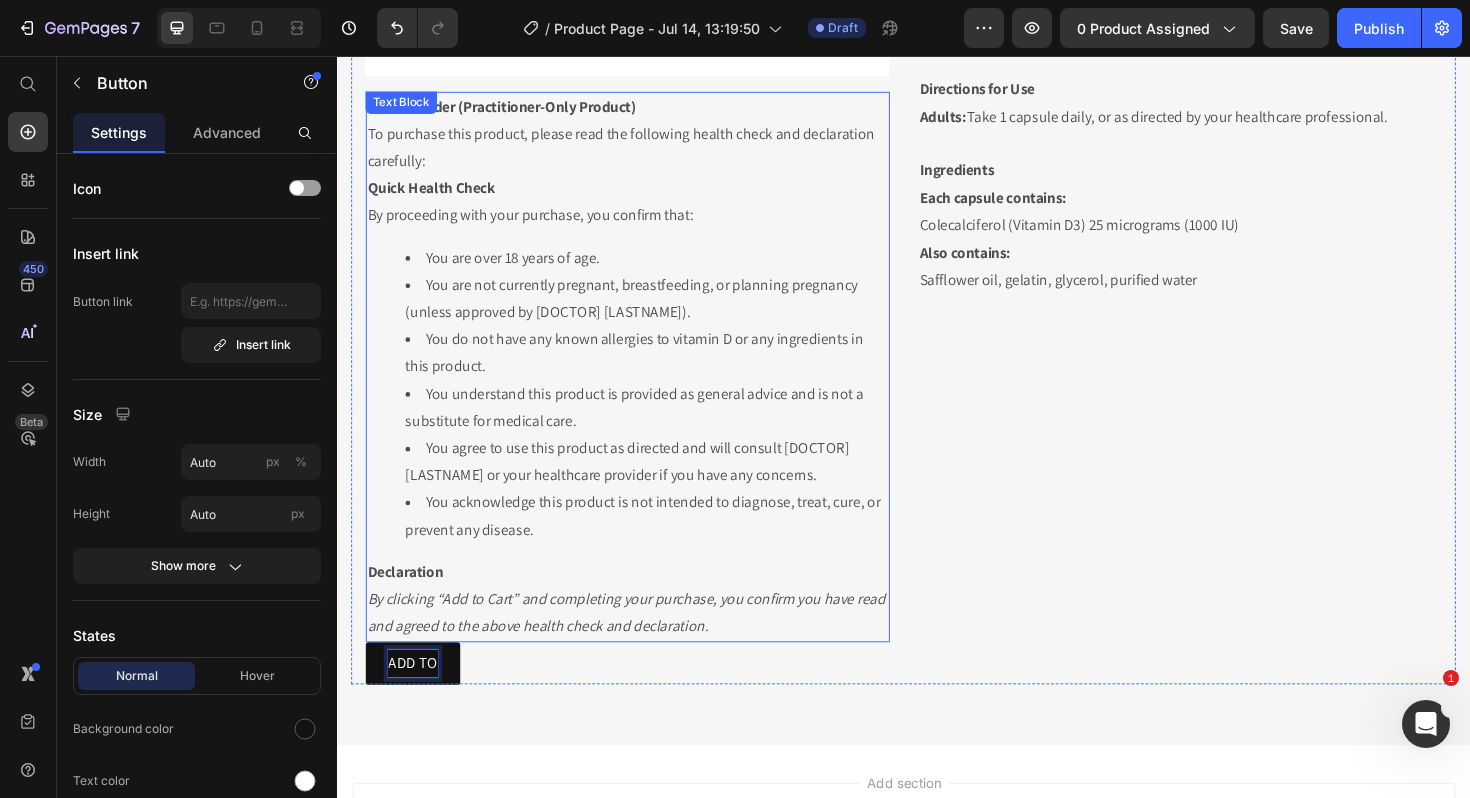 click on "ADD TO" at bounding box center [417, 699] 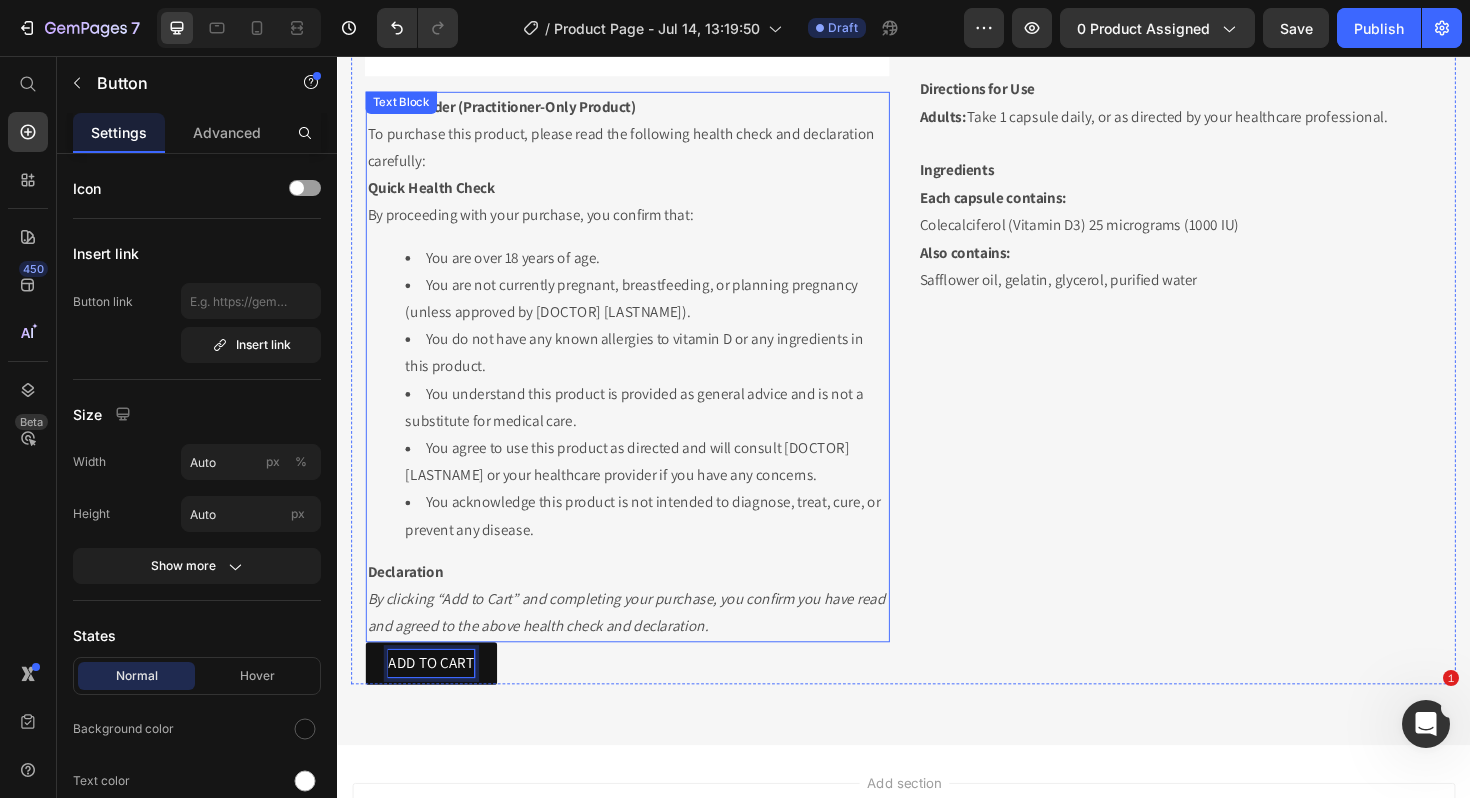 click on "ADD TO CART" at bounding box center (436, 699) 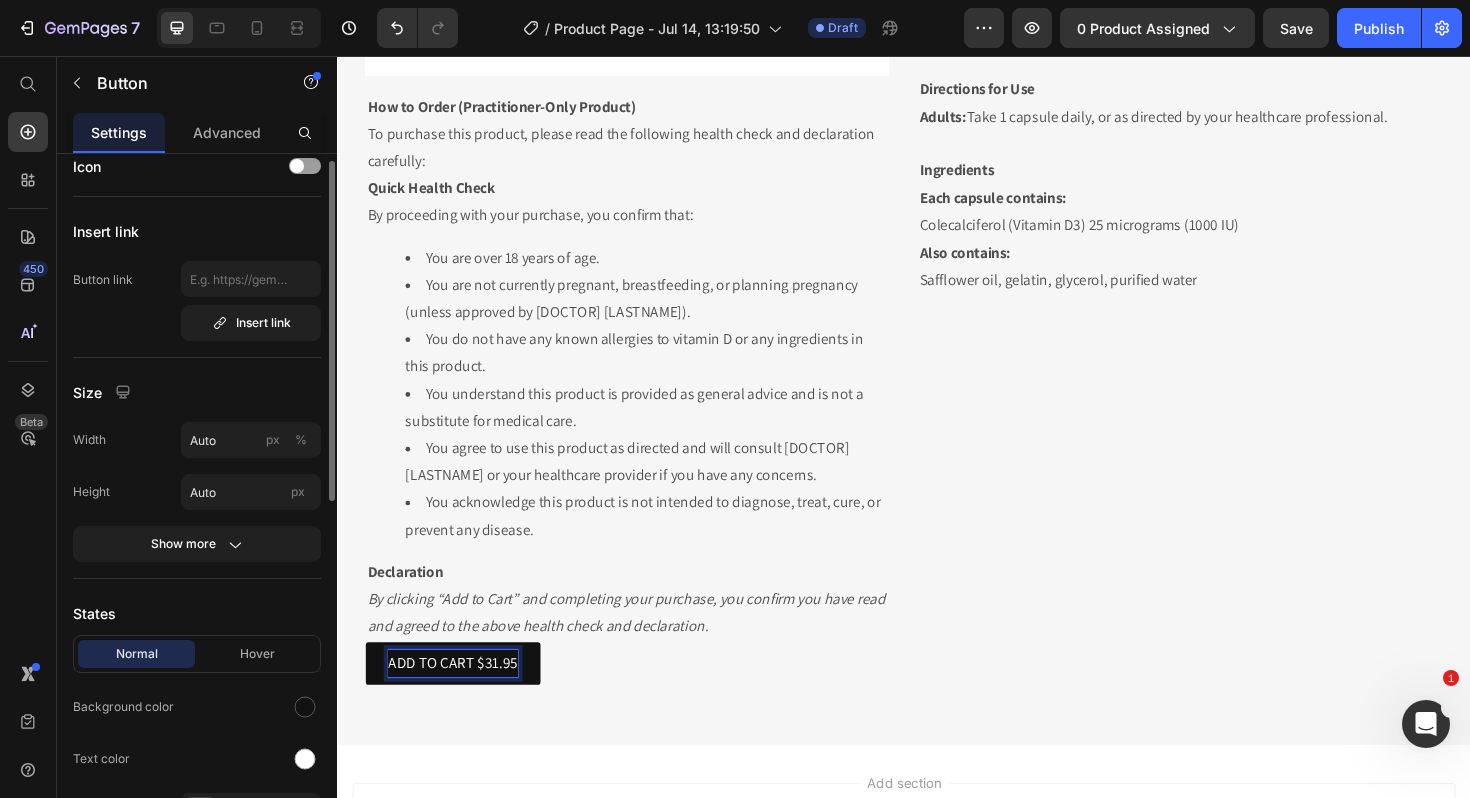 scroll, scrollTop: 26, scrollLeft: 0, axis: vertical 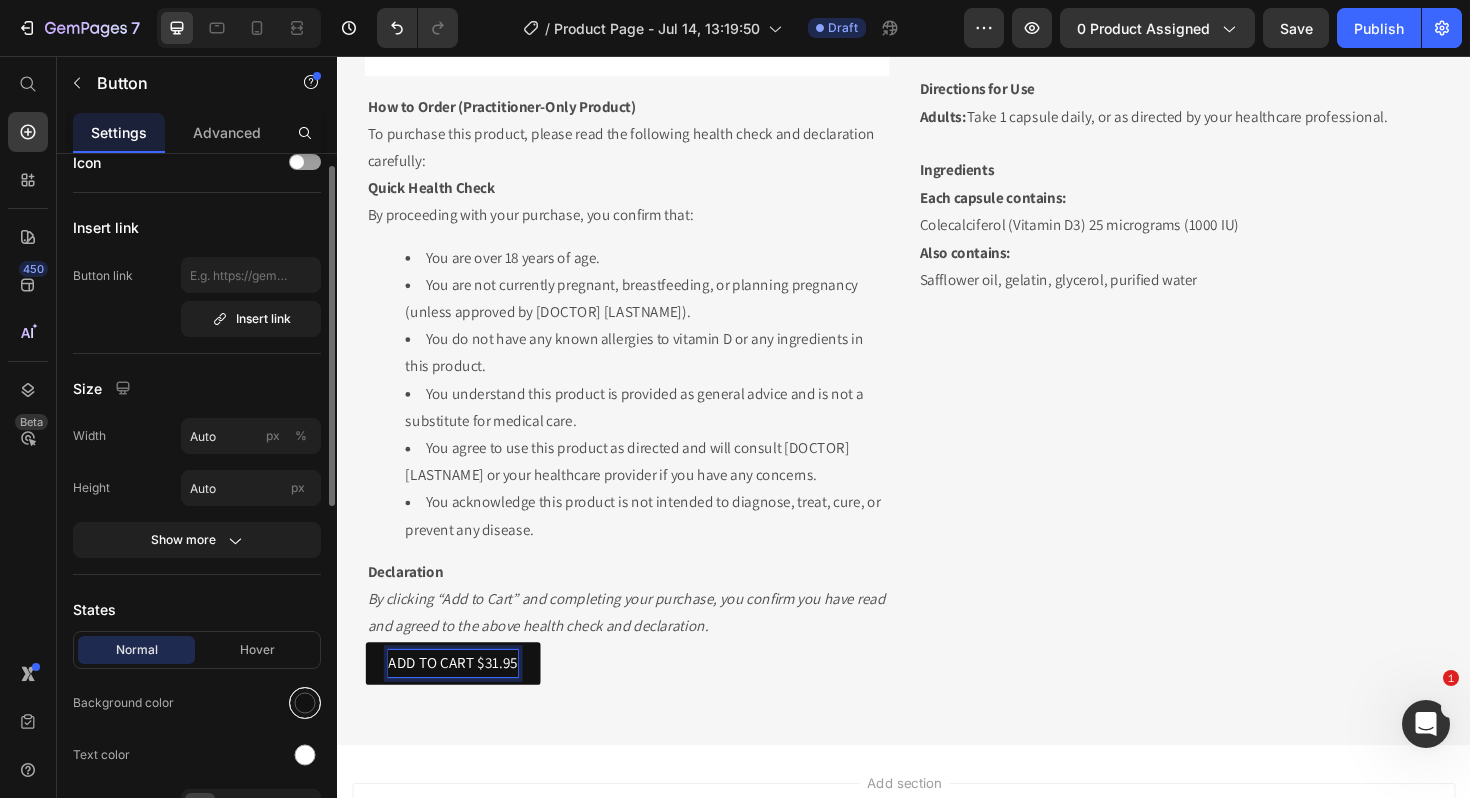 click at bounding box center (305, 703) 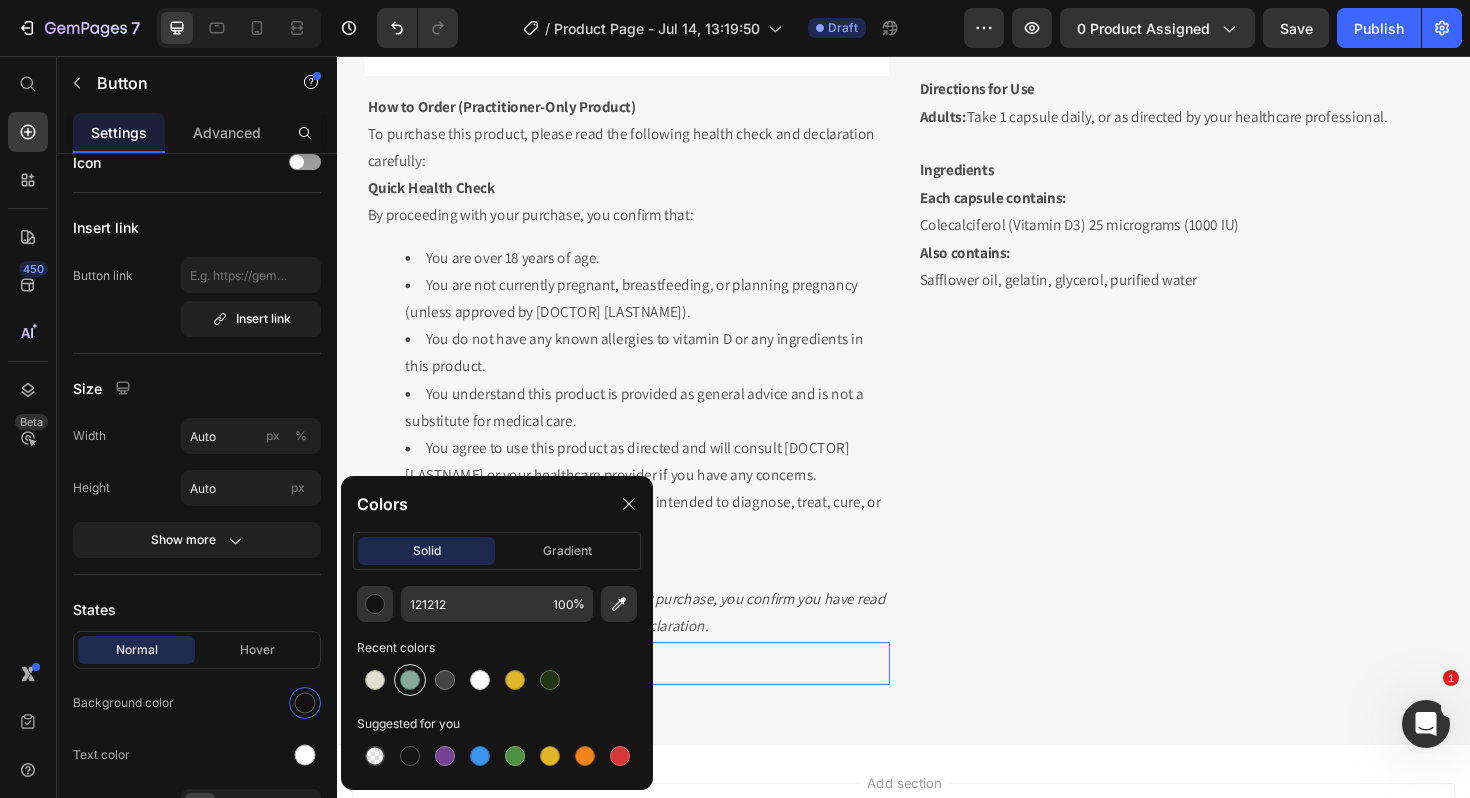click at bounding box center [410, 680] 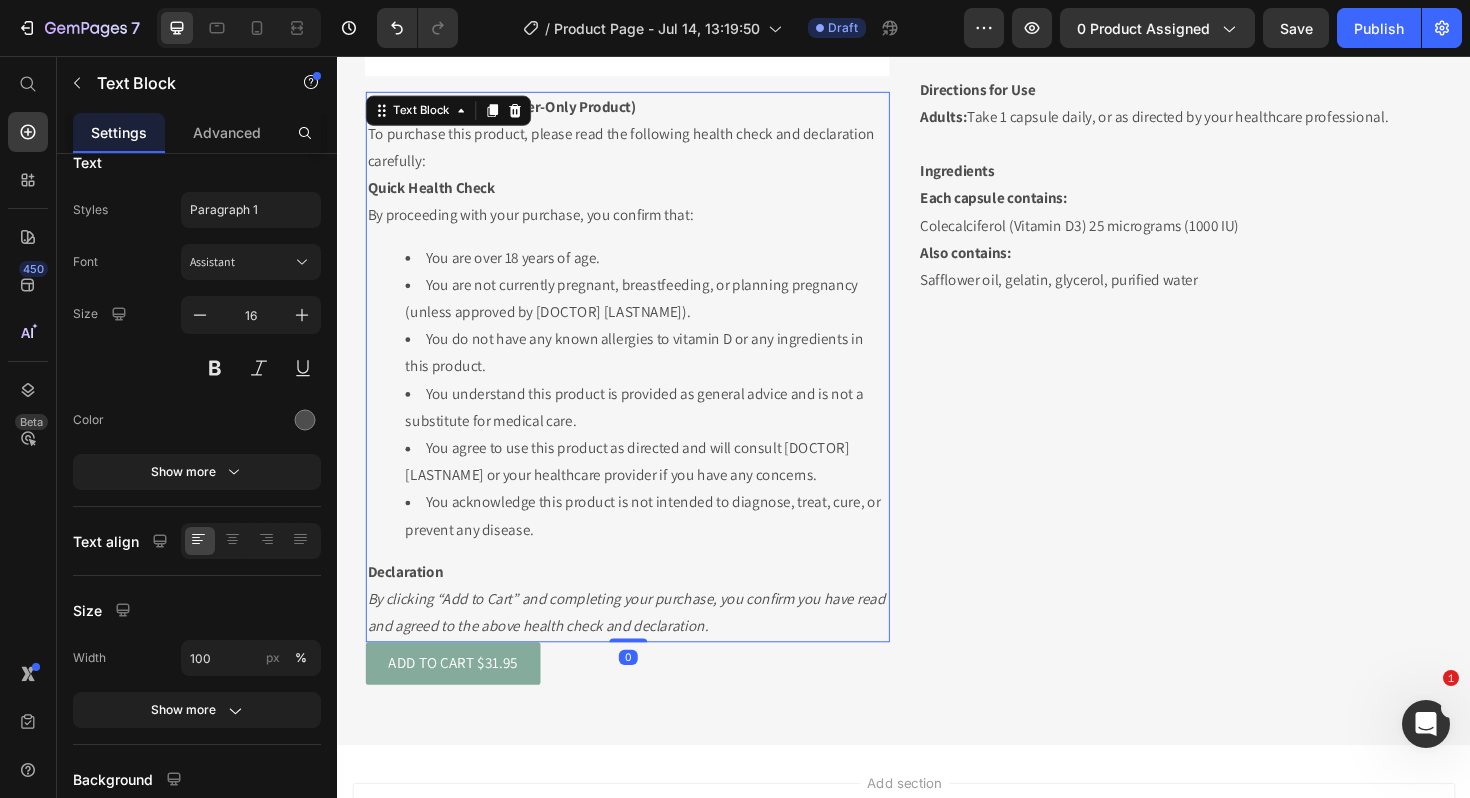 click on "How to Order (Practitioner-Only Product) To purchase this product, please read the following health check and declaration carefully: Quick Health Check By proceeding with your purchase, you confirm that: You are over 18 years of age. You are not currently pregnant, breastfeeding, or planning pregnancy (unless approved by Dr. Tania). You do not have any known allergies to vitamin D or any ingredients in this product. You understand this product is provided as general advice and is not a substitute for medical care. You agree to use this product as directed and will consult Dr. Tania or your healthcare provider if you have any concerns. You acknowledge this product is not intended to diagnose, treat, cure, or prevent any disease. Declaration By clicking “Add to Cart” and completing your purchase, you confirm you have read and agreed to the above health check and declaration." at bounding box center [644, 385] 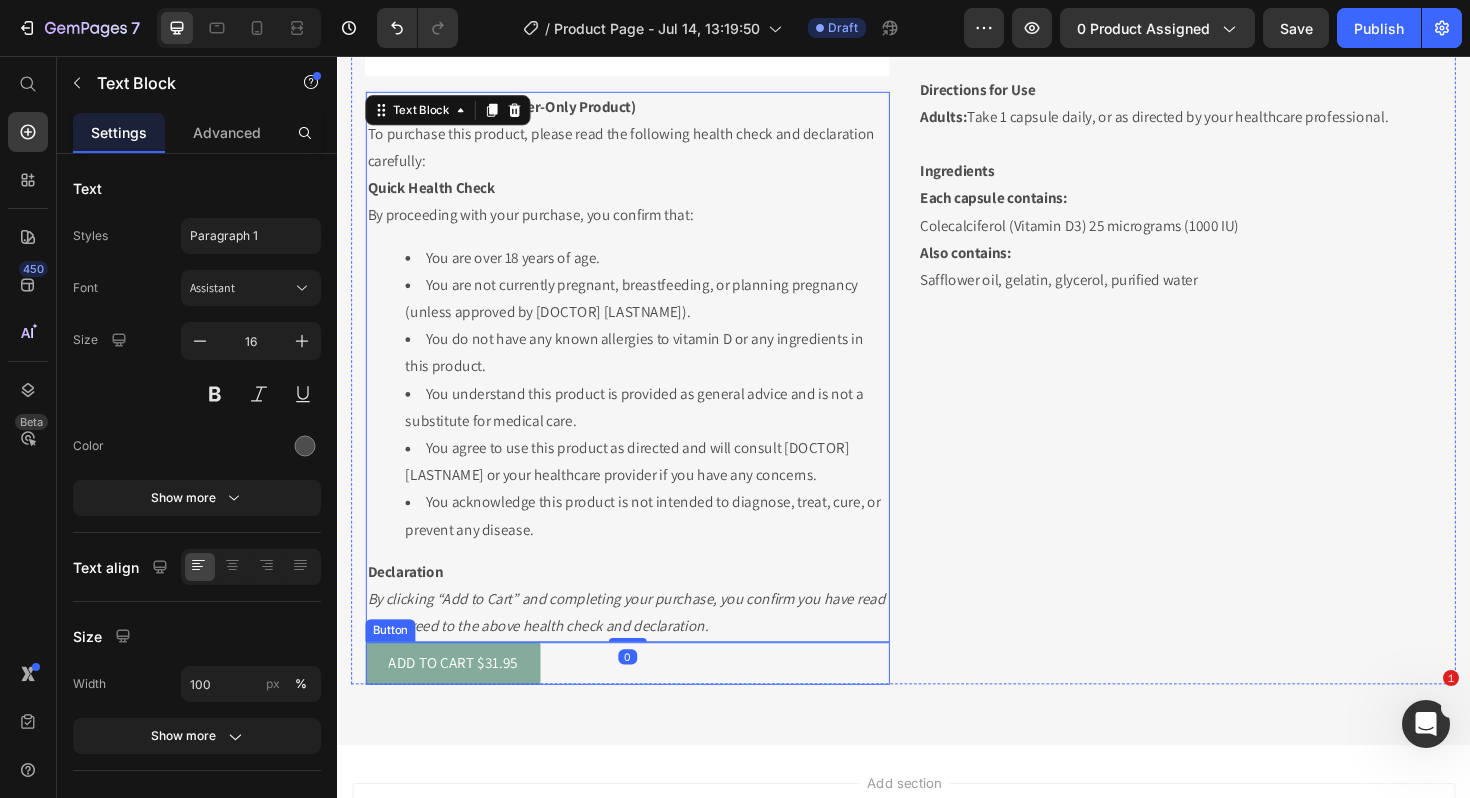 click on "ADD TO CART $31.95 Button" at bounding box center [644, 699] 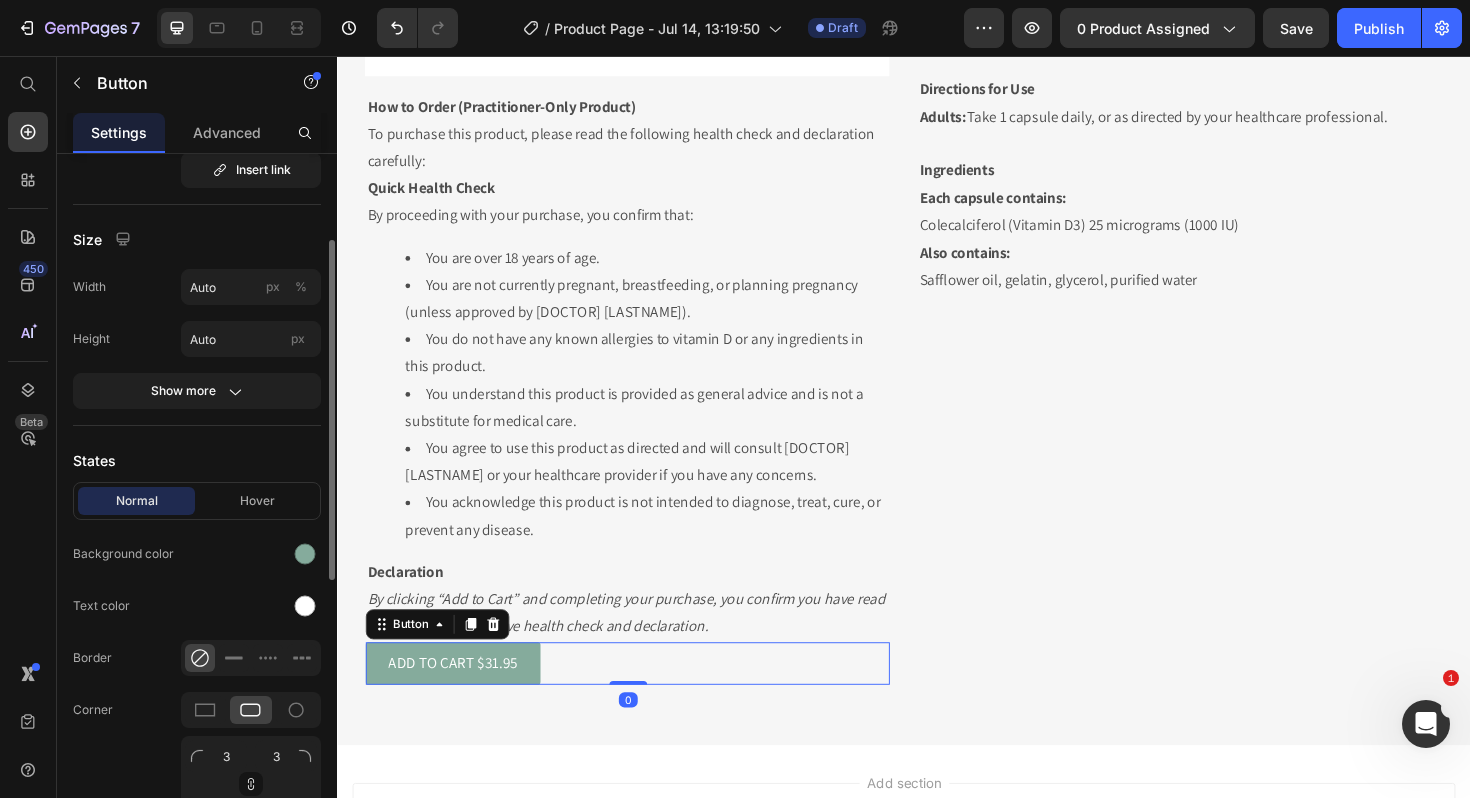 scroll, scrollTop: 176, scrollLeft: 0, axis: vertical 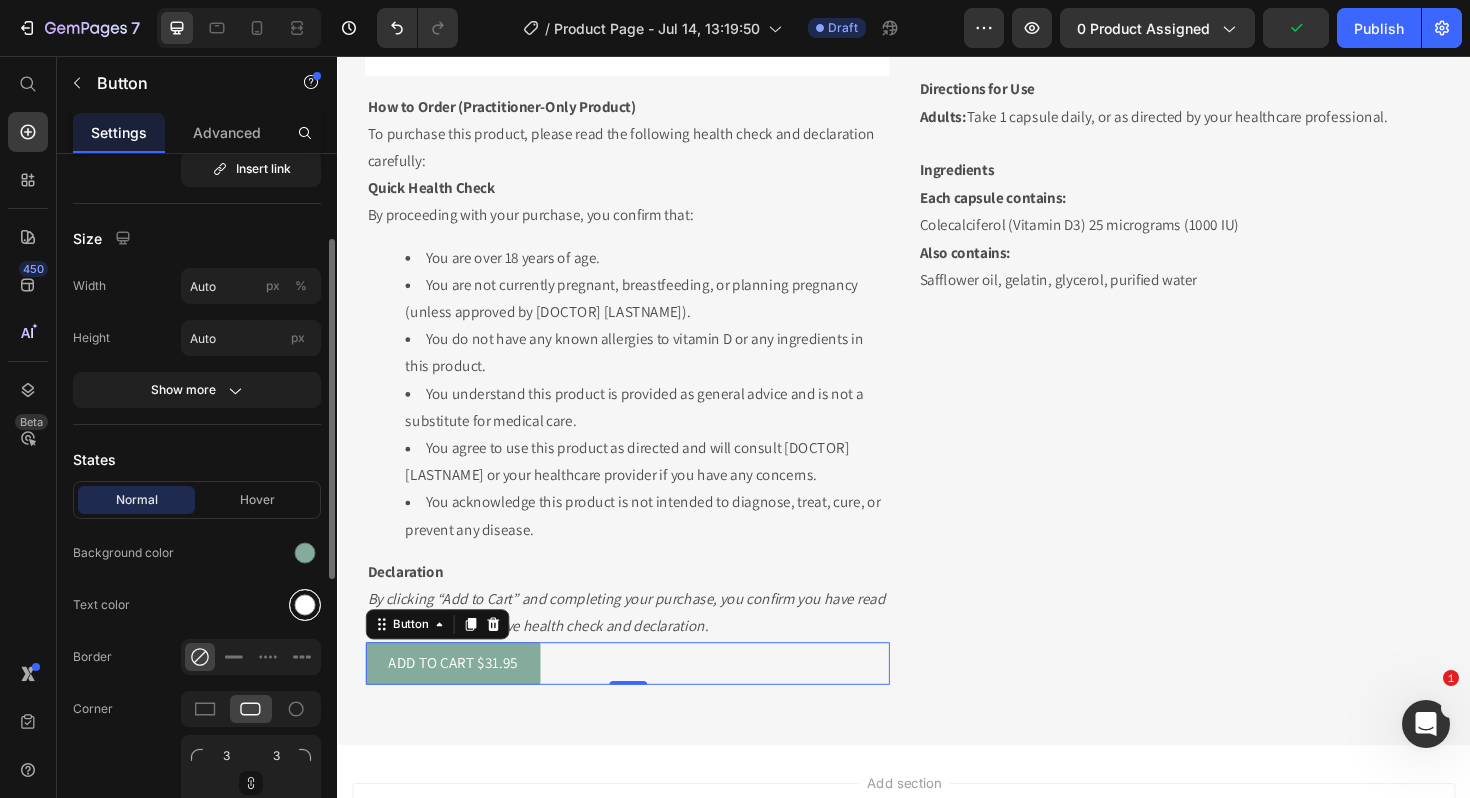 click at bounding box center (305, 605) 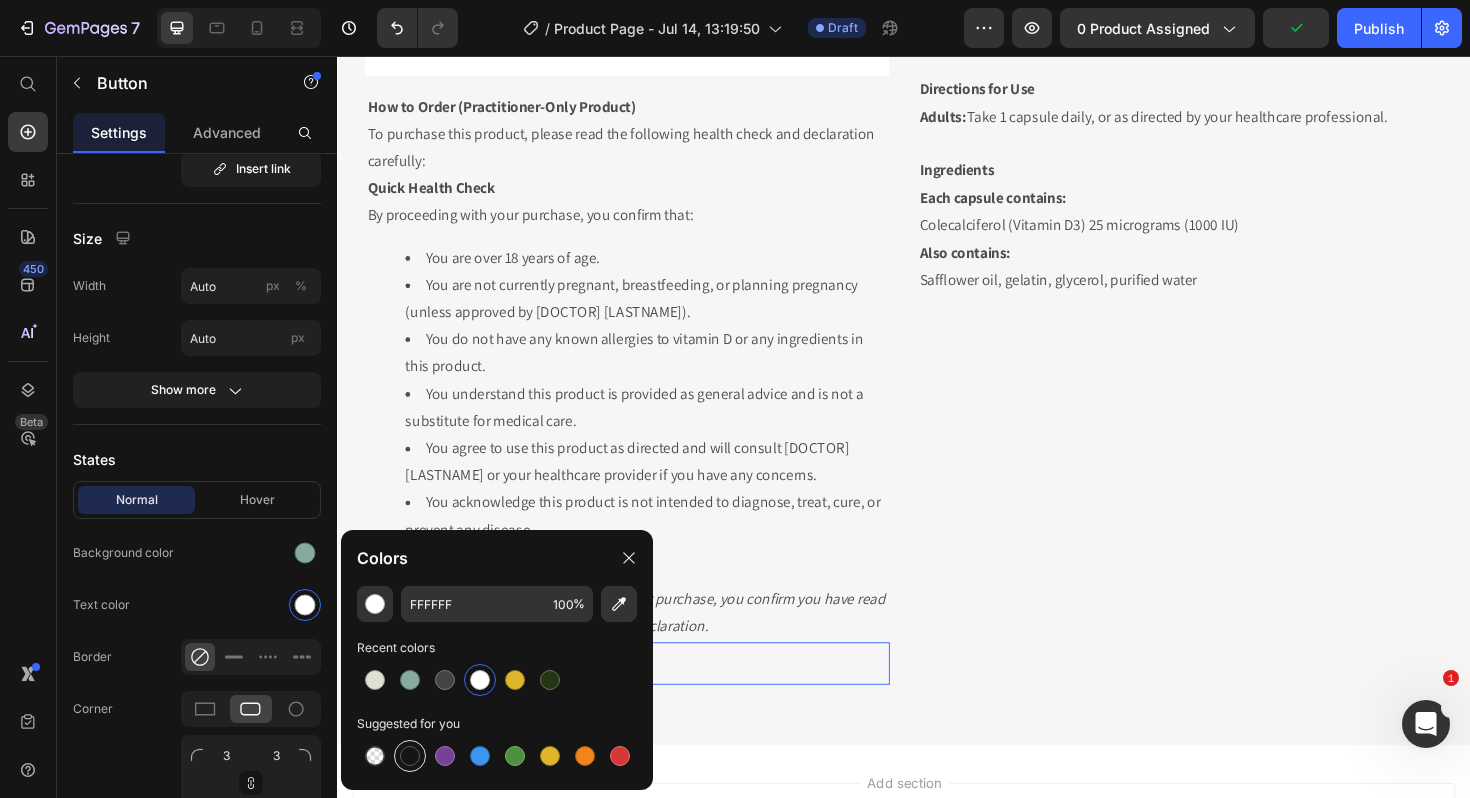 click at bounding box center [410, 756] 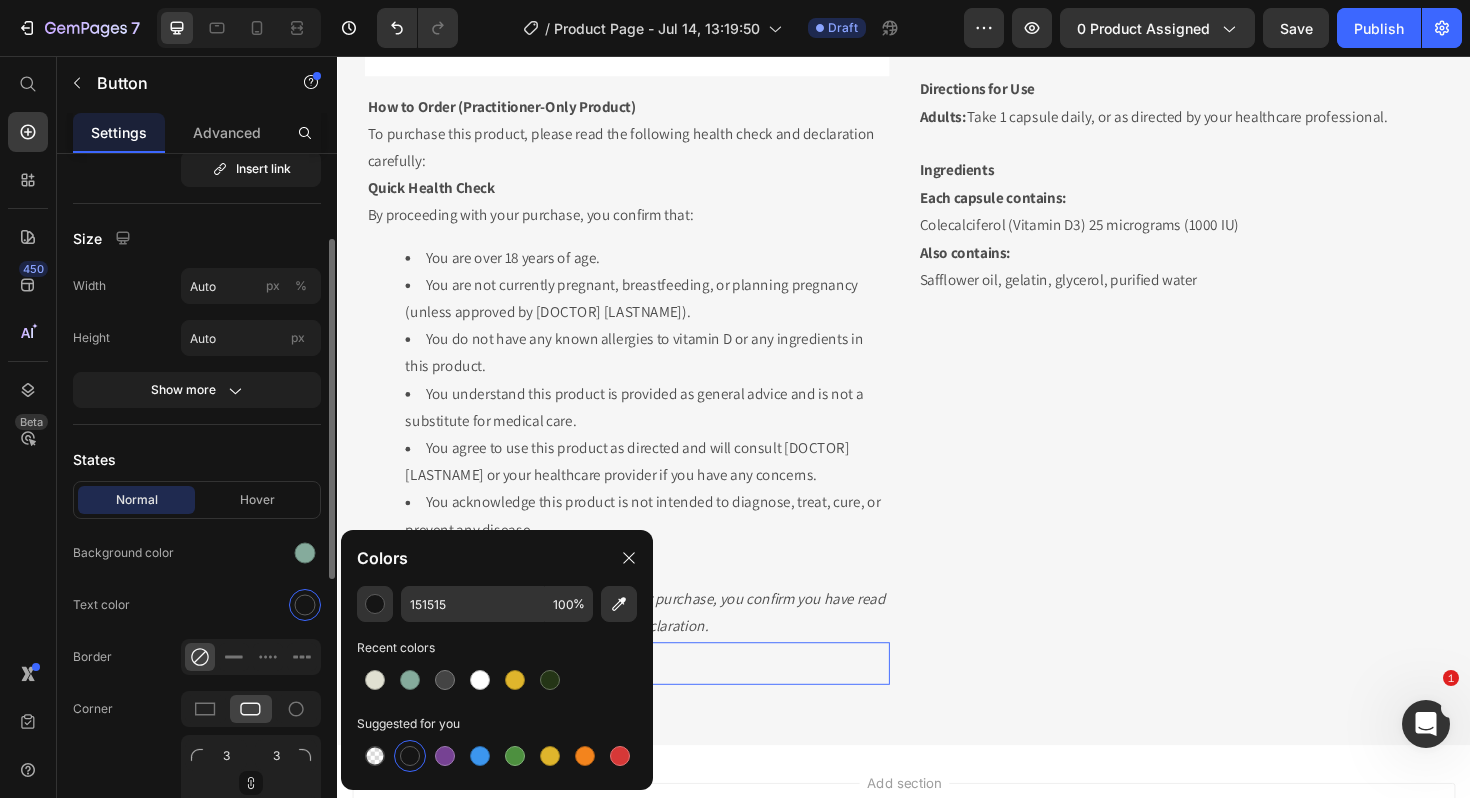click on "Normal Hover Background color Text color Border Corner 3 3 3 3 Shadow" 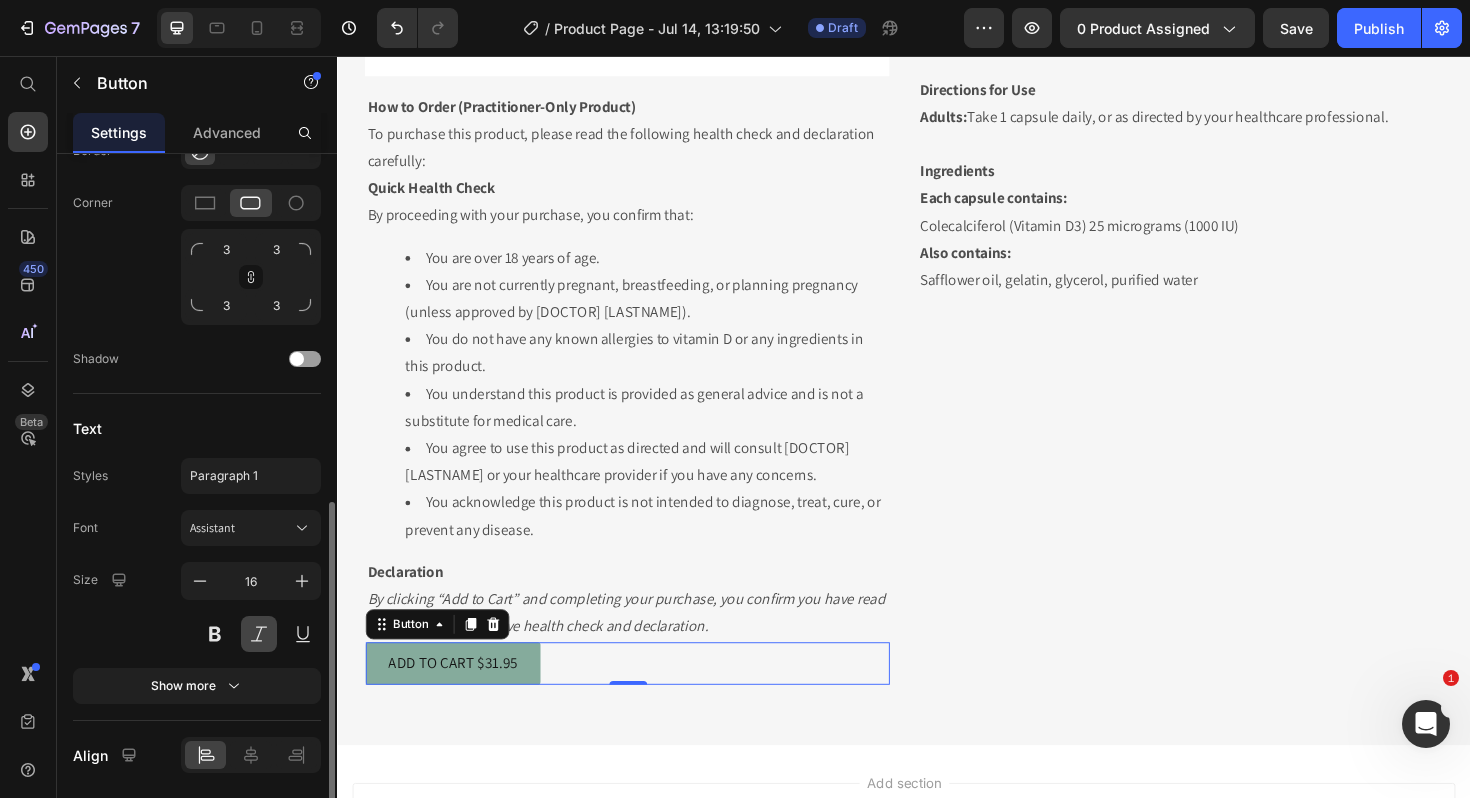 scroll, scrollTop: 722, scrollLeft: 0, axis: vertical 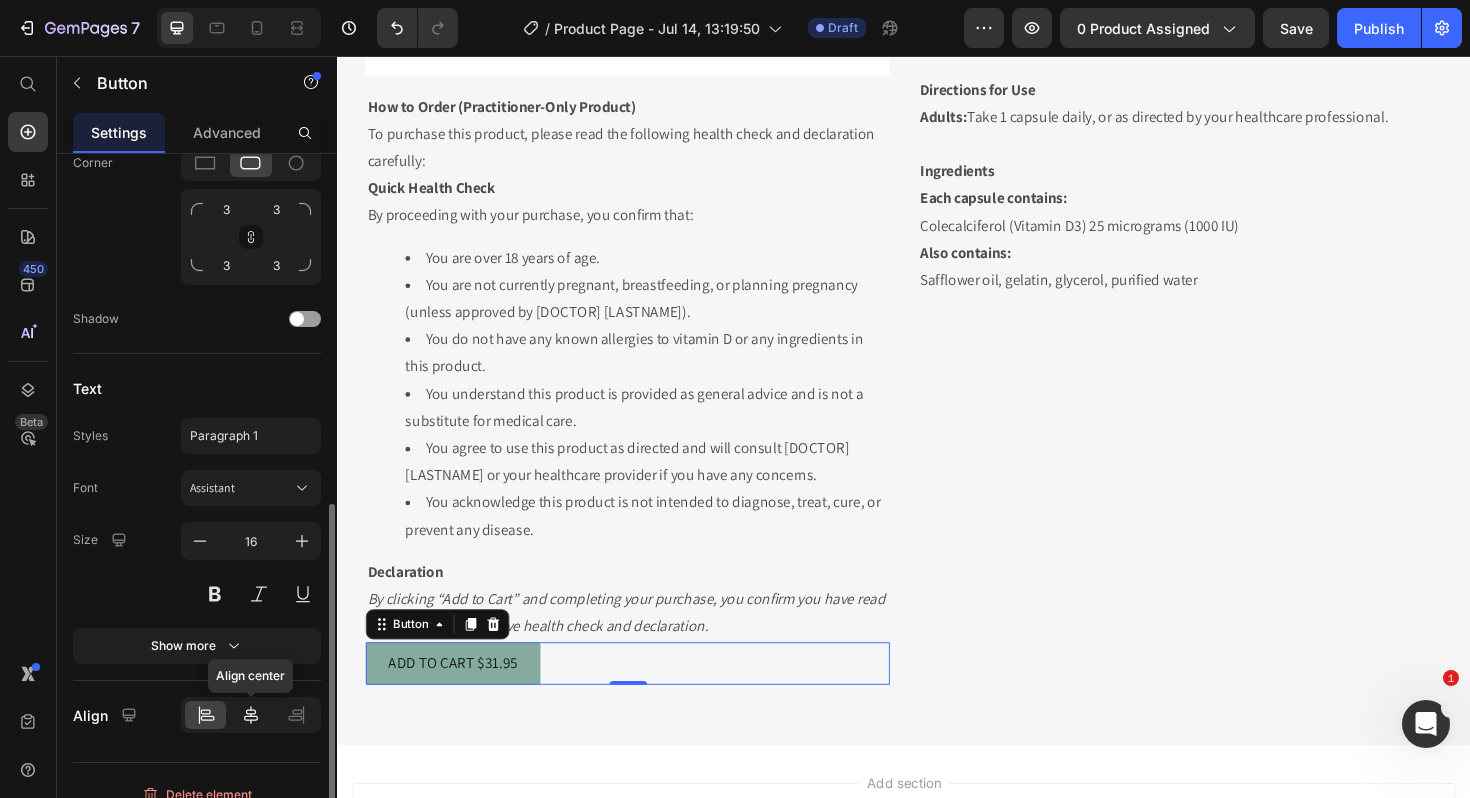 click 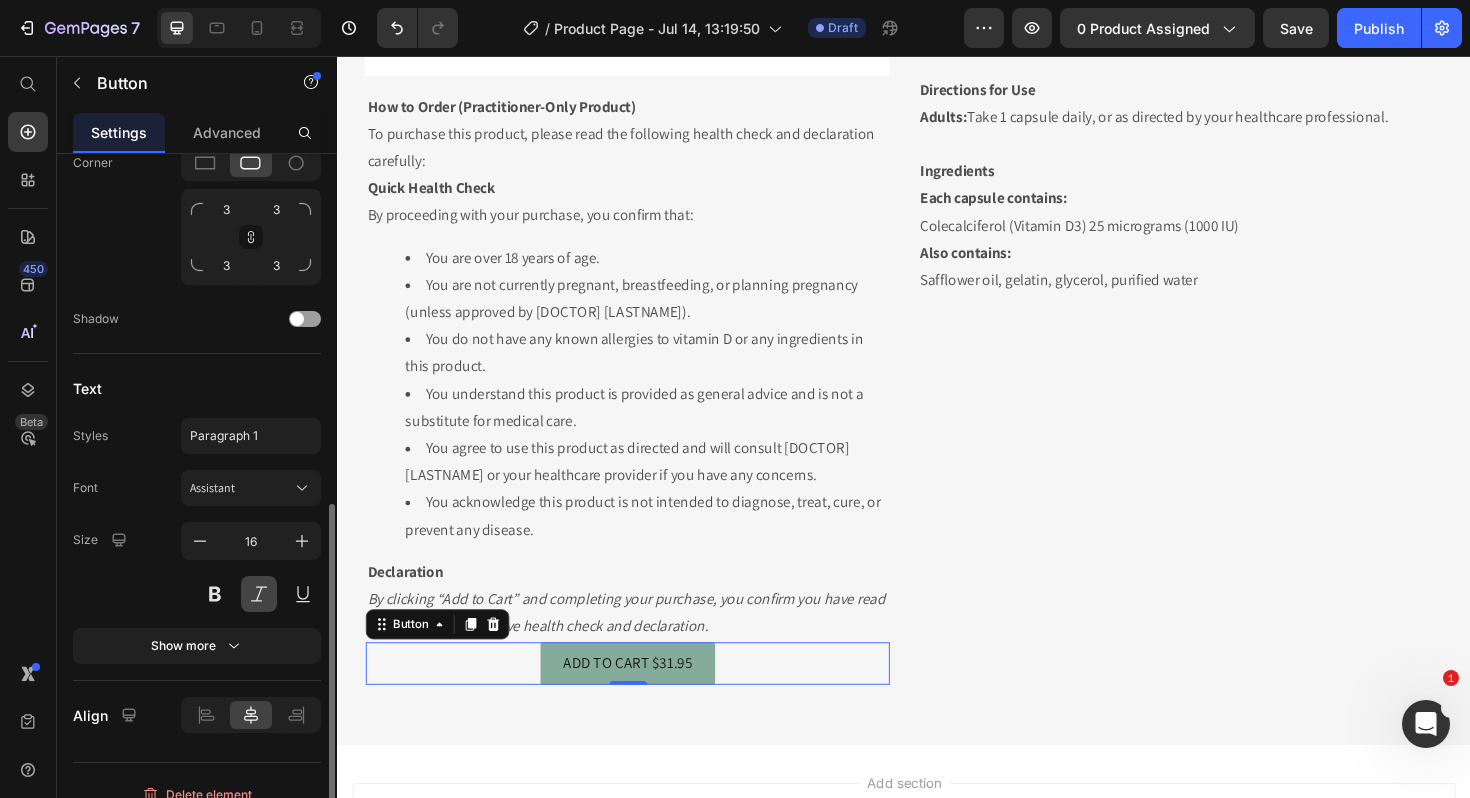 scroll, scrollTop: 744, scrollLeft: 0, axis: vertical 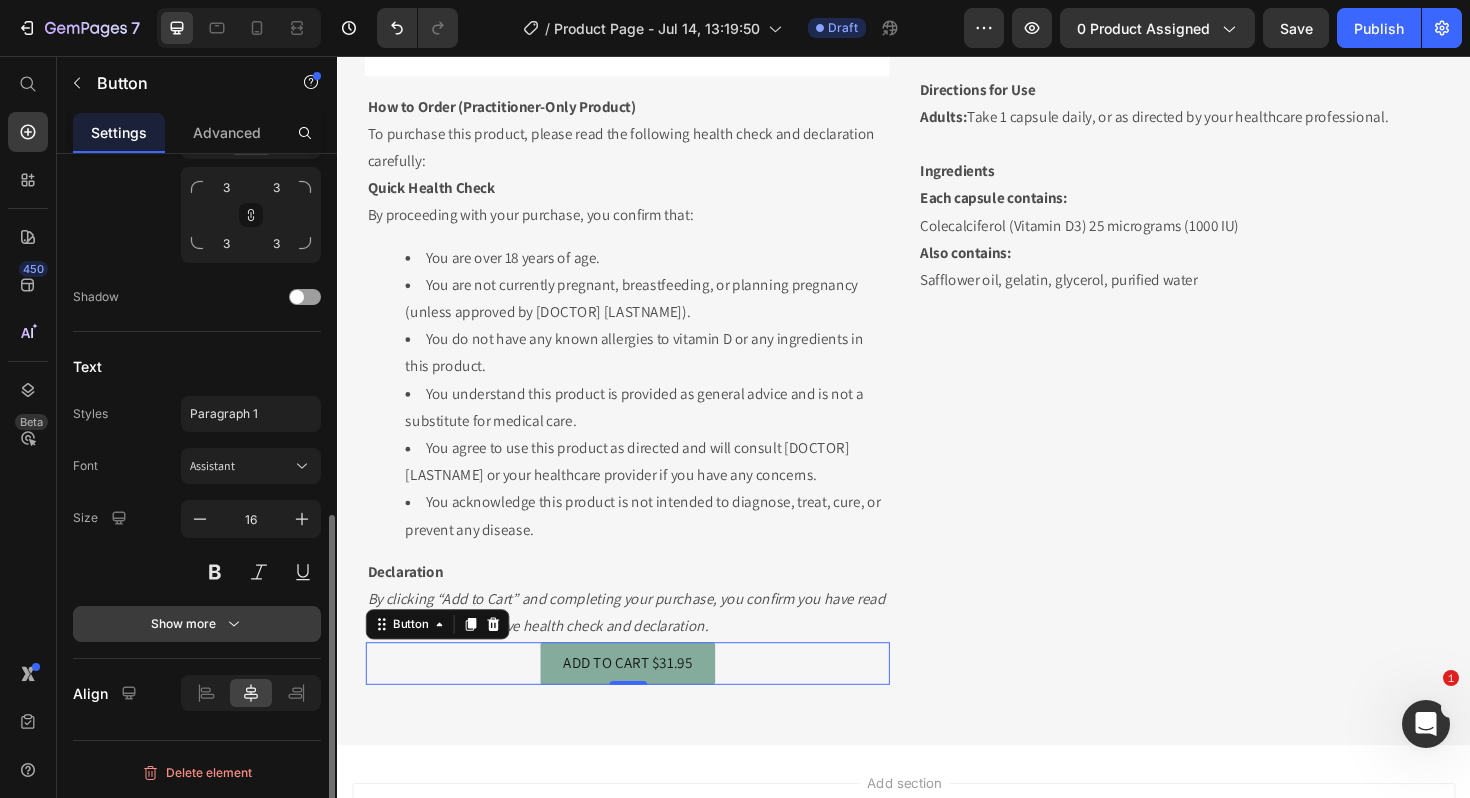 click on "Show more" at bounding box center [197, 624] 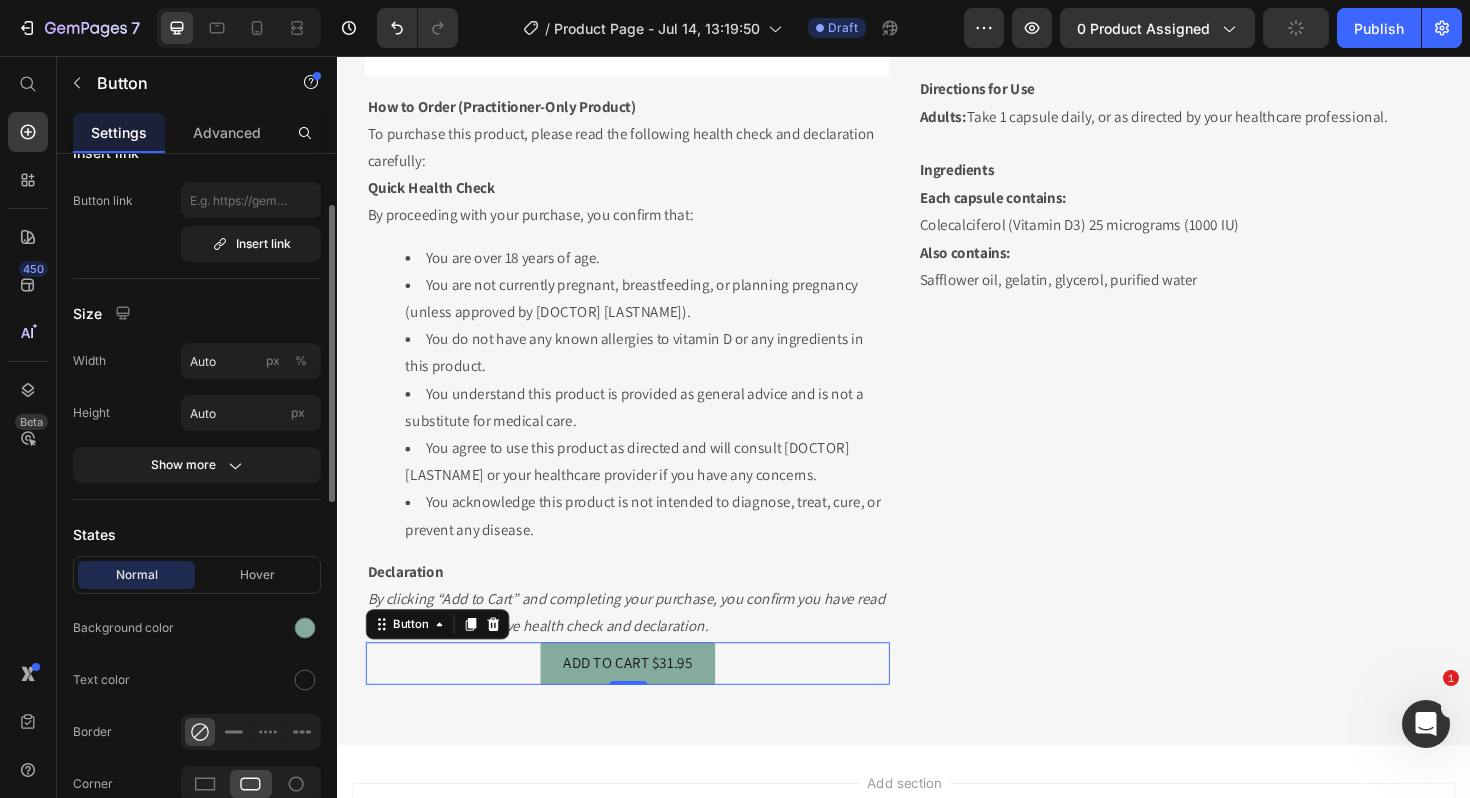 scroll, scrollTop: 100, scrollLeft: 0, axis: vertical 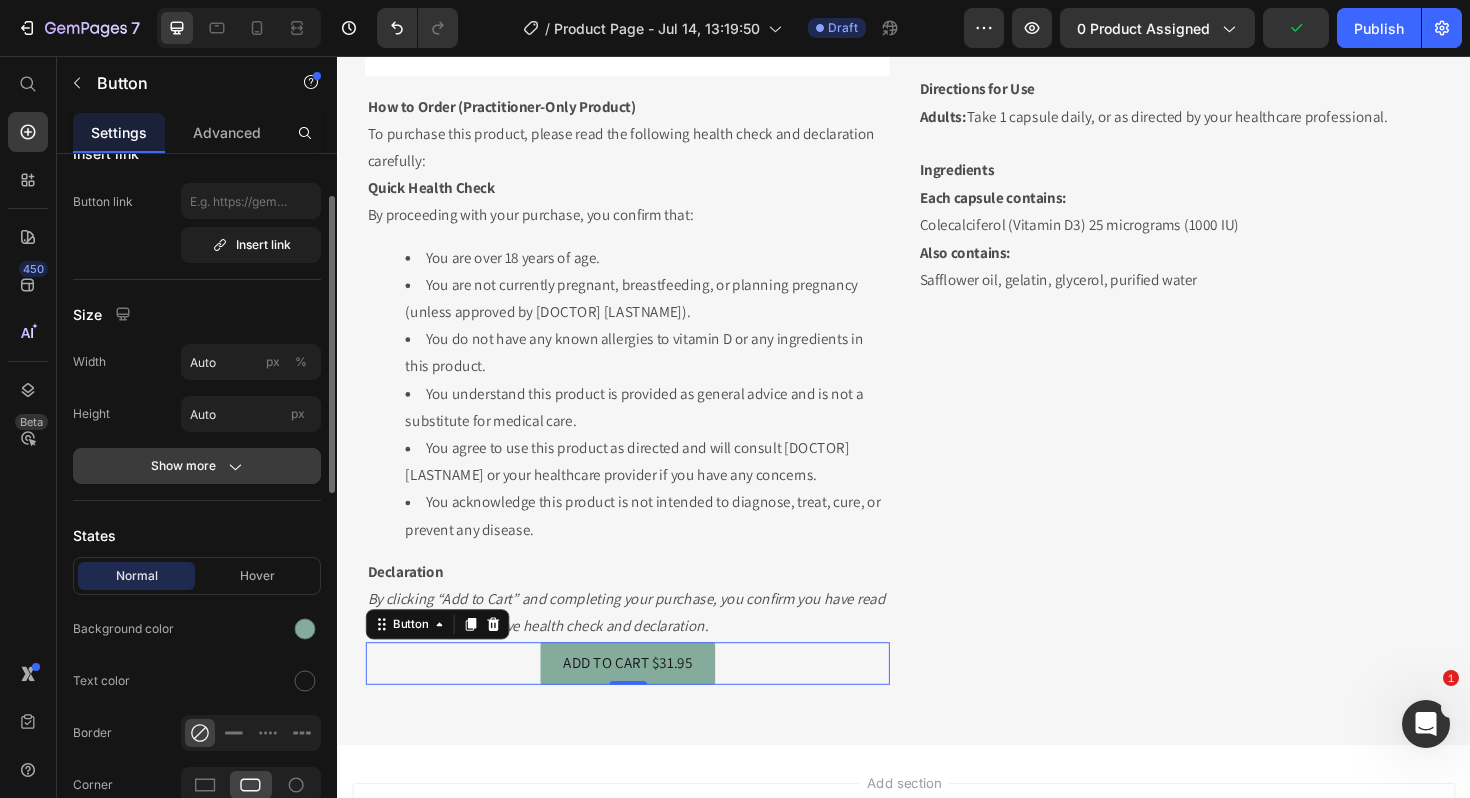 click on "Show more" at bounding box center (197, 466) 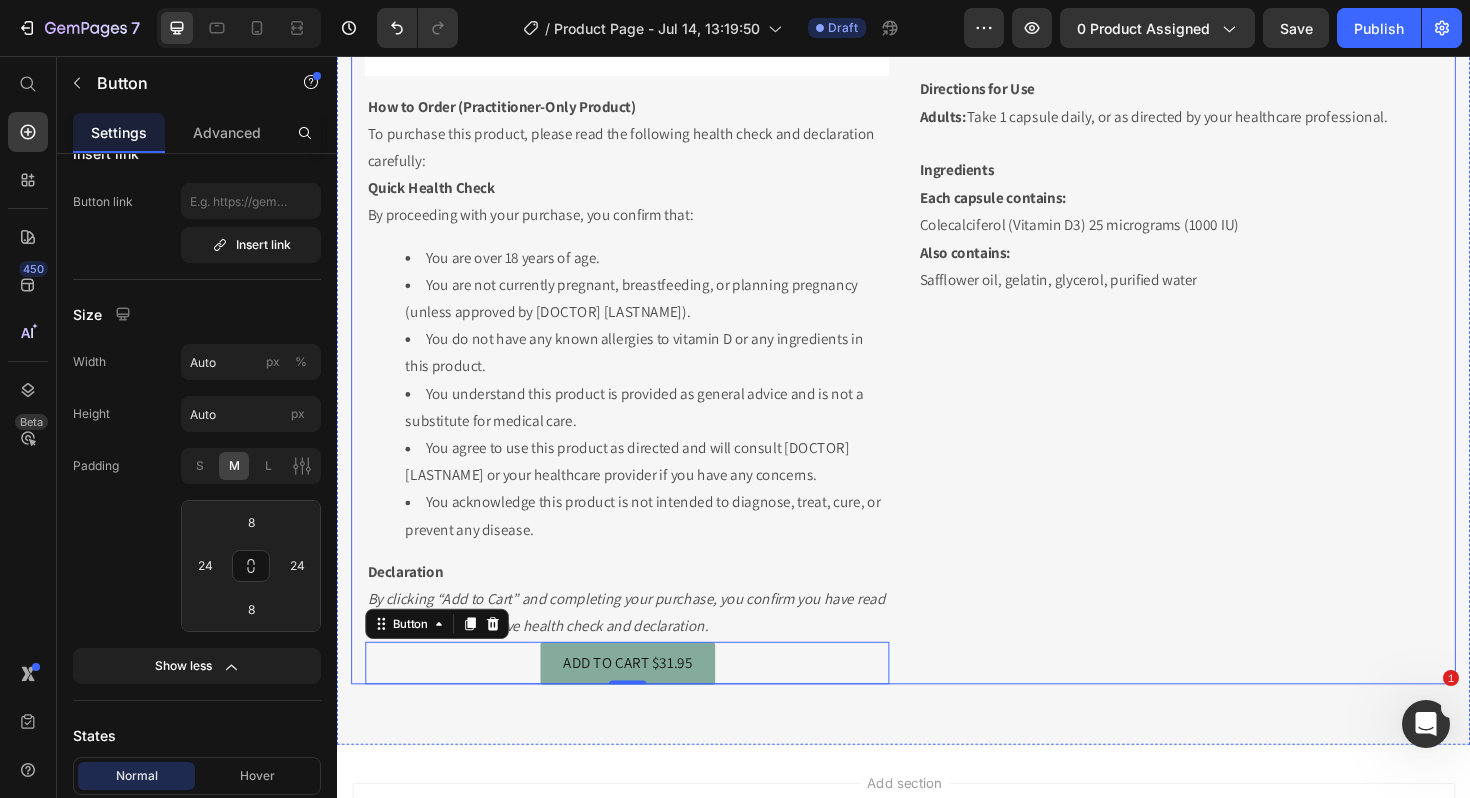 click on "Metagenics Vitamin D3 1000IU Oral Liquid (90ml)   Heading Product Features Active Ingredient:  Vitamin D3 (cholecalciferol) 1000 IU per capsule Size:  270 soft capsules per bottle Form:  Easy-to-swallow soft capsules Free From:  Gluten, dairy, egg, soy, nuts, artificial colours, flavours, and preservatives Benefits Supports healthy bone development and maintenance Assists calcium absorption and metabolism Maintains healthy immune system function Supports muscle strength and function Convenient daily dosing Directions for Use Adults:  Take 1 capsule daily, or as directed by your healthcare professional. Ingredients Each capsule contains: Colecalciferol (Vitamin D3) 25 micrograms (1000 IU) Also contains: Safflower oil, gelatin, glycerol, purified water Text Block" at bounding box center [1229, 122] 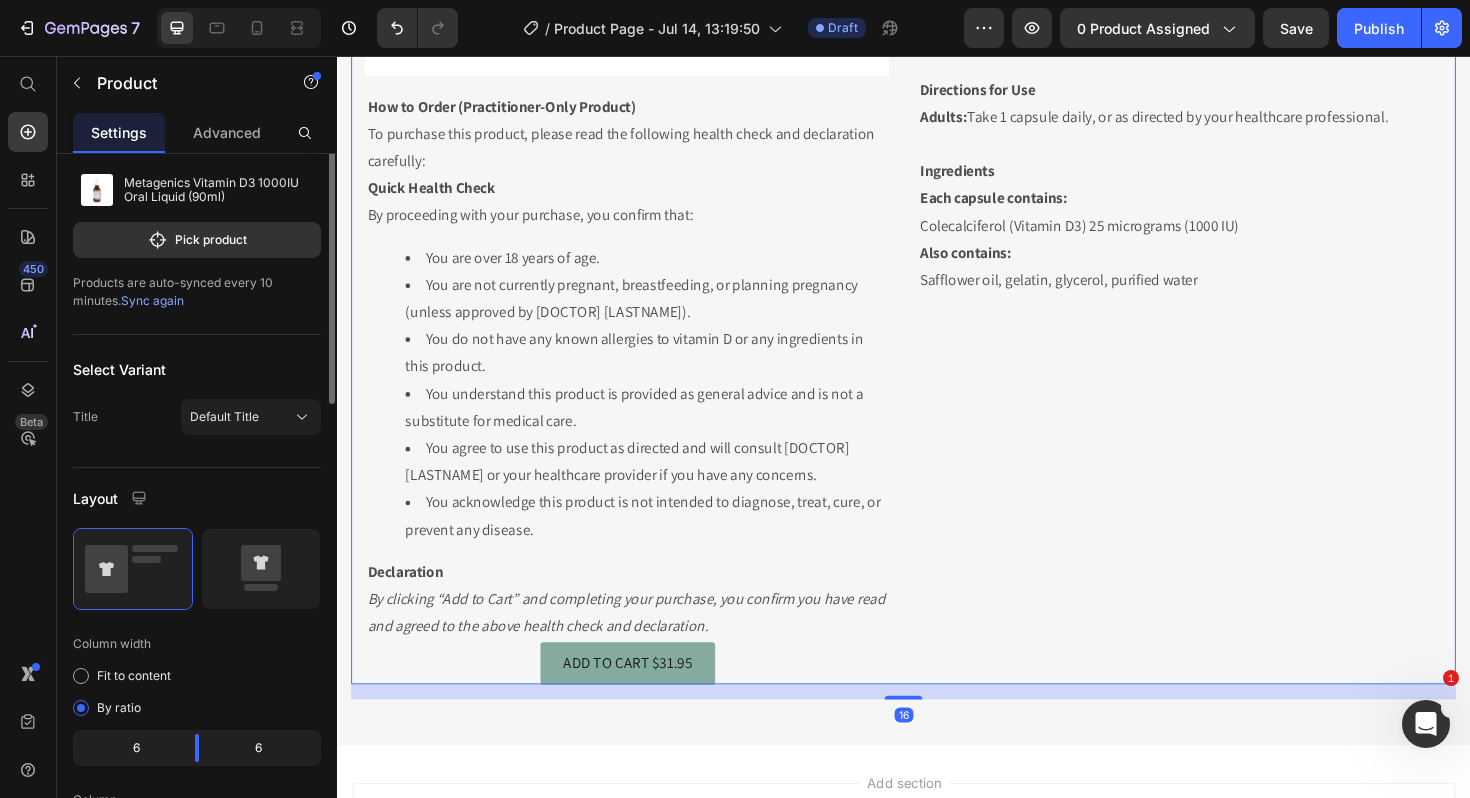 scroll, scrollTop: 0, scrollLeft: 0, axis: both 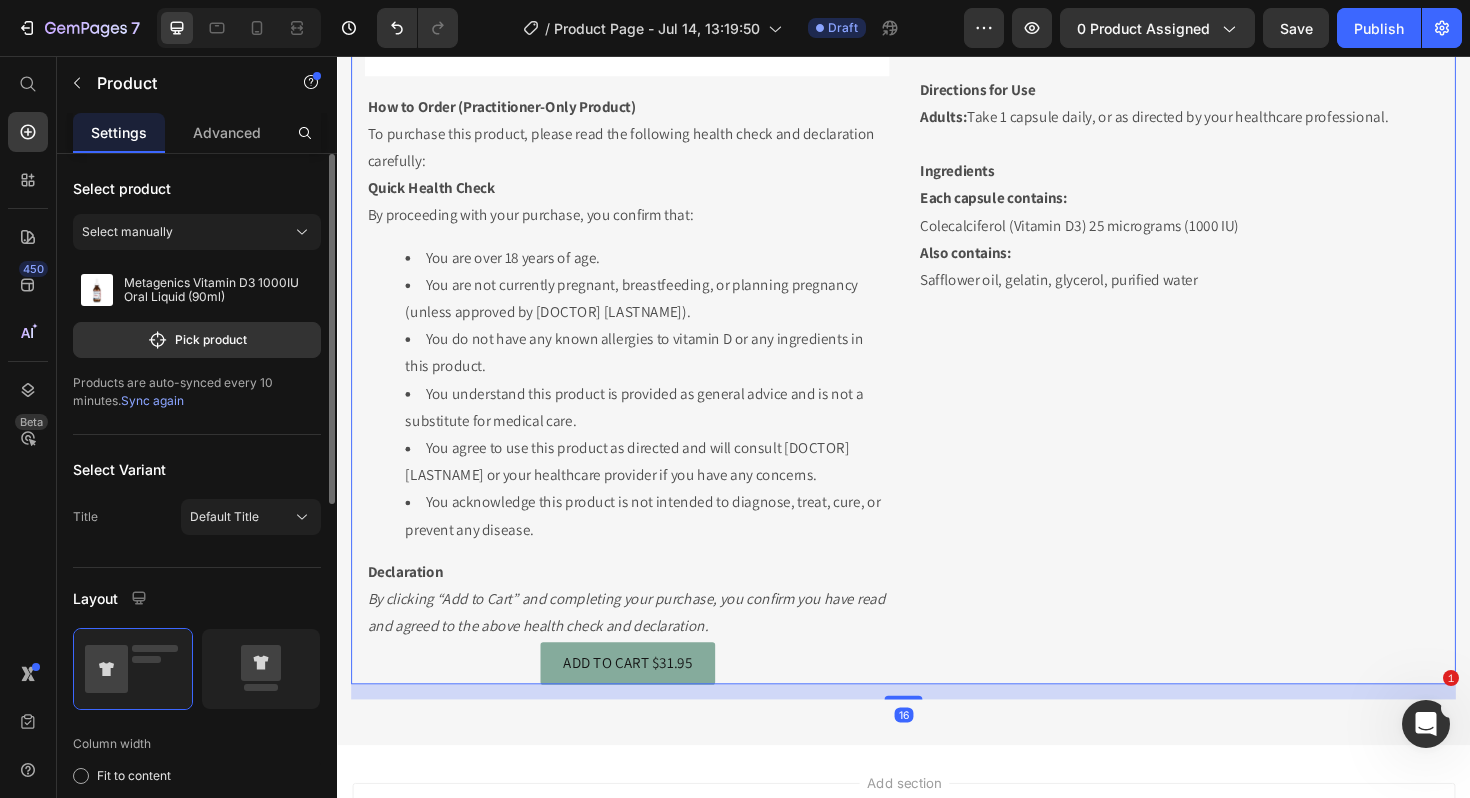 click on "Metagenics Vitamin D3 1000IU Oral Liquid (90ml)   Heading Product Features Active Ingredient:  Vitamin D3 (cholecalciferol) 1000 IU per capsule Size:  270 soft capsules per bottle Form:  Easy-to-swallow soft capsules Free From:  Gluten, dairy, egg, soy, nuts, artificial colours, flavours, and preservatives Benefits Supports healthy bone development and maintenance Assists calcium absorption and metabolism Maintains healthy immune system function Supports muscle strength and function Convenient daily dosing Directions for Use Adults:  Take 1 capsule daily, or as directed by your healthcare professional. Ingredients Each capsule contains: Colecalciferol (Vitamin D3) 25 micrograms (1000 IU) Also contains: Safflower oil, gelatin, glycerol, purified water Text Block" at bounding box center (1229, 122) 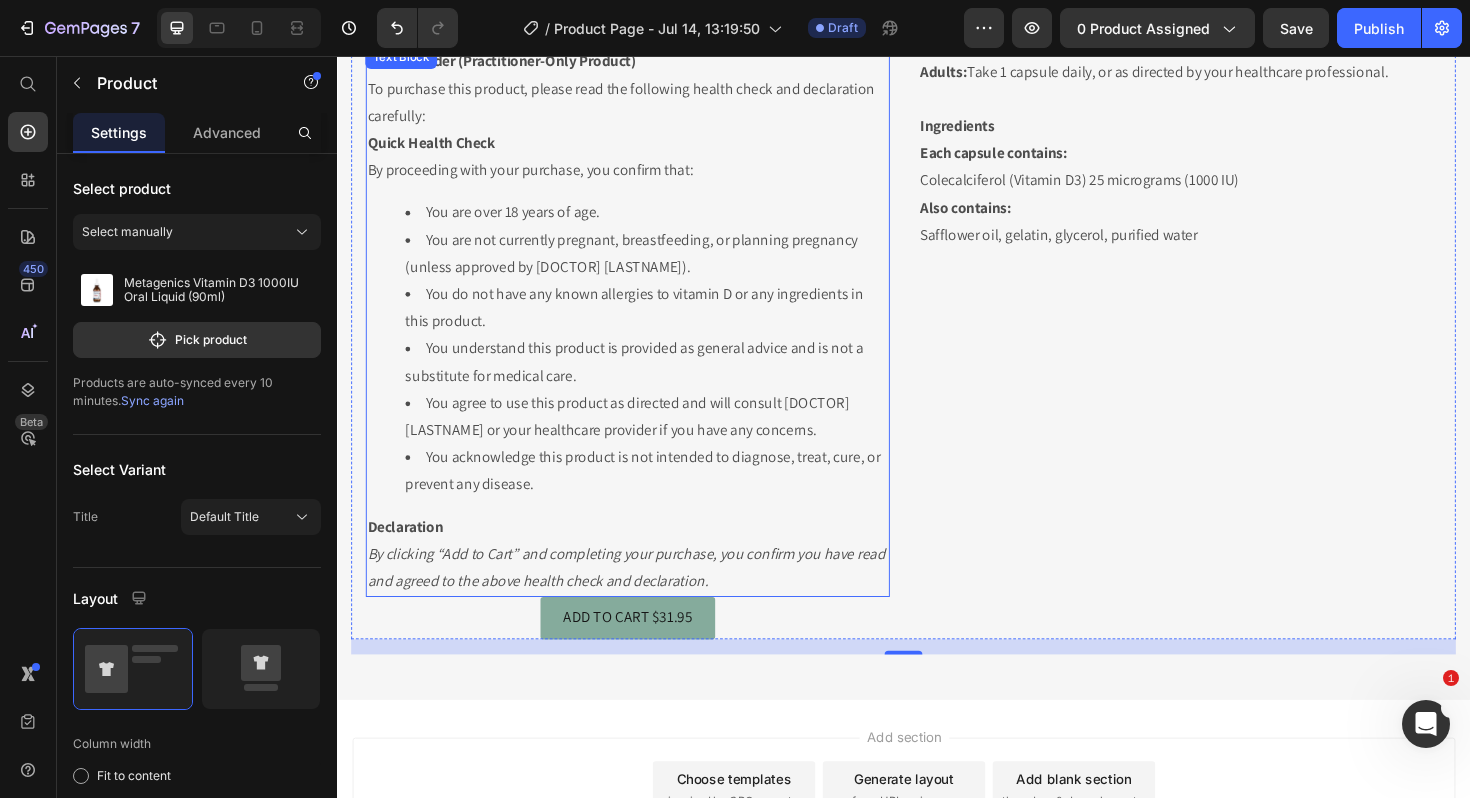 scroll, scrollTop: 886, scrollLeft: 0, axis: vertical 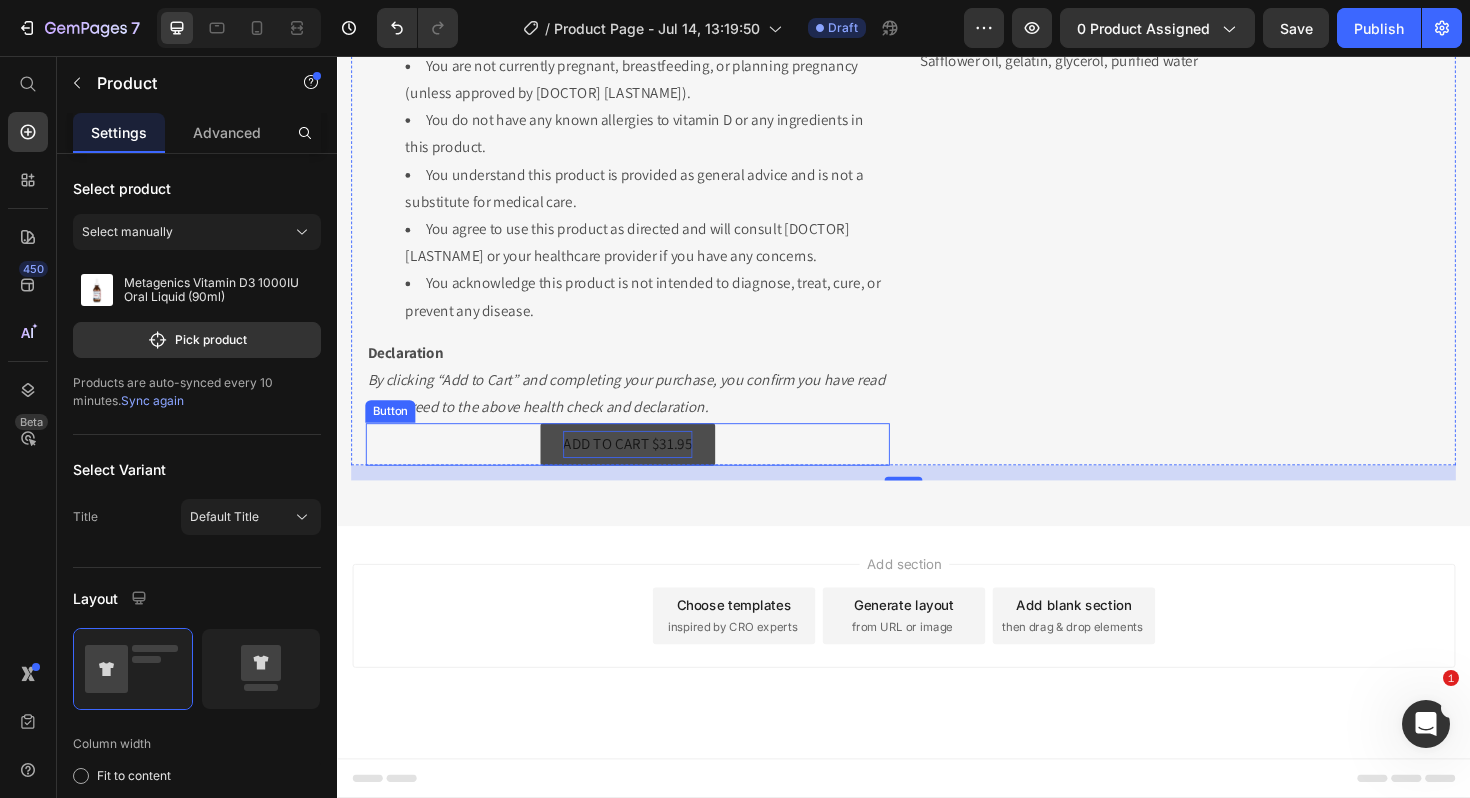 click on "ADD TO CART $31.95" at bounding box center [644, 467] 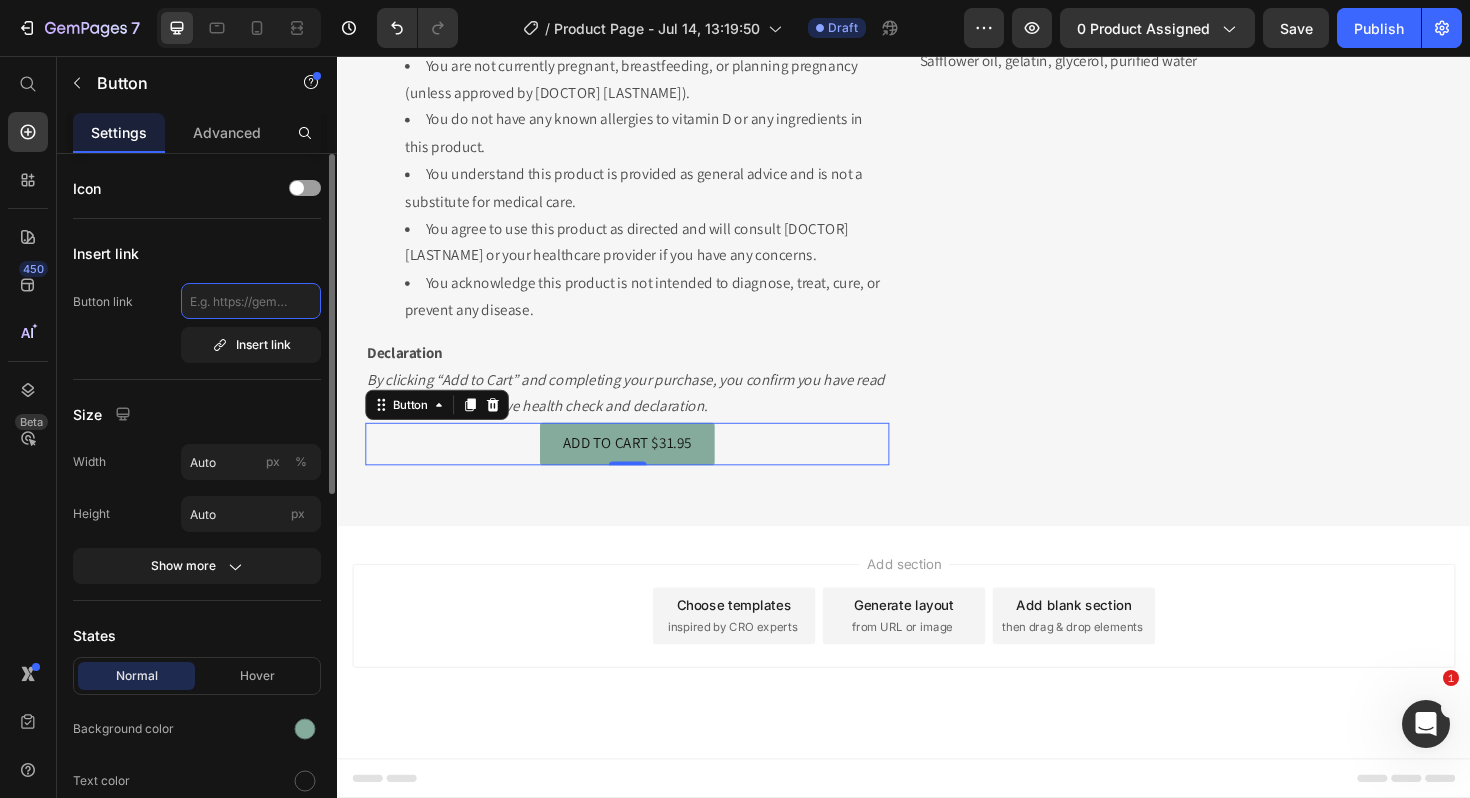 click 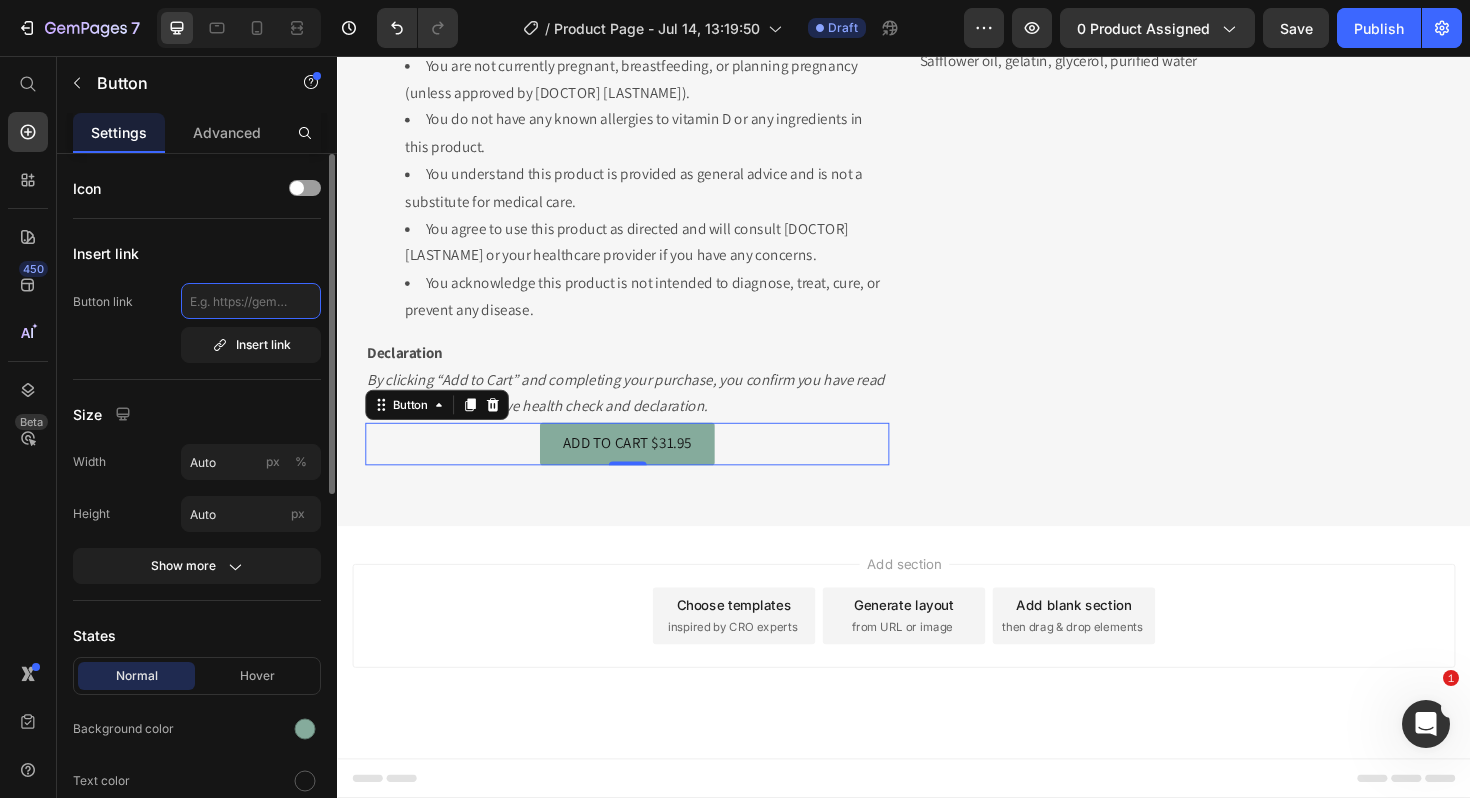 click 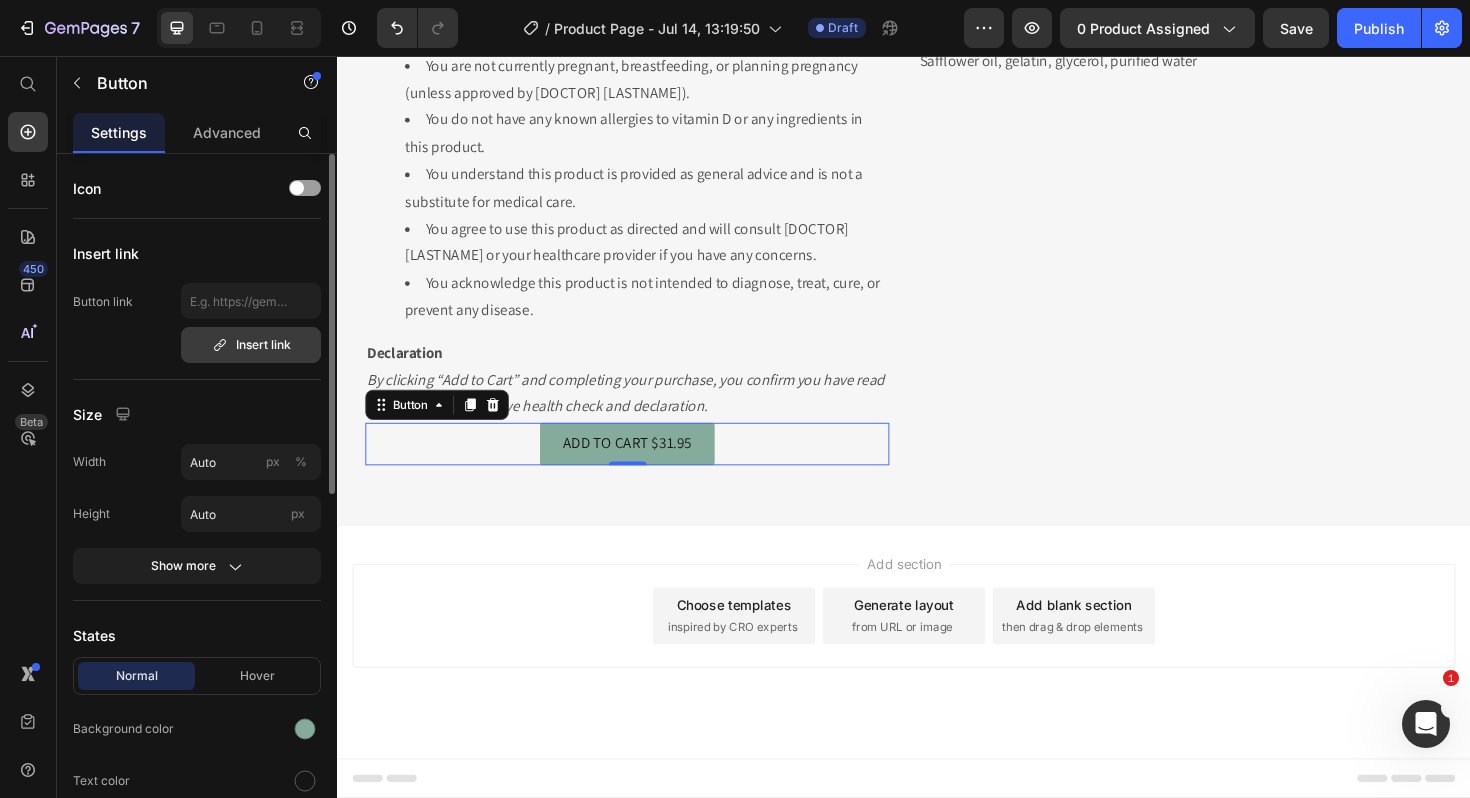 click on "Insert link" at bounding box center (251, 345) 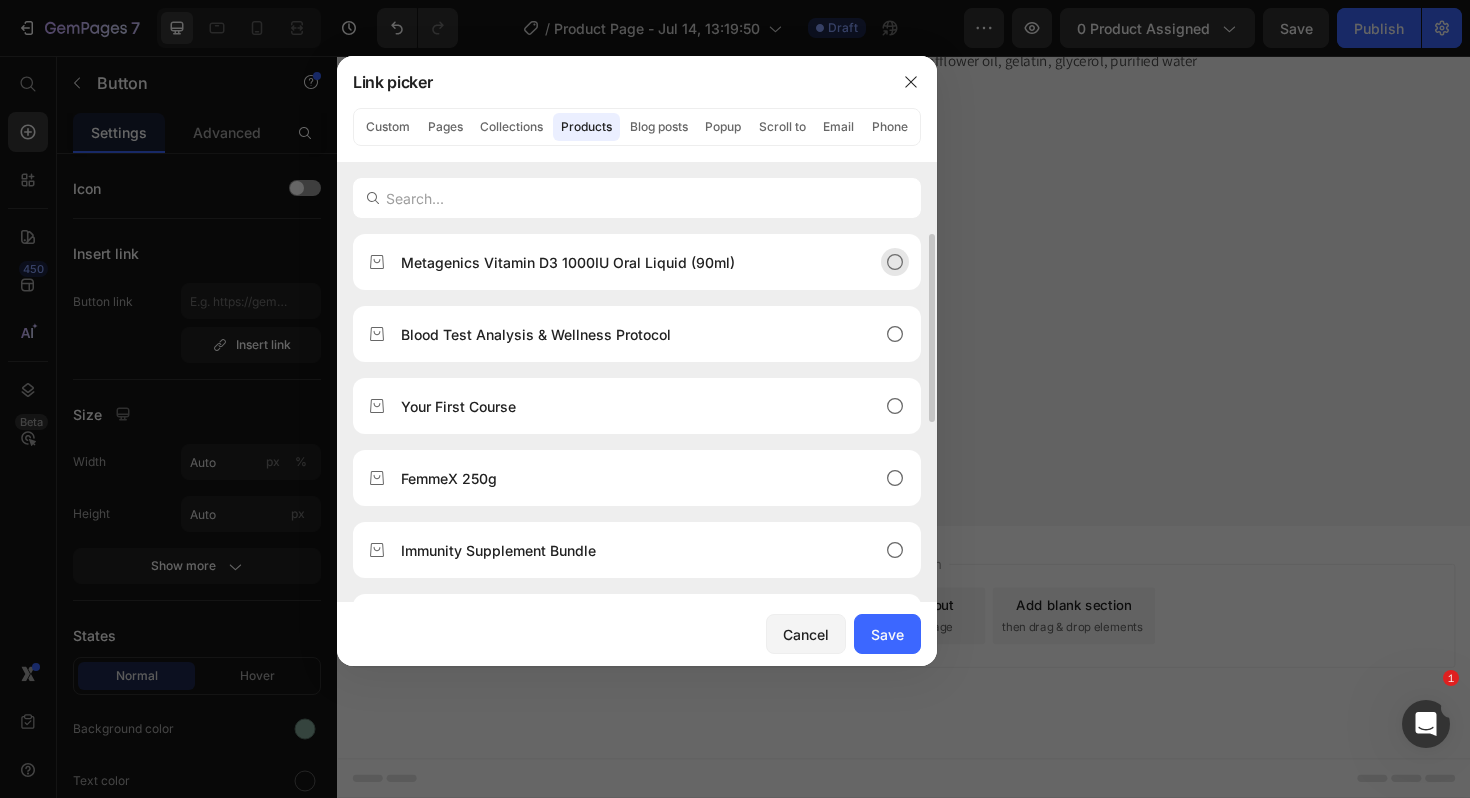 click 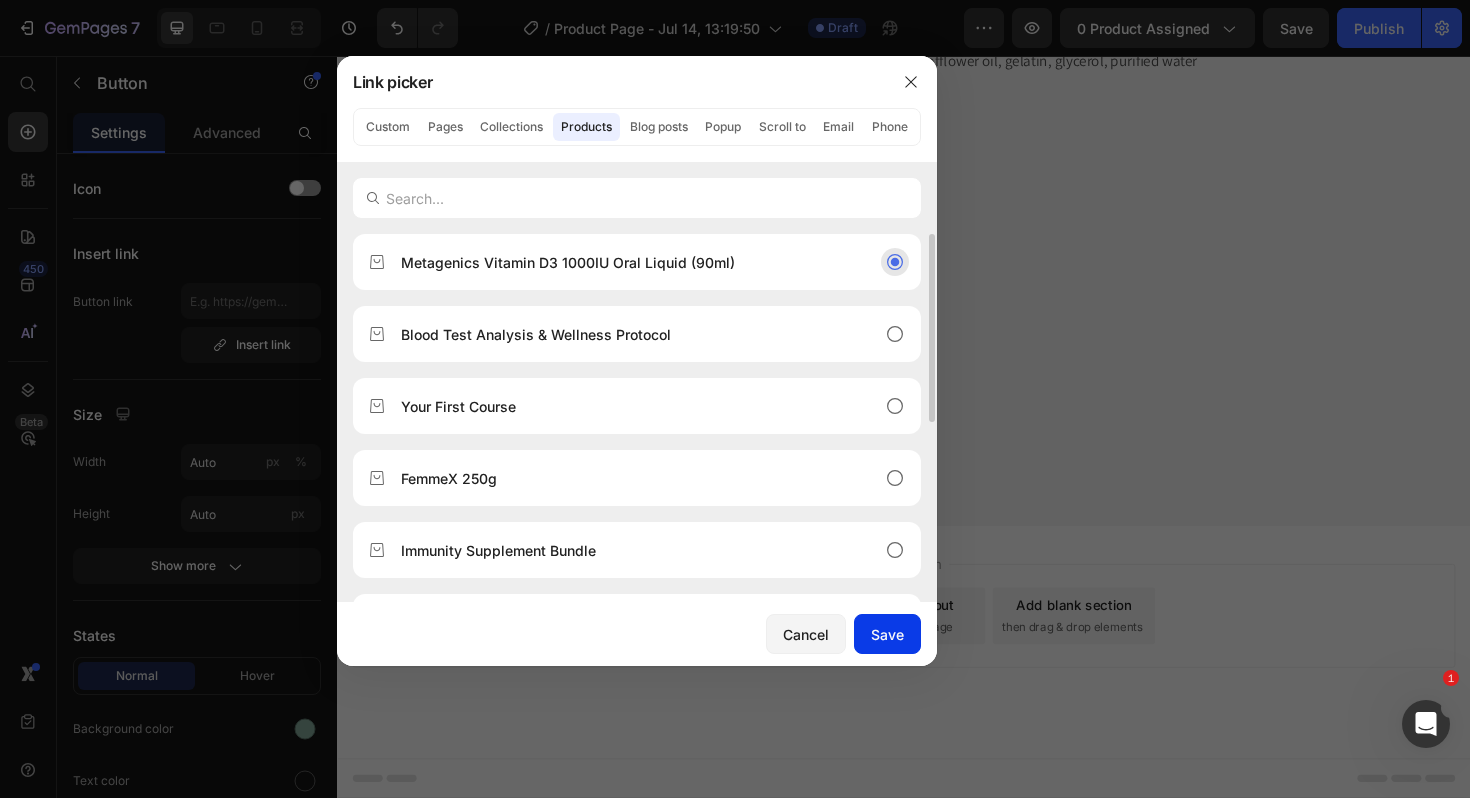 click on "Save" at bounding box center [887, 634] 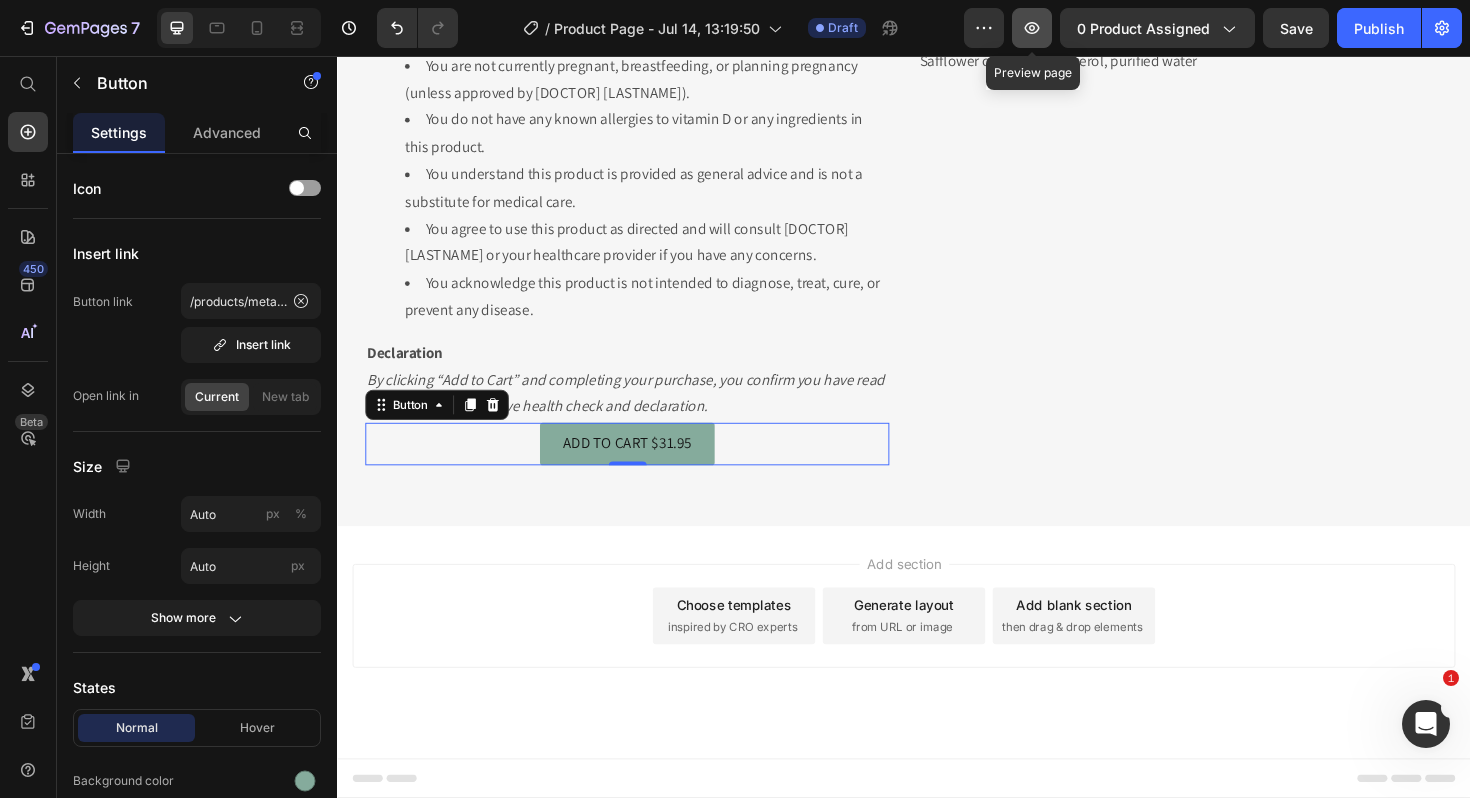 click 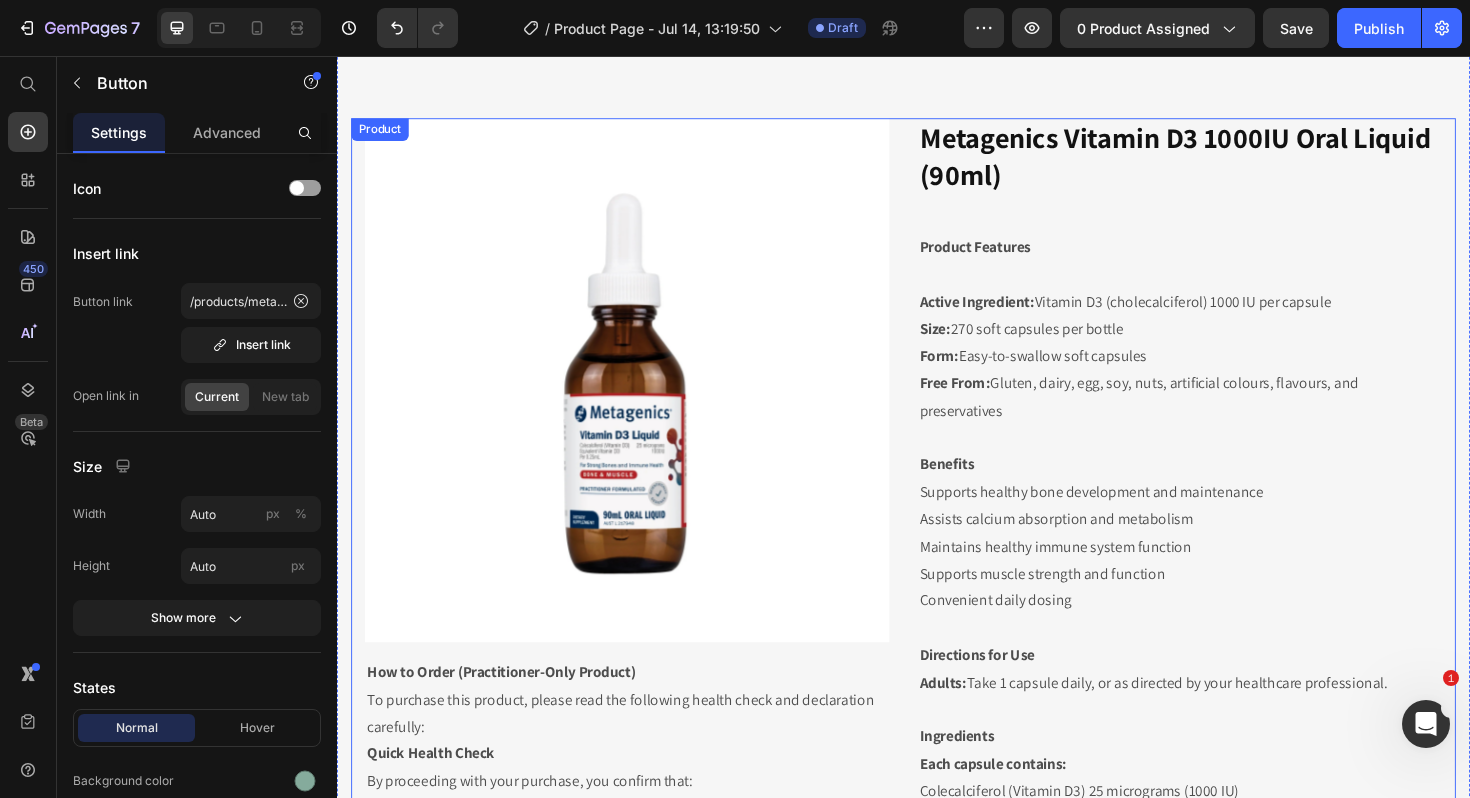 scroll, scrollTop: 25, scrollLeft: 0, axis: vertical 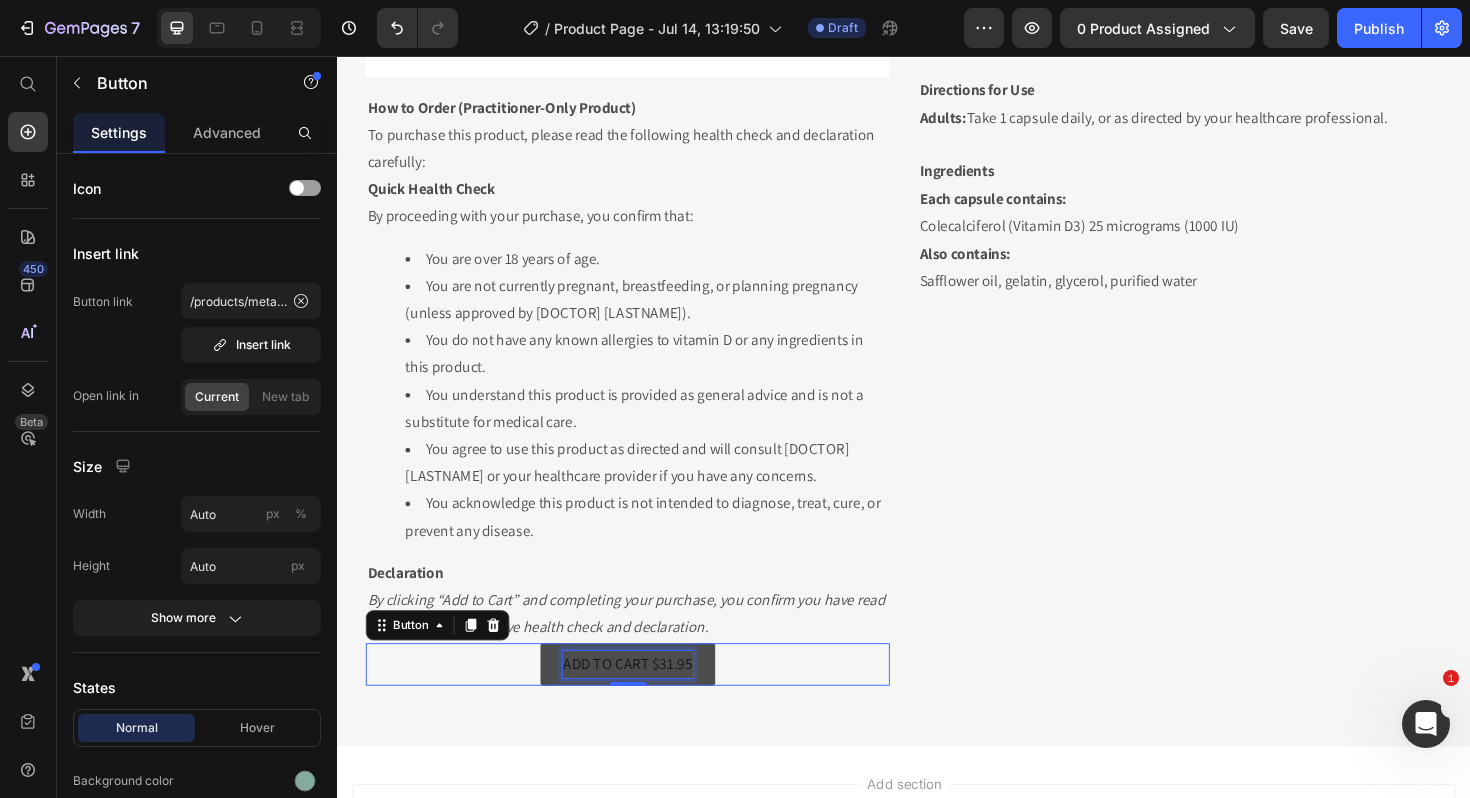 click on "ADD TO CART $31.95" at bounding box center (644, 700) 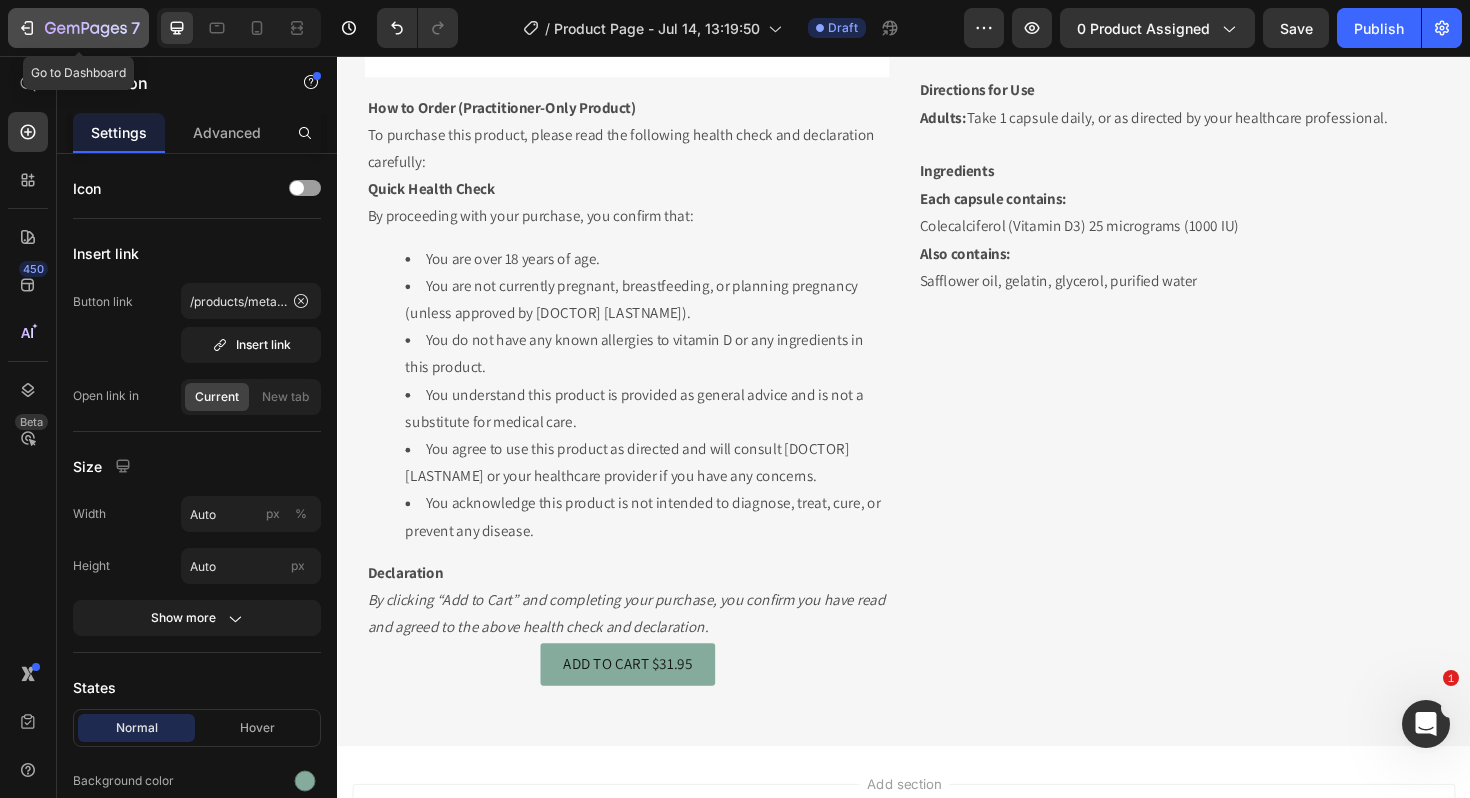 click 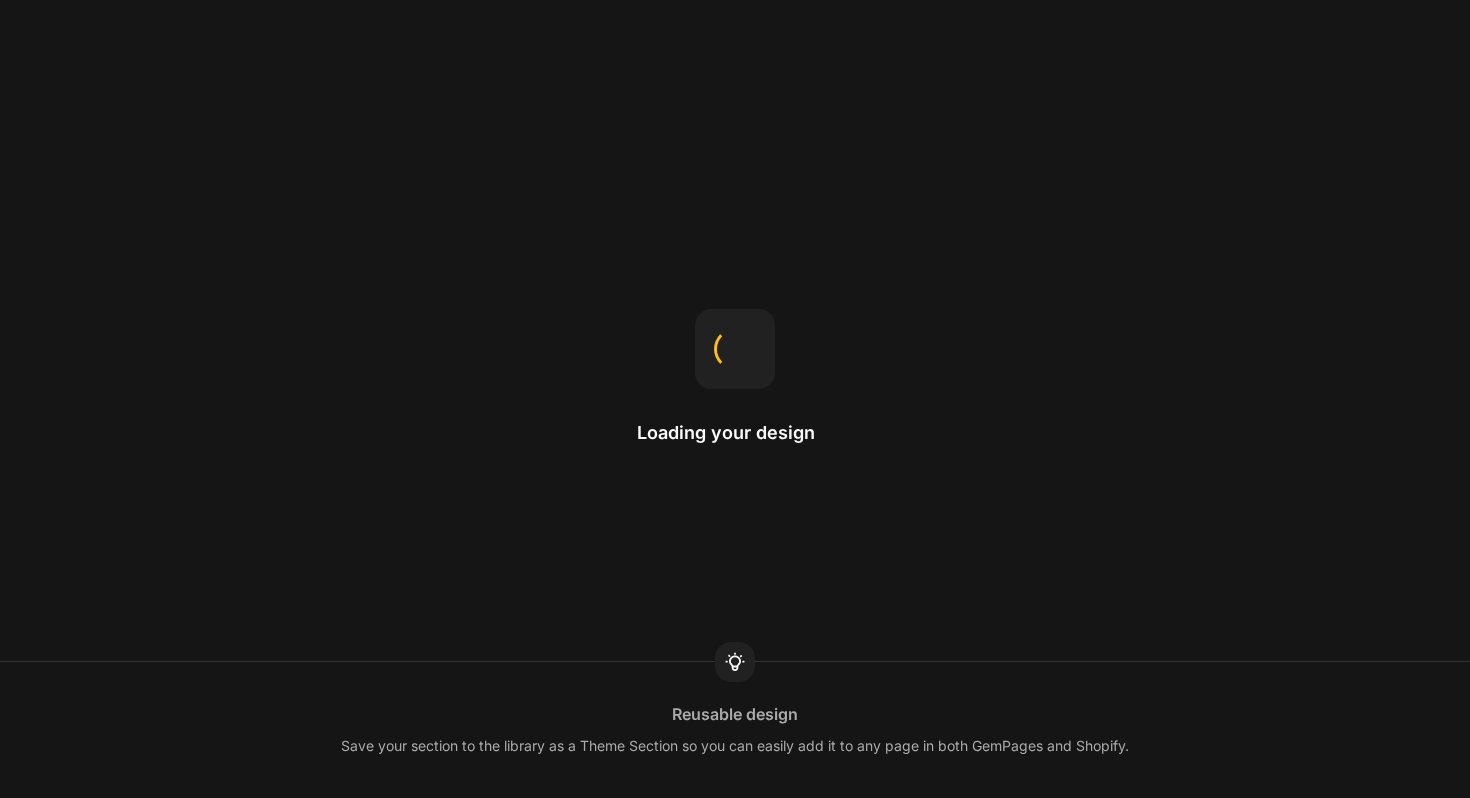 scroll, scrollTop: 0, scrollLeft: 0, axis: both 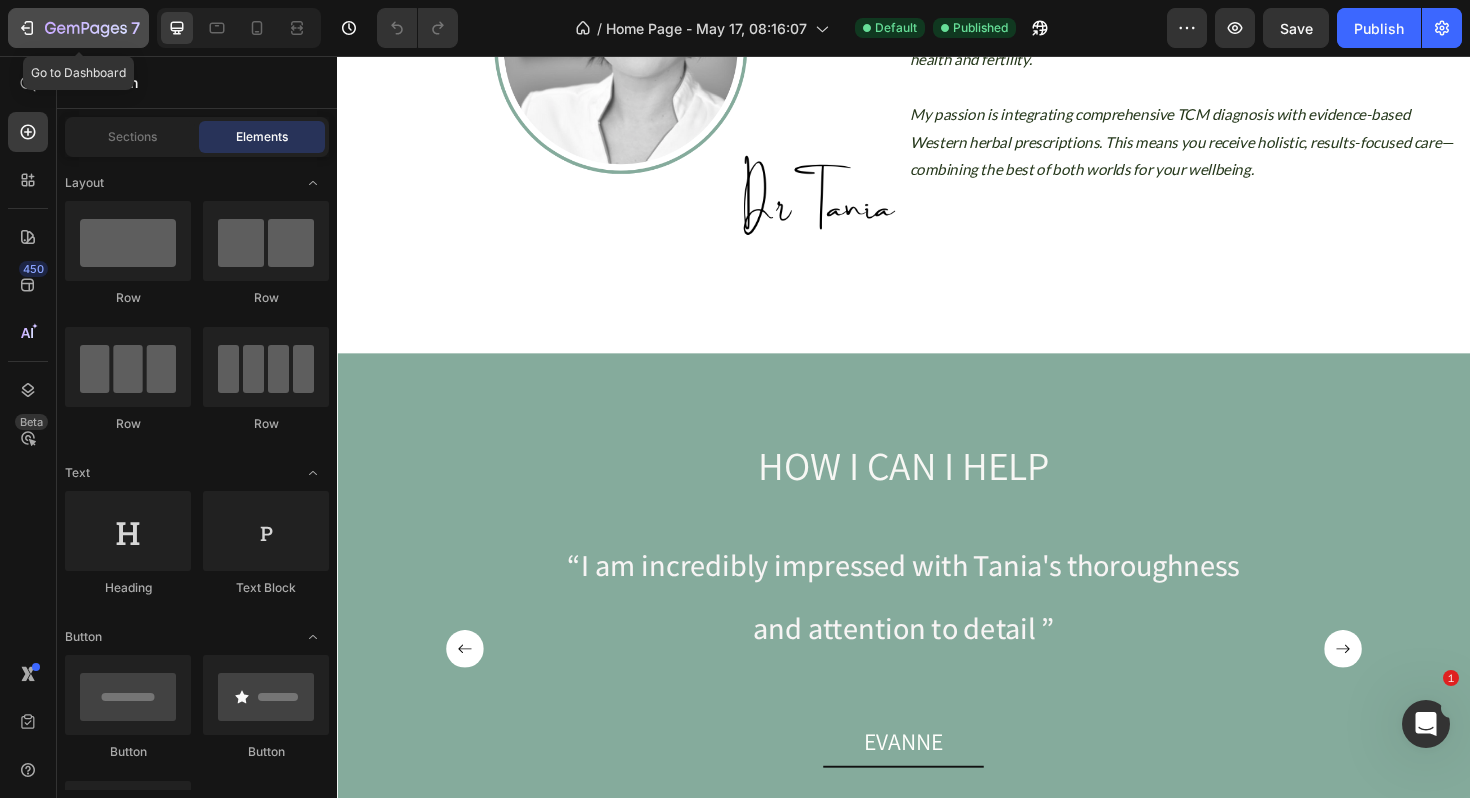 click 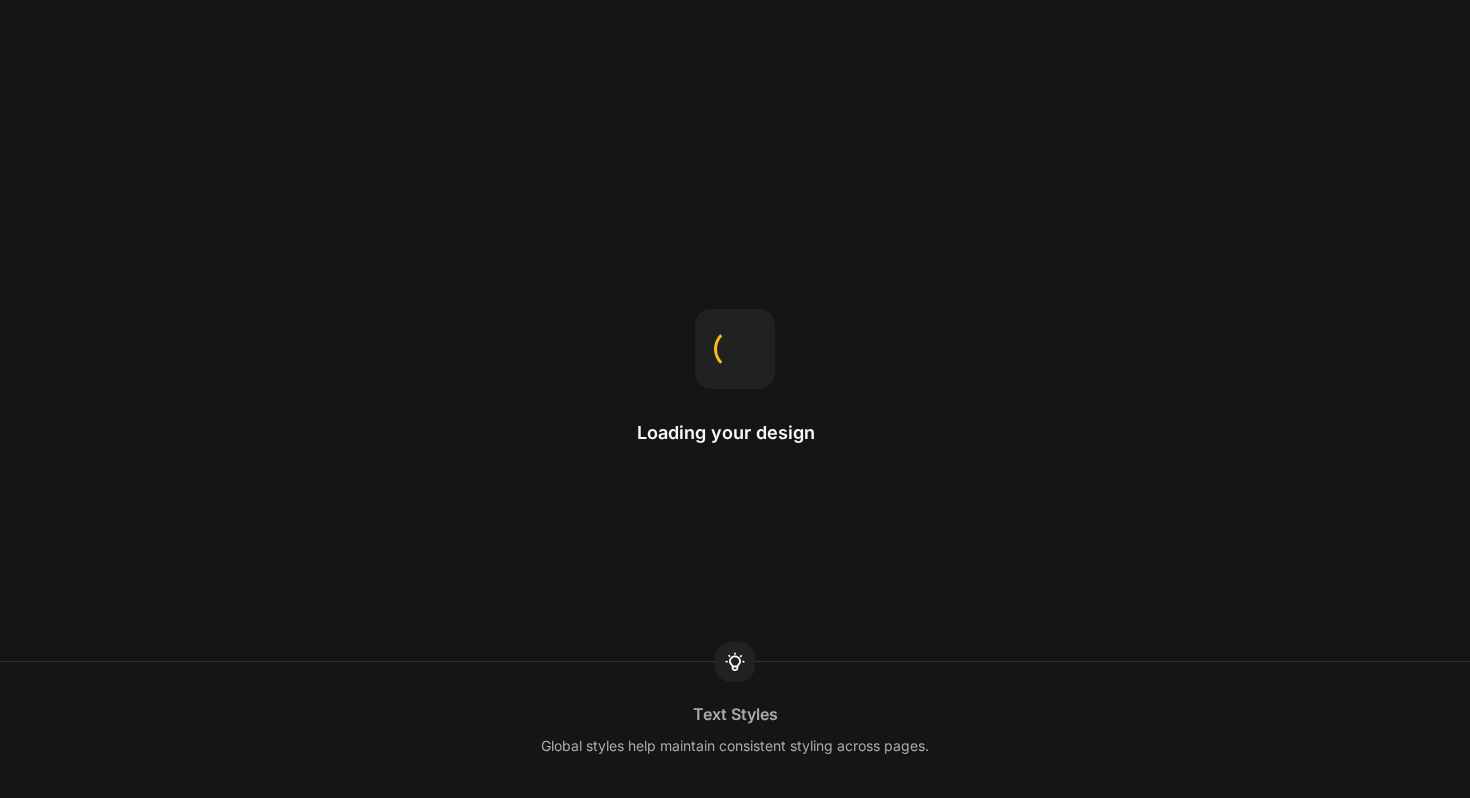 scroll, scrollTop: 0, scrollLeft: 0, axis: both 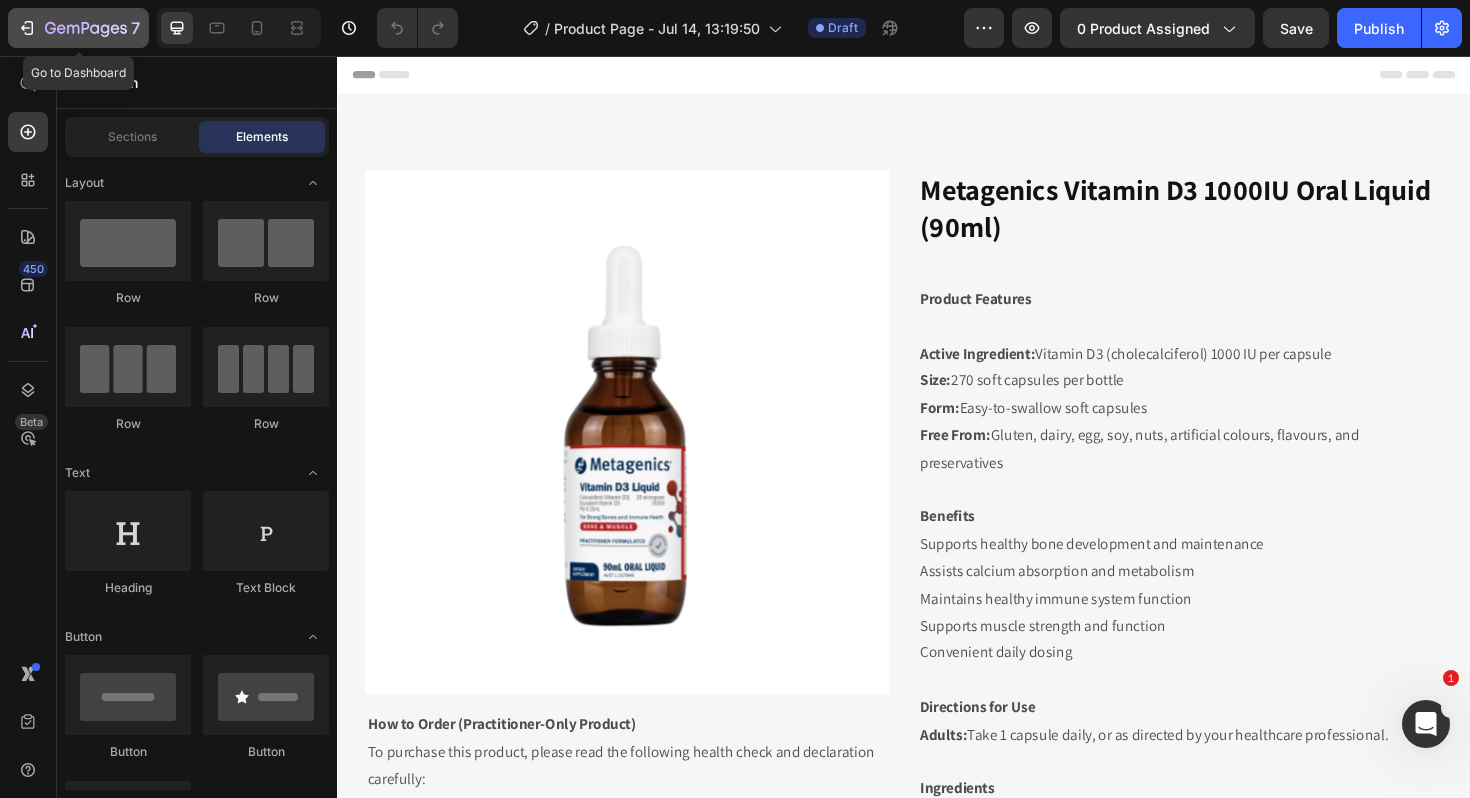 click 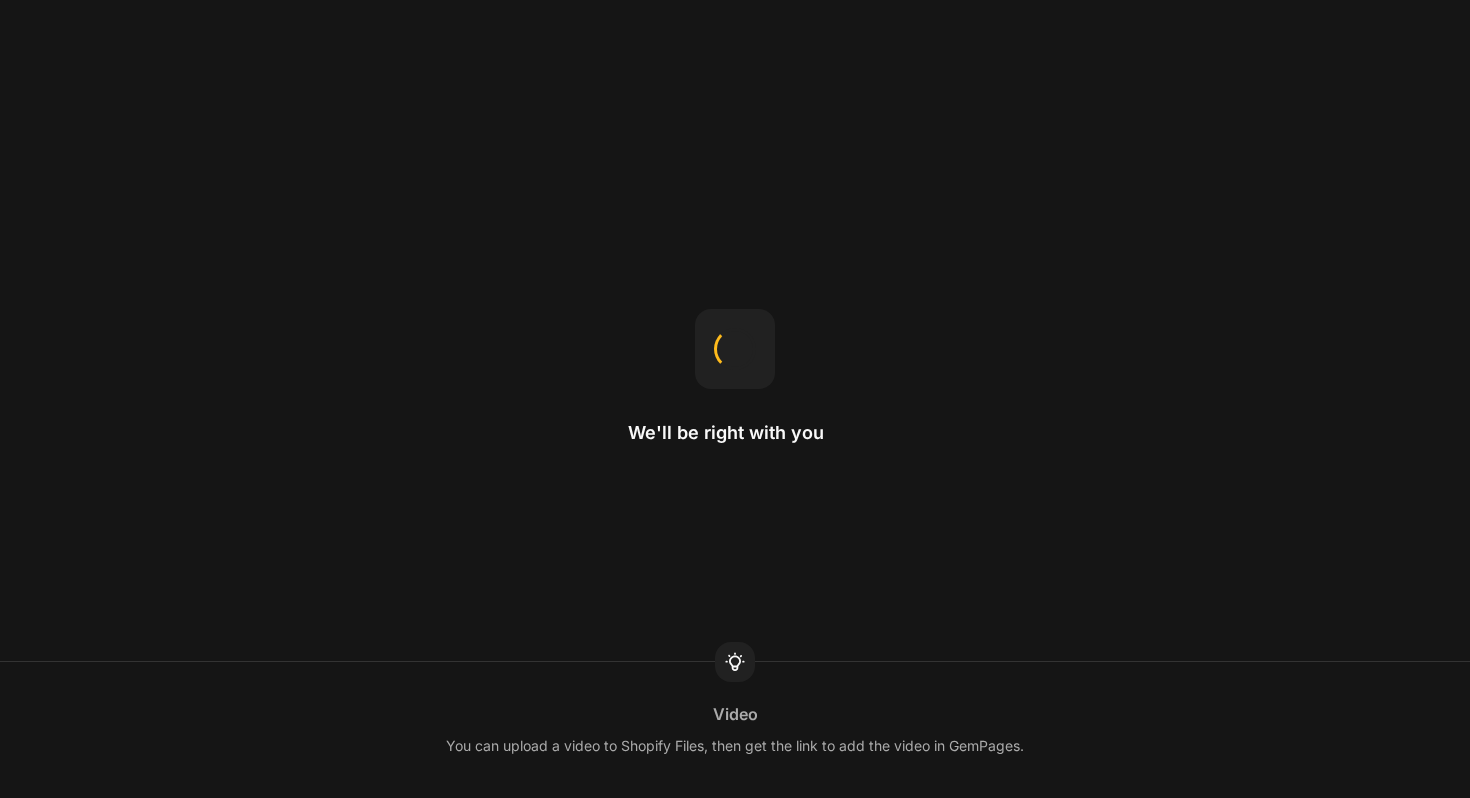 scroll, scrollTop: 0, scrollLeft: 0, axis: both 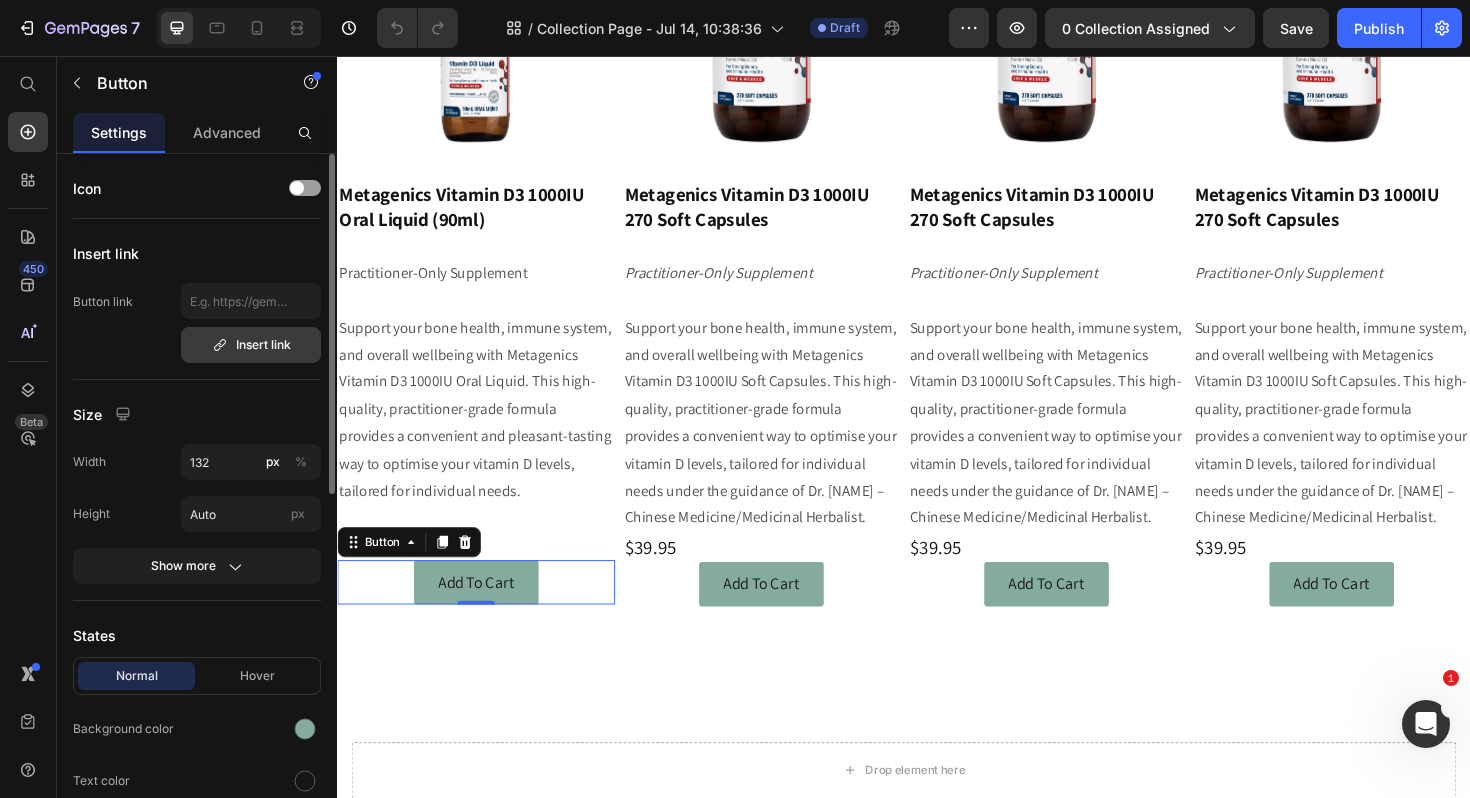 click on "Insert link" at bounding box center (251, 345) 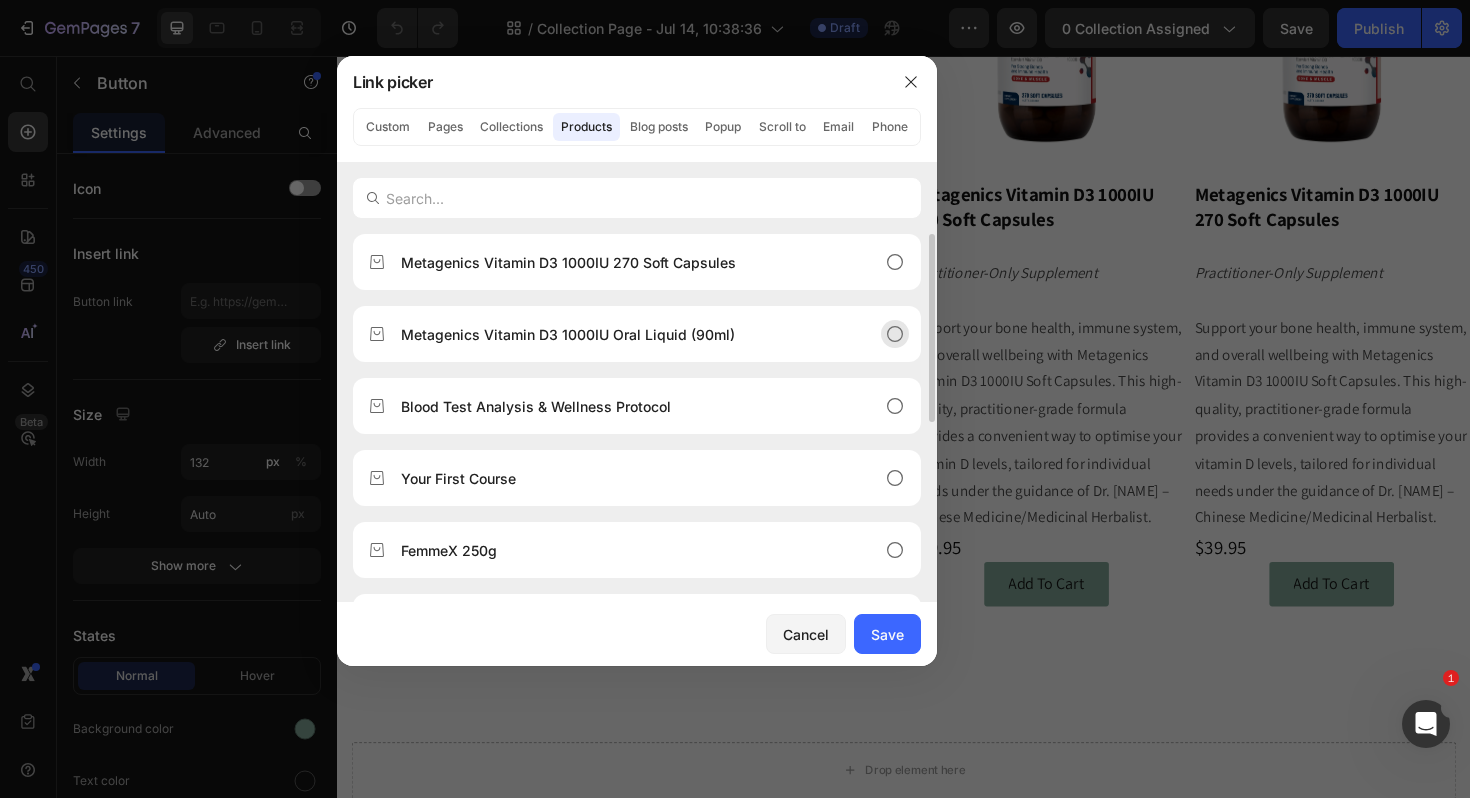 click 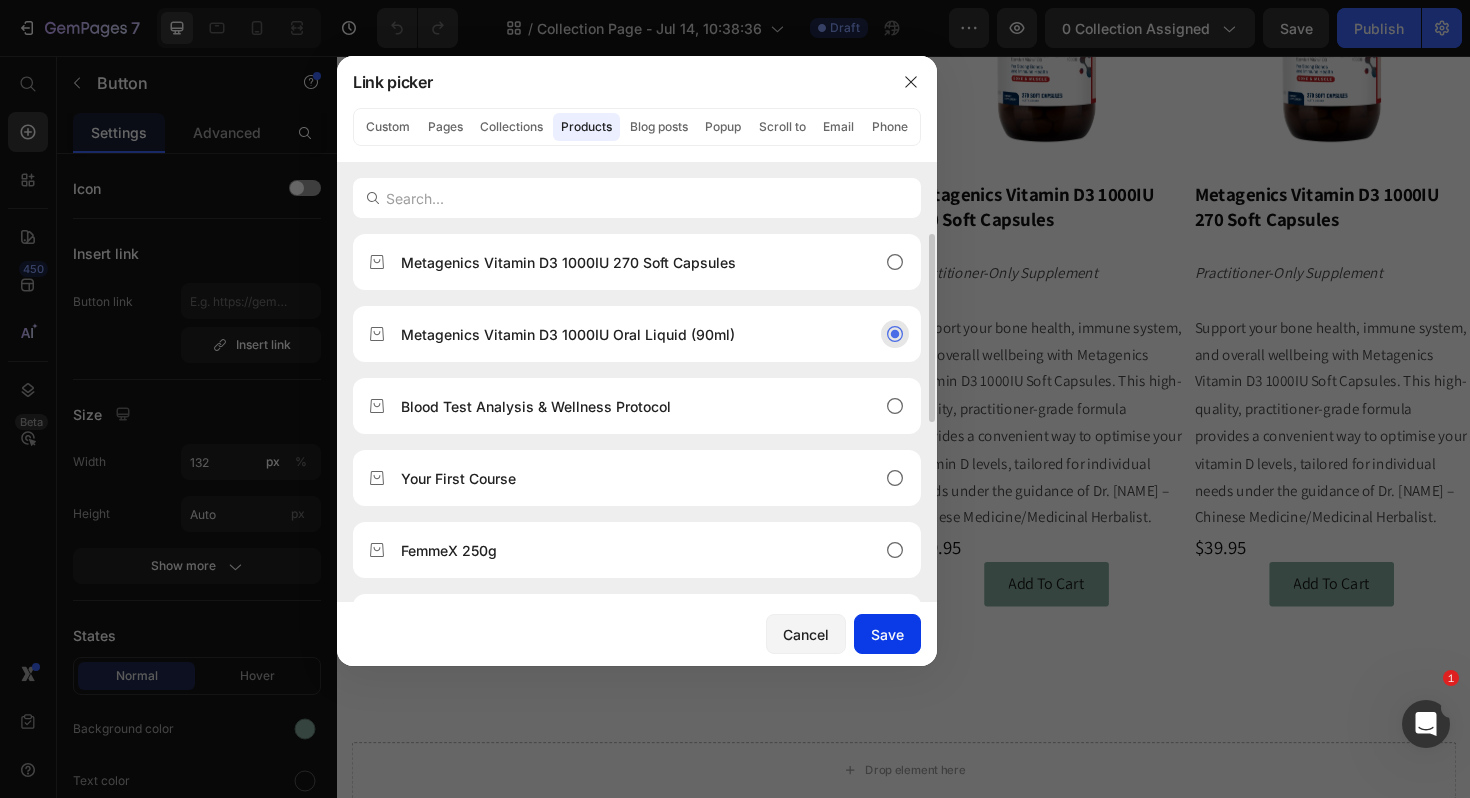 click on "Save" at bounding box center [887, 634] 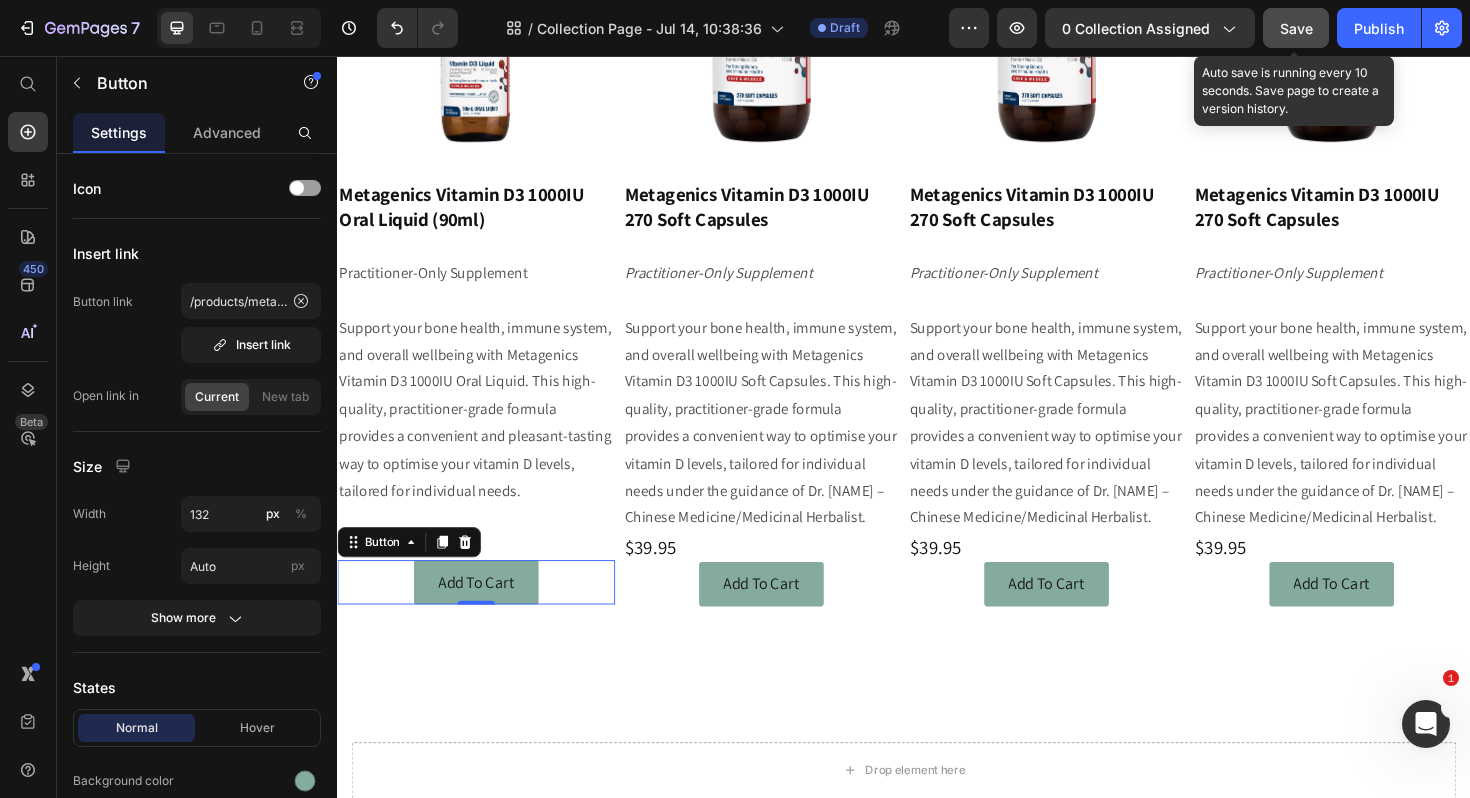 click on "Save" at bounding box center (1296, 28) 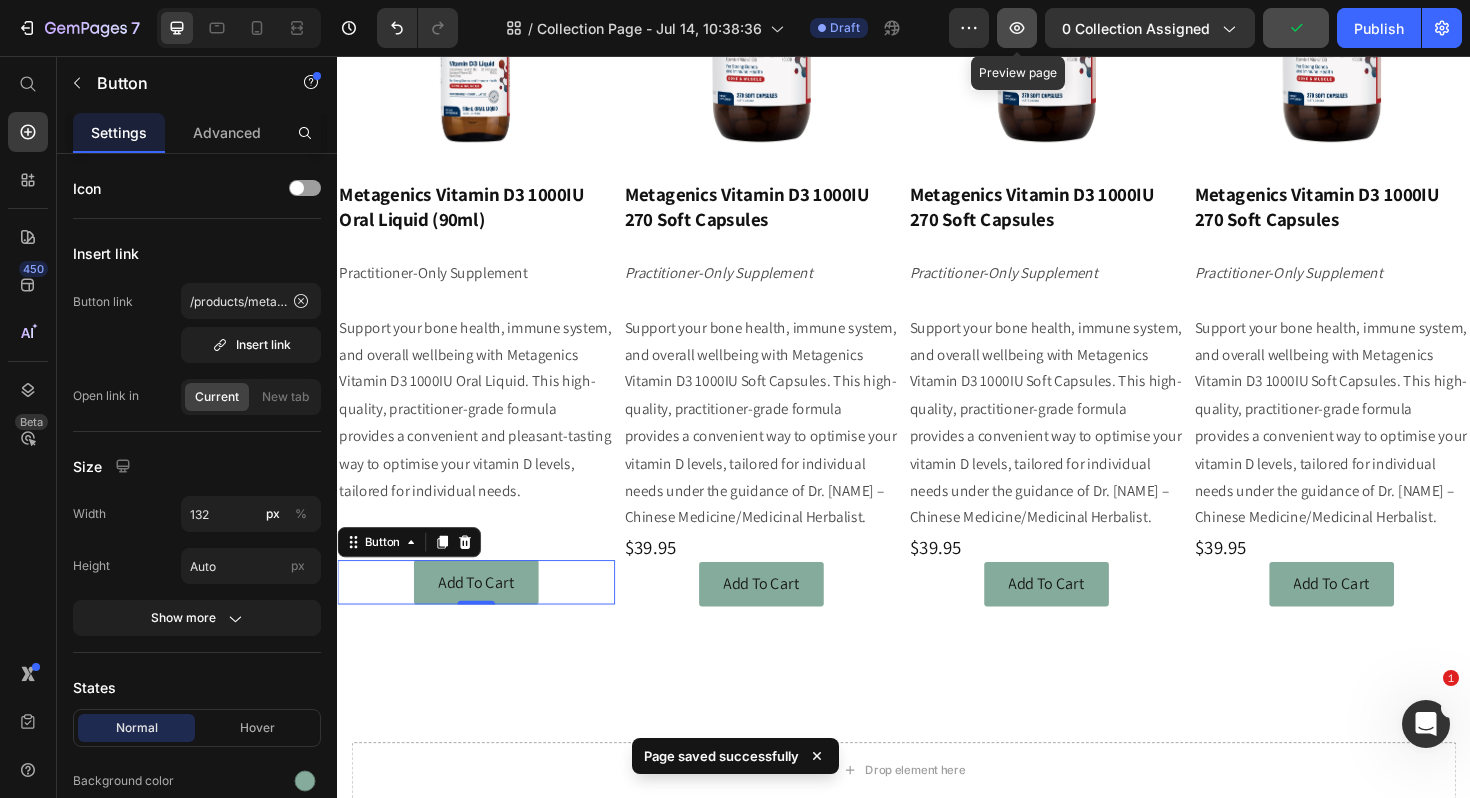 click 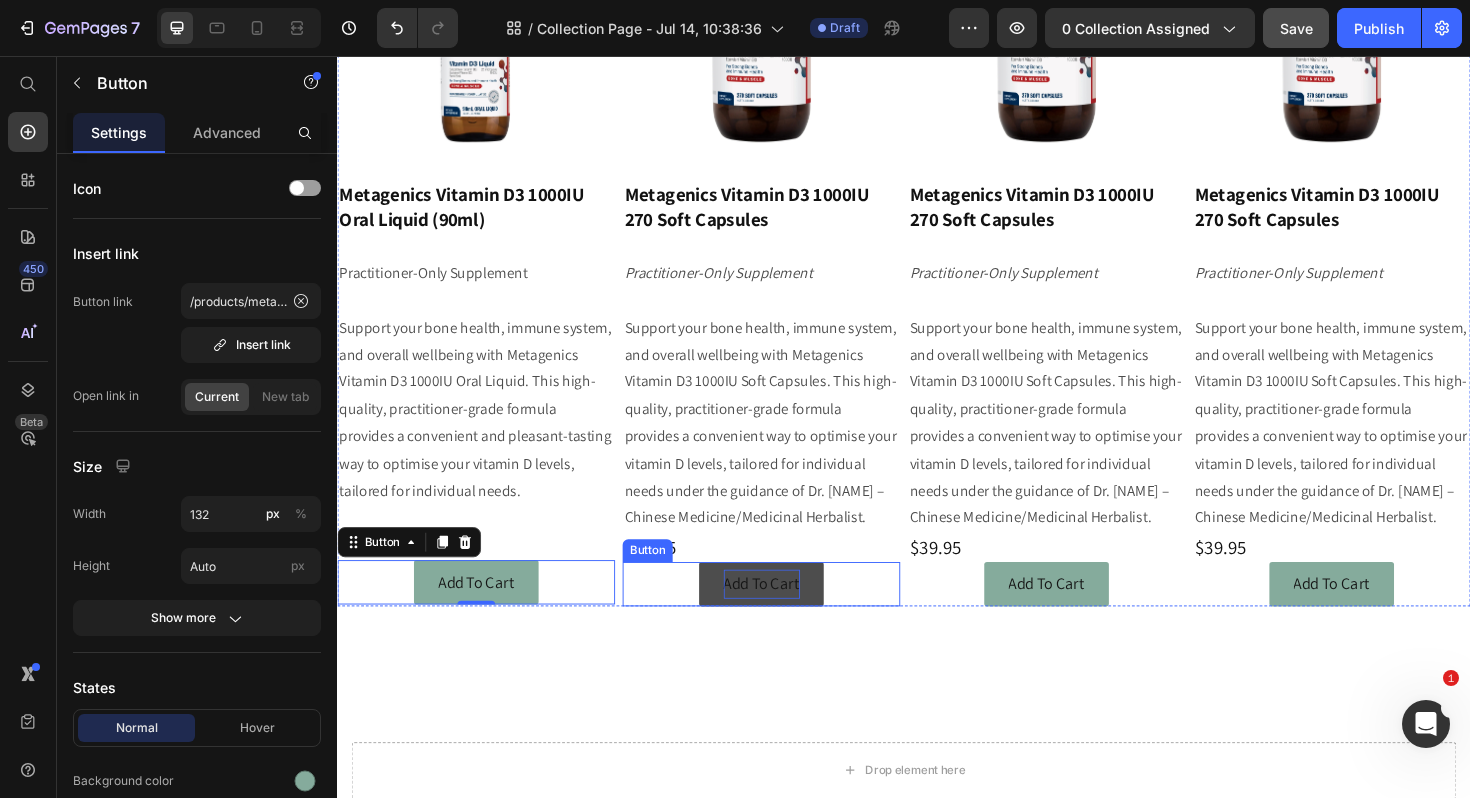 click on "Add To Cart" at bounding box center [786, 615] 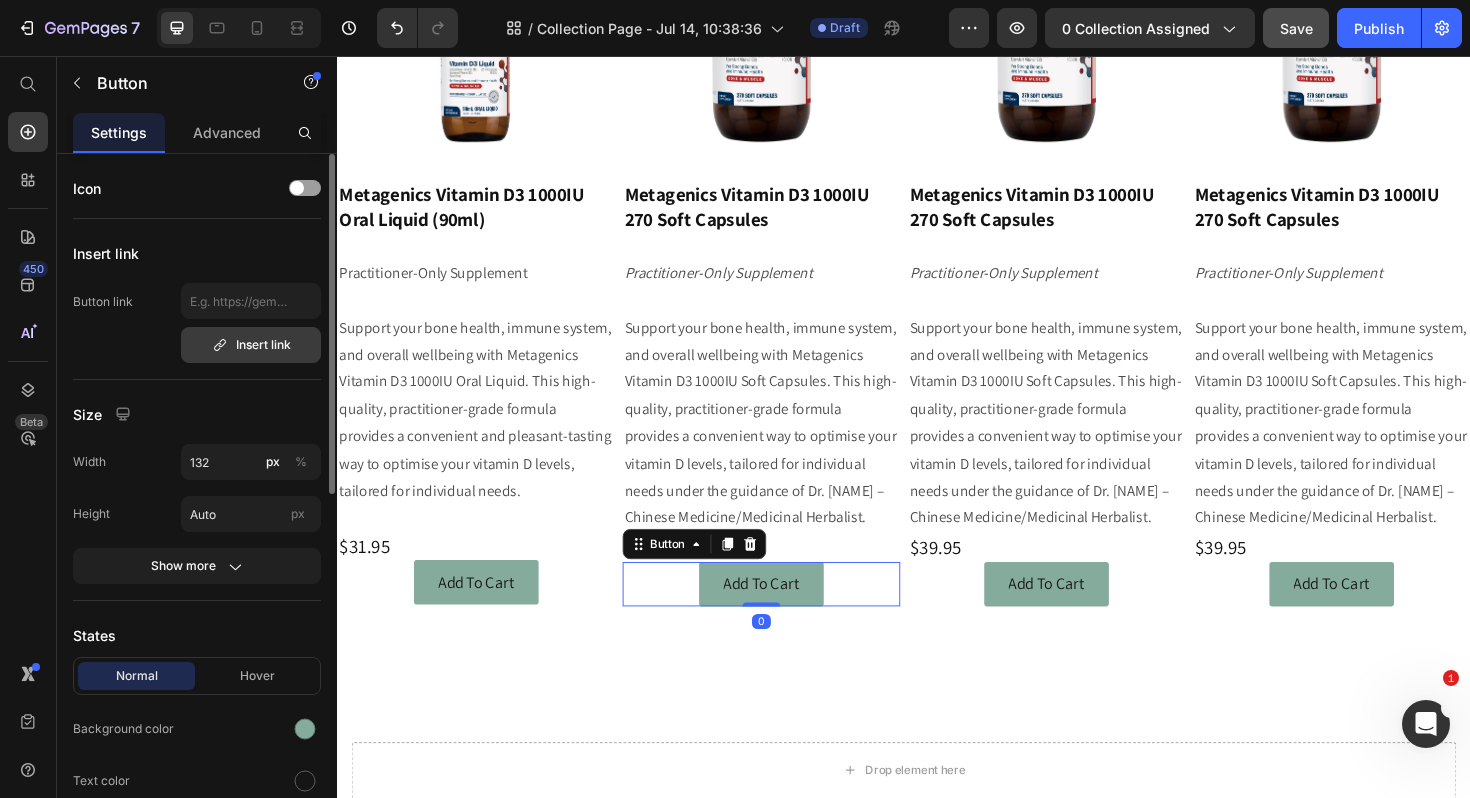 click on "Insert link" at bounding box center (251, 345) 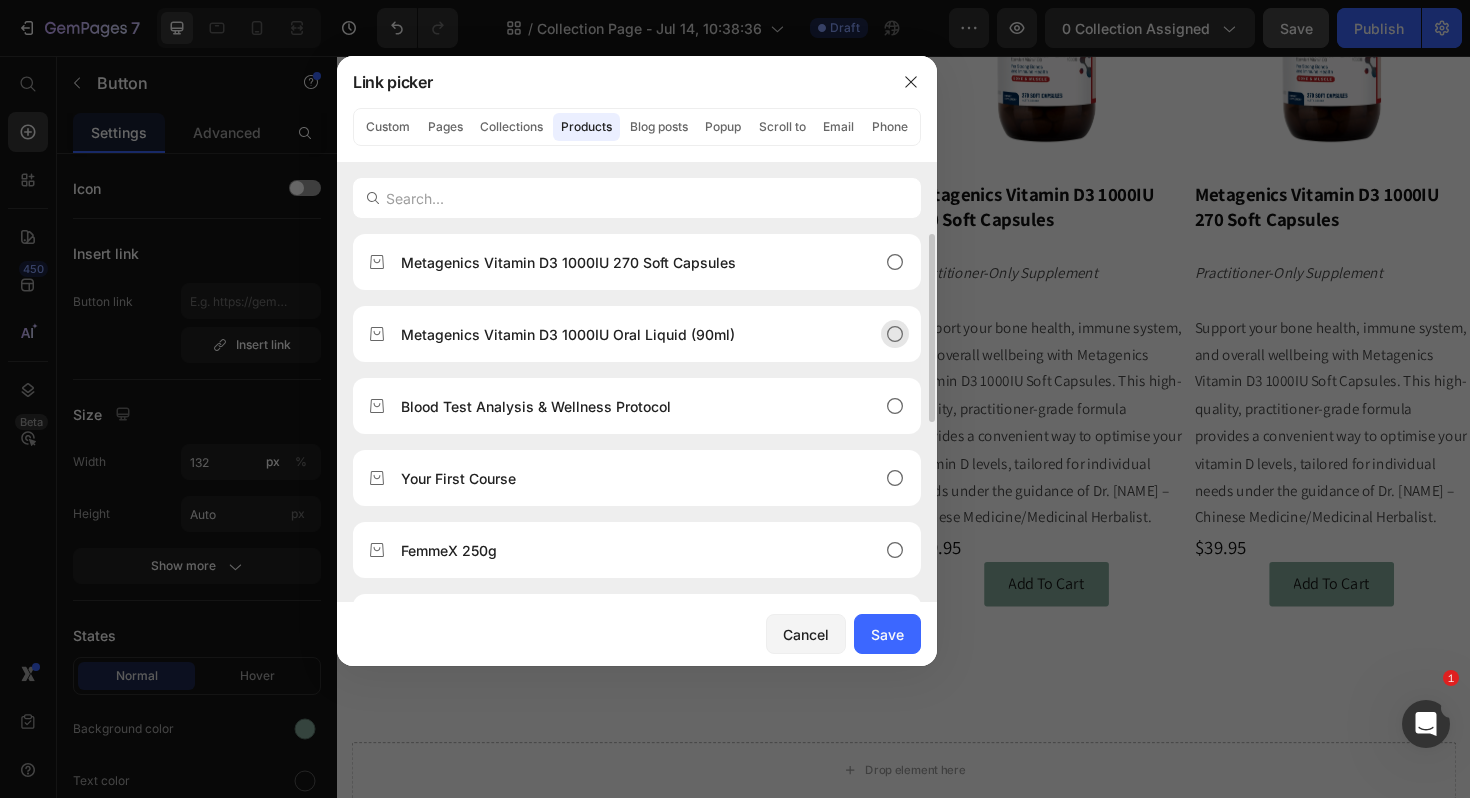 click 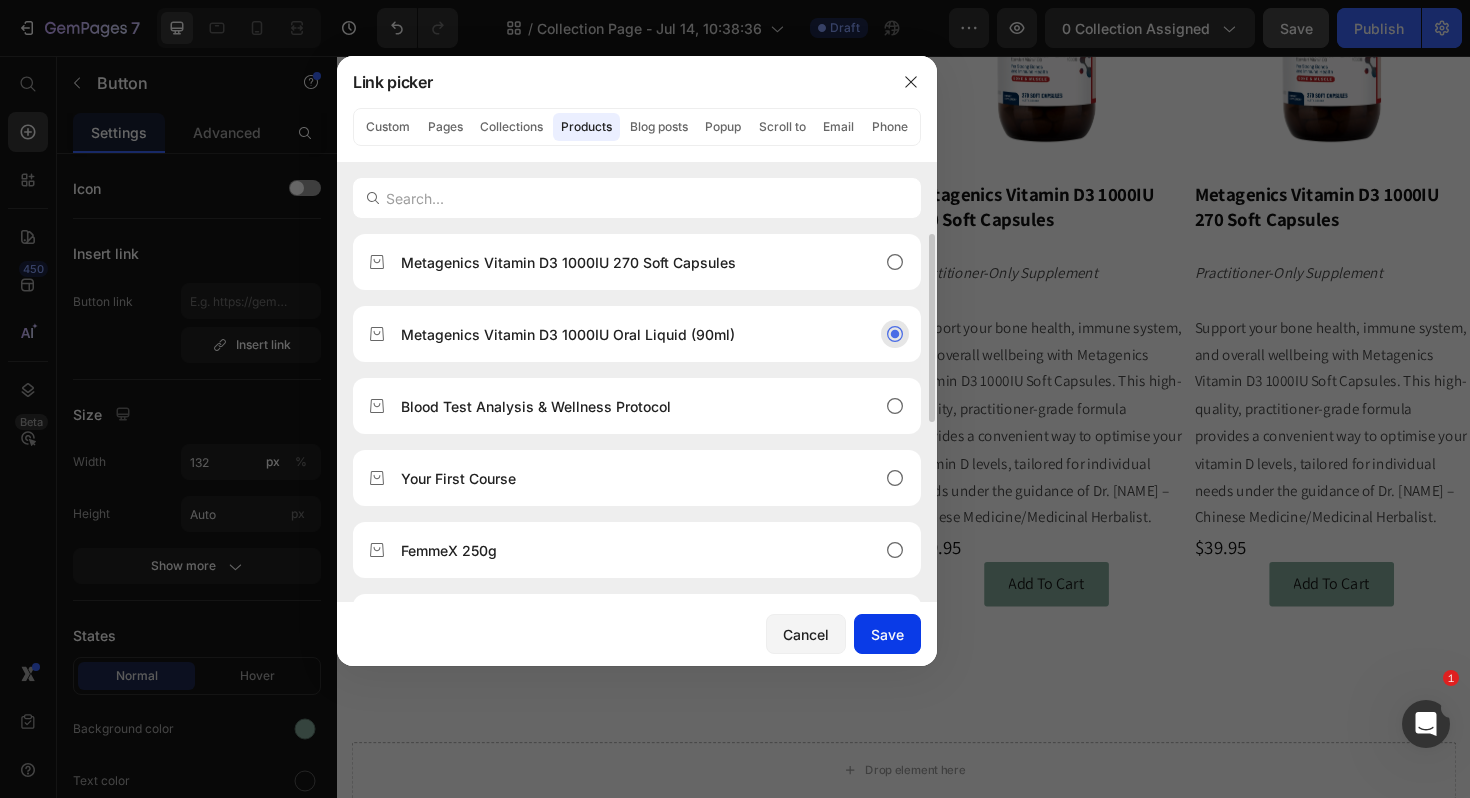 click on "Save" 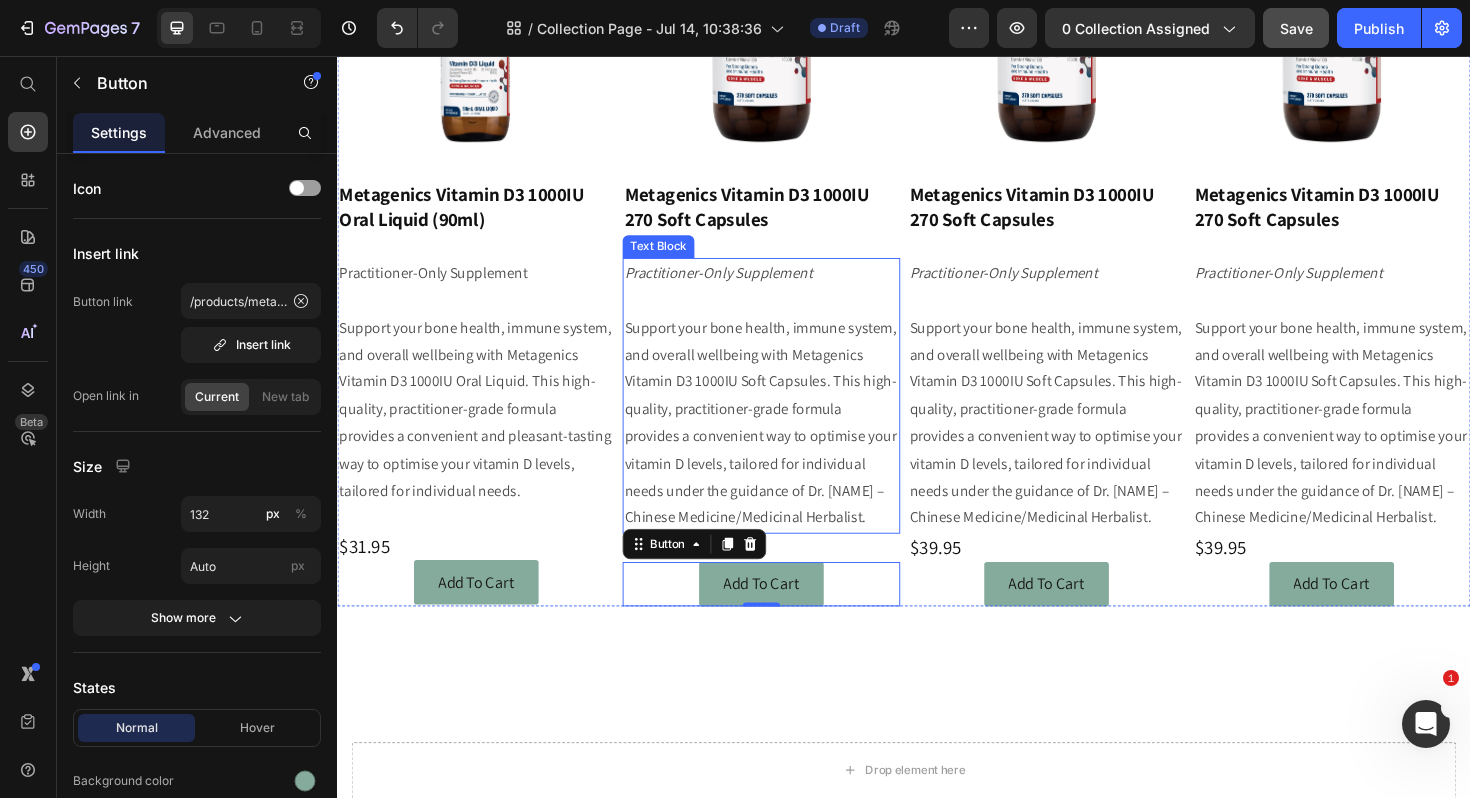 scroll, scrollTop: 639, scrollLeft: 0, axis: vertical 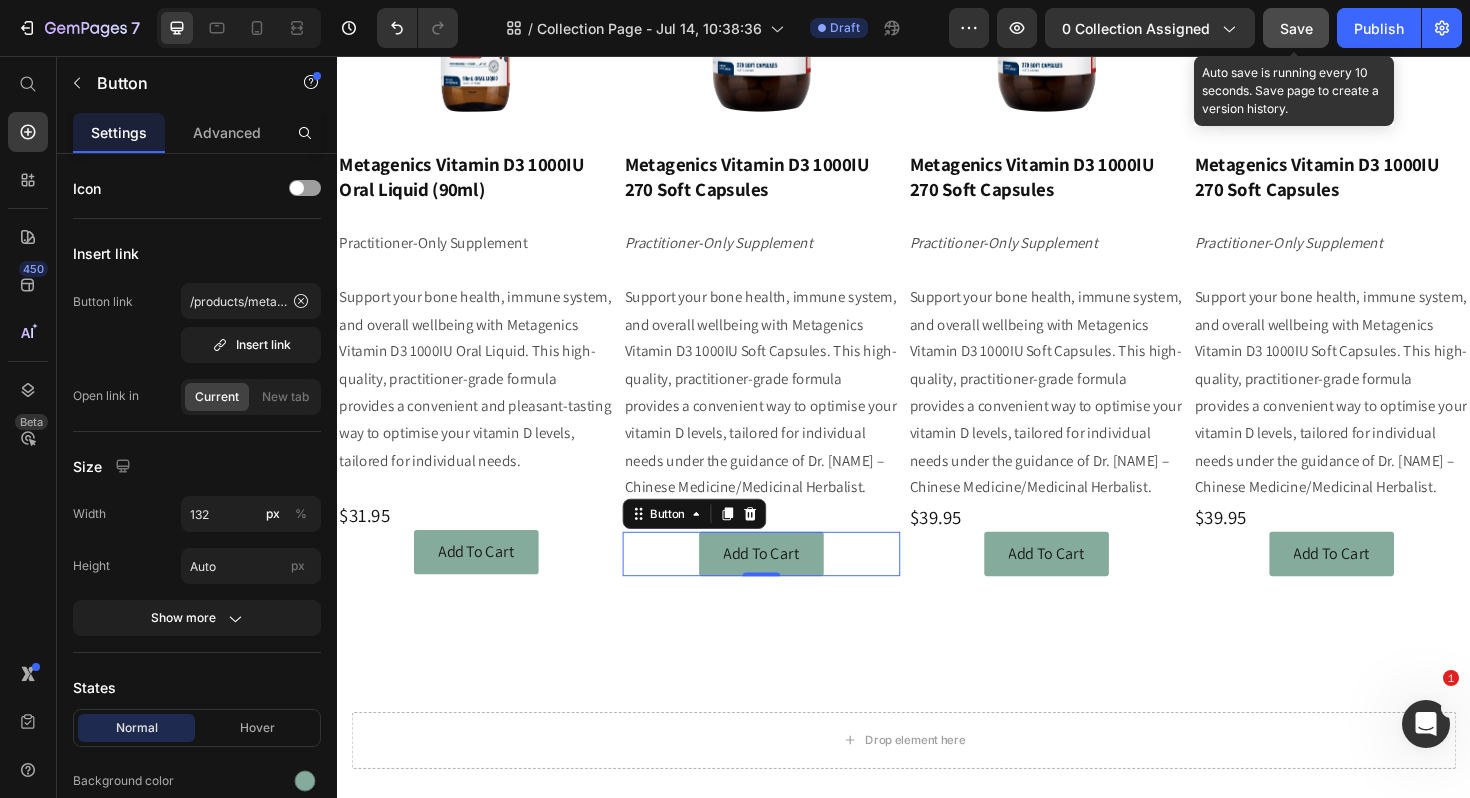 click on "Save" at bounding box center [1296, 28] 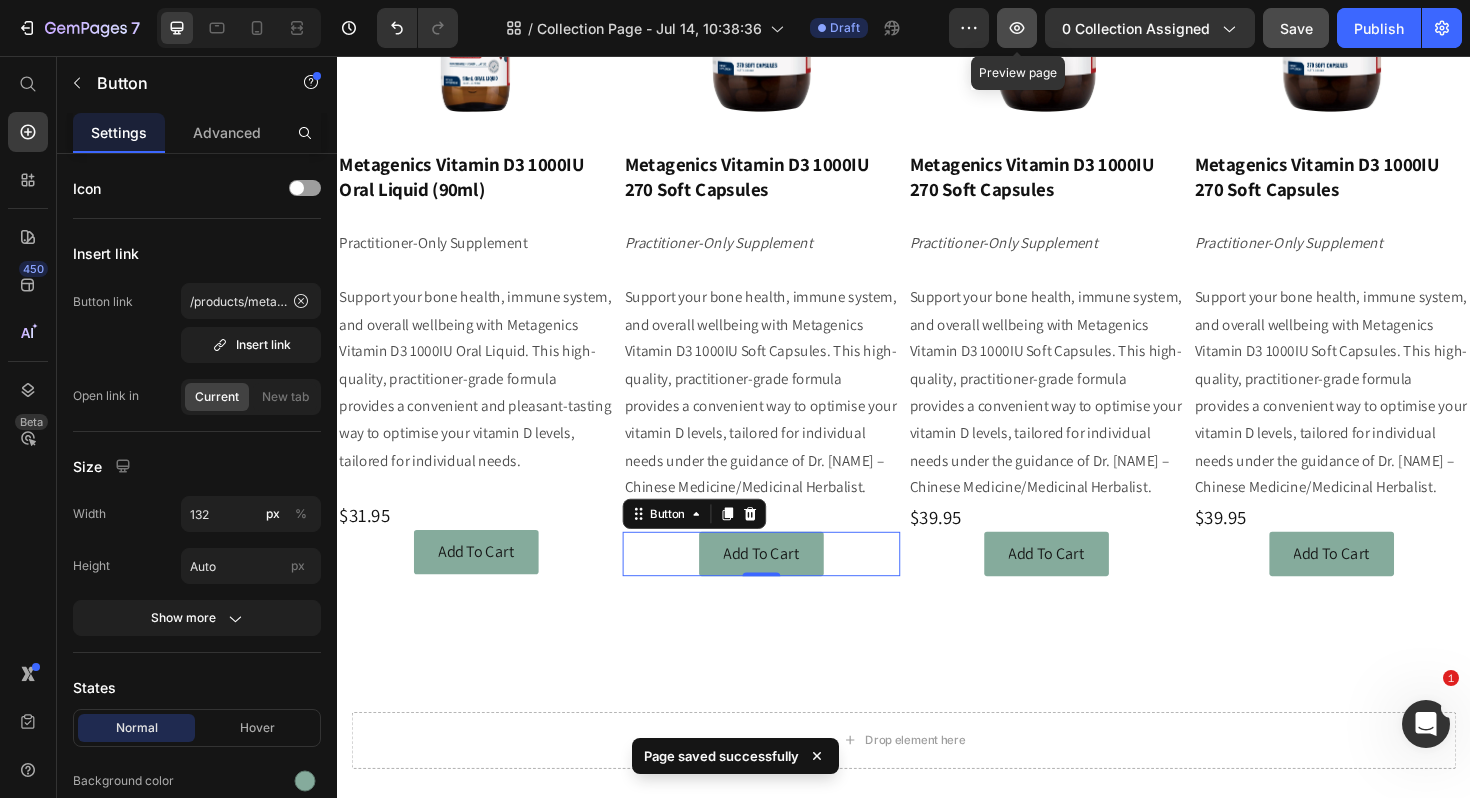 click 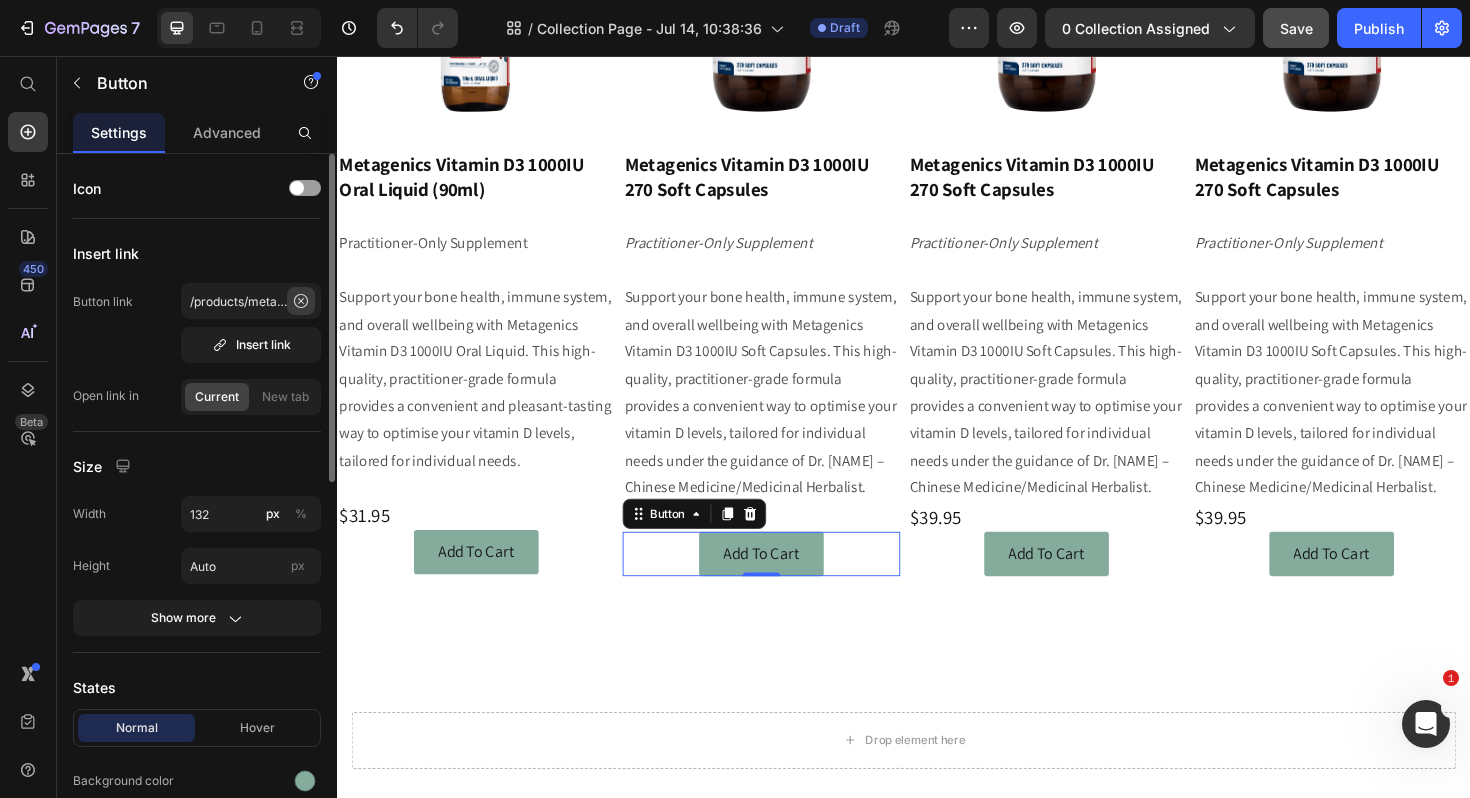 click 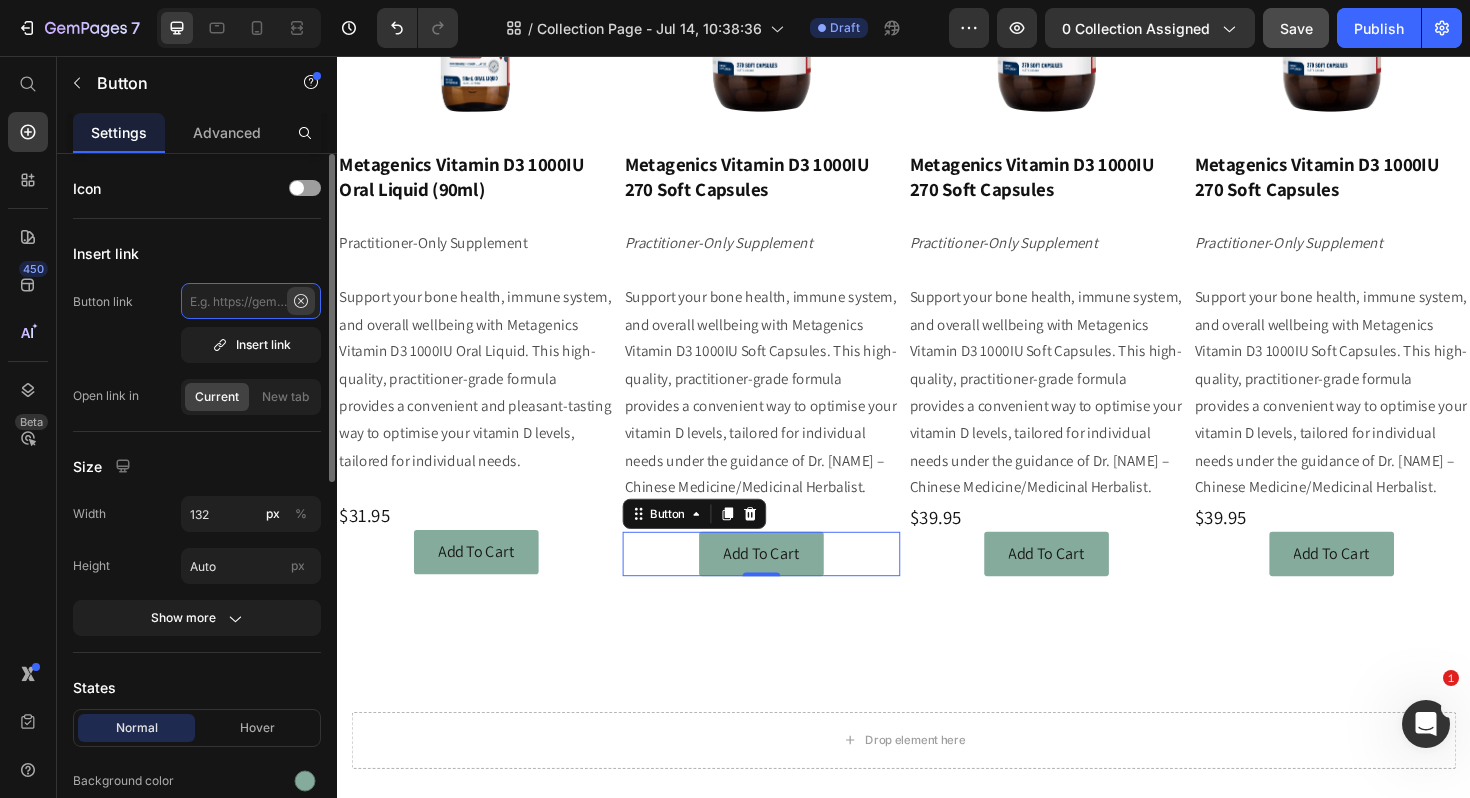 scroll, scrollTop: 0, scrollLeft: 0, axis: both 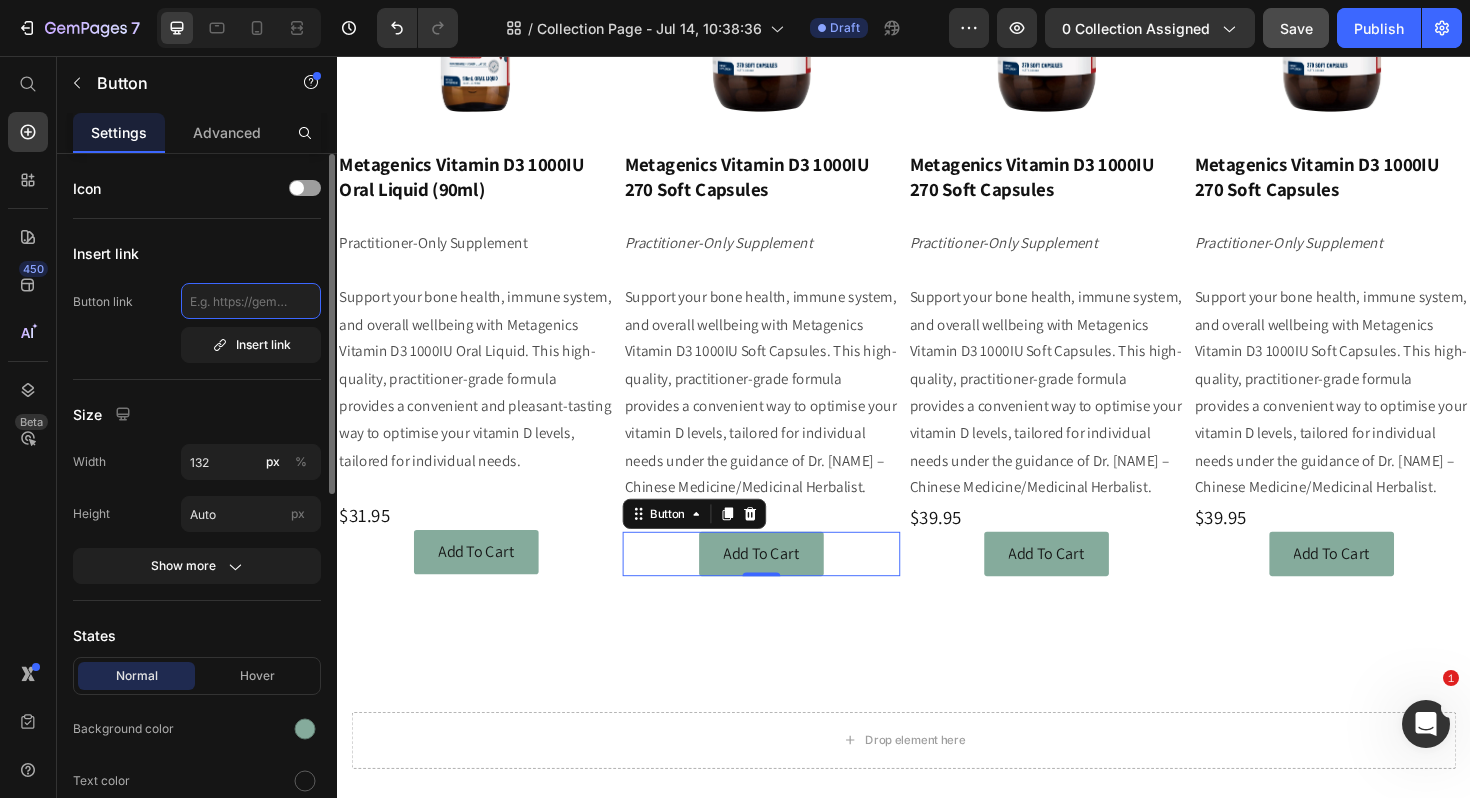 click 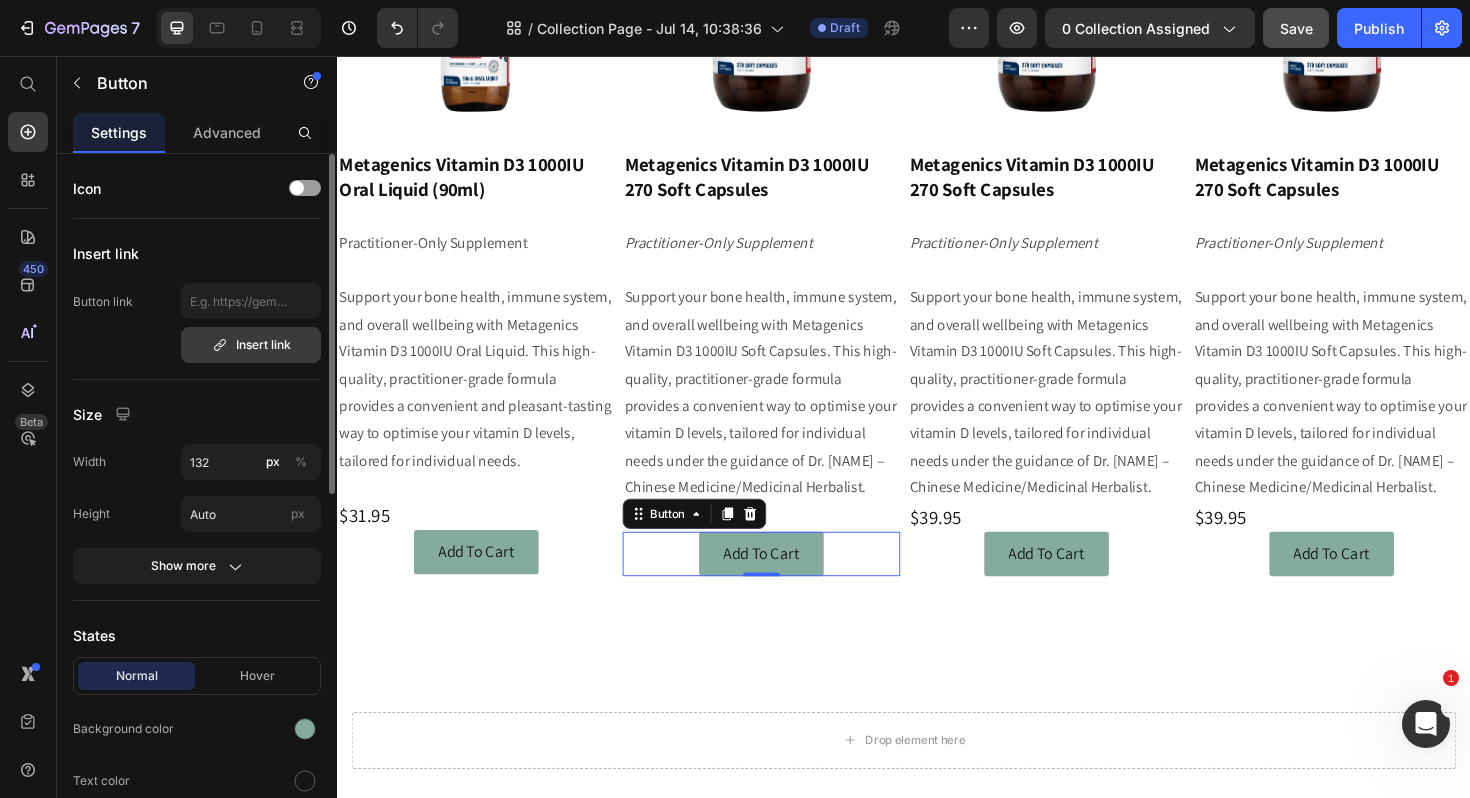 click on "Insert link" at bounding box center [251, 345] 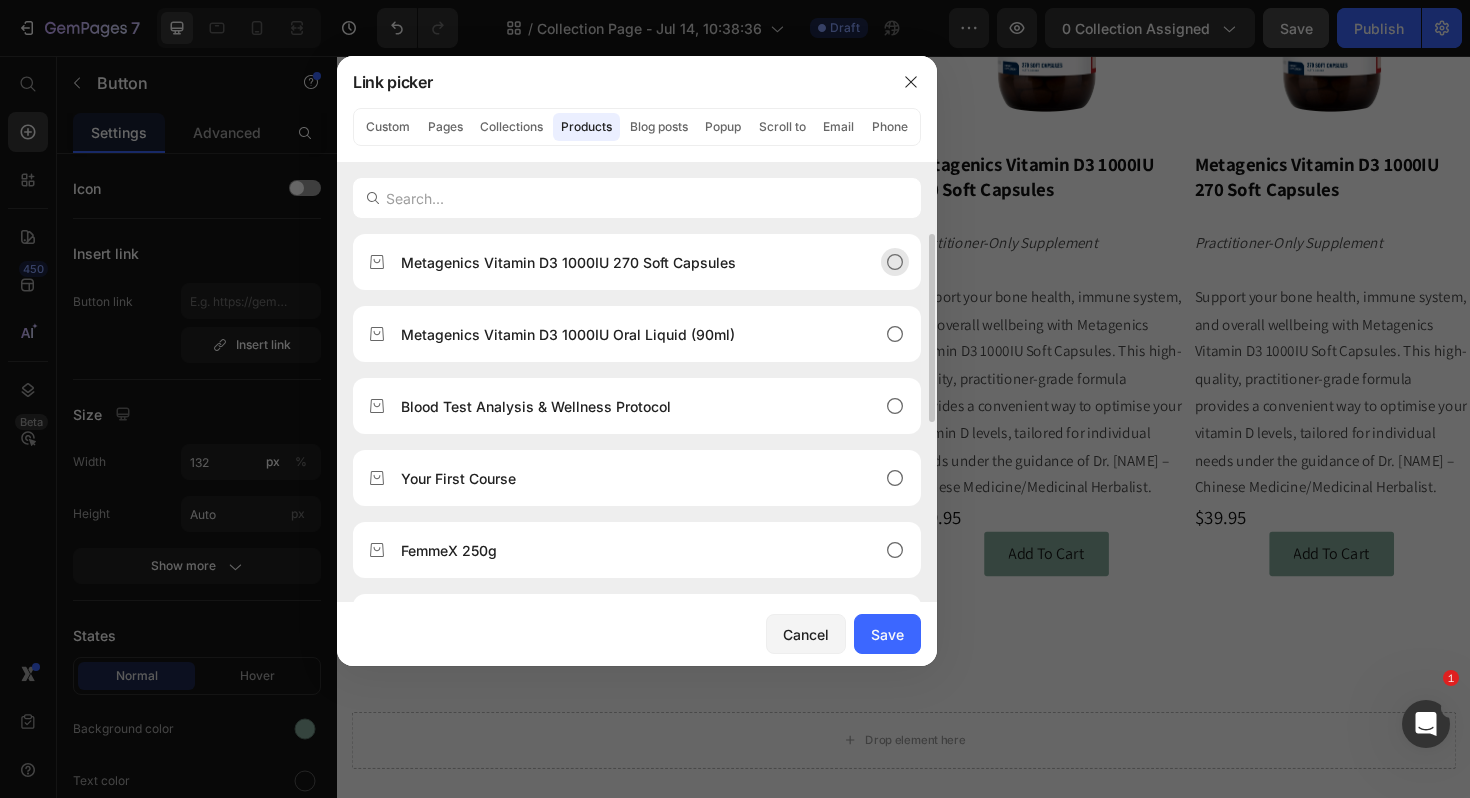 click 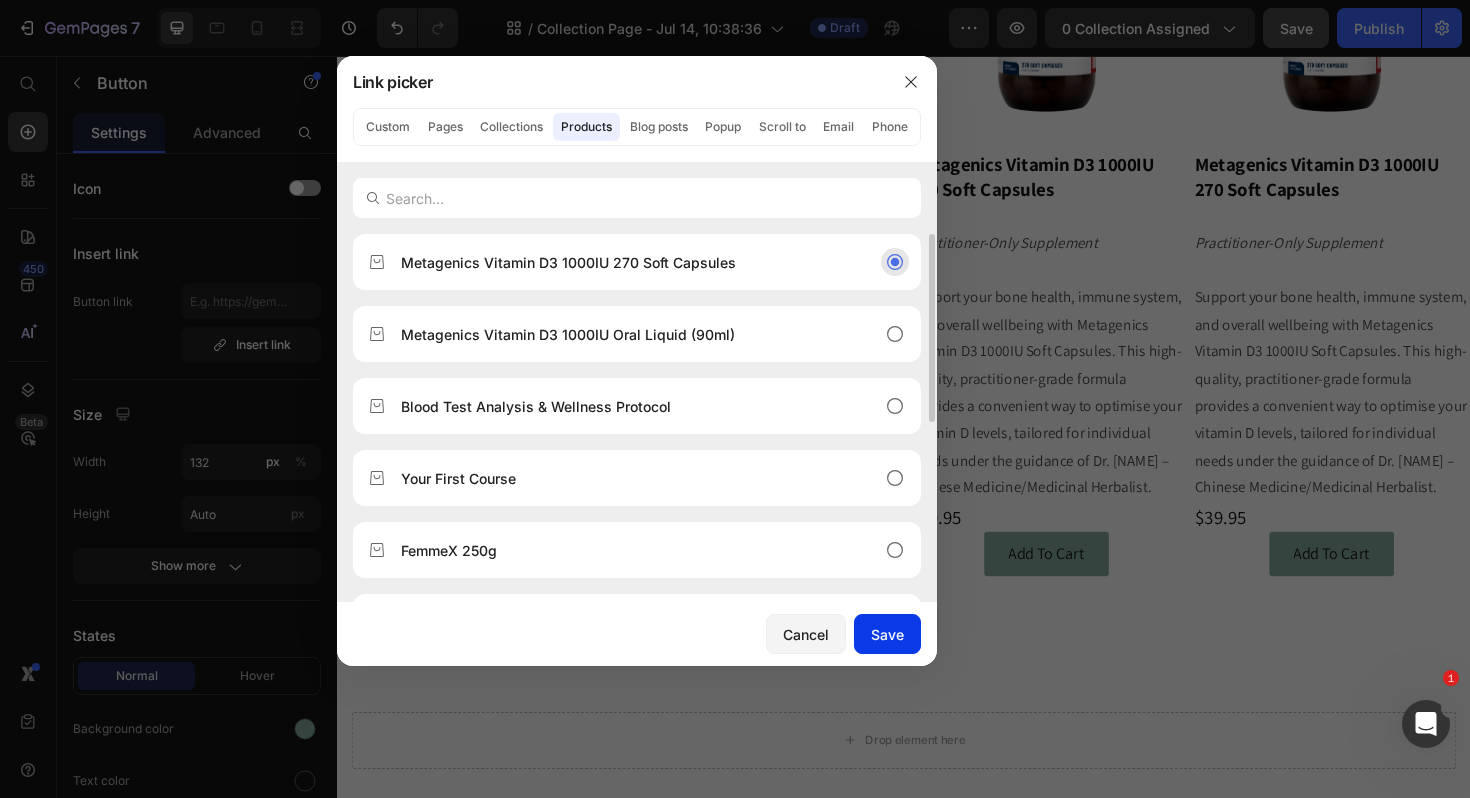 click on "Save" at bounding box center (887, 634) 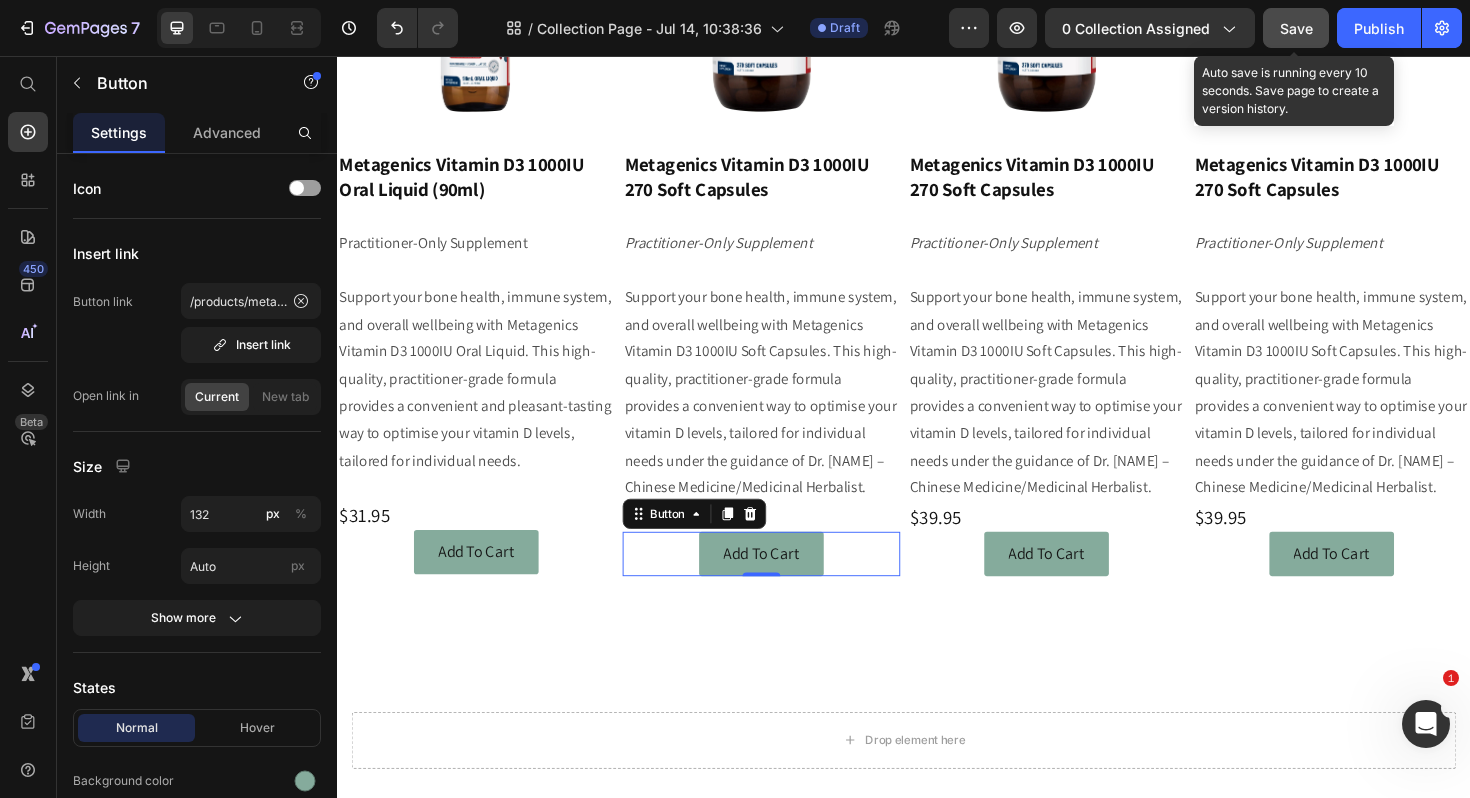 click on "Save" at bounding box center (1296, 28) 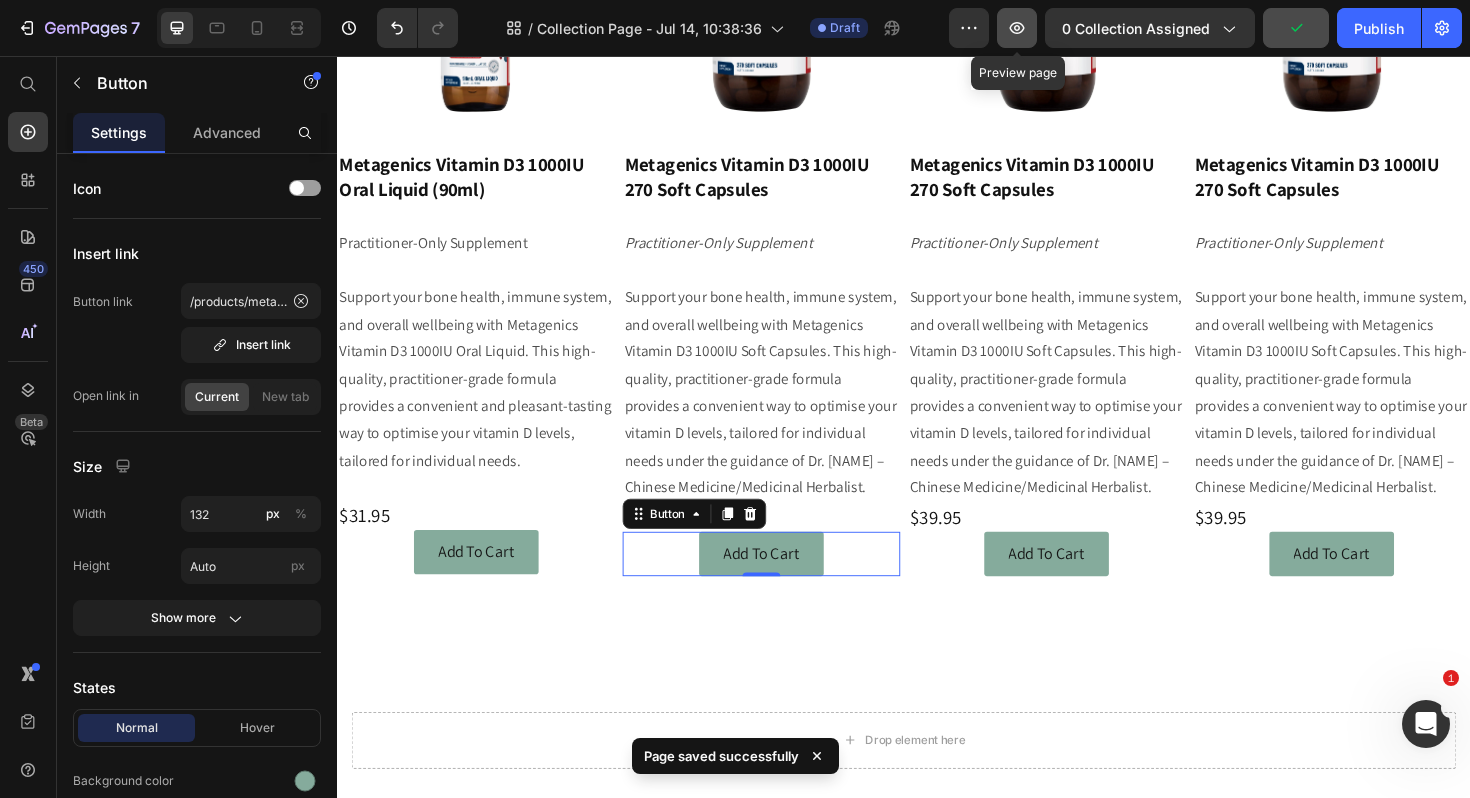 click 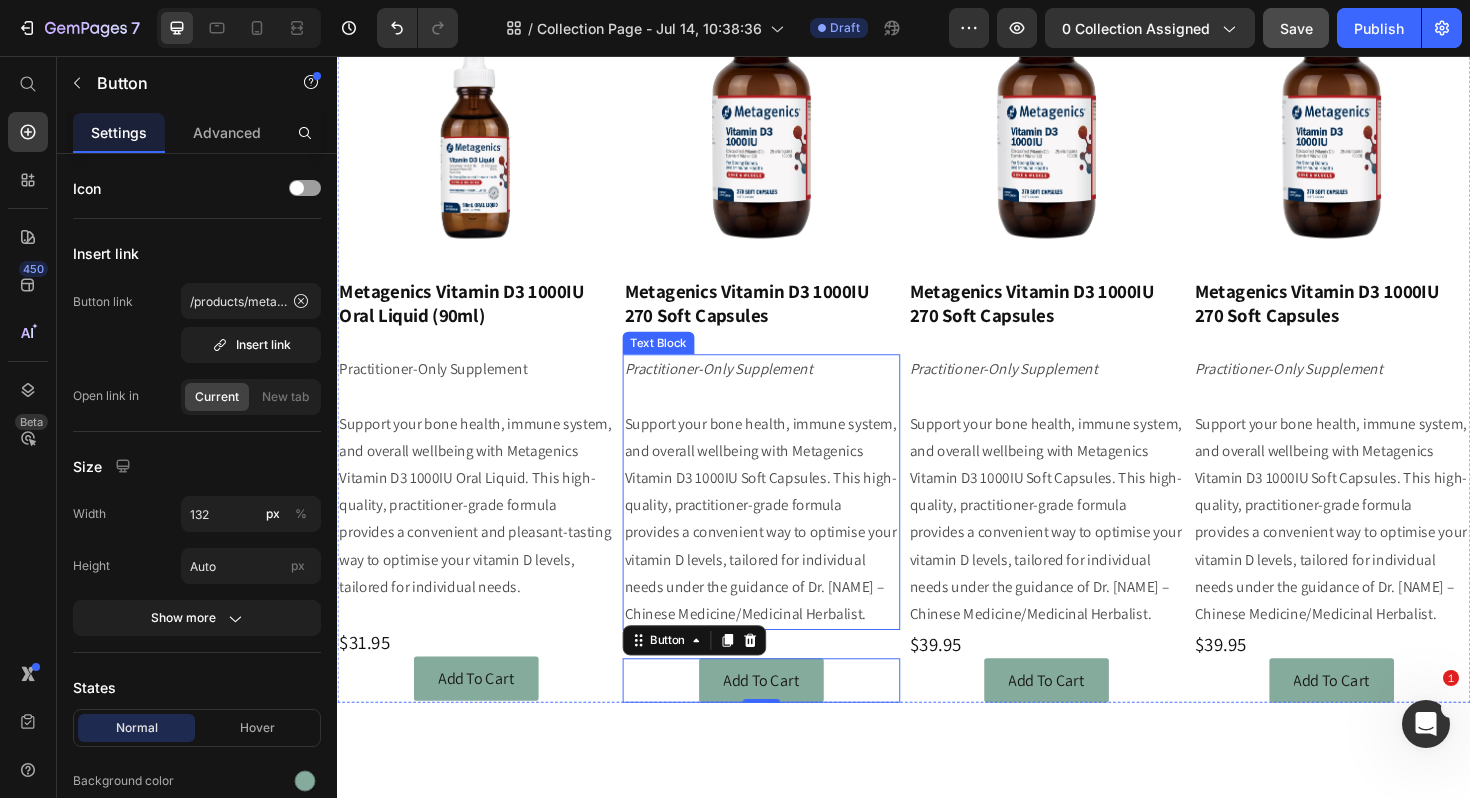 scroll, scrollTop: 506, scrollLeft: 0, axis: vertical 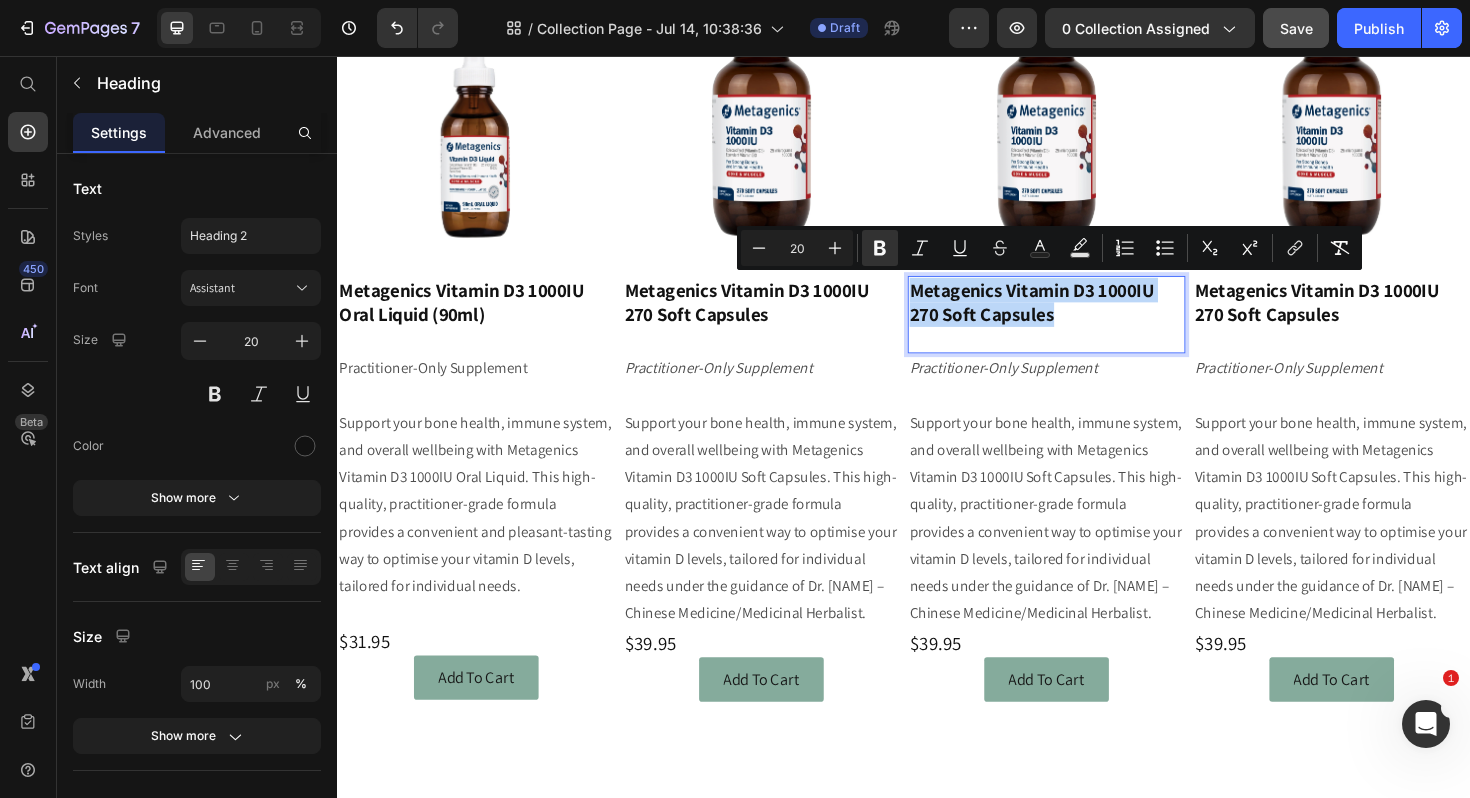 drag, startPoint x: 1113, startPoint y: 340, endPoint x: 940, endPoint y: 311, distance: 175.4138 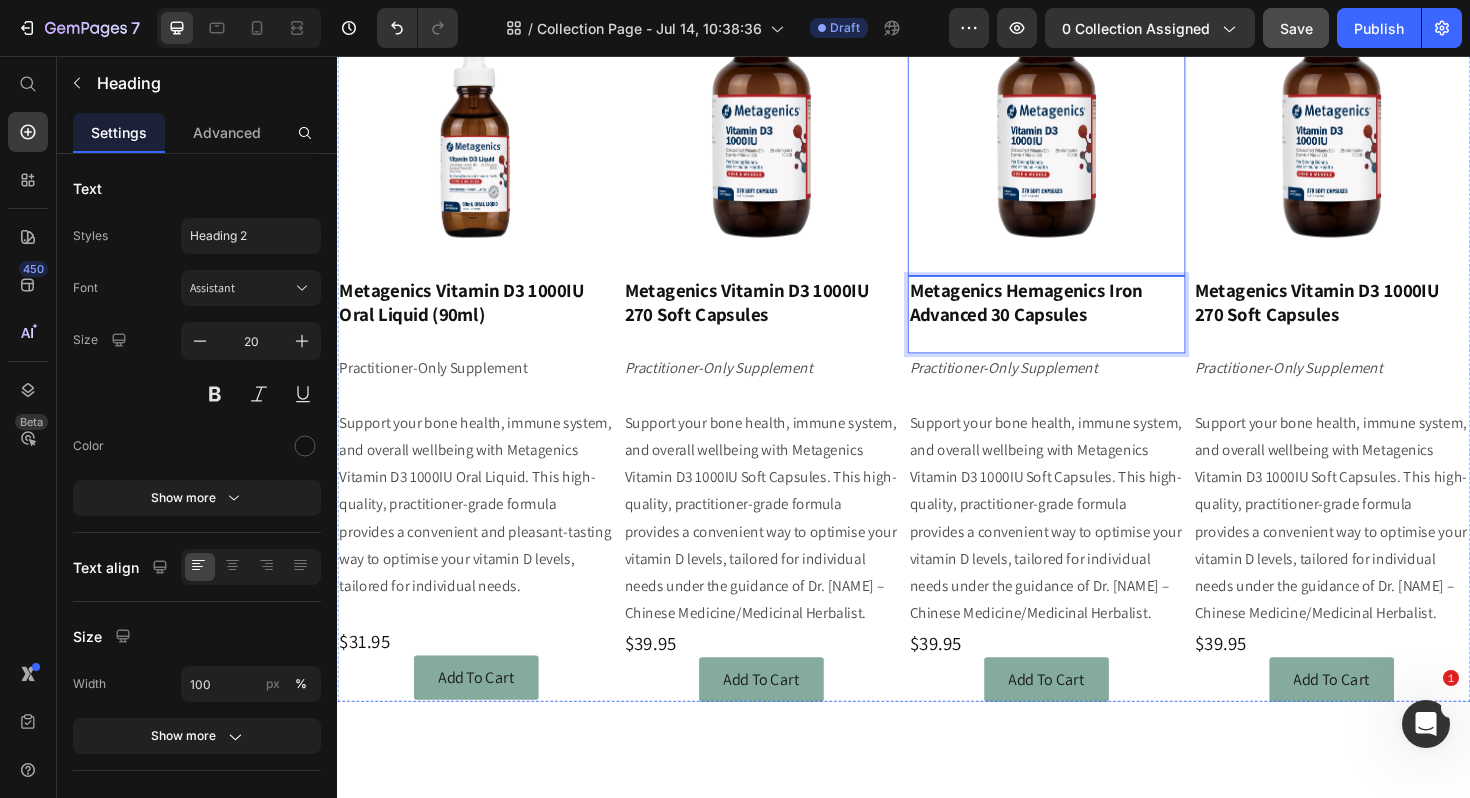 click at bounding box center (1088, 133) 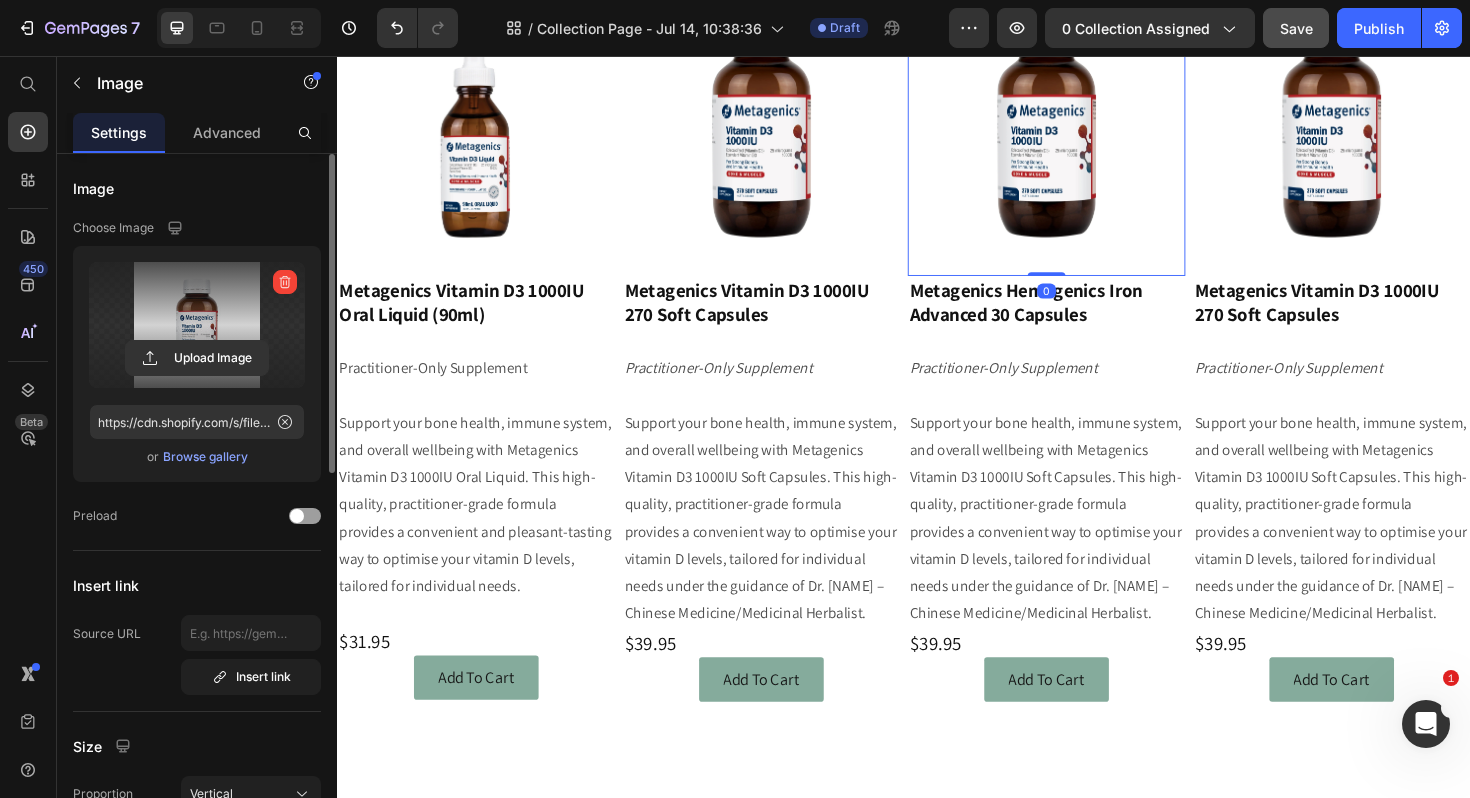 click at bounding box center (197, 325) 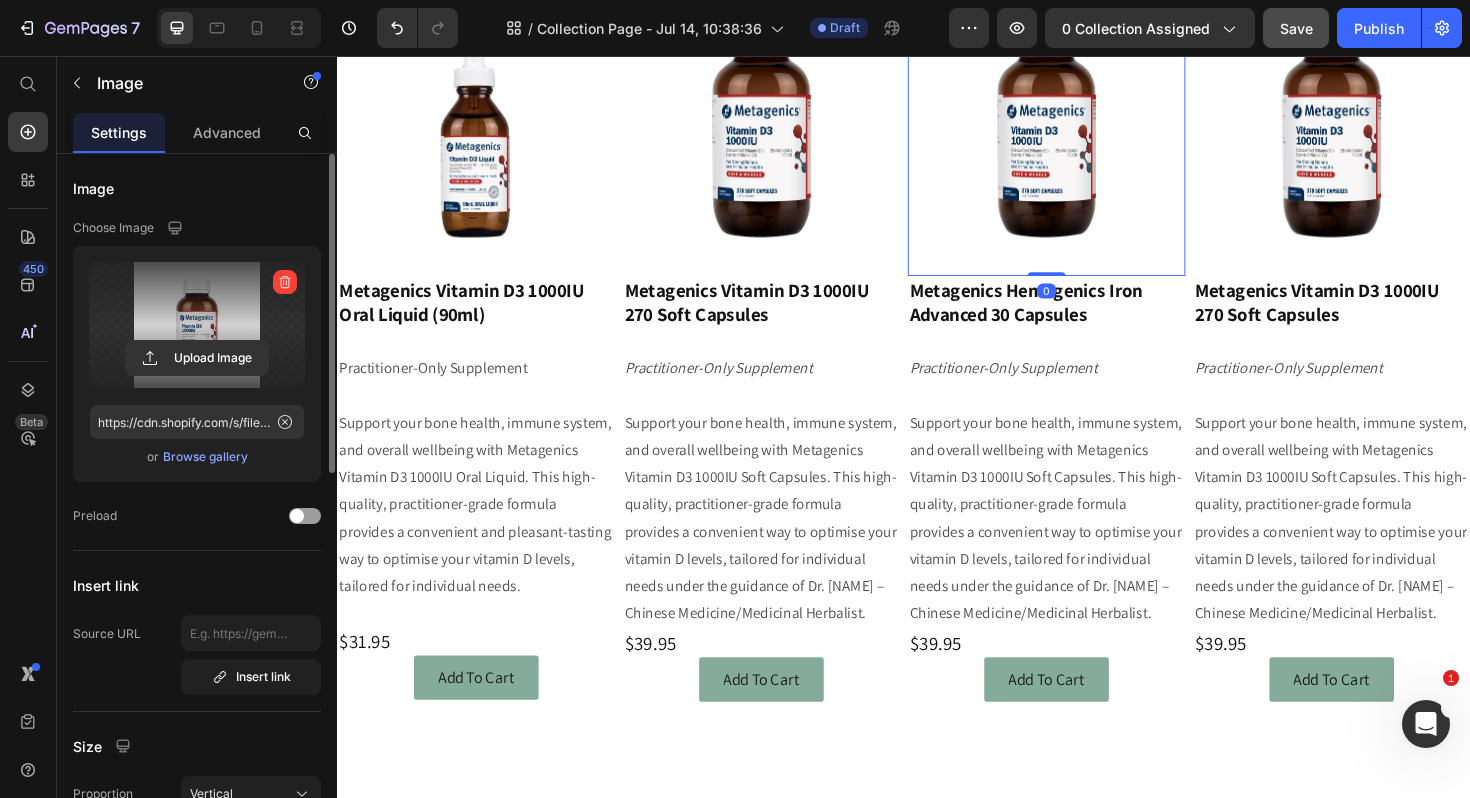 click 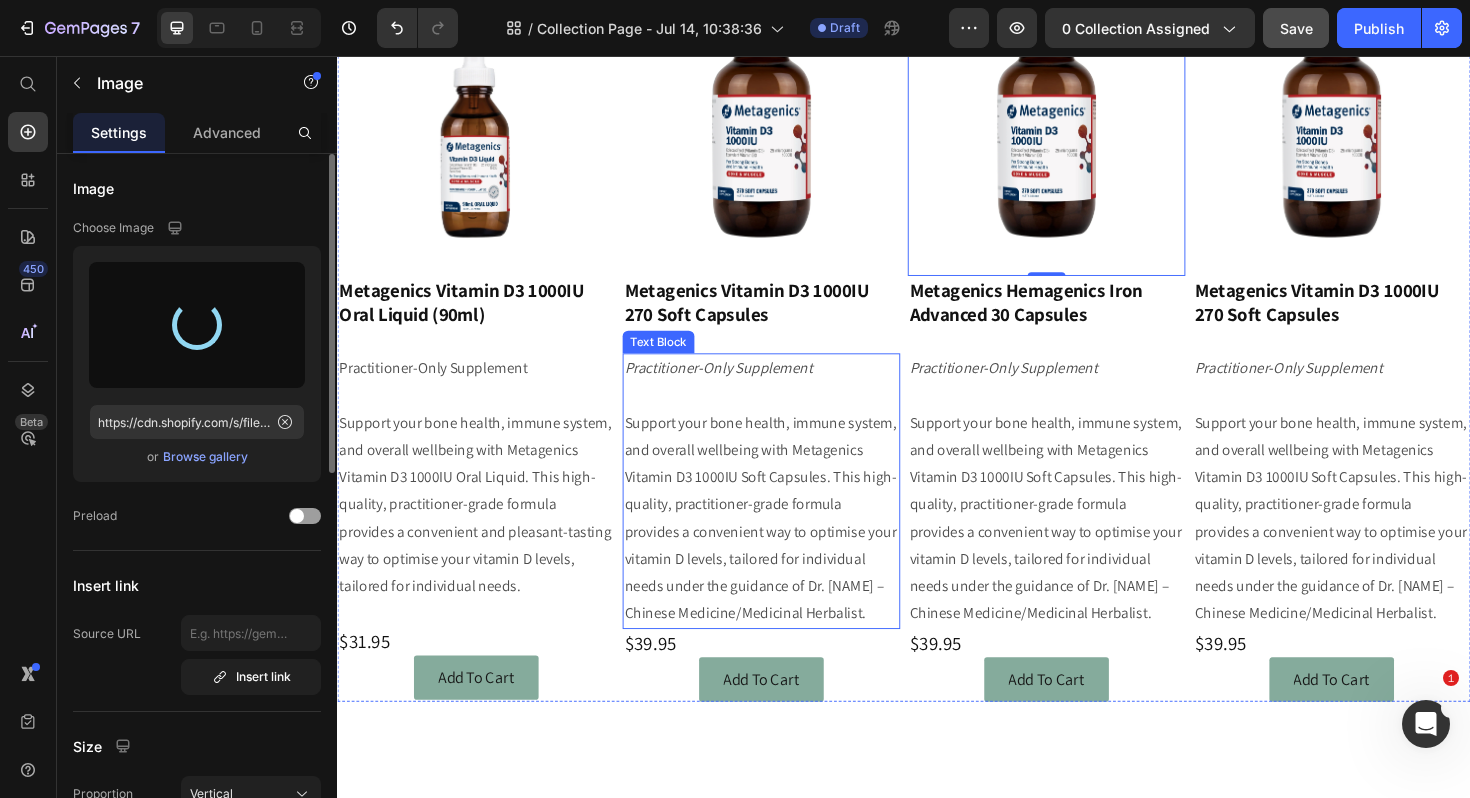type on "https://cdn.shopify.com/s/files/1/0060/2924/6567/files/gempages_496021715462128776-fe52f4cc-6e4f-47c5-be5b-c61981334b1f.webp" 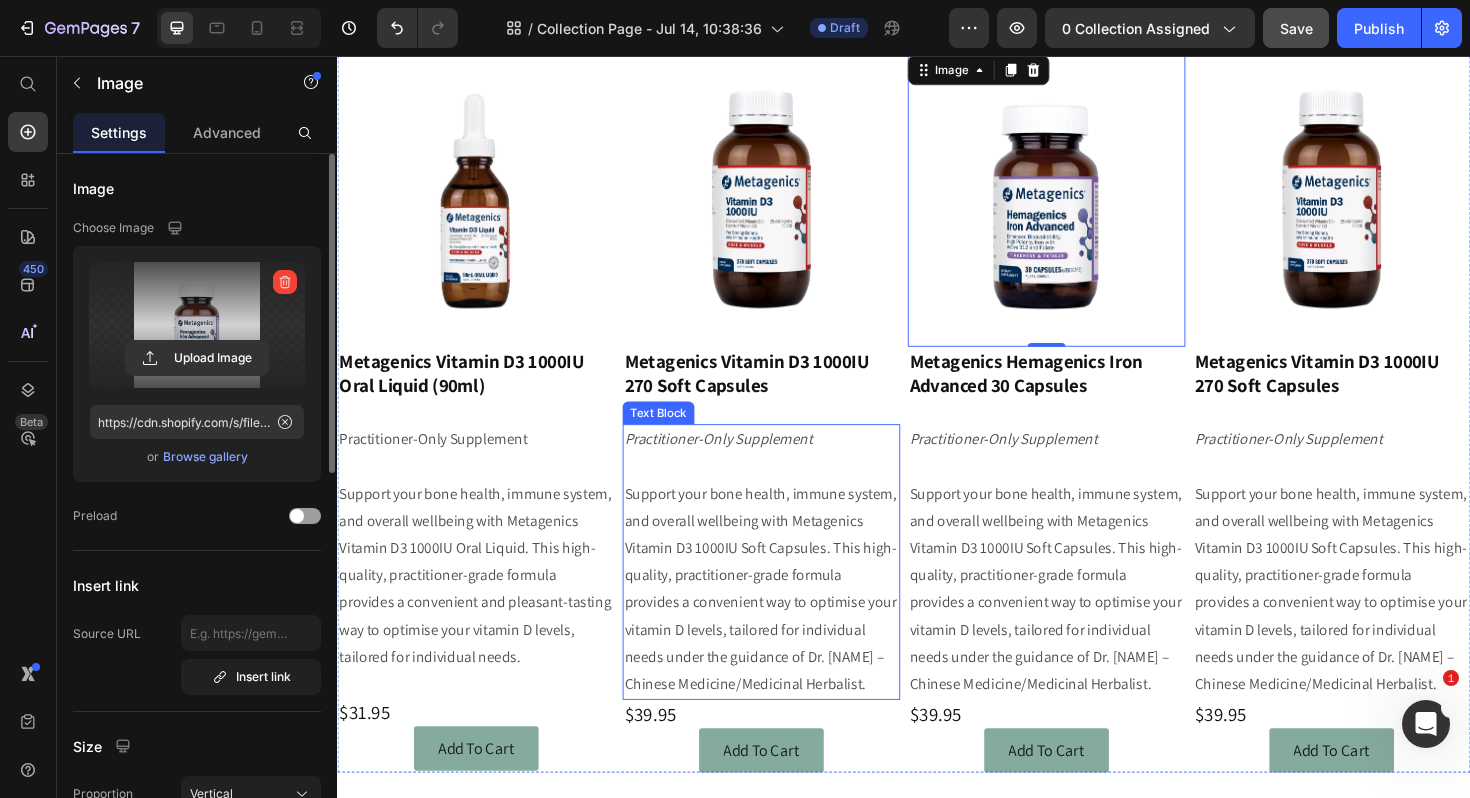 scroll, scrollTop: 548, scrollLeft: 0, axis: vertical 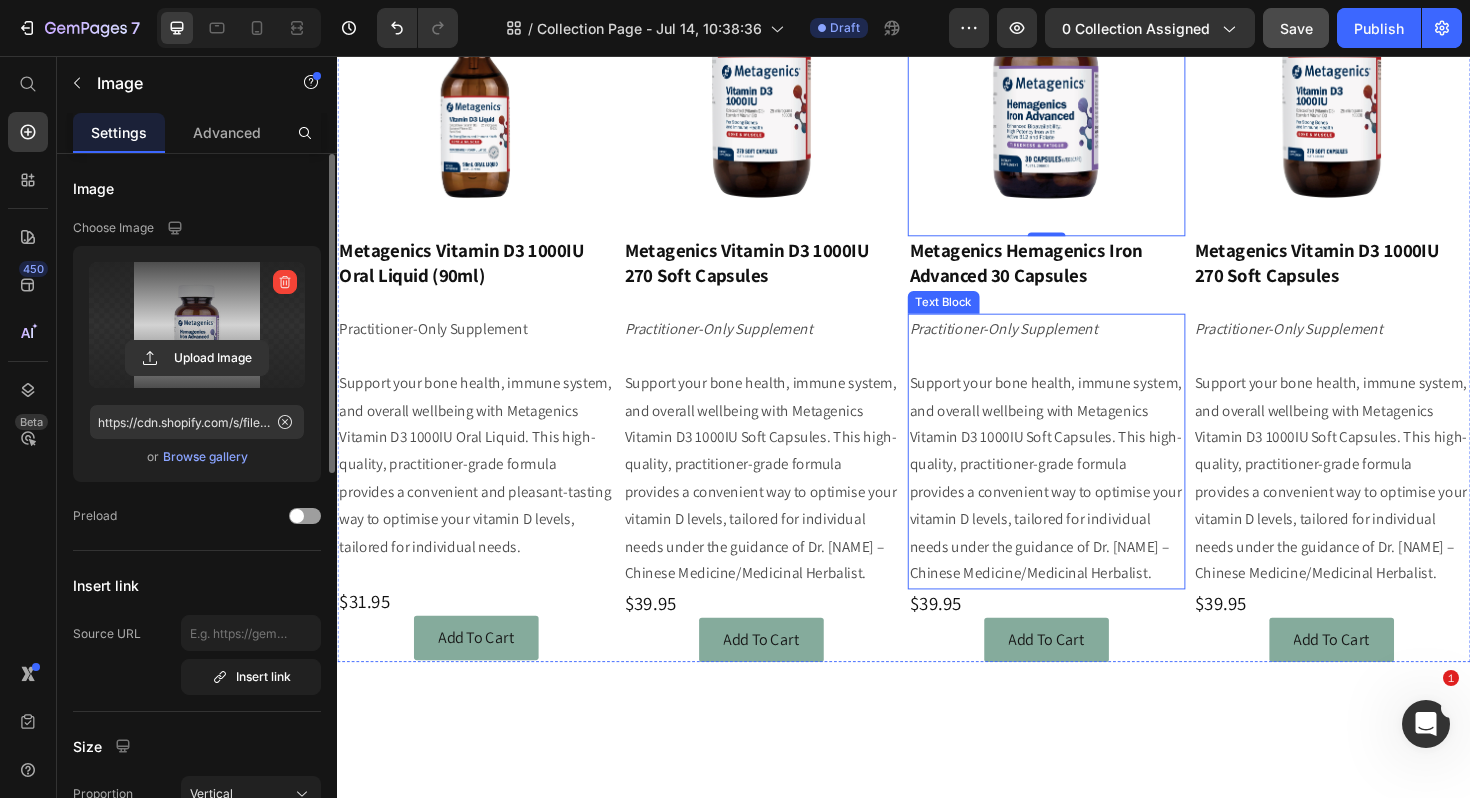 click on "Support your bone health, immune system, and overall wellbeing with Metagenics Vitamin D3 1000IU Soft Capsules. This high-quality, practitioner-grade formula provides a convenient way to optimise your vitamin D levels, tailored for individual needs under the guidance of Dr. [NAME] – Chinese Medicine/Medicinal Herbalist." at bounding box center (1088, 504) 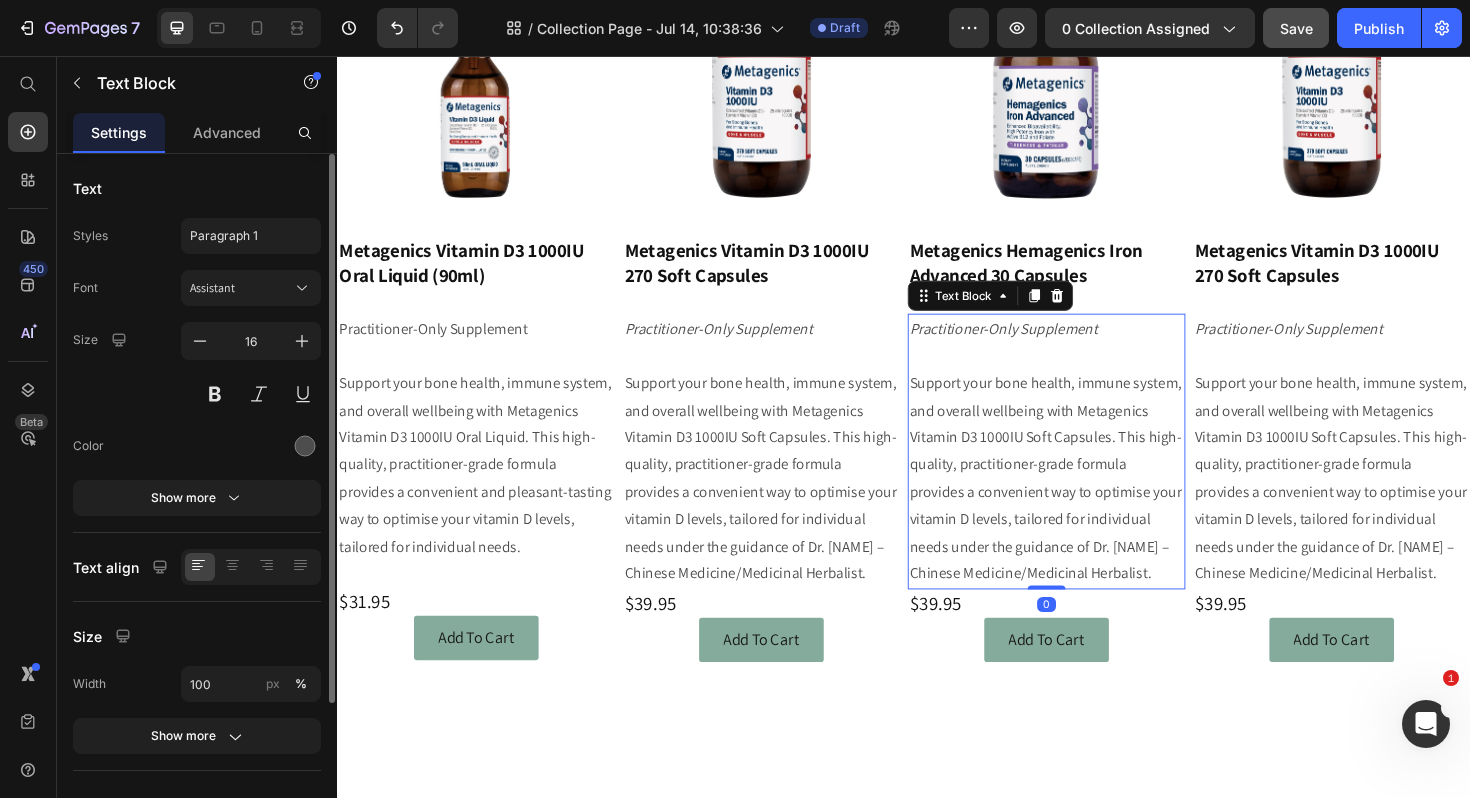 click on "Support your bone health, immune system, and overall wellbeing with Metagenics Vitamin D3 1000IU Soft Capsules. This high-quality, practitioner-grade formula provides a convenient way to optimise your vitamin D levels, tailored for individual needs under the guidance of Dr. [NAME] – Chinese Medicine/Medicinal Herbalist." at bounding box center [1088, 504] 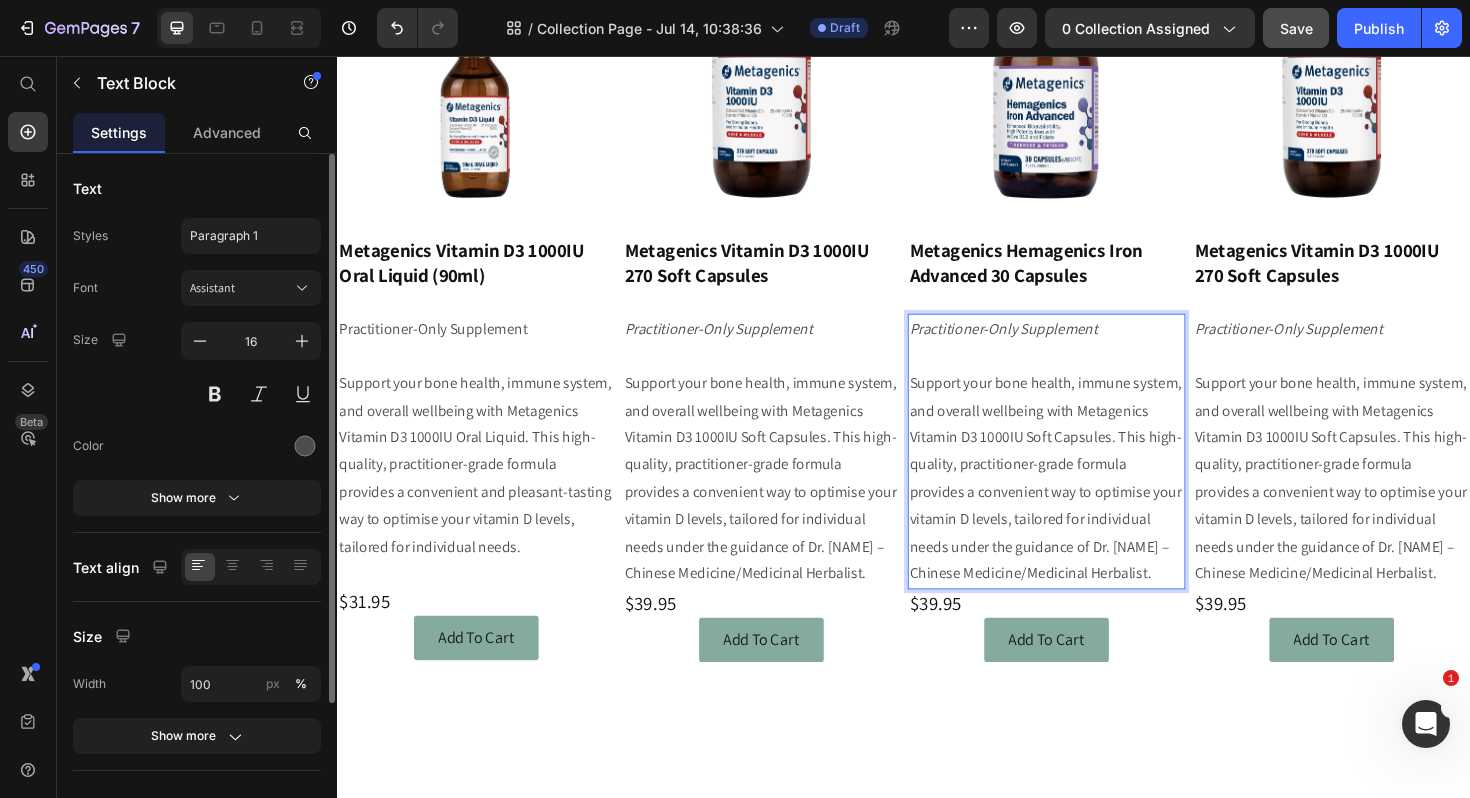 click on "Support your bone health, immune system, and overall wellbeing with Metagenics Vitamin D3 1000IU Soft Capsules. This high-quality, practitioner-grade formula provides a convenient way to optimise your vitamin D levels, tailored for individual needs under the guidance of Dr. [NAME] – Chinese Medicine/Medicinal Herbalist." at bounding box center (1088, 504) 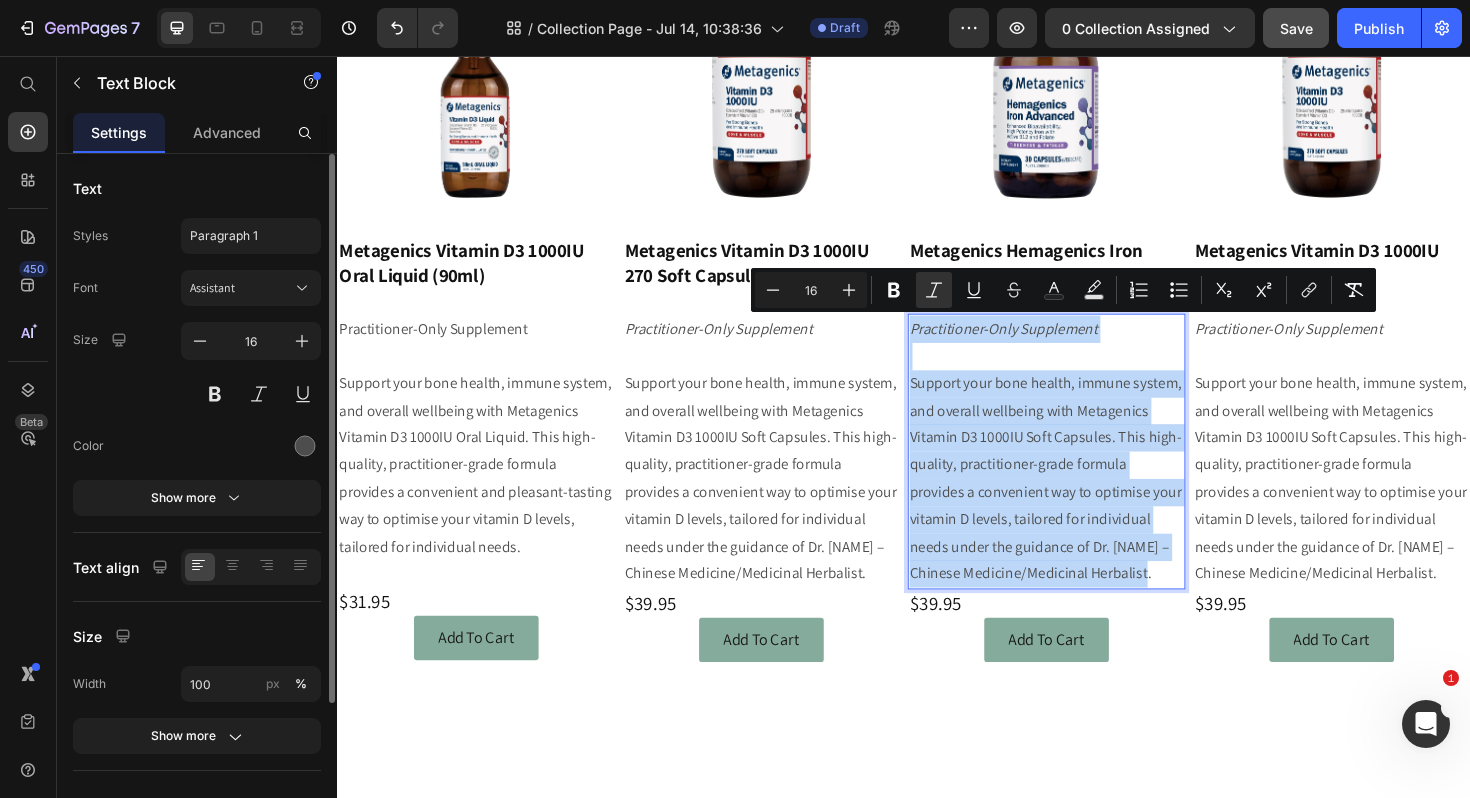 drag, startPoint x: 1164, startPoint y: 603, endPoint x: 942, endPoint y: 353, distance: 334.34116 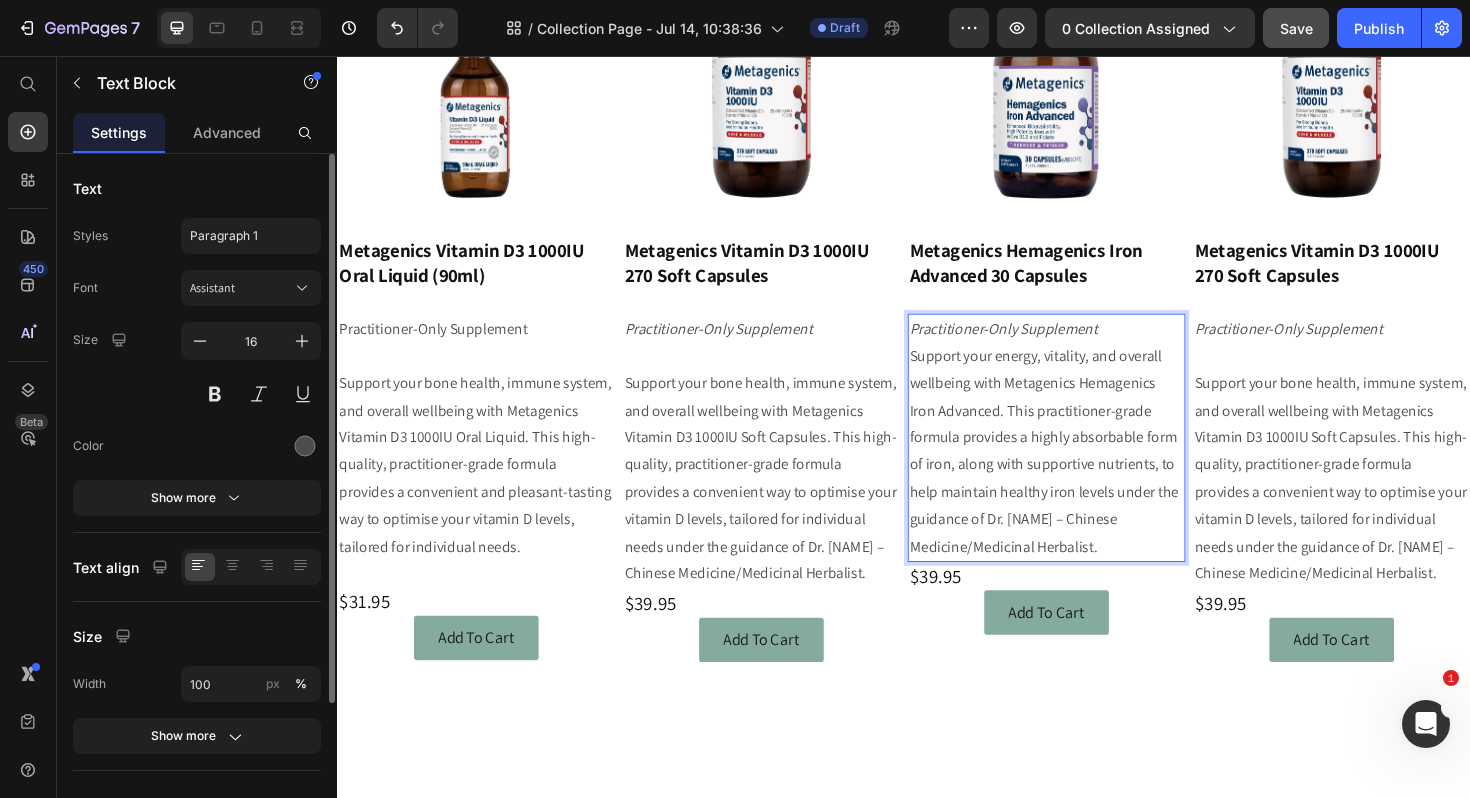 click on "Practitioner-Only Supplement" at bounding box center [1088, 345] 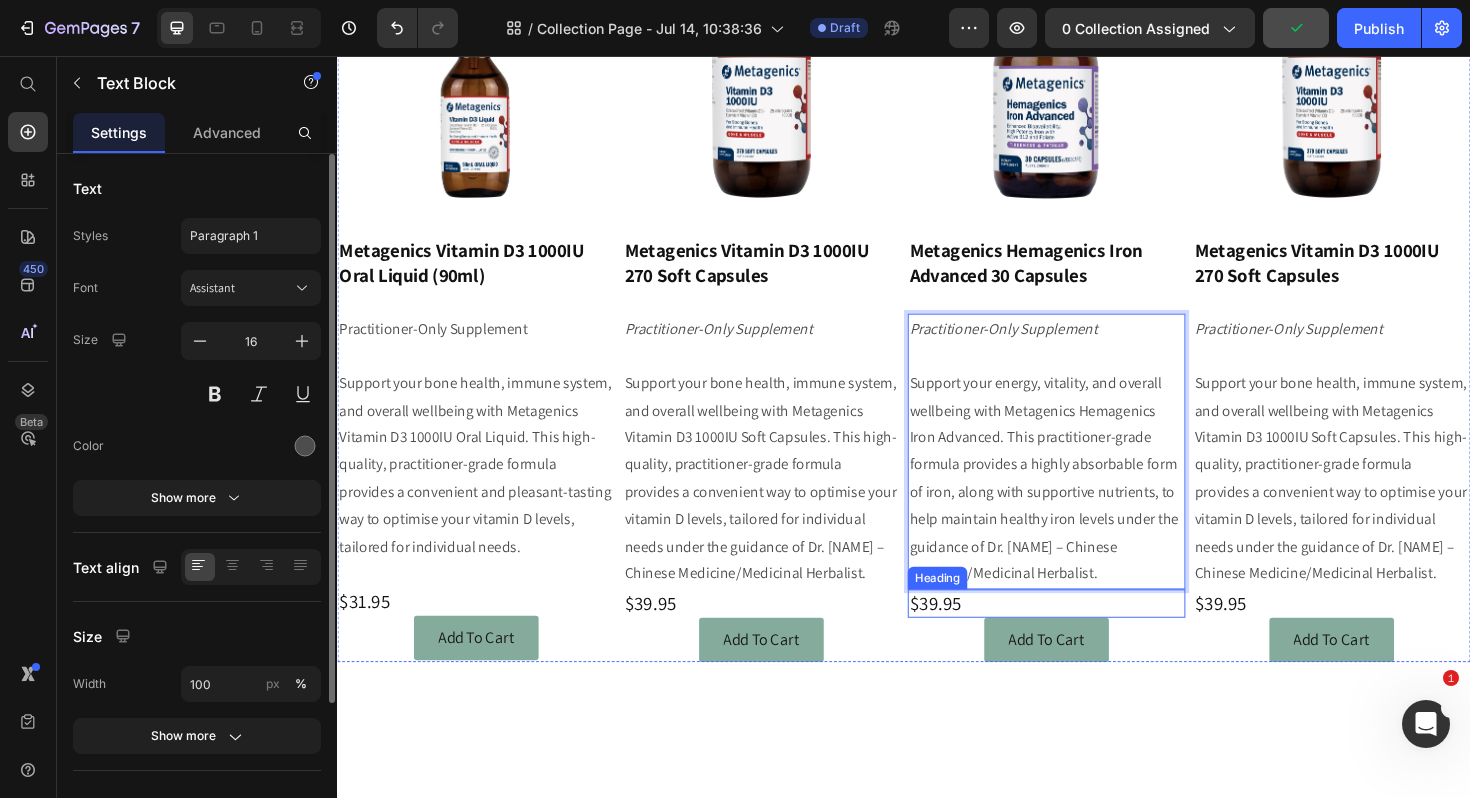 click on "$39.95" at bounding box center (1088, 636) 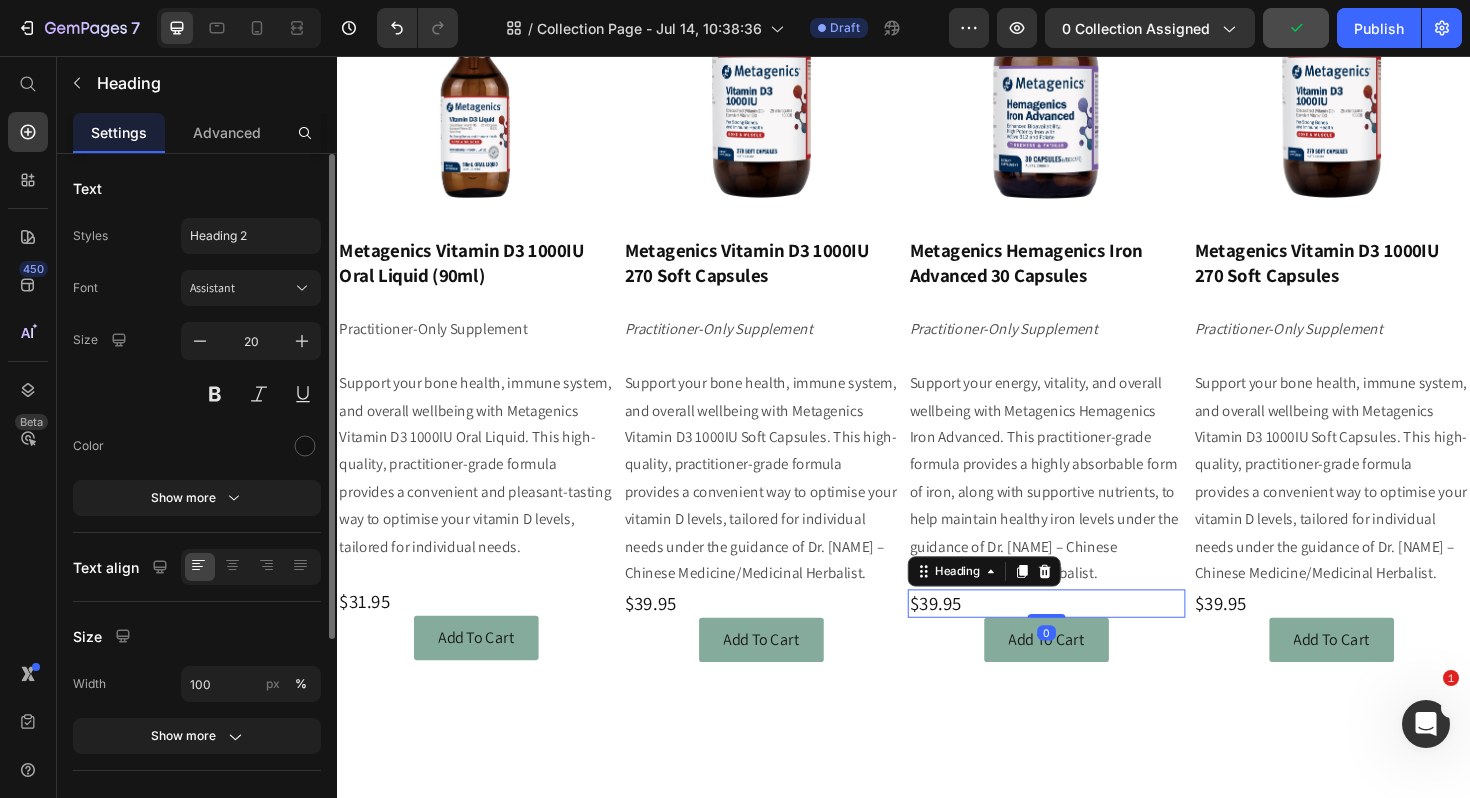 click on "$39.95" at bounding box center (1088, 636) 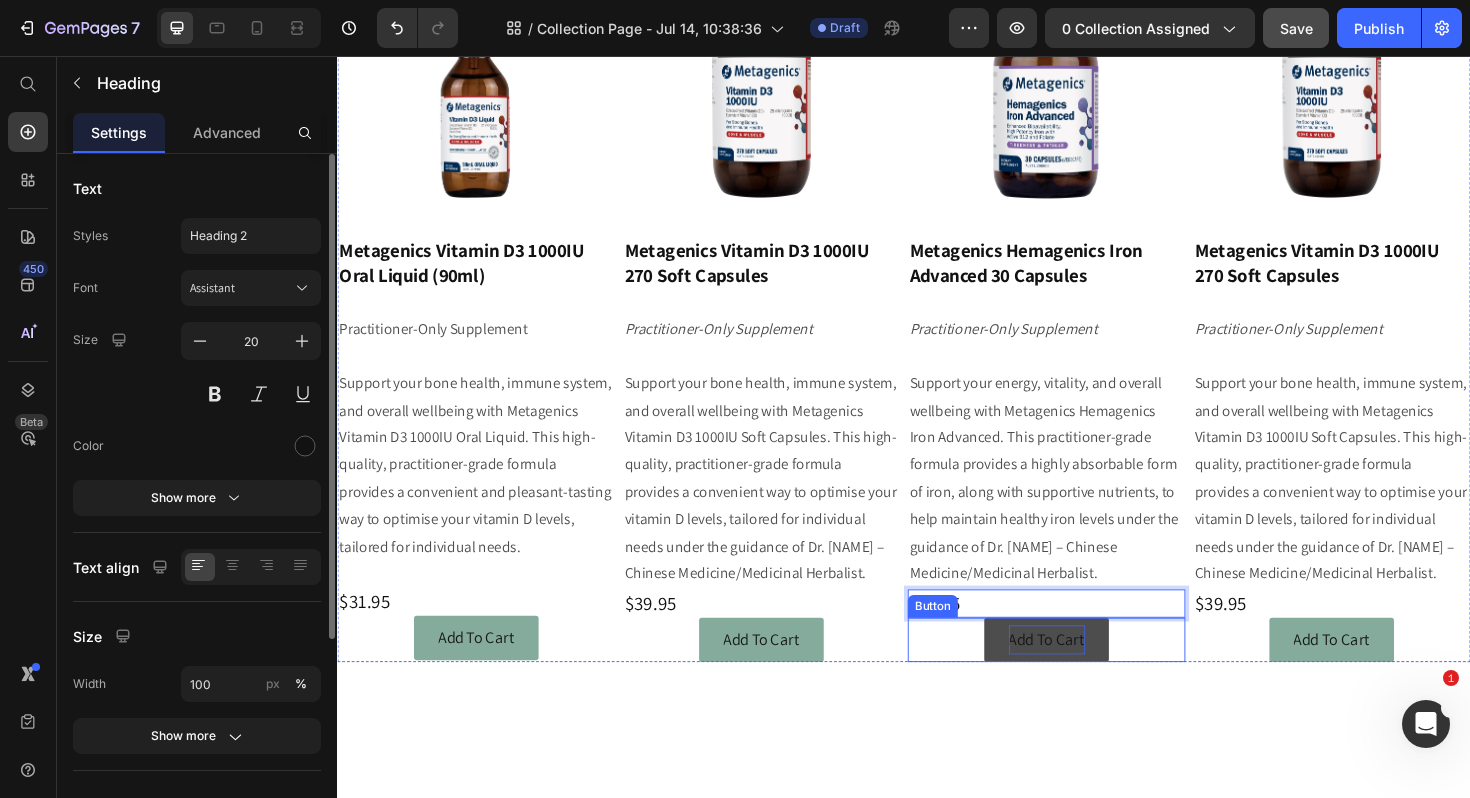 click on "Add To Cart" at bounding box center (1088, 674) 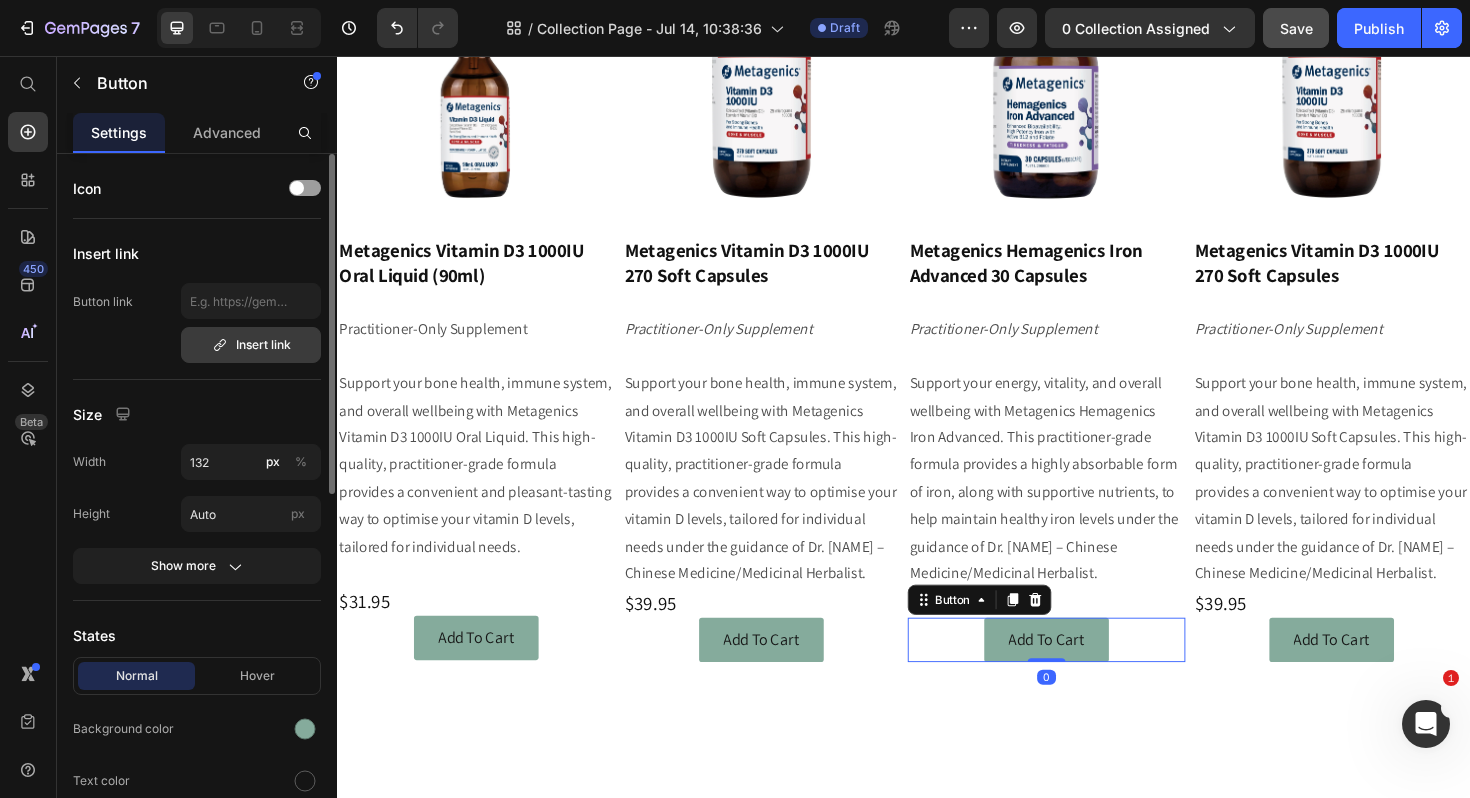 click on "Insert link" at bounding box center (251, 345) 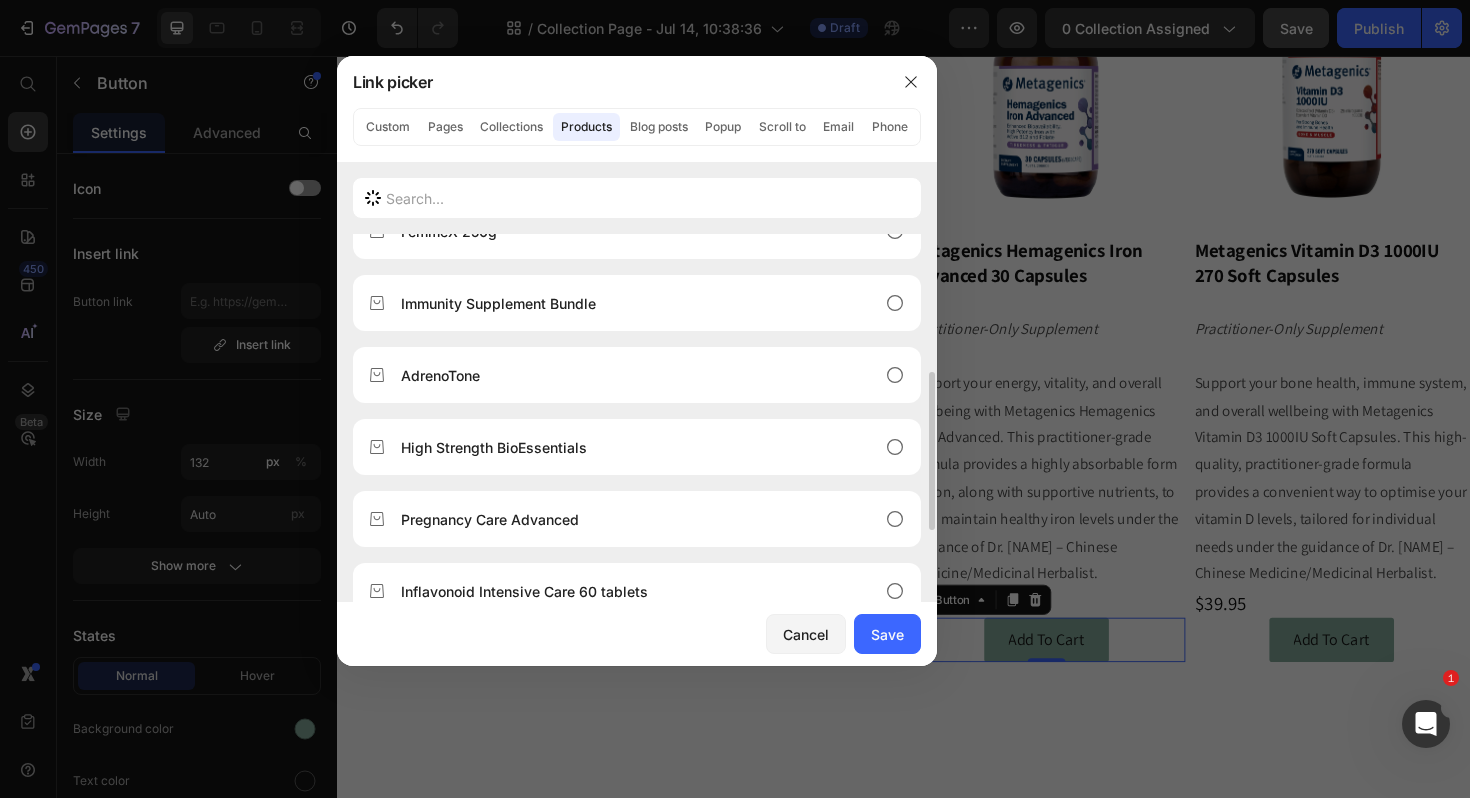 scroll, scrollTop: 322, scrollLeft: 0, axis: vertical 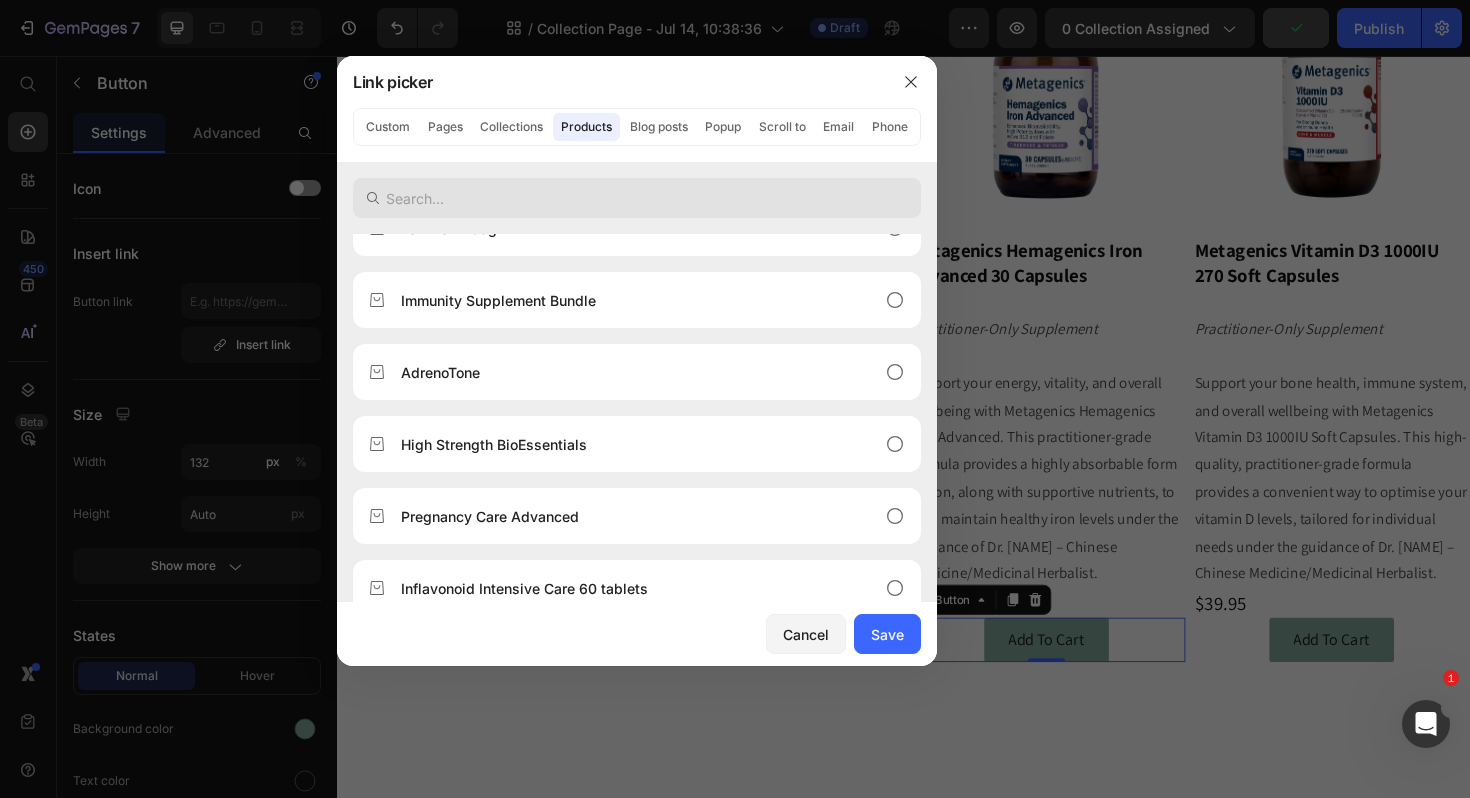 click at bounding box center (637, 198) 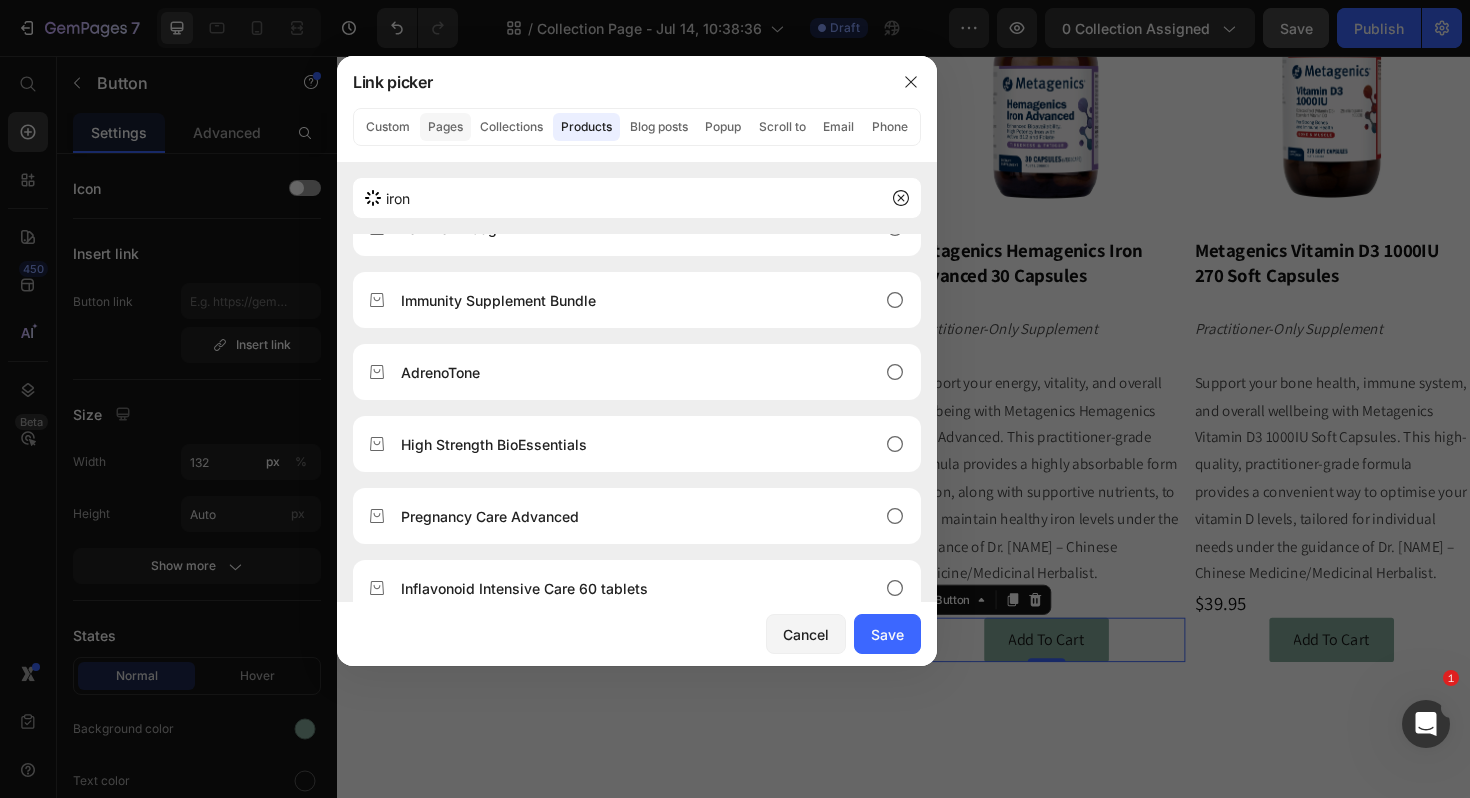 scroll, scrollTop: 0, scrollLeft: 0, axis: both 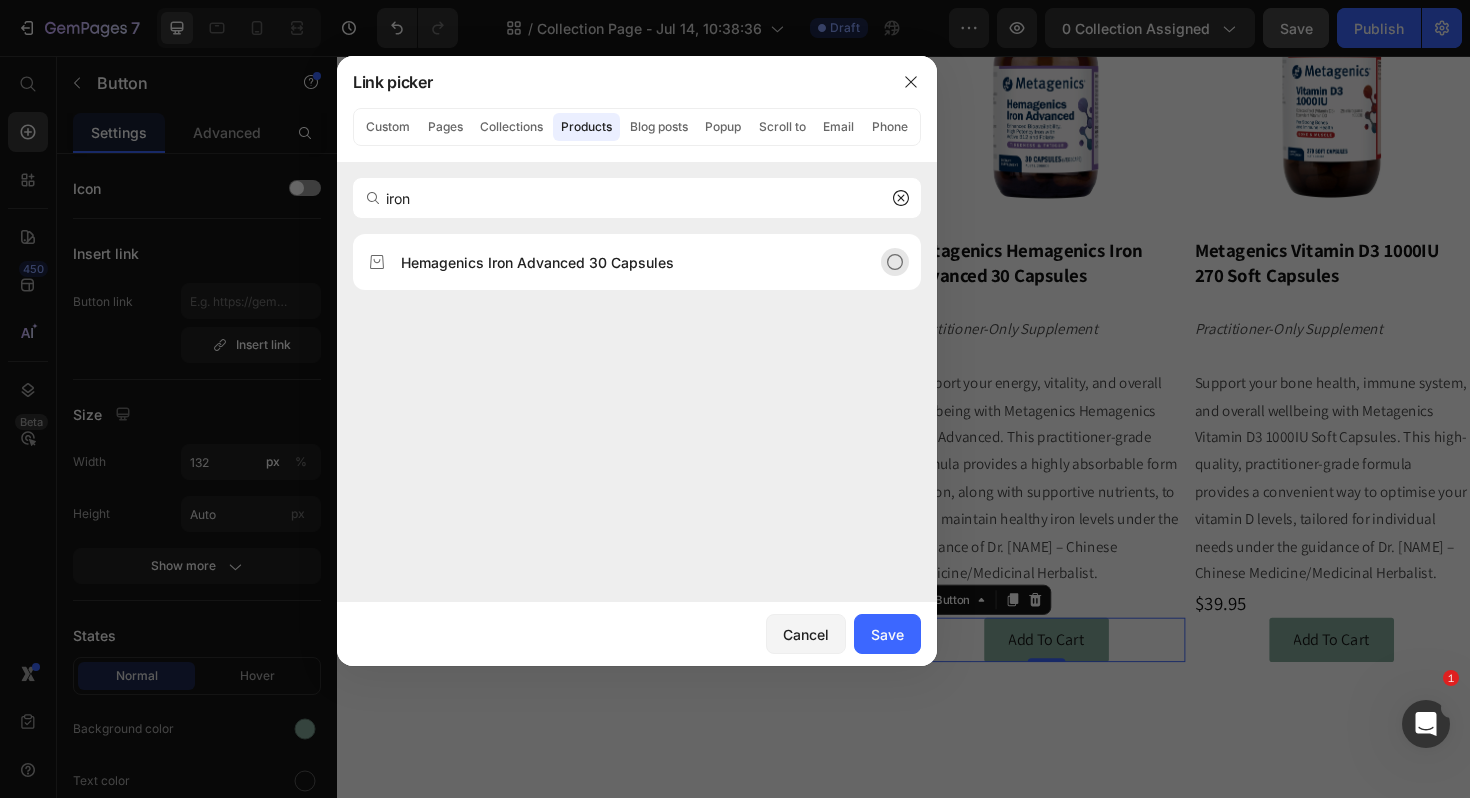 type on "iron" 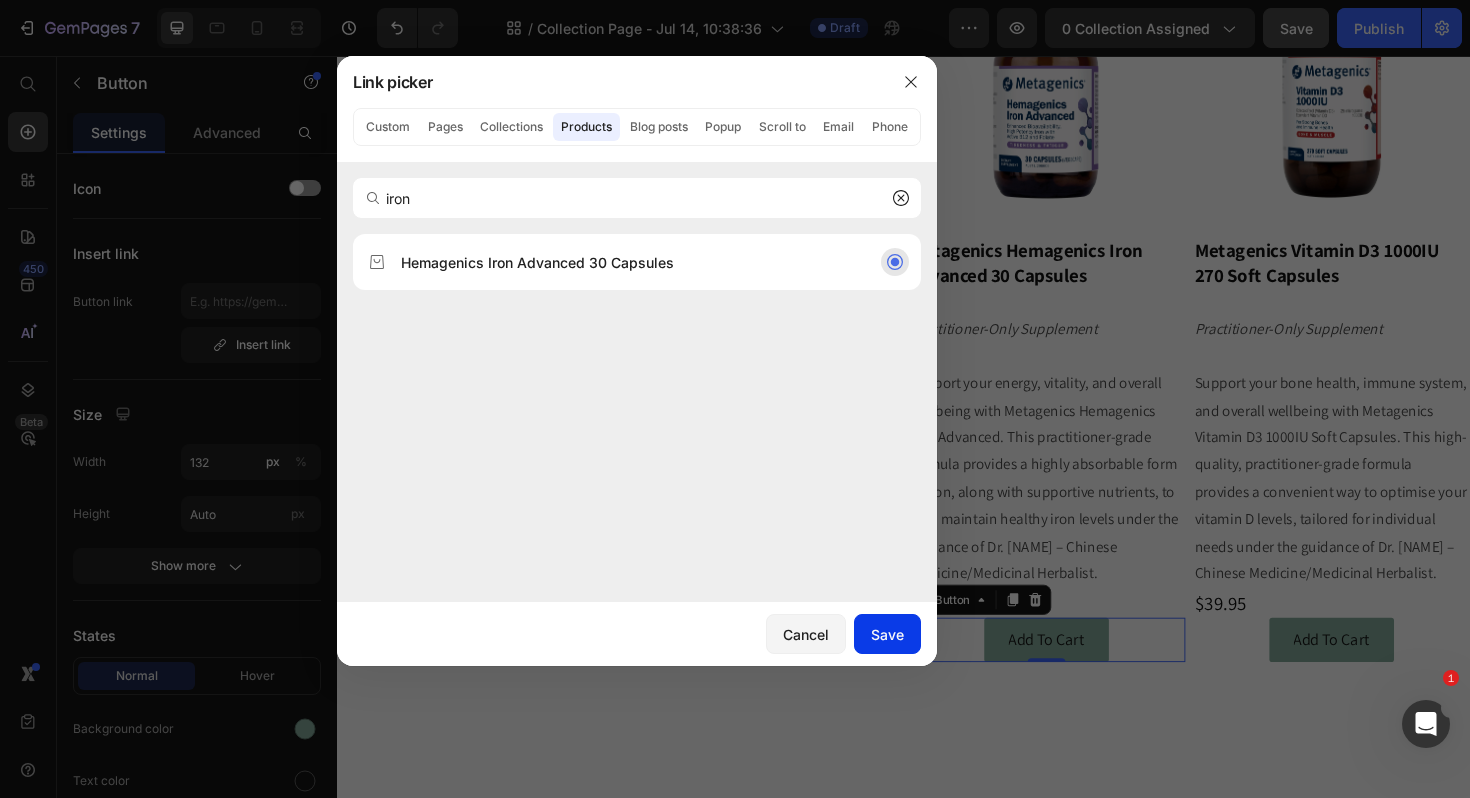 click on "Save" 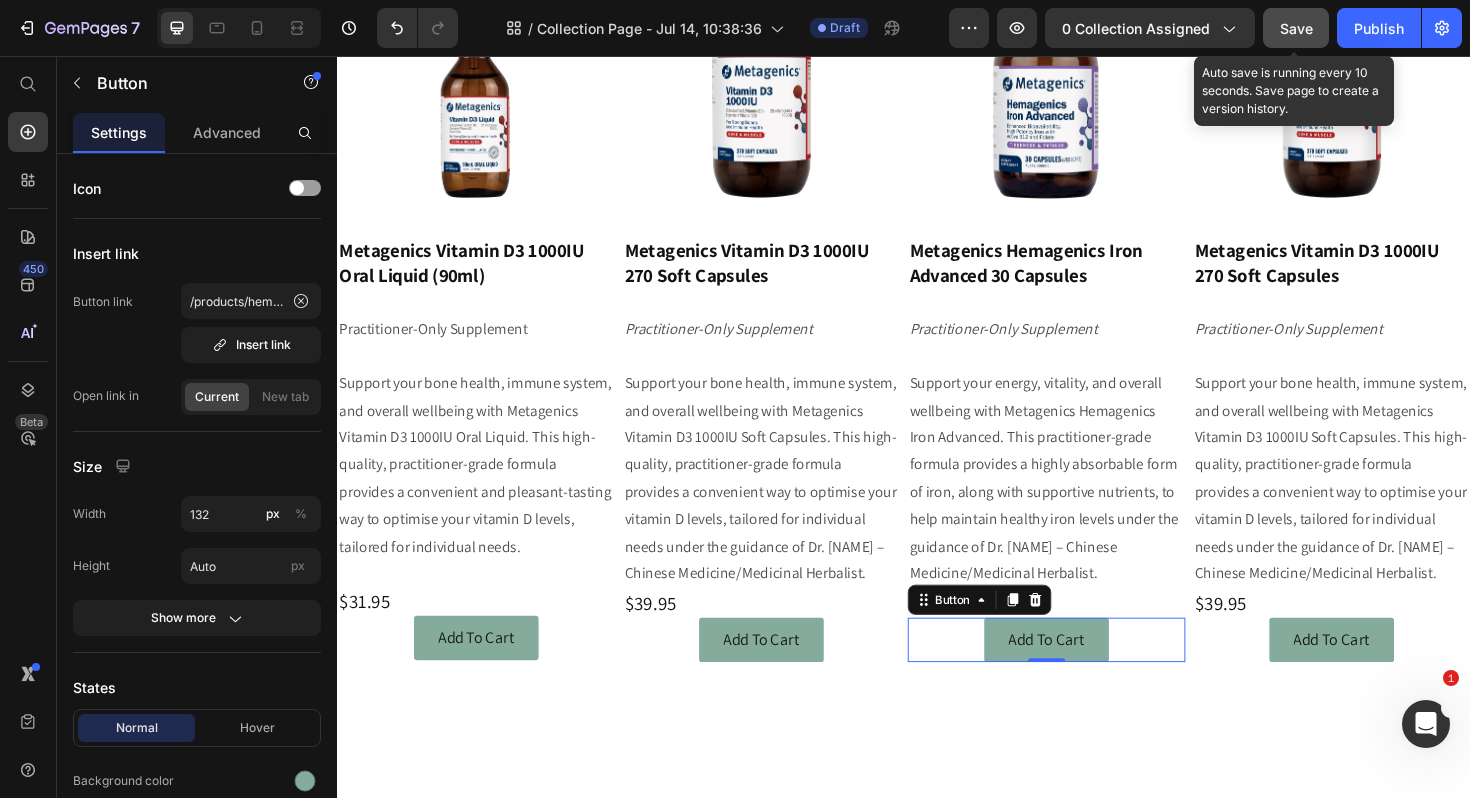 click on "Save" 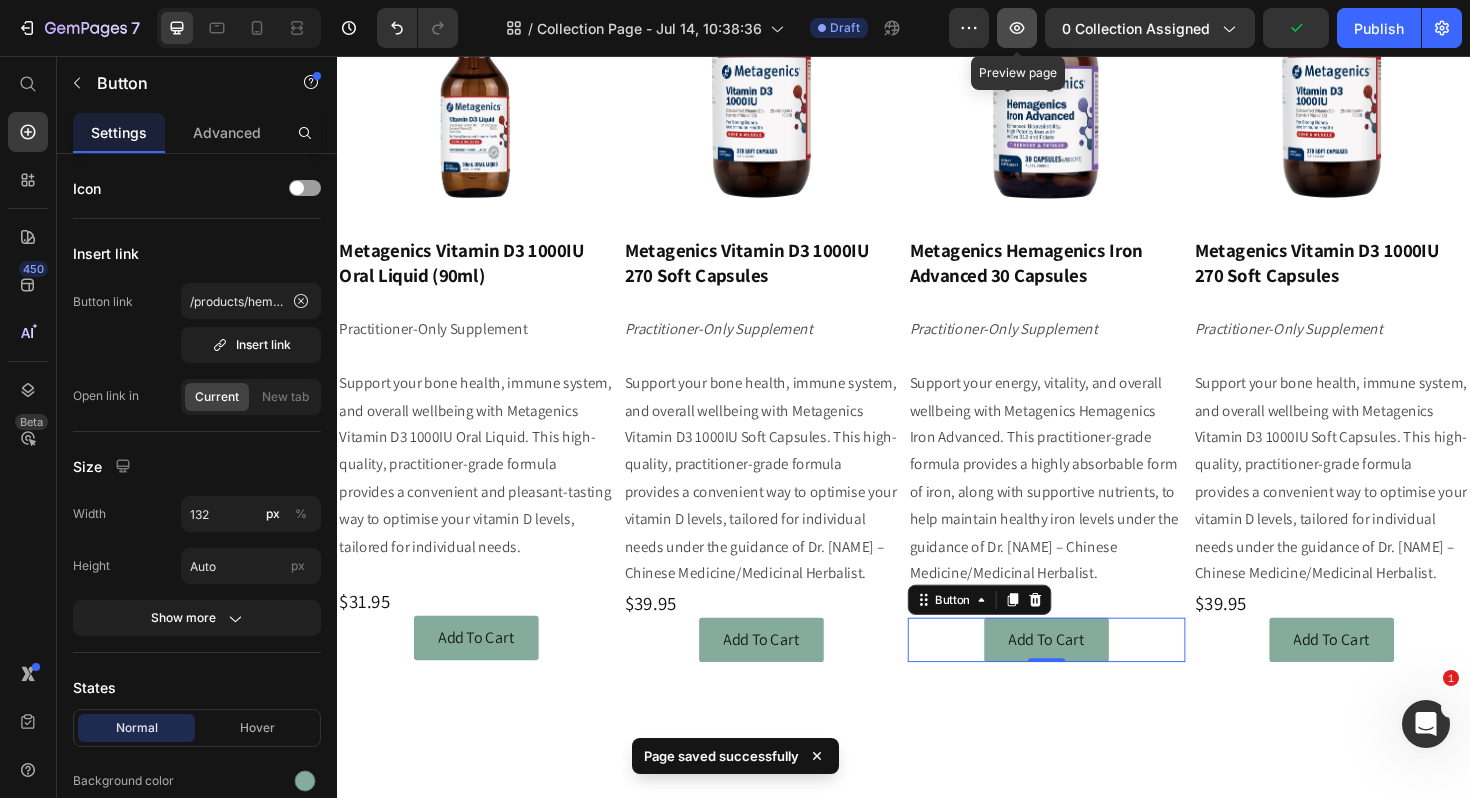 click 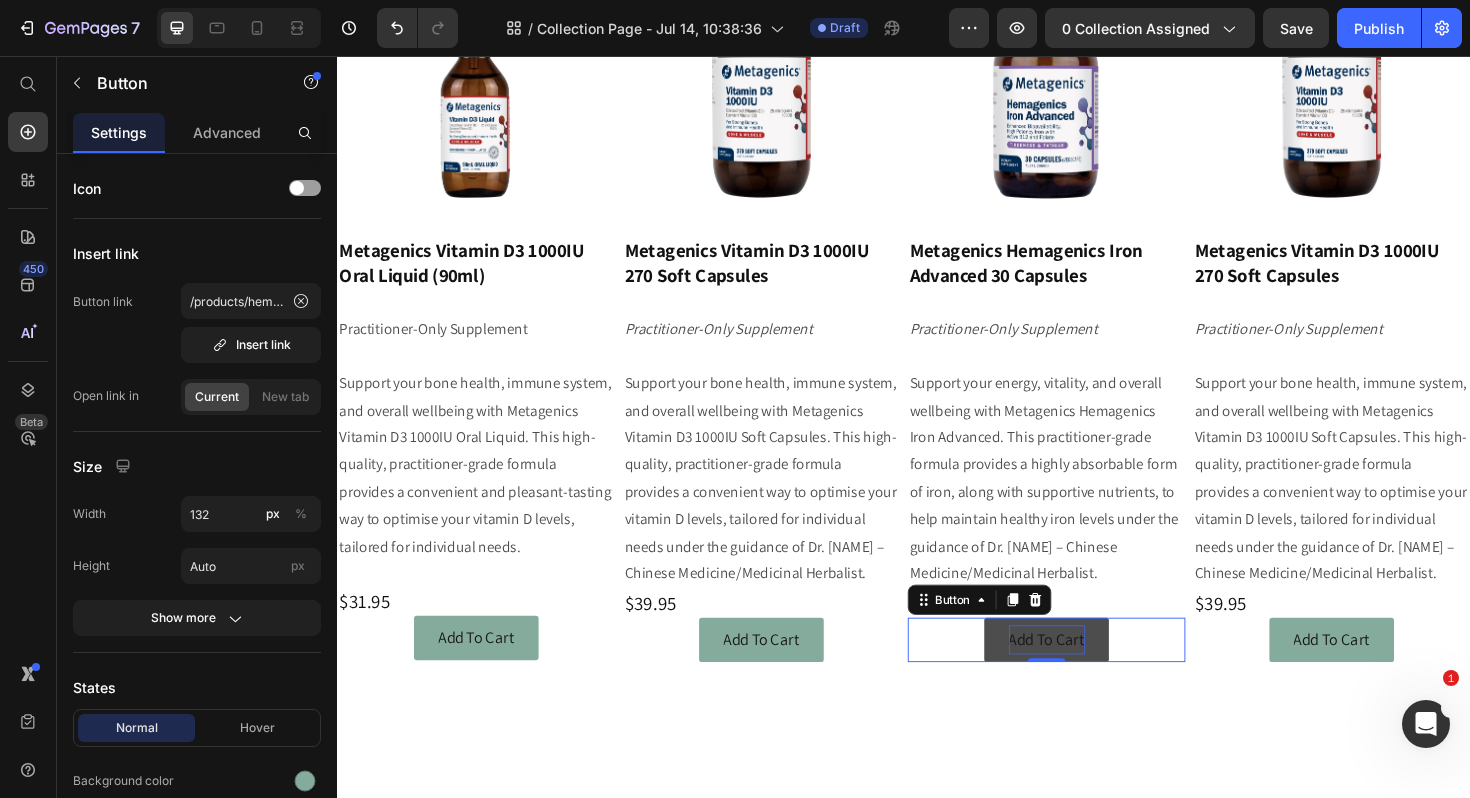 click on "Add To Cart" at bounding box center (1088, 674) 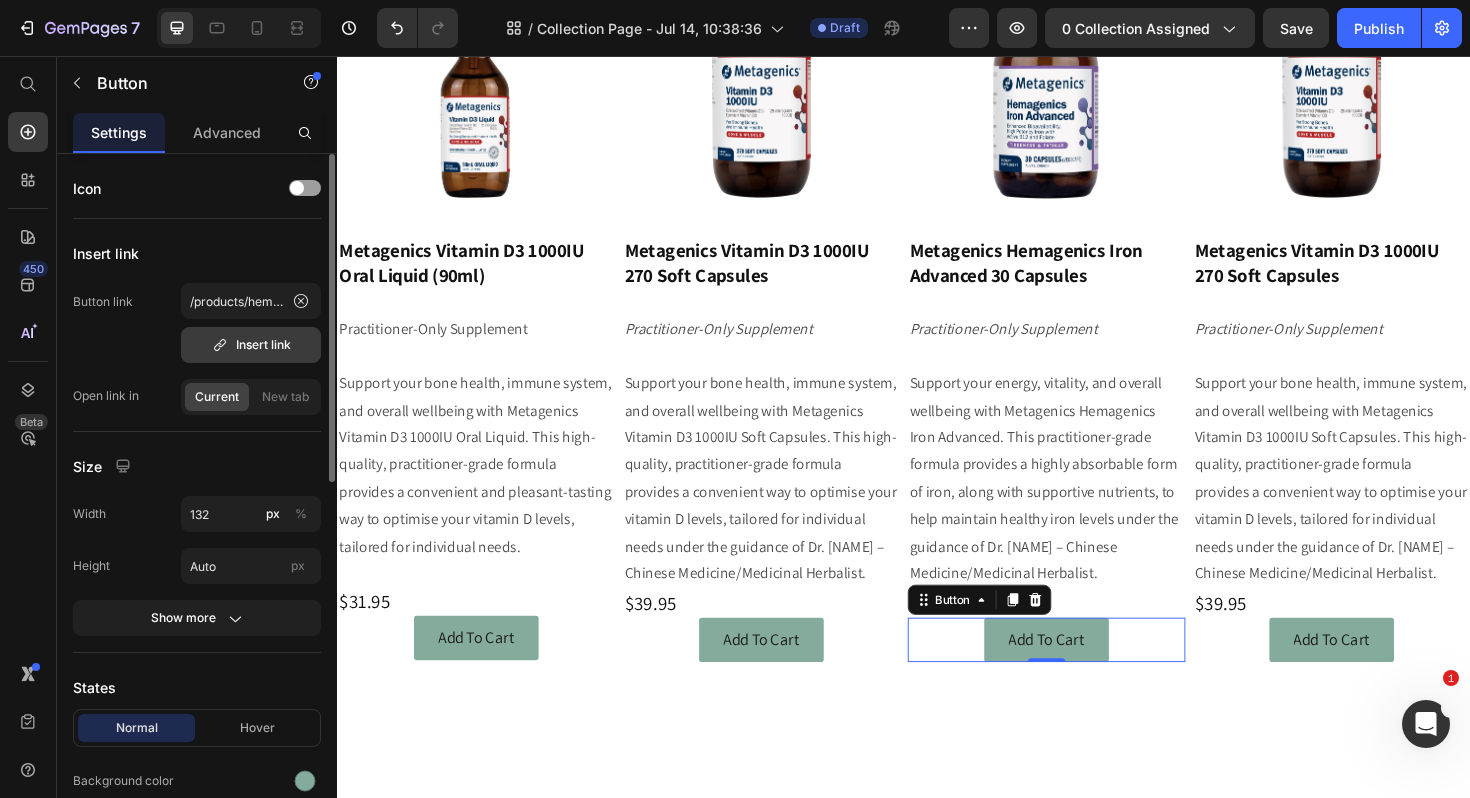 click on "Insert link" at bounding box center [251, 345] 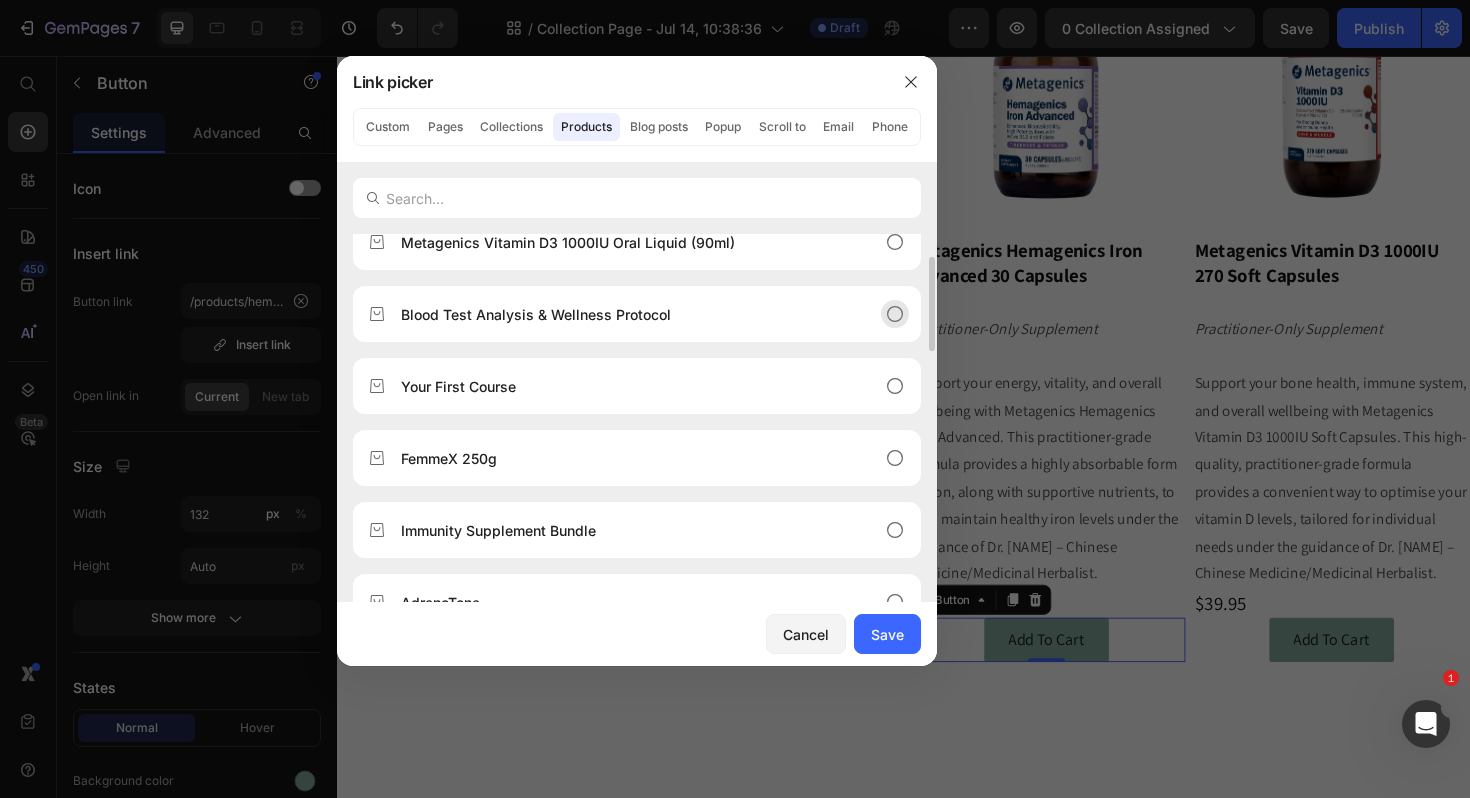 scroll, scrollTop: 0, scrollLeft: 0, axis: both 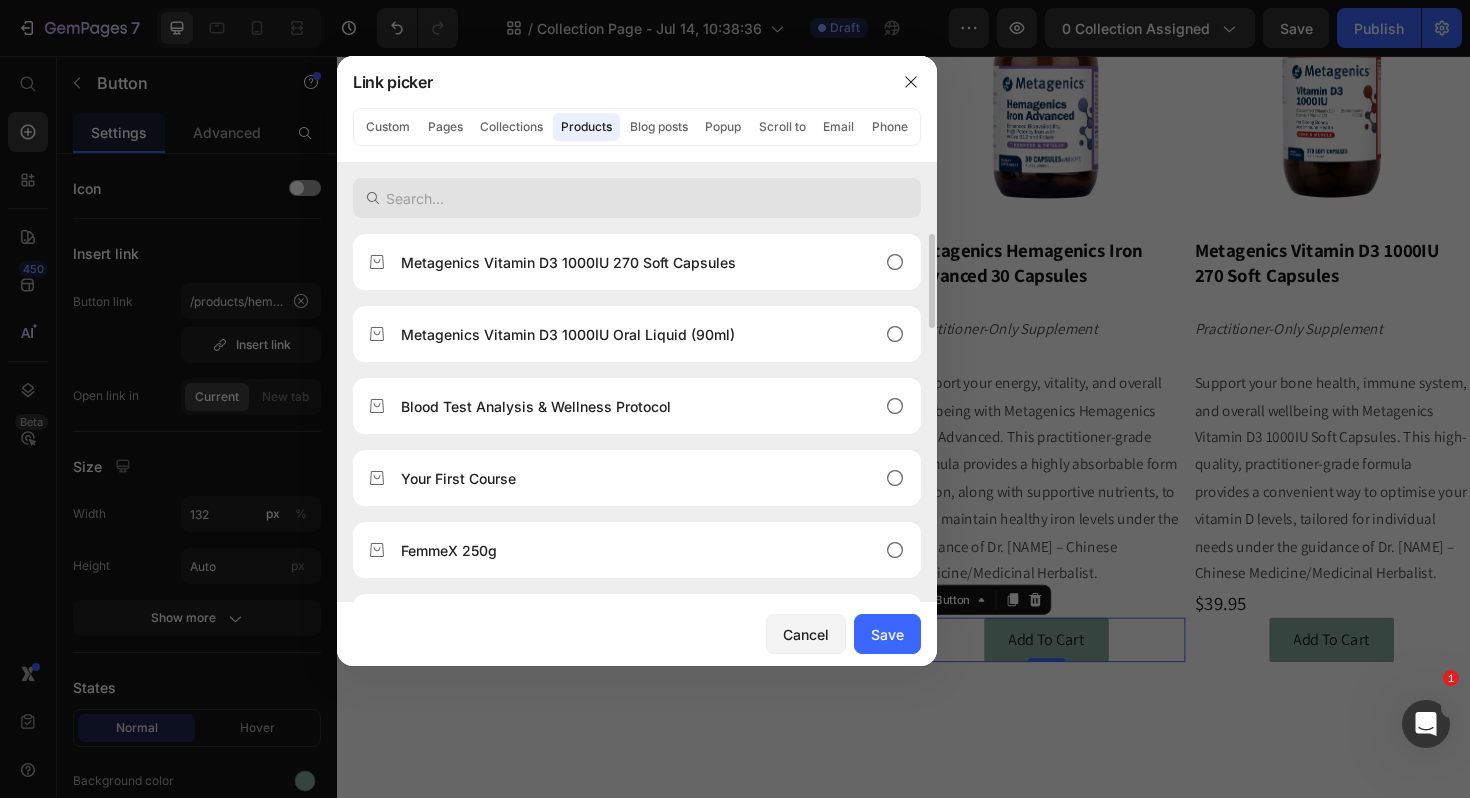 click at bounding box center (637, 198) 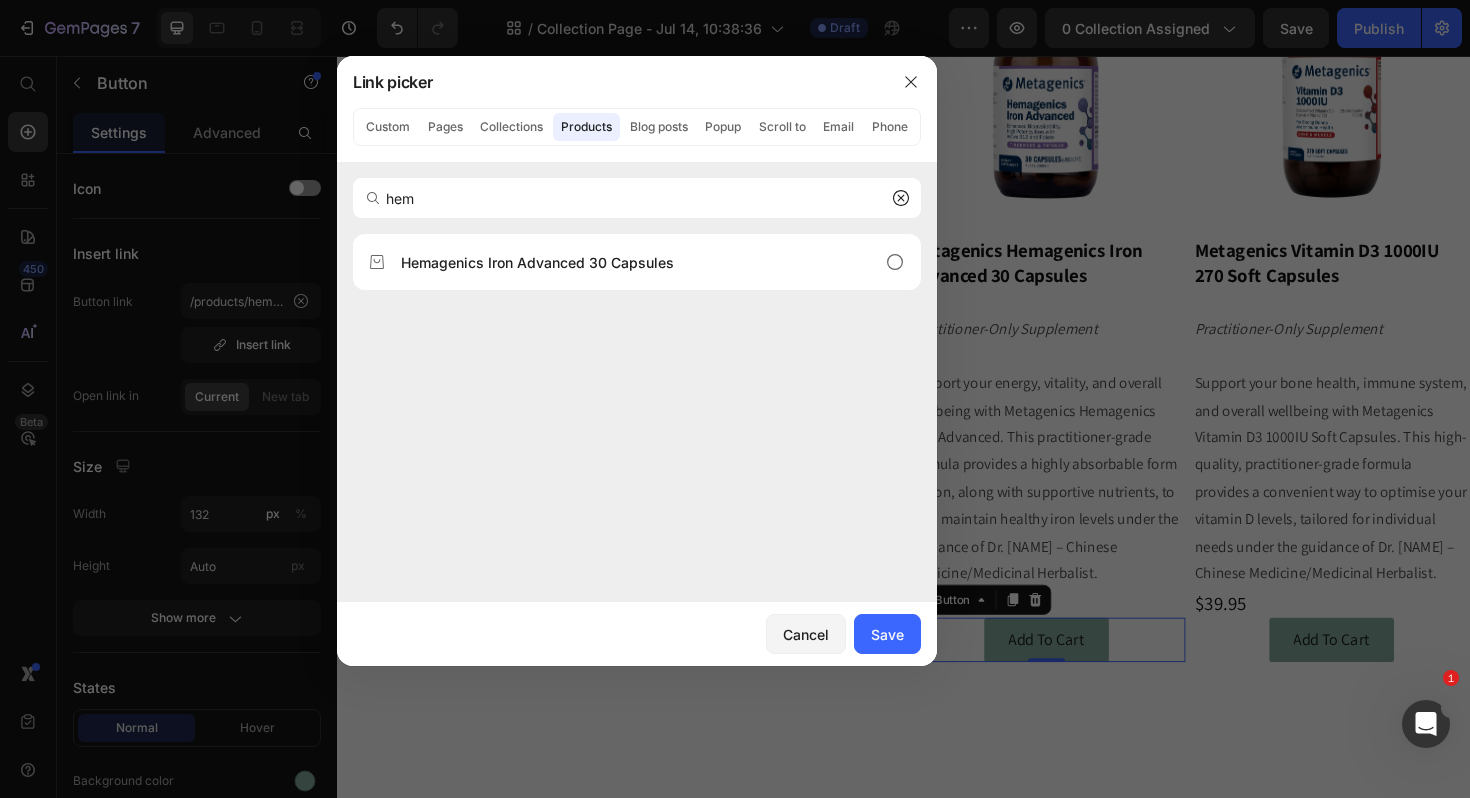 type on "hem" 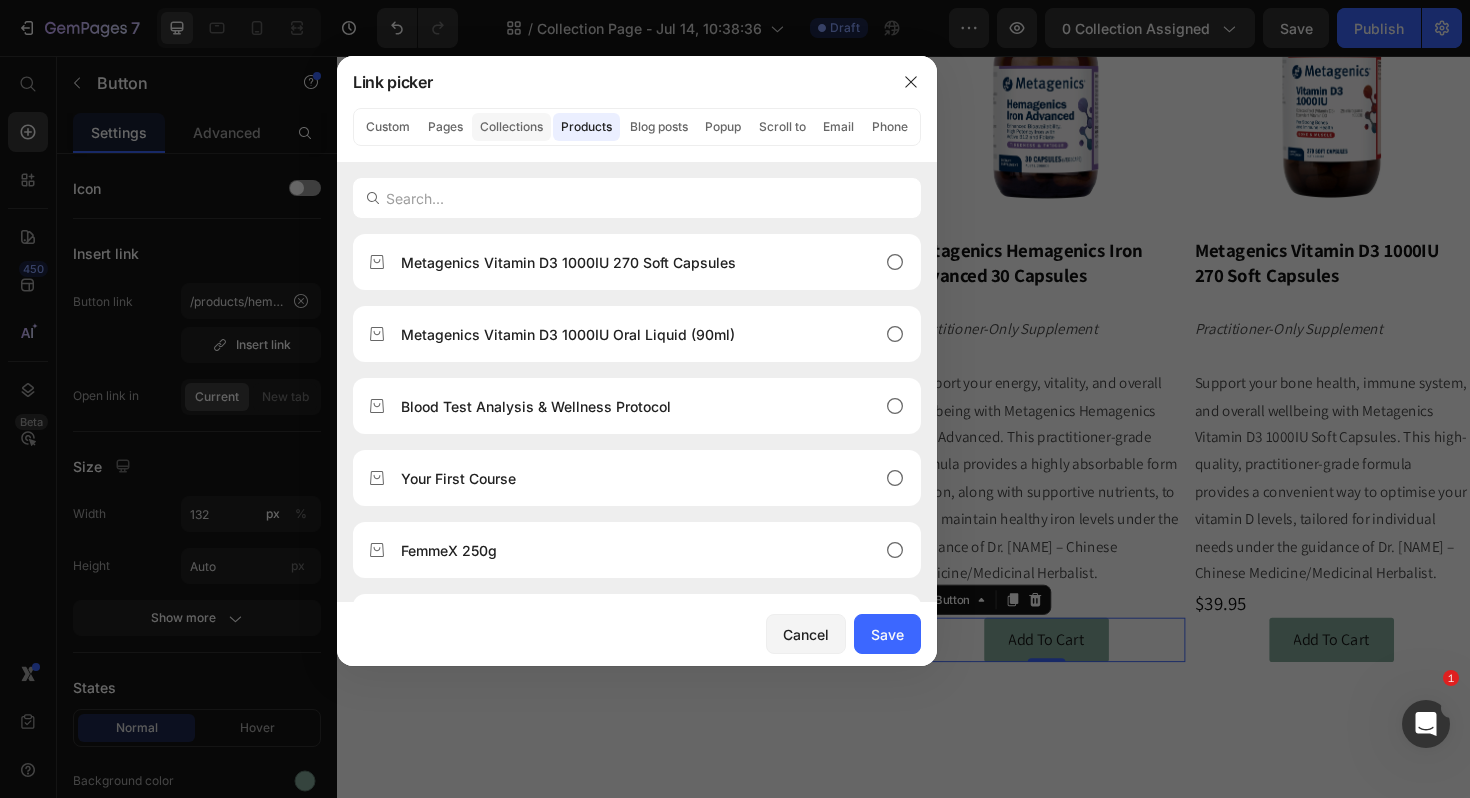 click on "Collections" 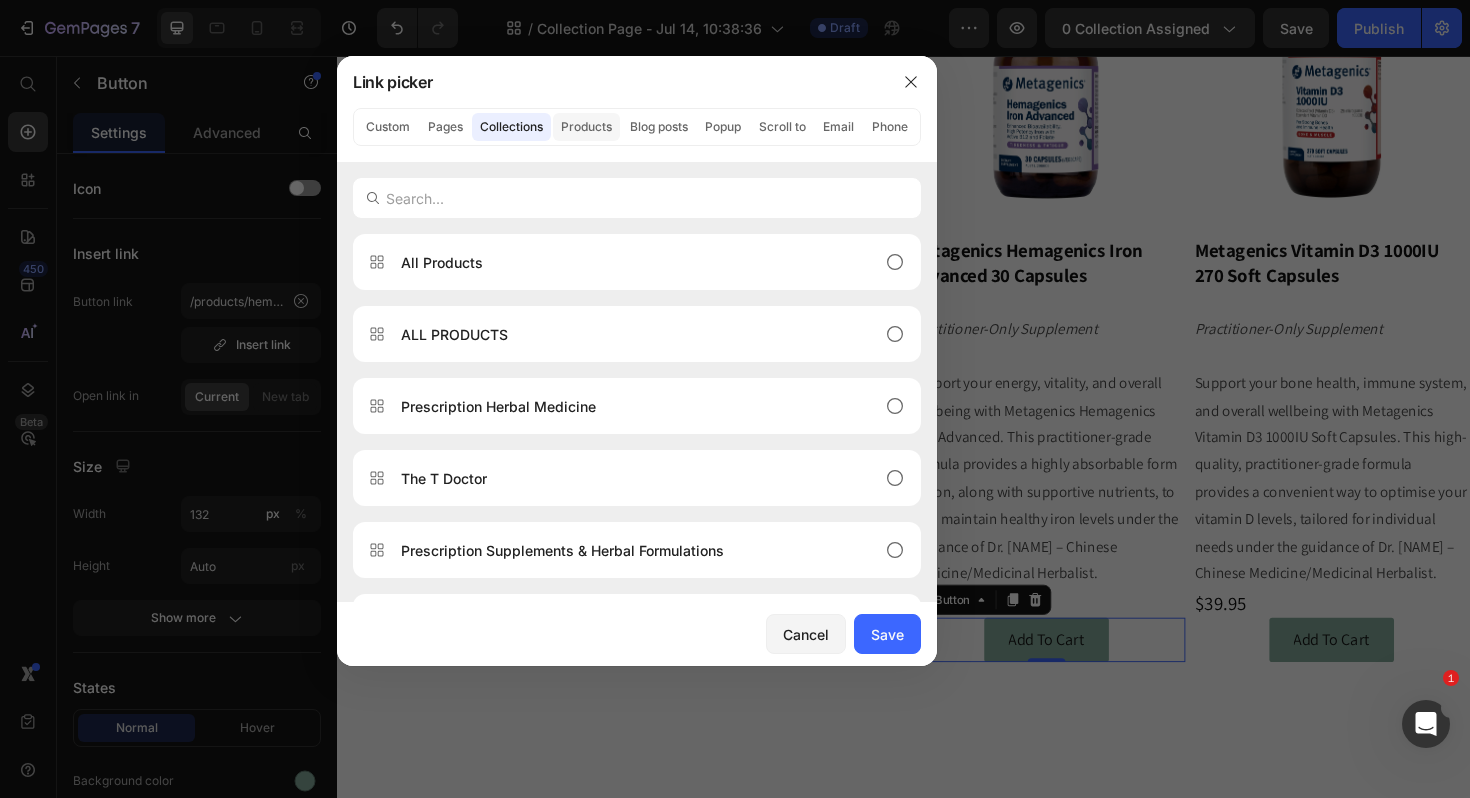 click on "Products" 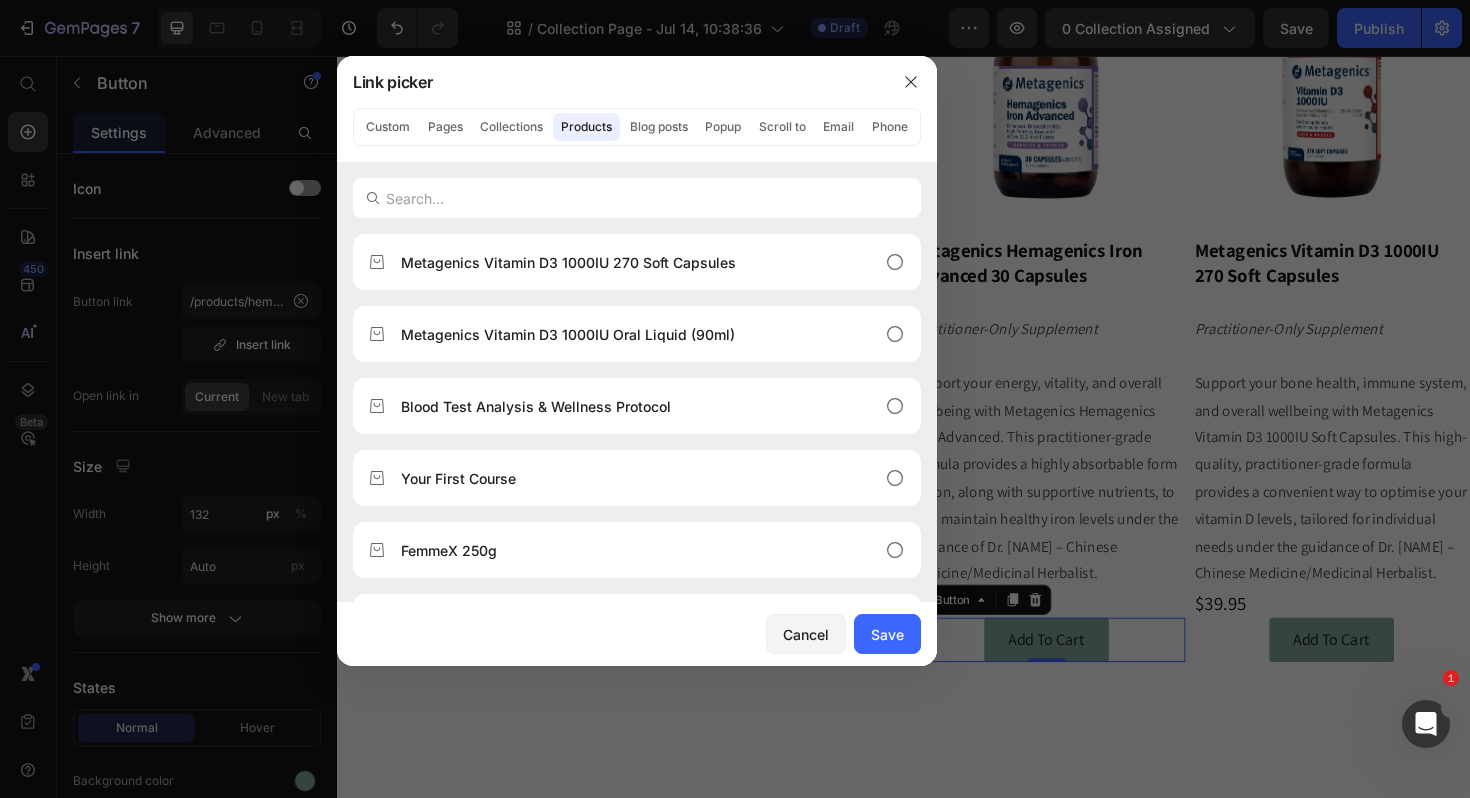 click on "Products" 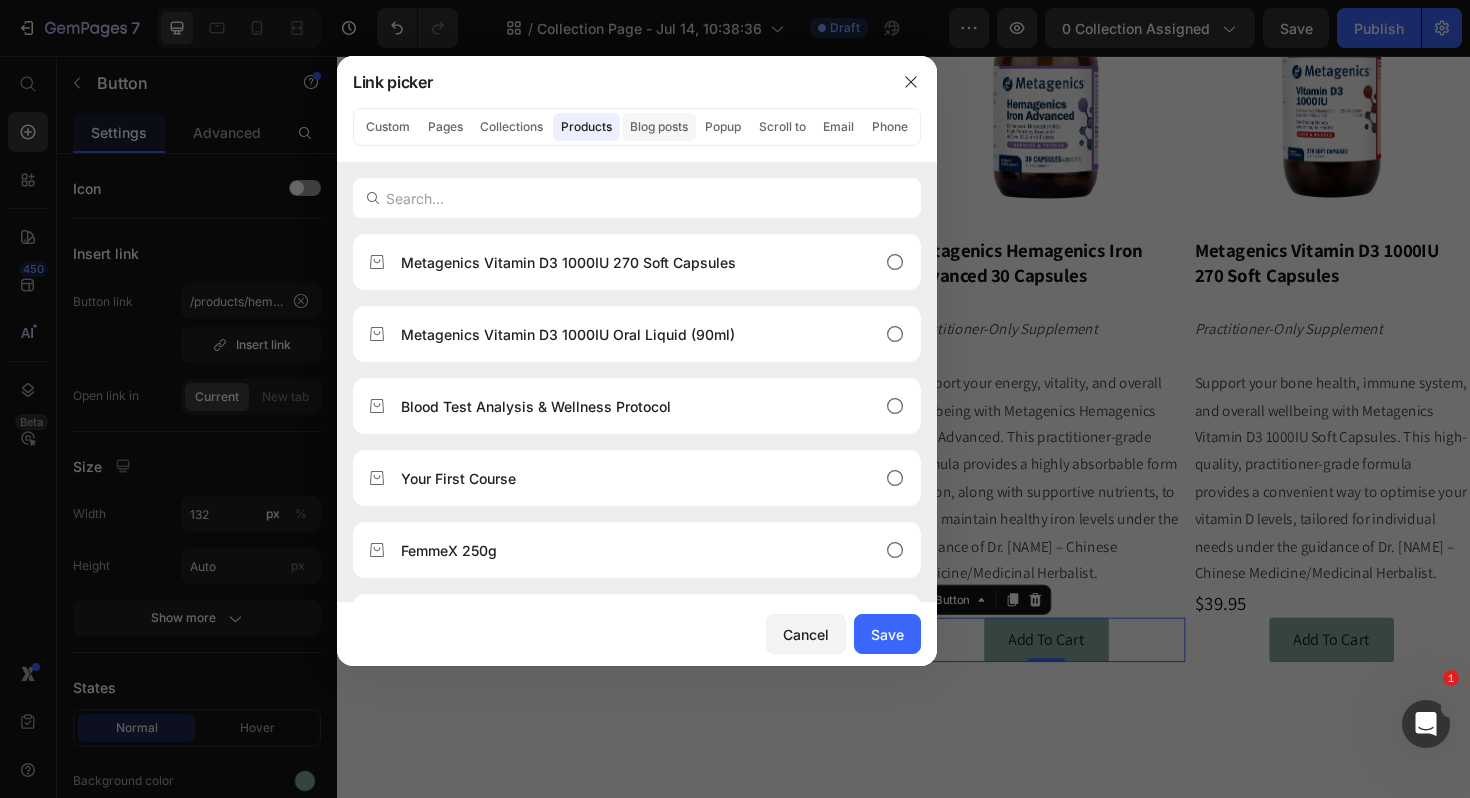 click on "Blog posts" 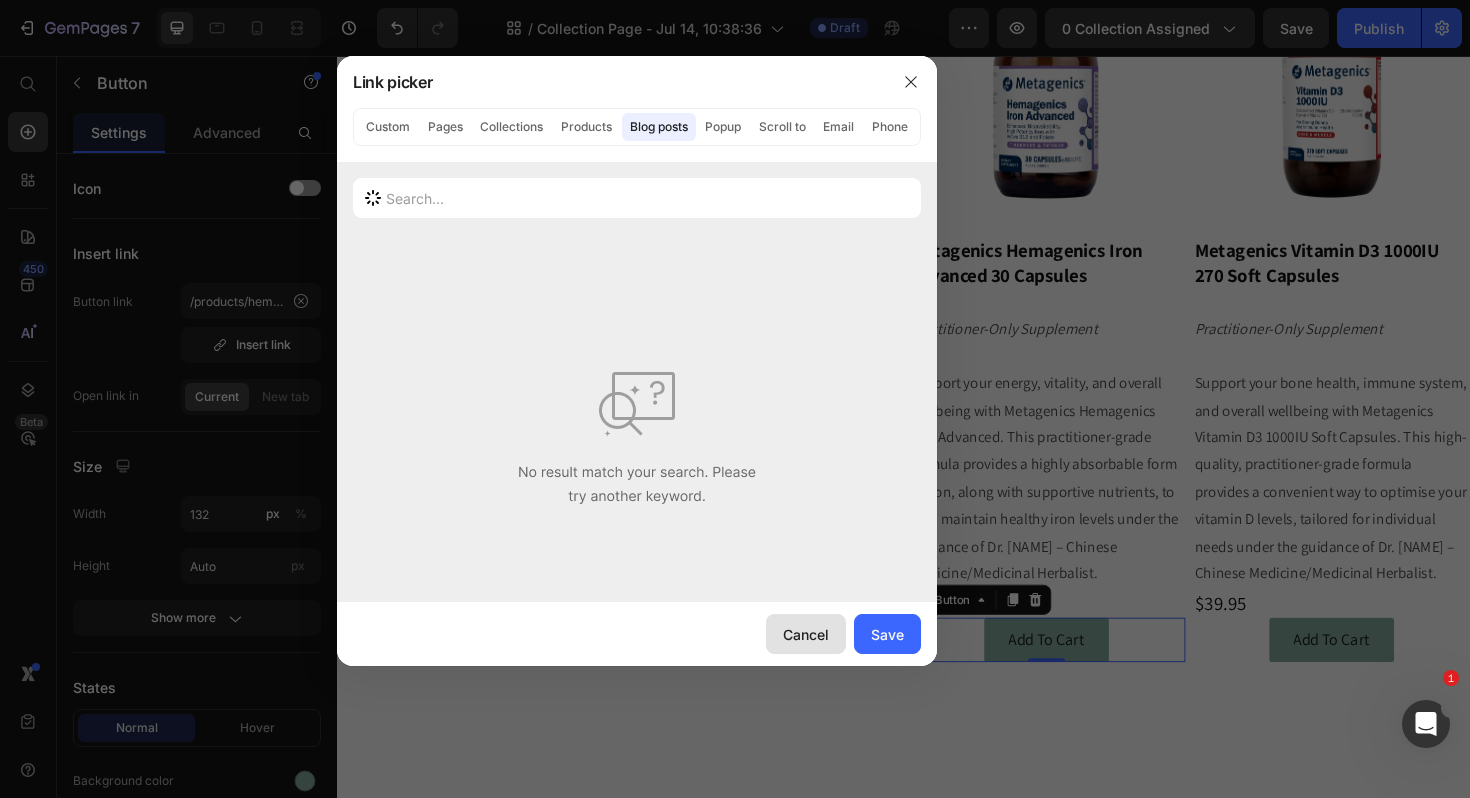 click on "Cancel" 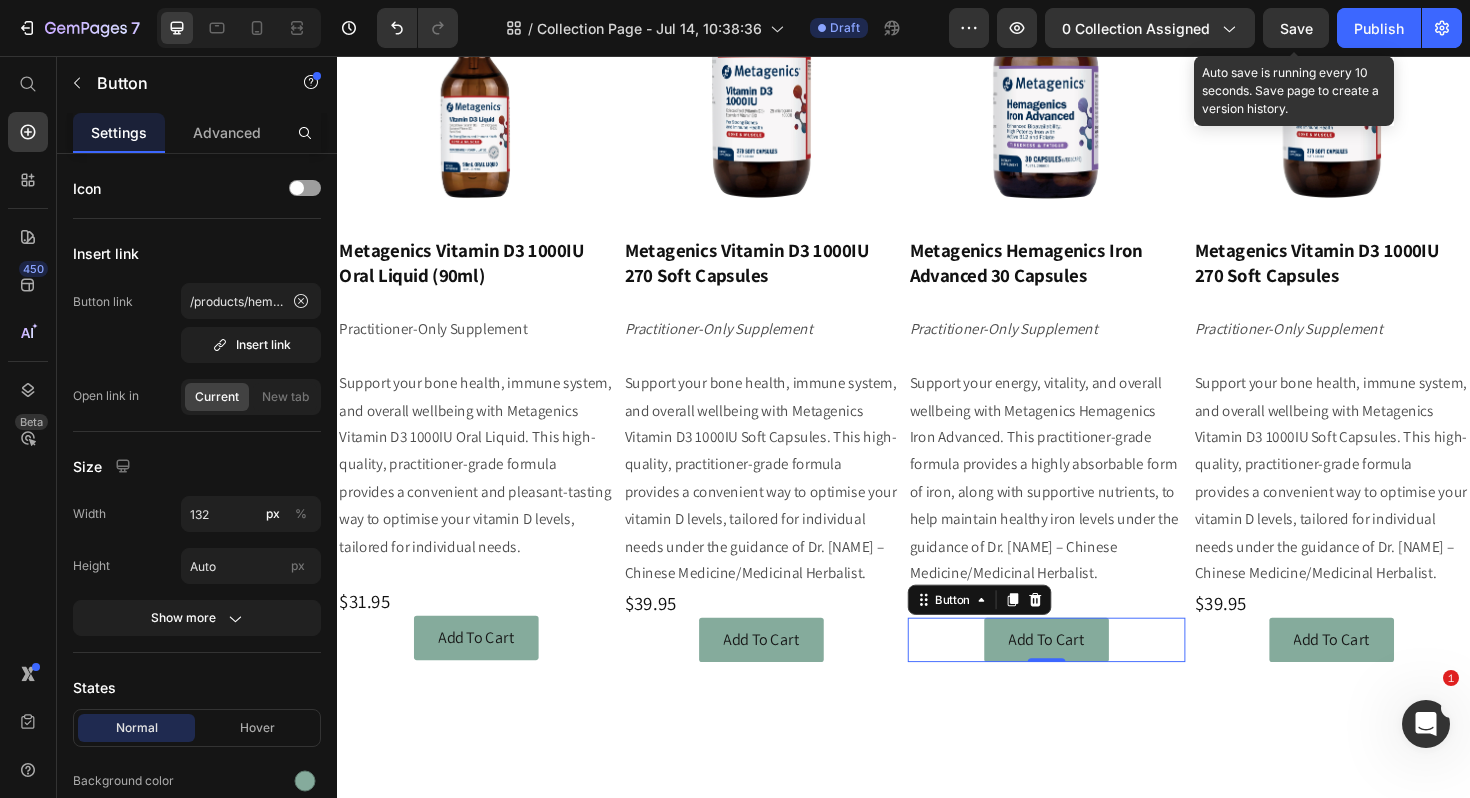 click on "Save" 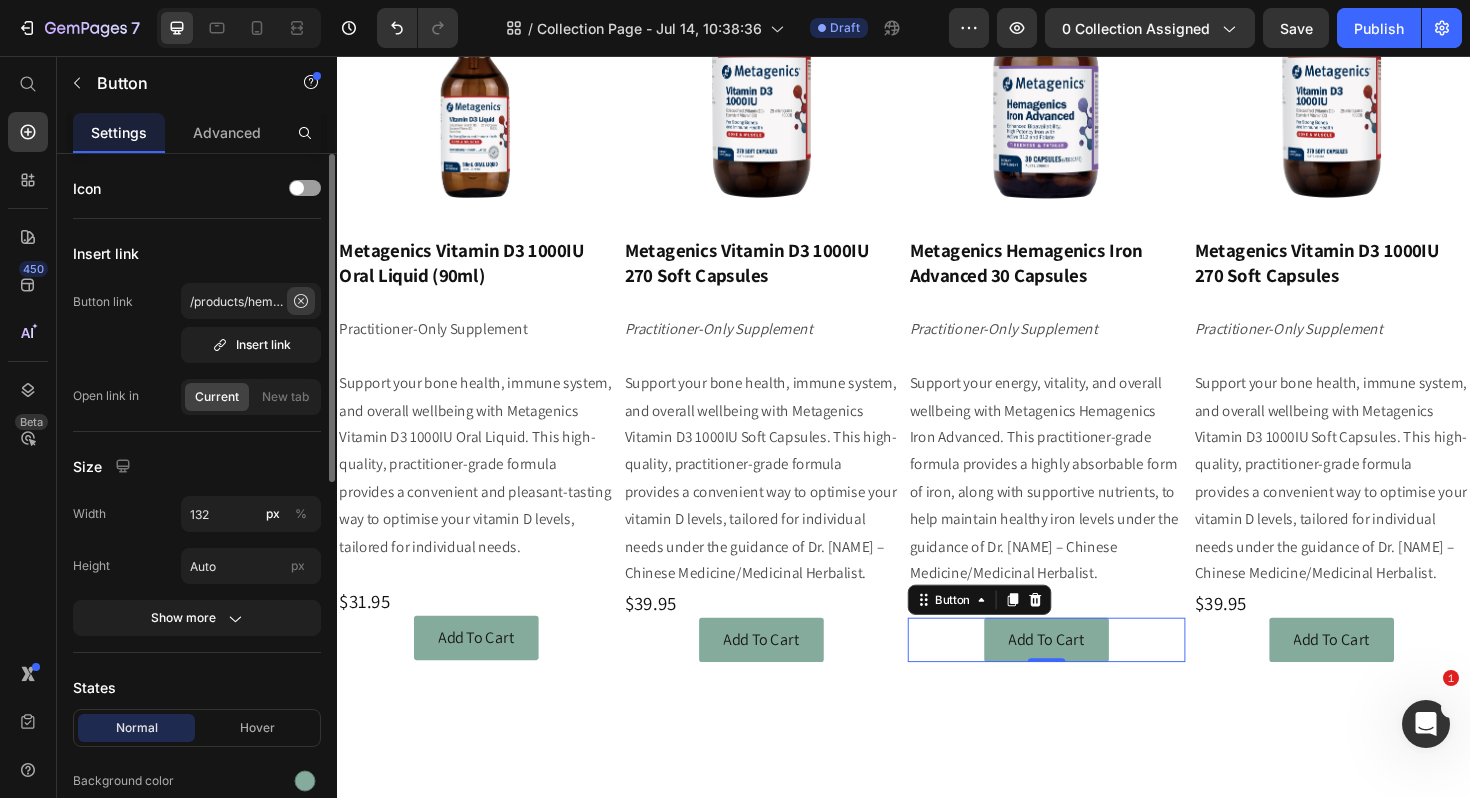 click 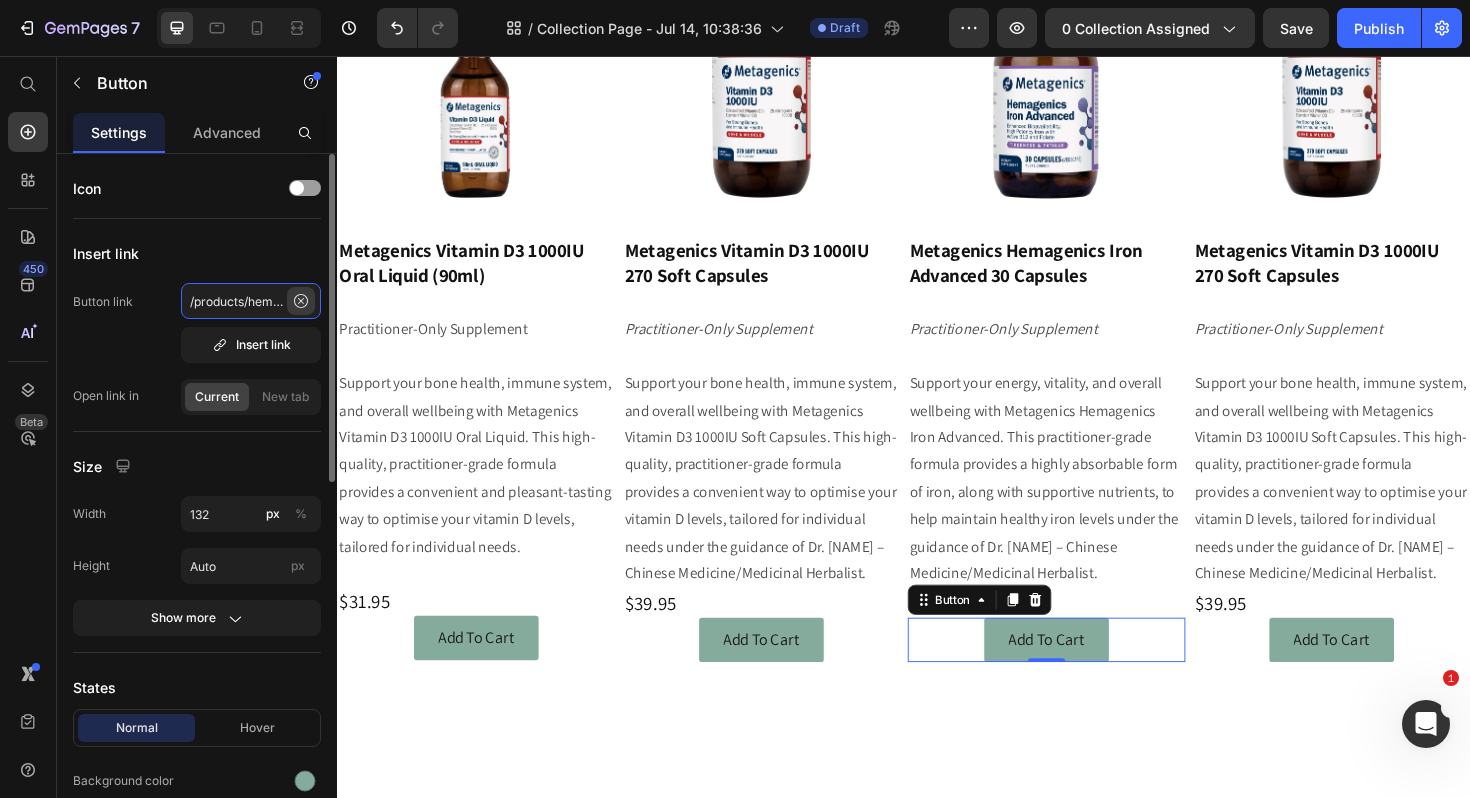 type 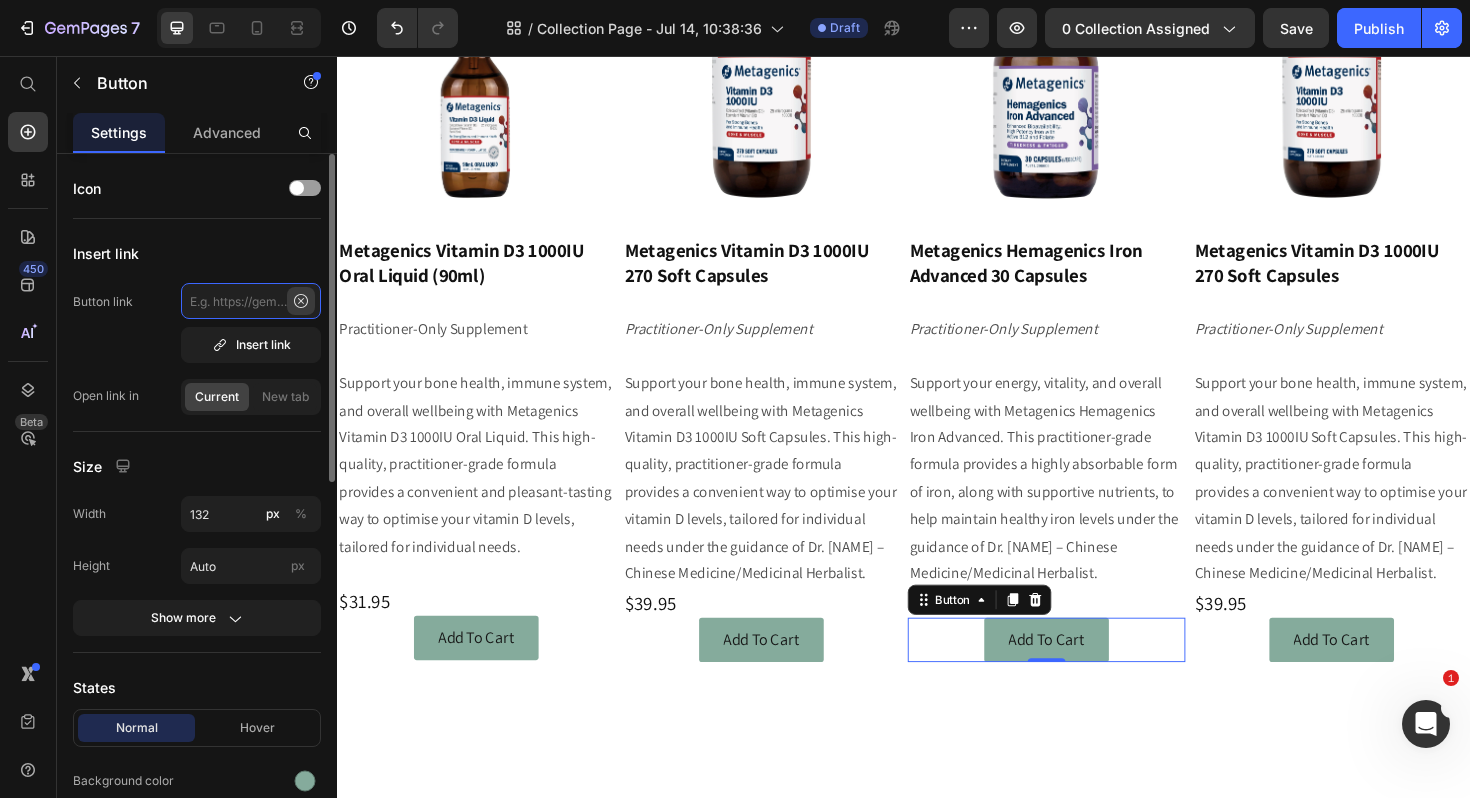 scroll, scrollTop: 0, scrollLeft: 0, axis: both 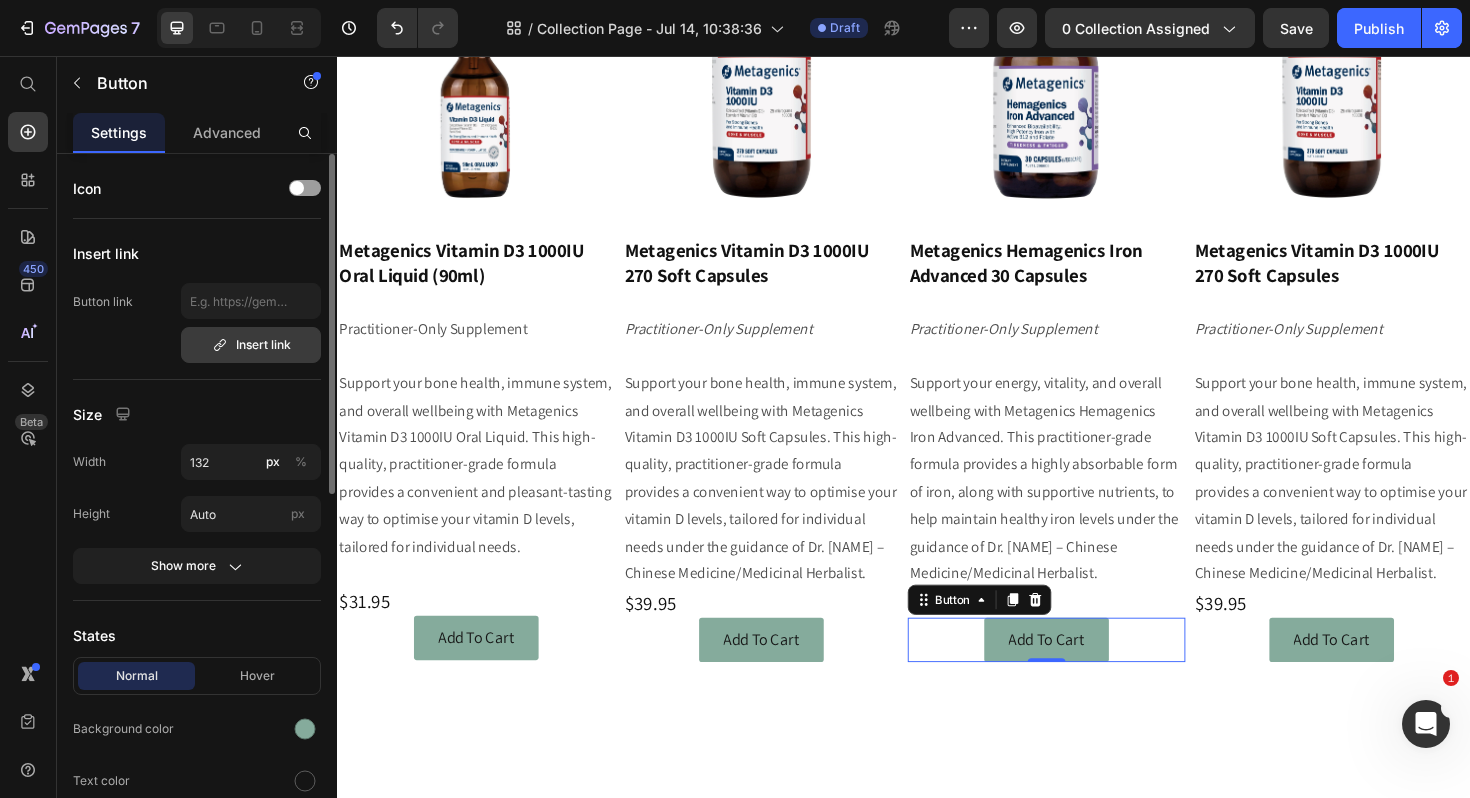 click on "Insert link" at bounding box center [251, 345] 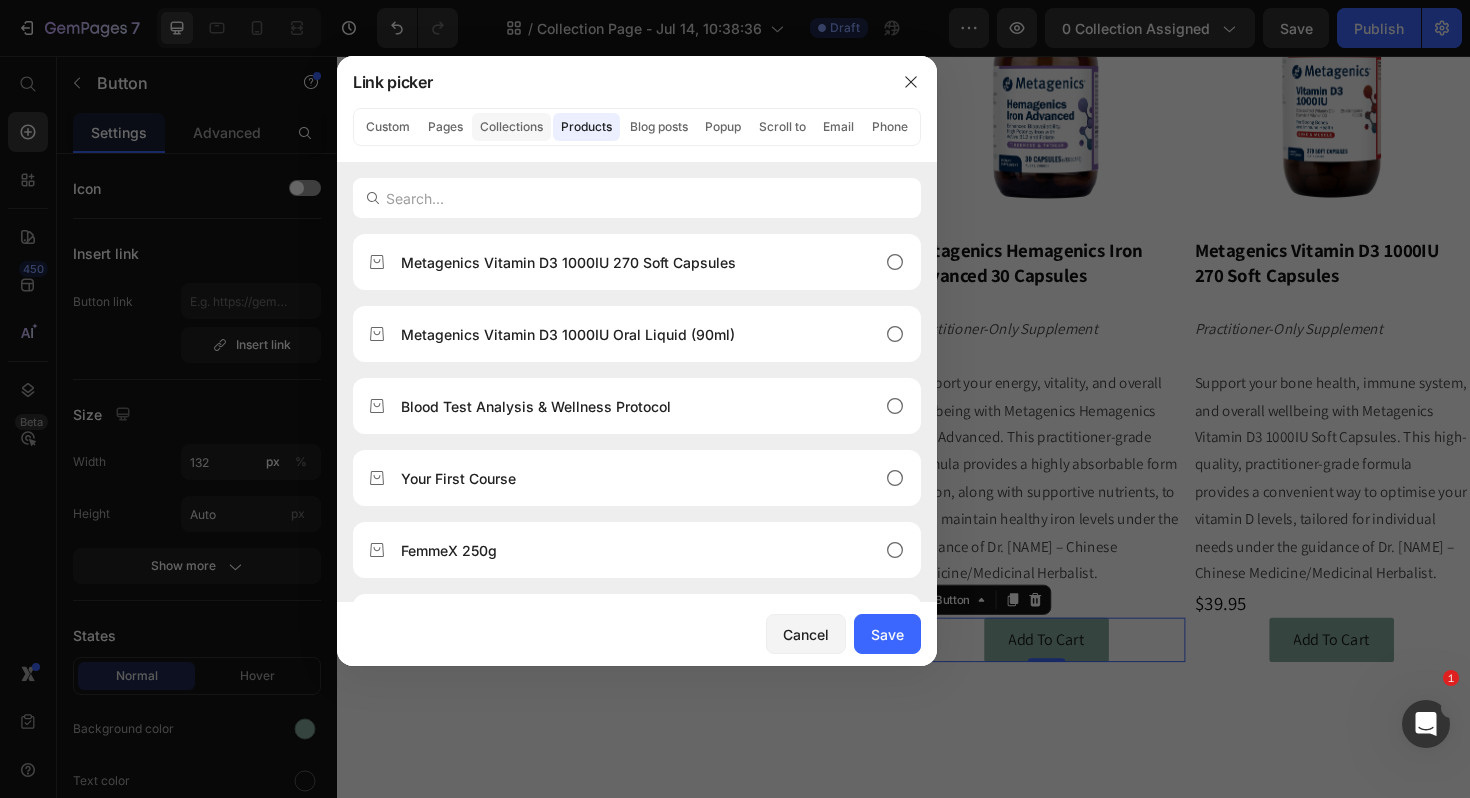click on "Collections" 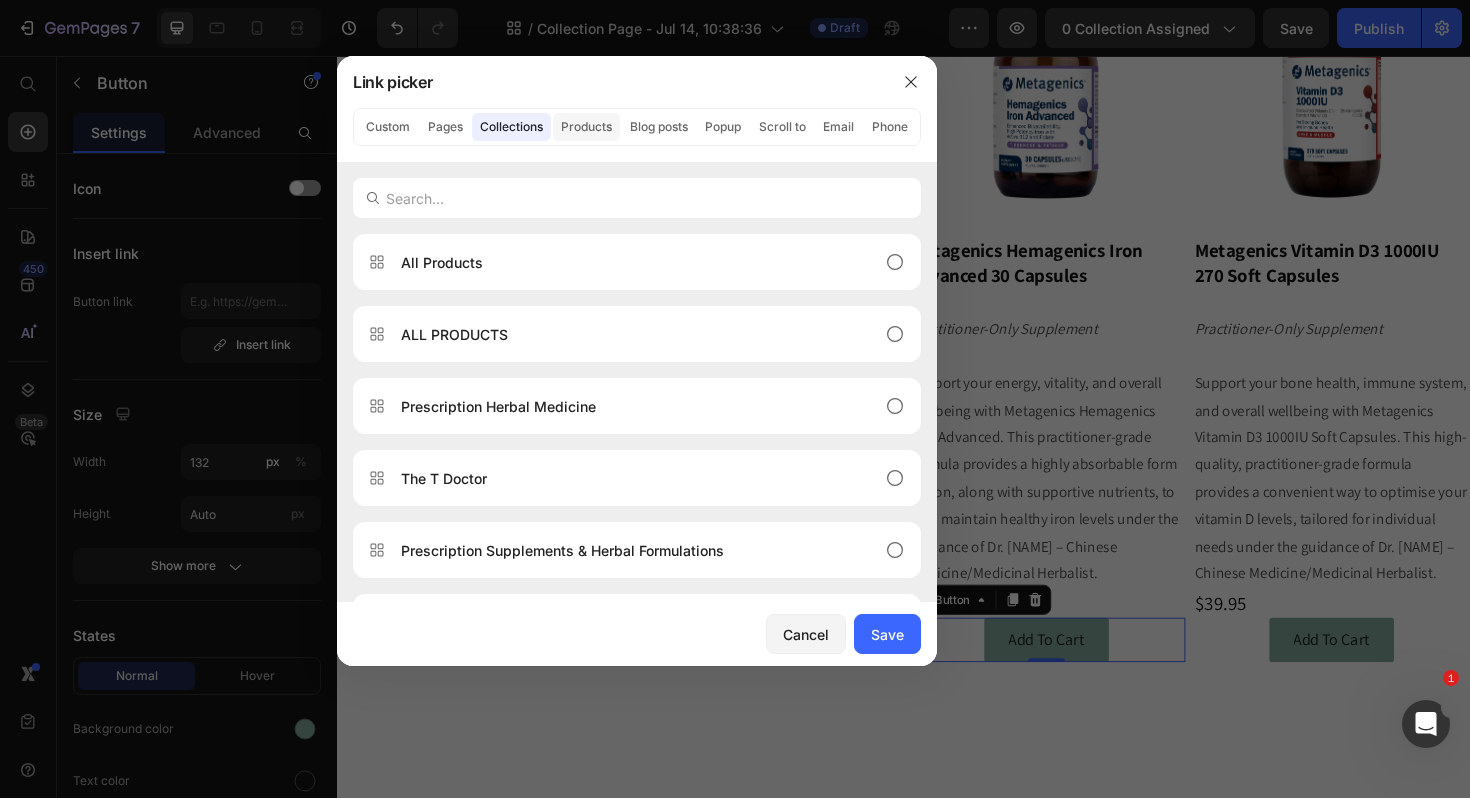 click on "Products" 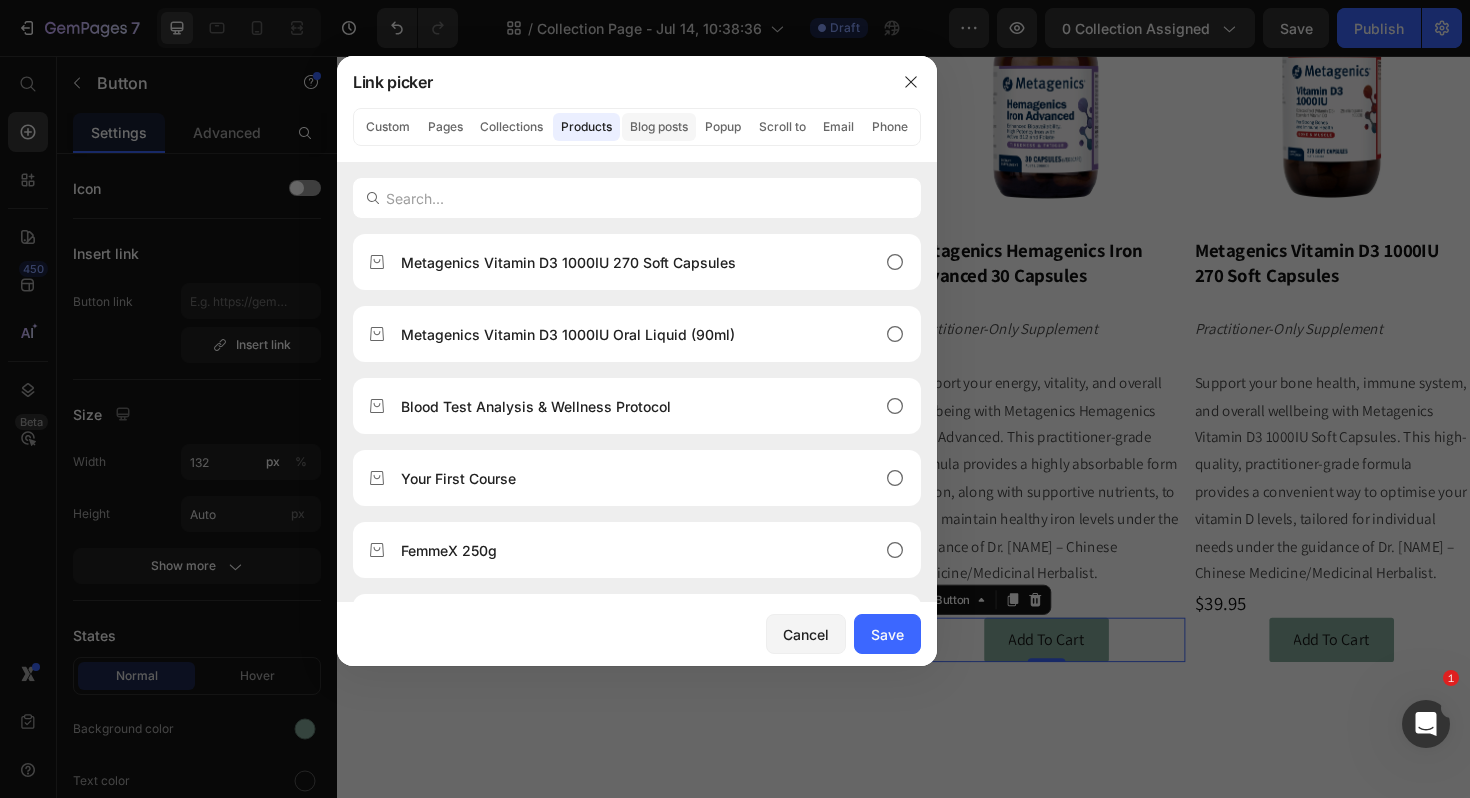 click on "Blog posts" 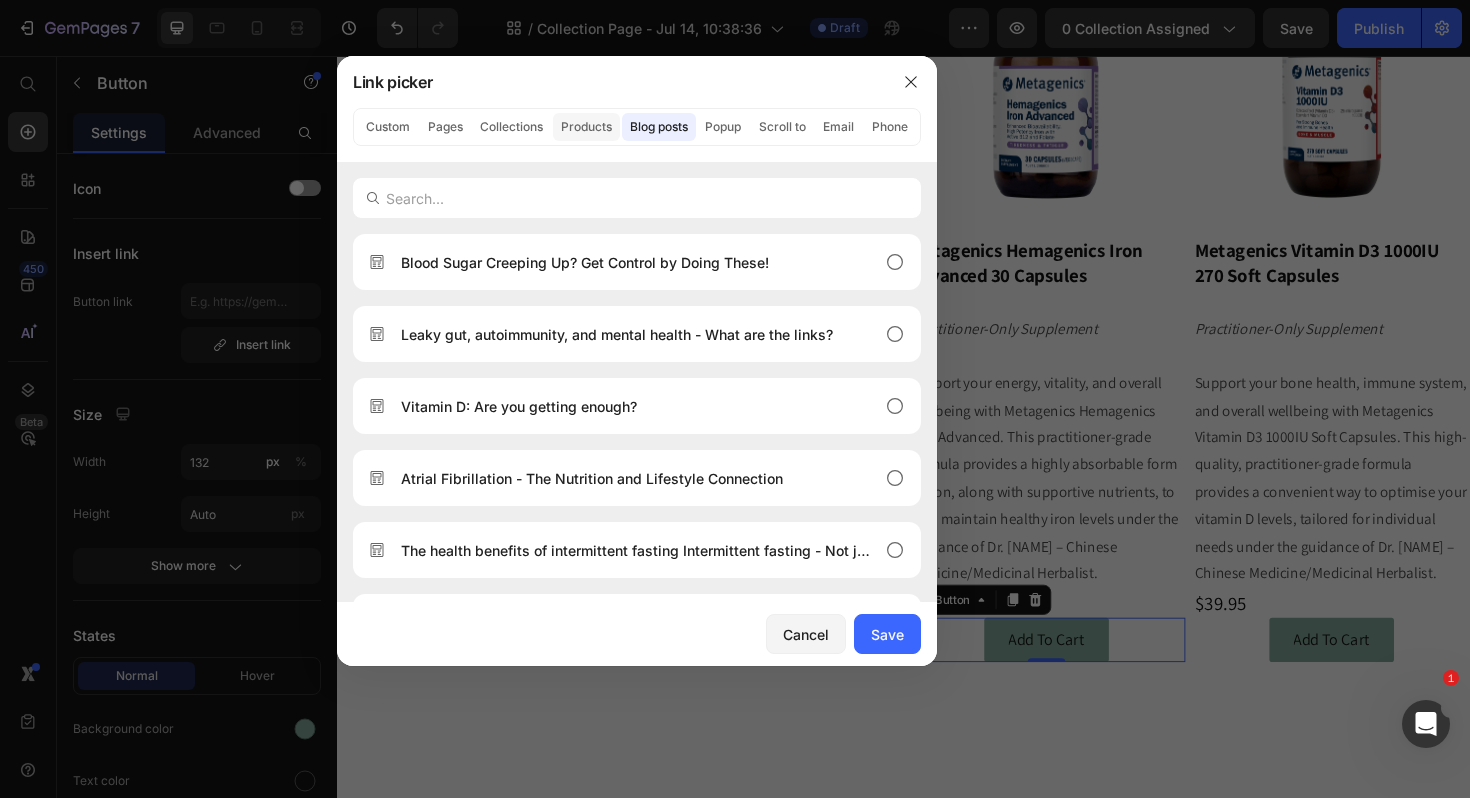 click on "Products" 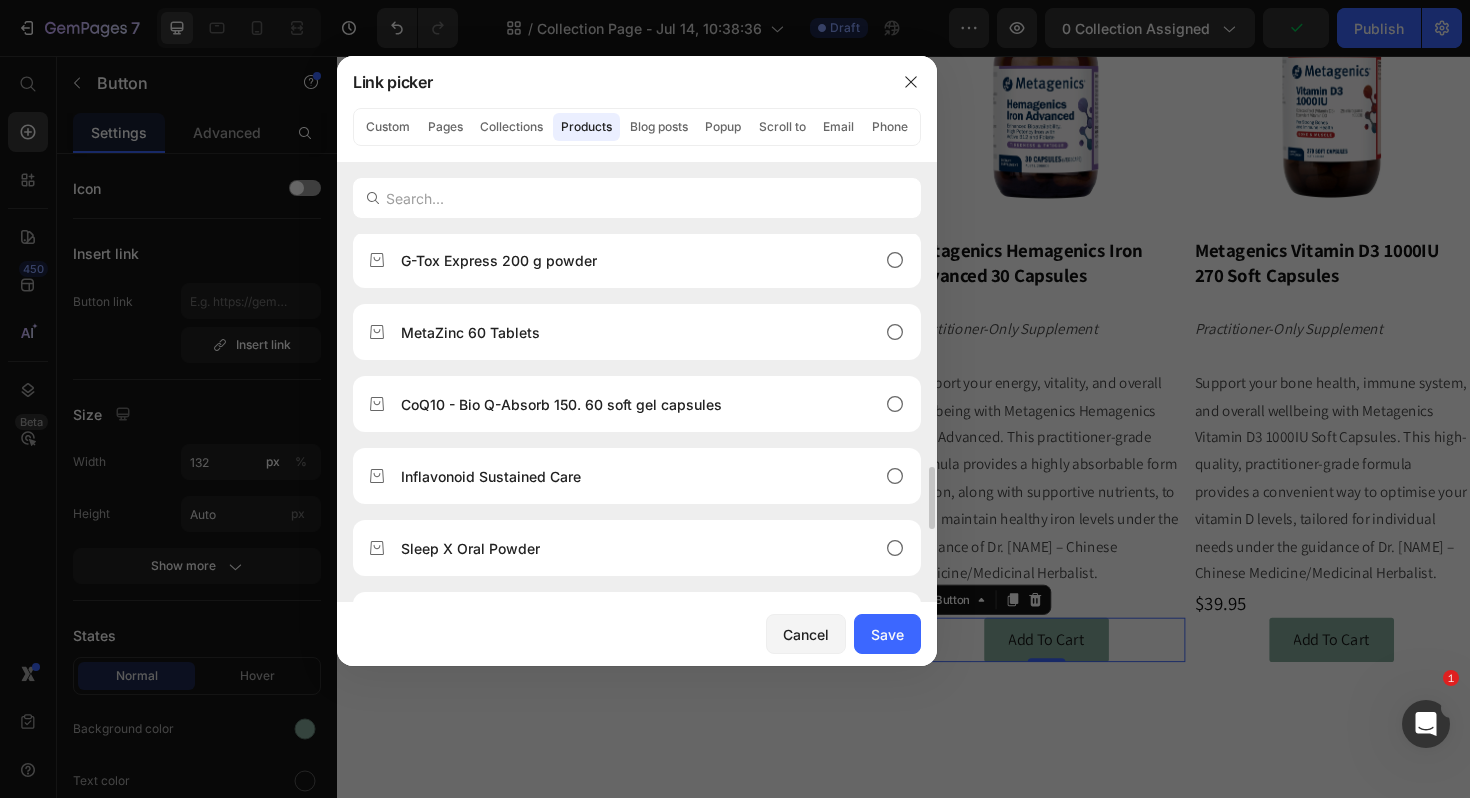 scroll, scrollTop: 0, scrollLeft: 0, axis: both 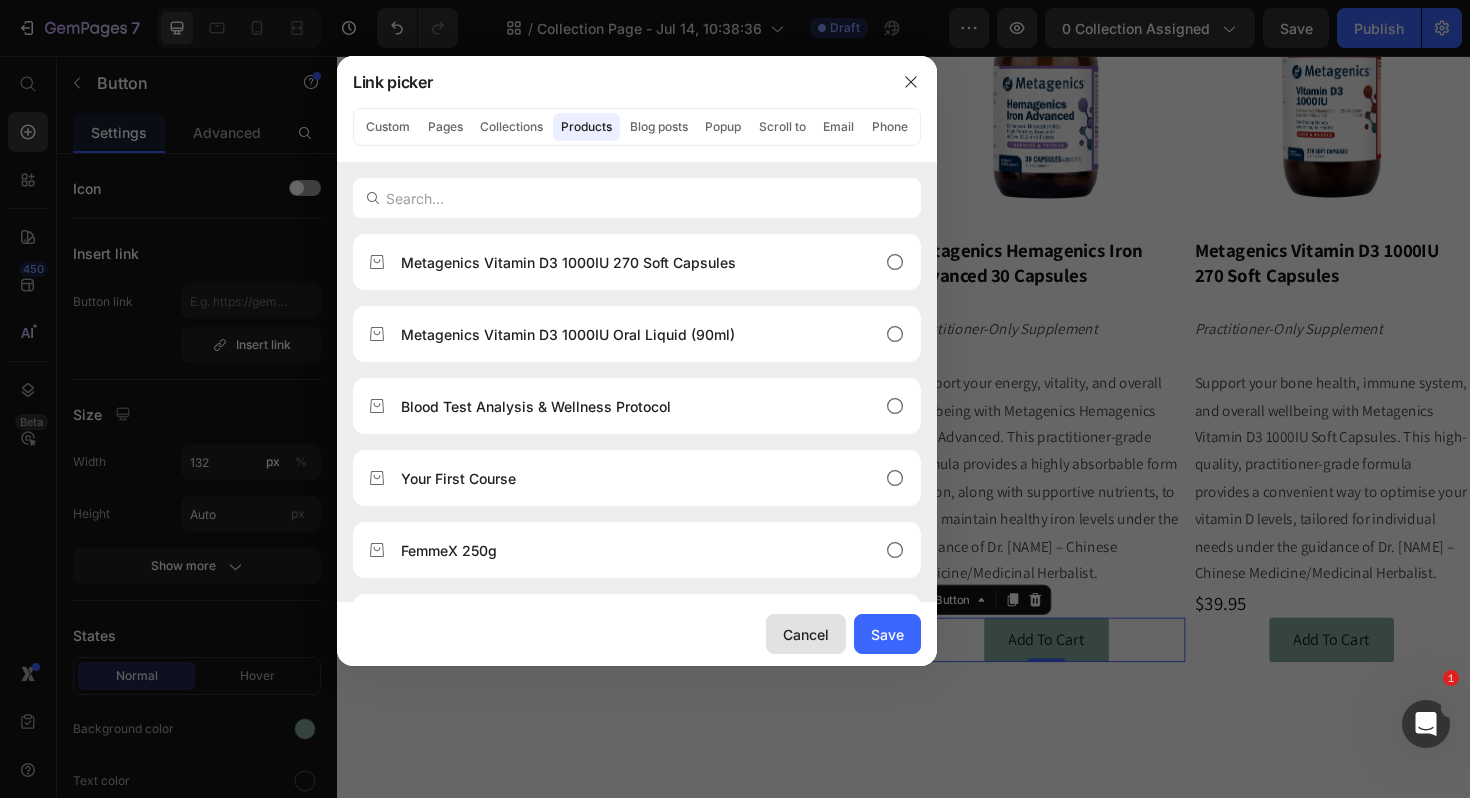 click on "Cancel" at bounding box center [806, 634] 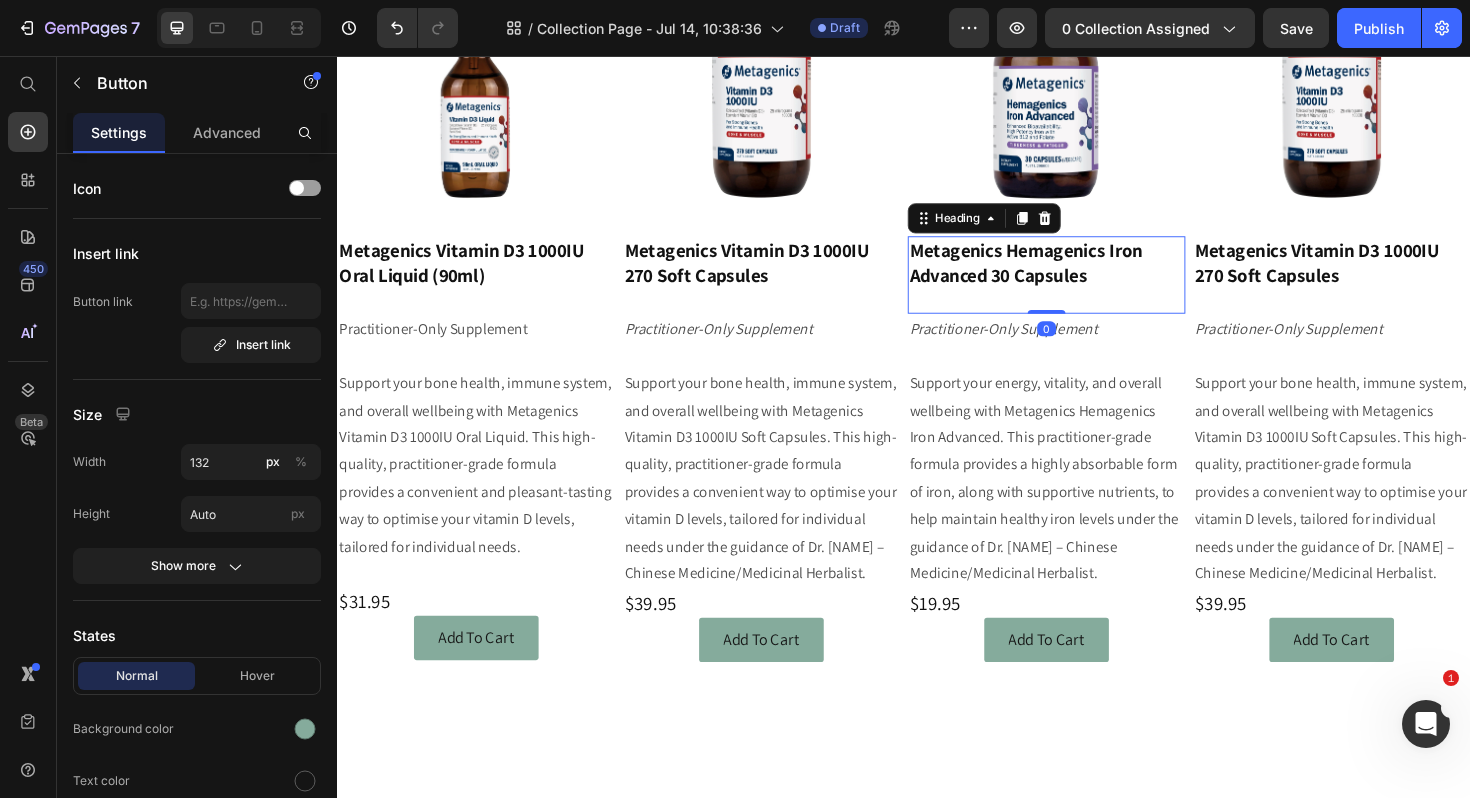 click on "Metagenics Hemagenics Iron Advanced 30 Capsules" at bounding box center [1066, 275] 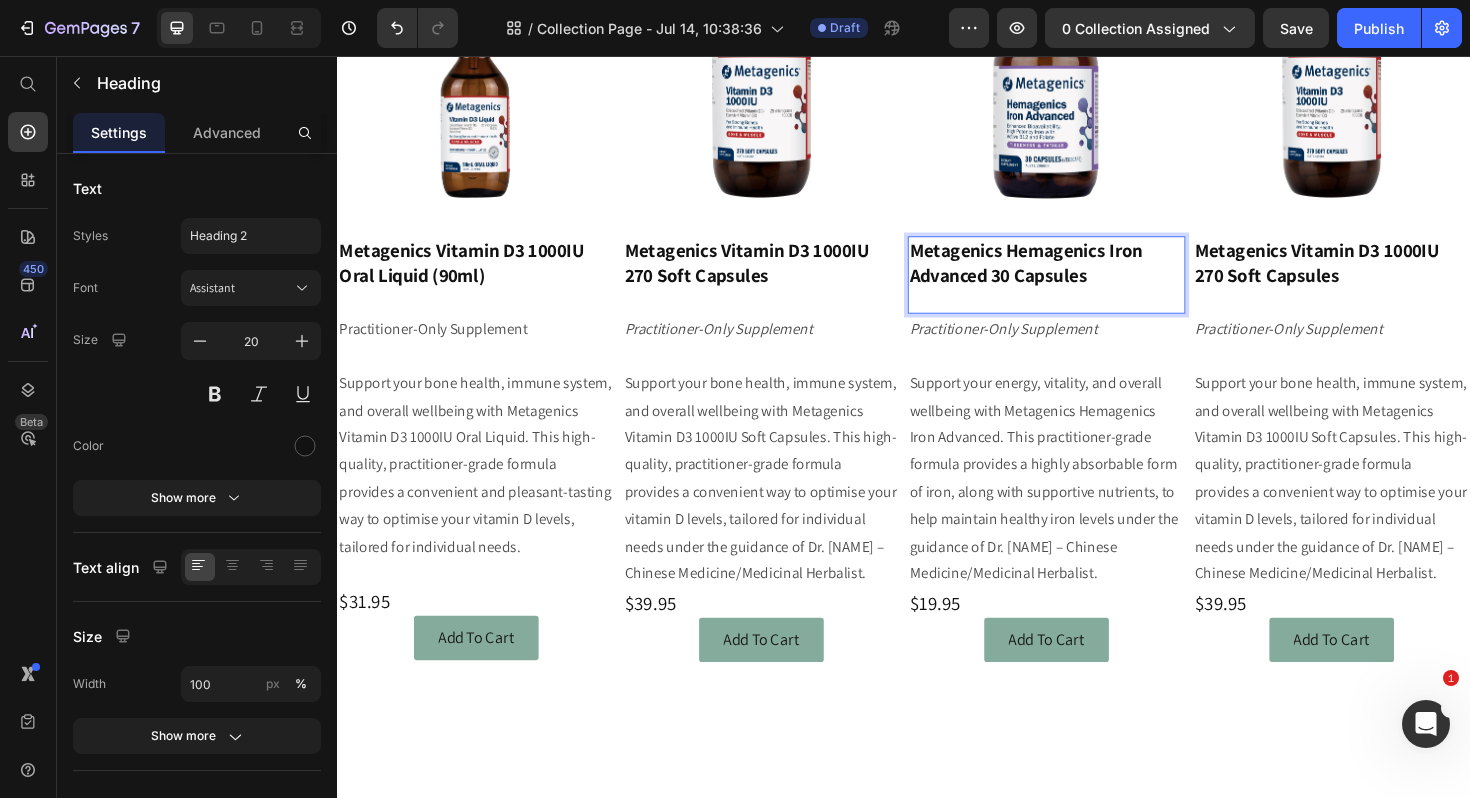 click on "Metagenics Hemagenics Iron Advanced 30 Capsules" at bounding box center (1088, 288) 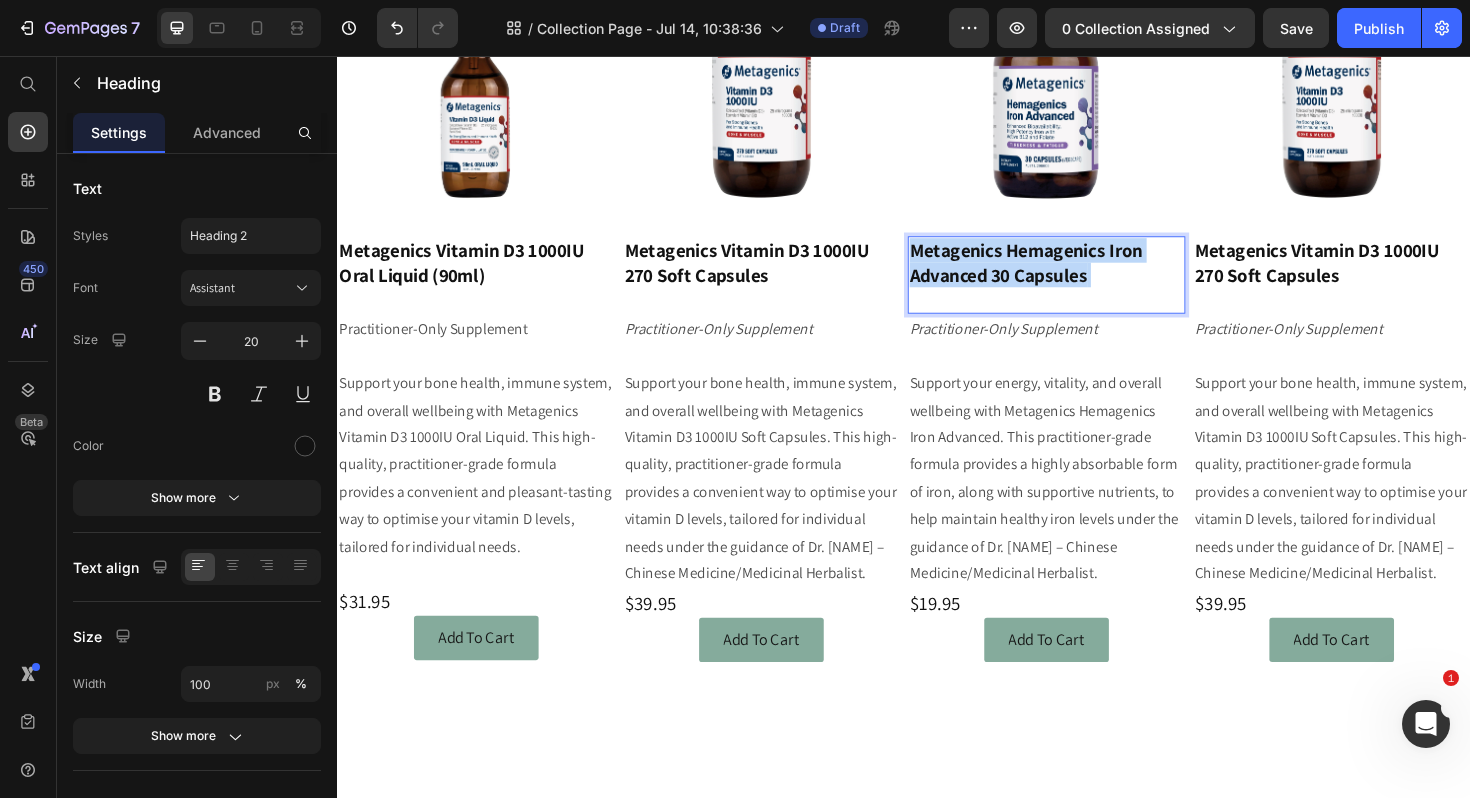 click on "Metagenics Hemagenics Iron Advanced 30 Capsules" at bounding box center [1088, 288] 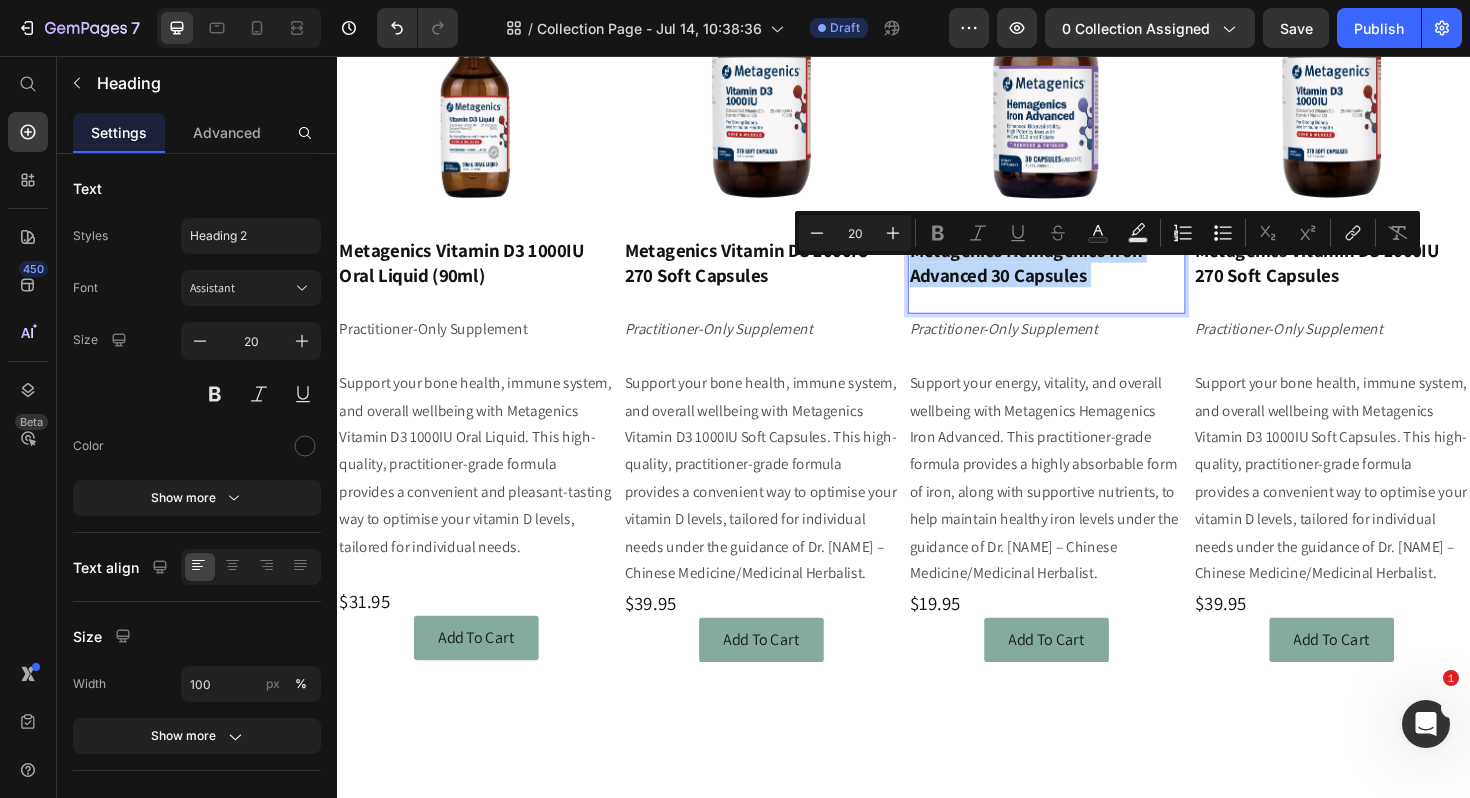 click on "Metagenics Hemagenics Iron Advanced 30 Capsules" at bounding box center [1088, 288] 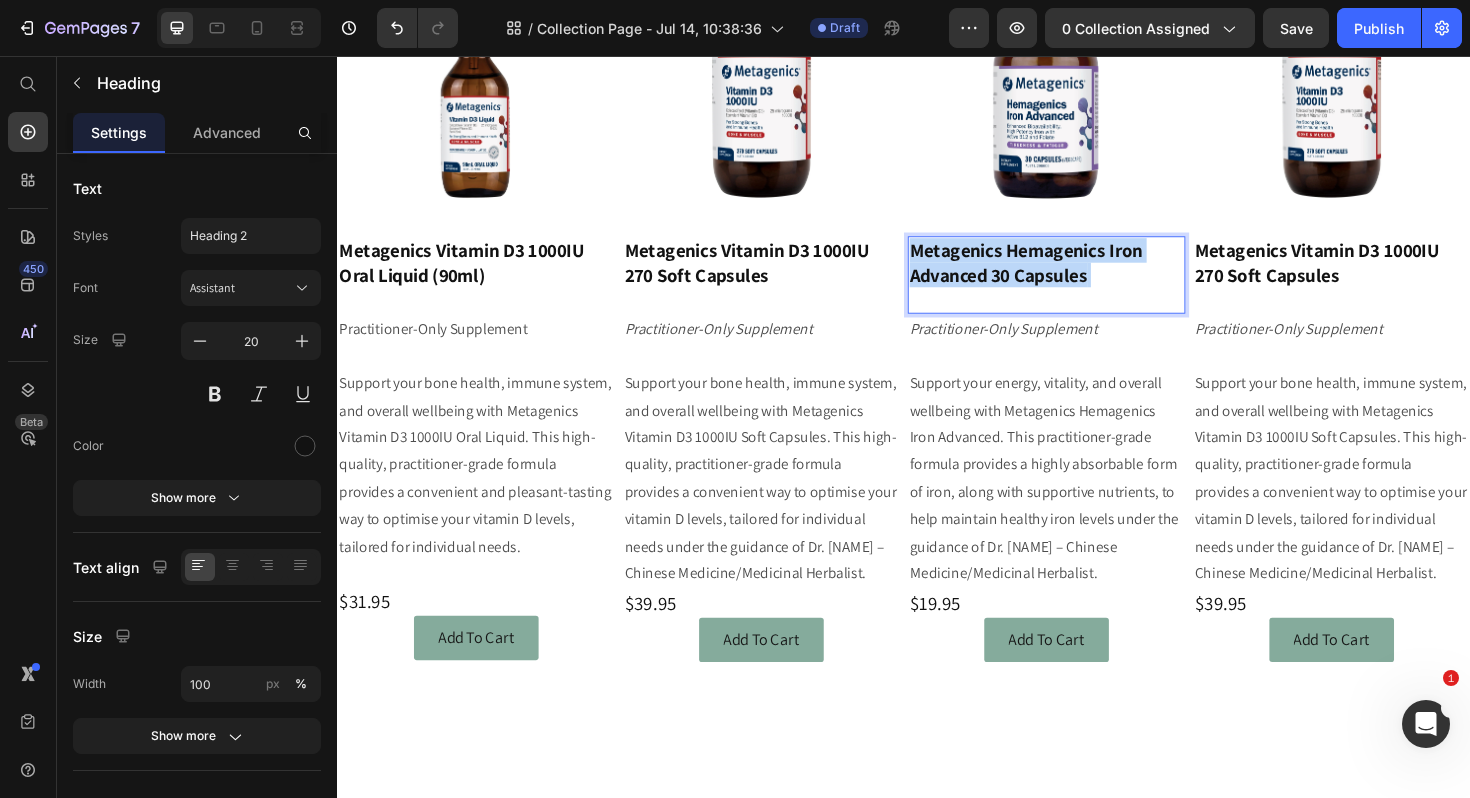 drag, startPoint x: 1151, startPoint y: 286, endPoint x: 953, endPoint y: 268, distance: 198.8165 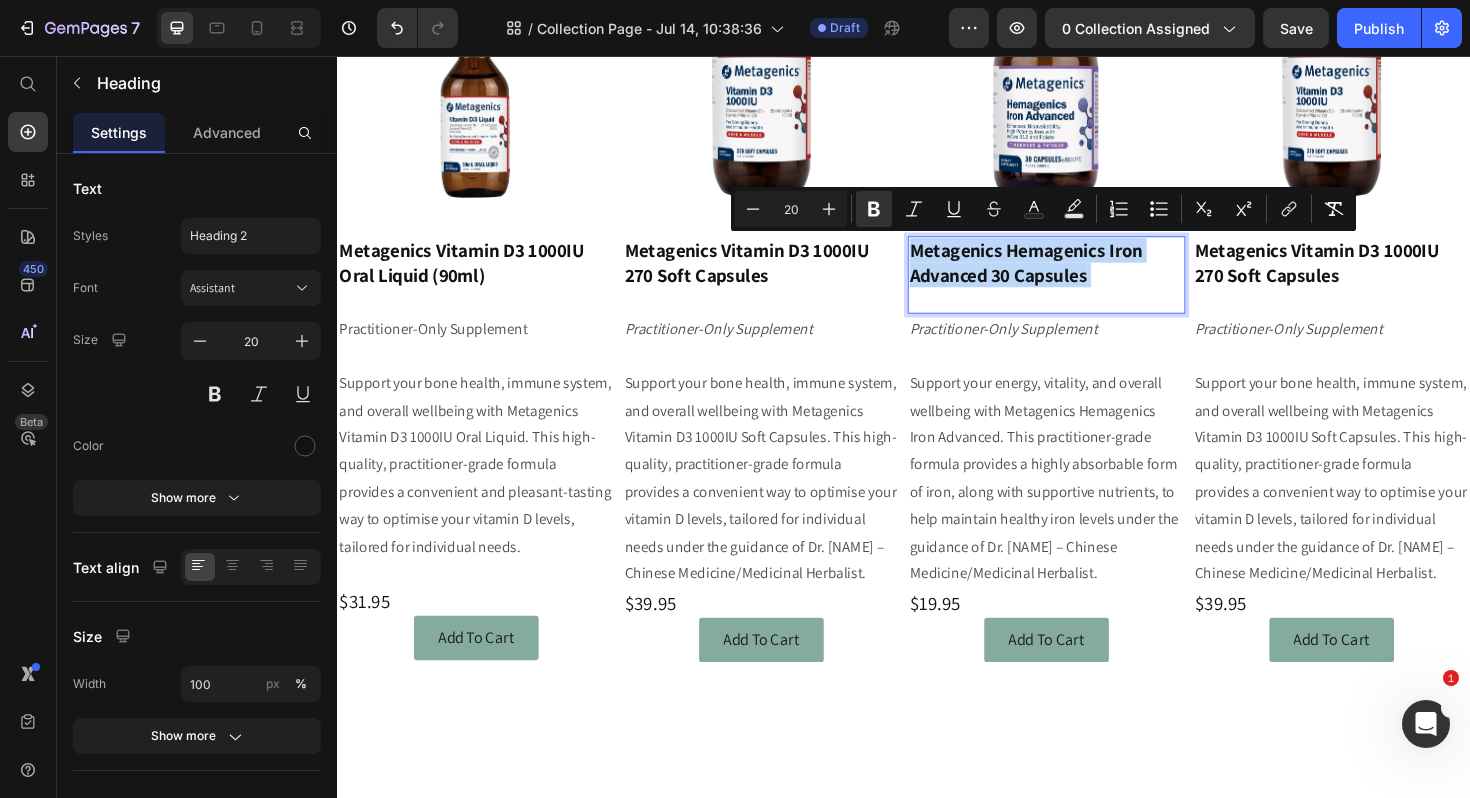 copy on "Metagenics Hemagenics Iron Advanced 30 Capsules" 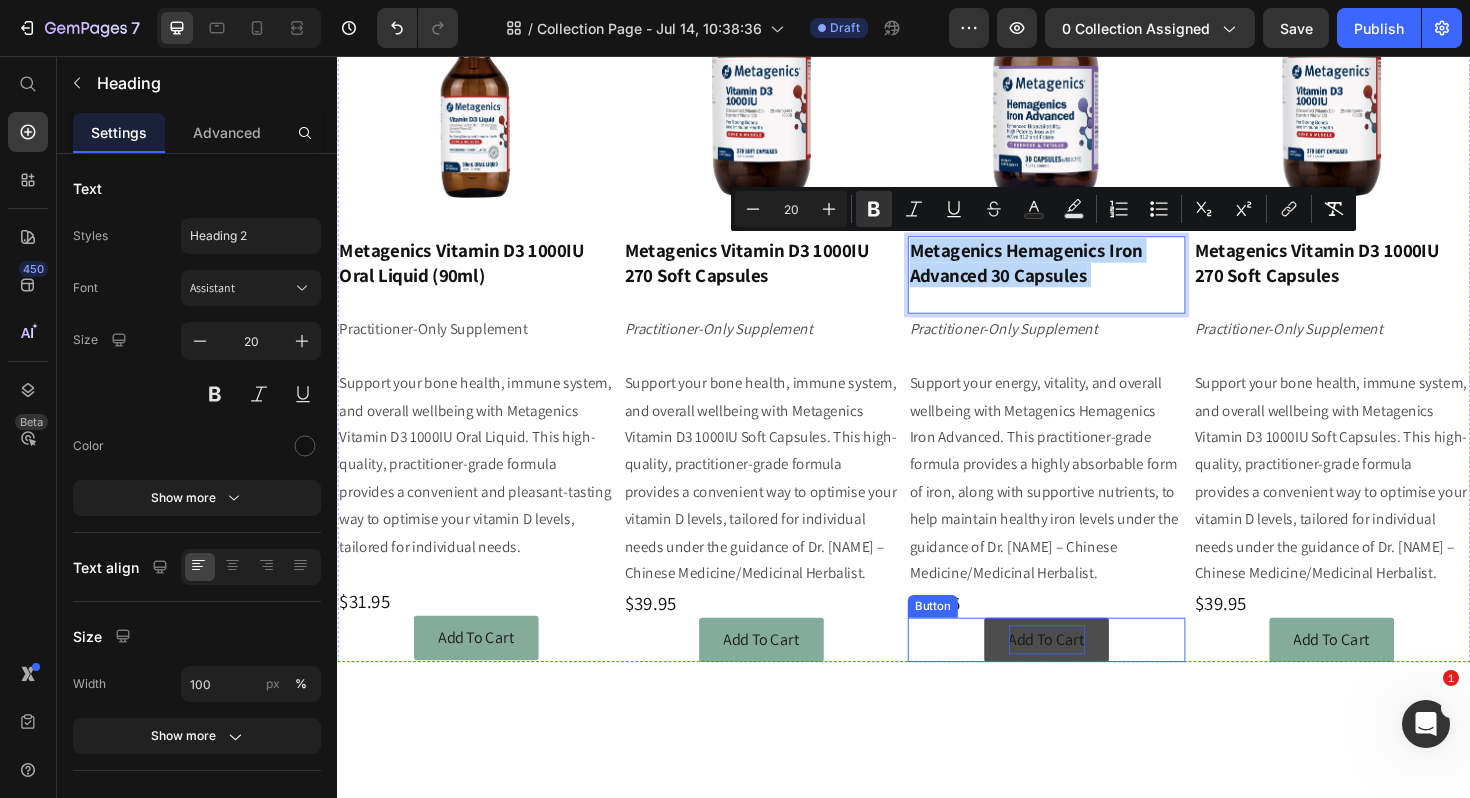click on "Add To Cart" at bounding box center [1088, 674] 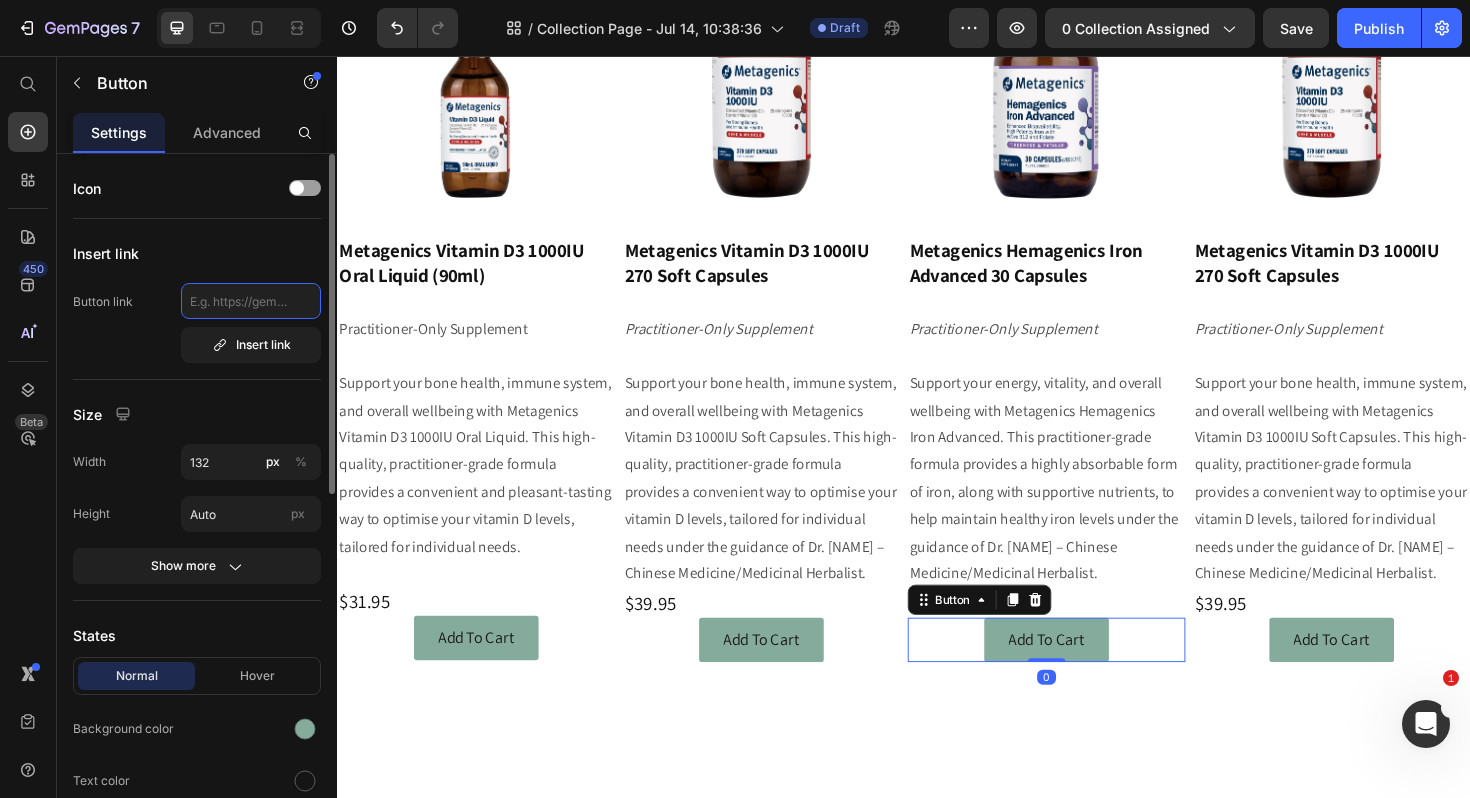 click 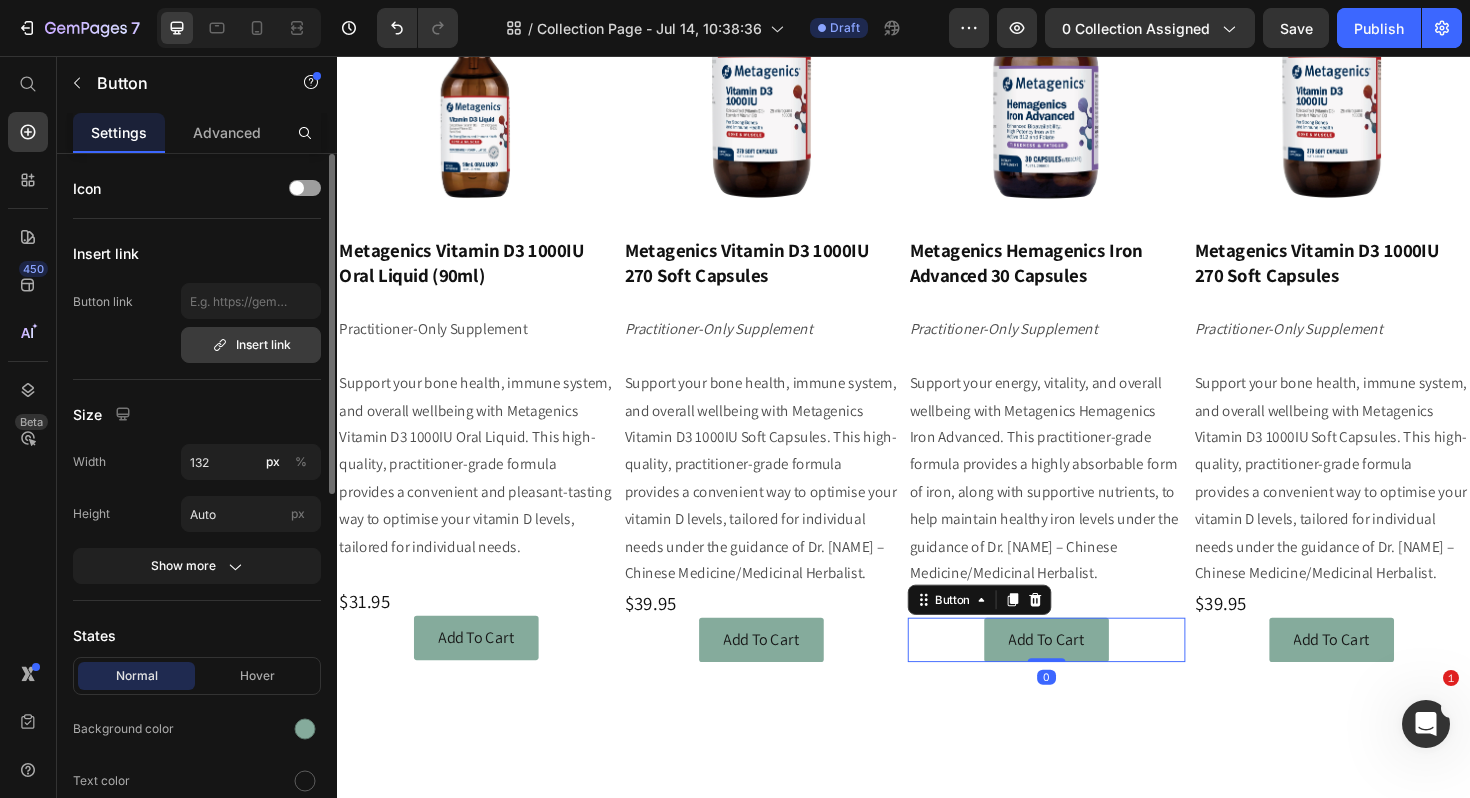click on "Insert link" at bounding box center (251, 345) 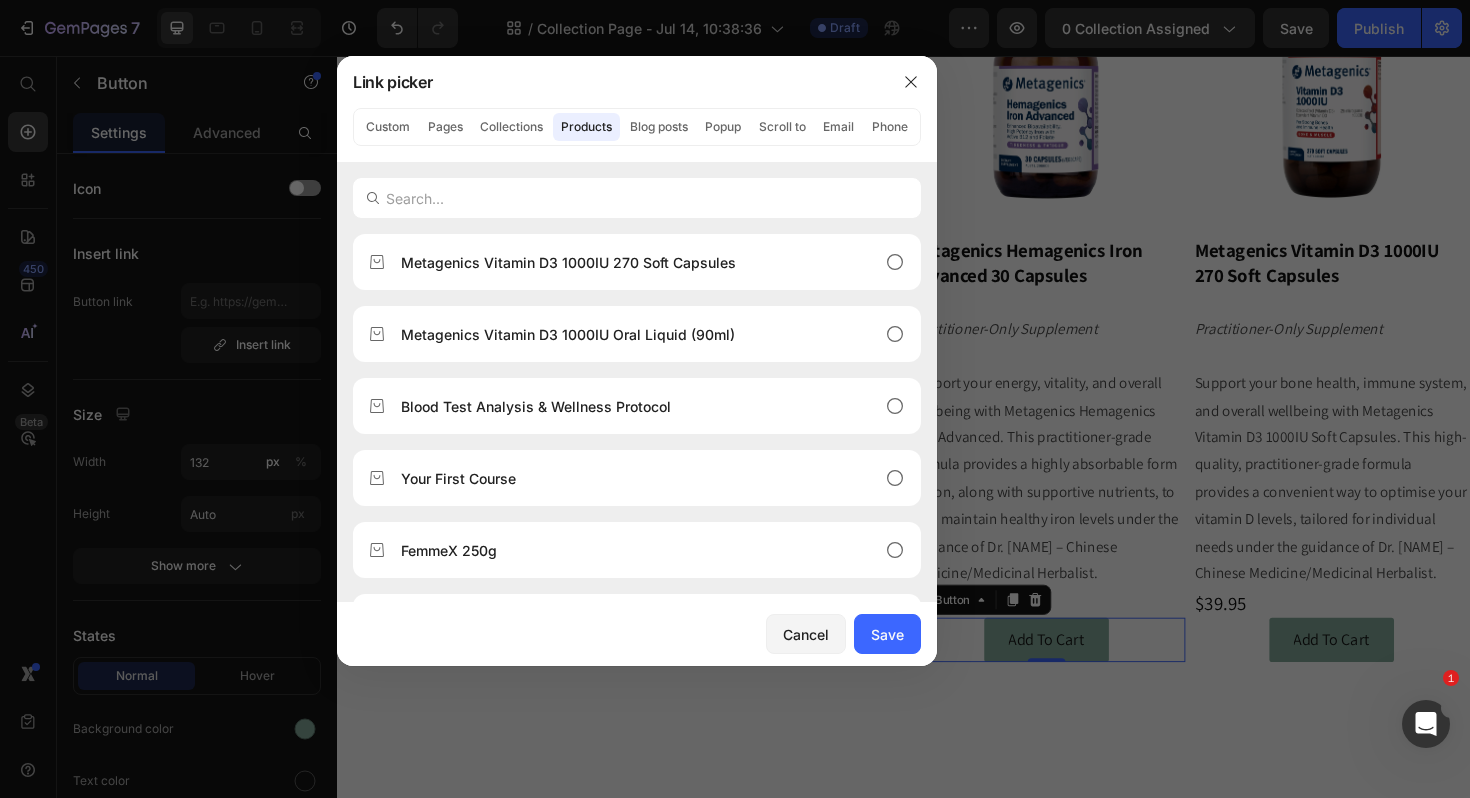 click at bounding box center (637, 198) 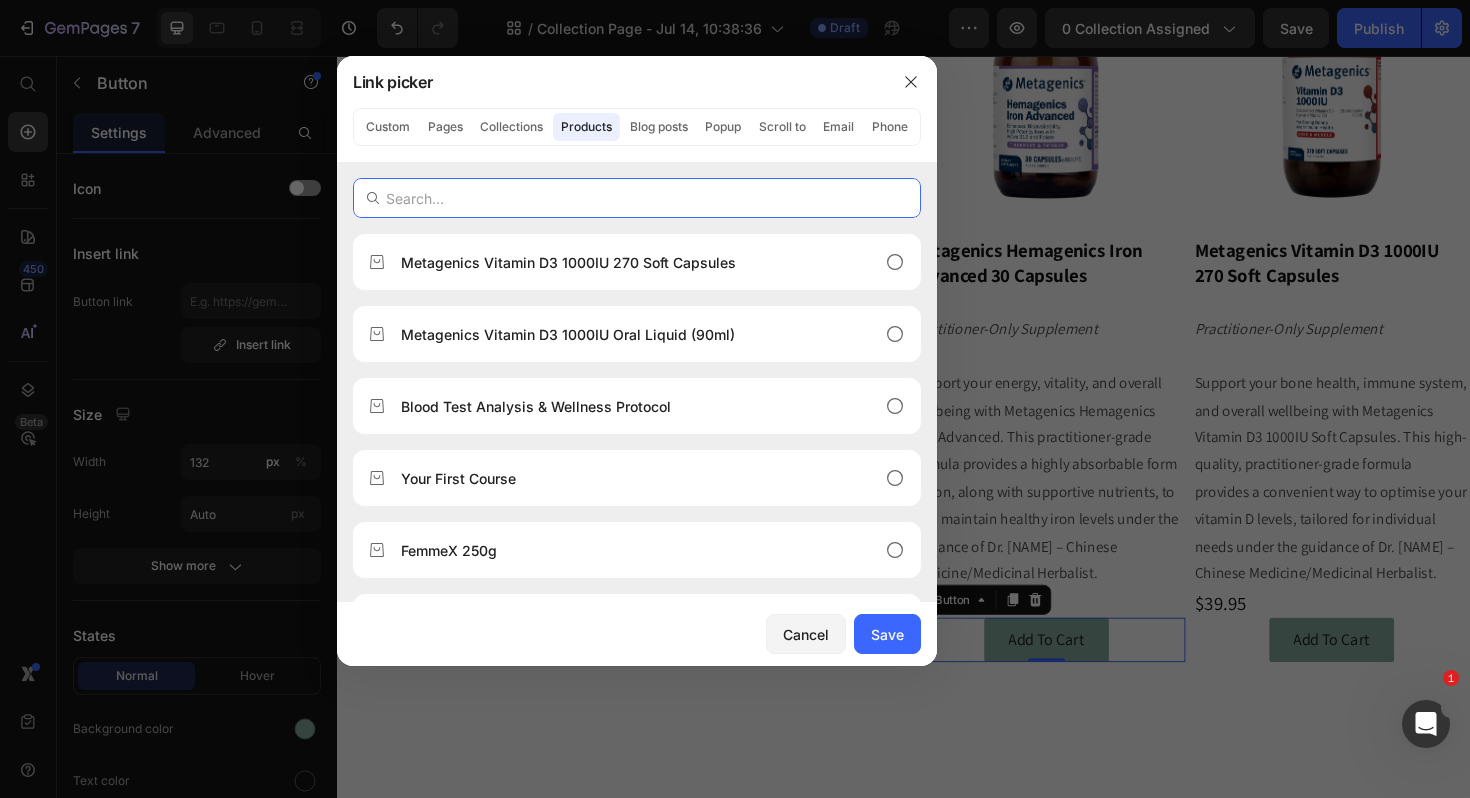 click at bounding box center (637, 198) 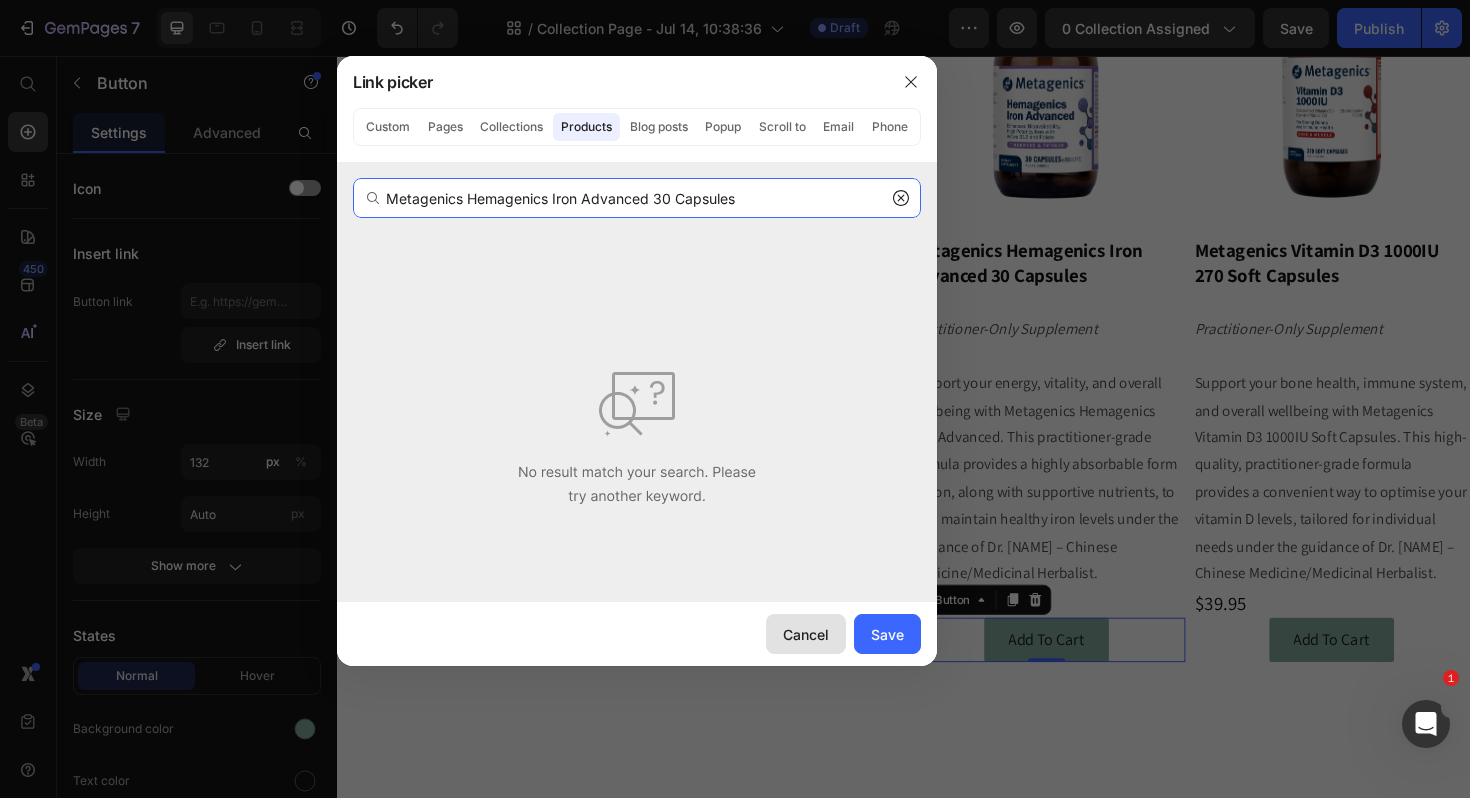type on "Metagenics Hemagenics Iron Advanced 30 Capsules" 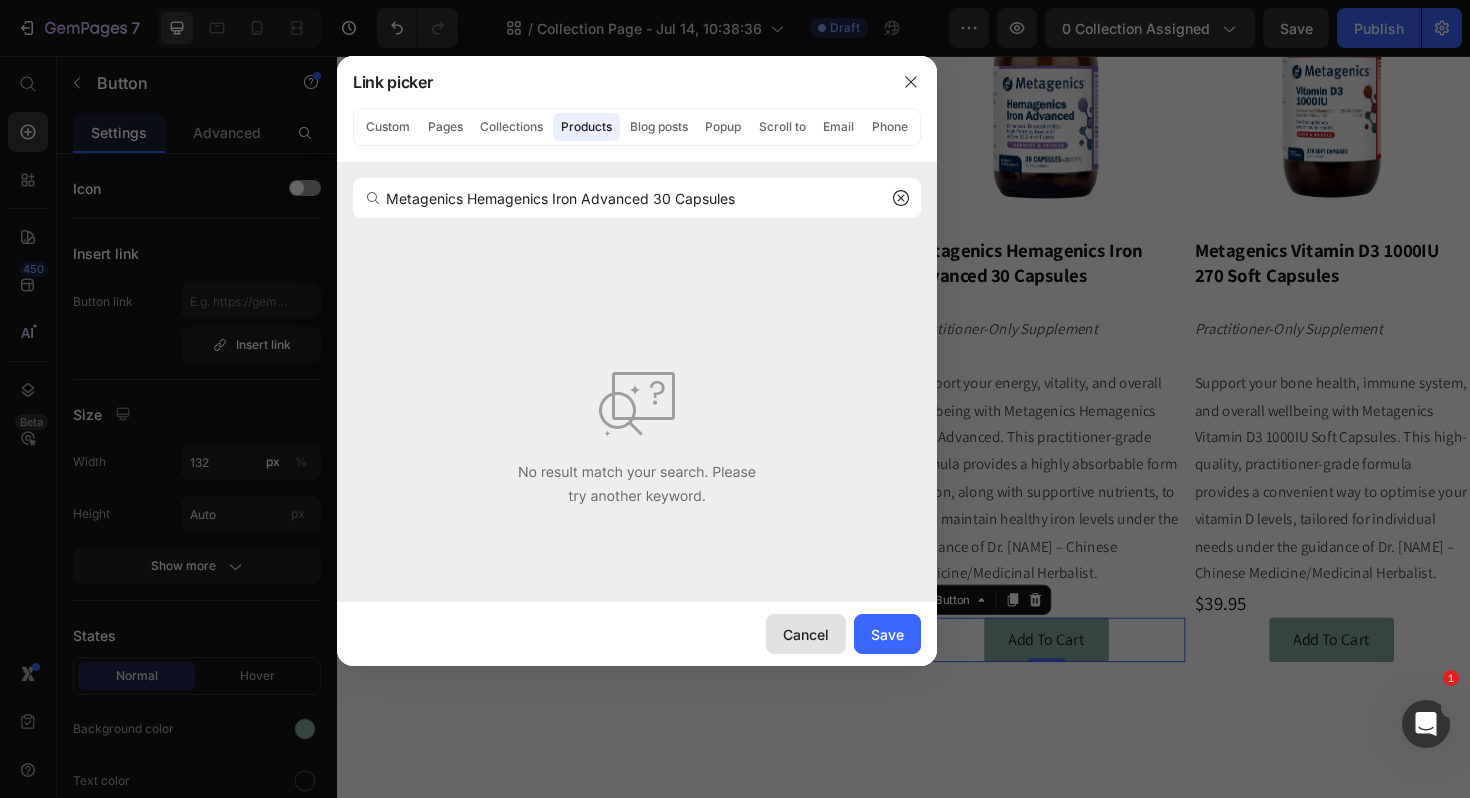 click on "Cancel" at bounding box center (806, 634) 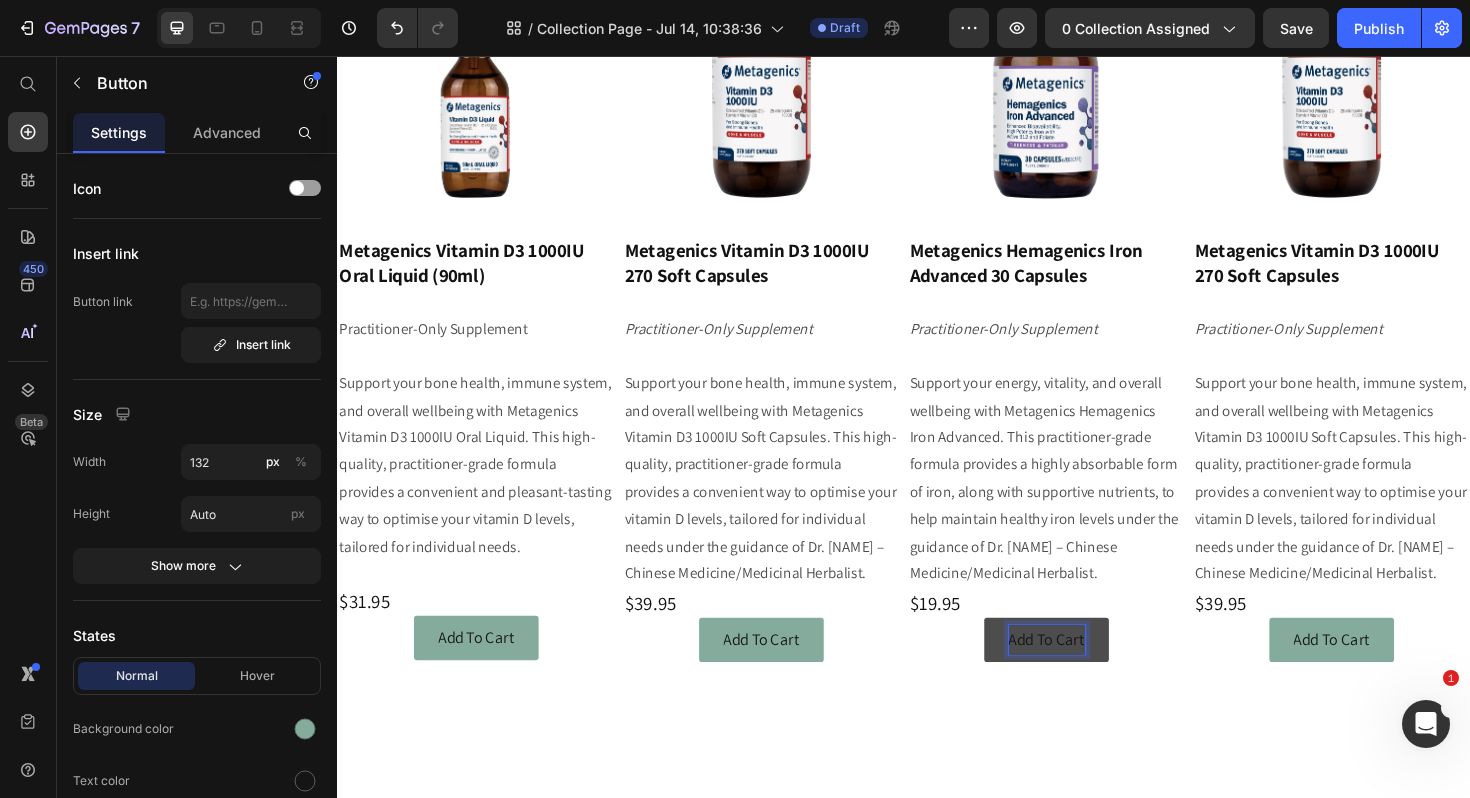click on "Add To Cart" at bounding box center (1088, 674) 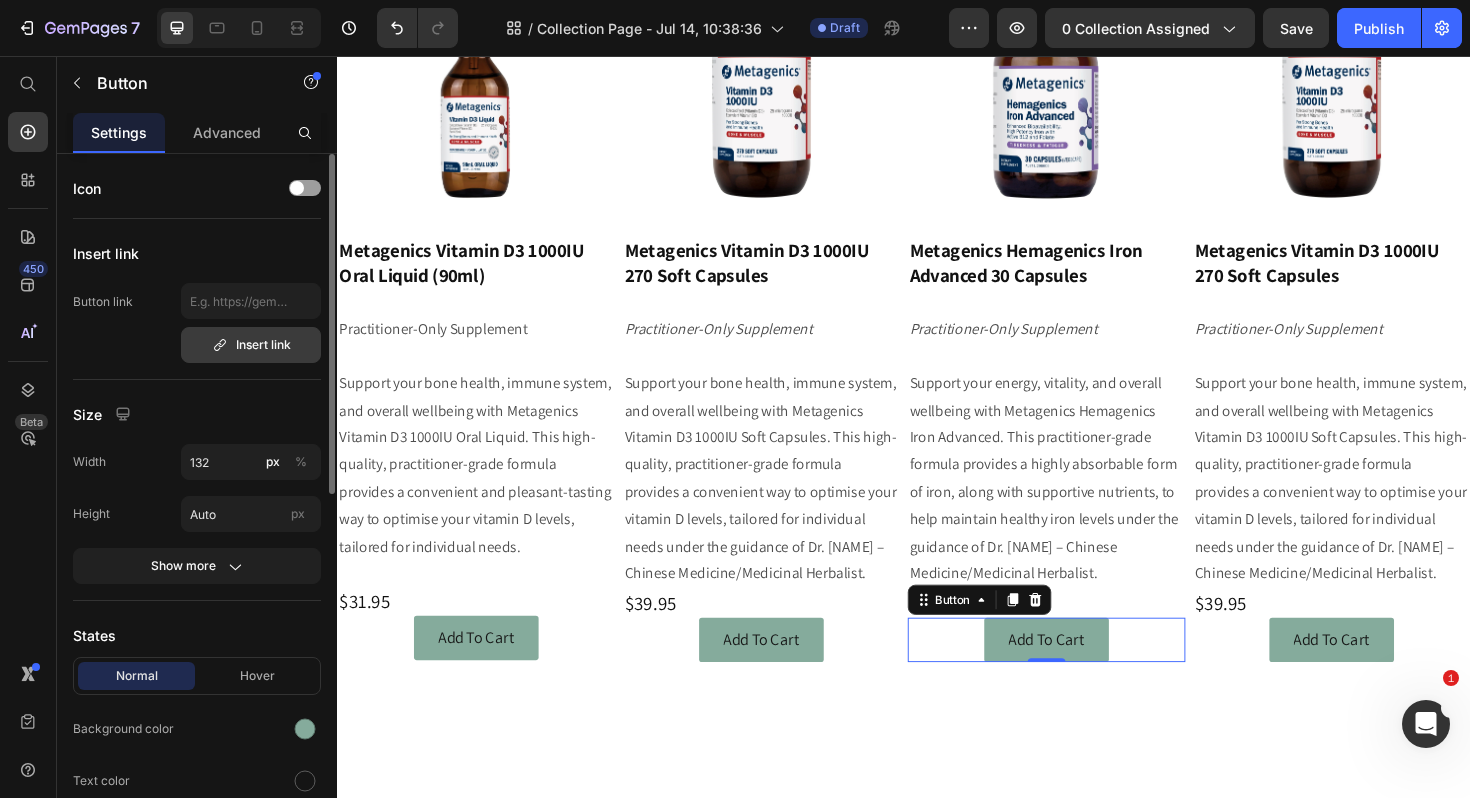 click on "Insert link" at bounding box center [251, 345] 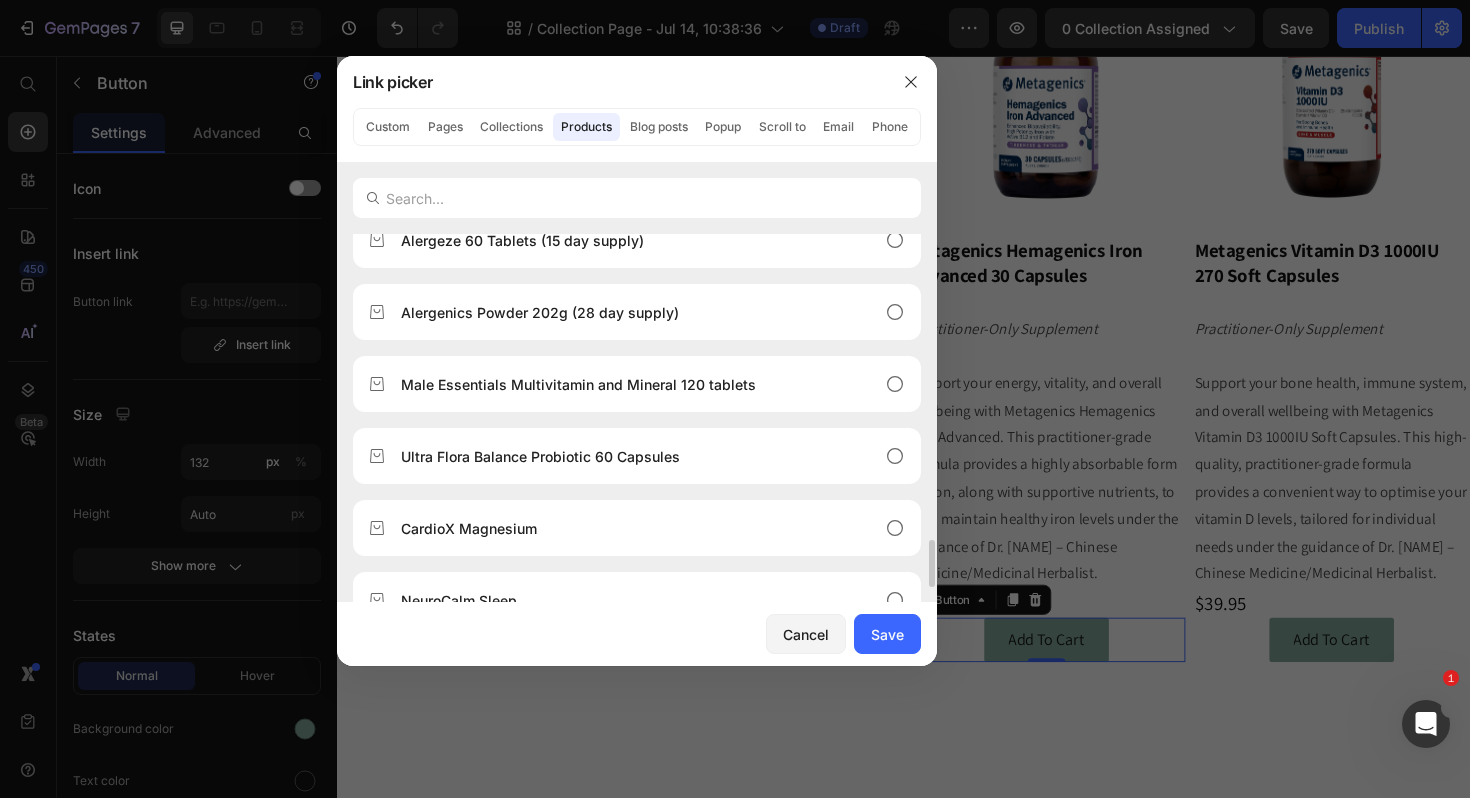 scroll, scrollTop: 2412, scrollLeft: 0, axis: vertical 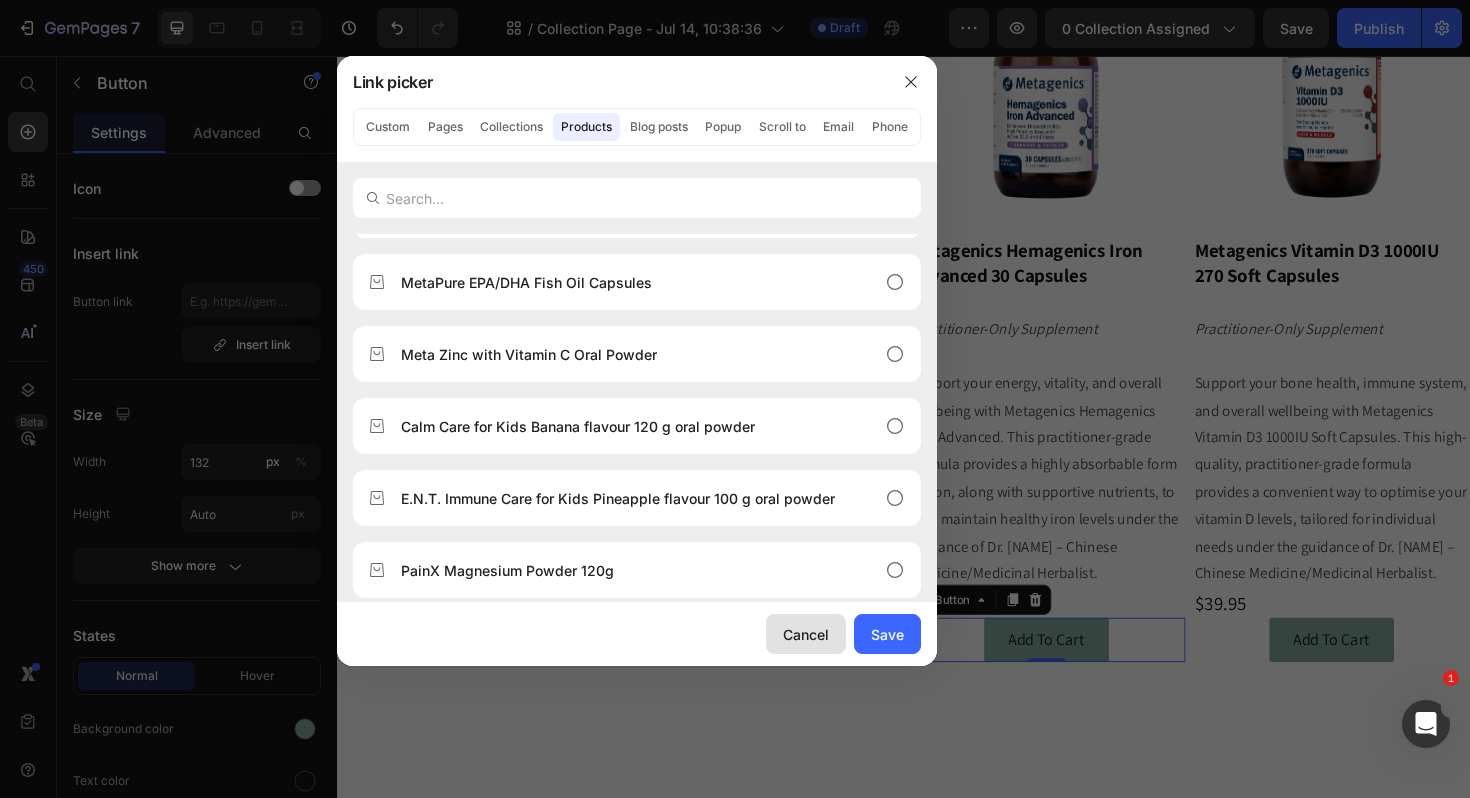 drag, startPoint x: 820, startPoint y: 639, endPoint x: 511, endPoint y: 618, distance: 309.71277 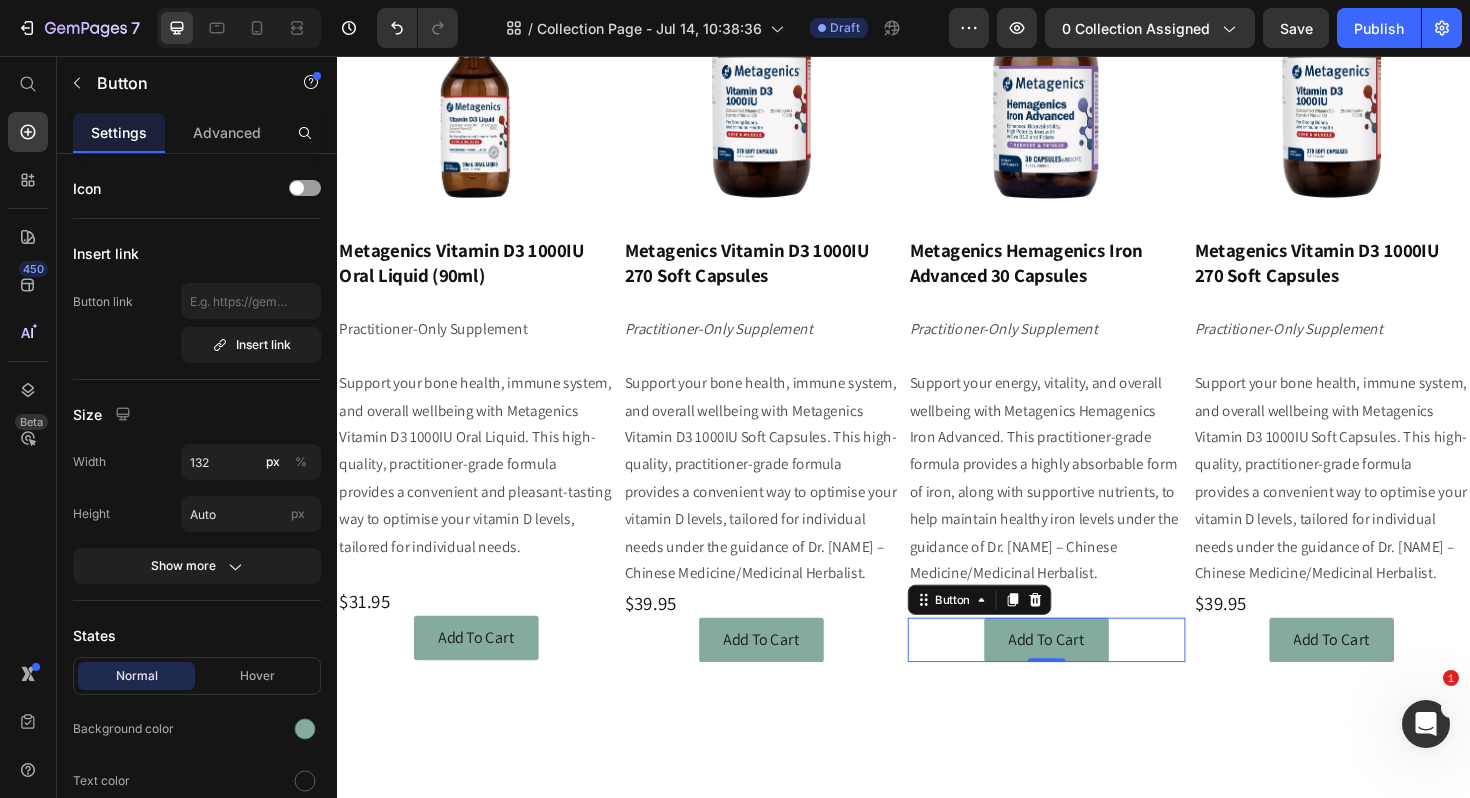 click on "Add To Cart Button   0" at bounding box center (1088, 674) 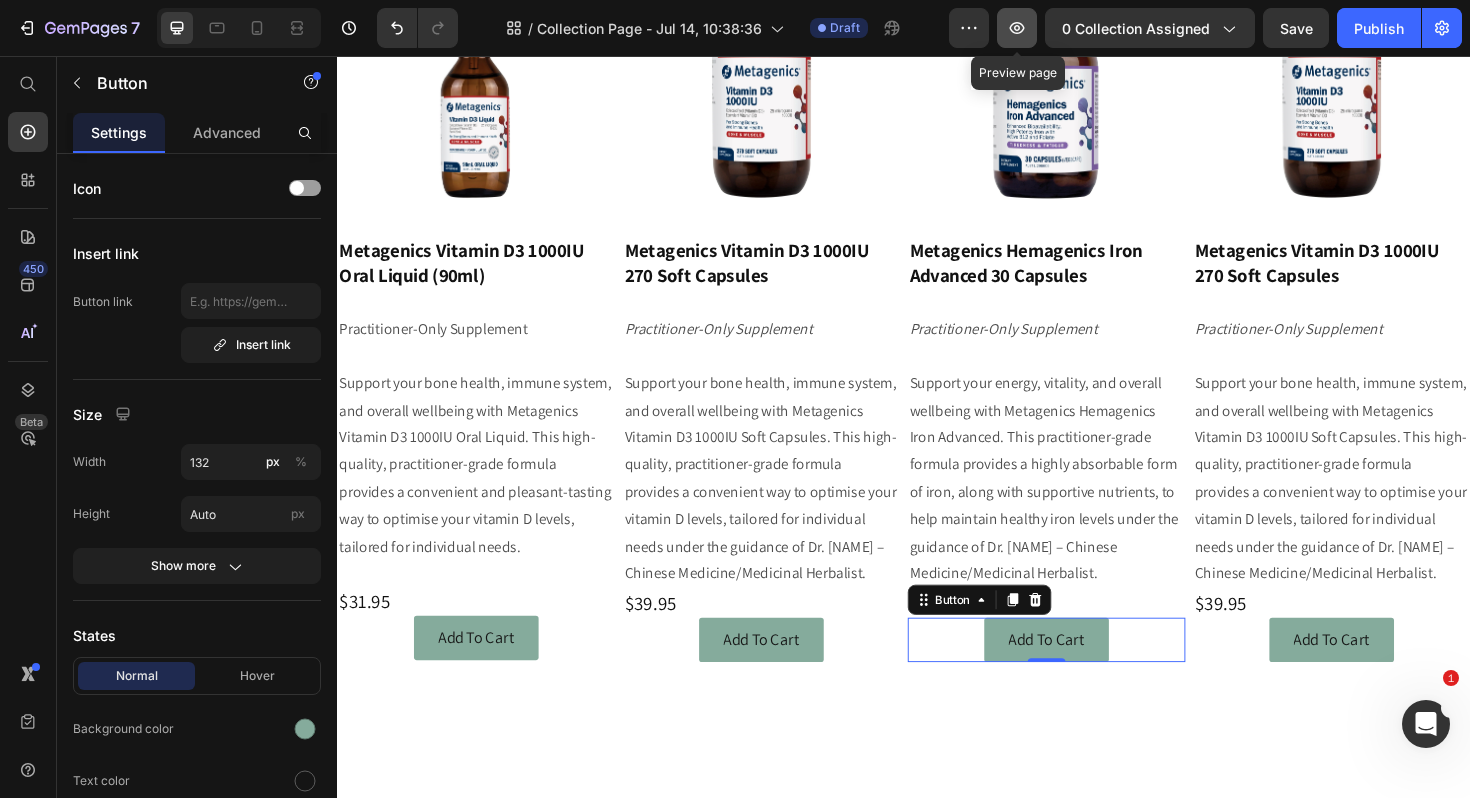 click 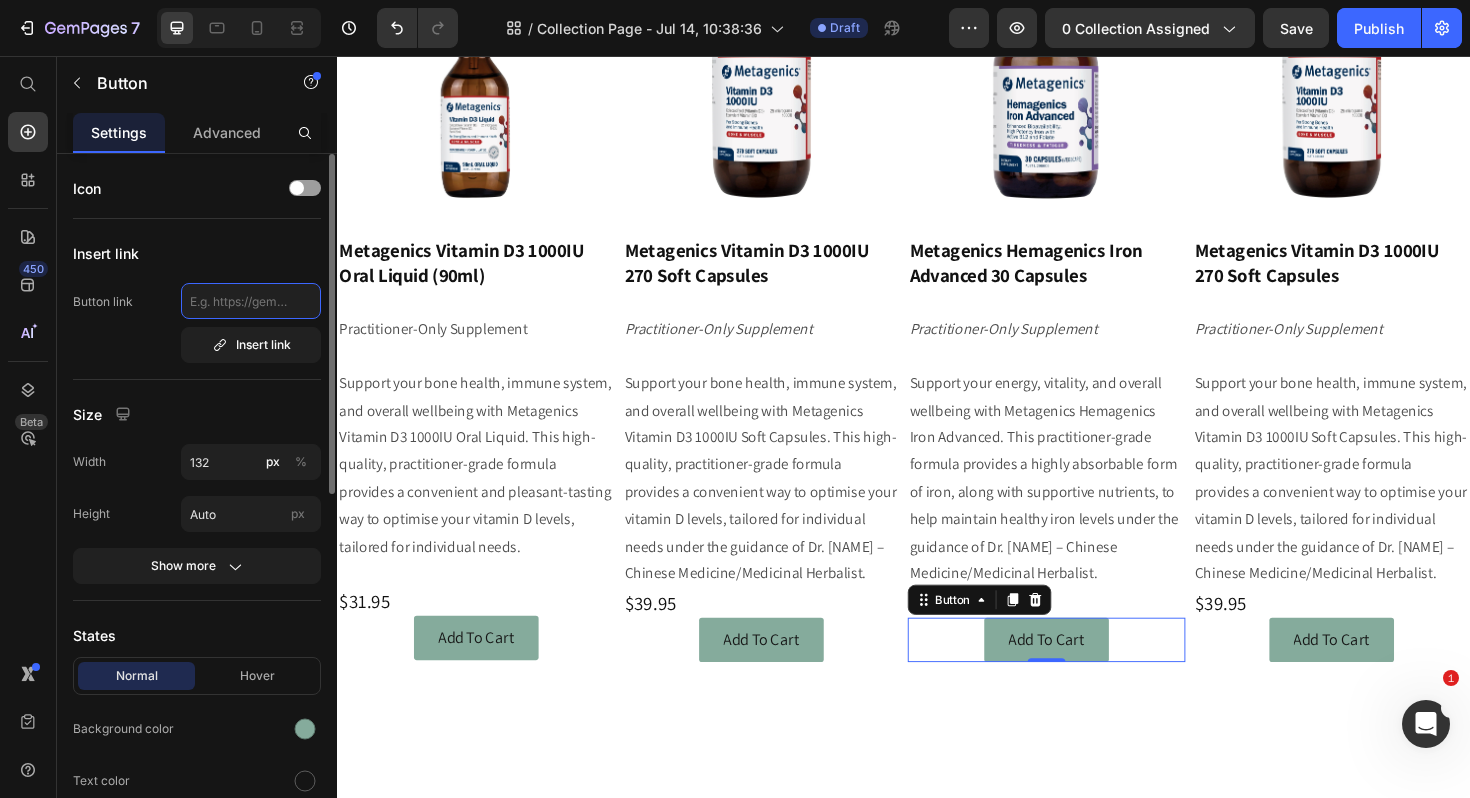 click 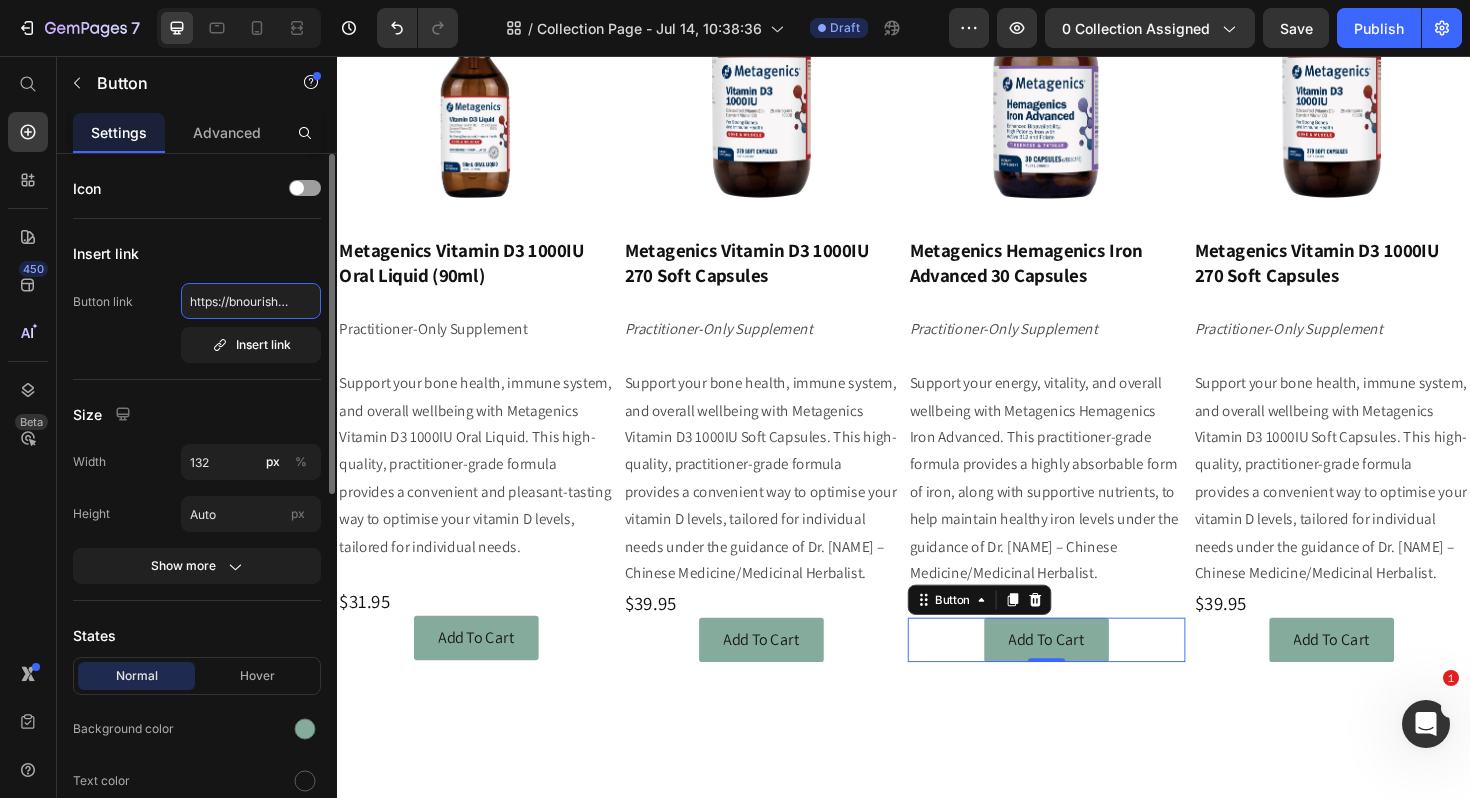 scroll, scrollTop: 0, scrollLeft: 408, axis: horizontal 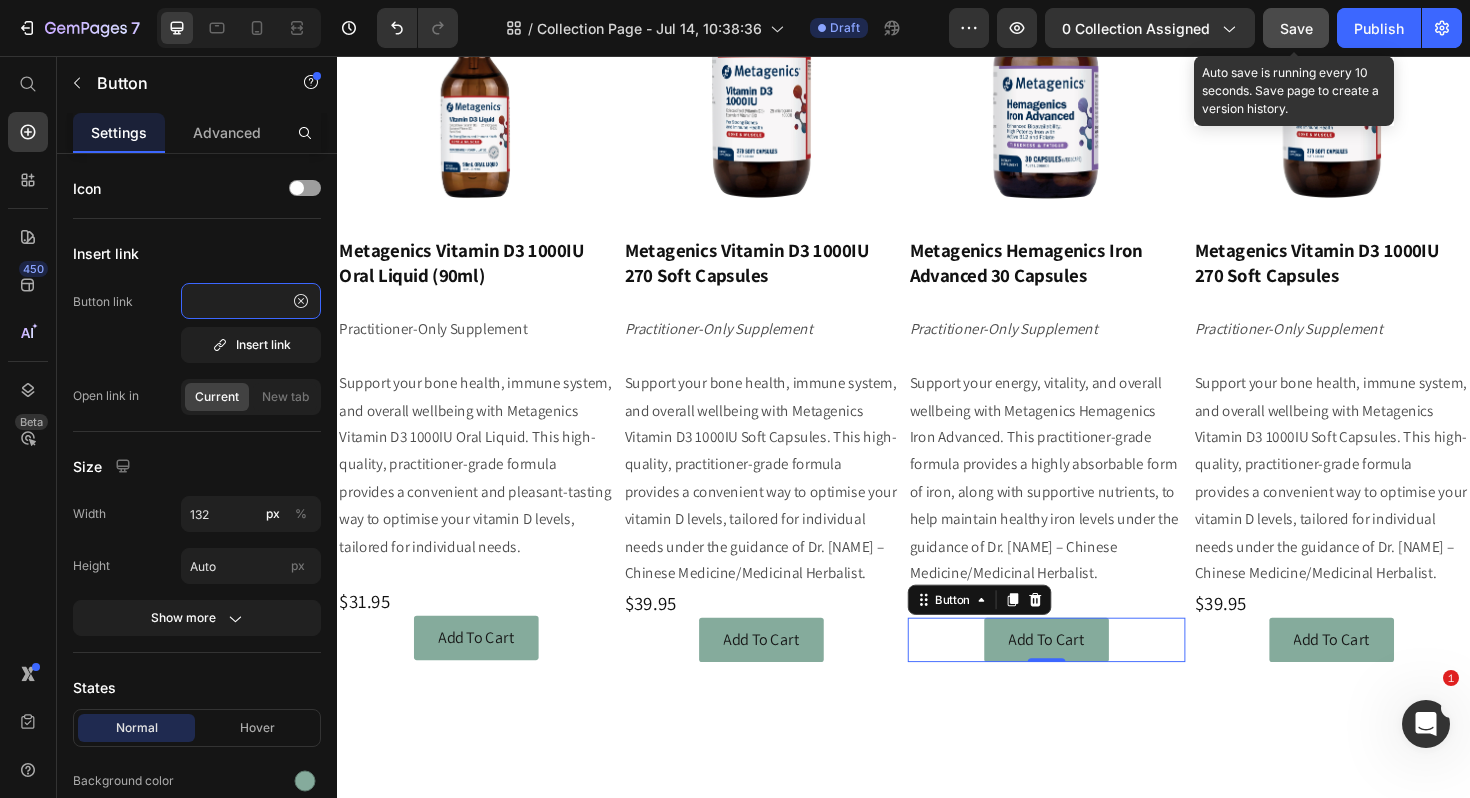type on "https://bnourishd.com.au/products/metagenics-hemagenics-iron-advanced-30-capsules" 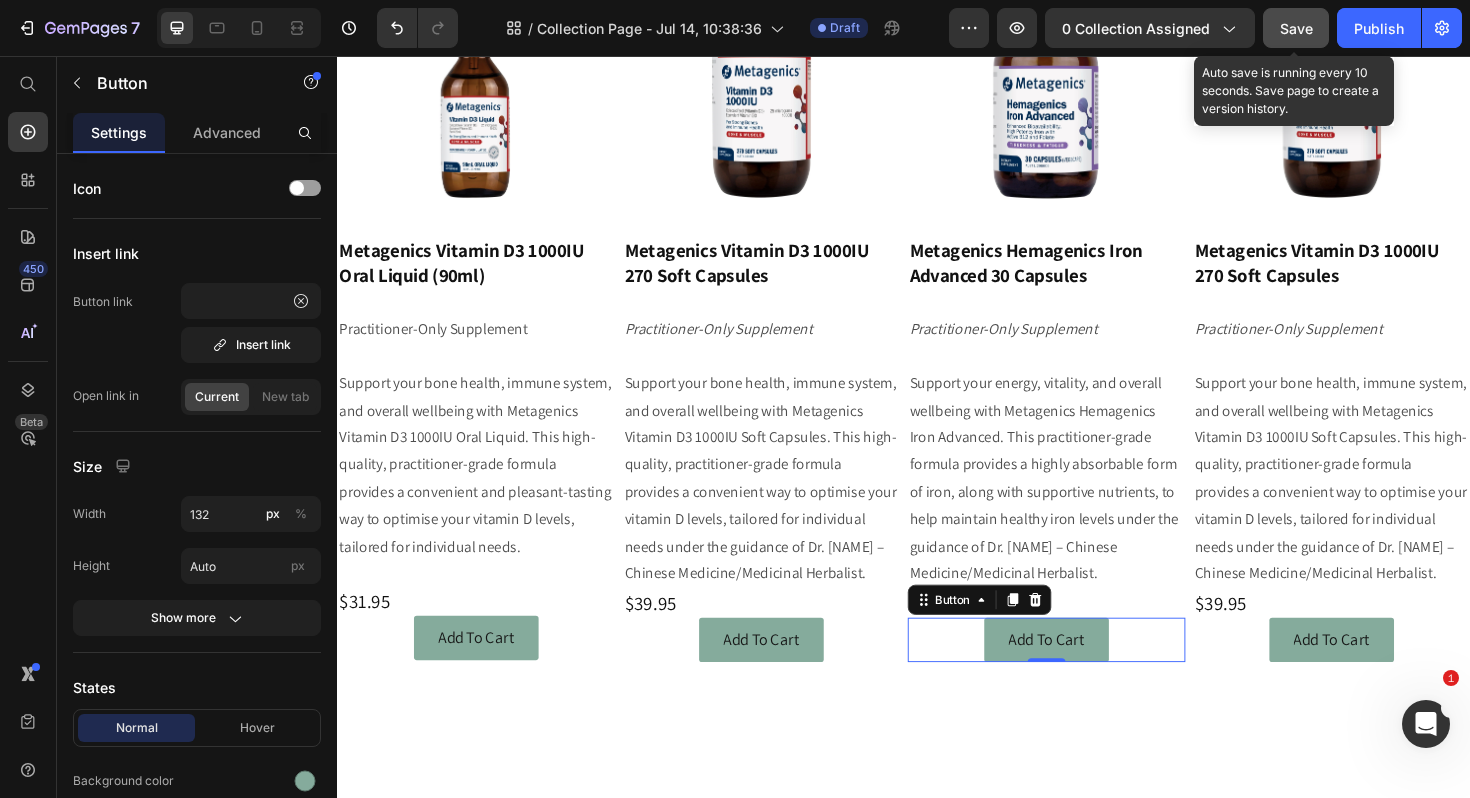 scroll, scrollTop: 0, scrollLeft: 0, axis: both 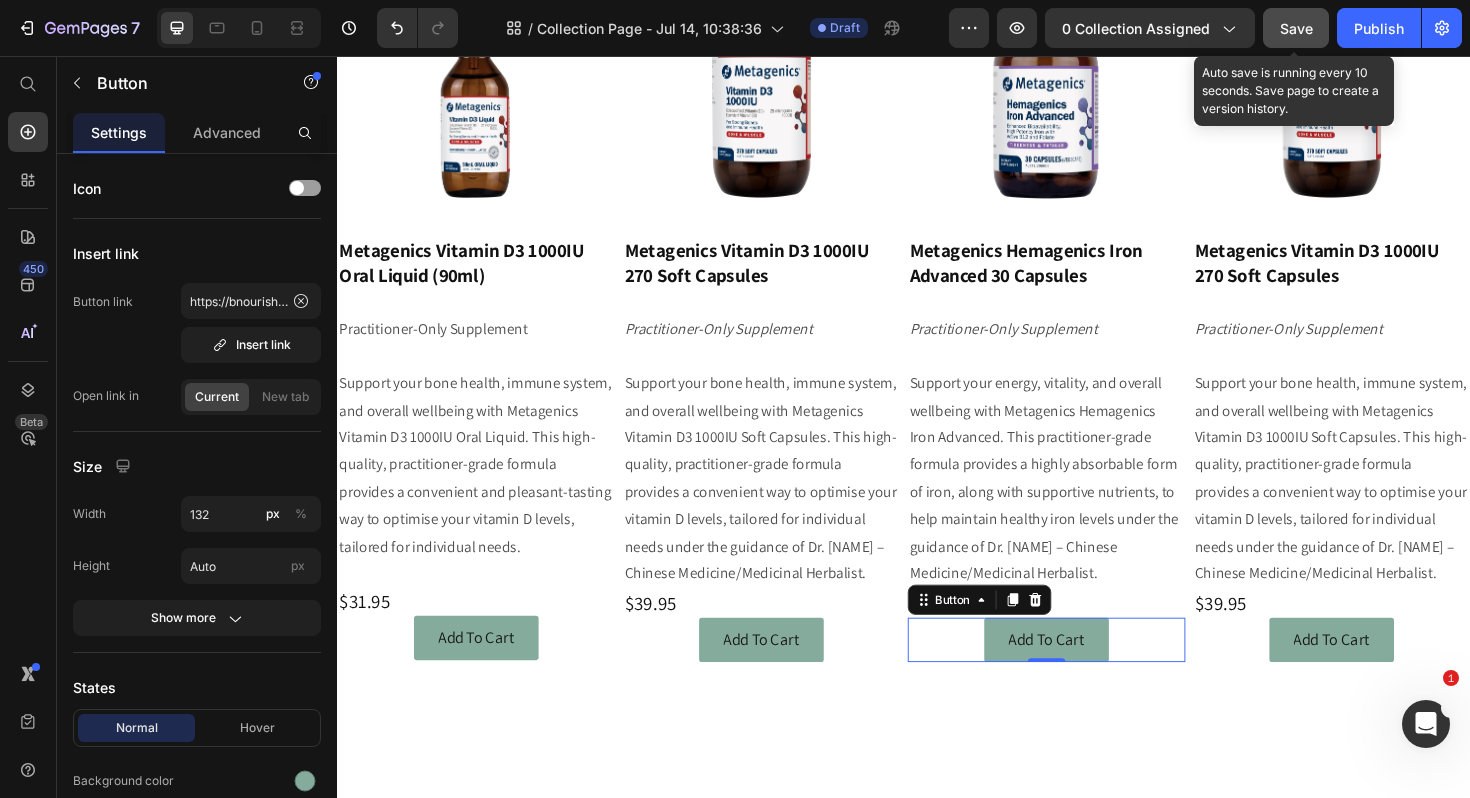 click on "Save" at bounding box center (1296, 28) 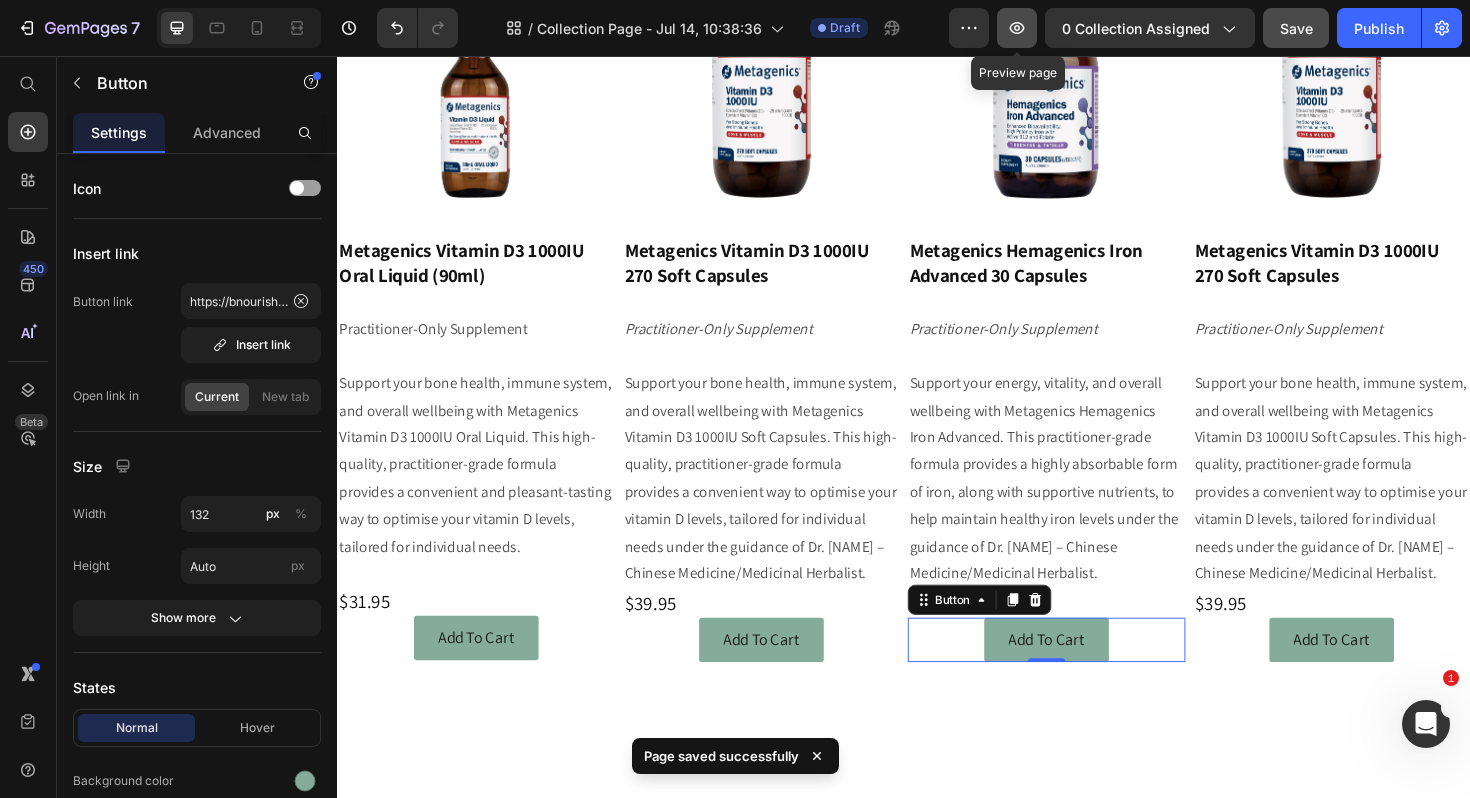 click 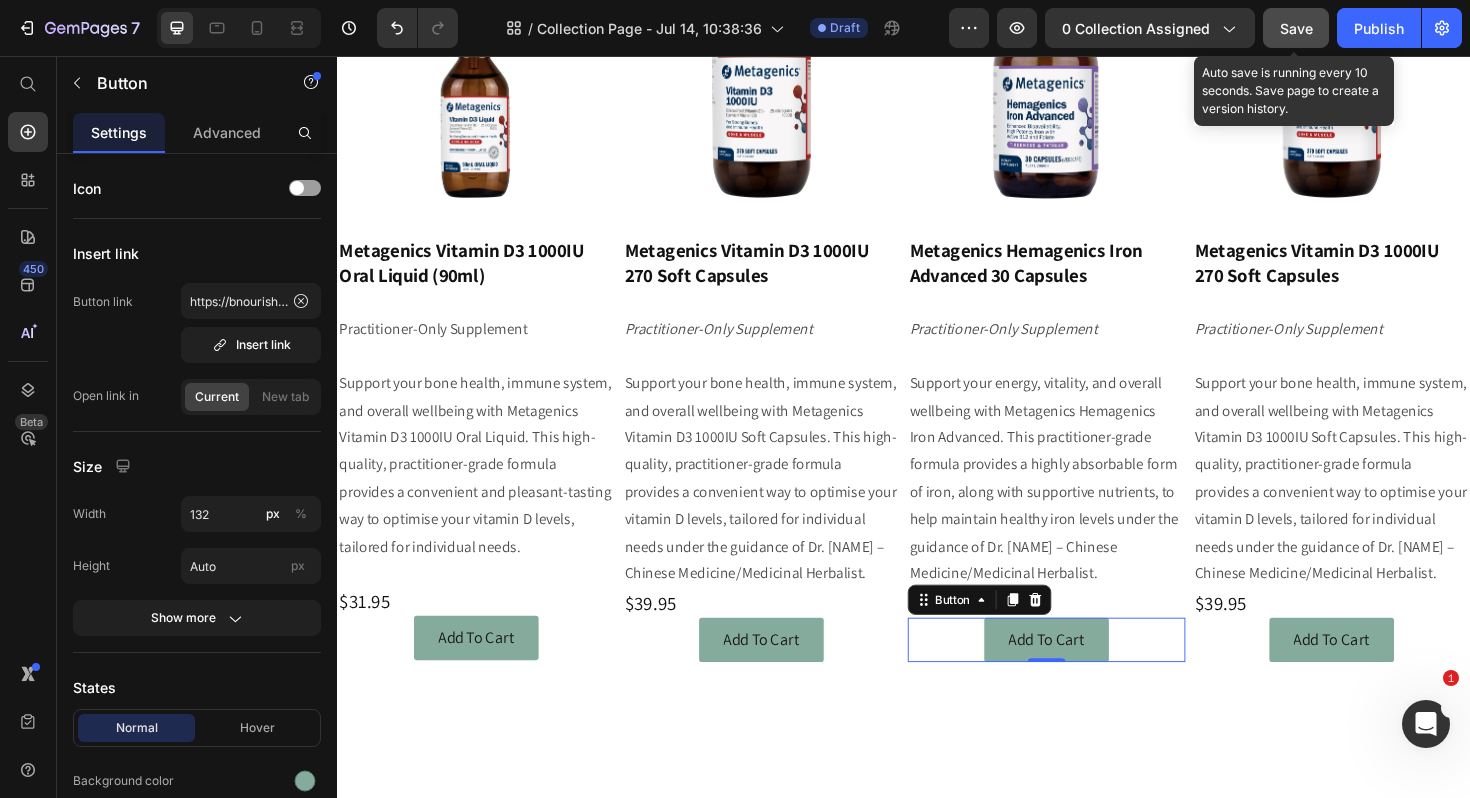 click on "Save" at bounding box center [1296, 28] 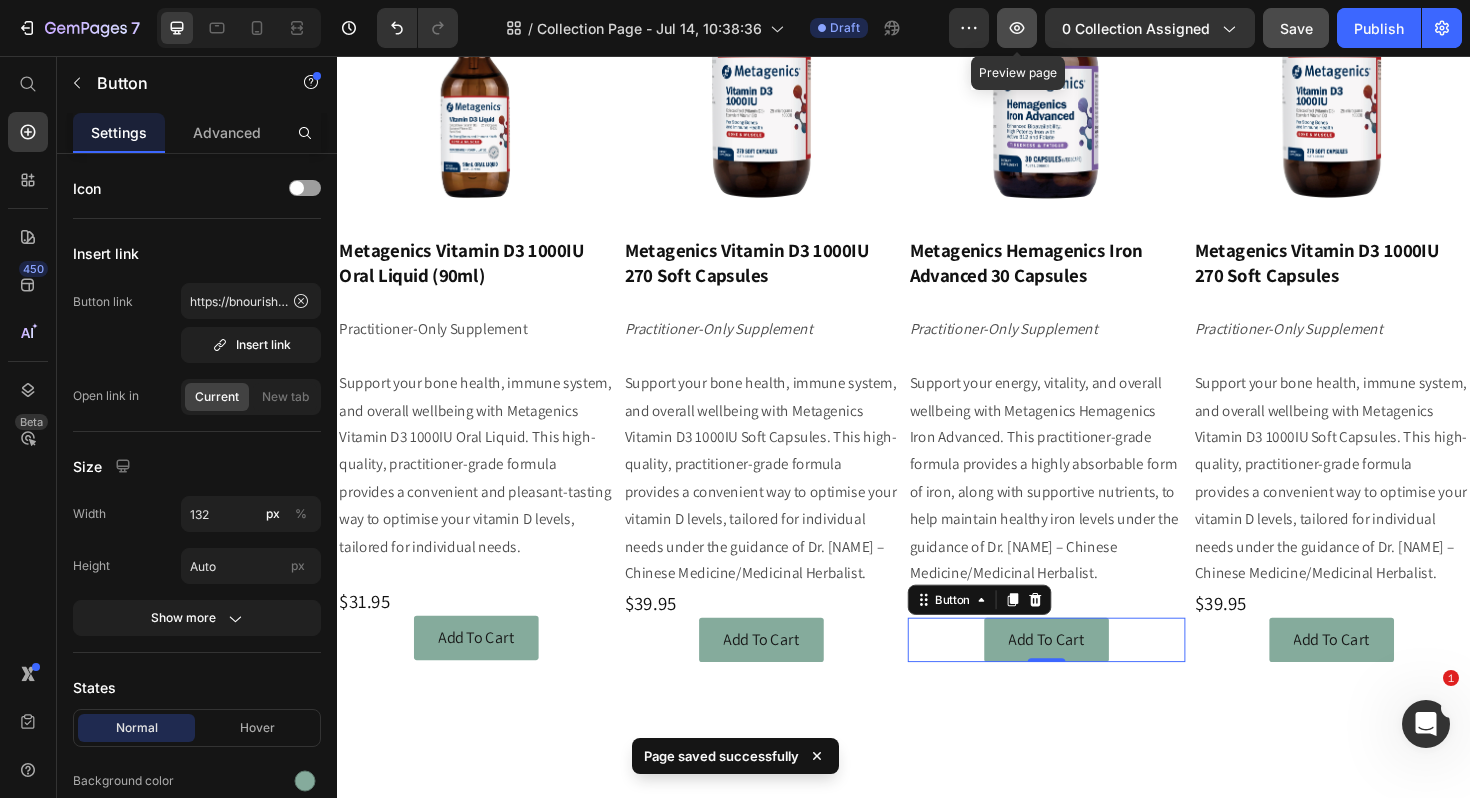 click 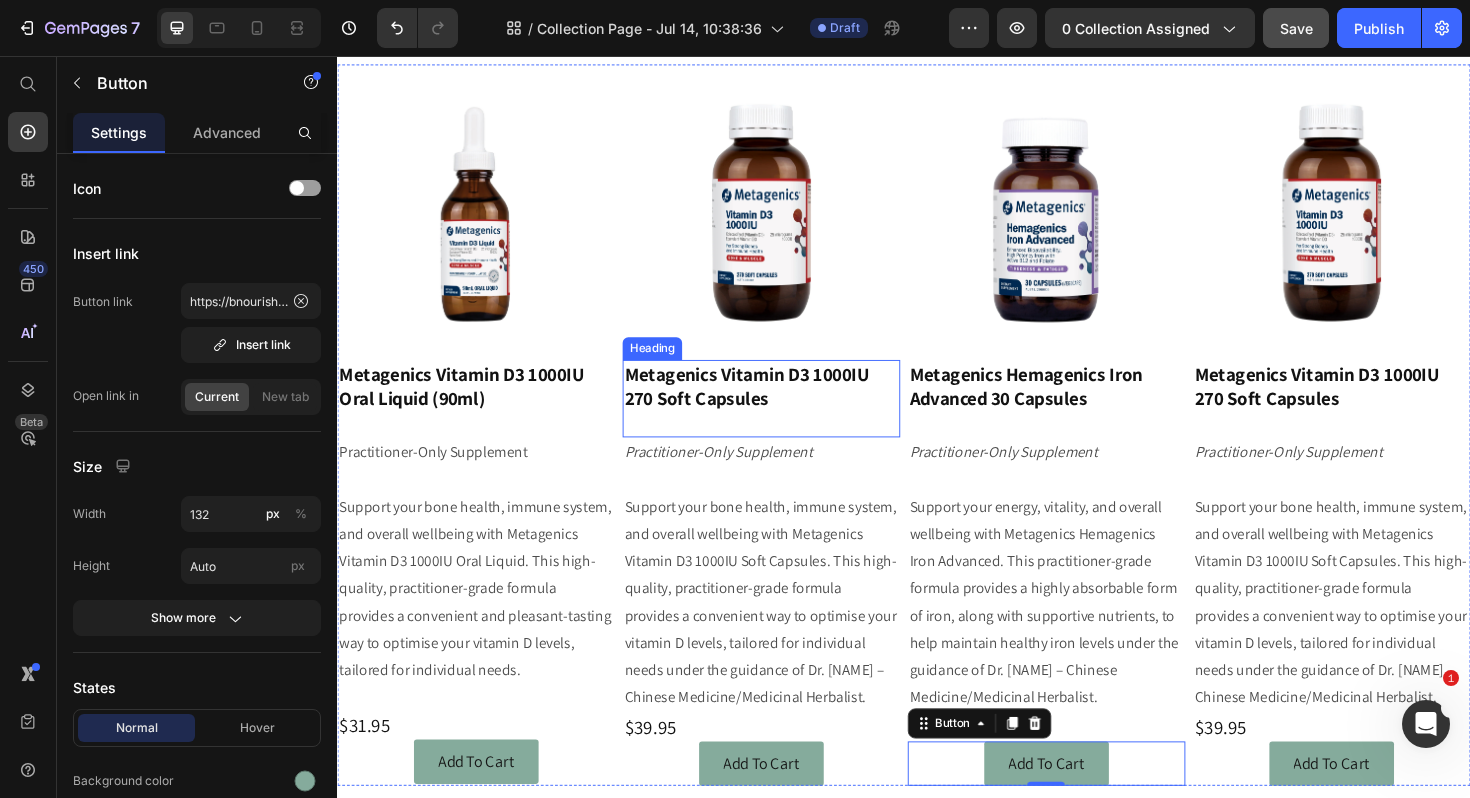 scroll, scrollTop: 392, scrollLeft: 0, axis: vertical 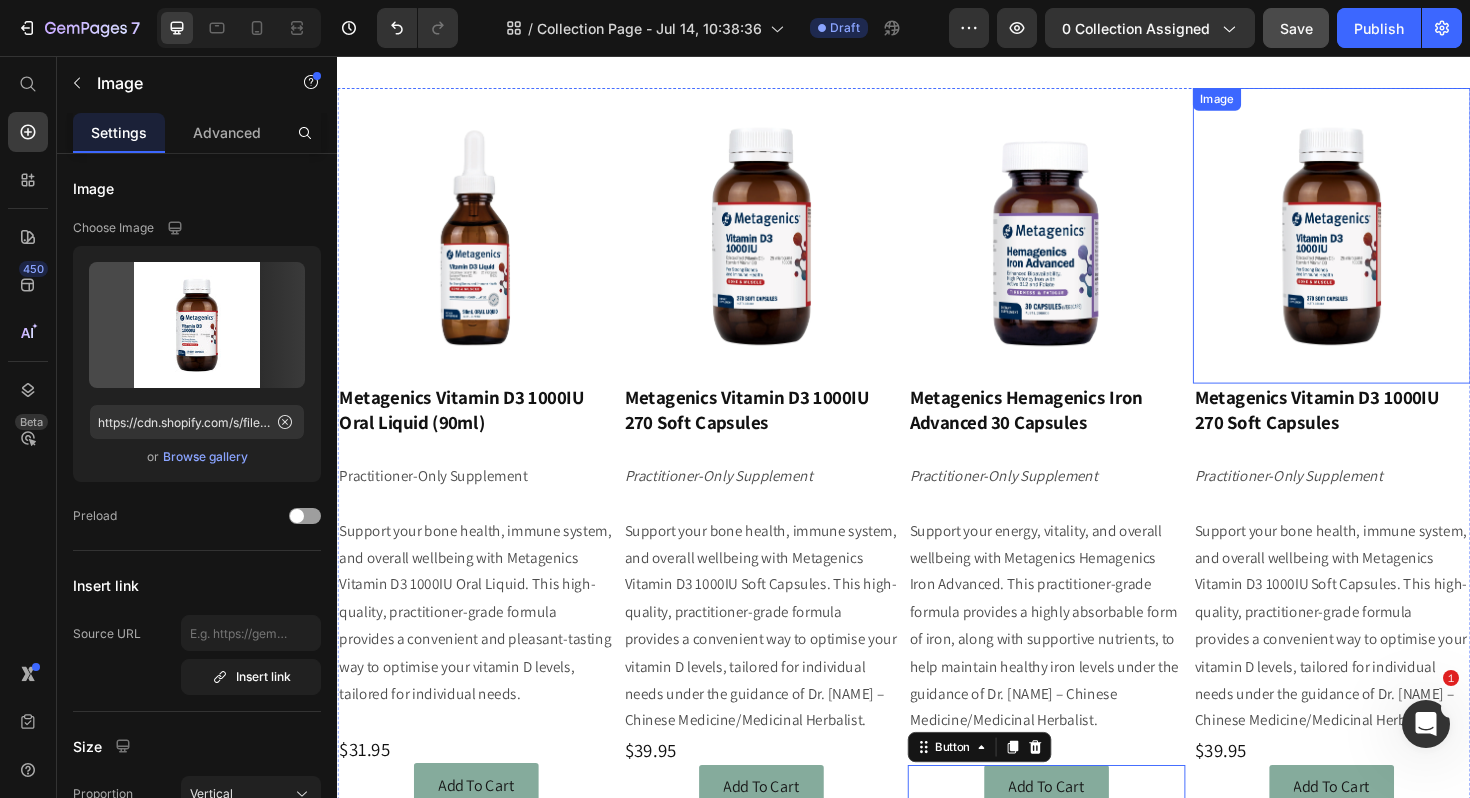click at bounding box center (1390, 247) 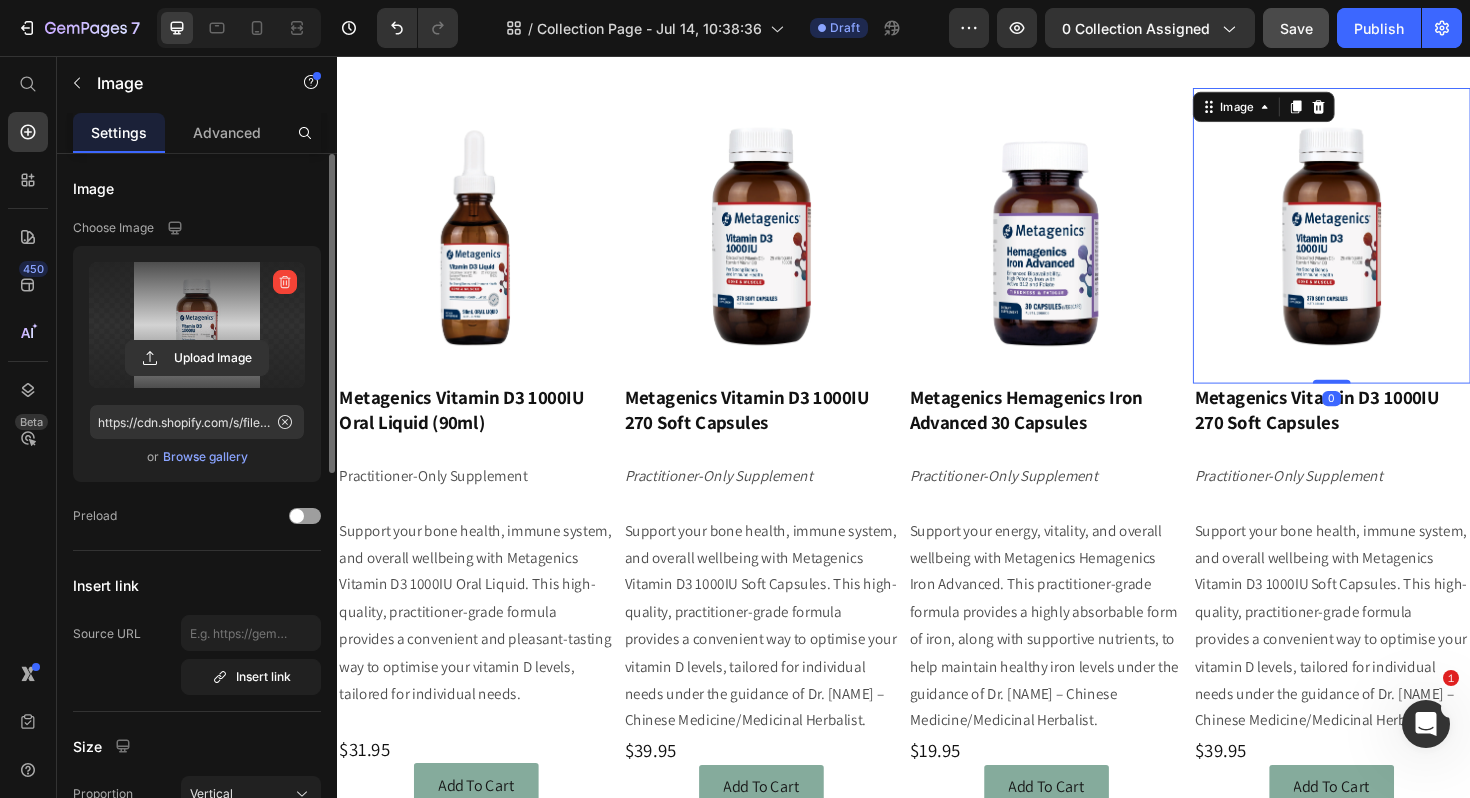 click at bounding box center [197, 325] 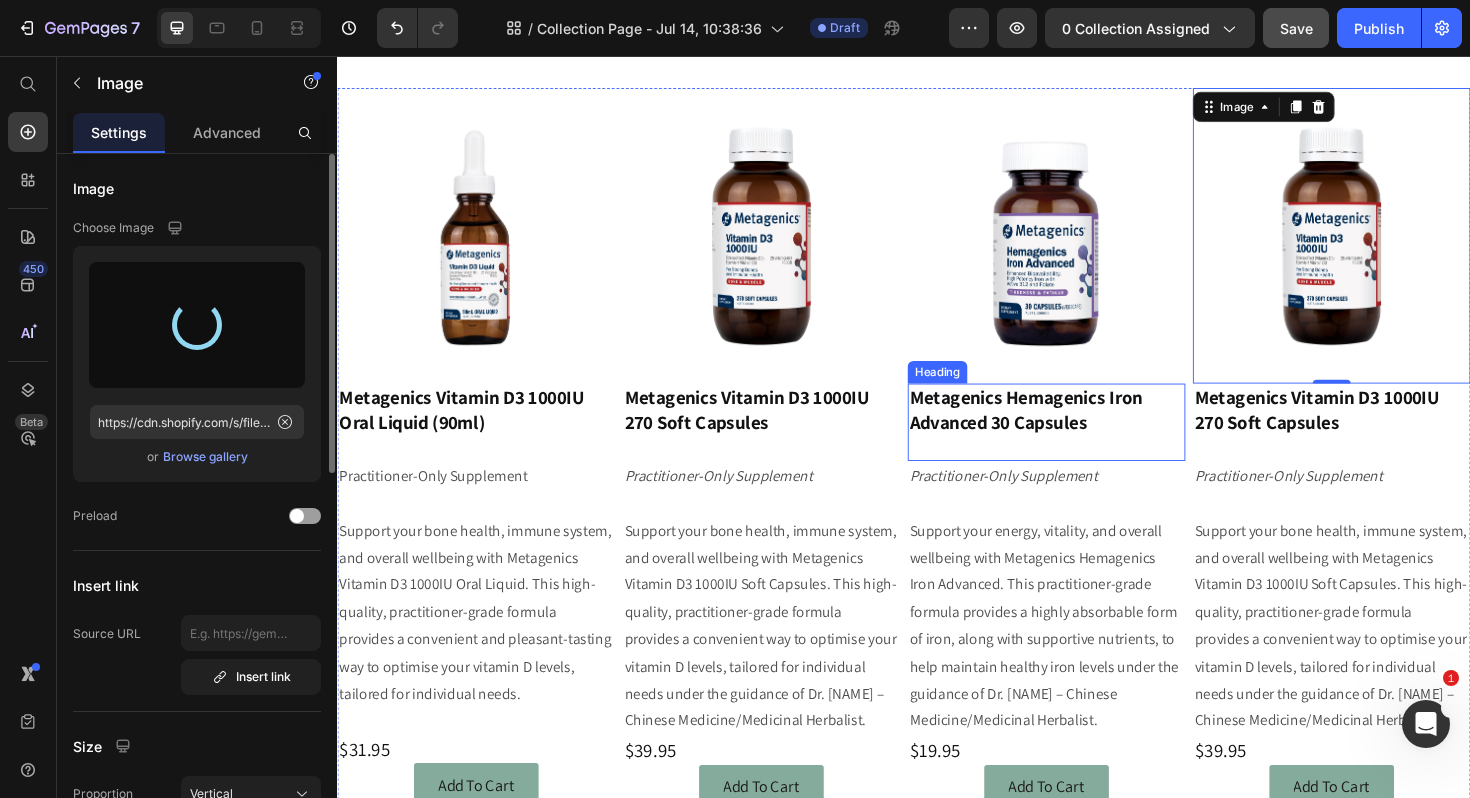 type on "https://cdn.shopify.com/s/files/1/0060/2924/6567/files/gempages_496021715462128776-7782ef01-c8b8-4877-8fe4-c2a67f66f73c.webp" 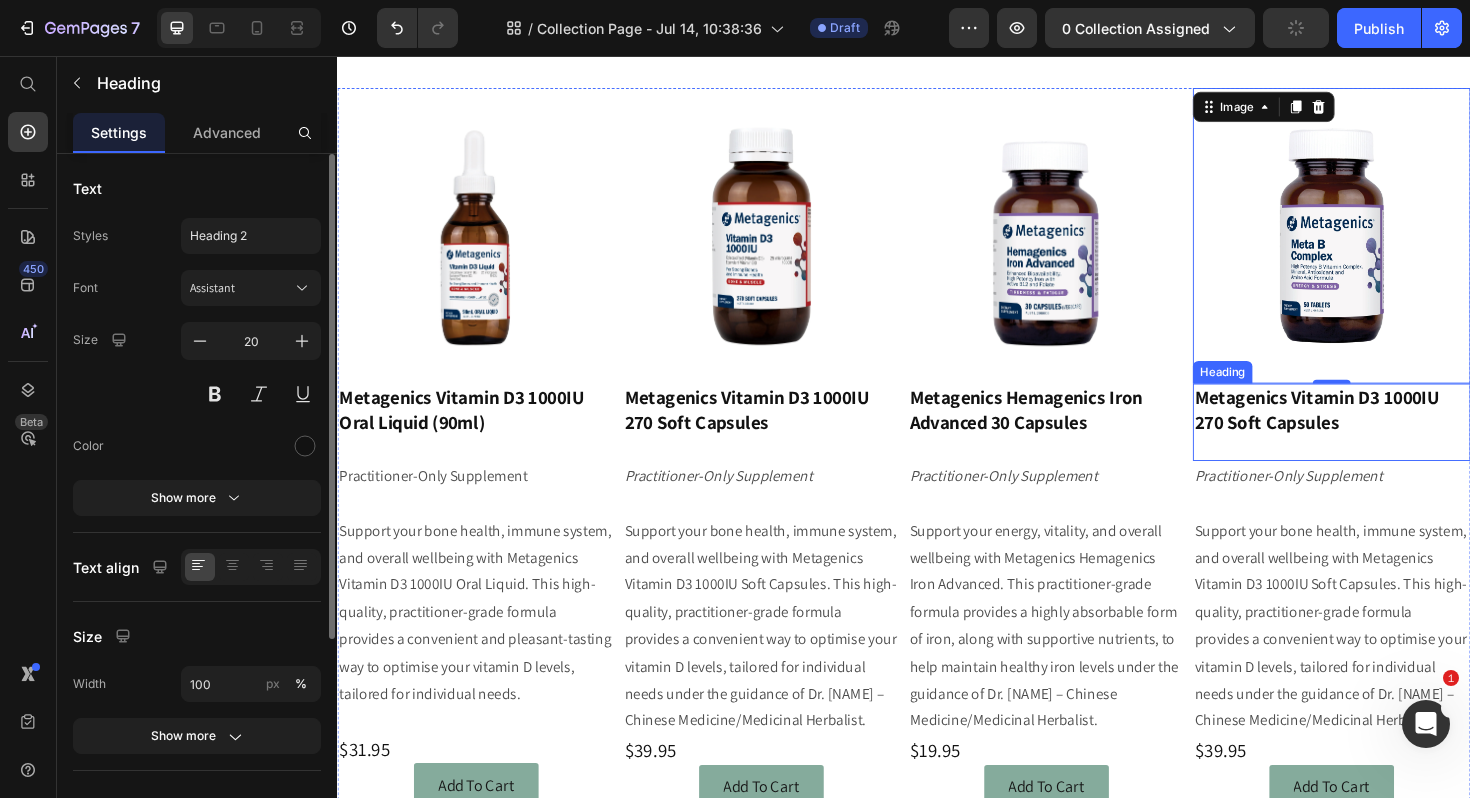 click on "Metagenics Vitamin D3 1000IU 270 Soft Capsules" at bounding box center [1374, 431] 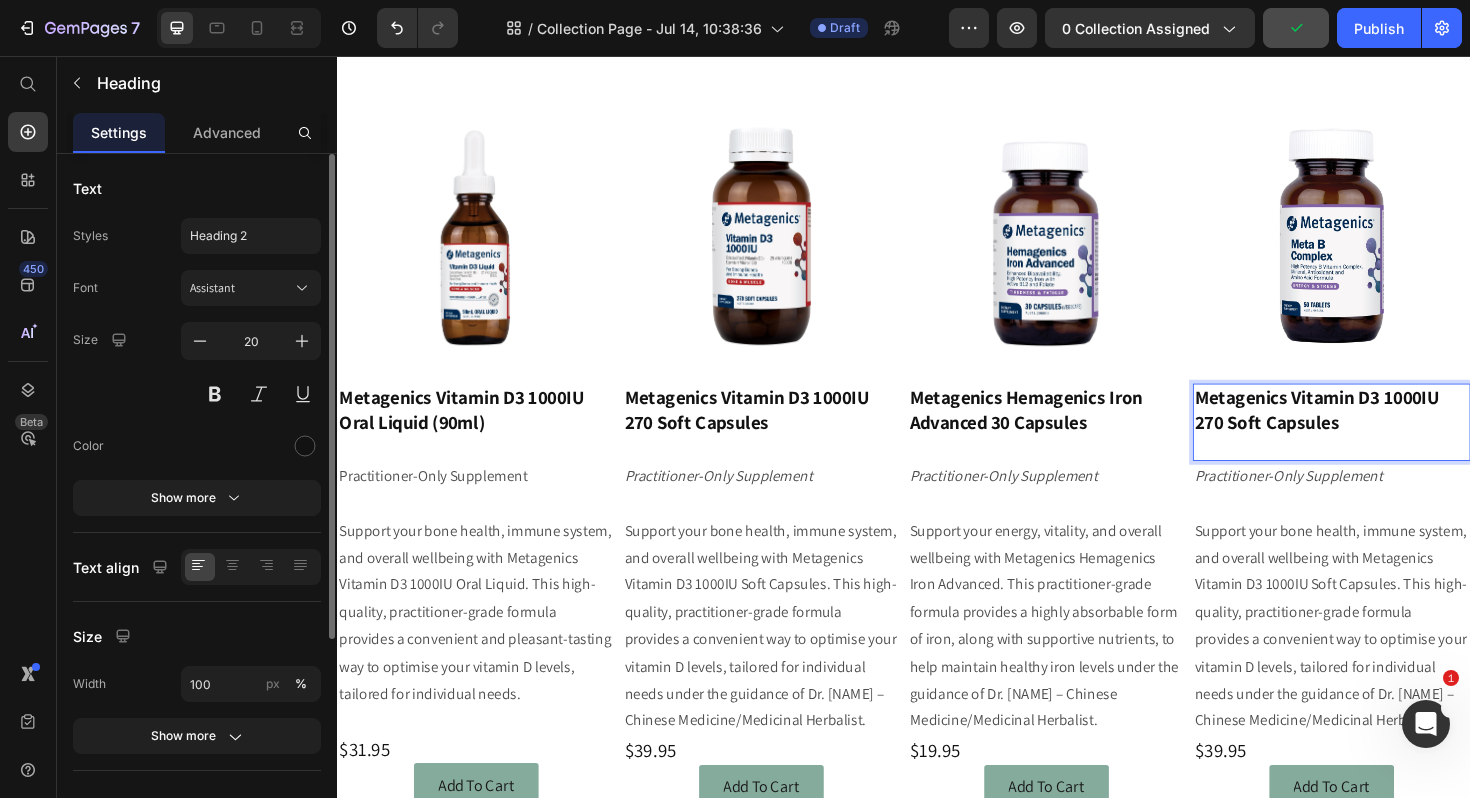 click on "Metagenics Vitamin D3 1000IU 270 Soft Capsules" at bounding box center (1390, 444) 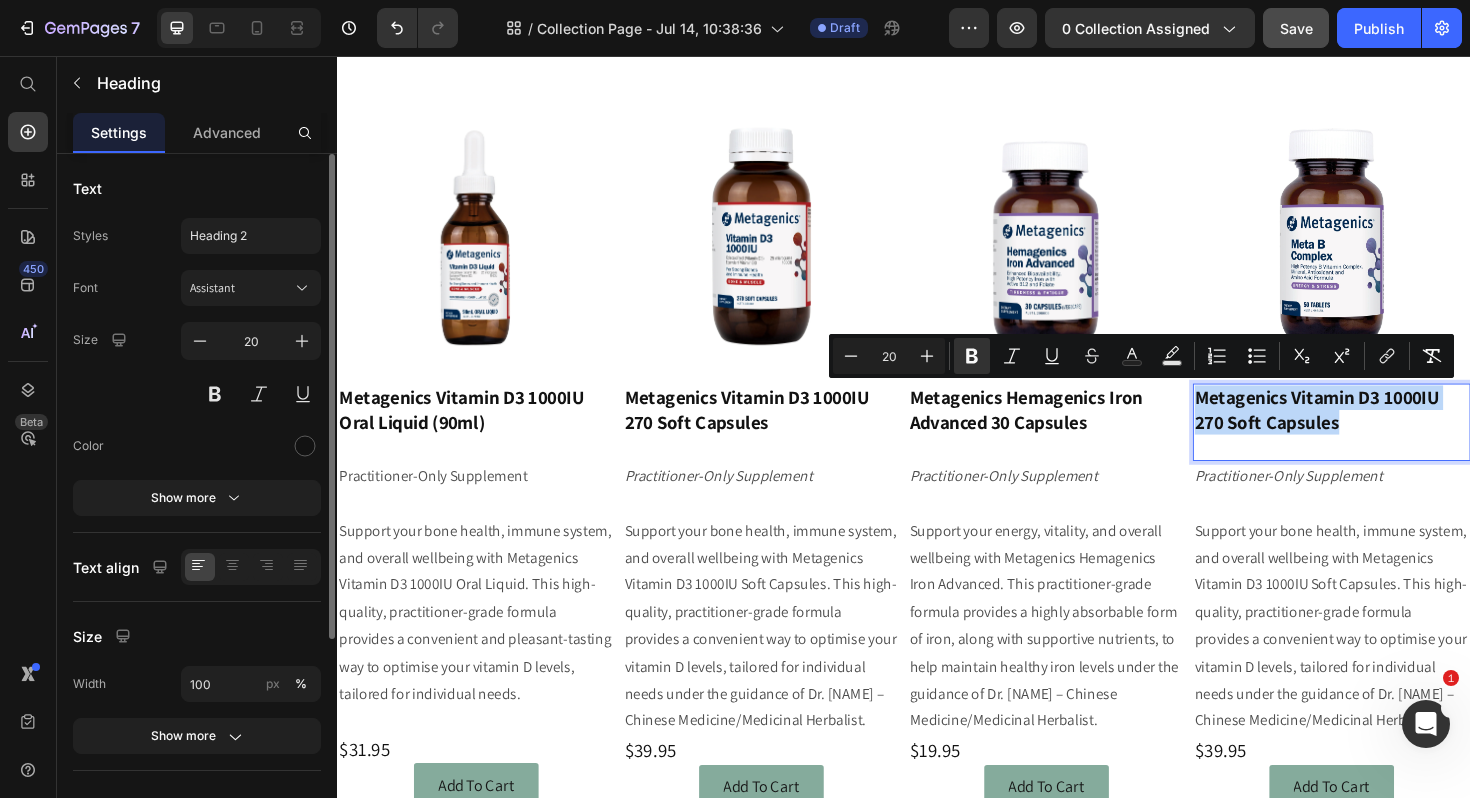 drag, startPoint x: 1419, startPoint y: 447, endPoint x: 1251, endPoint y: 430, distance: 168.85793 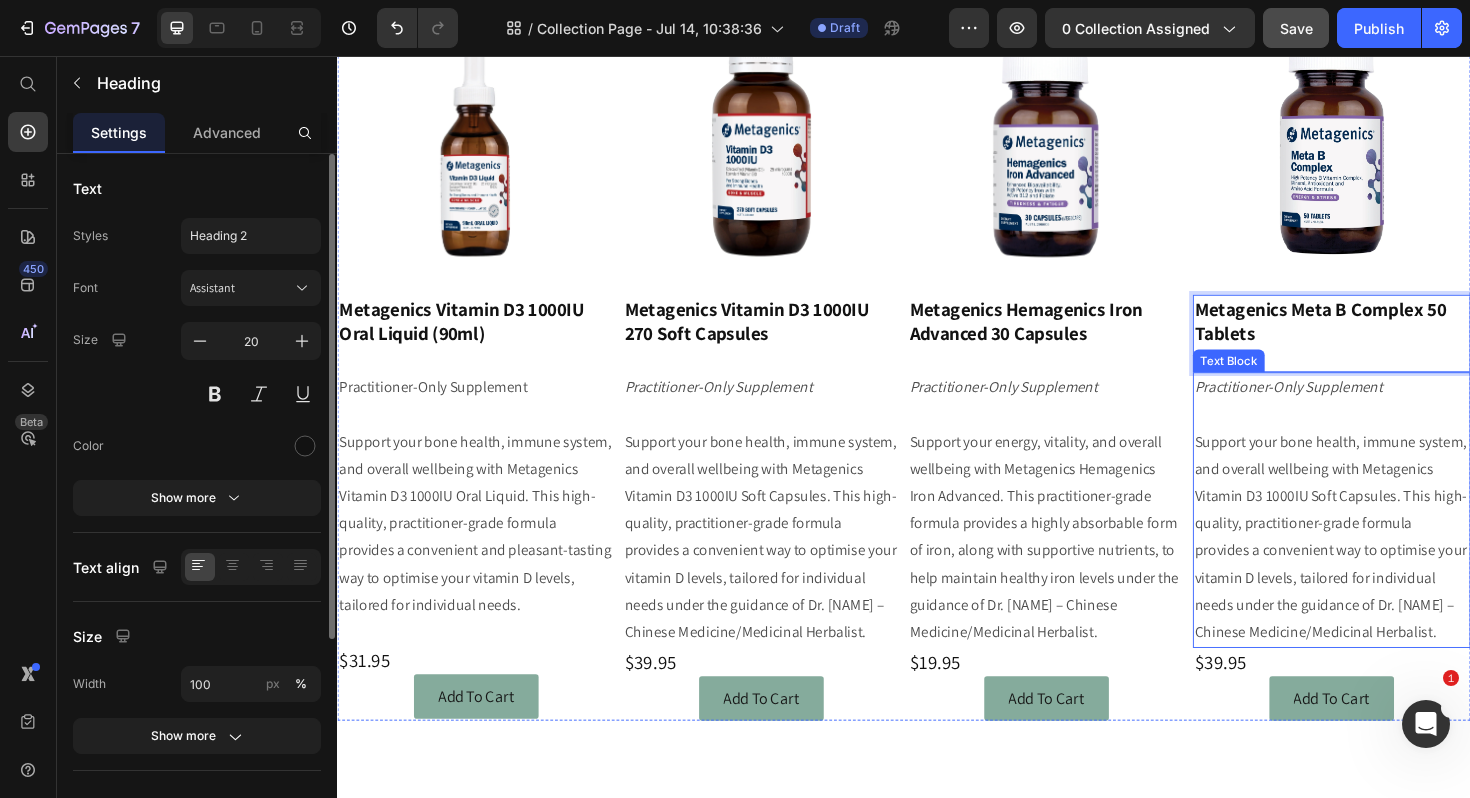 scroll, scrollTop: 490, scrollLeft: 0, axis: vertical 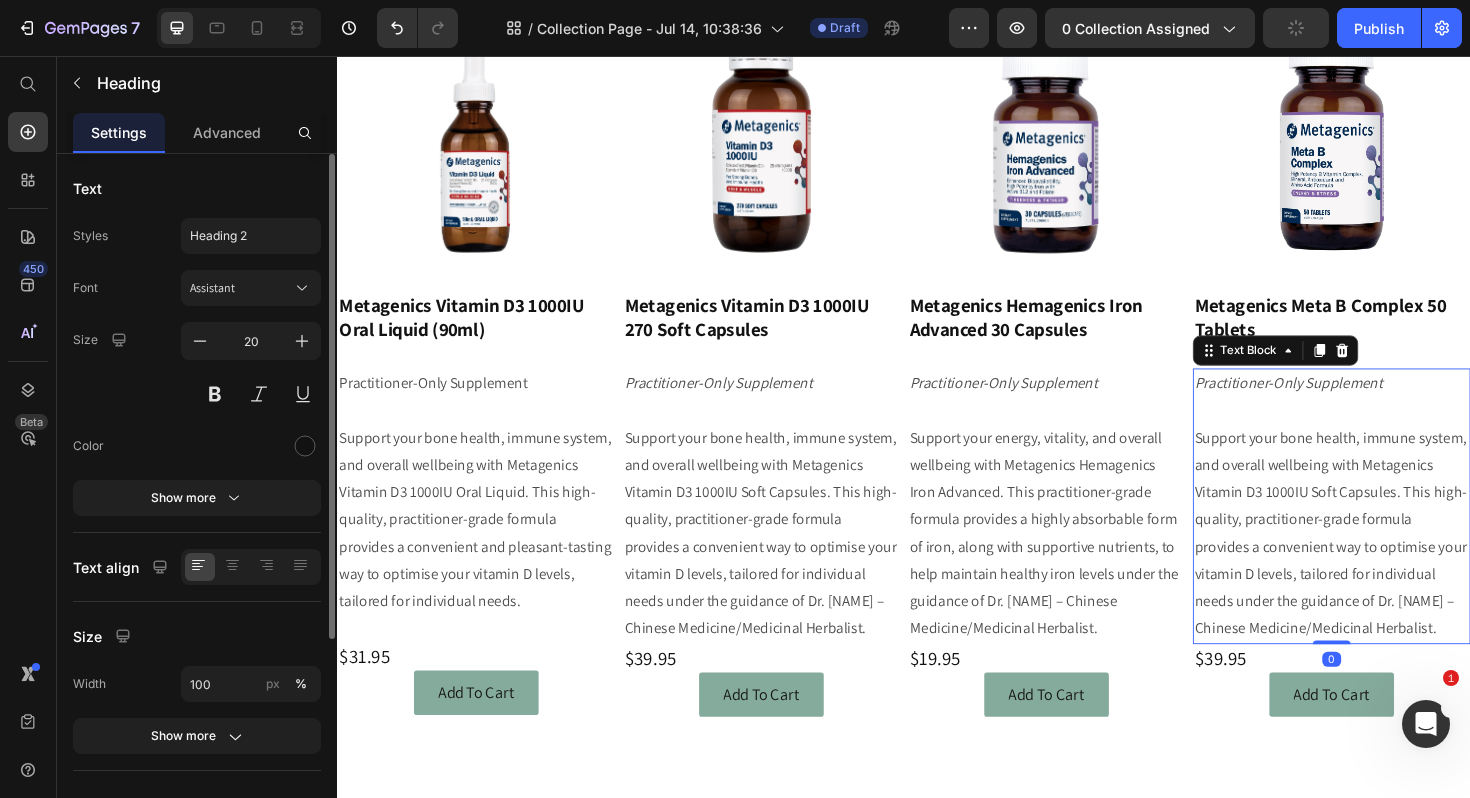 click on "Support your bone health, immune system, and overall wellbeing with Metagenics Vitamin D3 1000IU Soft Capsules. This high-quality, practitioner-grade formula provides a convenient way to optimise your vitamin D levels, tailored for individual needs under the guidance of Dr. [NAME] – Chinese Medicine/Medicinal Herbalist." at bounding box center [1390, 562] 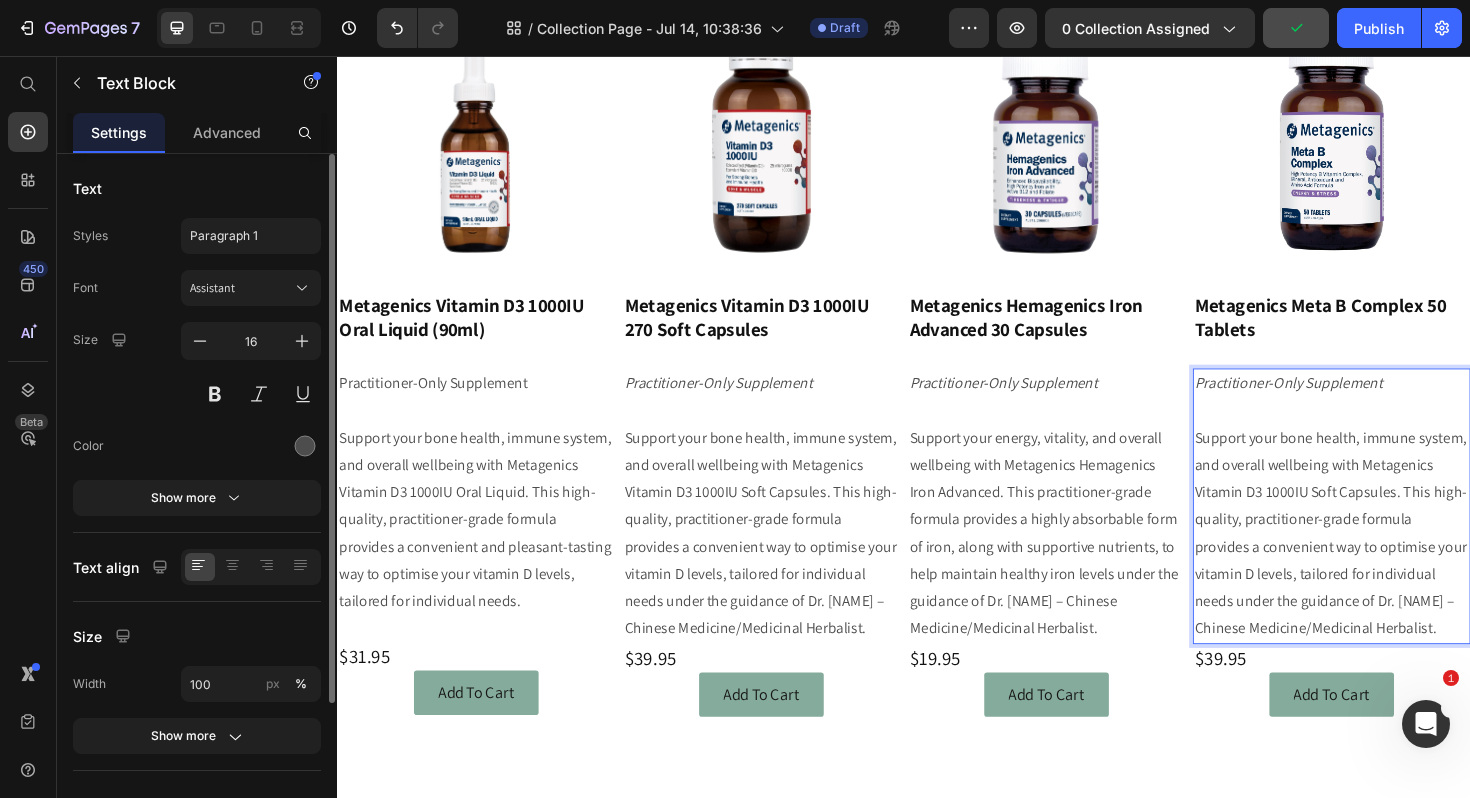 click on "Support your bone health, immune system, and overall wellbeing with Metagenics Vitamin D3 1000IU Soft Capsules. This high-quality, practitioner-grade formula provides a convenient way to optimise your vitamin D levels, tailored for individual needs under the guidance of Dr. [NAME] – Chinese Medicine/Medicinal Herbalist." at bounding box center [1390, 562] 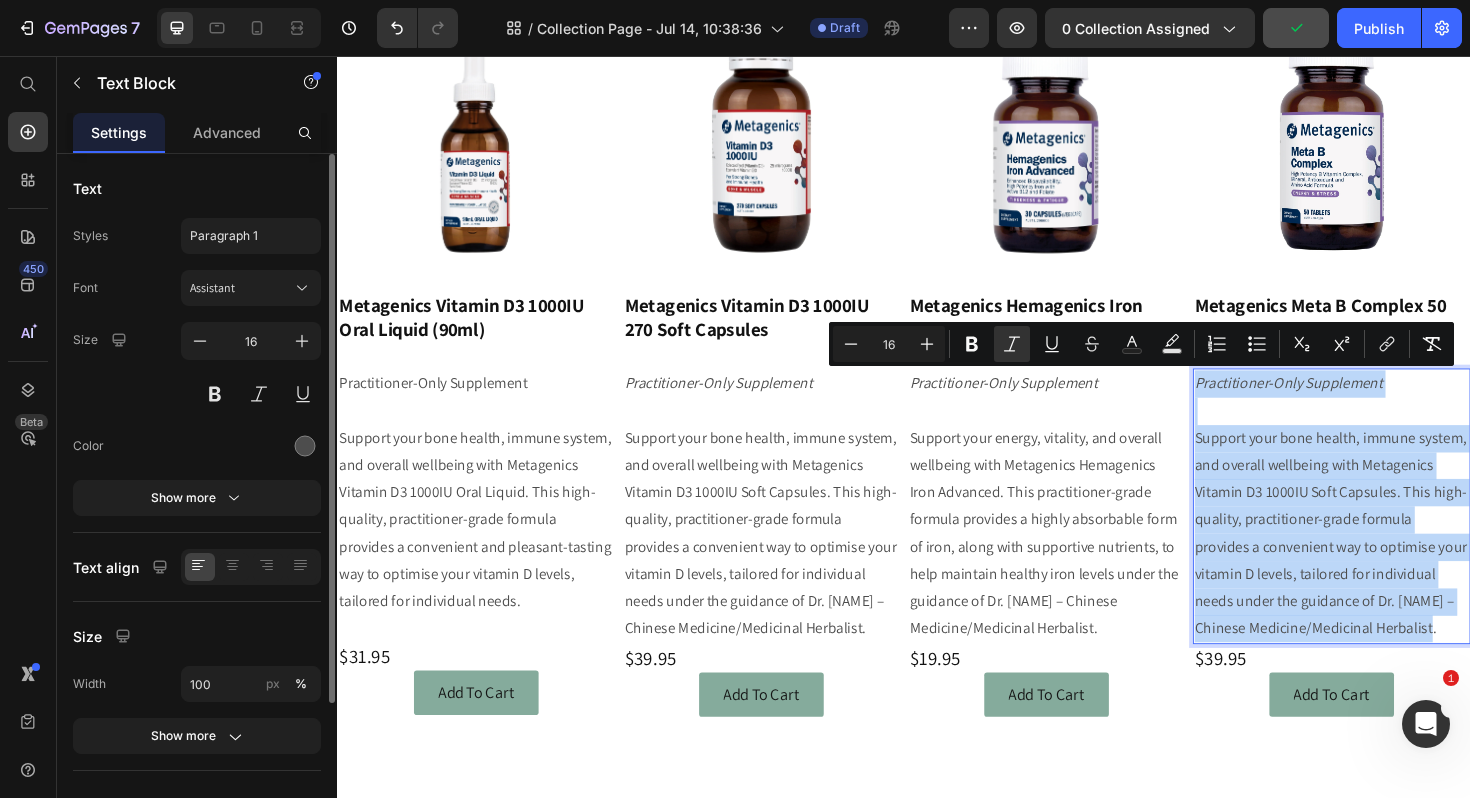 drag, startPoint x: 1465, startPoint y: 664, endPoint x: 1245, endPoint y: 408, distance: 337.54407 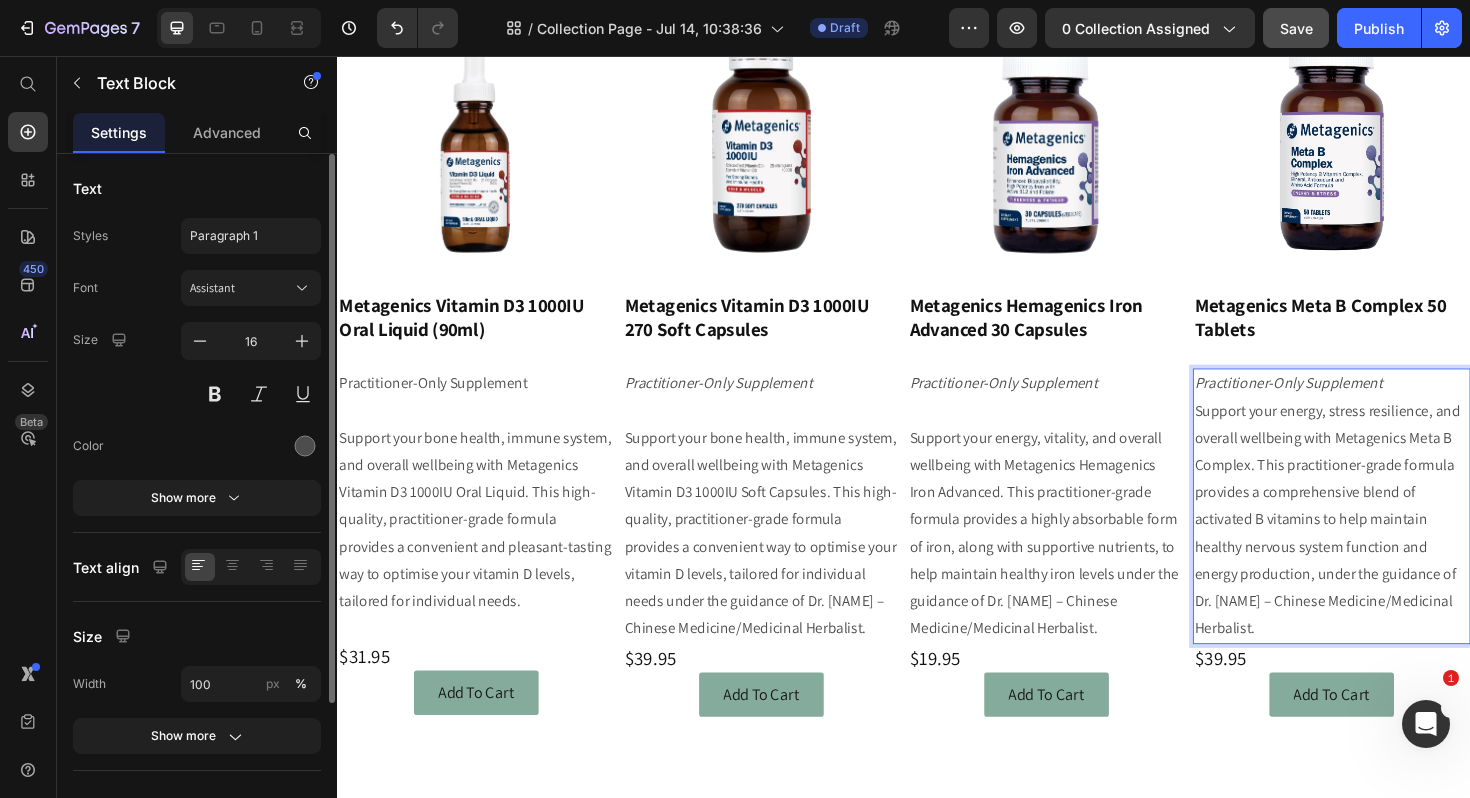 click on "Practitioner-Only Supplement" at bounding box center [1390, 403] 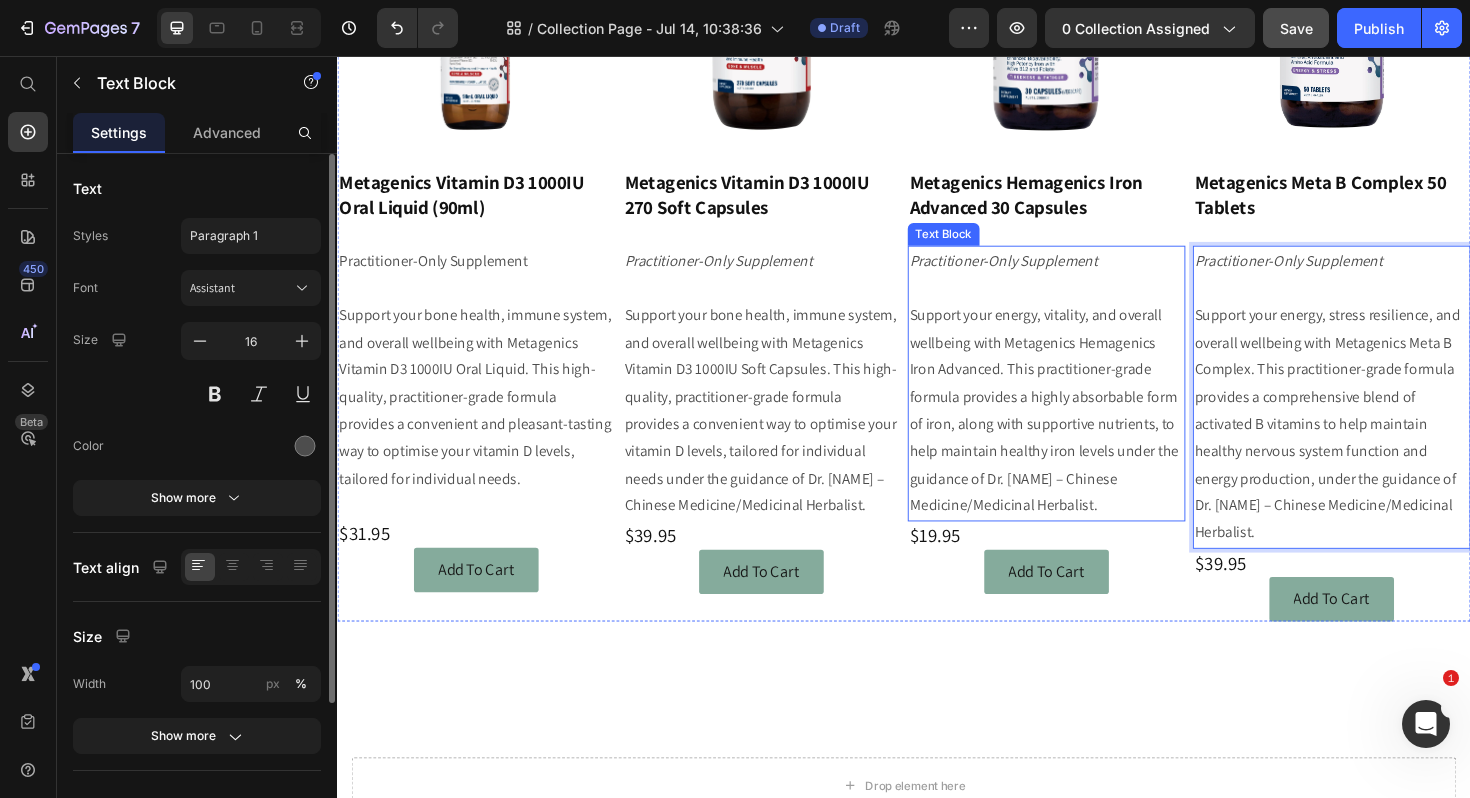 scroll, scrollTop: 625, scrollLeft: 0, axis: vertical 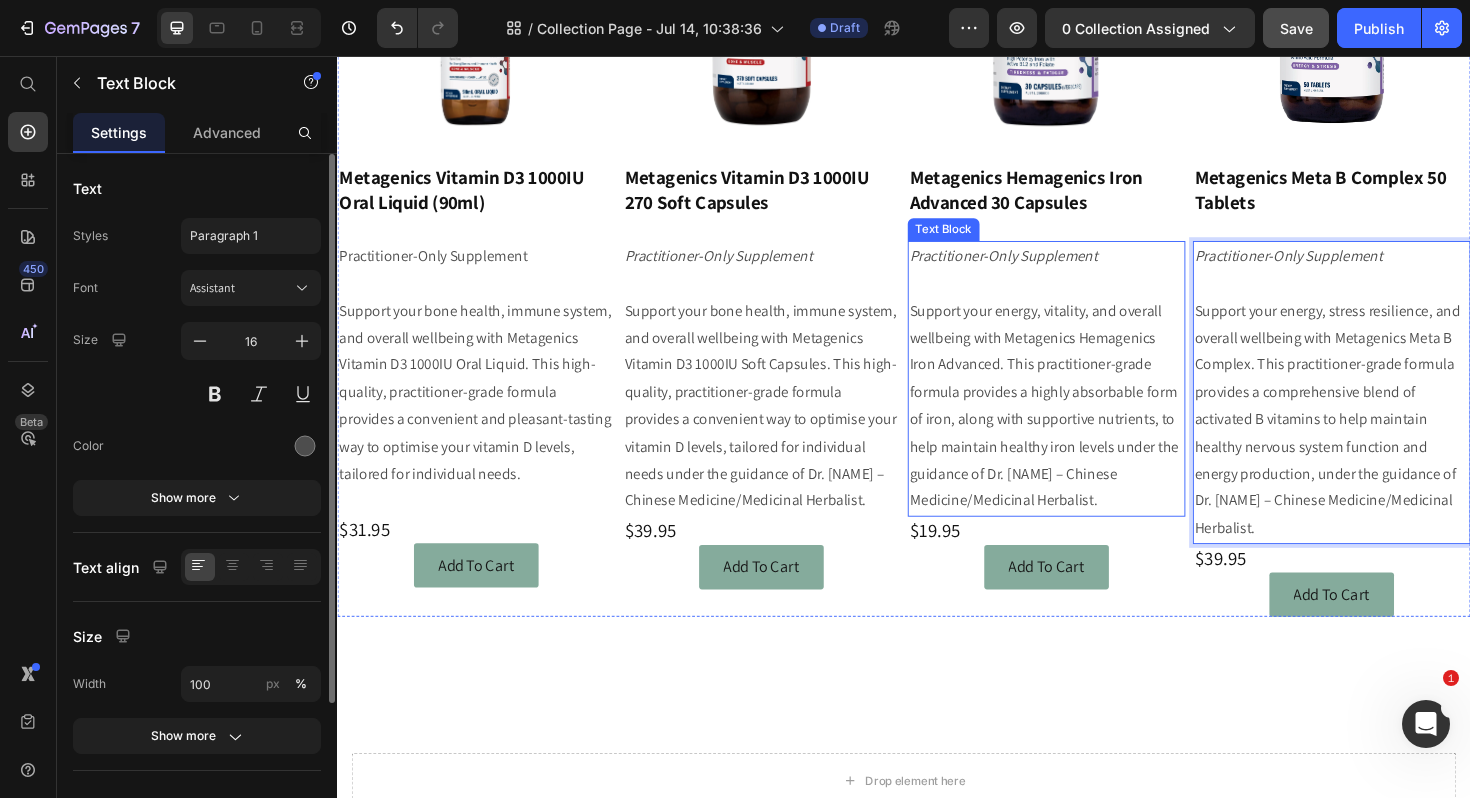 click on "Support your energy, vitality, and overall wellbeing with Metagenics Hemagenics Iron Advanced. This practitioner-grade formula provides a highly absorbable form of iron, along with supportive nutrients, to help maintain healthy iron levels under the guidance of Dr. [NAME] – Chinese Medicine/Medicinal Herbalist." at bounding box center (1088, 427) 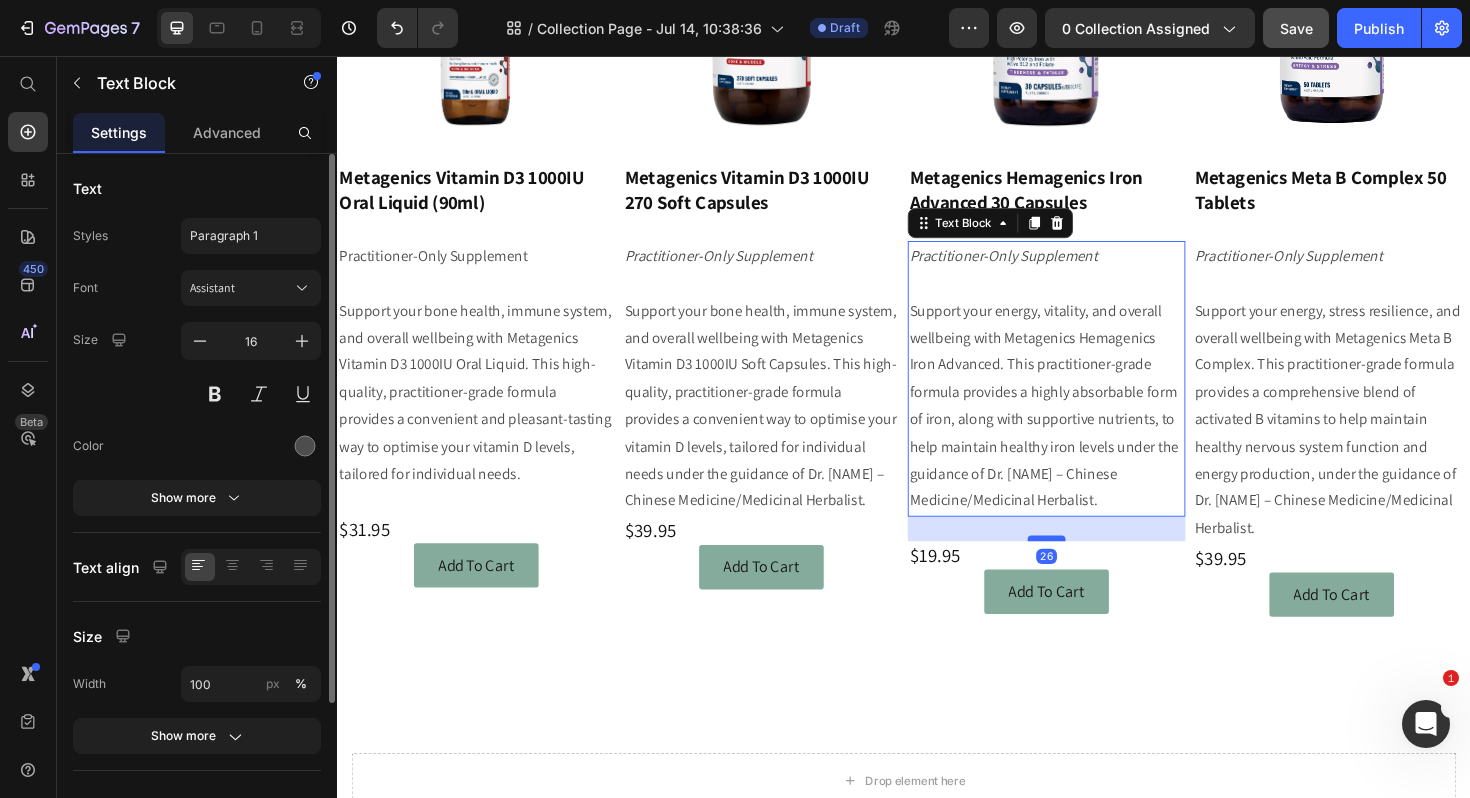 drag, startPoint x: 1090, startPoint y: 538, endPoint x: 1090, endPoint y: 564, distance: 26 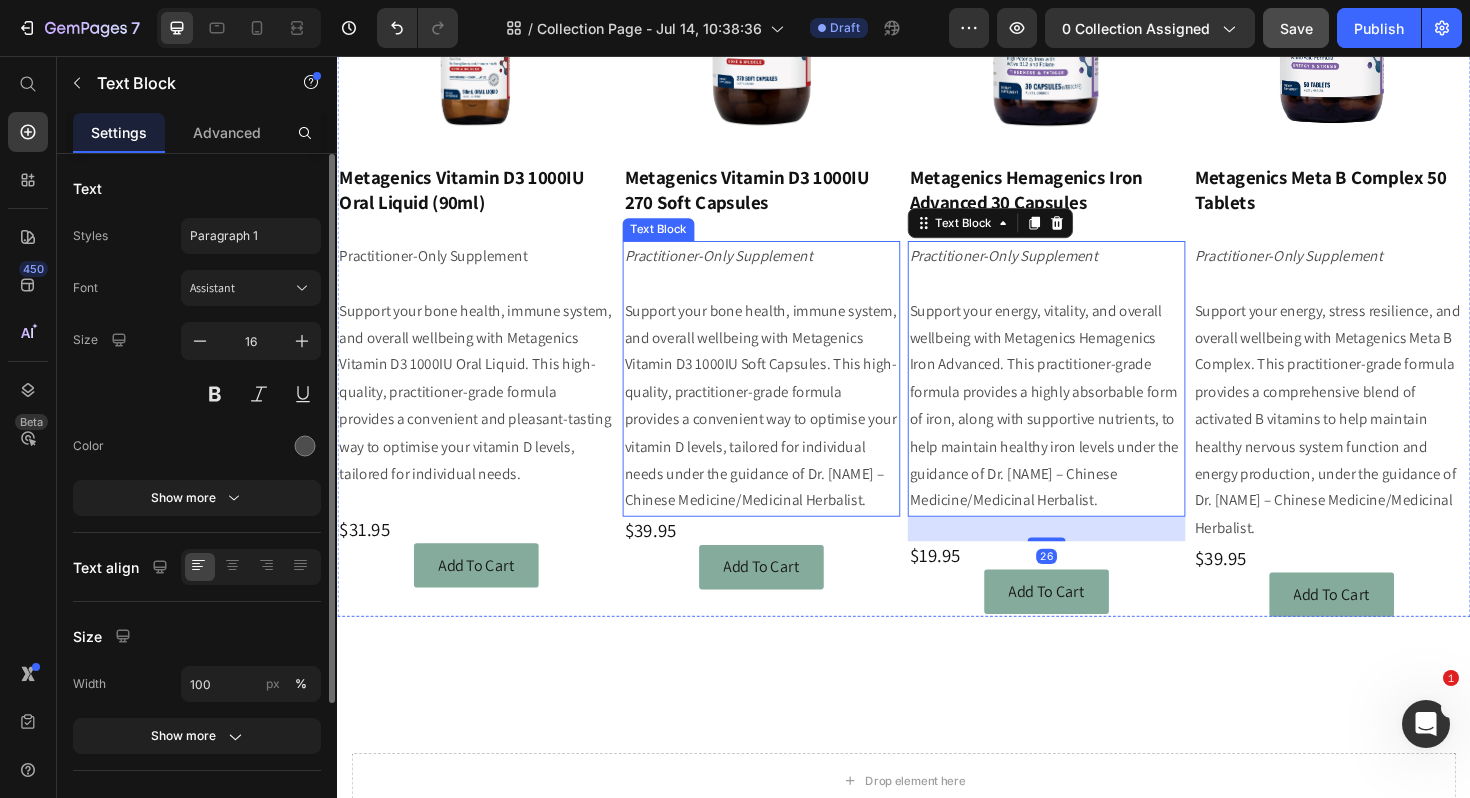 click on "Support your bone health, immune system, and overall wellbeing with Metagenics Vitamin D3 1000IU Soft Capsules. This high-quality, practitioner-grade formula provides a convenient way to optimise your vitamin D levels, tailored for individual needs under the guidance of Dr. [NAME] – Chinese Medicine/Medicinal Herbalist." at bounding box center (786, 427) 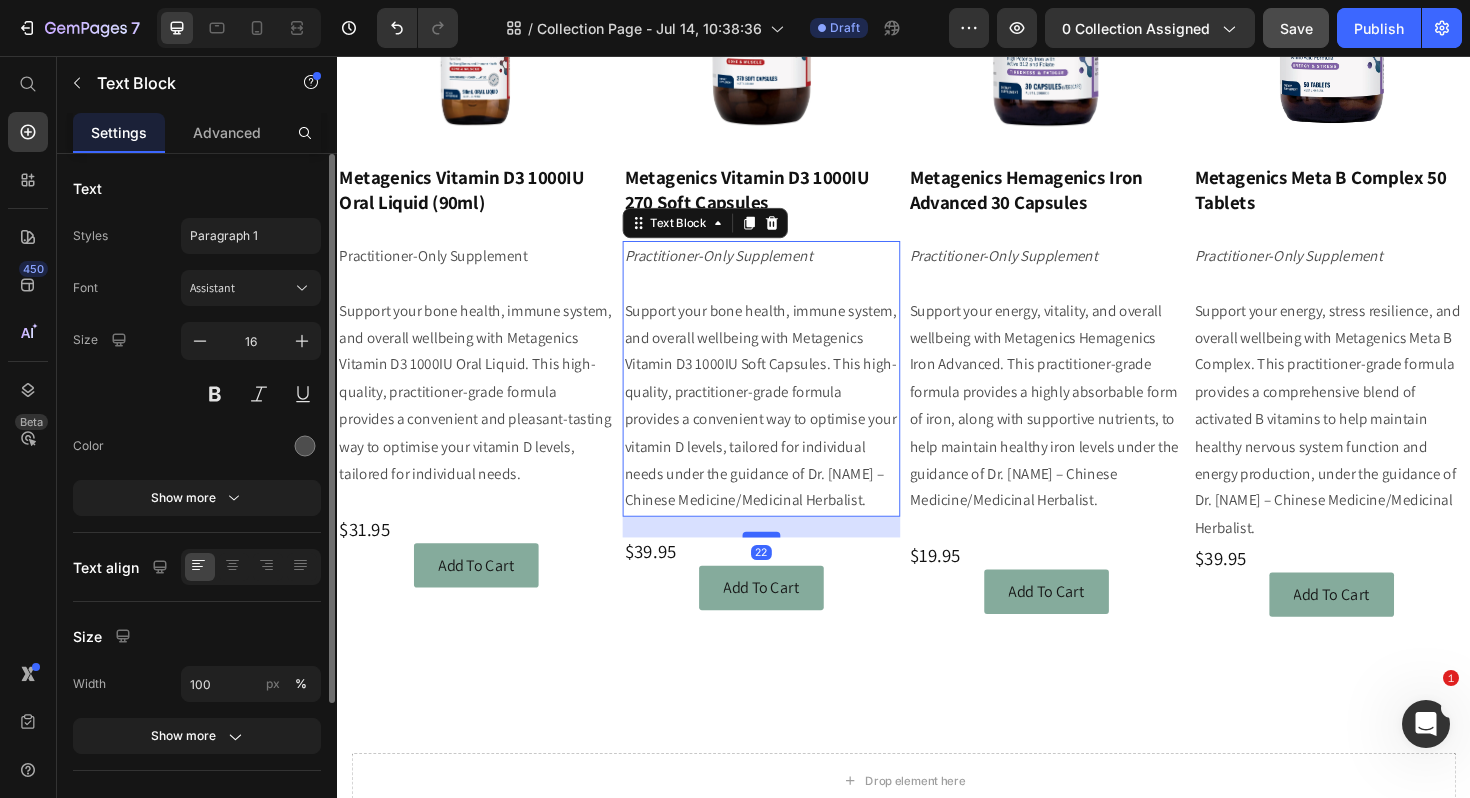 drag, startPoint x: 779, startPoint y: 543, endPoint x: 782, endPoint y: 565, distance: 22.203604 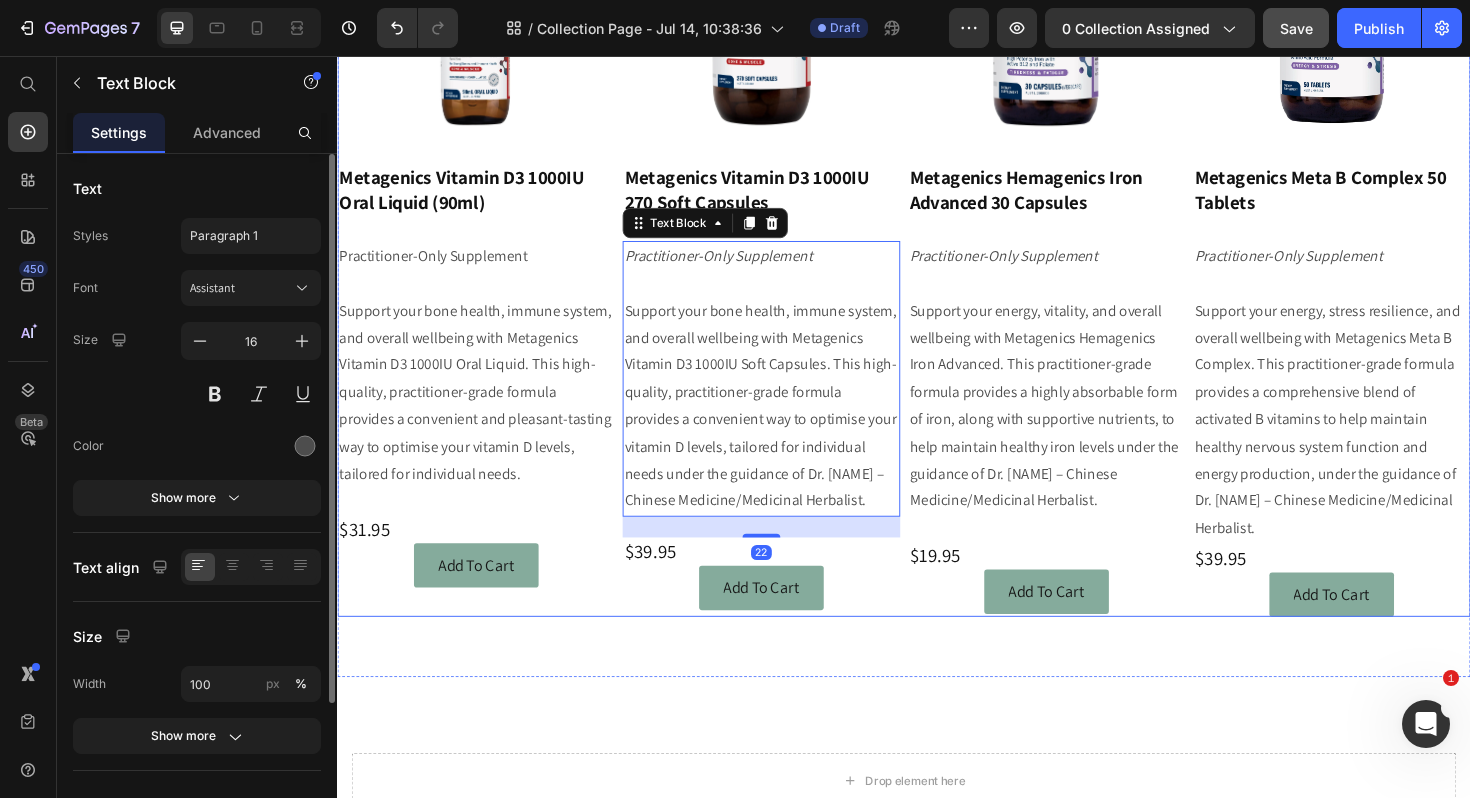 click on "Image Metagenics Vitamin D3 1000IU Oral Liquid (90ml)   Heading Practitioner-Only Supplement   Support your bone health, immune system, and overall wellbeing with Metagenics Vitamin D3 1000IU Oral Liquid. This high-quality, practitioner-grade formula provides a convenient and pleasant-tasting way to optimise your vitamin D levels, tailored for individual needs.   Text Block $31.95 Heading Add To Cart Button Row" at bounding box center [484, 253] 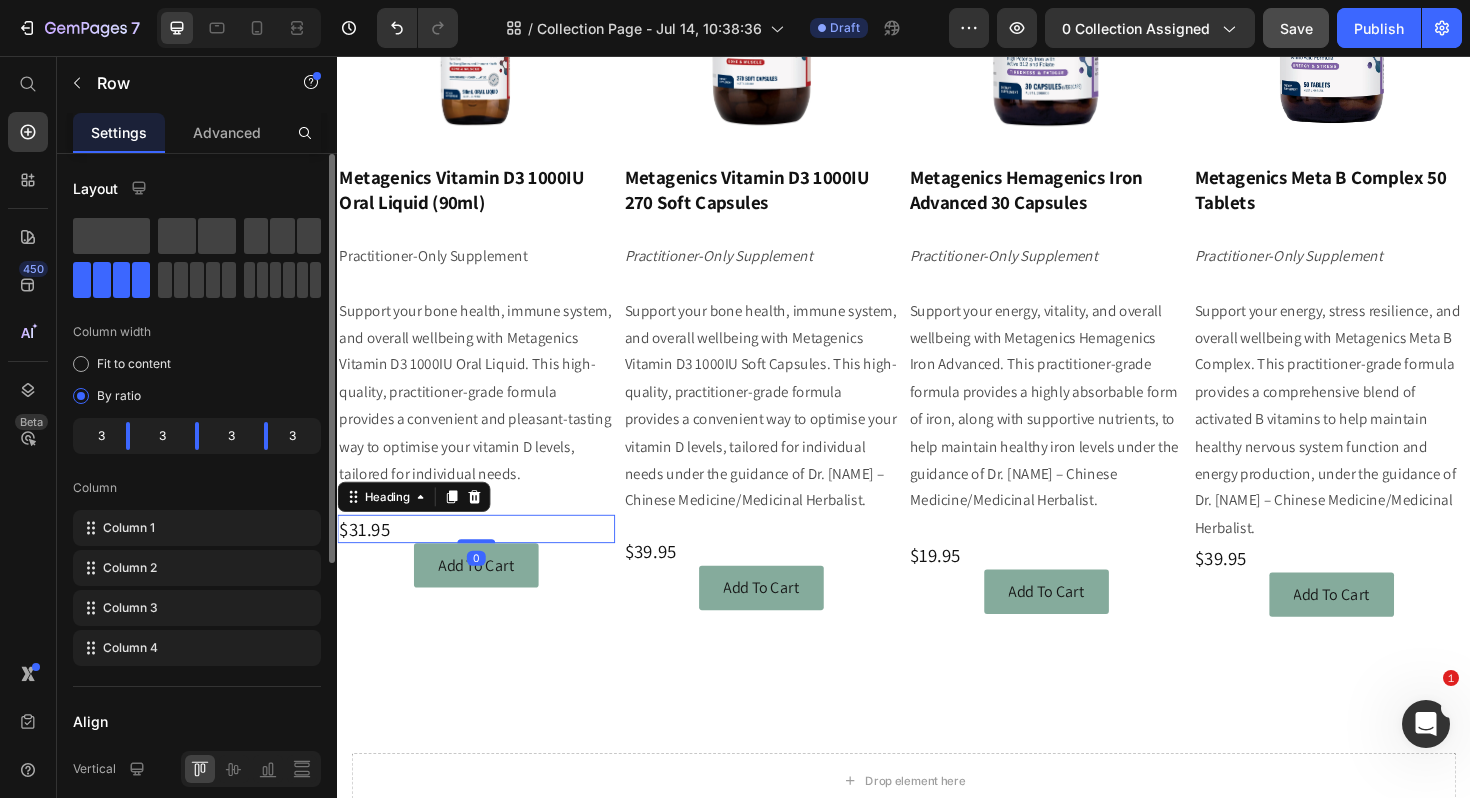 click on "$31.95" at bounding box center (484, 557) 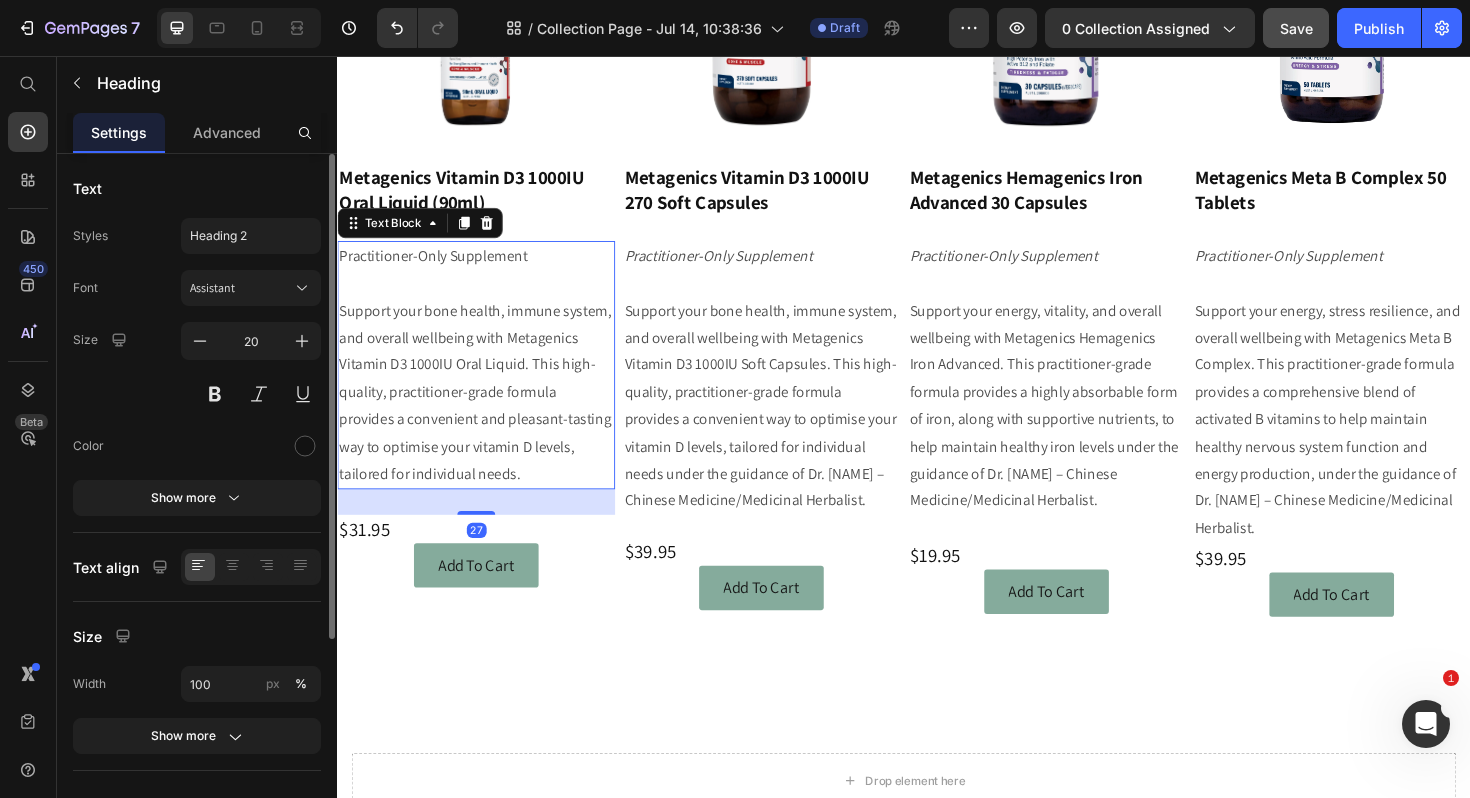 click on "Support your bone health, immune system, and overall wellbeing with Metagenics Vitamin D3 1000IU Oral Liquid. This high-quality, practitioner-grade formula provides a convenient and pleasant-tasting way to optimise your vitamin D levels, tailored for individual needs." at bounding box center [484, 413] 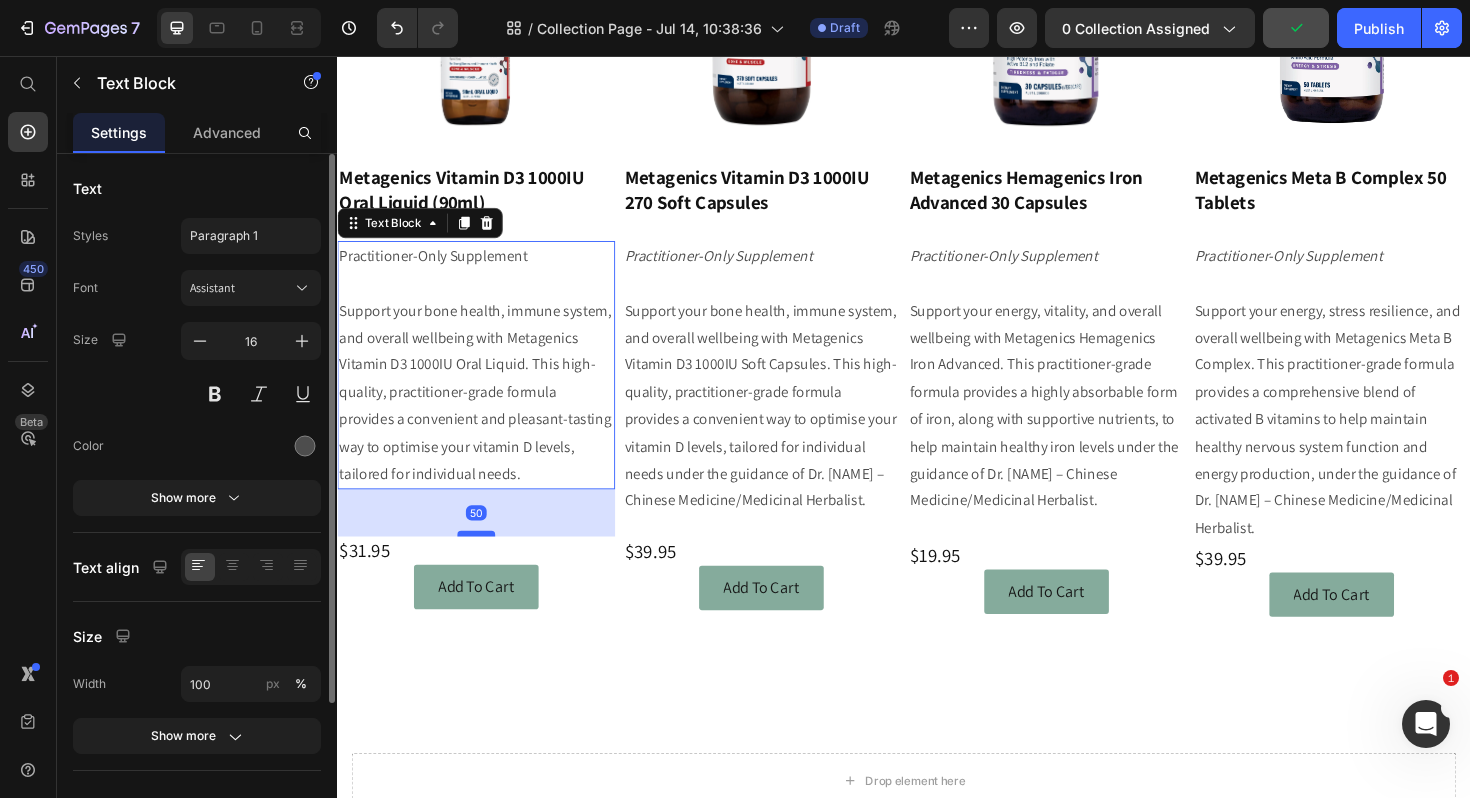 drag, startPoint x: 485, startPoint y: 541, endPoint x: 485, endPoint y: 564, distance: 23 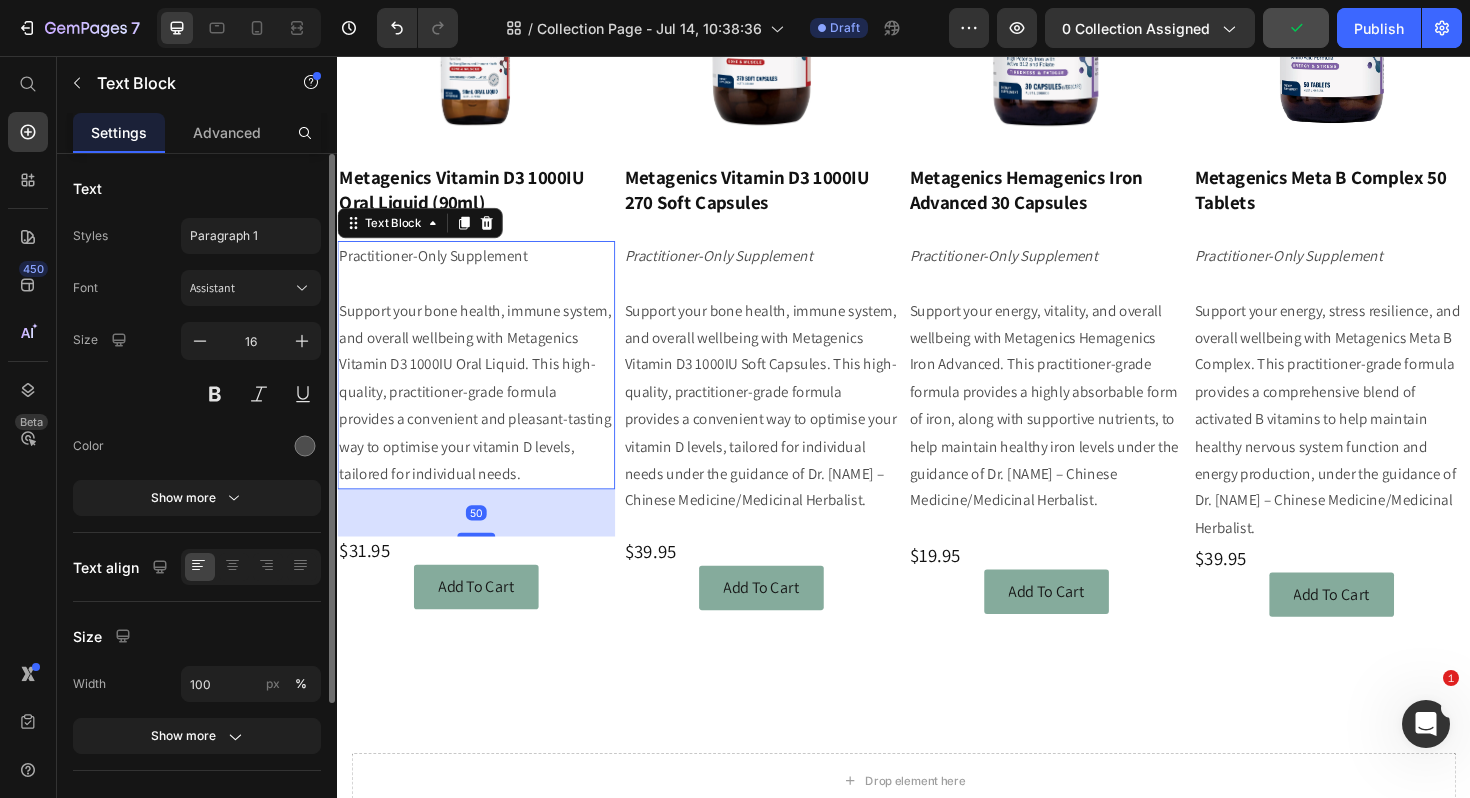 click on "Support your bone health, immune system, and overall wellbeing with Metagenics Vitamin D3 1000IU Soft Capsules. This high-quality, practitioner-grade formula provides a convenient way to optimise your vitamin D levels, tailored for individual needs under the guidance of Dr. [NAME] – Chinese Medicine/Medicinal Herbalist." at bounding box center (786, 427) 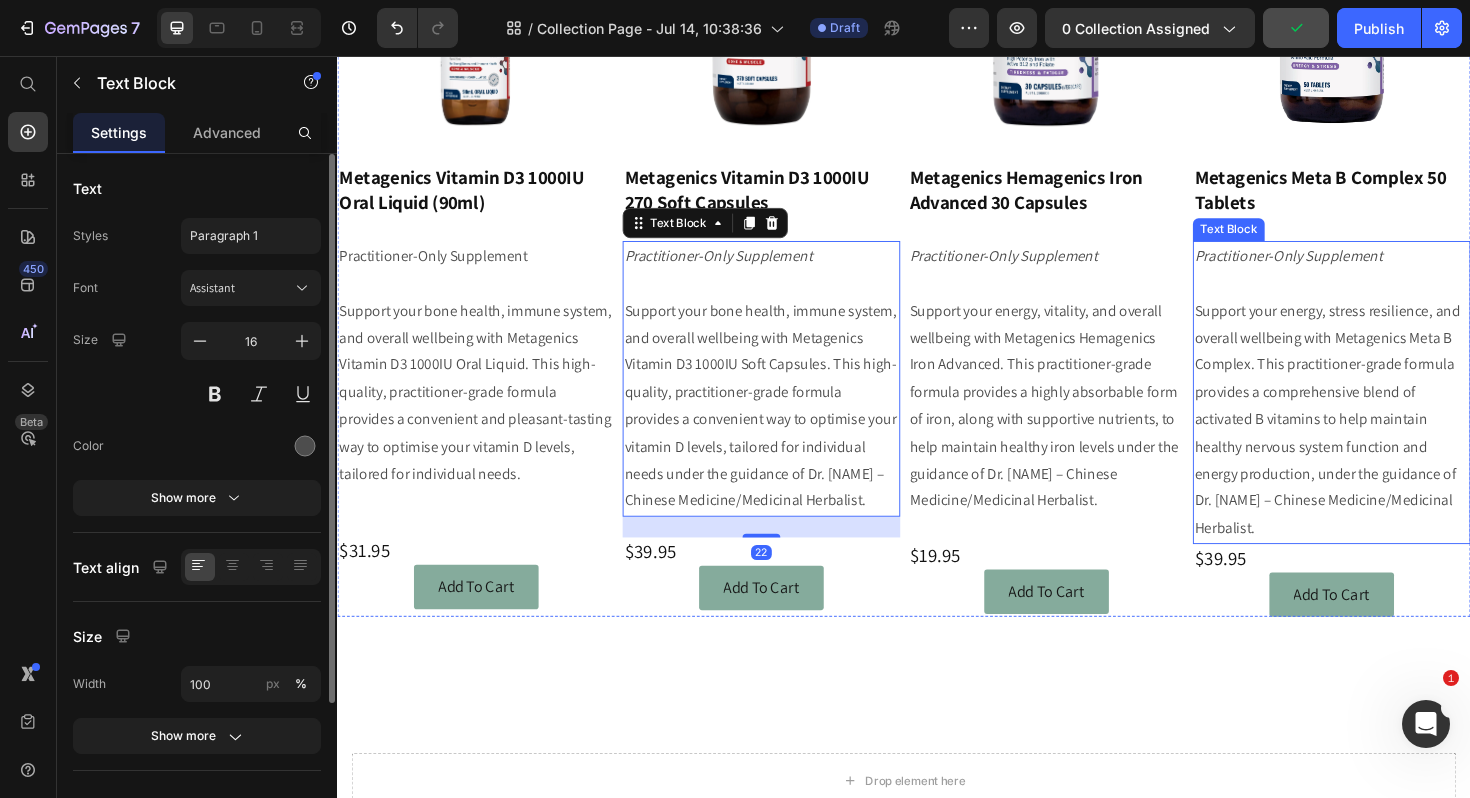 click on "Support your energy, stress resilience, and overall wellbeing with Metagenics Meta B Complex. This practitioner-grade formula provides a comprehensive blend of activated B vitamins to help maintain healthy nervous system function and energy production, under the guidance of Dr. [NAME] – Chinese Medicine/Medicinal Herbalist." at bounding box center [1390, 441] 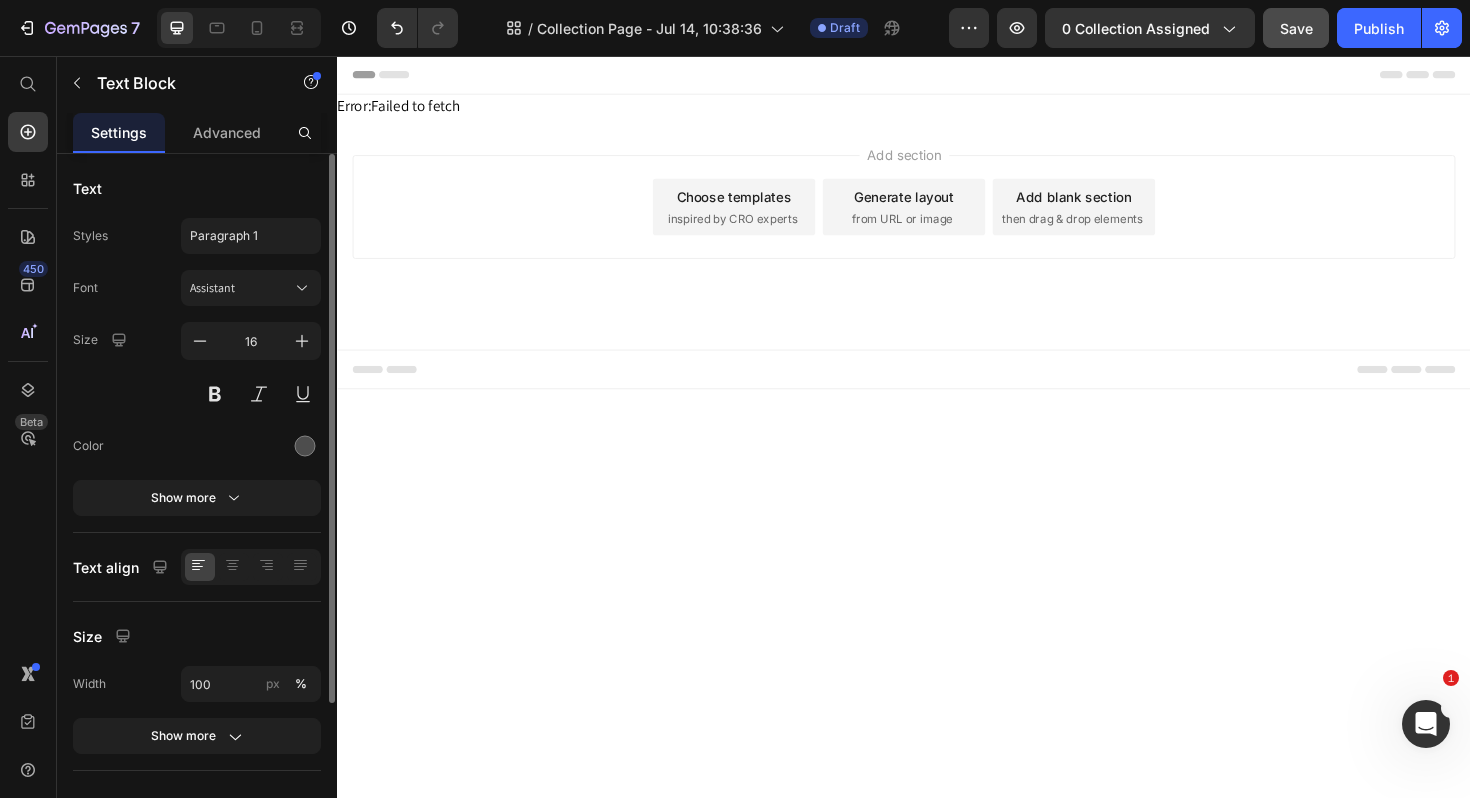 scroll, scrollTop: 0, scrollLeft: 0, axis: both 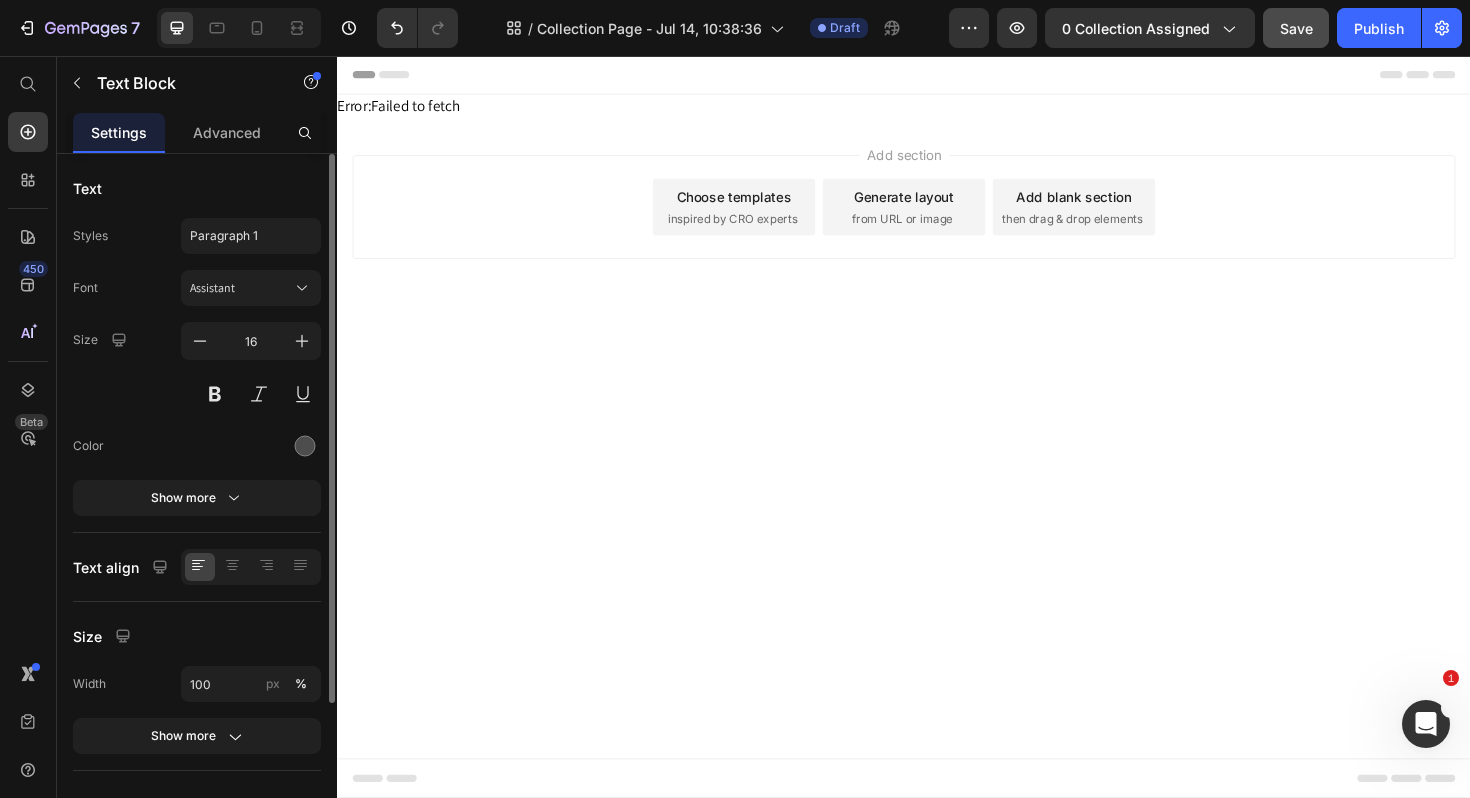click on "Header" at bounding box center [937, 76] 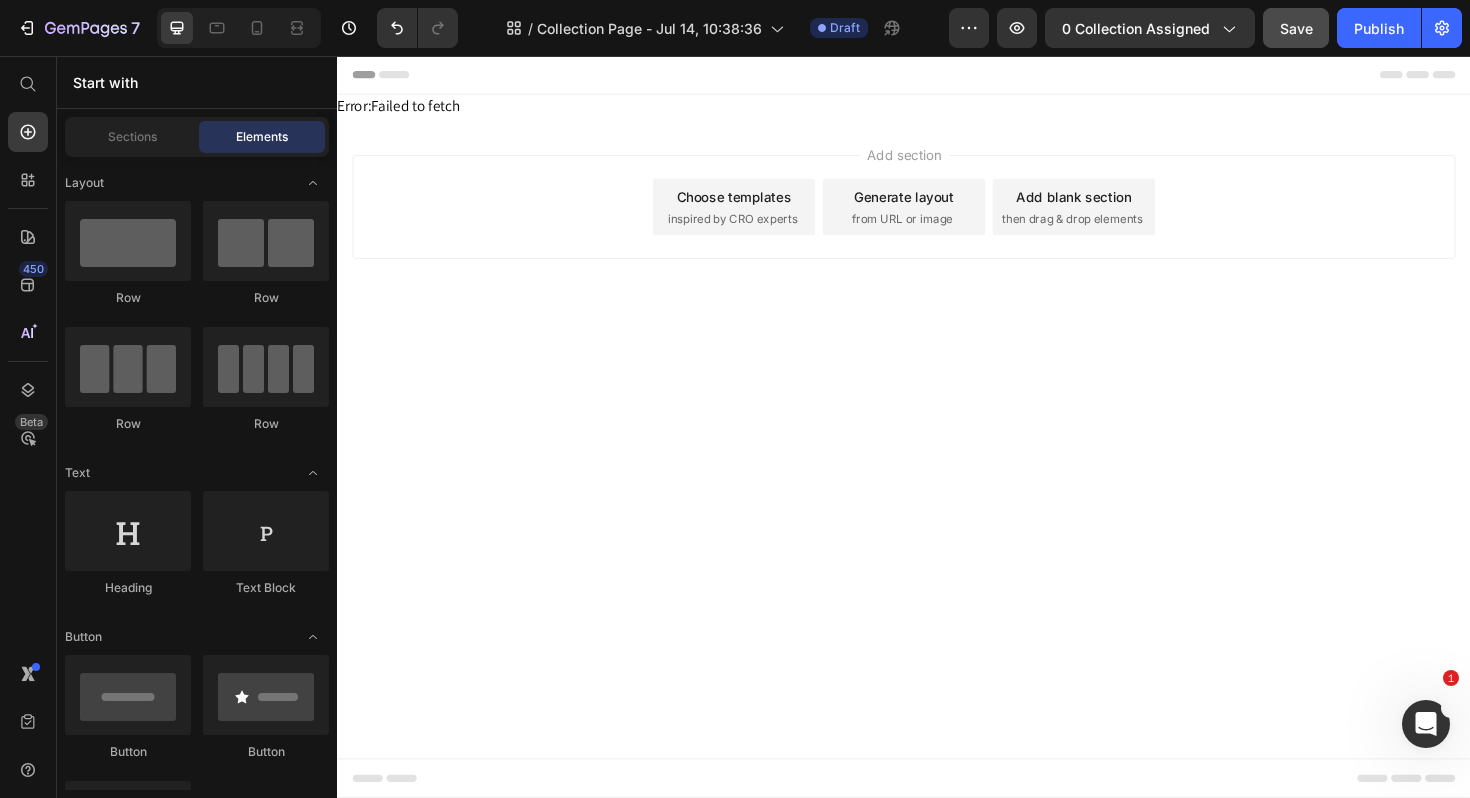 click on "Header Error:  Failed to fetch Start with Sections from sidebar Add sections Add elements Start with Generating from URL or image Add section Choose templates inspired by CRO experts Generate layout from URL or image Add blank section then drag & drop elements Footer" at bounding box center (937, 449) 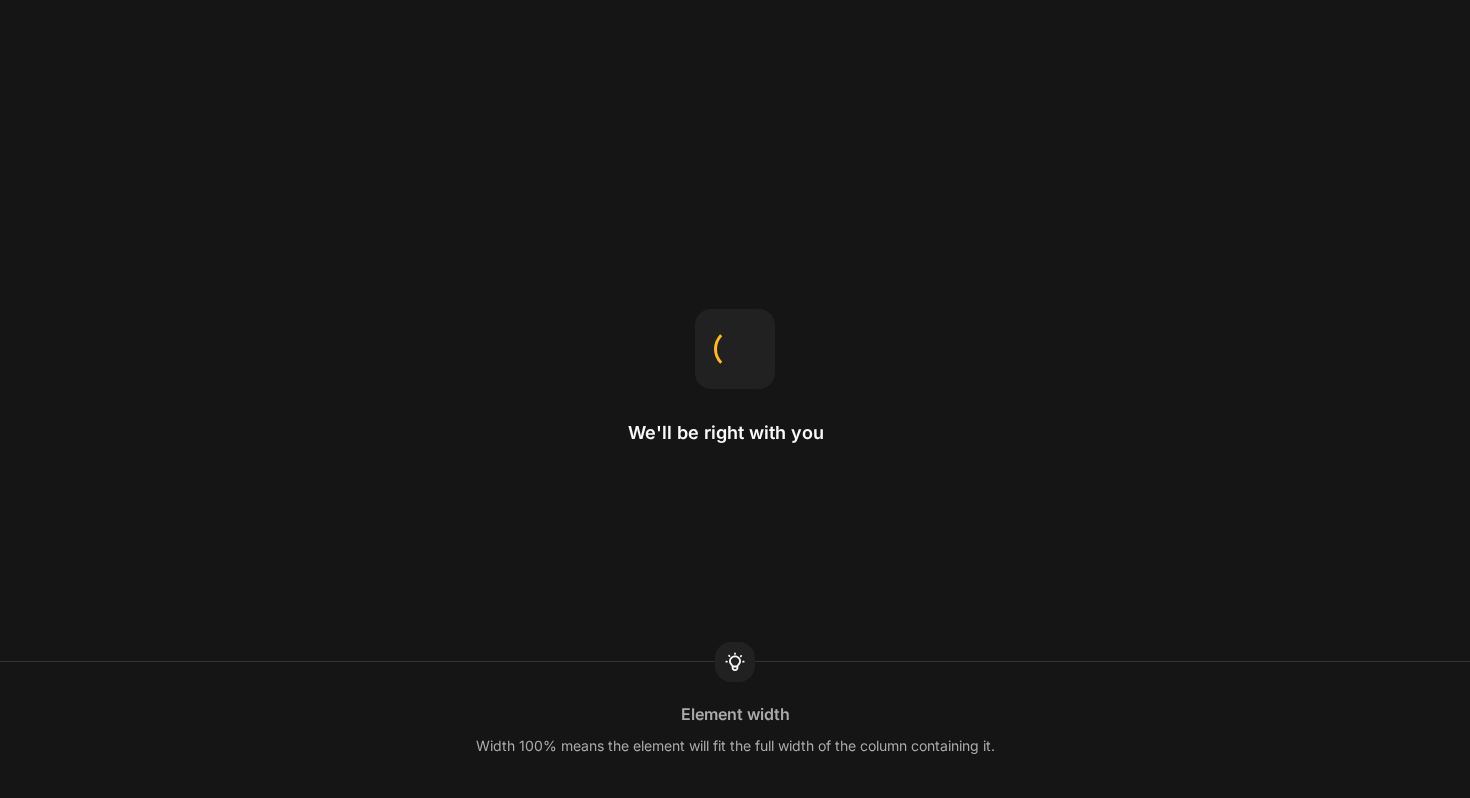 scroll, scrollTop: 0, scrollLeft: 0, axis: both 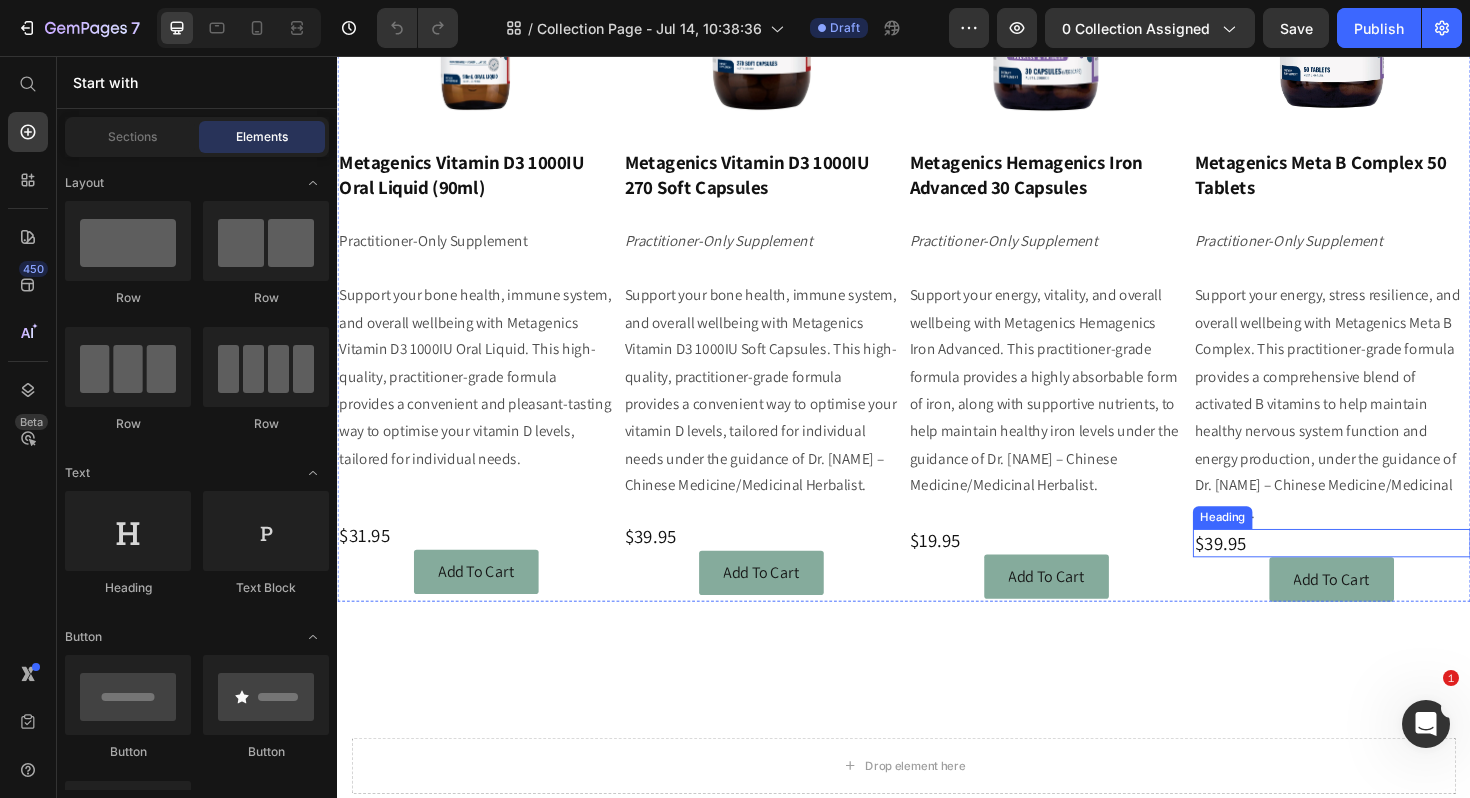 click on "$39.95" at bounding box center (1390, 572) 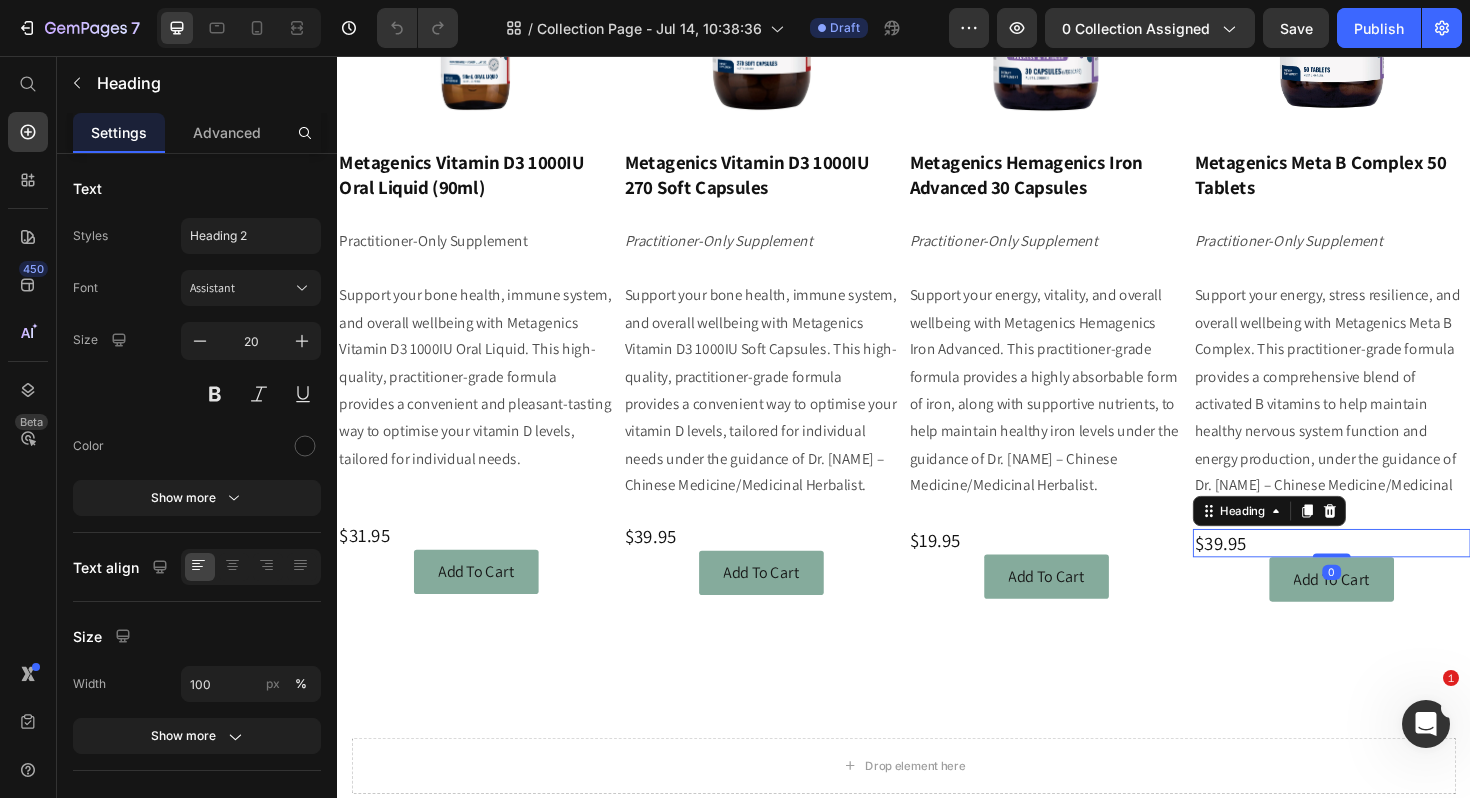 click on "$39.95" at bounding box center (1390, 572) 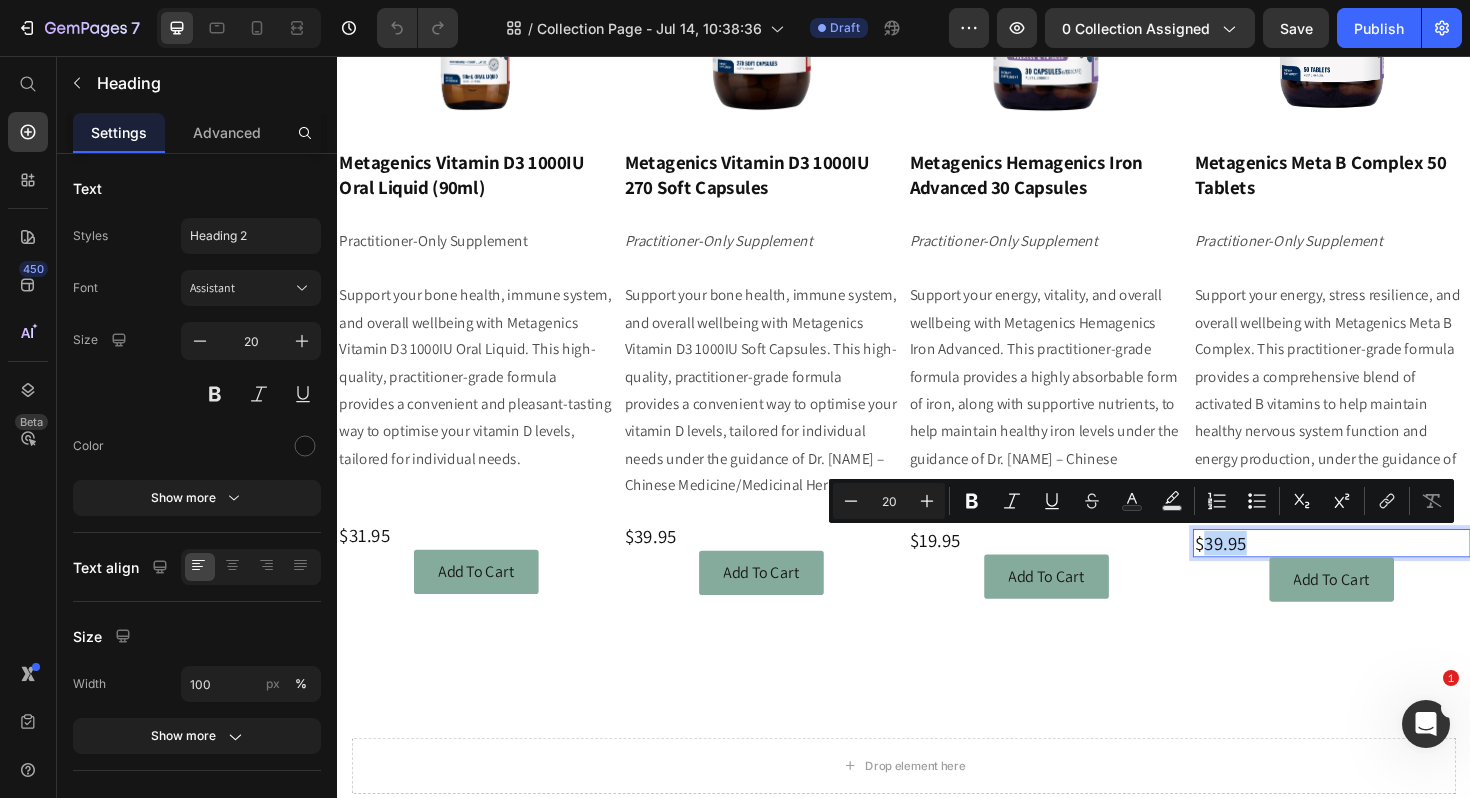 drag, startPoint x: 1300, startPoint y: 572, endPoint x: 1255, endPoint y: 574, distance: 45.044422 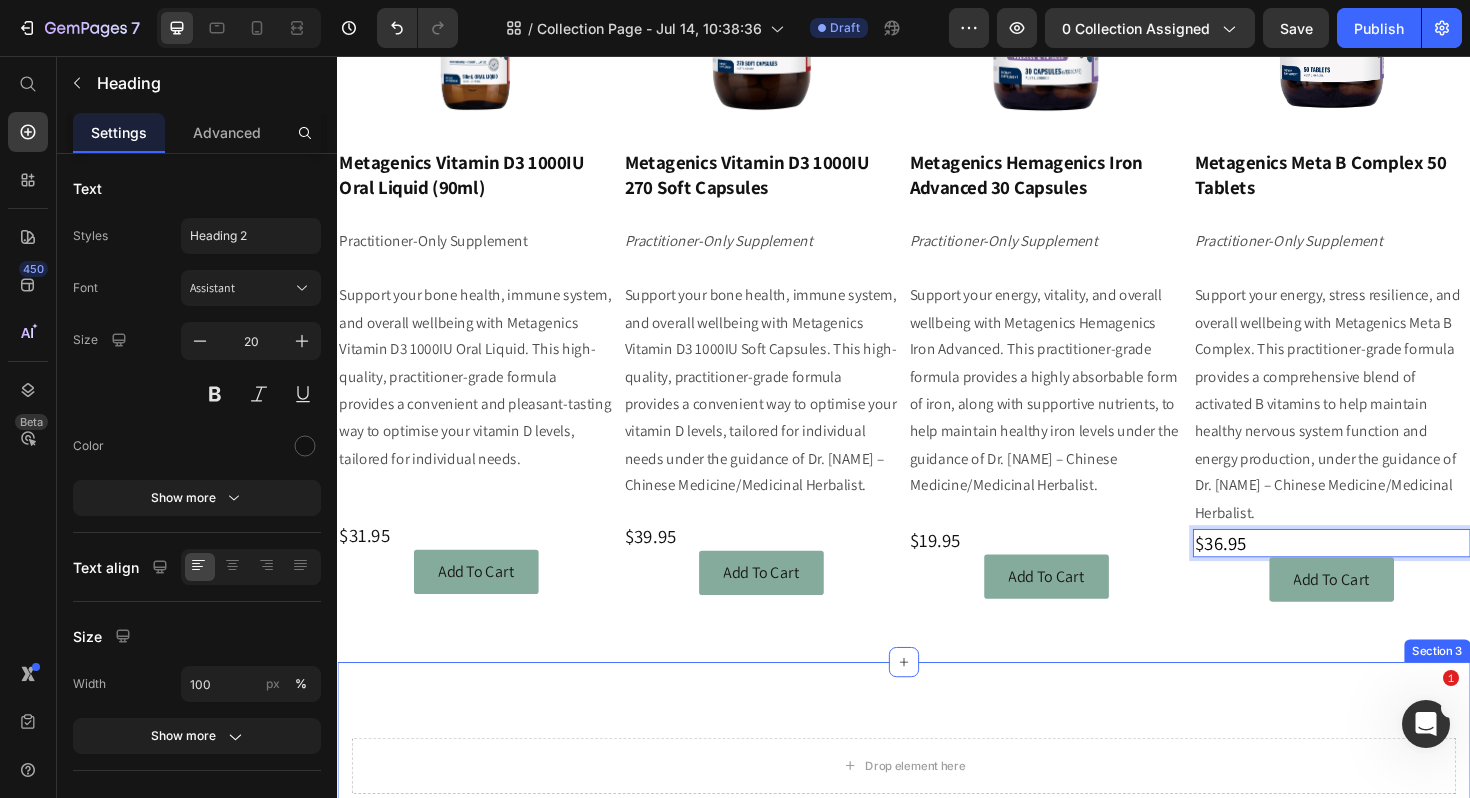 click on "Drop element here Row
Drop element here Row Section 3" at bounding box center (937, 869) 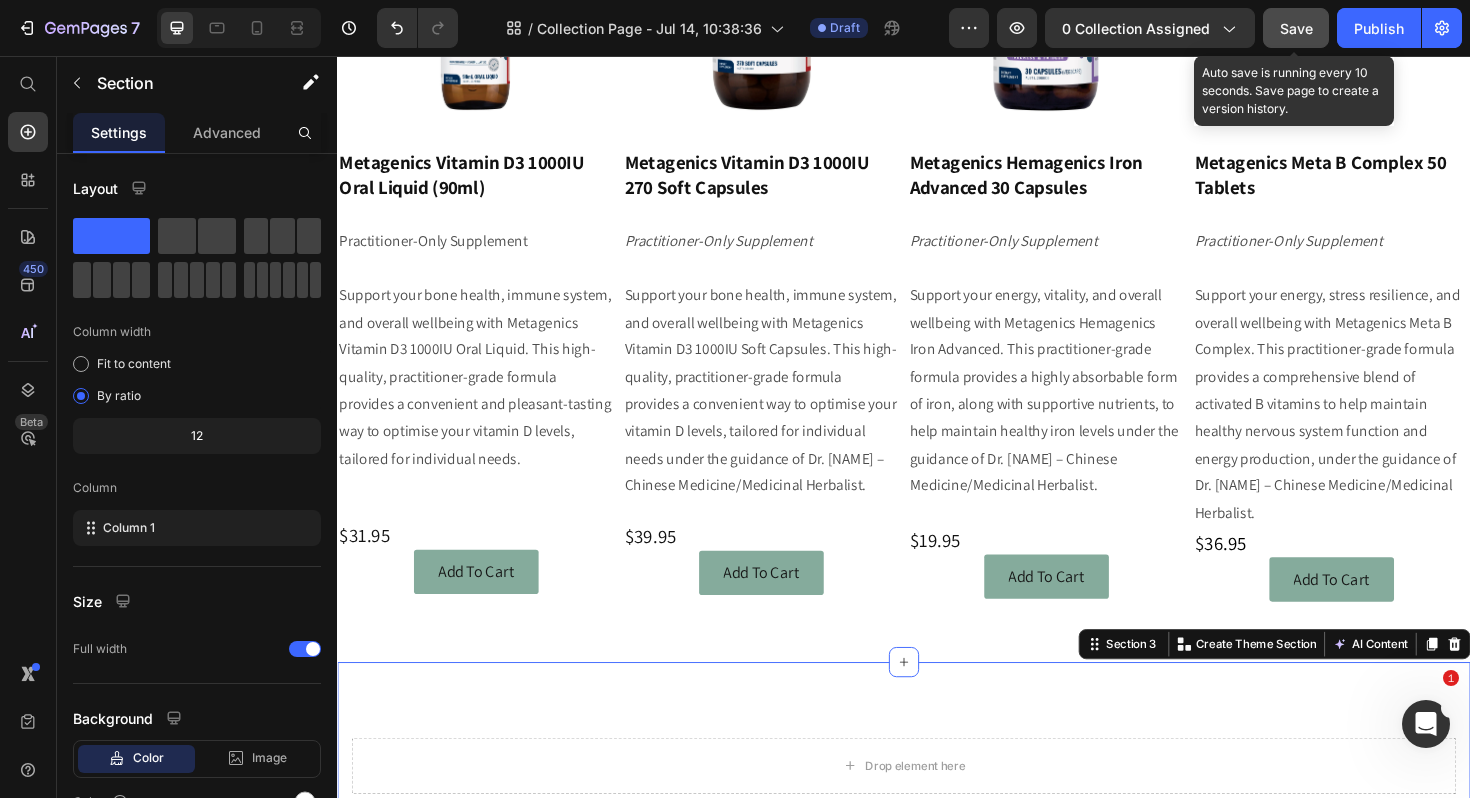 click on "Save" at bounding box center (1296, 28) 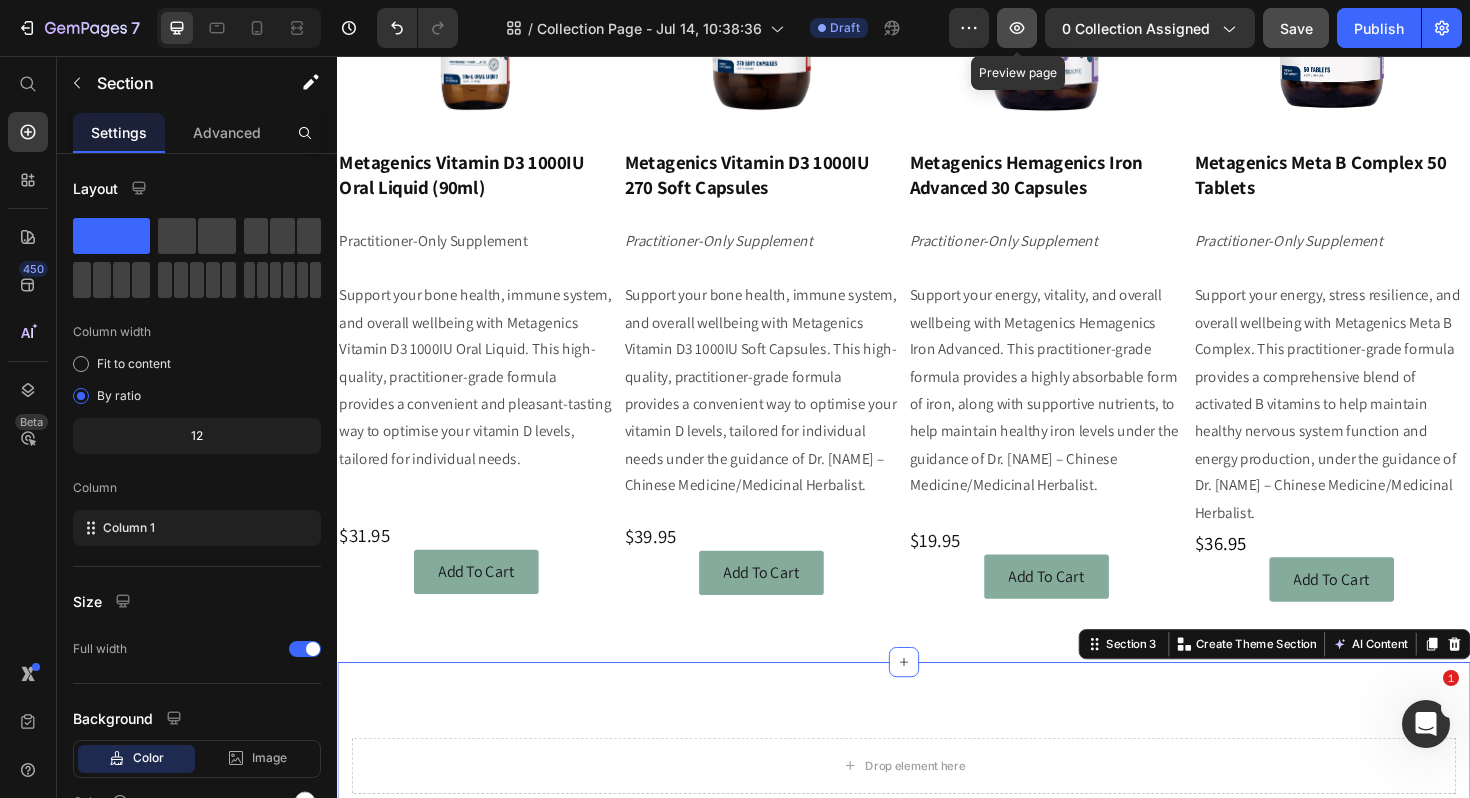 click 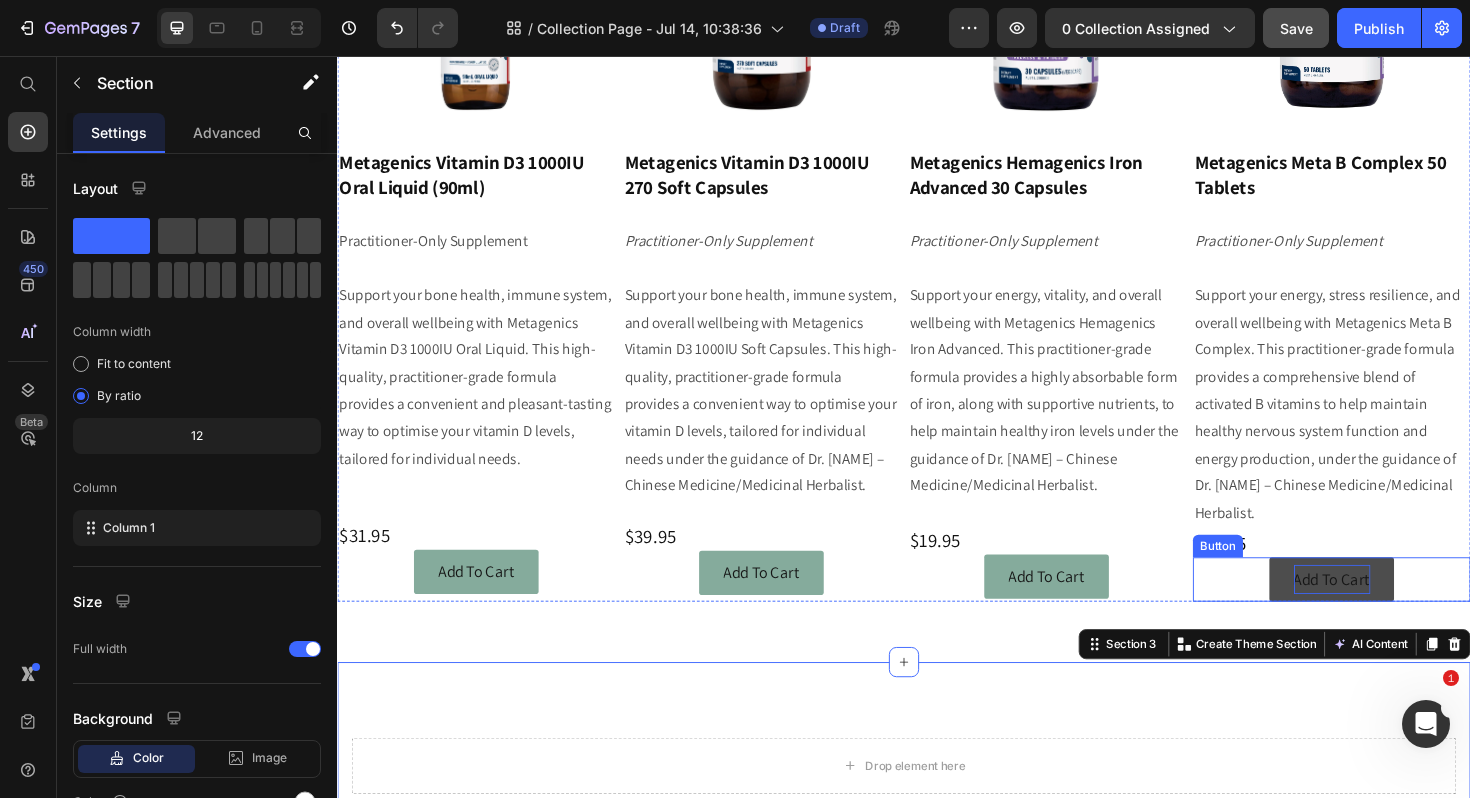 click on "Add To Cart" at bounding box center [1390, 610] 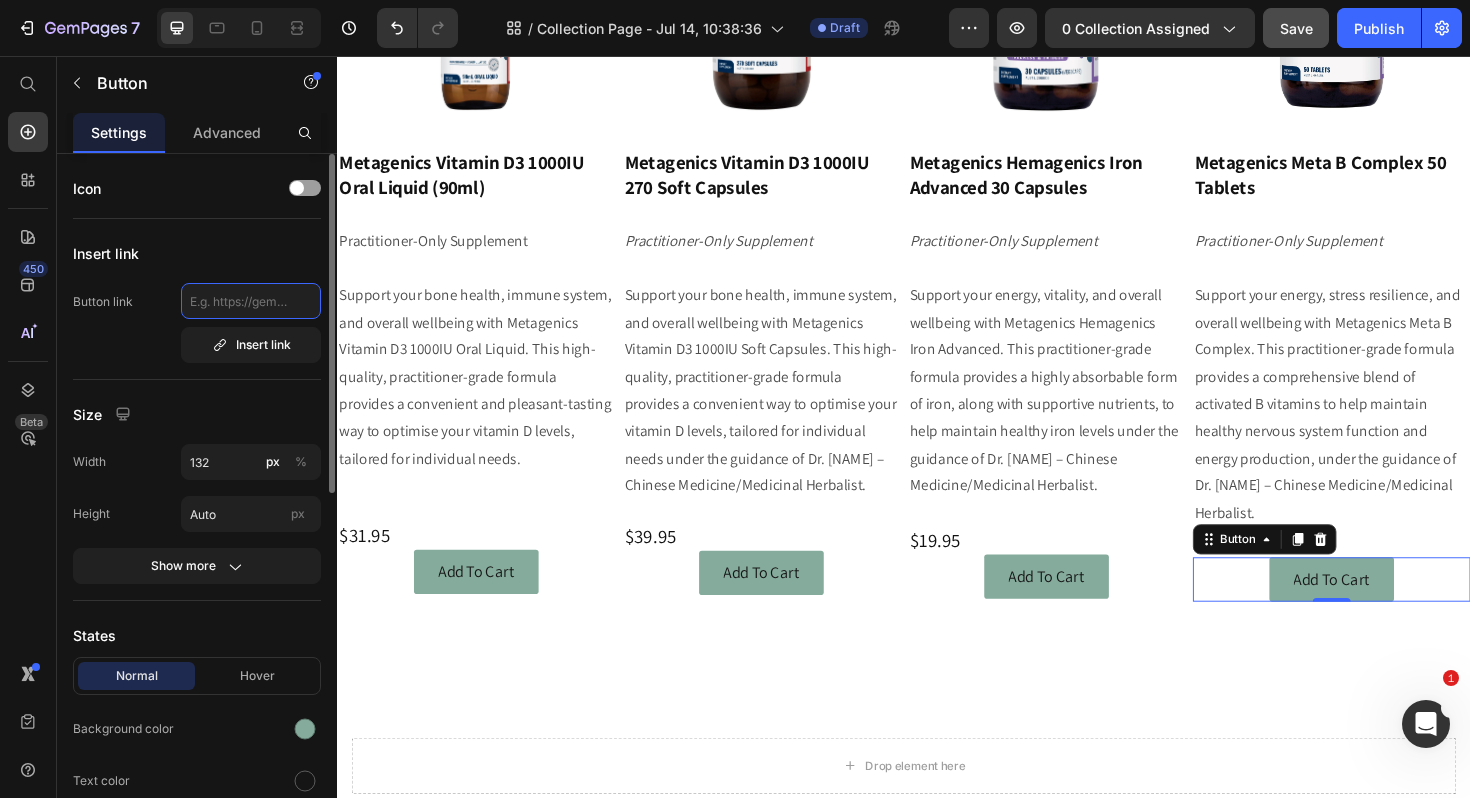 click 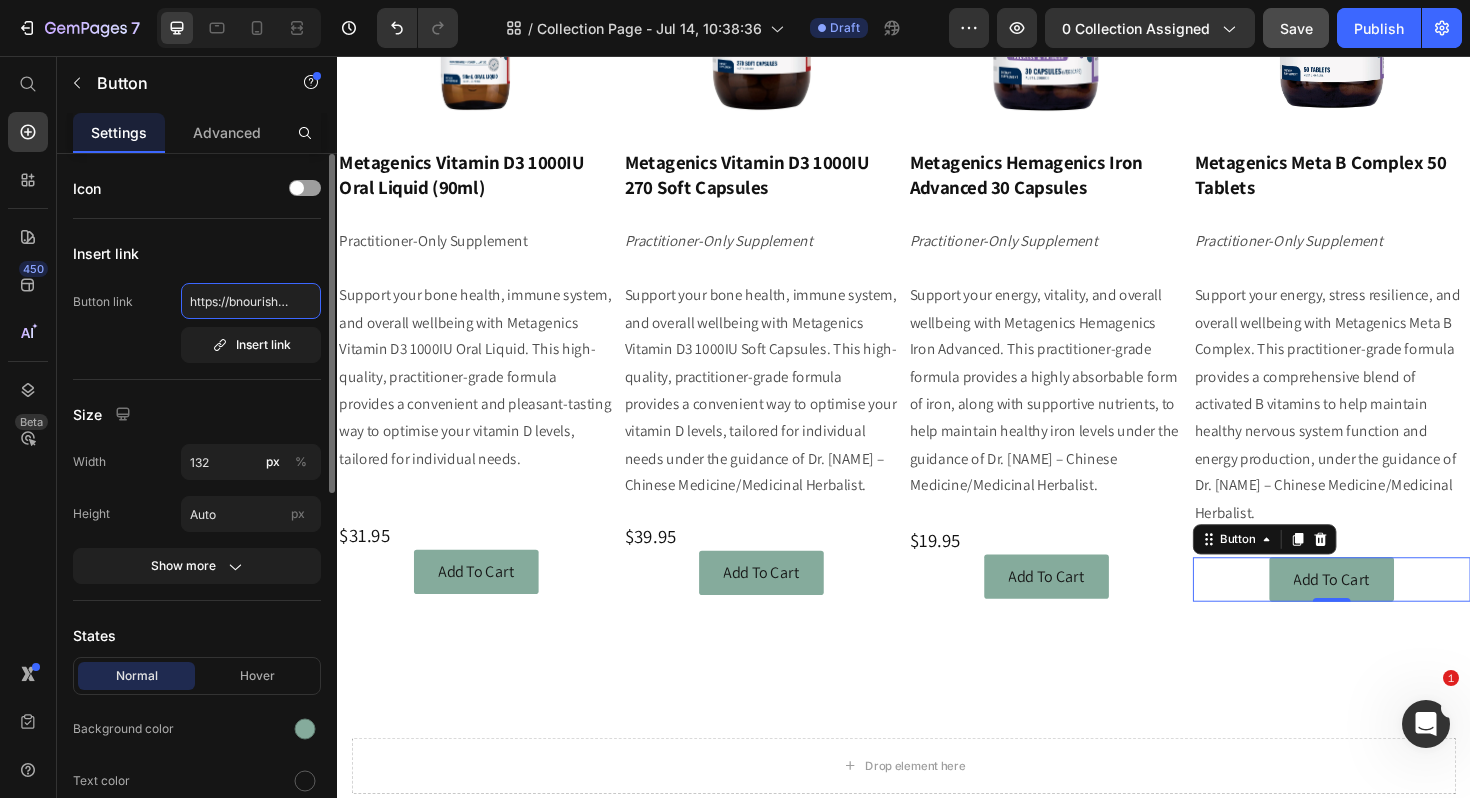 scroll, scrollTop: 0, scrollLeft: 333, axis: horizontal 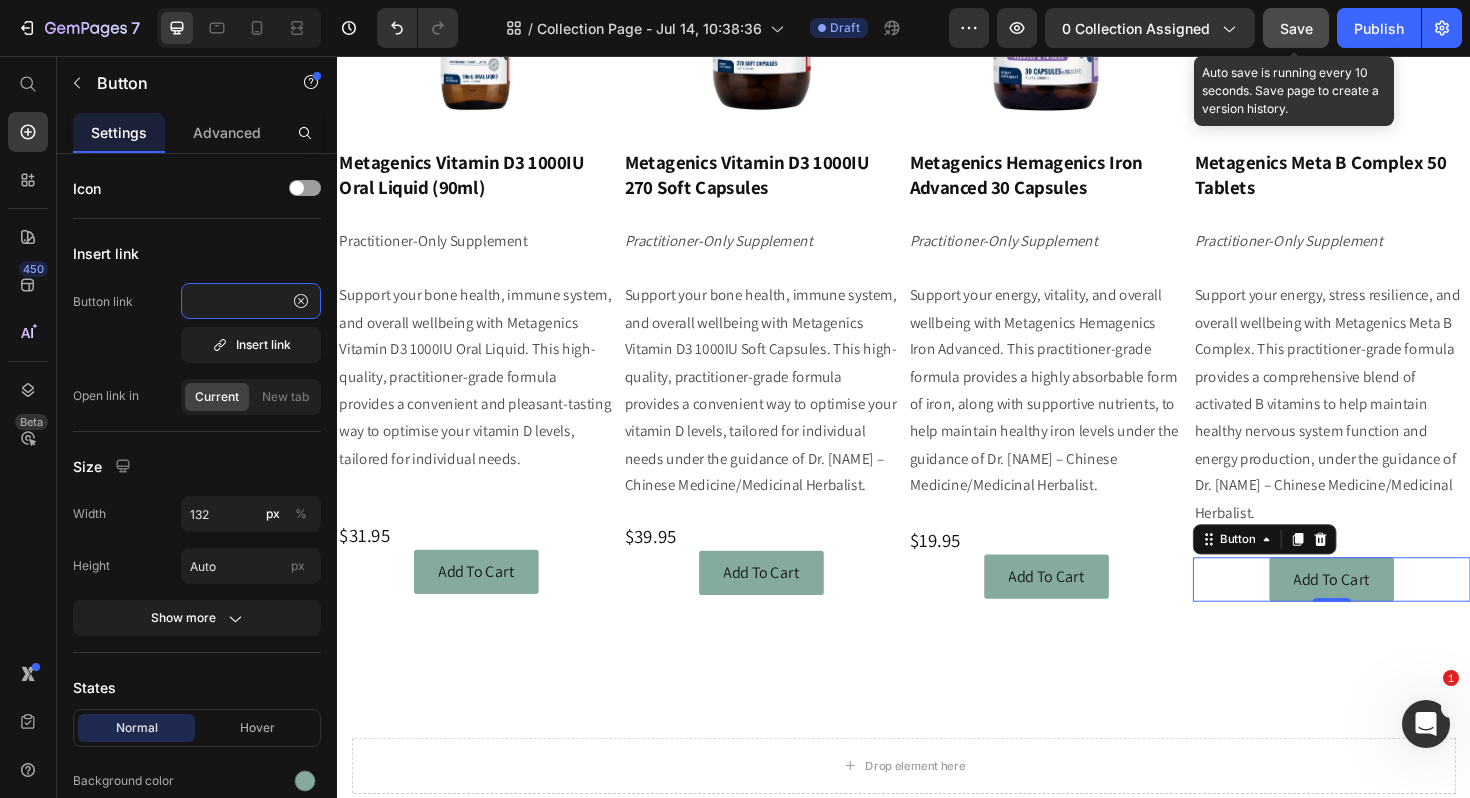 type on "https://bnourishd.com.au/products/metagenics-meta-b-complex-50-tablets" 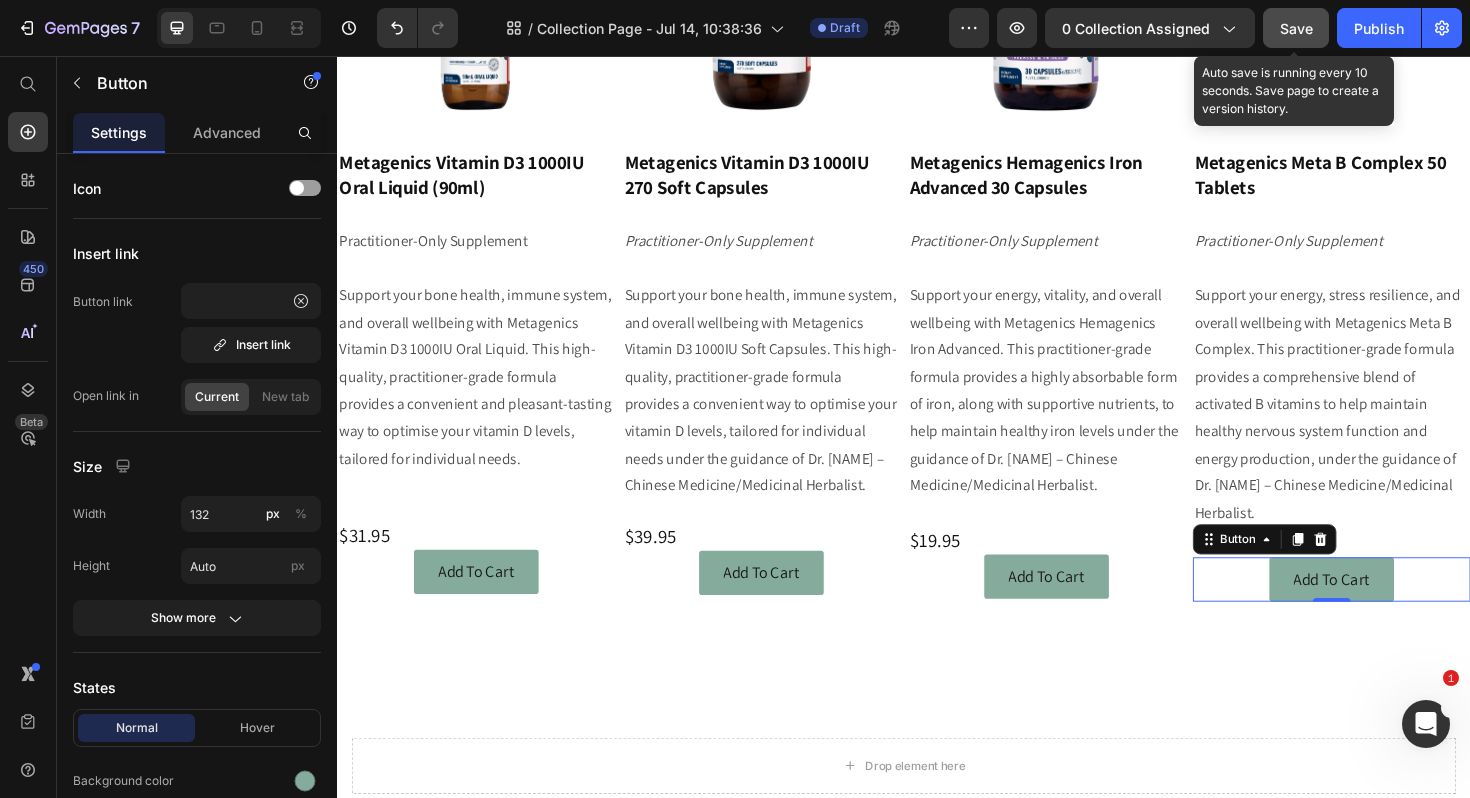 click on "Save" at bounding box center [1296, 28] 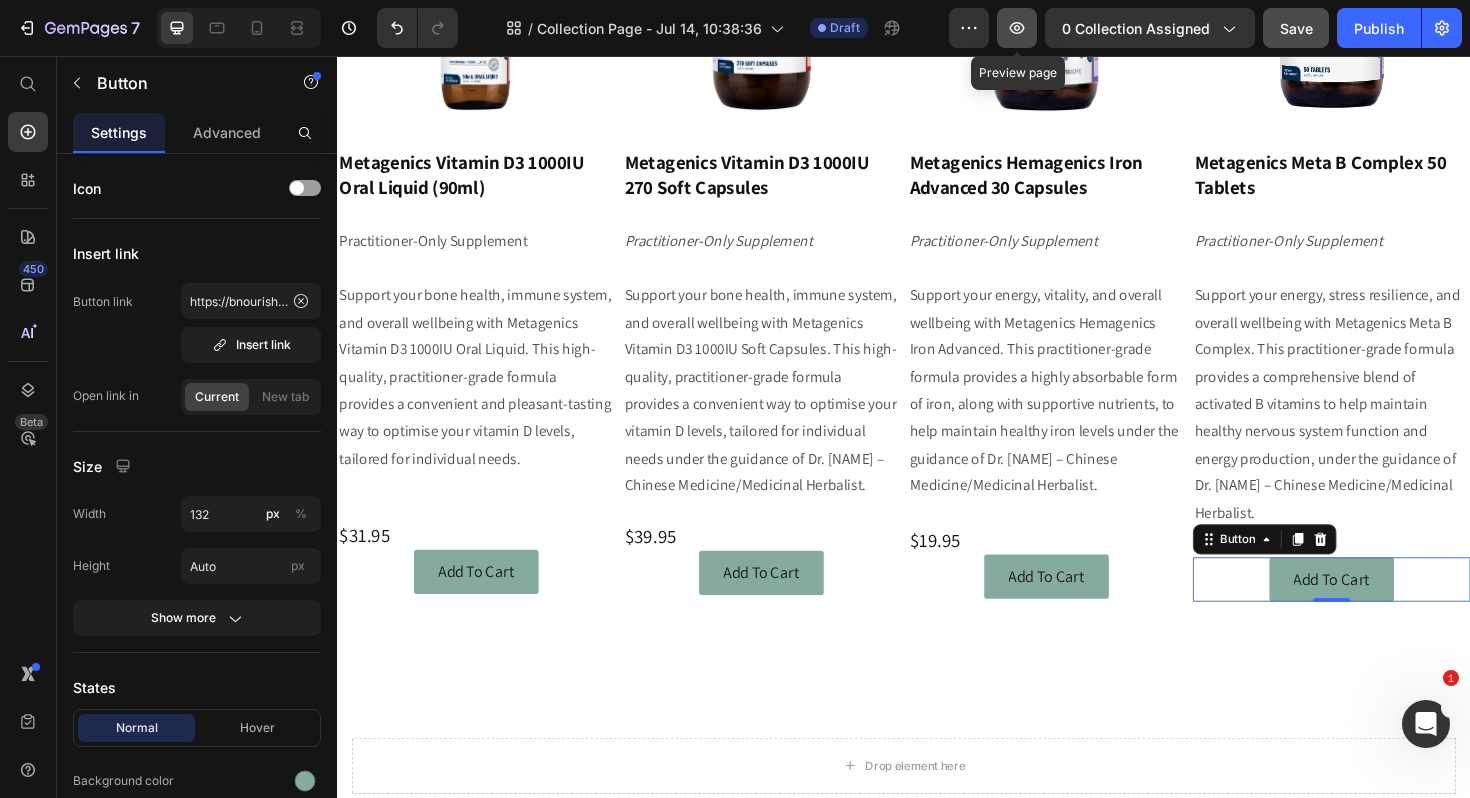 click 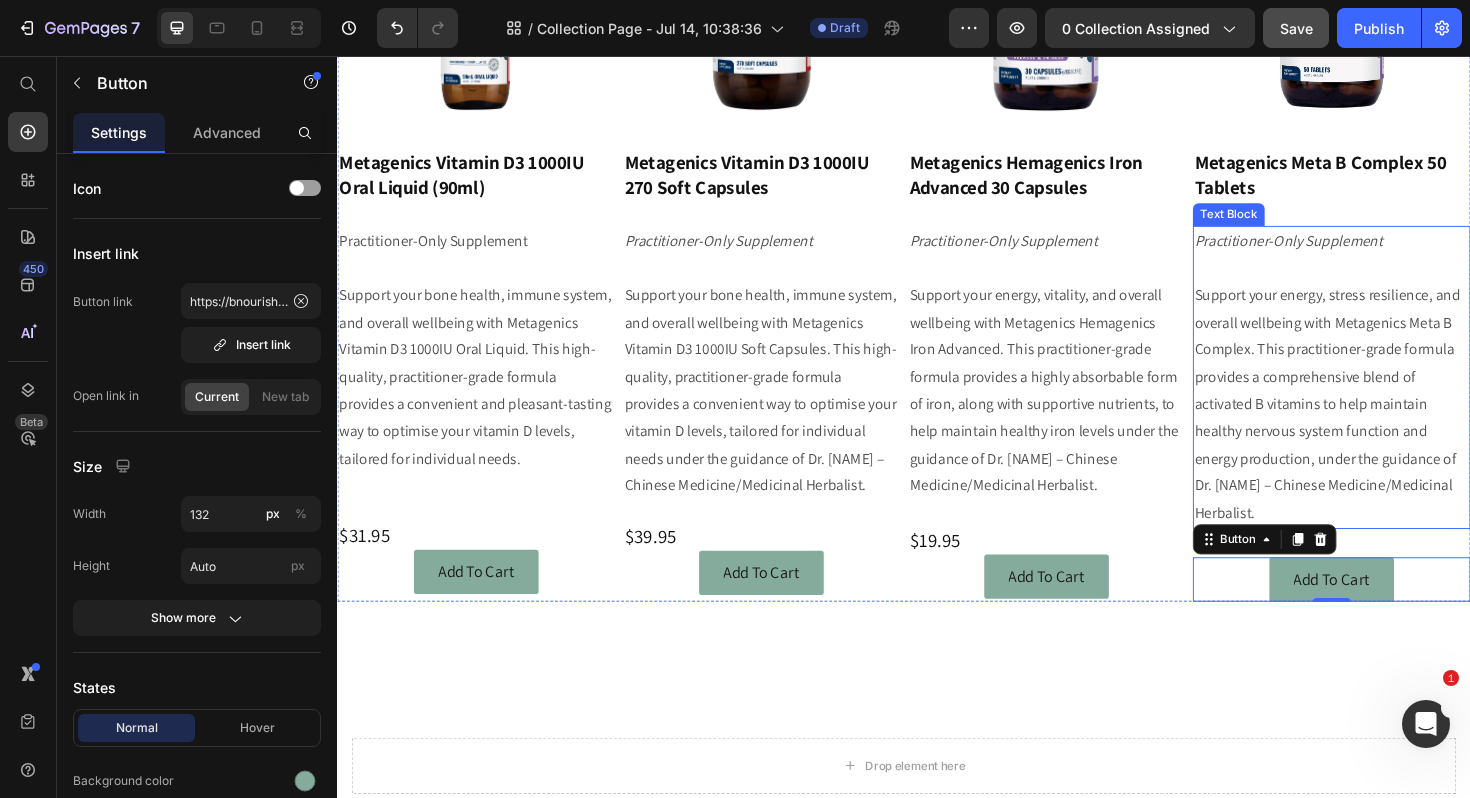 click on "Support your energy, stress resilience, and overall wellbeing with Metagenics Meta B Complex. This practitioner-grade formula provides a comprehensive blend of activated B vitamins to help maintain healthy nervous system function and energy production, under the guidance of Dr. [NAME] – Chinese Medicine/Medicinal Herbalist." at bounding box center (1390, 425) 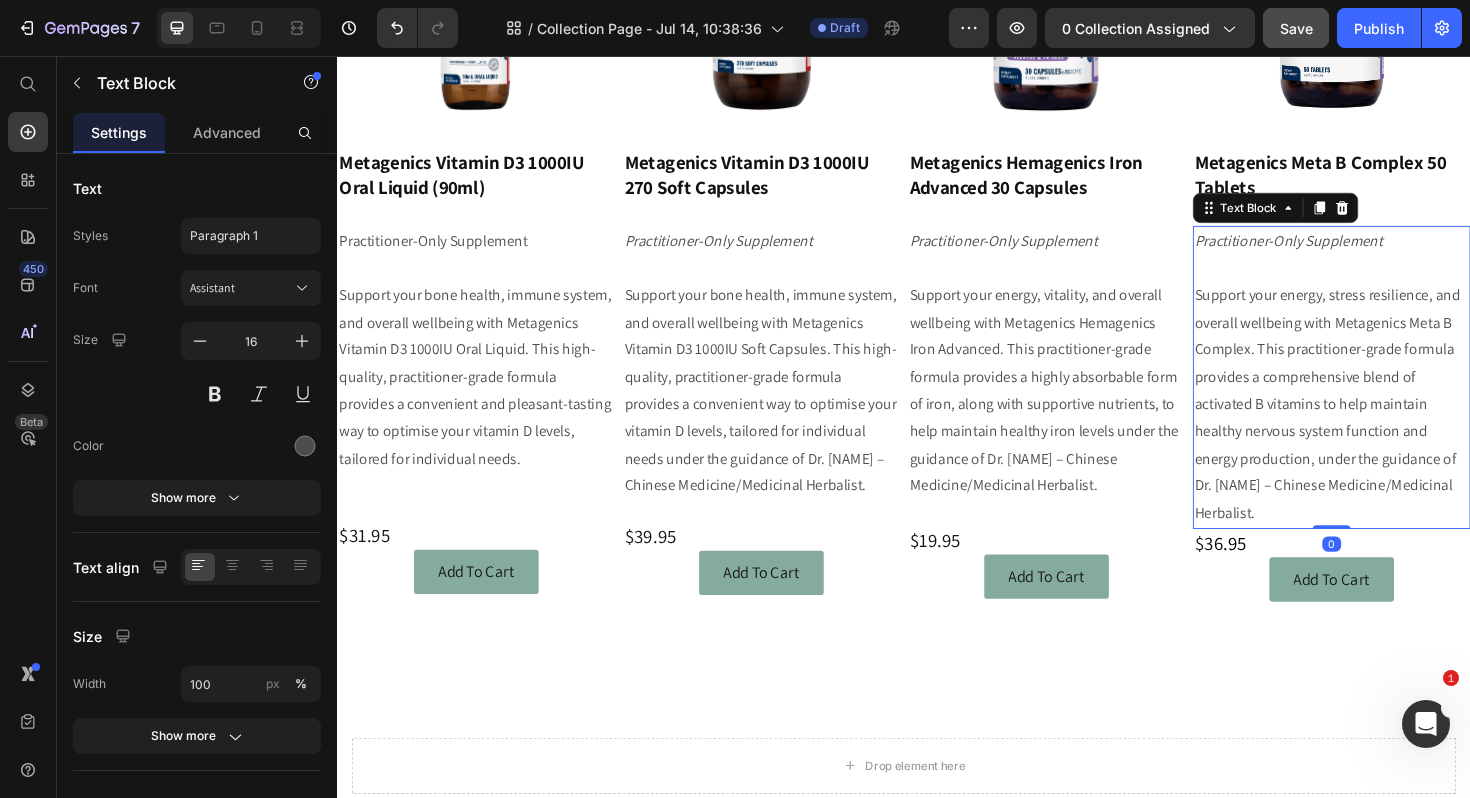 click on "Practitioner-Only Supplement   Support your energy, stress resilience, and overall wellbeing with Metagenics Meta B Complex. This practitioner-grade formula provides a comprehensive blend of activated B vitamins to help maintain healthy nervous system function and energy production, under the guidance of Dr. [NAME] – Chinese Medicine/Medicinal Herbalist. Text Block     0" at bounding box center [1390, 396] 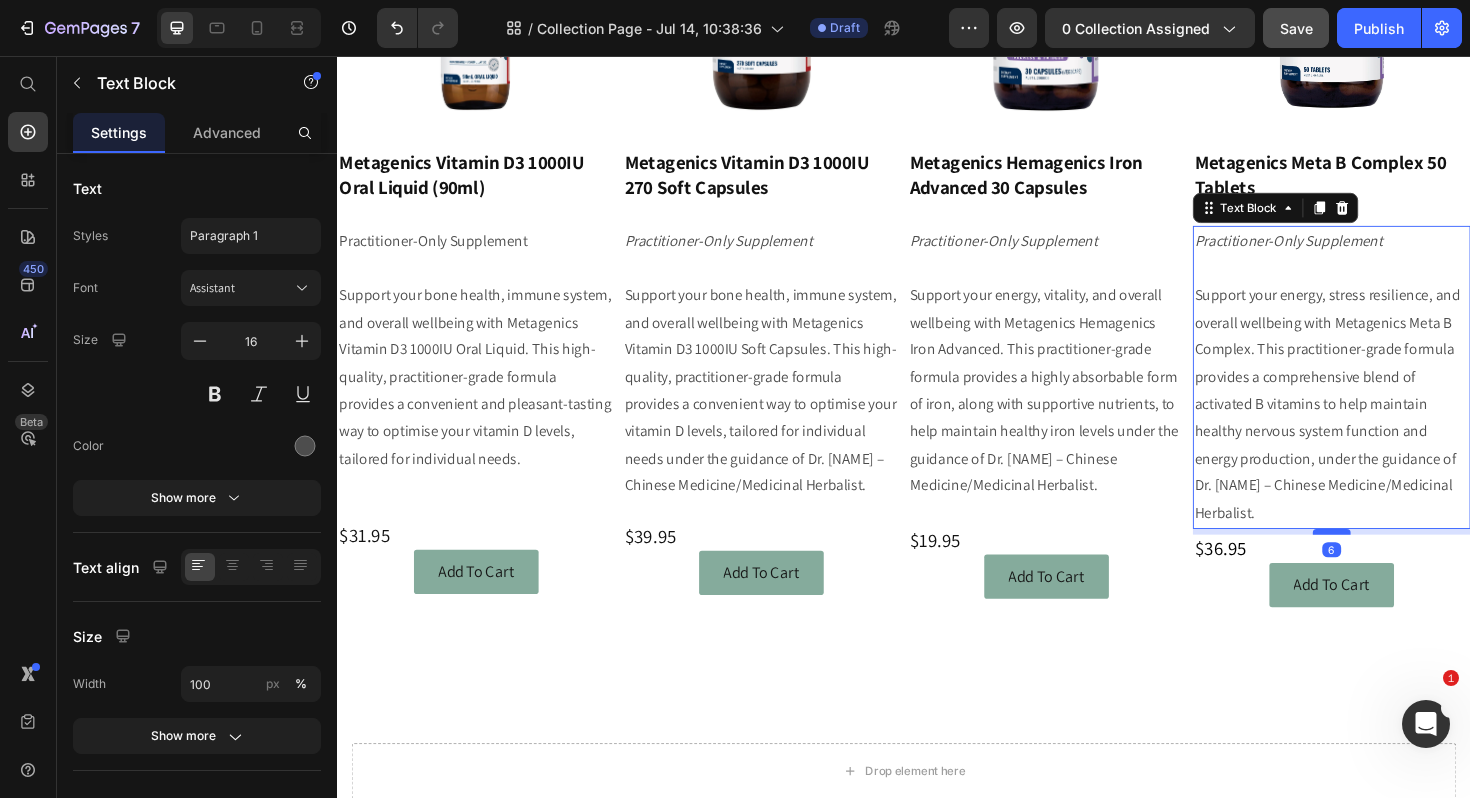 click at bounding box center [1390, 560] 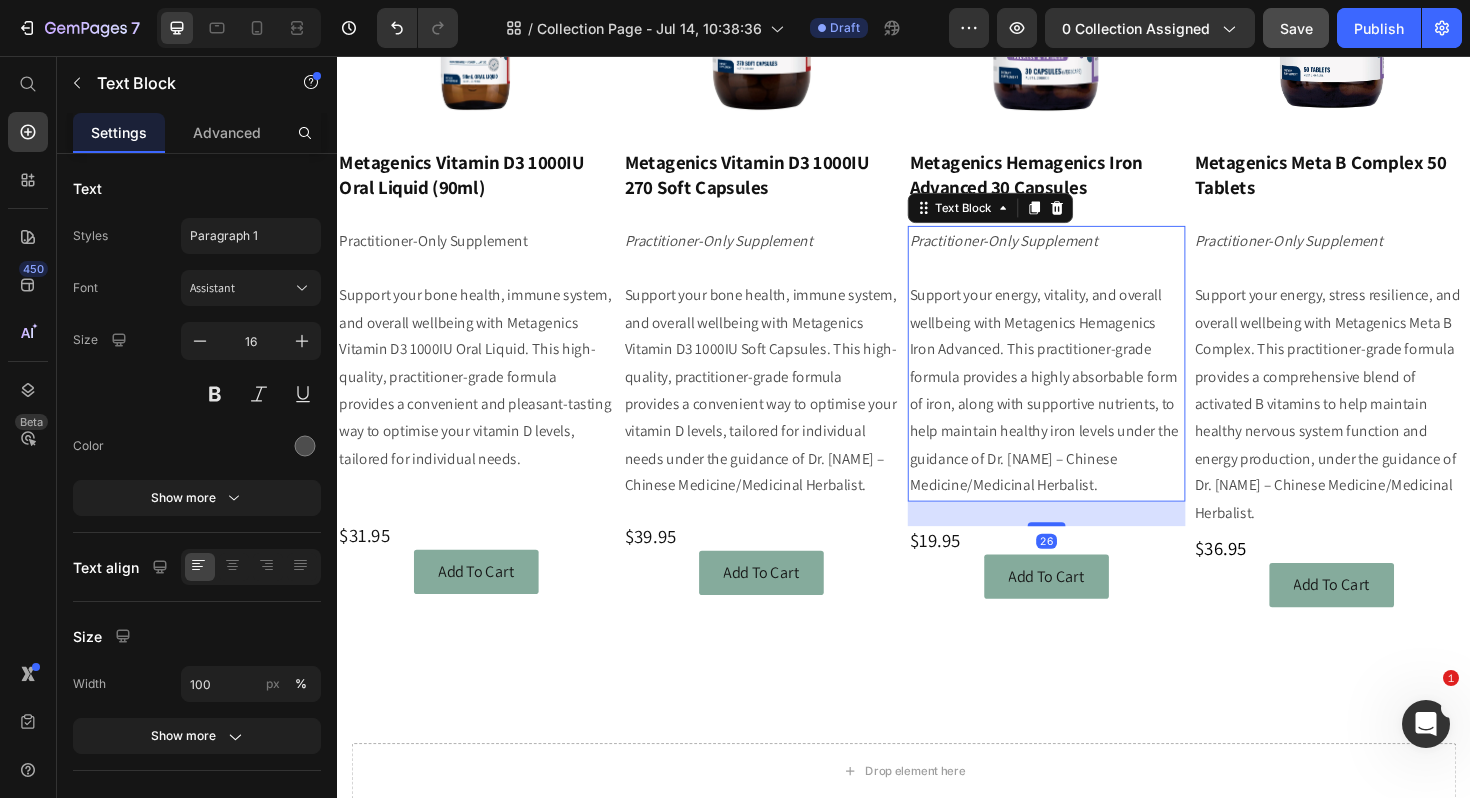 click on "Support your energy, vitality, and overall wellbeing with Metagenics Hemagenics Iron Advanced. This practitioner-grade formula provides a highly absorbable form of iron, along with supportive nutrients, to help maintain healthy iron levels under the guidance of Dr. [NAME] – Chinese Medicine/Medicinal Herbalist." at bounding box center (1088, 411) 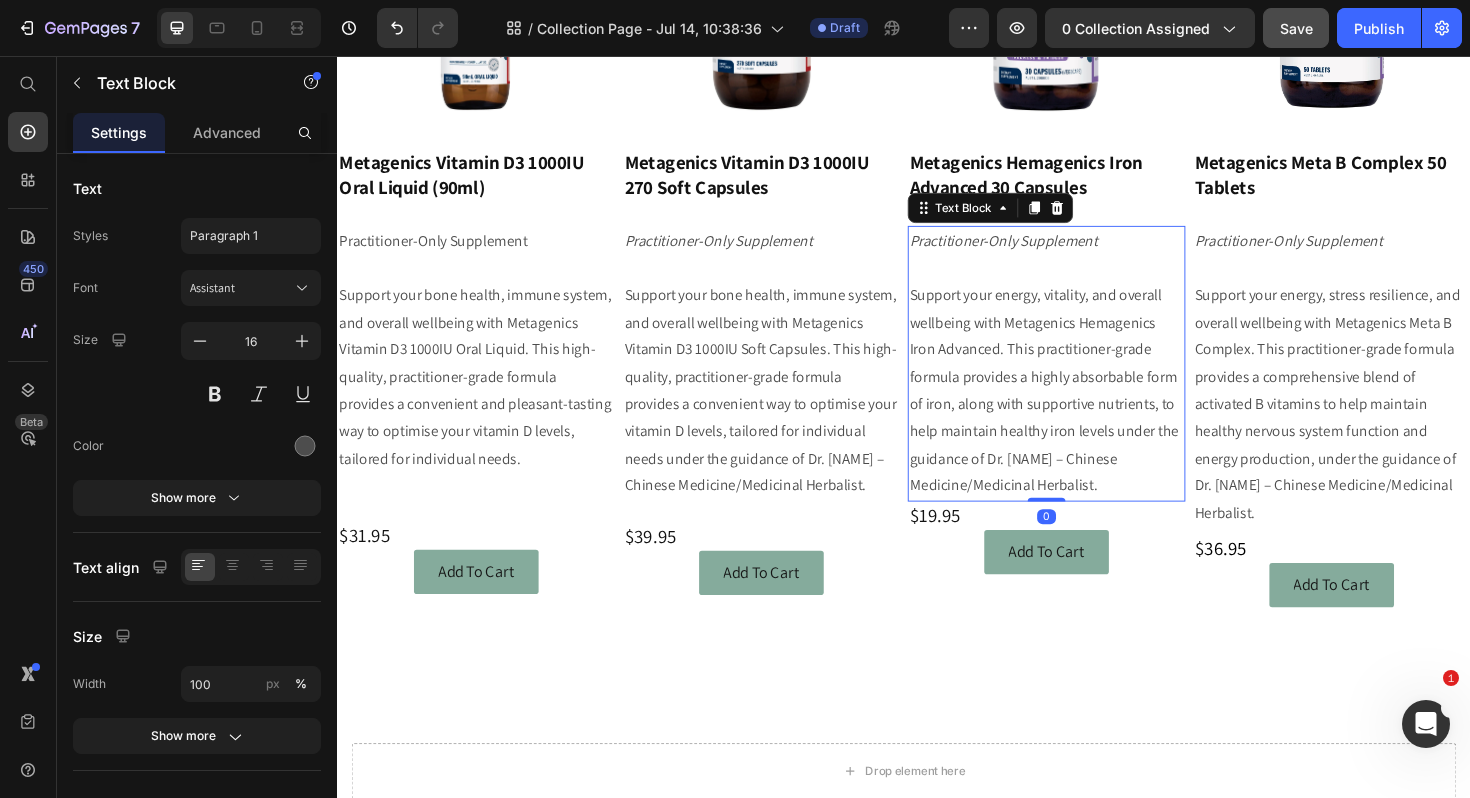 drag, startPoint x: 1096, startPoint y: 550, endPoint x: 1095, endPoint y: 517, distance: 33.01515 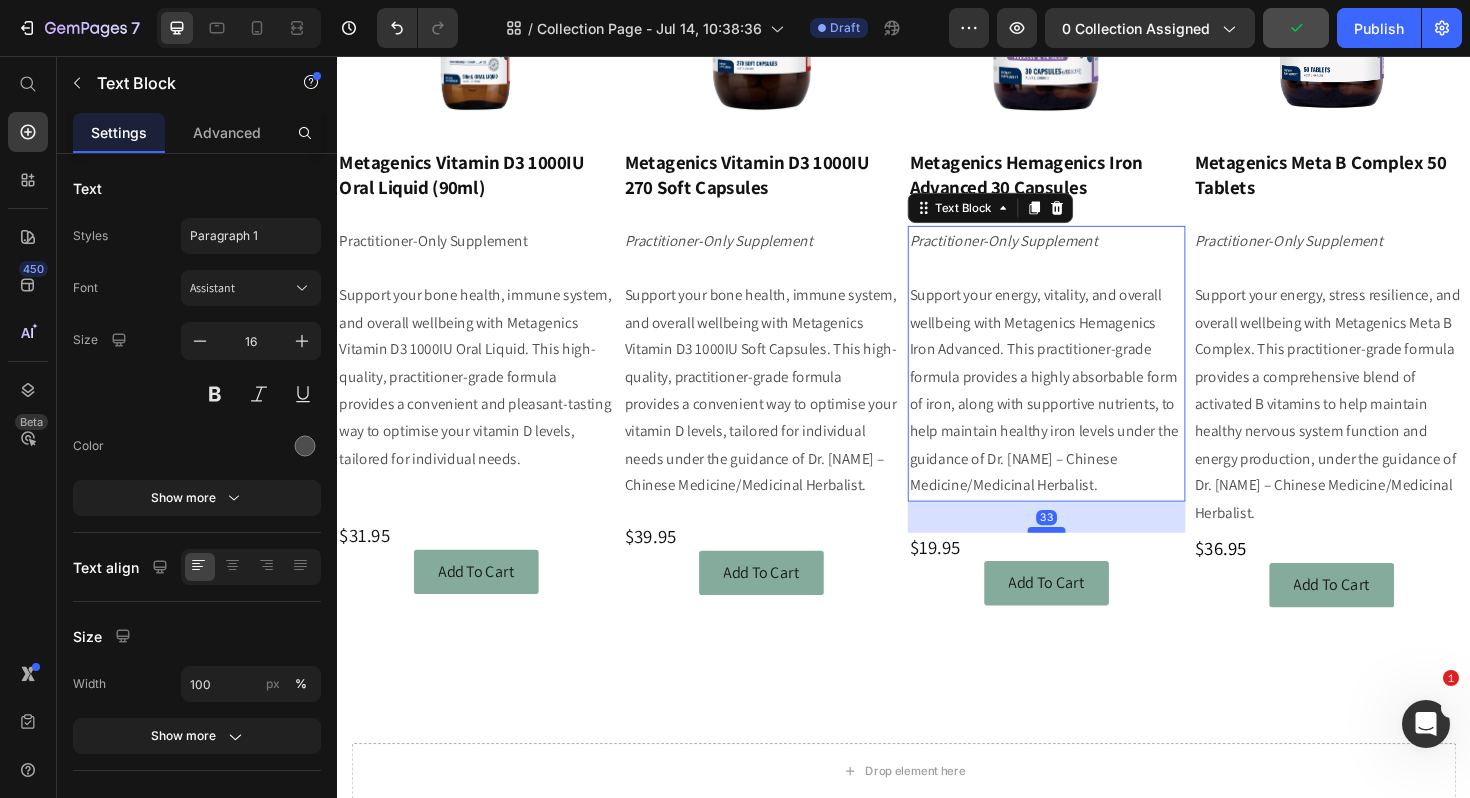 drag, startPoint x: 1094, startPoint y: 525, endPoint x: 1096, endPoint y: 558, distance: 33.06055 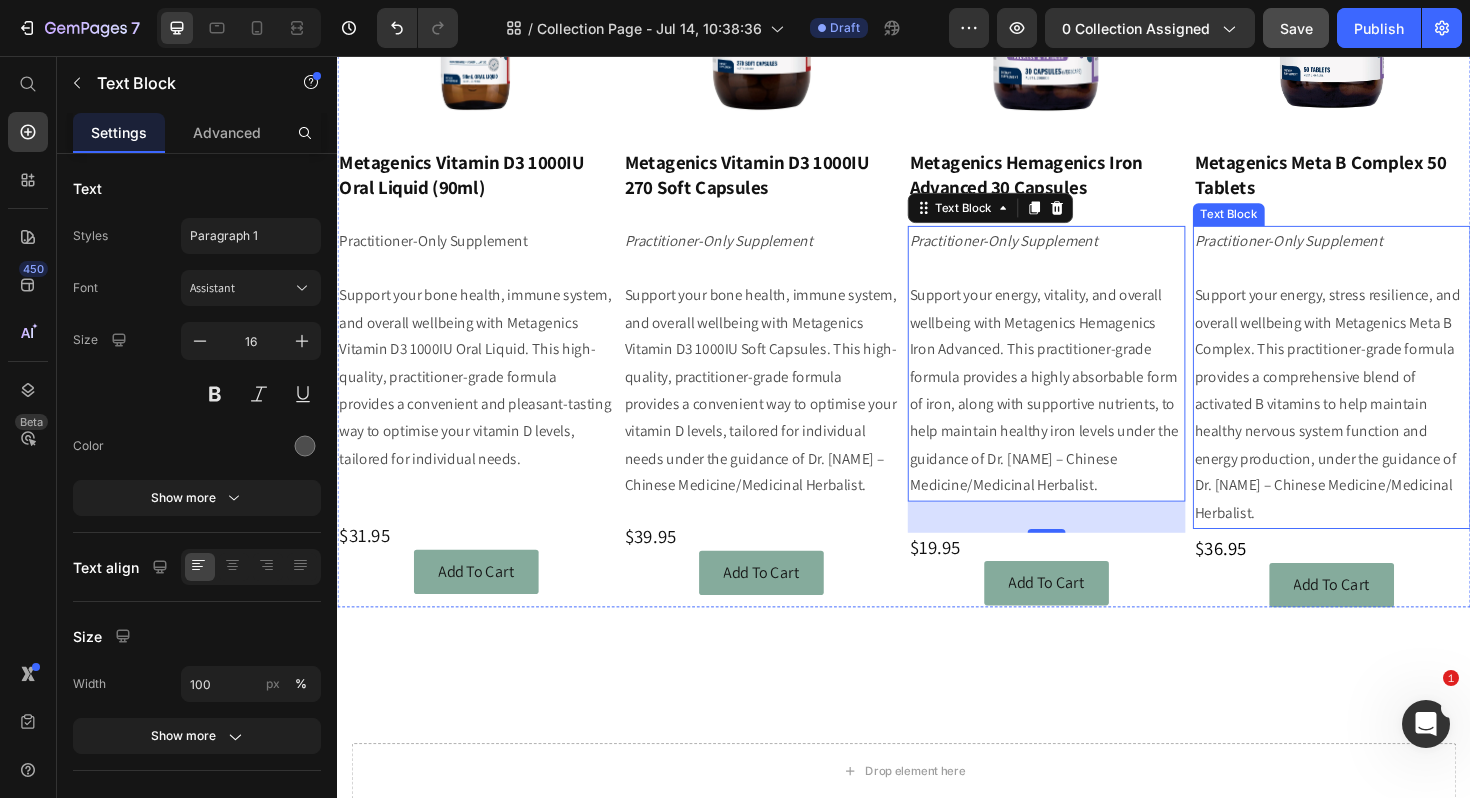 click on "Support your energy, stress resilience, and overall wellbeing with Metagenics Meta B Complex. This practitioner-grade formula provides a comprehensive blend of activated B vitamins to help maintain healthy nervous system function and energy production, under the guidance of Dr. [NAME] – Chinese Medicine/Medicinal Herbalist." at bounding box center [1390, 425] 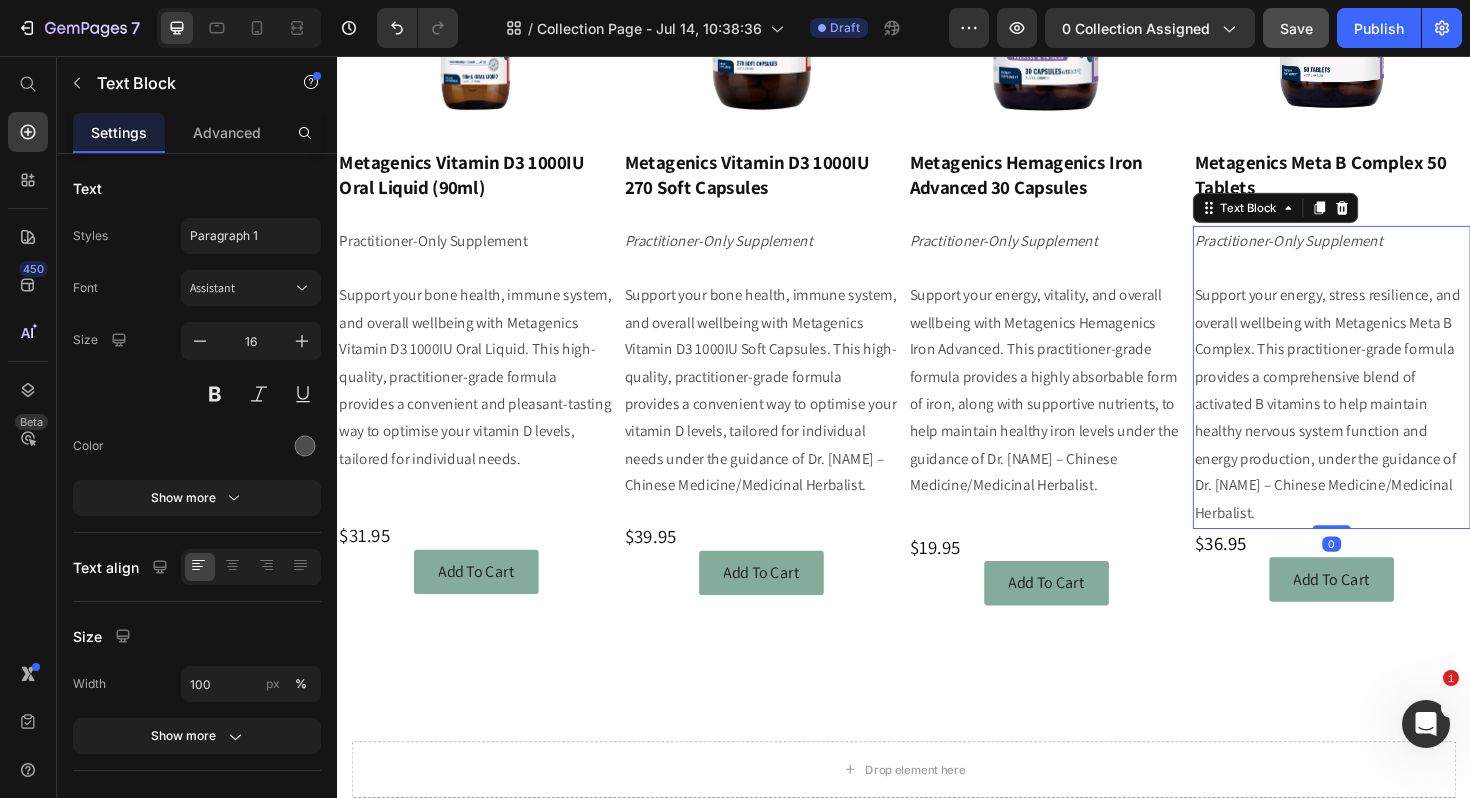 drag, startPoint x: 1396, startPoint y: 558, endPoint x: 1392, endPoint y: 493, distance: 65.12296 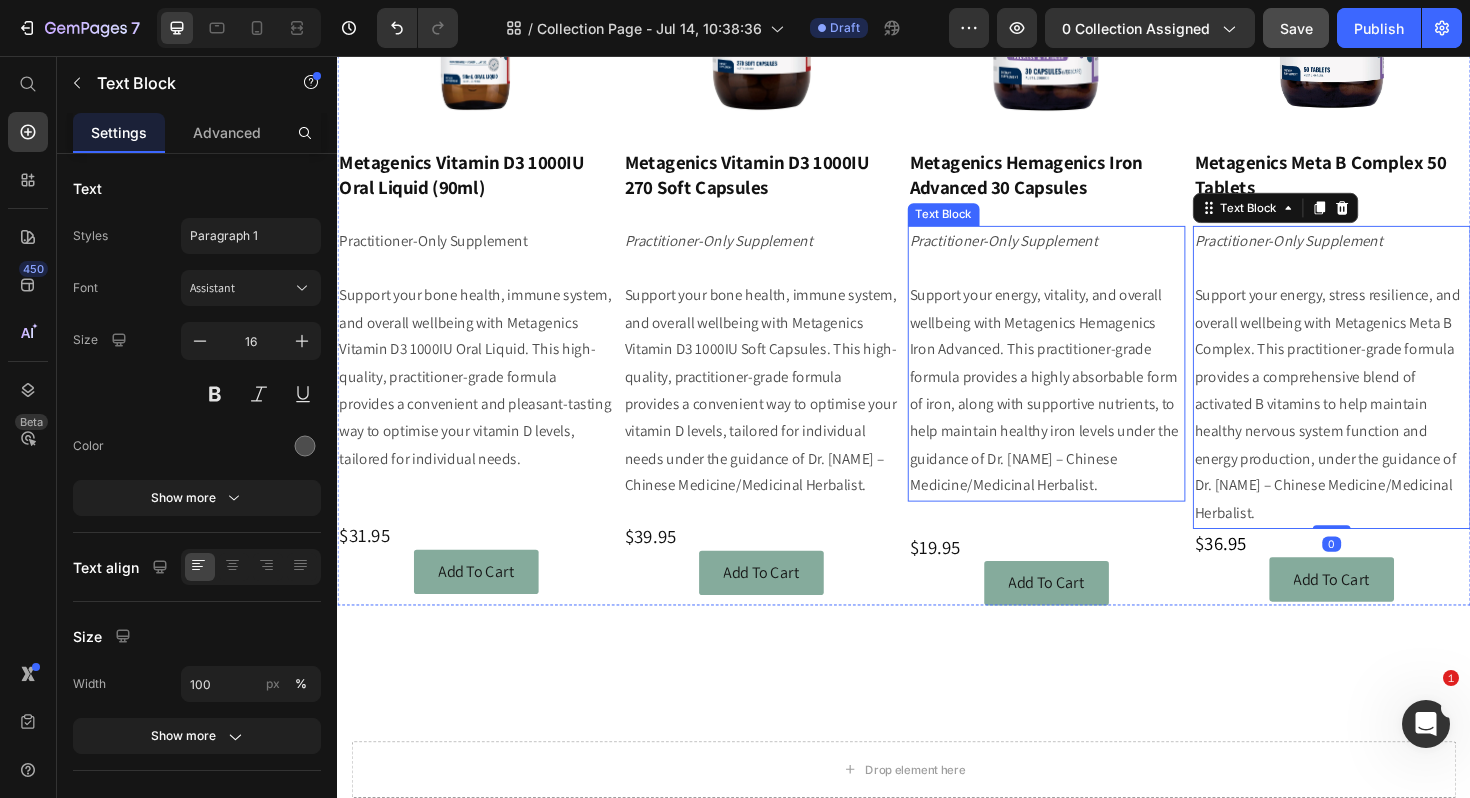 click on "Support your energy, vitality, and overall wellbeing with Metagenics Hemagenics Iron Advanced. This practitioner-grade formula provides a highly absorbable form of iron, along with supportive nutrients, to help maintain healthy iron levels under the guidance of Dr. [NAME] – Chinese Medicine/Medicinal Herbalist." at bounding box center (1088, 411) 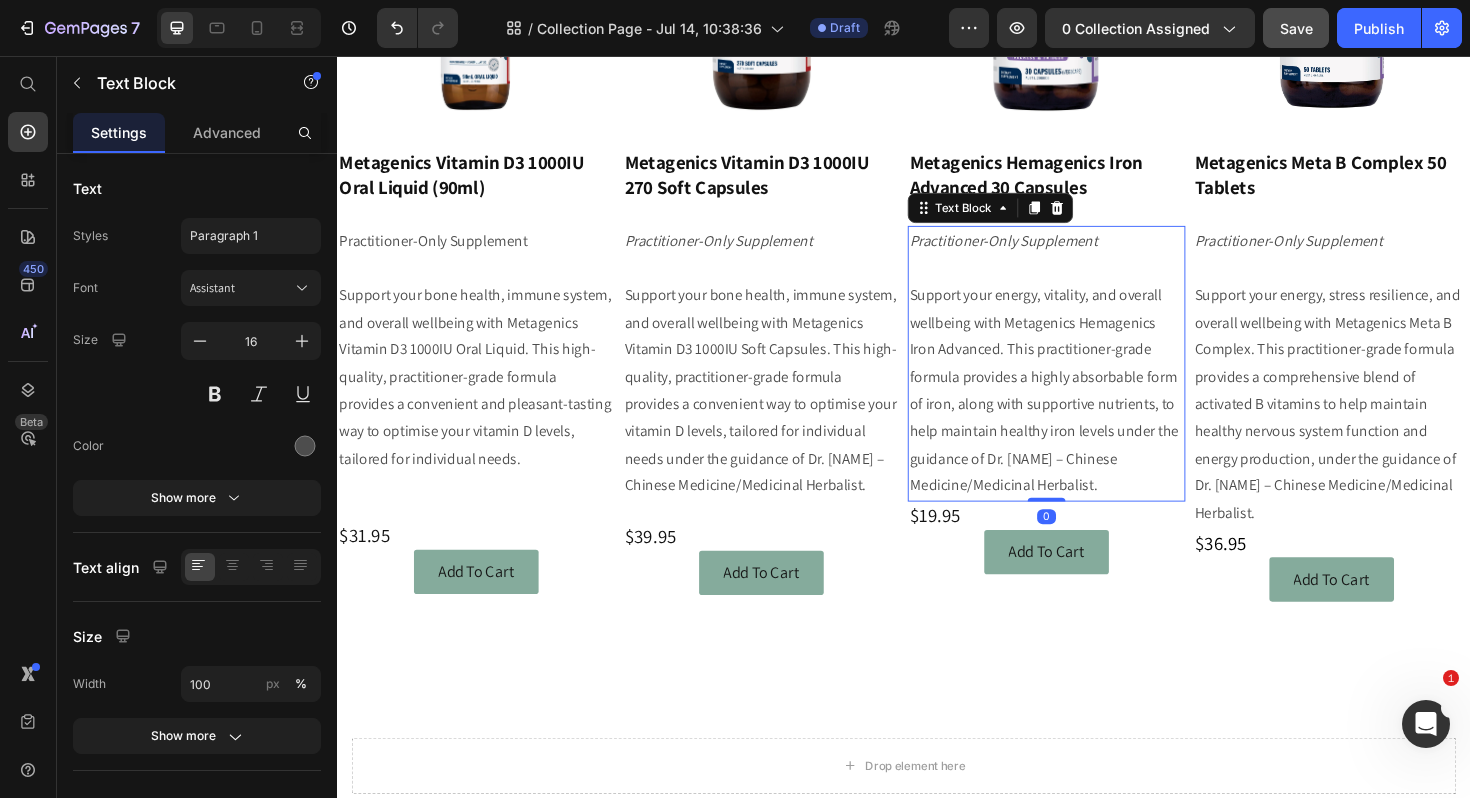 drag, startPoint x: 1086, startPoint y: 555, endPoint x: 1092, endPoint y: 445, distance: 110.16351 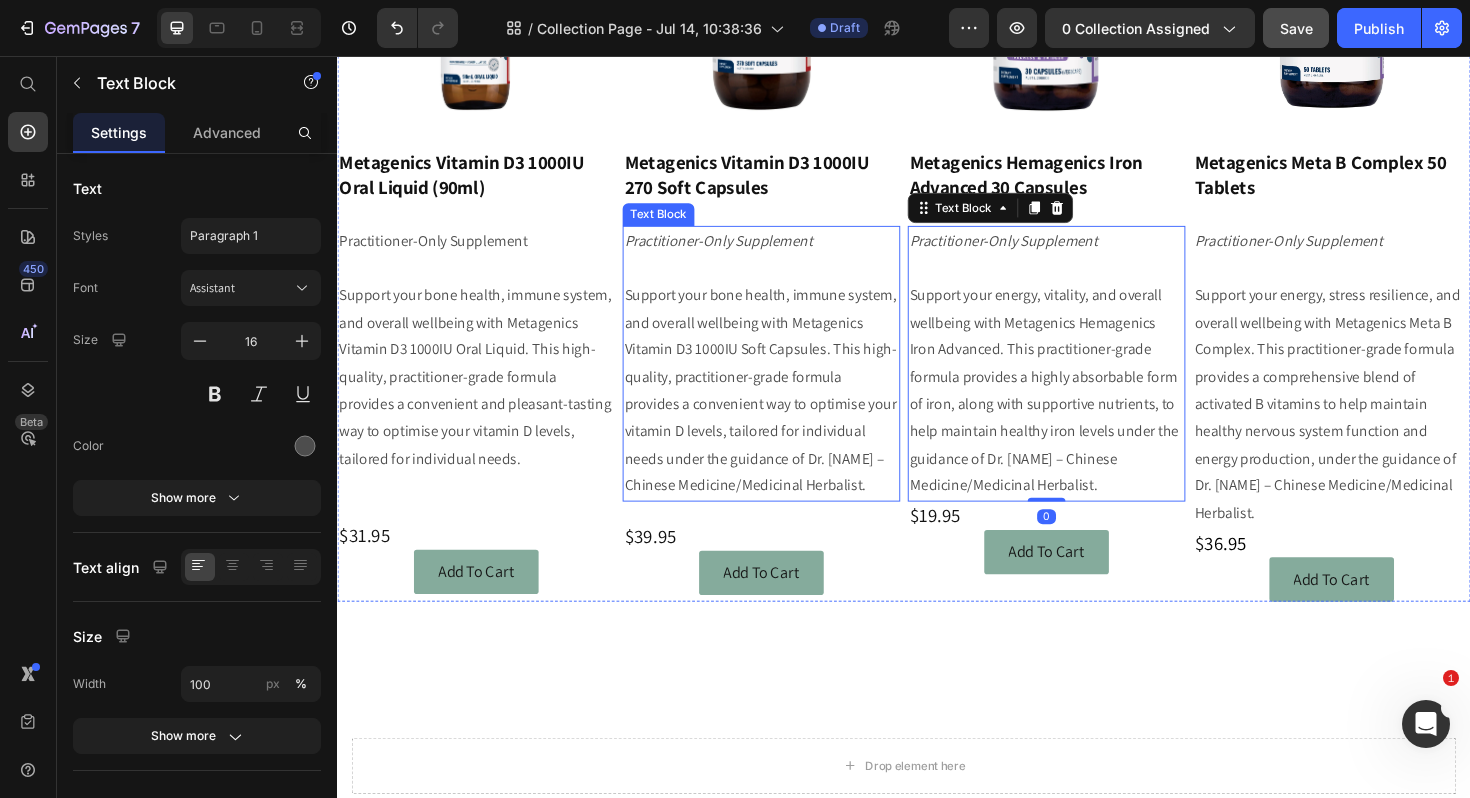 click on "Support your bone health, immune system, and overall wellbeing with Metagenics Vitamin D3 1000IU Soft Capsules. This high-quality, practitioner-grade formula provides a convenient way to optimise your vitamin D levels, tailored for individual needs under the guidance of Dr. [NAME] – Chinese Medicine/Medicinal Herbalist." at bounding box center [786, 411] 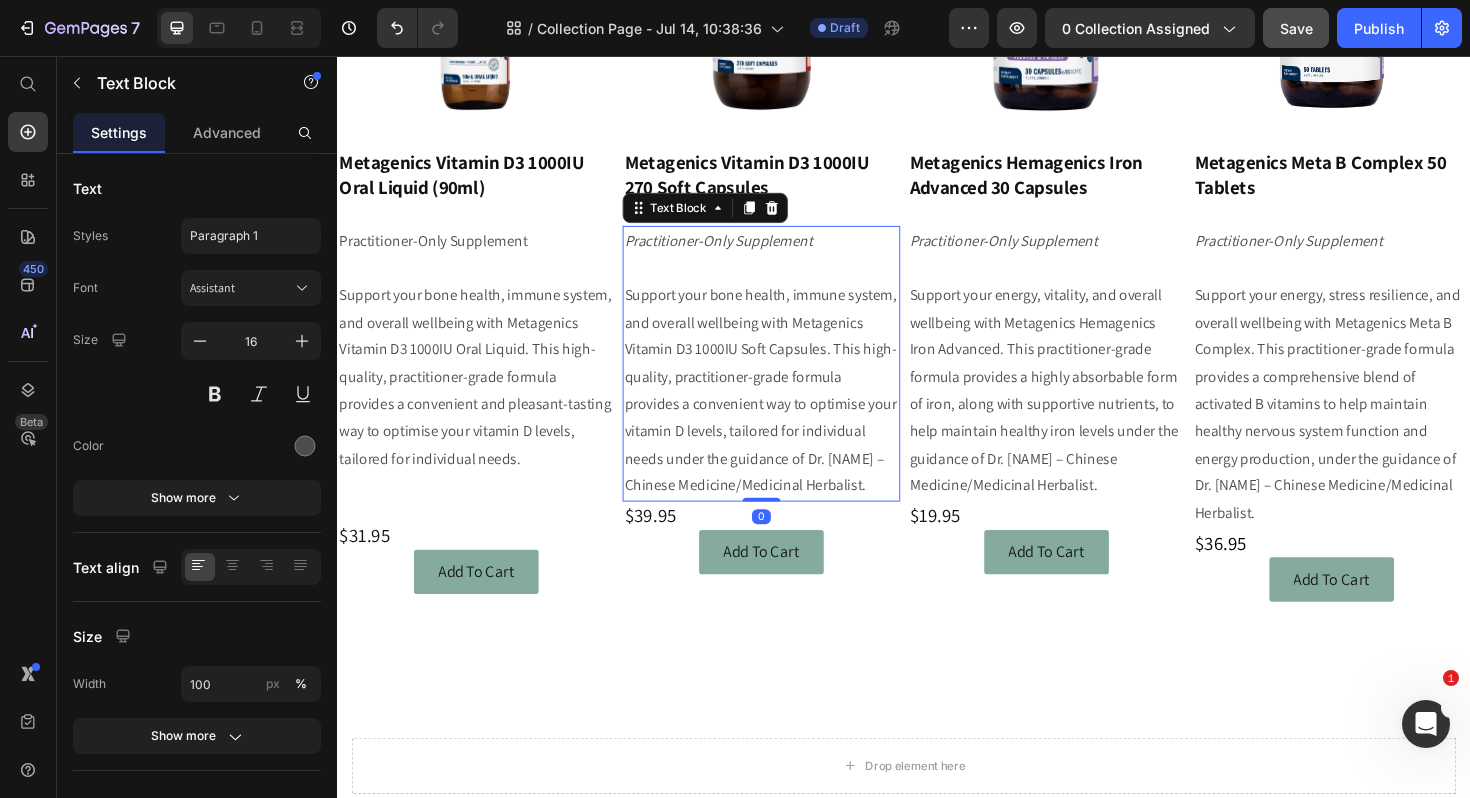 drag, startPoint x: 794, startPoint y: 546, endPoint x: 798, endPoint y: 450, distance: 96.0833 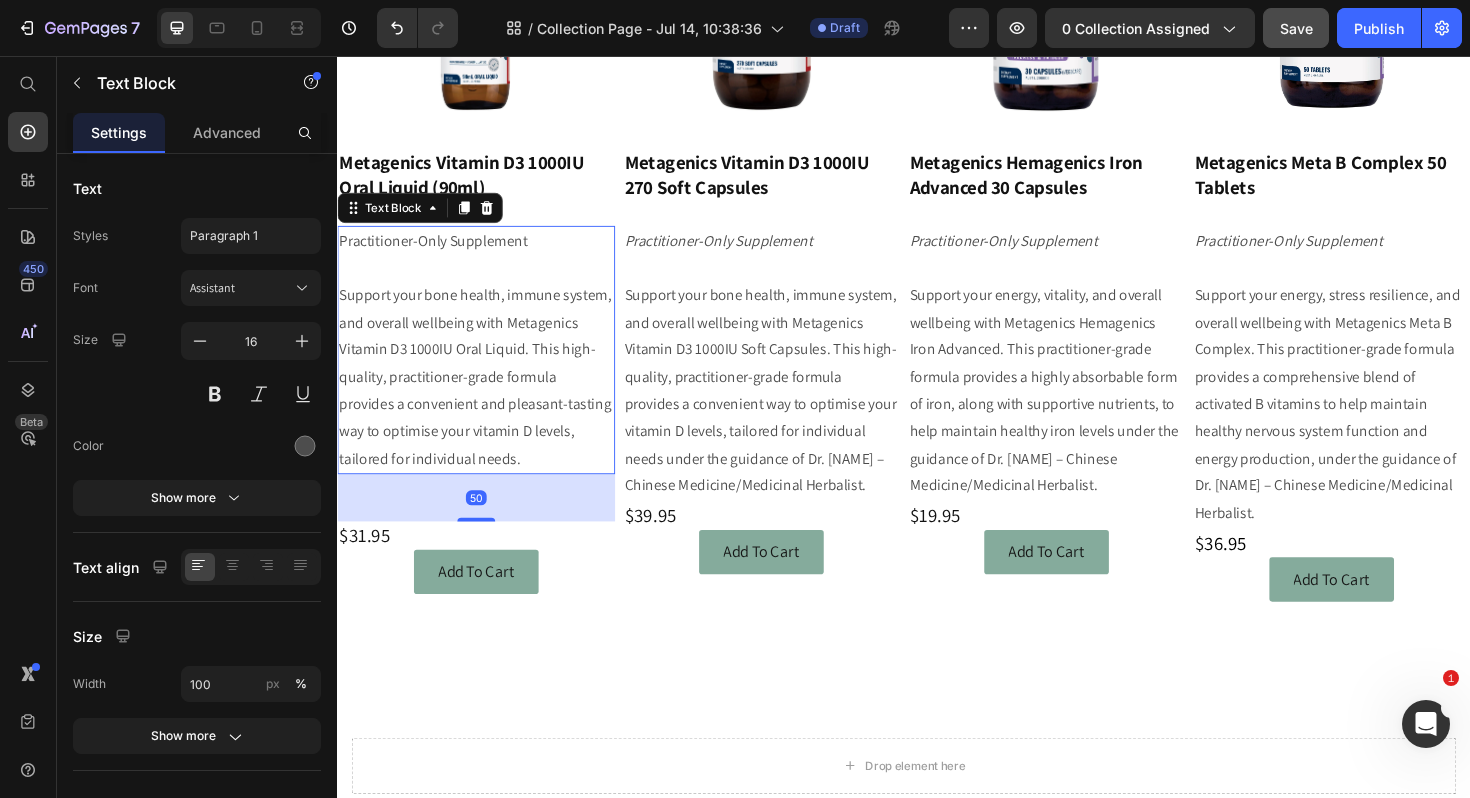 click on "Support your bone health, immune system, and overall wellbeing with Metagenics Vitamin D3 1000IU Oral Liquid. This high-quality, practitioner-grade formula provides a convenient and pleasant-tasting way to optimise your vitamin D levels, tailored for individual needs." at bounding box center [484, 397] 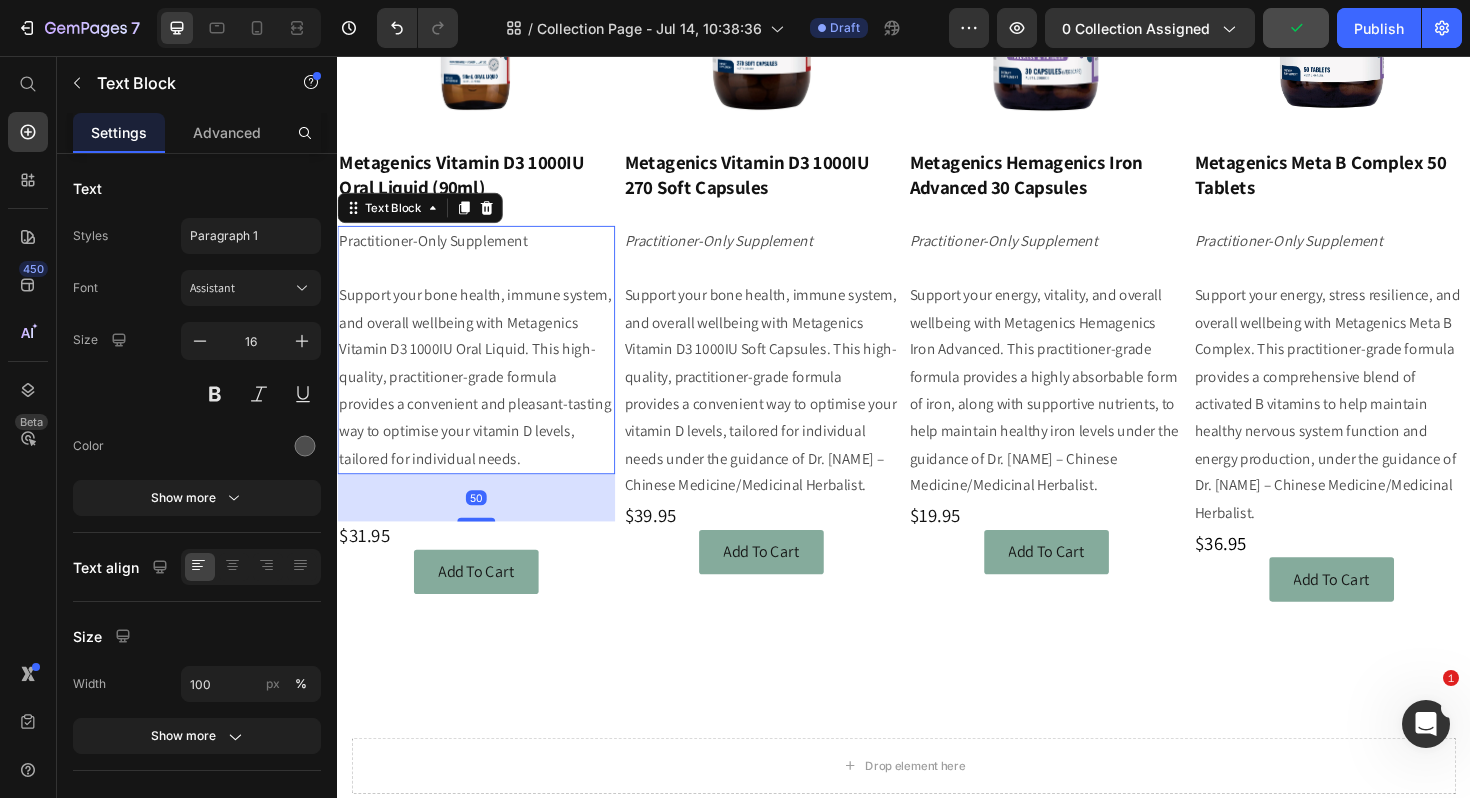 click on "50" at bounding box center (484, 524) 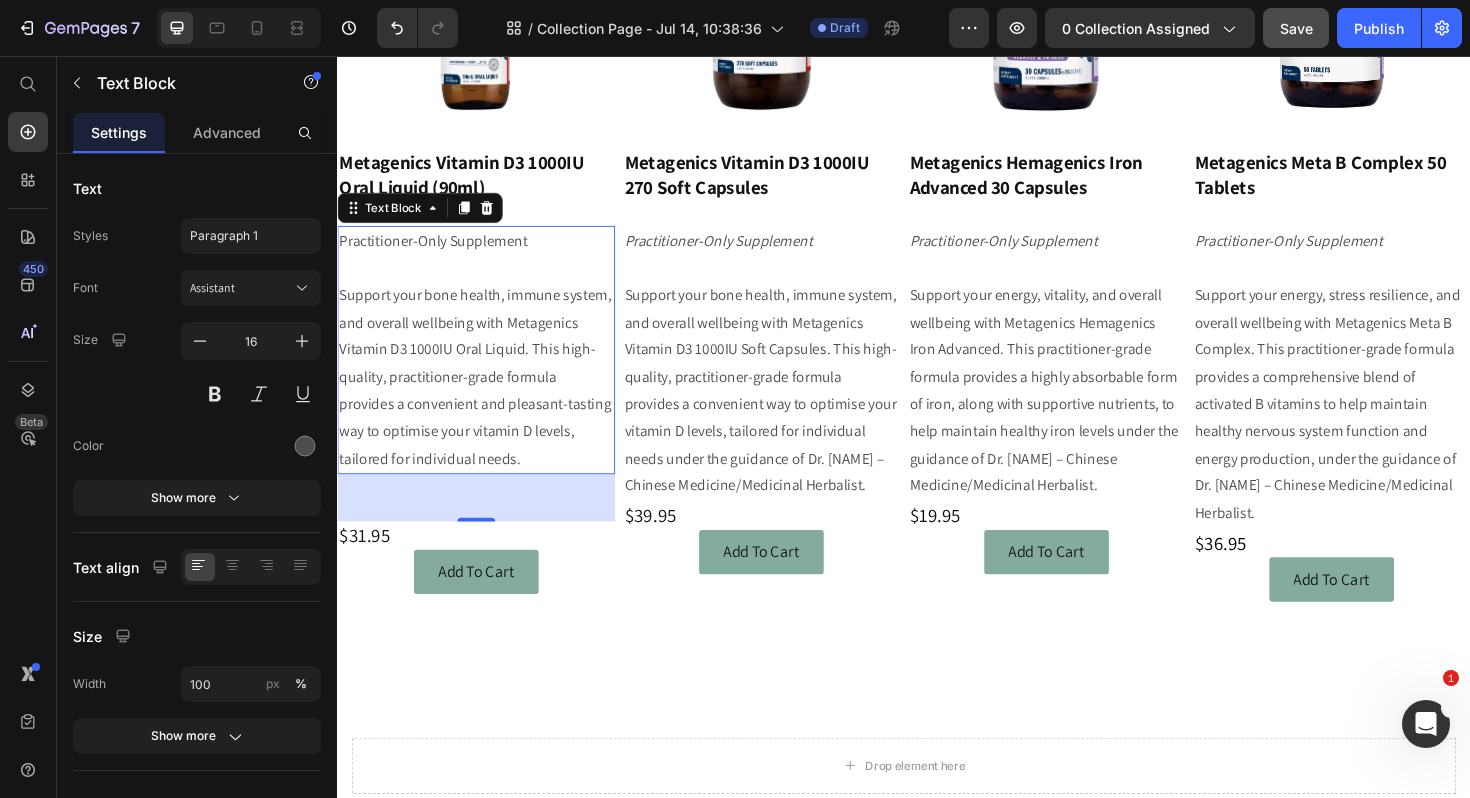 click on "50" at bounding box center [484, 524] 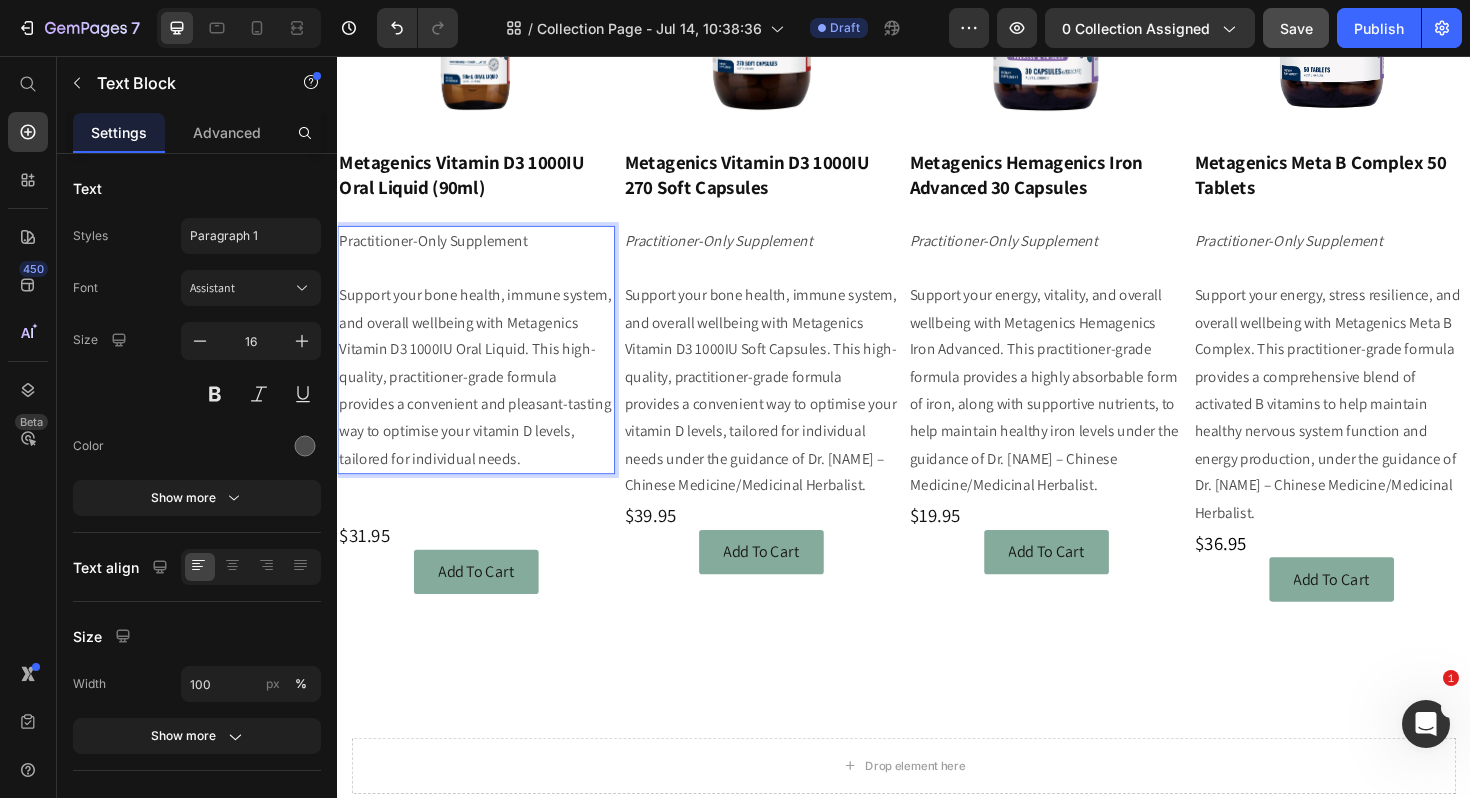 click on "Support your bone health, immune system, and overall wellbeing with Metagenics Vitamin D3 1000IU Oral Liquid. This high-quality, practitioner-grade formula provides a convenient and pleasant-tasting way to optimise your vitamin D levels, tailored for individual needs." at bounding box center (484, 397) 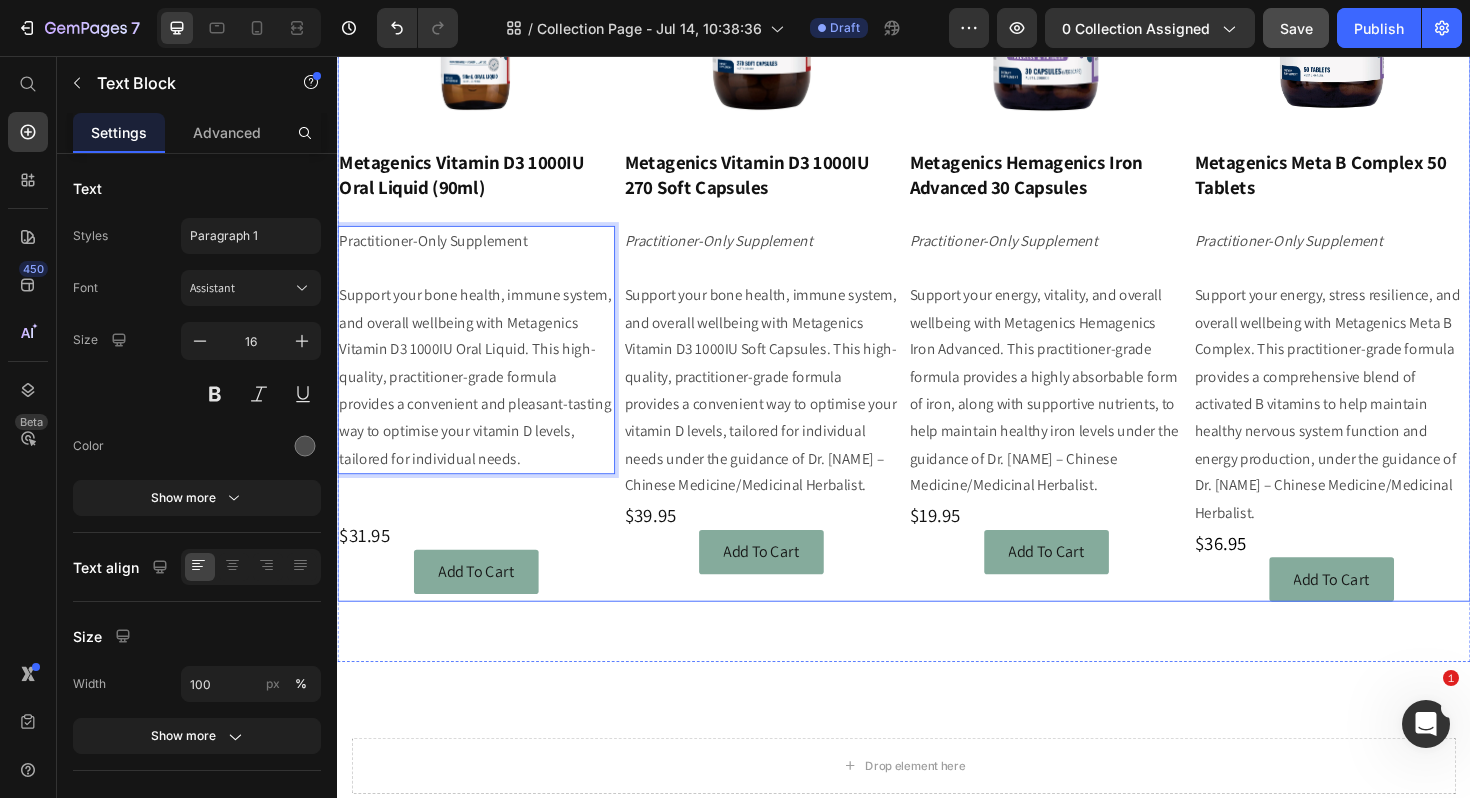 click on "Image Metagenics Vitamin D3 1000IU Oral Liquid (90ml)   Heading Practitioner-Only Supplement Support your bone health, immune system, and overall wellbeing with Metagenics Vitamin D3 1000IU Oral Liquid. This high-quality, practitioner-grade formula provides a convenient and pleasant-tasting way to optimise your vitamin D levels, tailored for individual needs.   Text Block   50 $31.95 Heading Add To Cart Button Row" at bounding box center [484, 237] 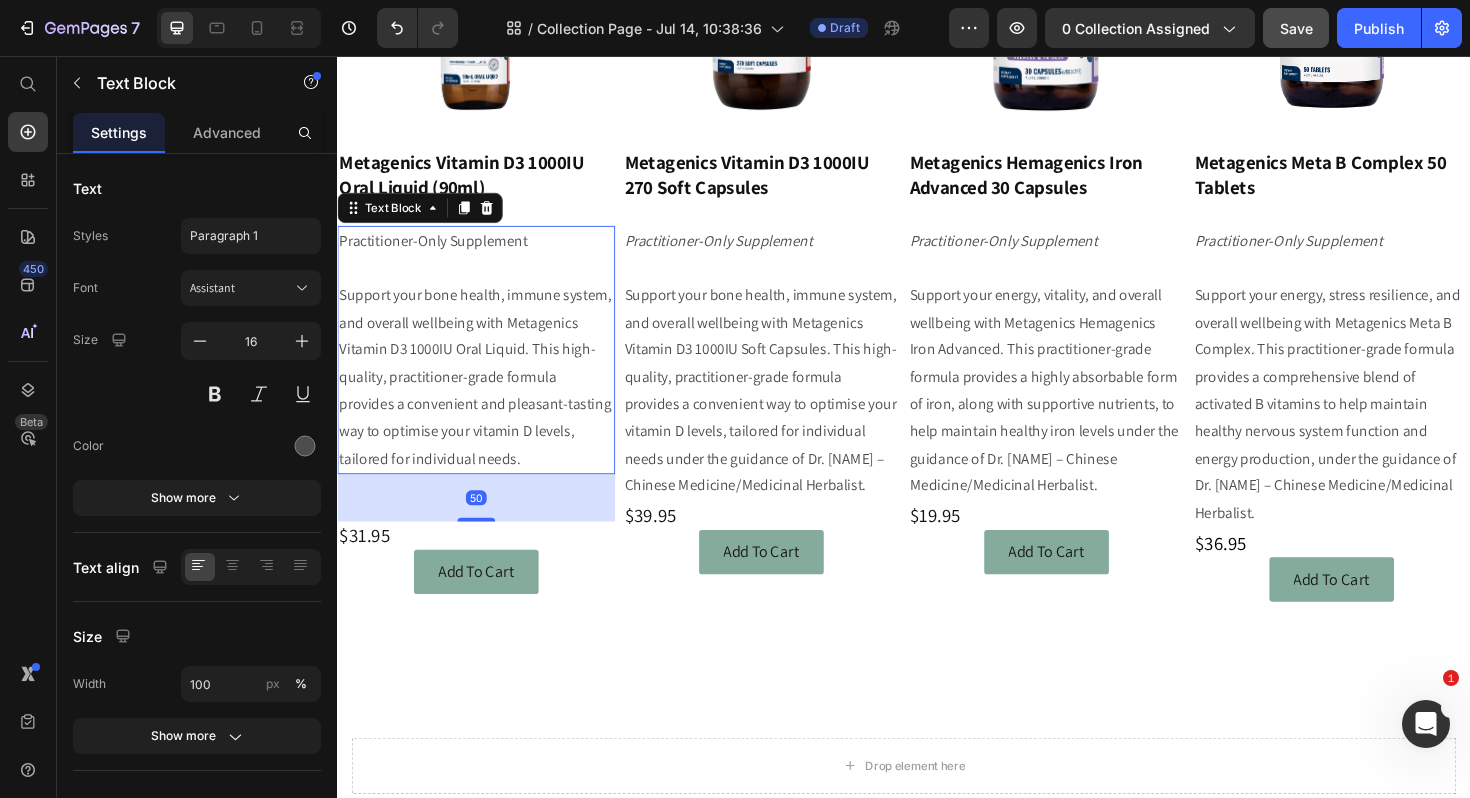 click on "Support your bone health, immune system, and overall wellbeing with Metagenics Vitamin D3 1000IU Oral Liquid. This high-quality, practitioner-grade formula provides a convenient and pleasant-tasting way to optimise your vitamin D levels, tailored for individual needs." at bounding box center [484, 397] 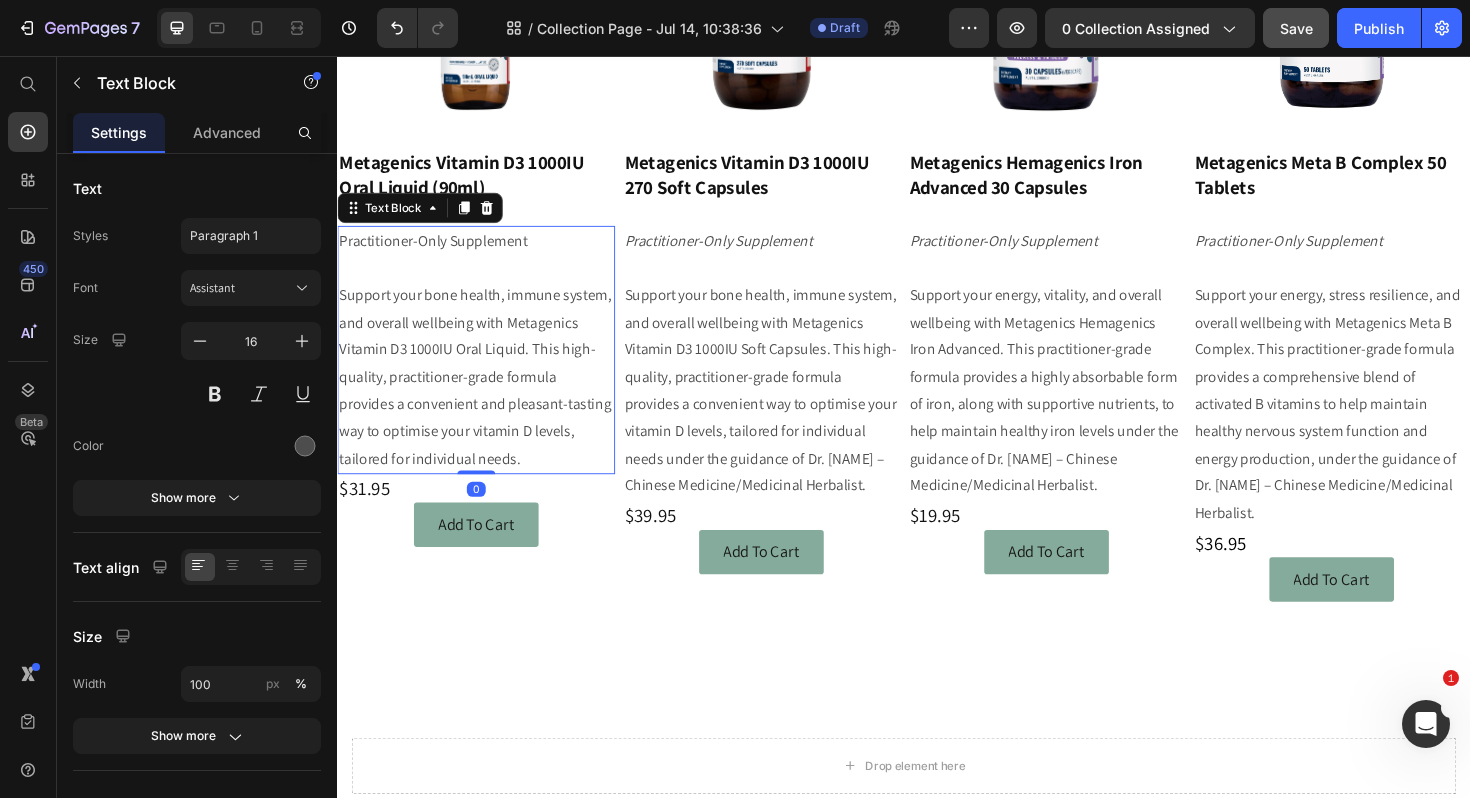 drag, startPoint x: 482, startPoint y: 546, endPoint x: 489, endPoint y: 460, distance: 86.28442 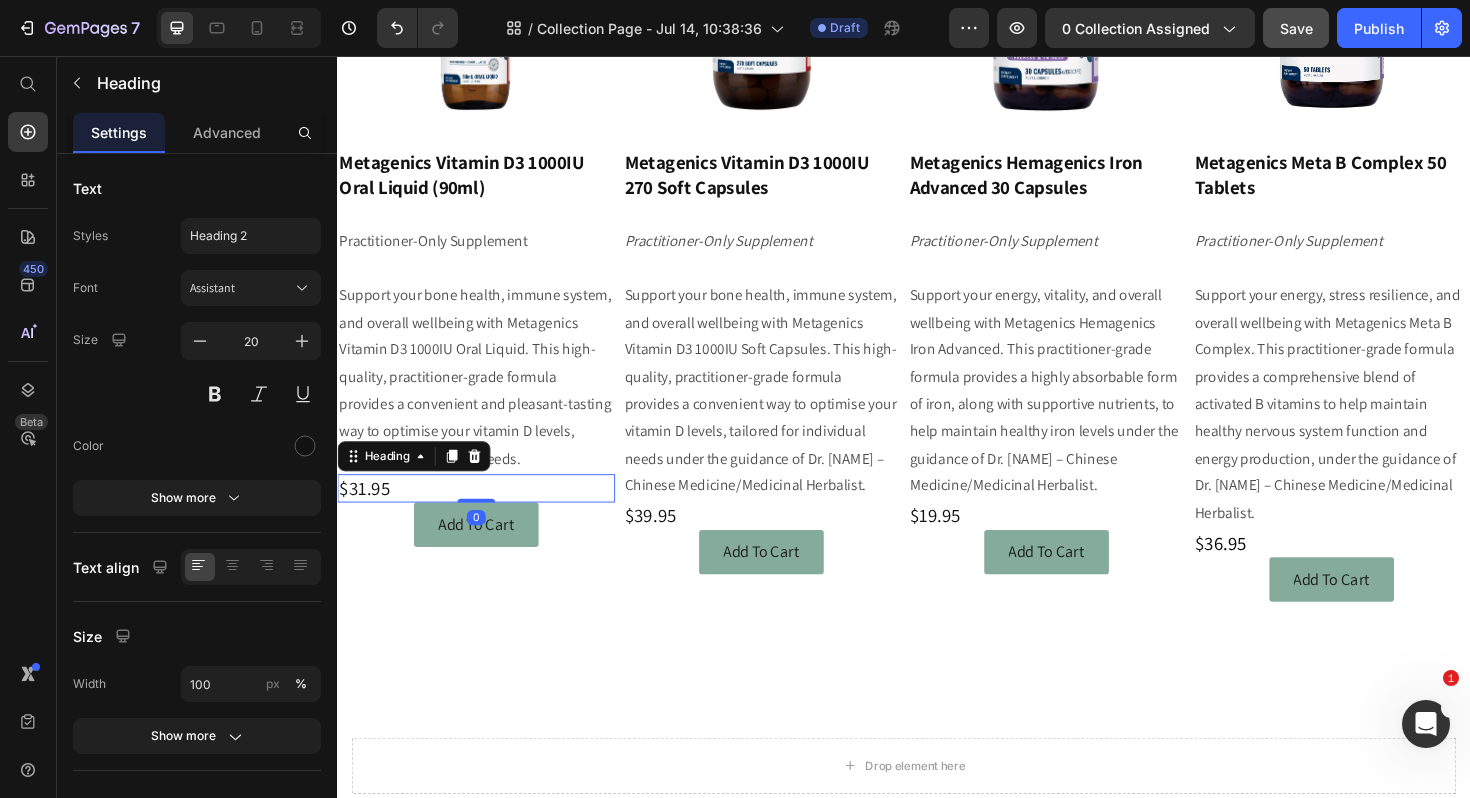 click on "$31.95" at bounding box center (484, 514) 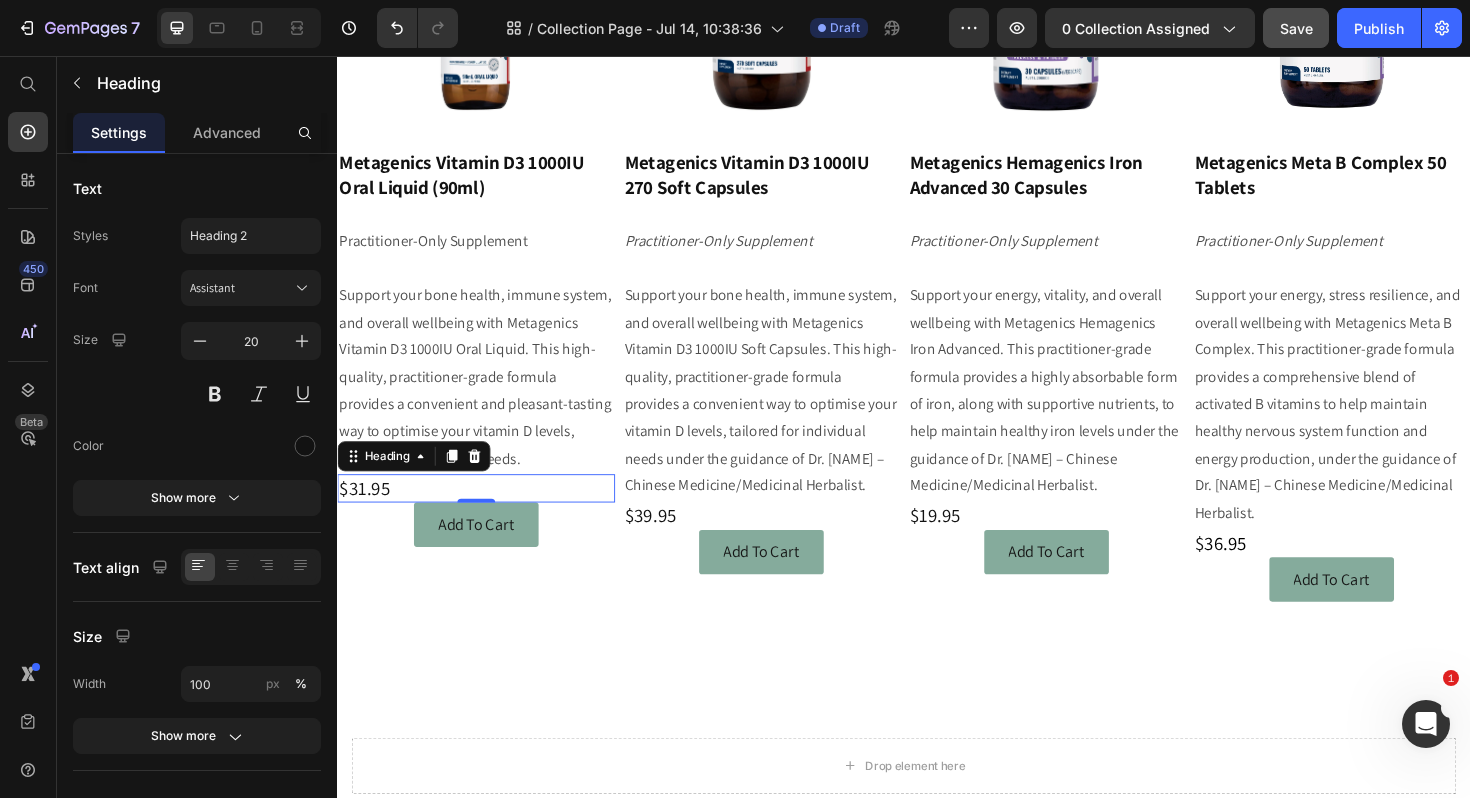 click on "$31.95" at bounding box center [484, 514] 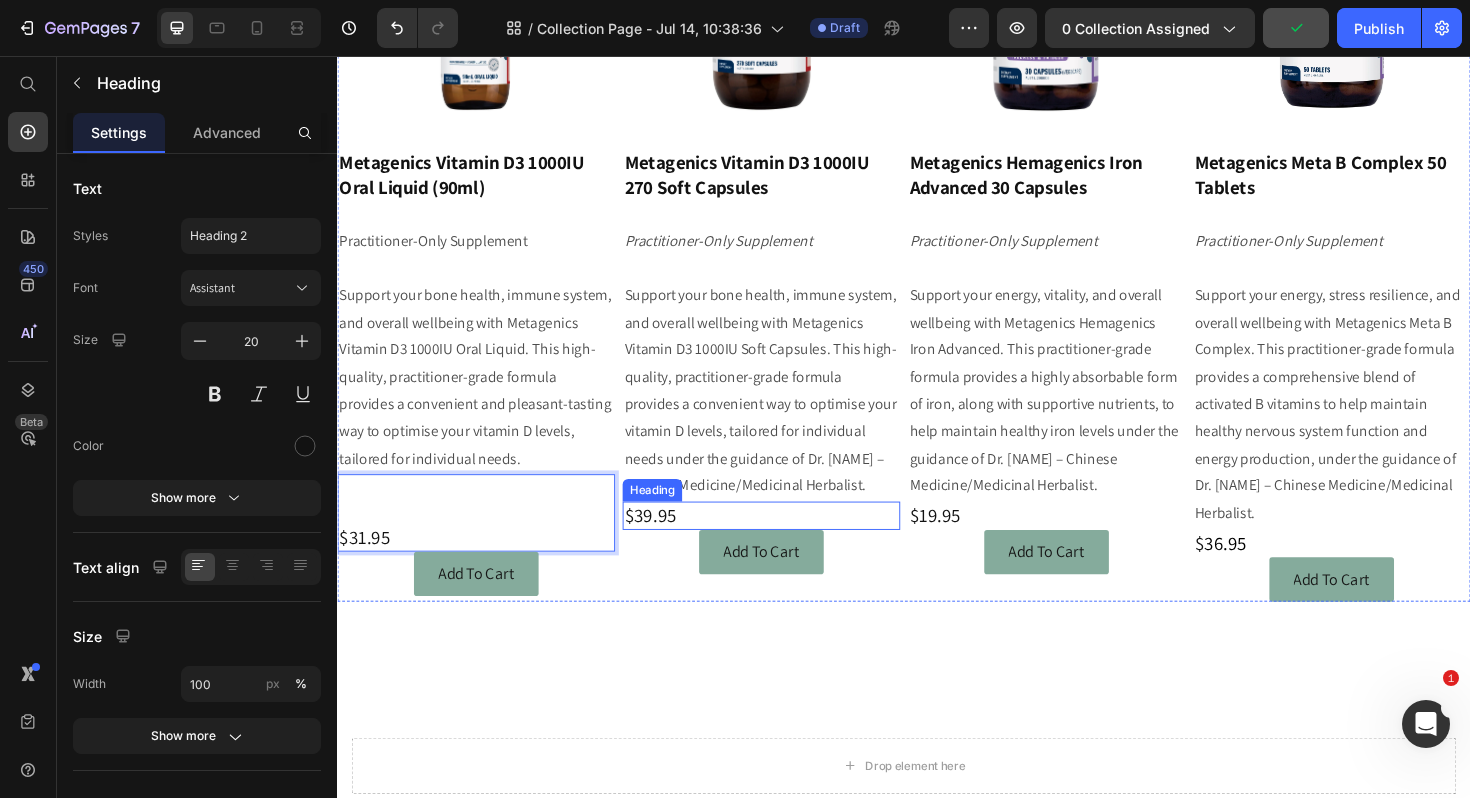 click on "$39.95" at bounding box center (786, 543) 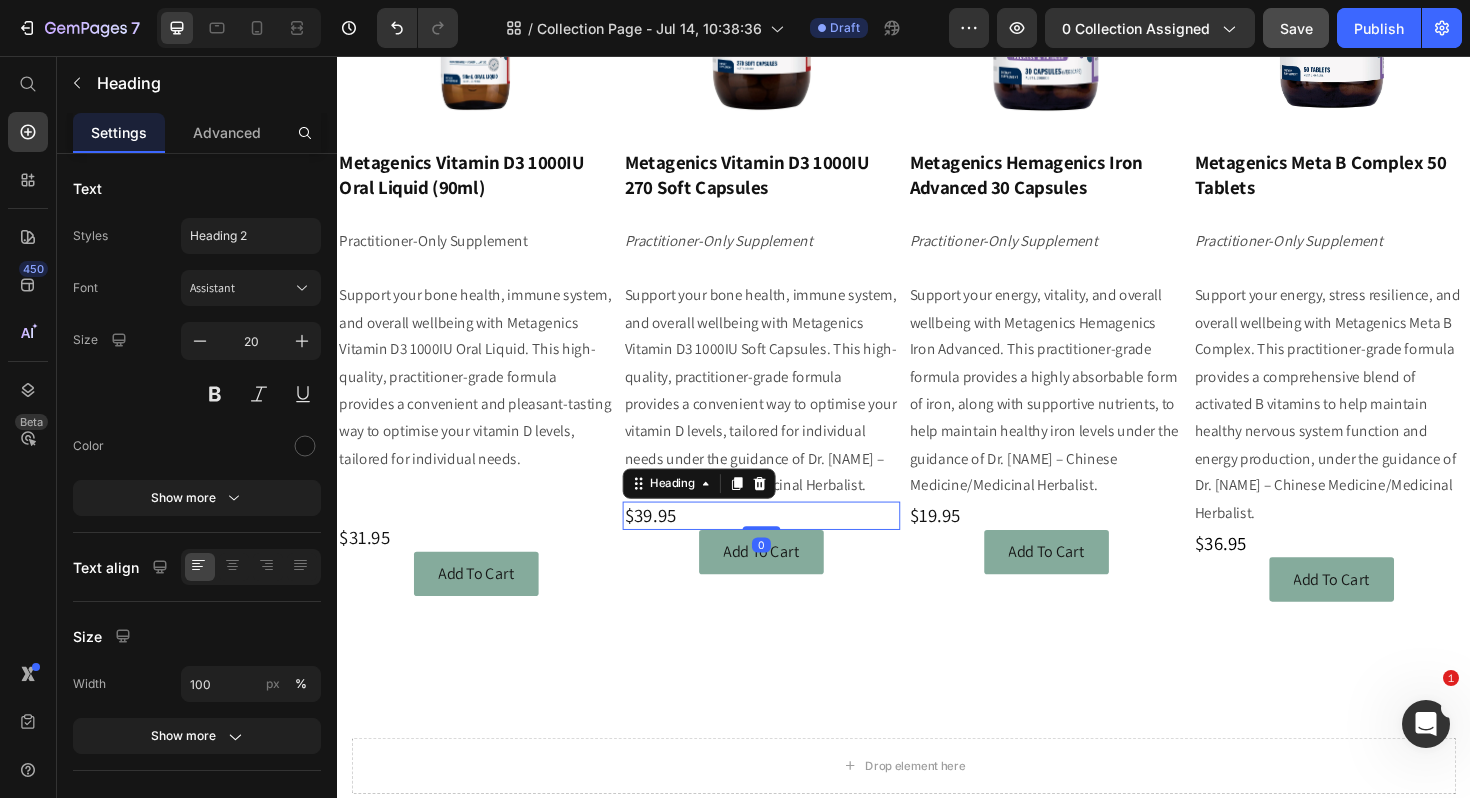 click on "$39.95" at bounding box center (786, 543) 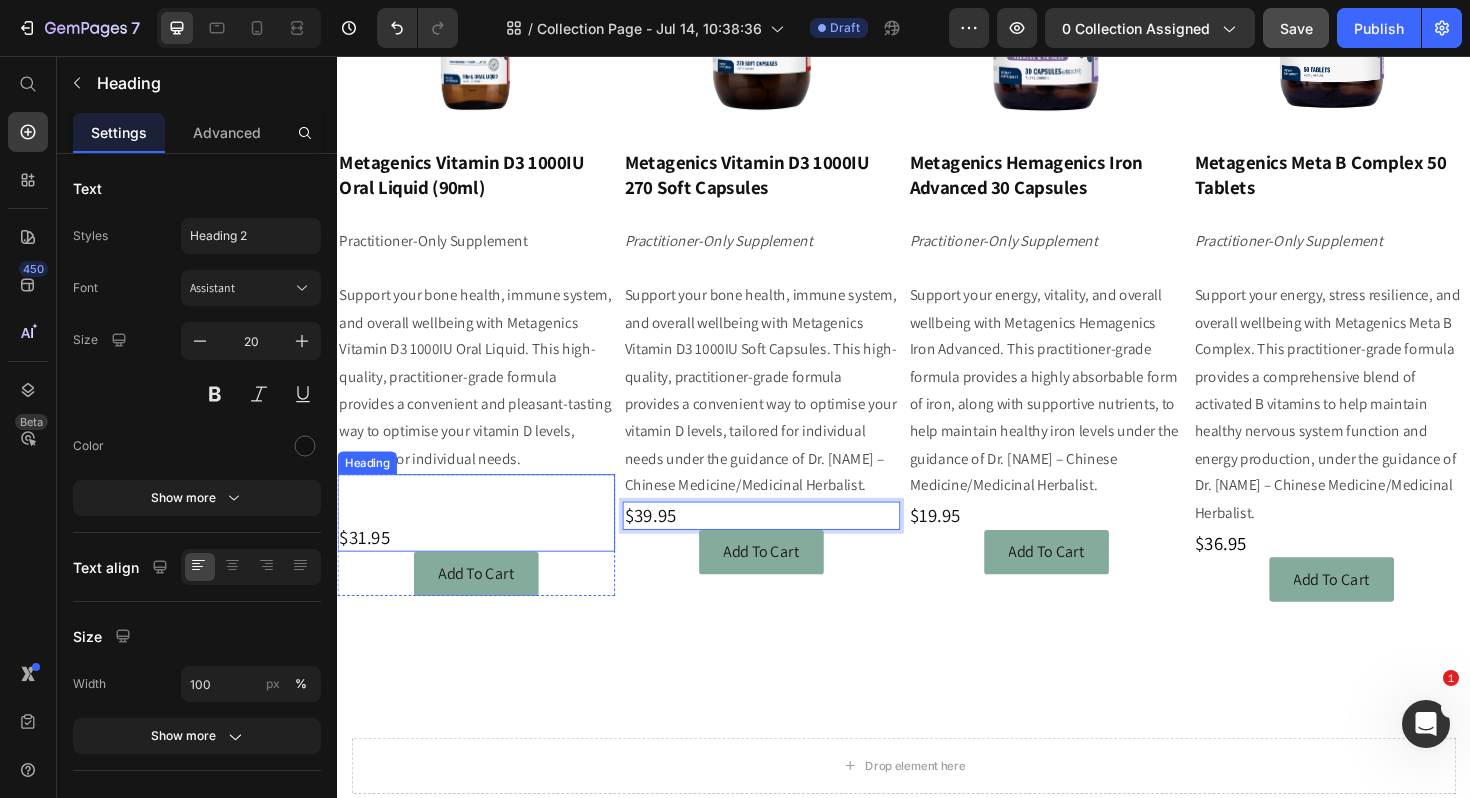 click on "⁠⁠⁠⁠⁠⁠⁠ $31.95" at bounding box center [484, 540] 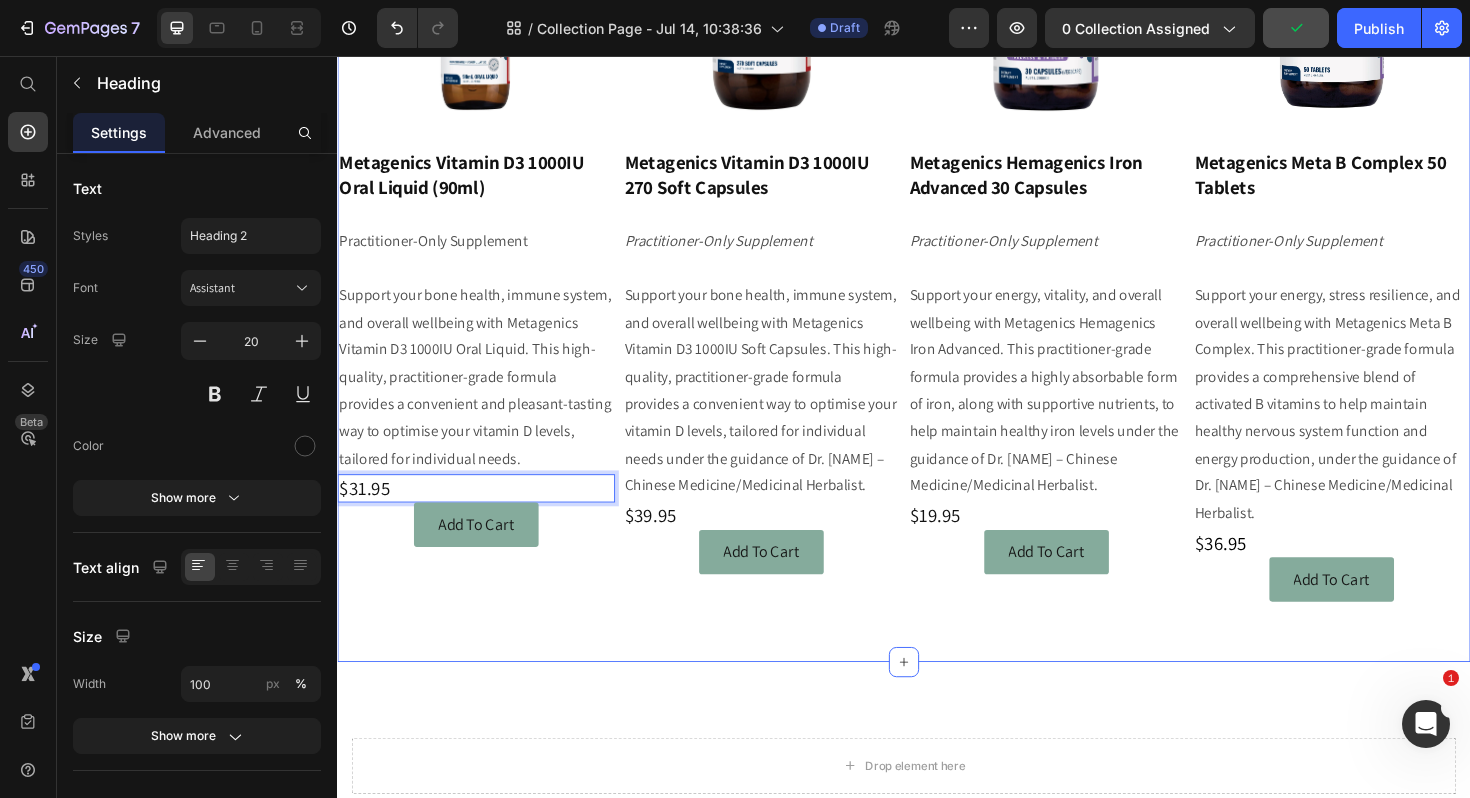 click on "Image Metagenics Vitamin D3 1000IU Oral Liquid (90ml)   Heading Practitioner-Only Supplement Support your bone health, immune system, and overall wellbeing with Metagenics Vitamin D3 1000IU Oral Liquid. This high-quality, practitioner-grade formula provides a convenient and pleasant-tasting way to optimise your vitamin D levels, tailored for individual needs.   Text Block $31.95 Heading   0 Add To Cart Button Row Image Metagenics Vitamin D3 1000IU 270 Soft Capsules   Heading Practitioner-Only Supplement   Support your bone health, immune system, and overall wellbeing with Metagenics Vitamin D3 1000IU Soft Capsules. This high-quality, practitioner-grade formula provides a convenient way to optimise your vitamin D levels, tailored for individual needs under the guidance of Dr. [NAME] – Chinese Medicine/Medicinal Herbalist. Text Block $39.95 Heading Add To Cart Button Image Metagenics Hemagenics Iron Advanced 30 Capsules   Heading Practitioner-Only Supplement   Text Block $19.95 Heading Add To Cart Button" at bounding box center [937, 229] 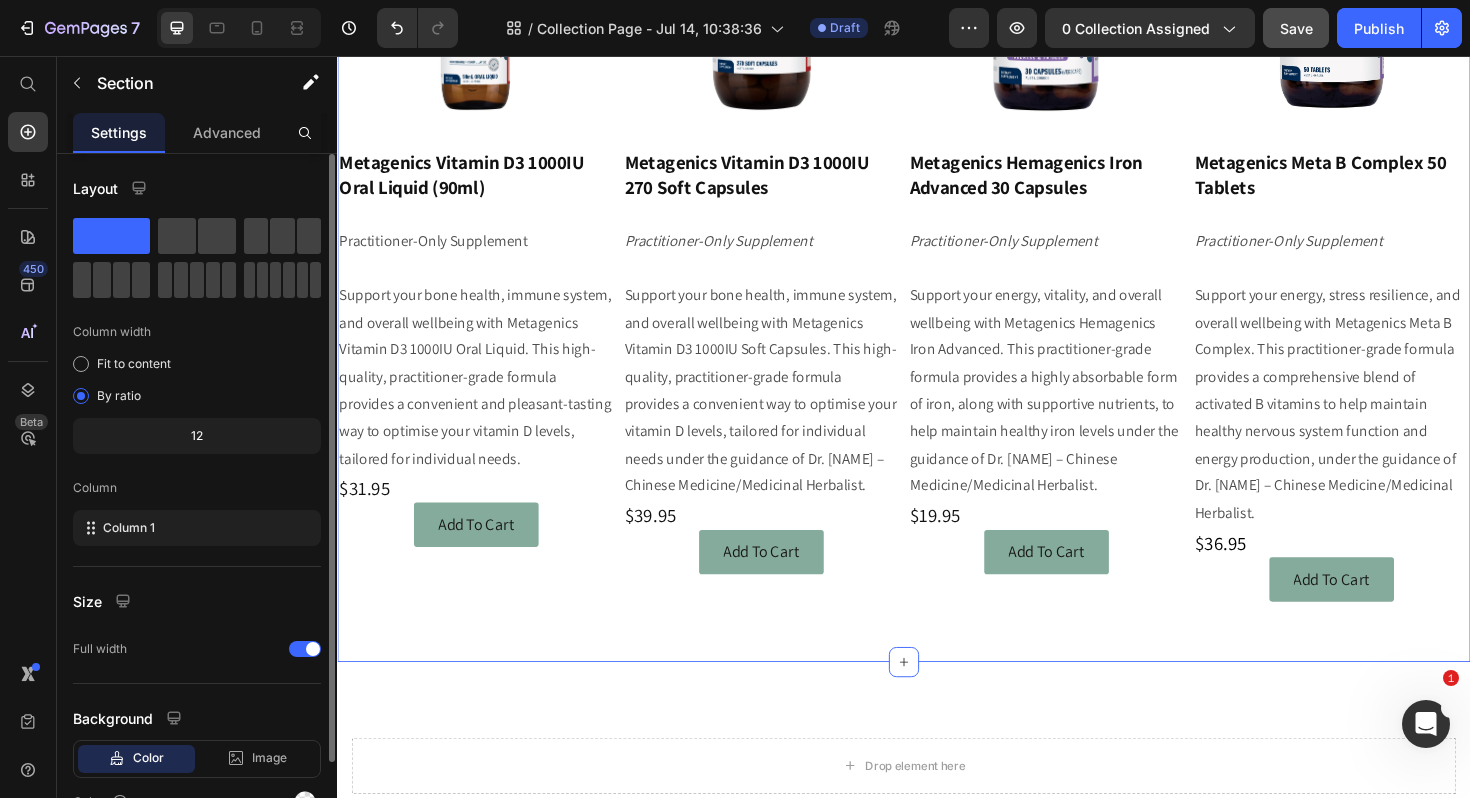 drag, startPoint x: 101, startPoint y: 237, endPoint x: 201, endPoint y: 176, distance: 117.13667 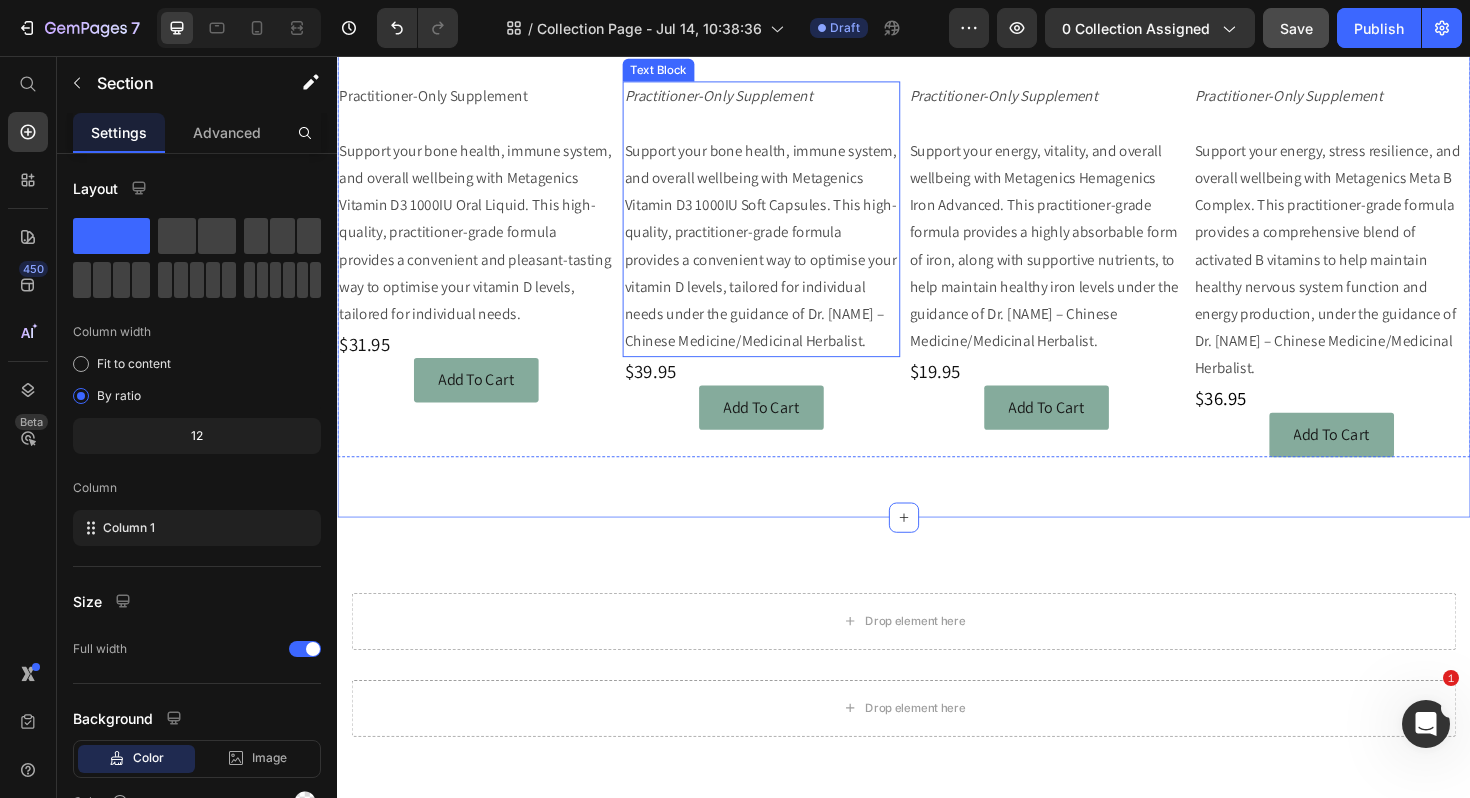 scroll, scrollTop: 795, scrollLeft: 0, axis: vertical 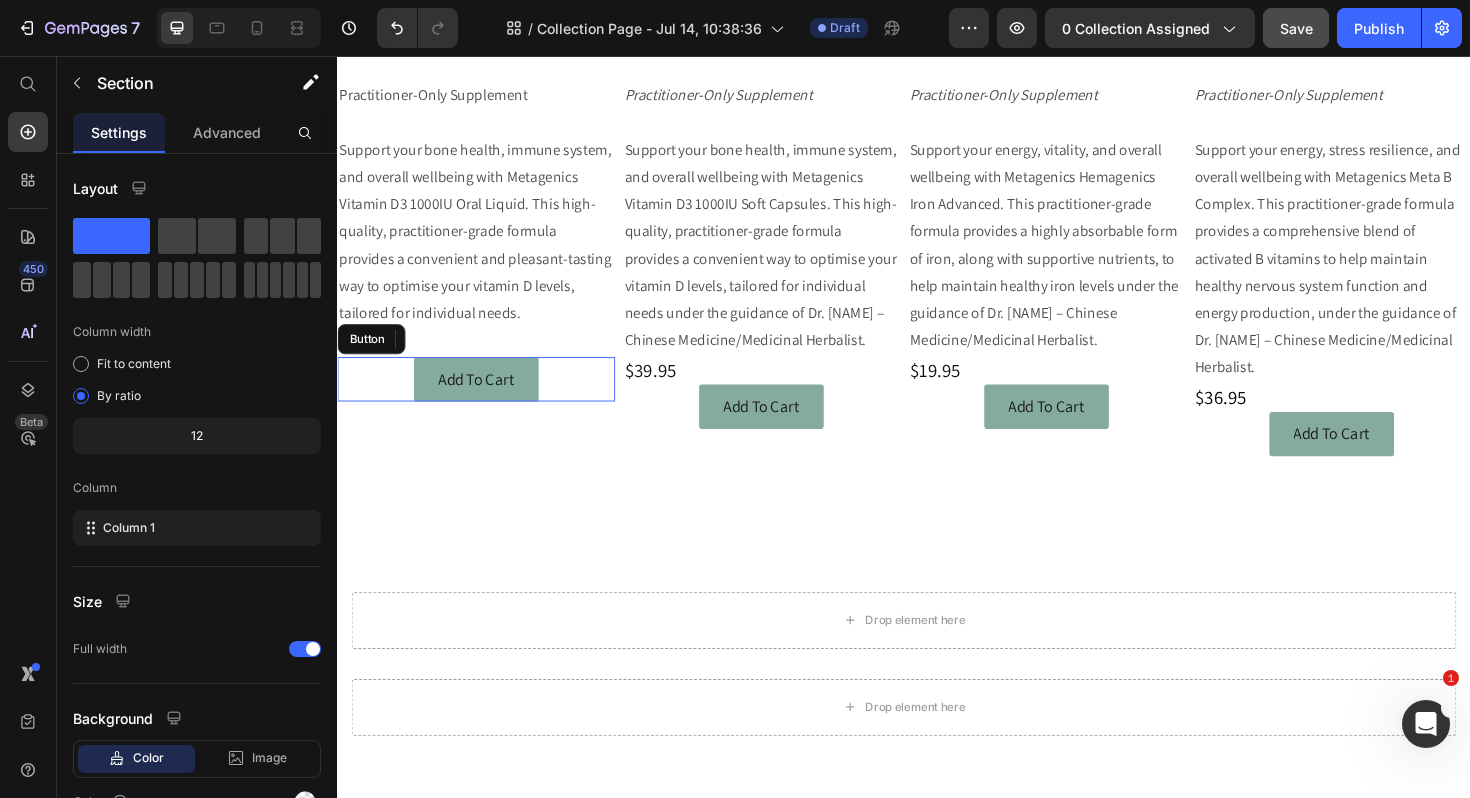 click on "Add To Cart Button" at bounding box center [484, 398] 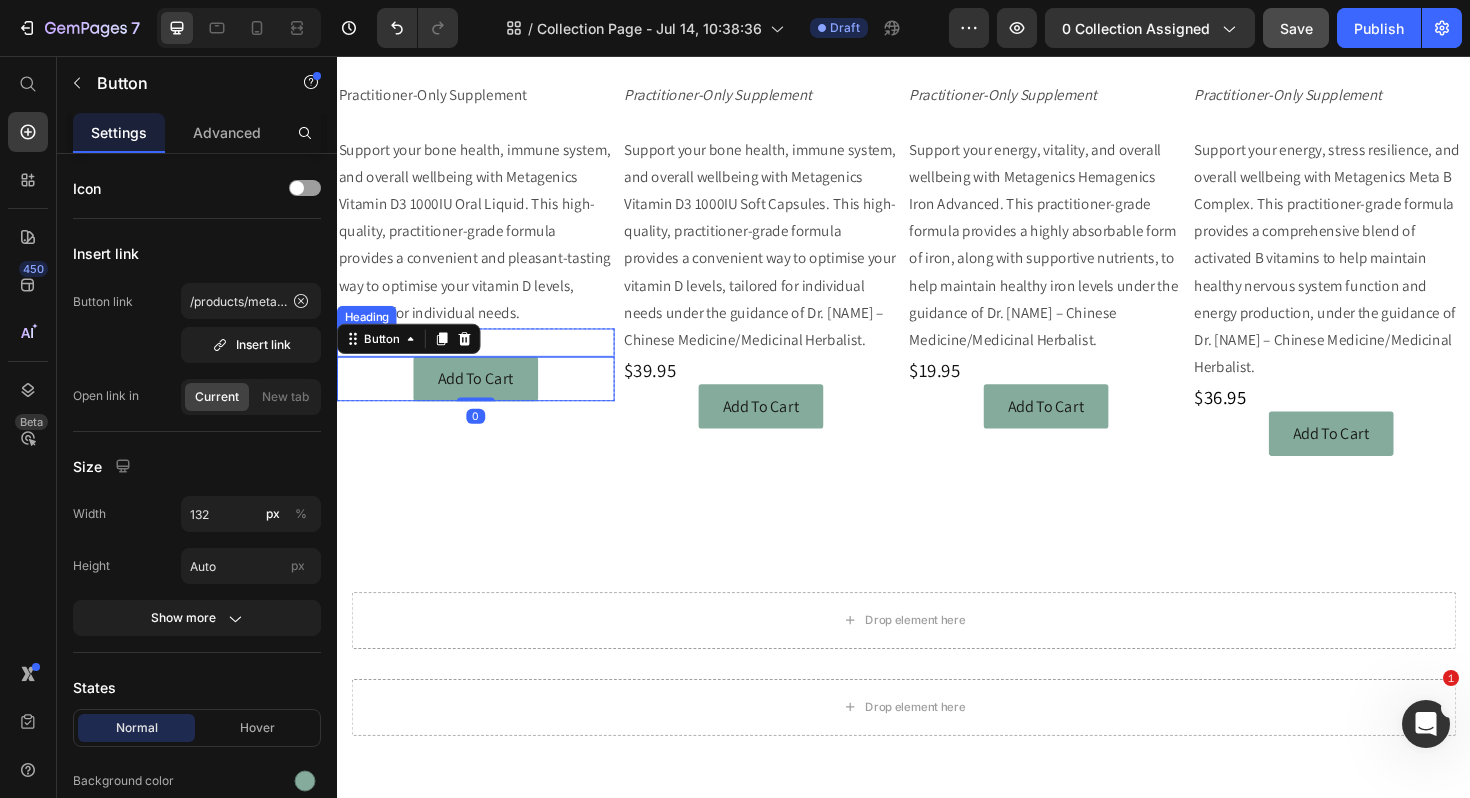 click on "$31.95" at bounding box center [484, 360] 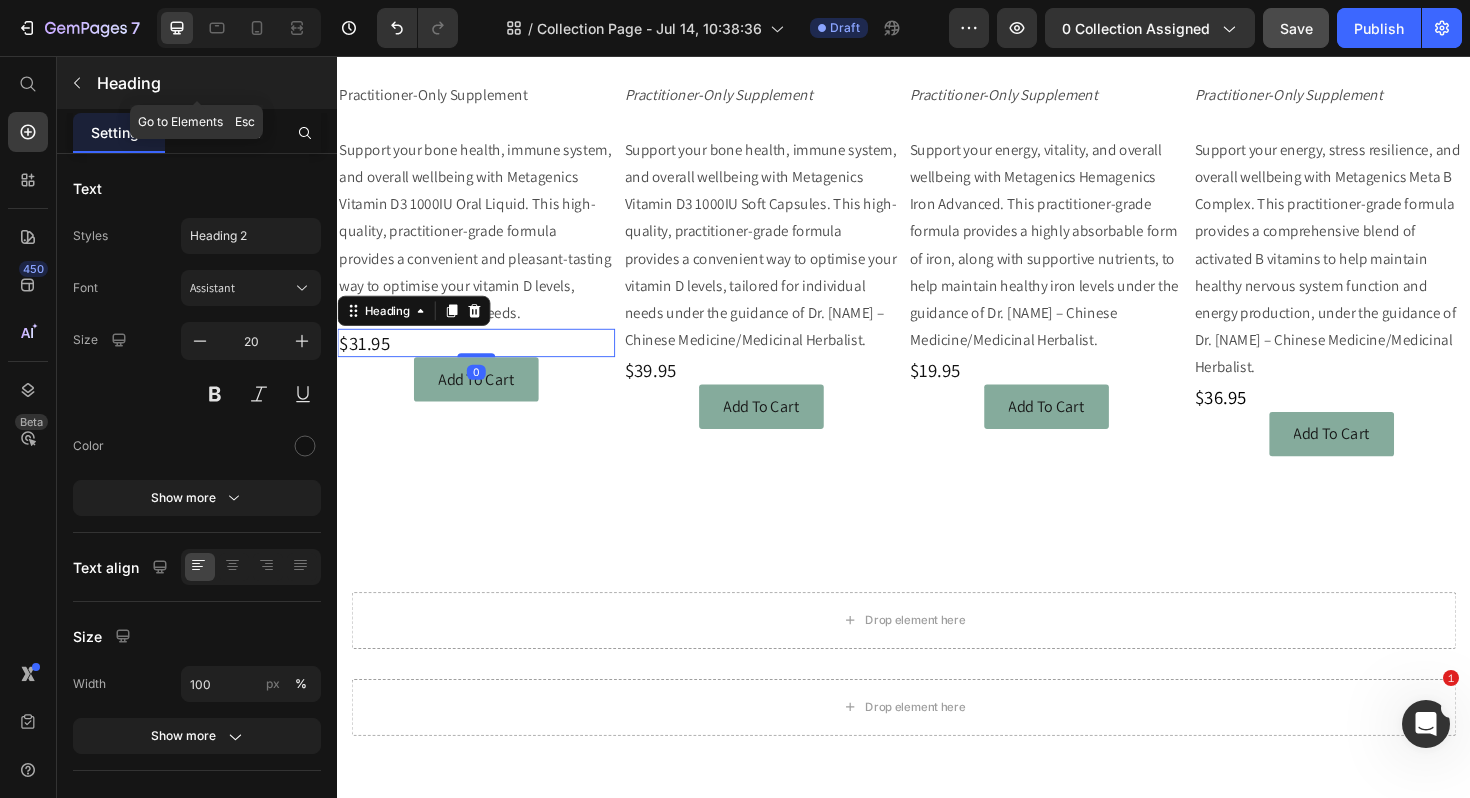 click at bounding box center (77, 83) 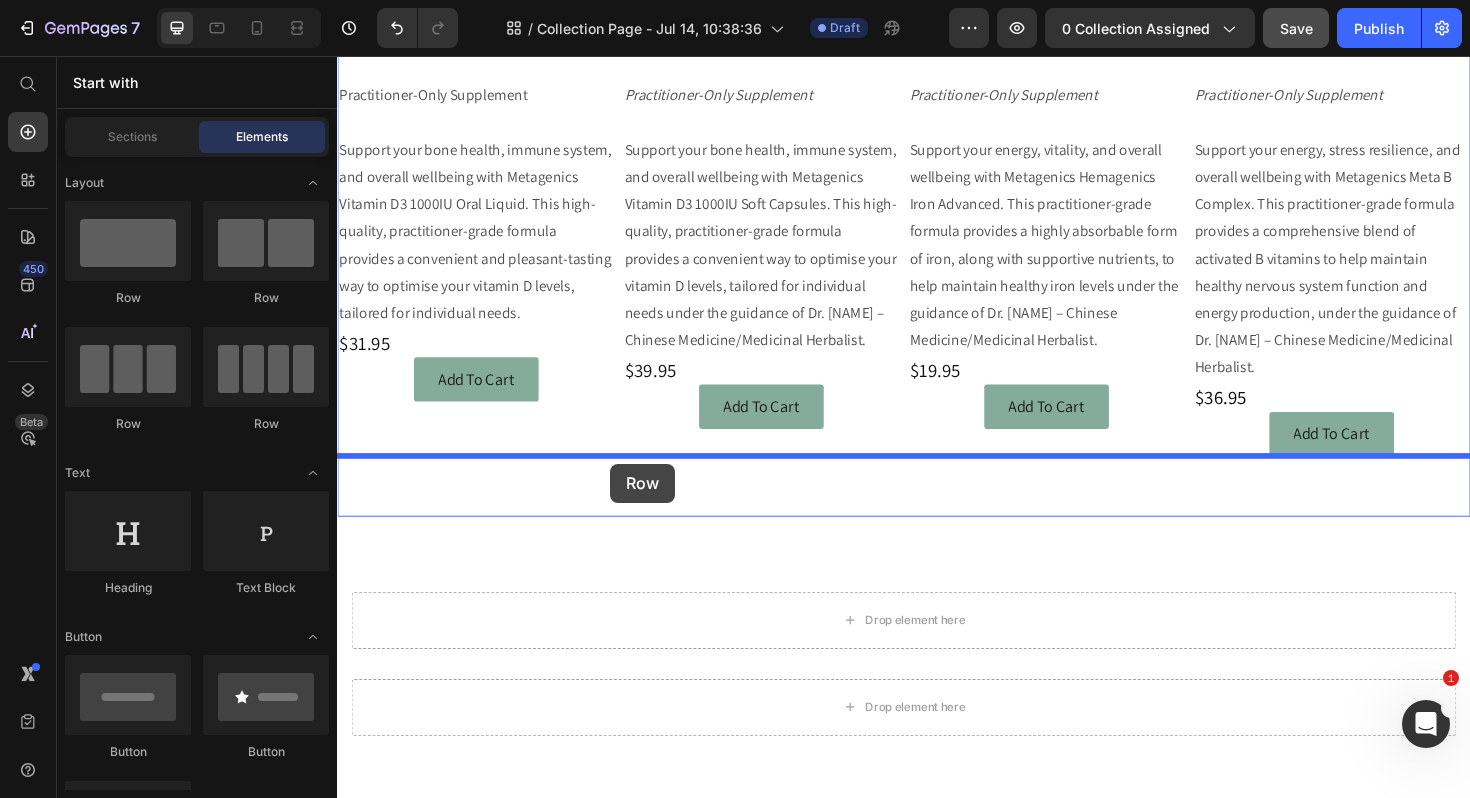 drag, startPoint x: 459, startPoint y: 294, endPoint x: 619, endPoint y: 478, distance: 243.83601 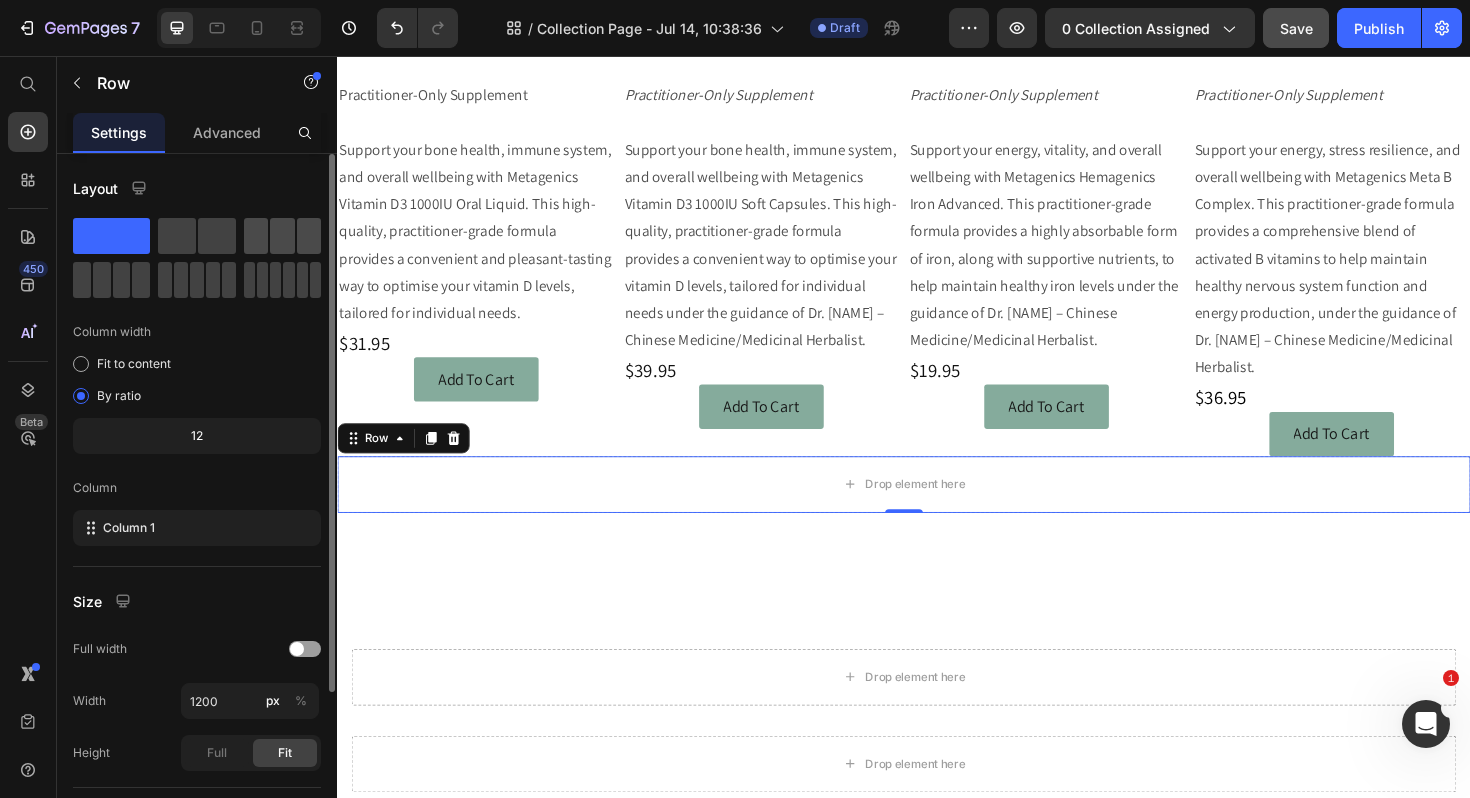 click 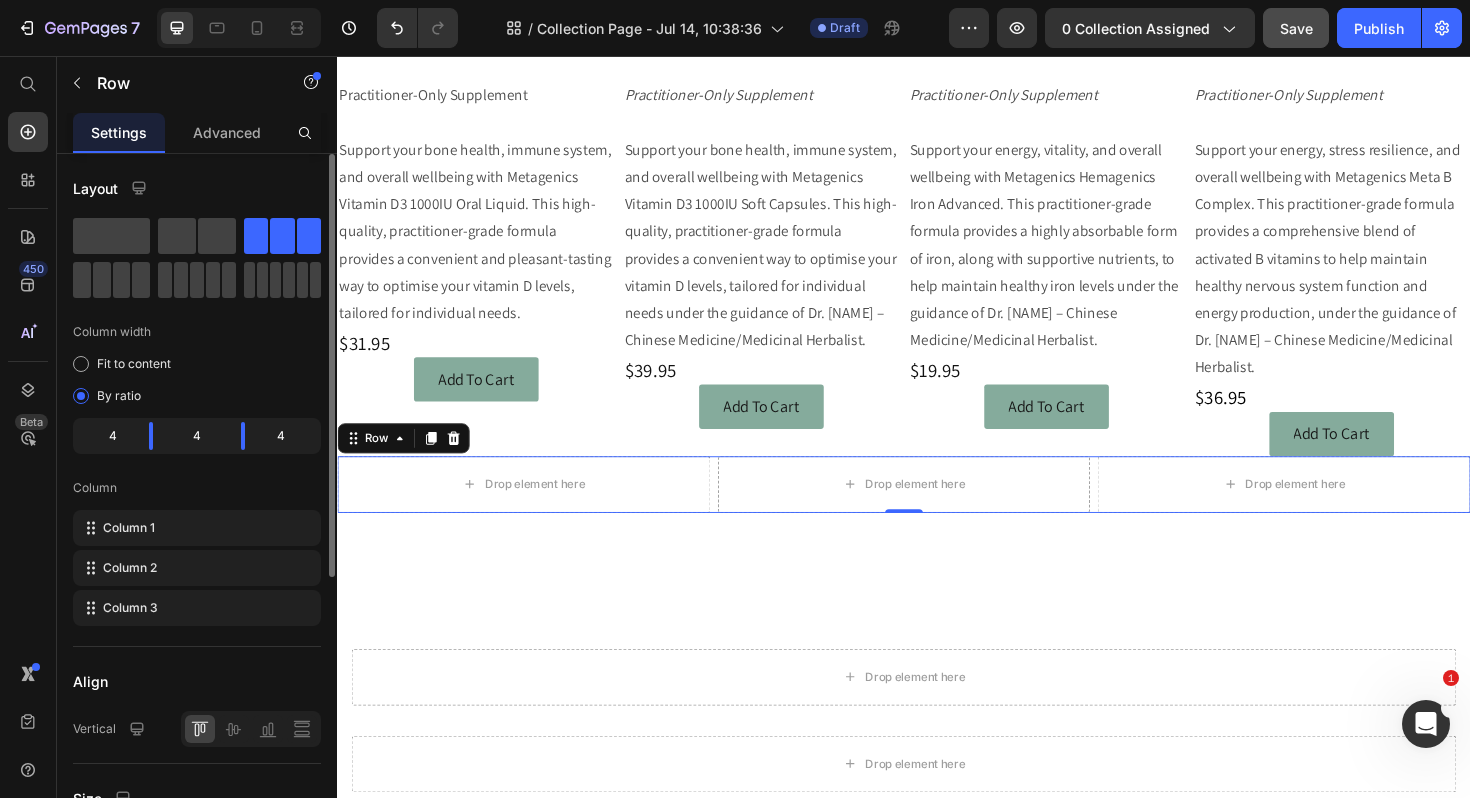 click 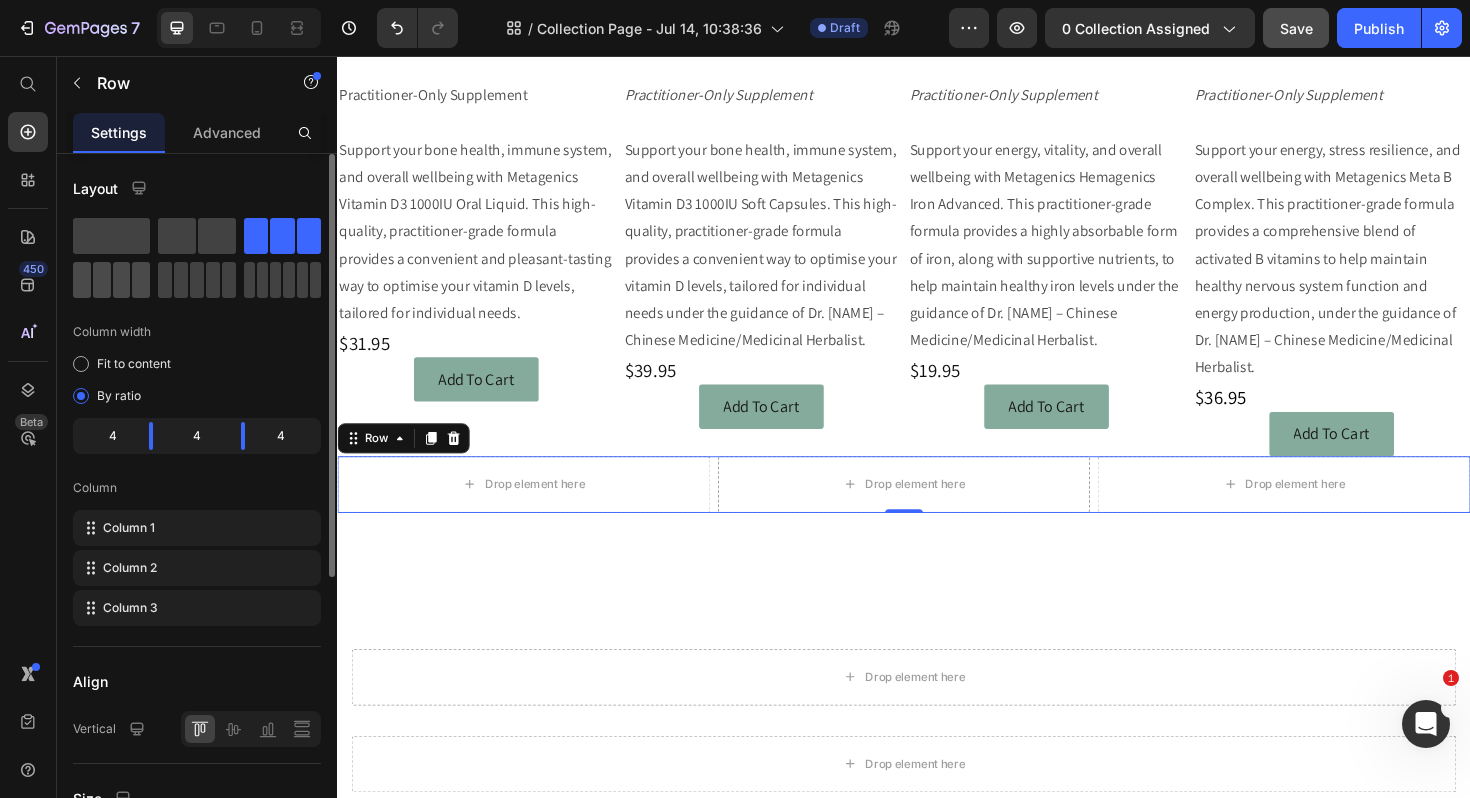 click 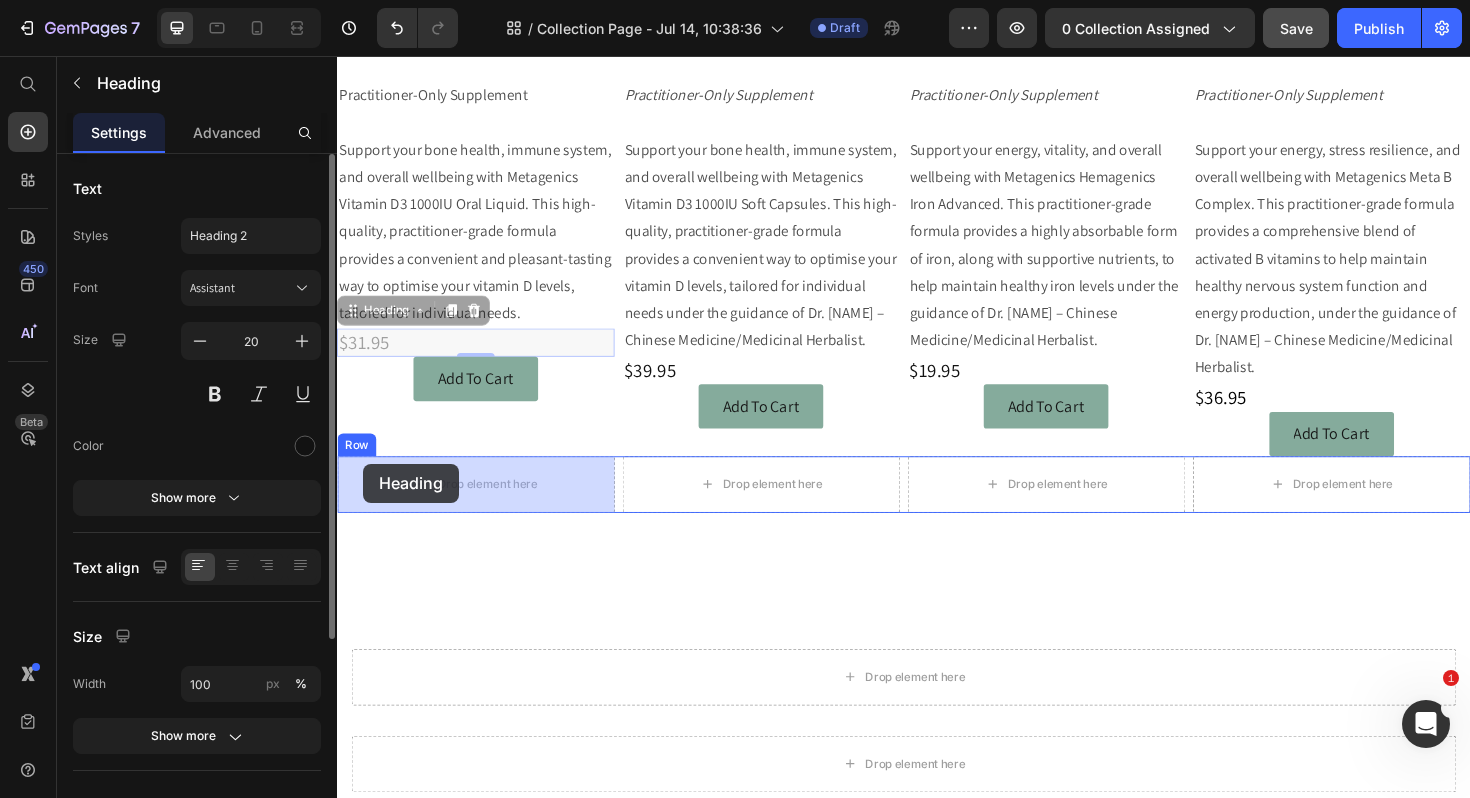 drag, startPoint x: 364, startPoint y: 335, endPoint x: 362, endPoint y: 486, distance: 151.01324 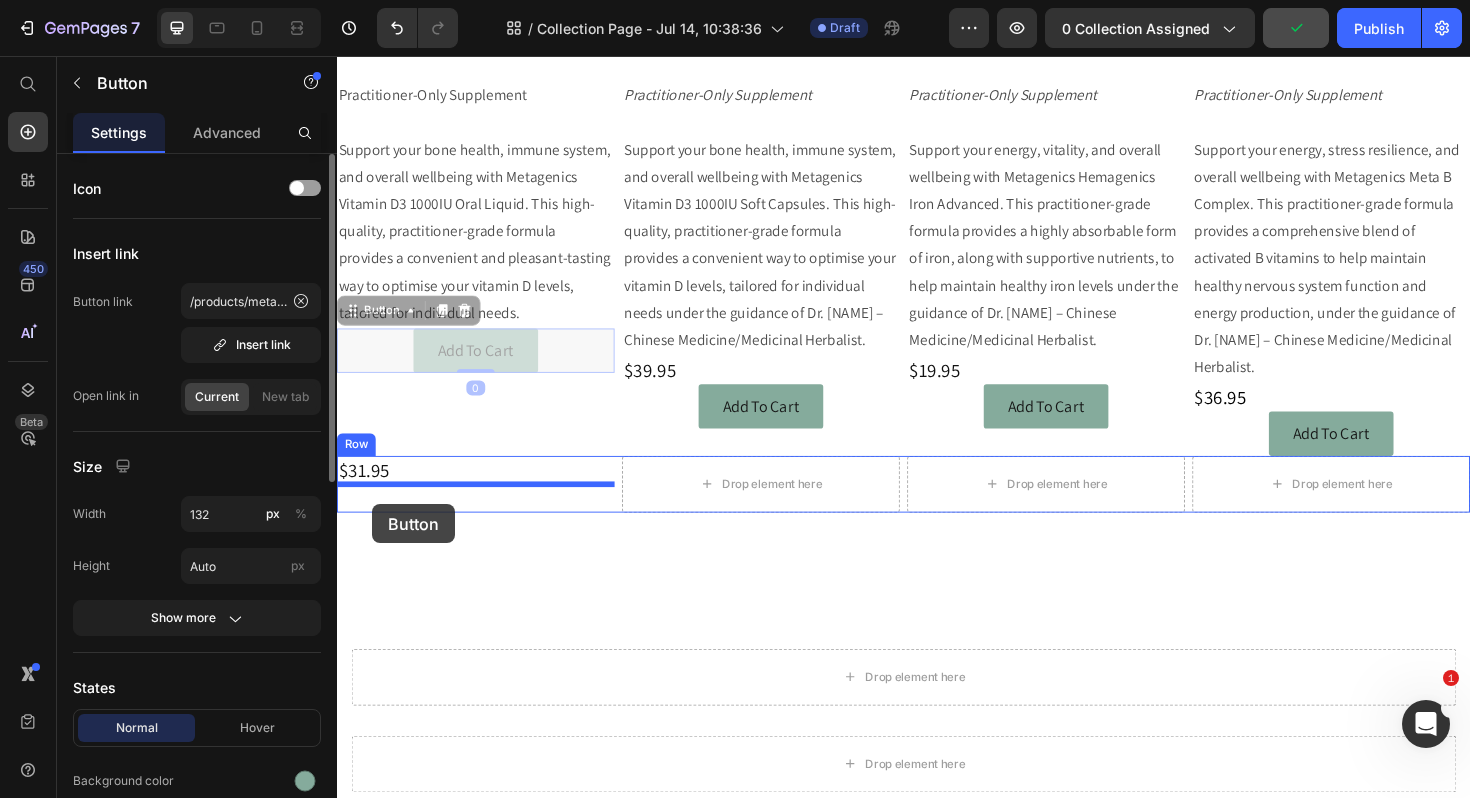 drag, startPoint x: 360, startPoint y: 338, endPoint x: 374, endPoint y: 530, distance: 192.50974 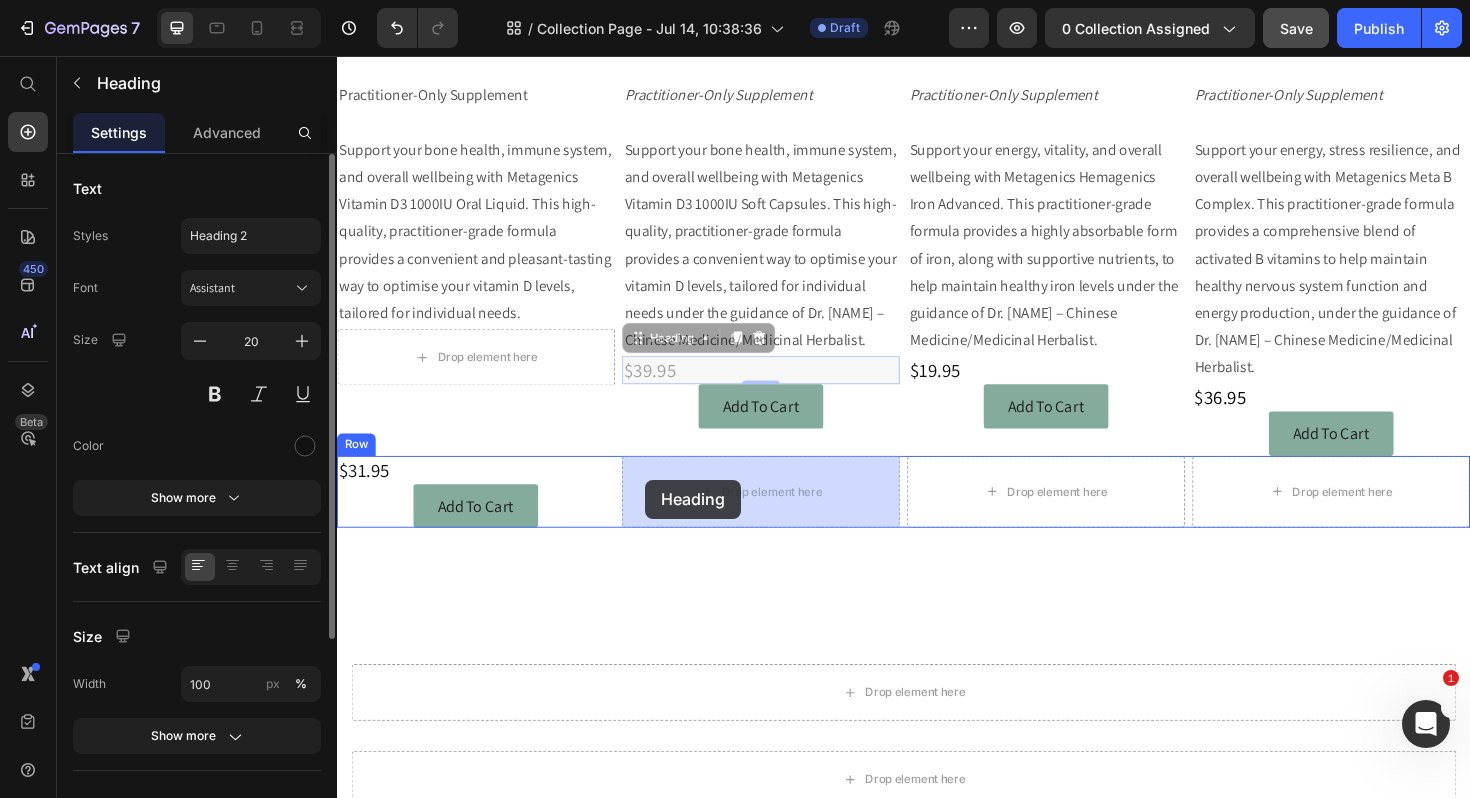drag, startPoint x: 659, startPoint y: 368, endPoint x: 664, endPoint y: 510, distance: 142.088 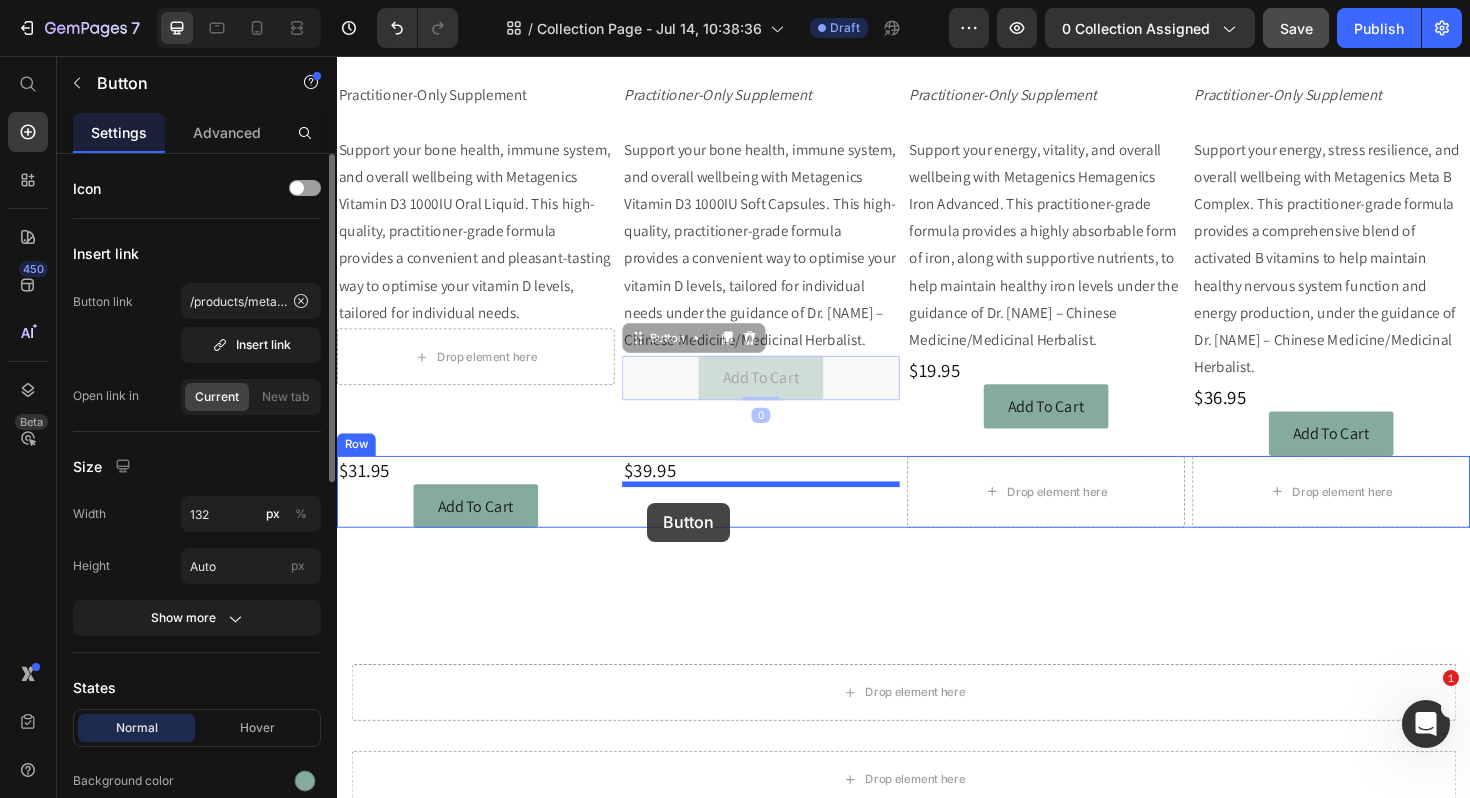 drag, startPoint x: 665, startPoint y: 365, endPoint x: 664, endPoint y: 528, distance: 163.00307 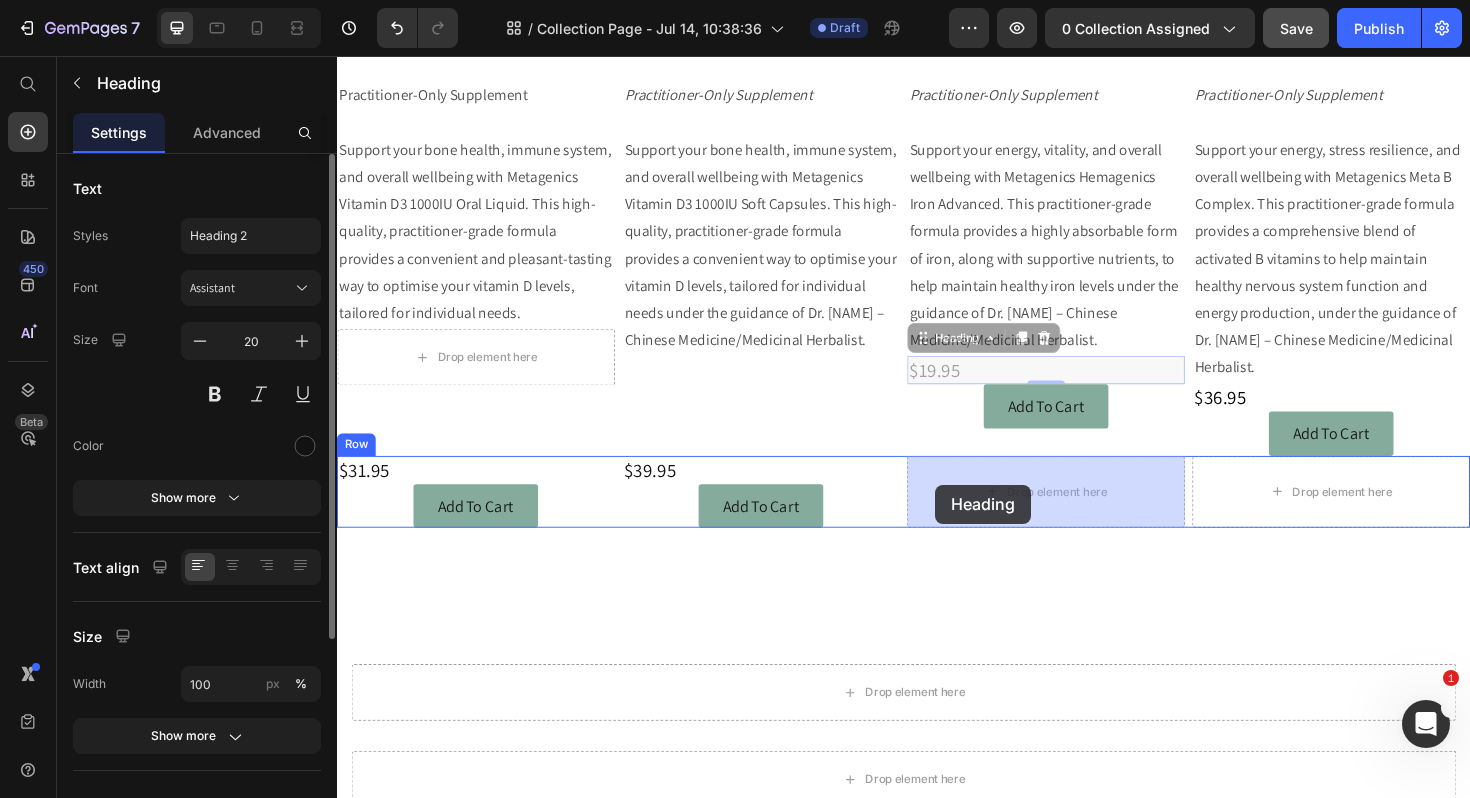 drag, startPoint x: 960, startPoint y: 369, endPoint x: 970, endPoint y: 509, distance: 140.35669 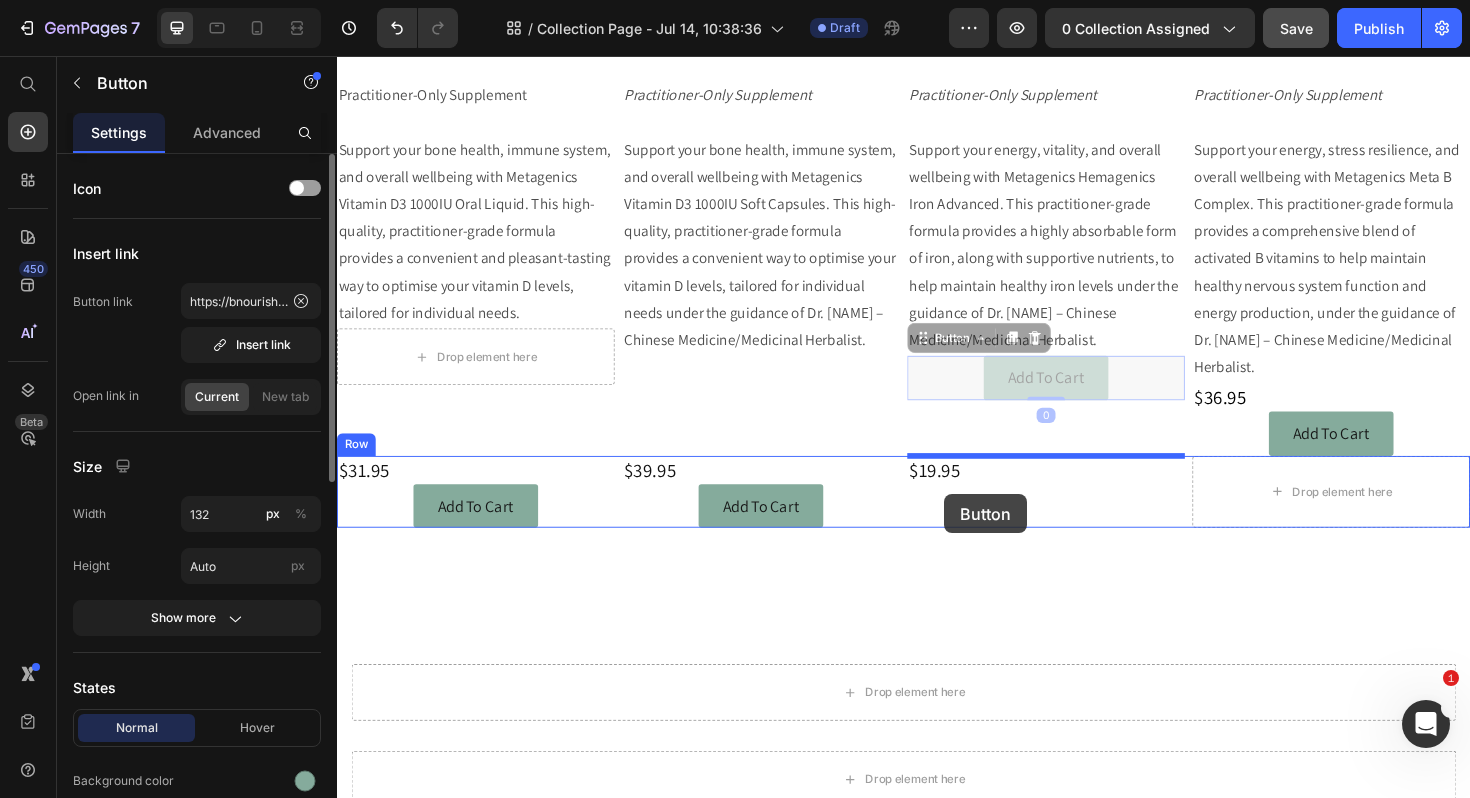 drag, startPoint x: 968, startPoint y: 366, endPoint x: 980, endPoint y: 519, distance: 153.46986 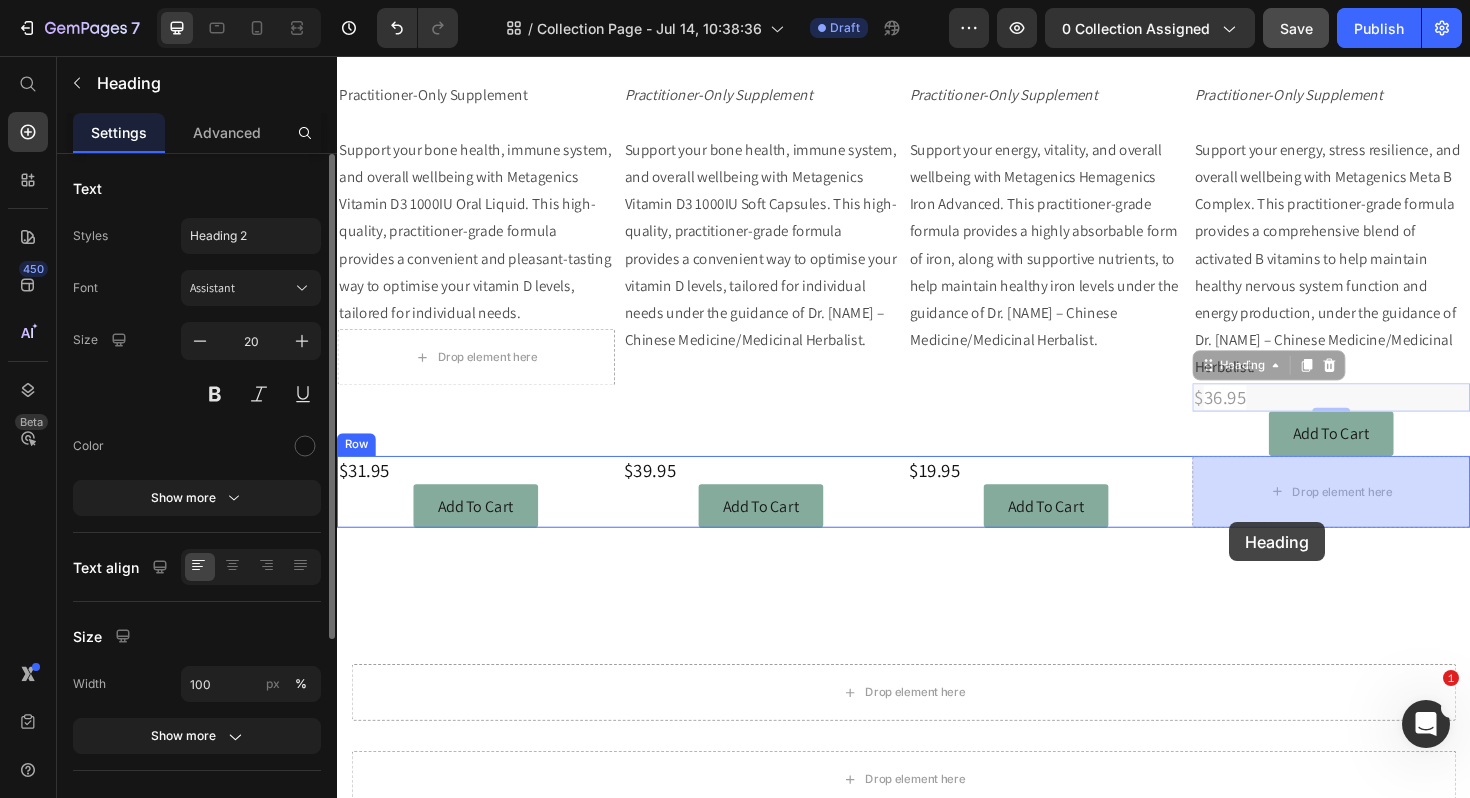 drag, startPoint x: 1260, startPoint y: 389, endPoint x: 1281, endPoint y: 544, distance: 156.4161 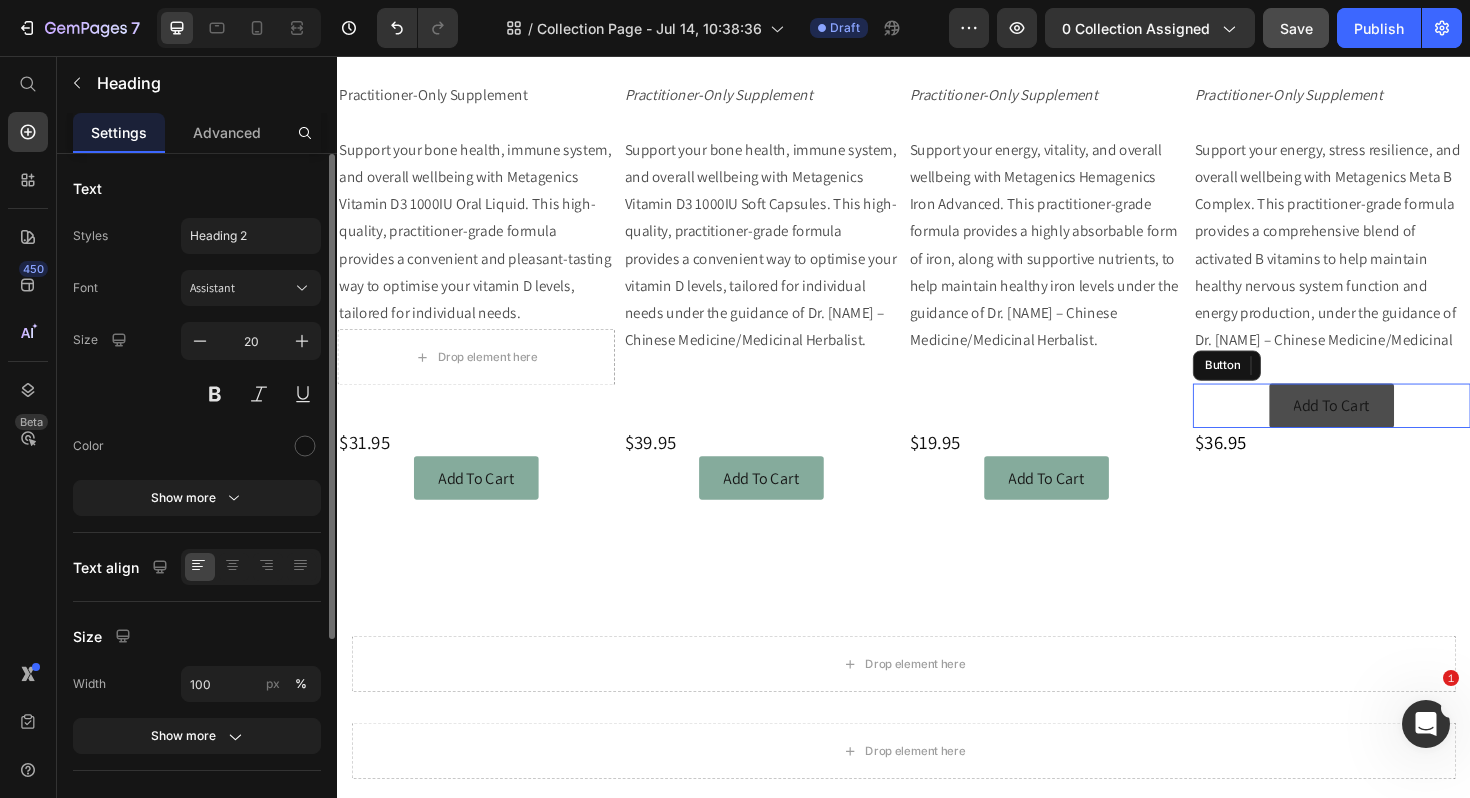 click on "Add To Cart" at bounding box center (1390, 426) 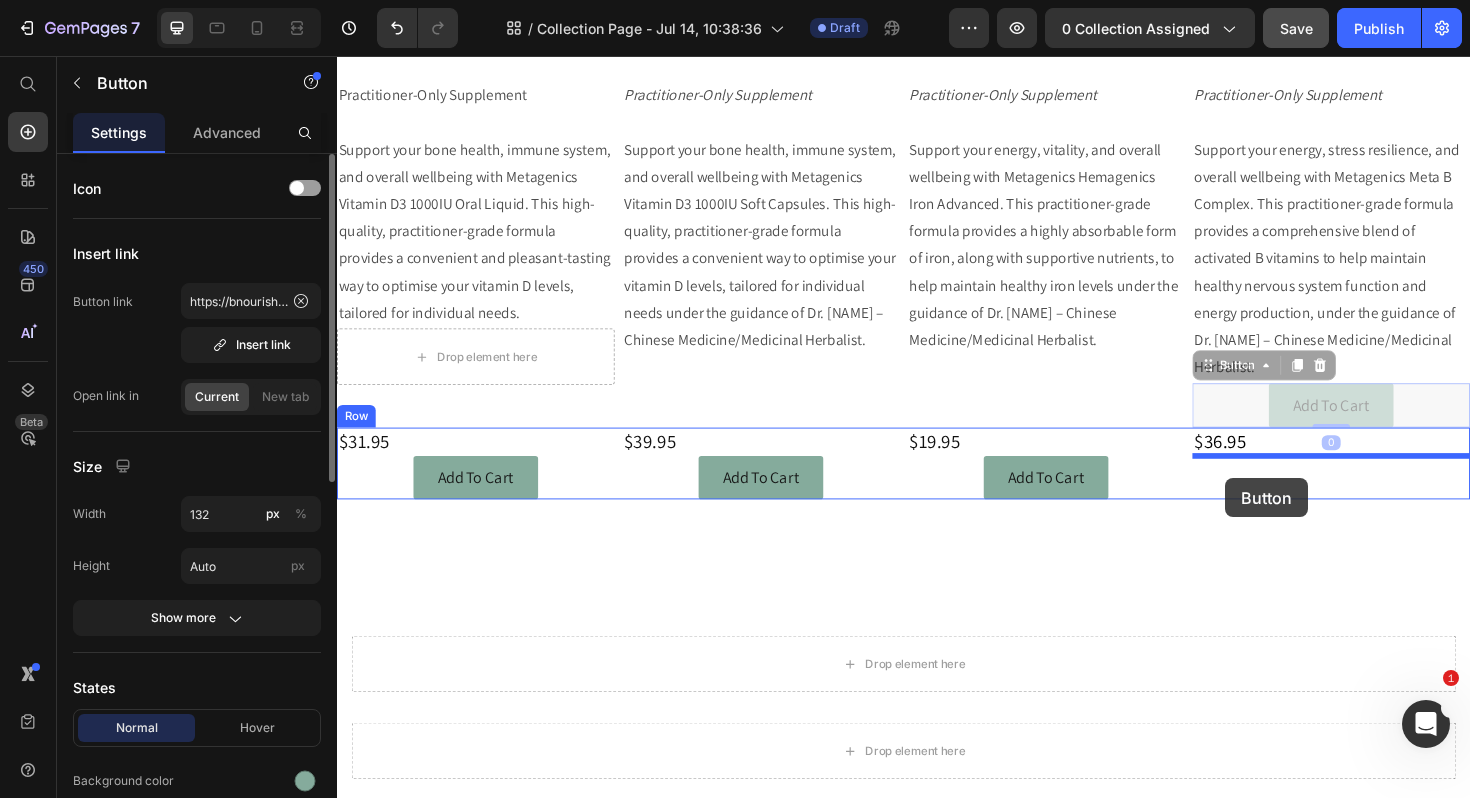 drag, startPoint x: 1256, startPoint y: 385, endPoint x: 1278, endPoint y: 500, distance: 117.08544 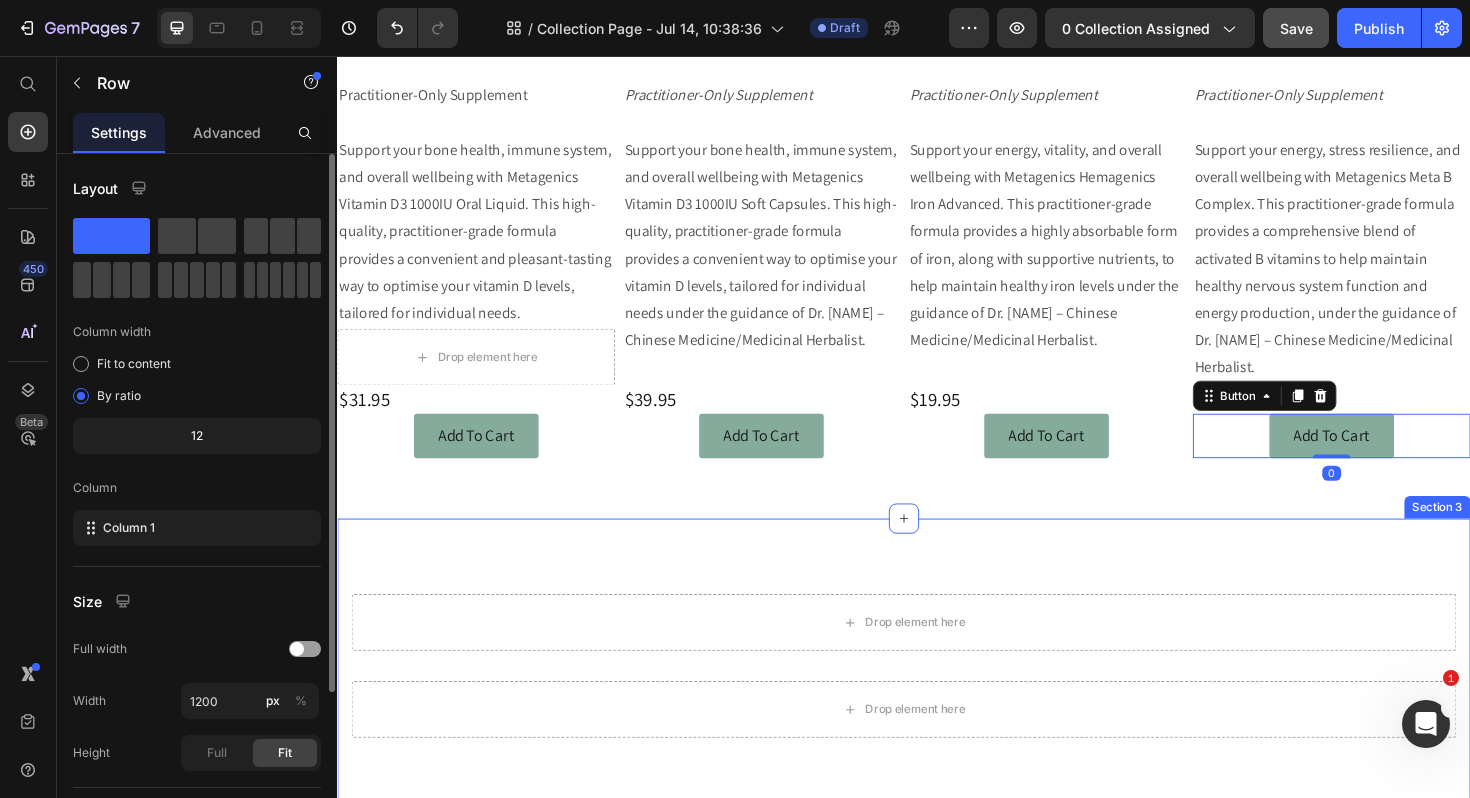 click on "Drop element here" at bounding box center [937, 656] 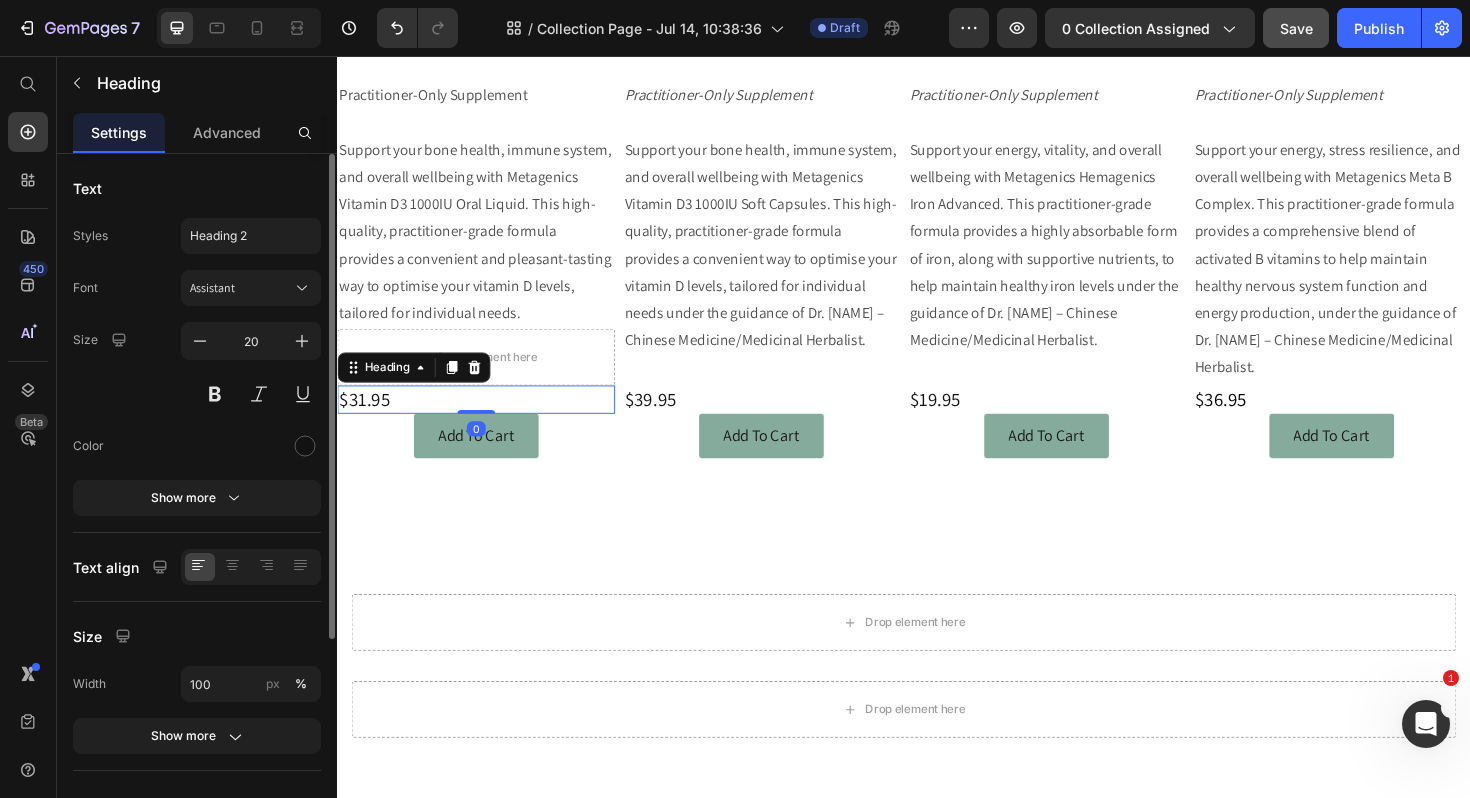 click on "$31.95" at bounding box center (484, 420) 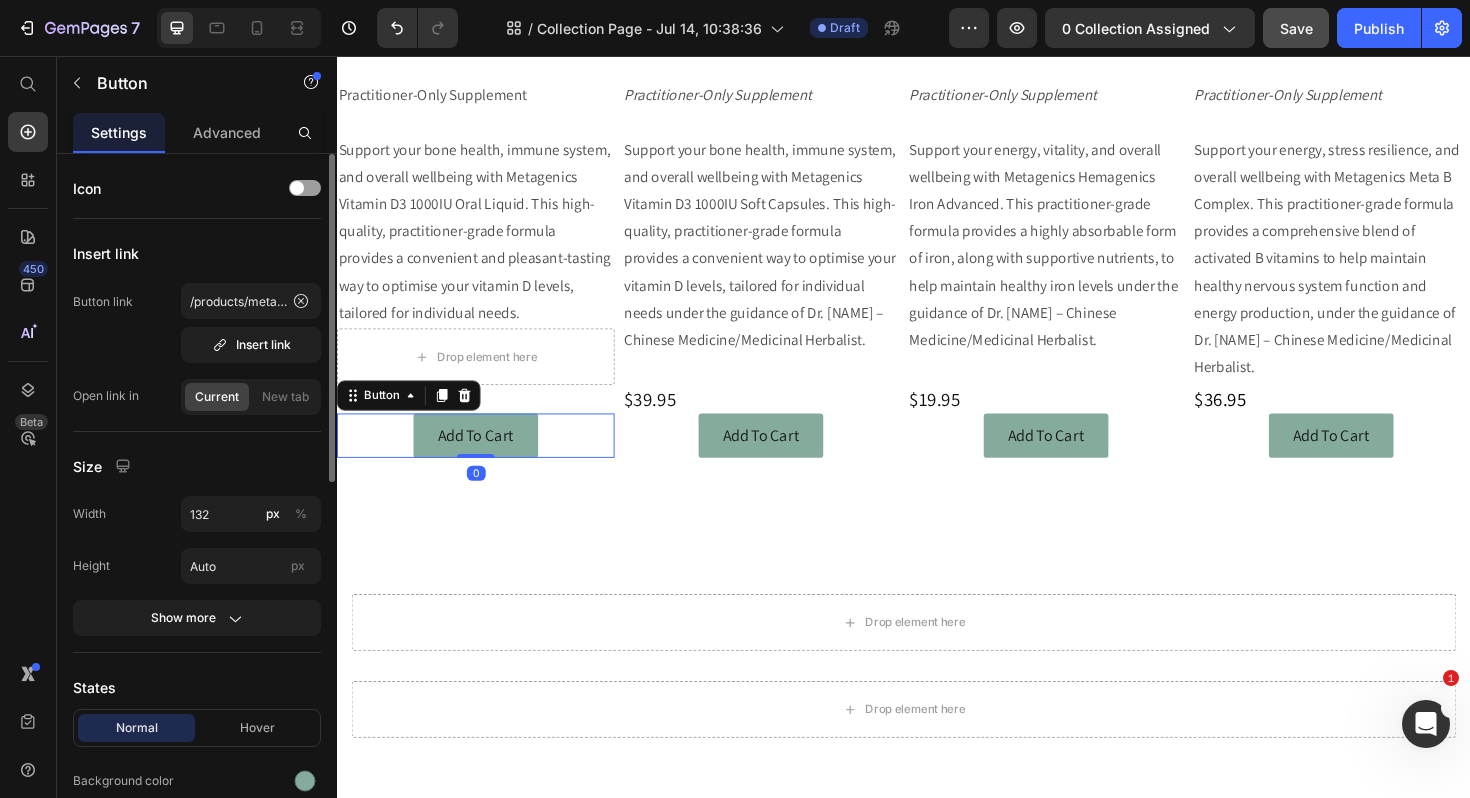 click on "Add To Cart Button   0" at bounding box center [484, 458] 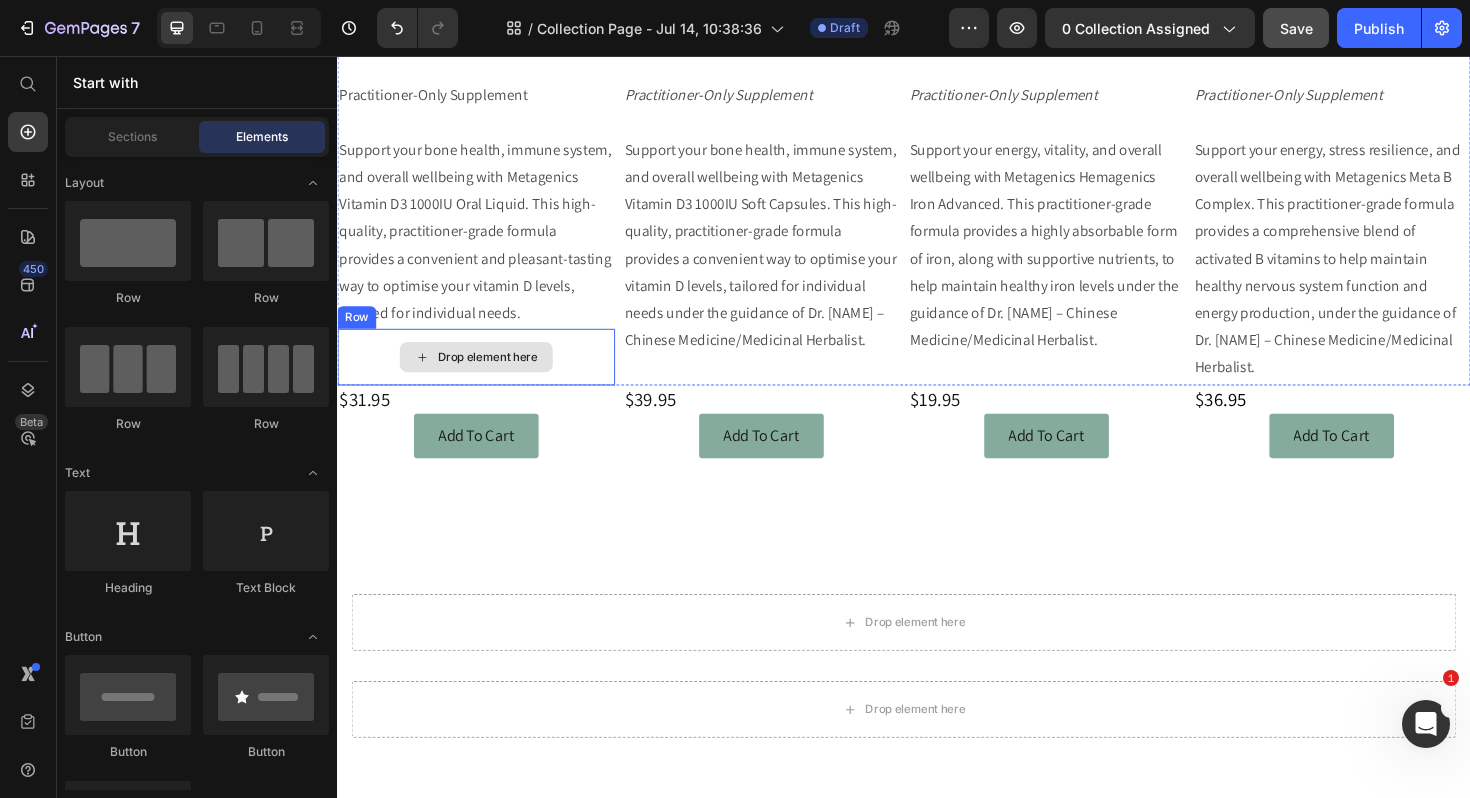 click on "Drop element here" at bounding box center [484, 375] 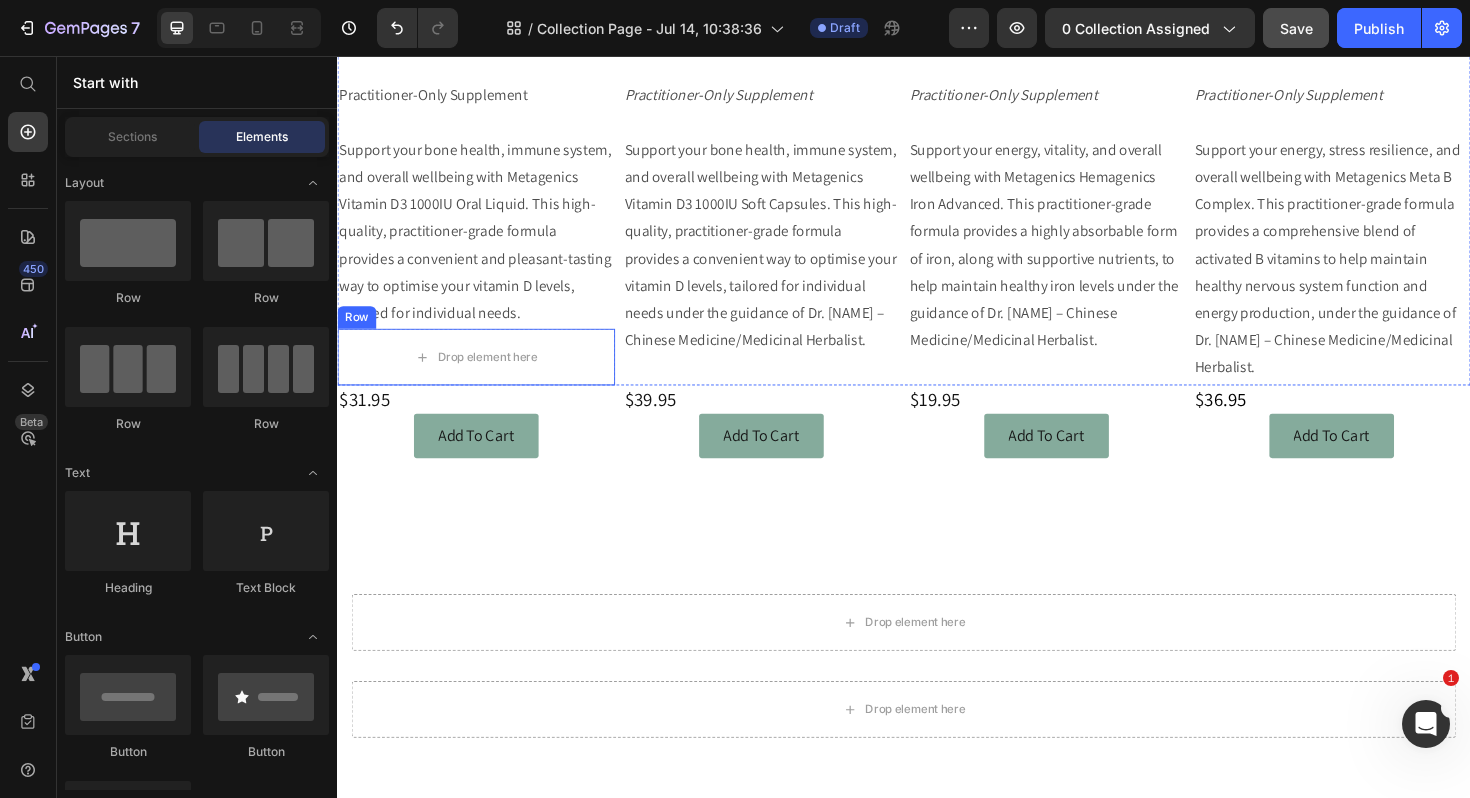 click on "Row" at bounding box center [357, 333] 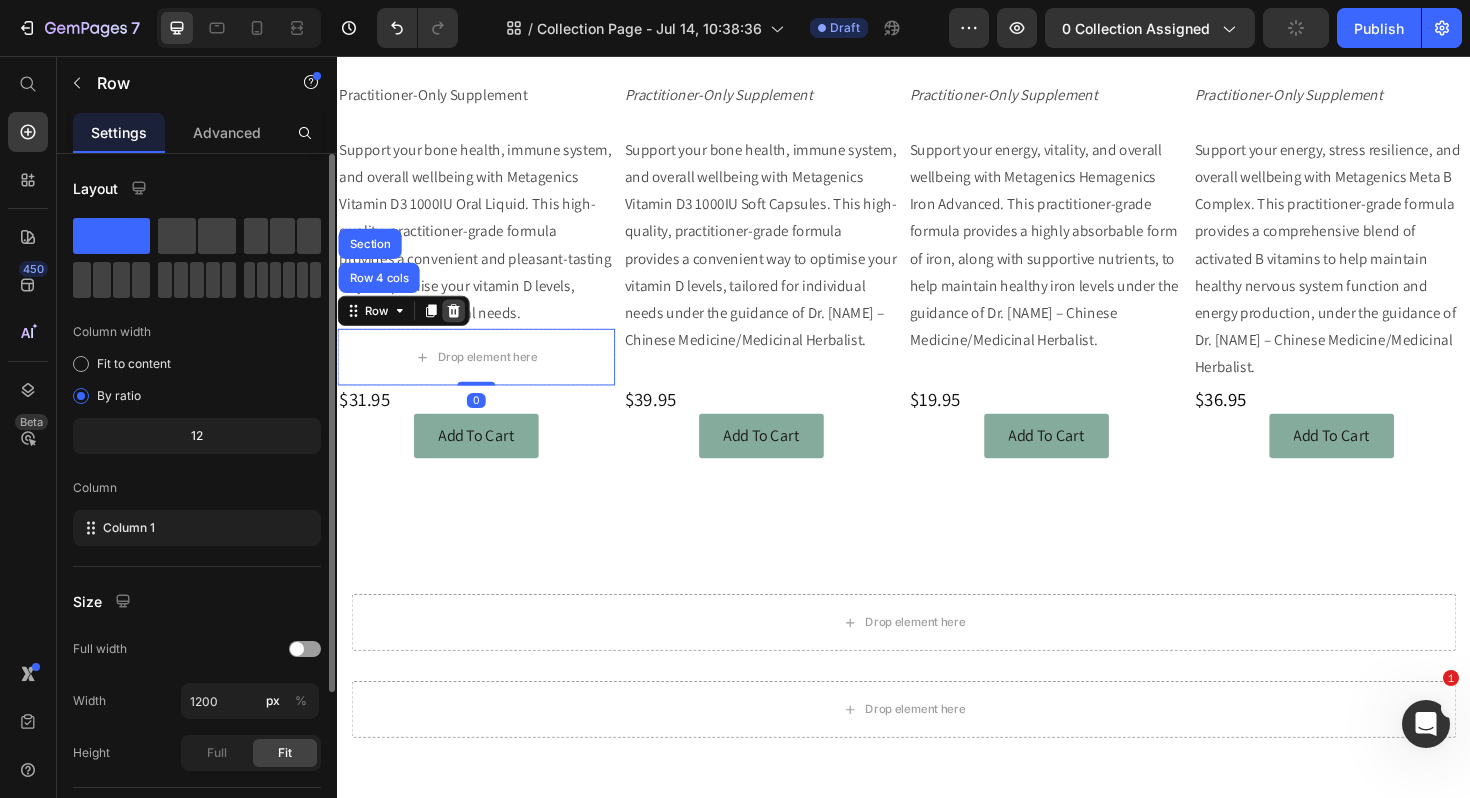 click 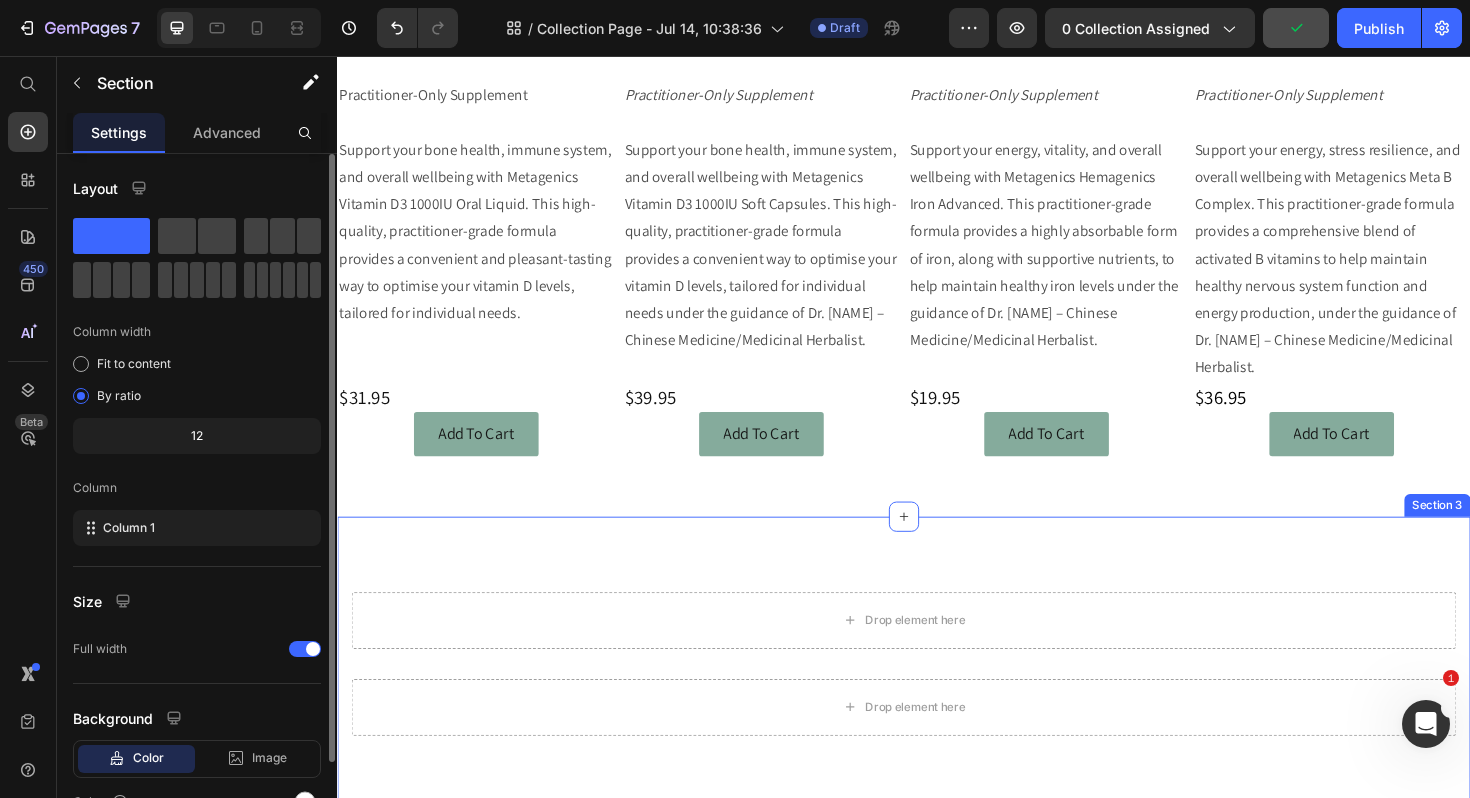 click on "Drop element here Row
Drop element here Row Section 3" at bounding box center (937, 715) 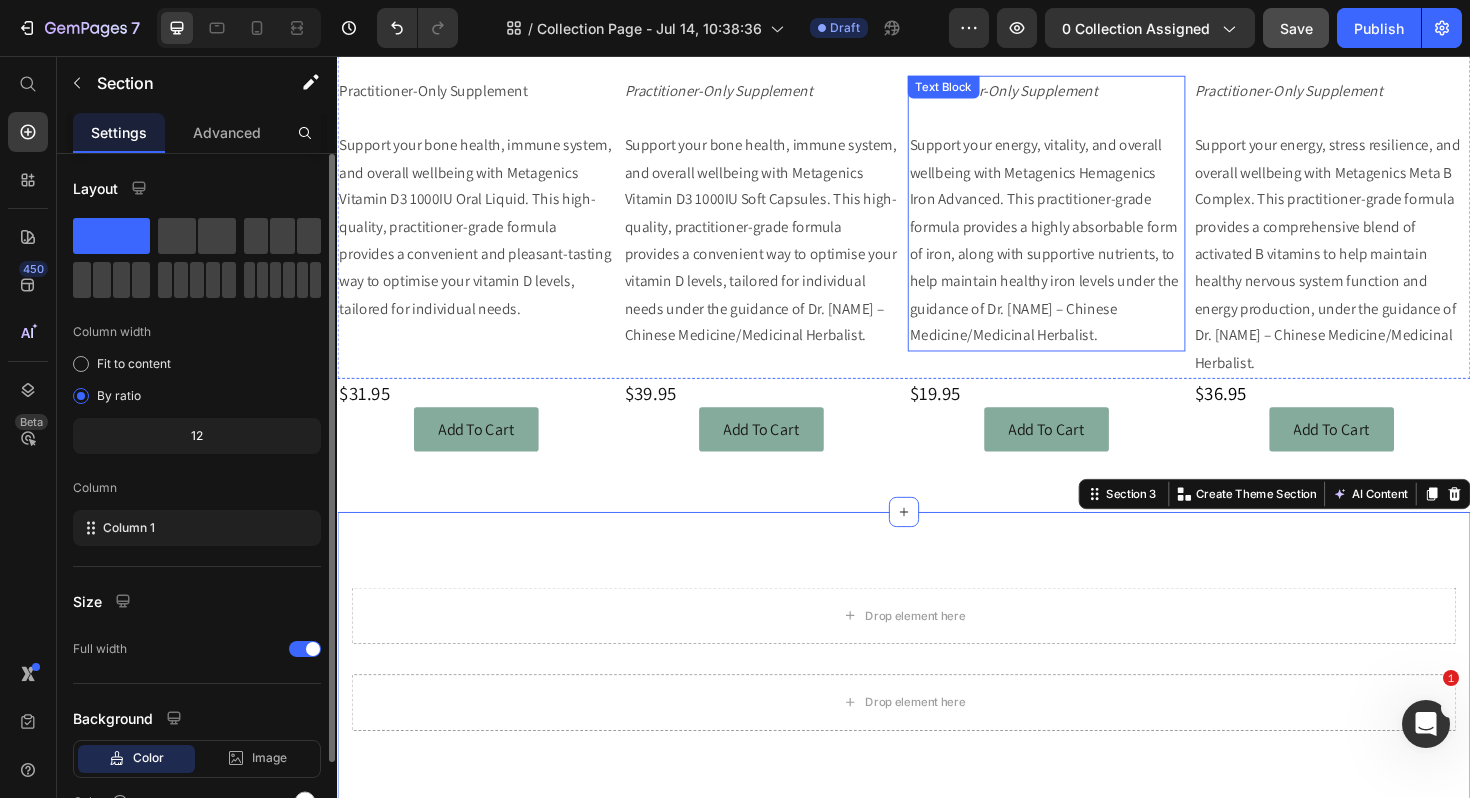 scroll, scrollTop: 802, scrollLeft: 0, axis: vertical 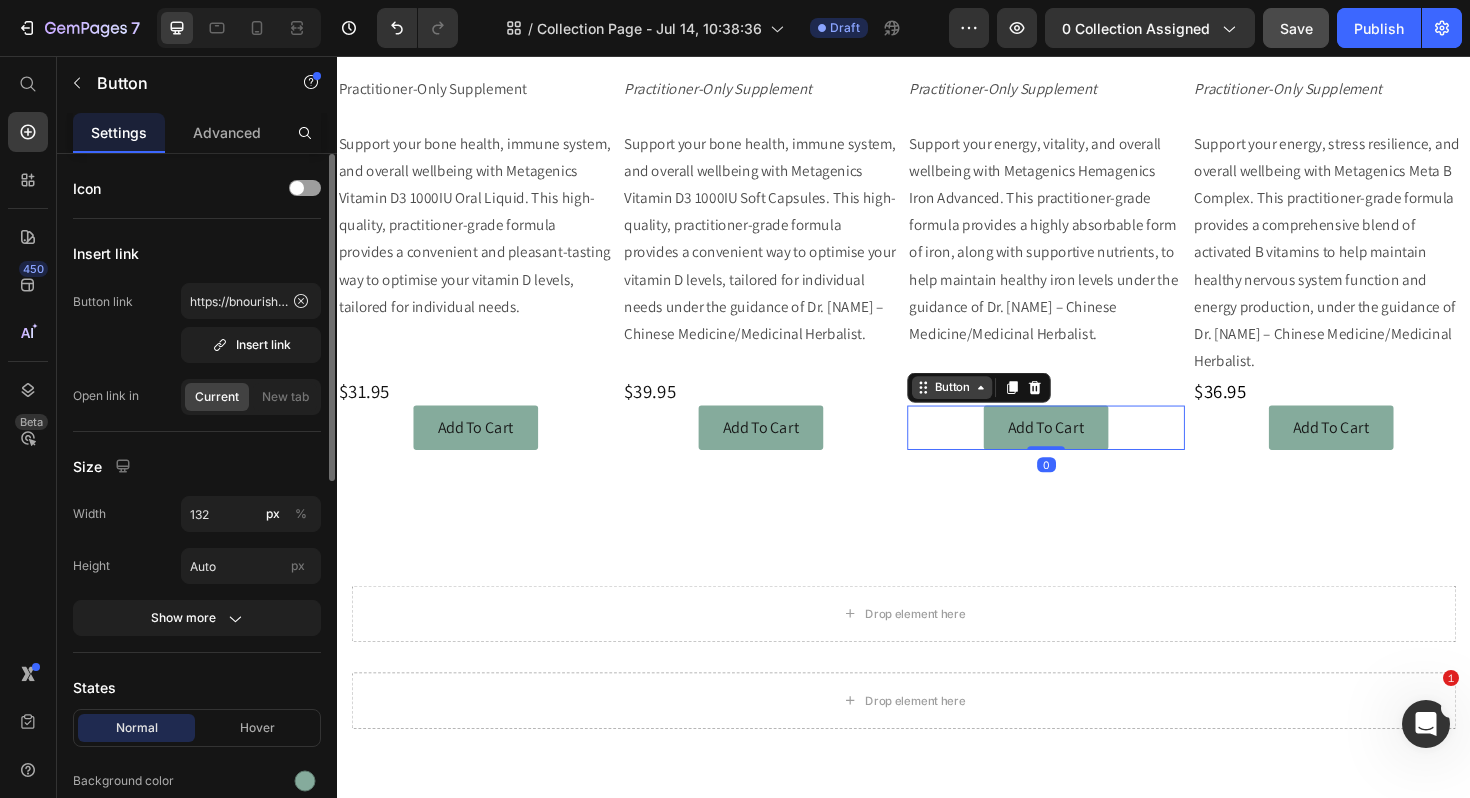 click on "Button" at bounding box center [988, 407] 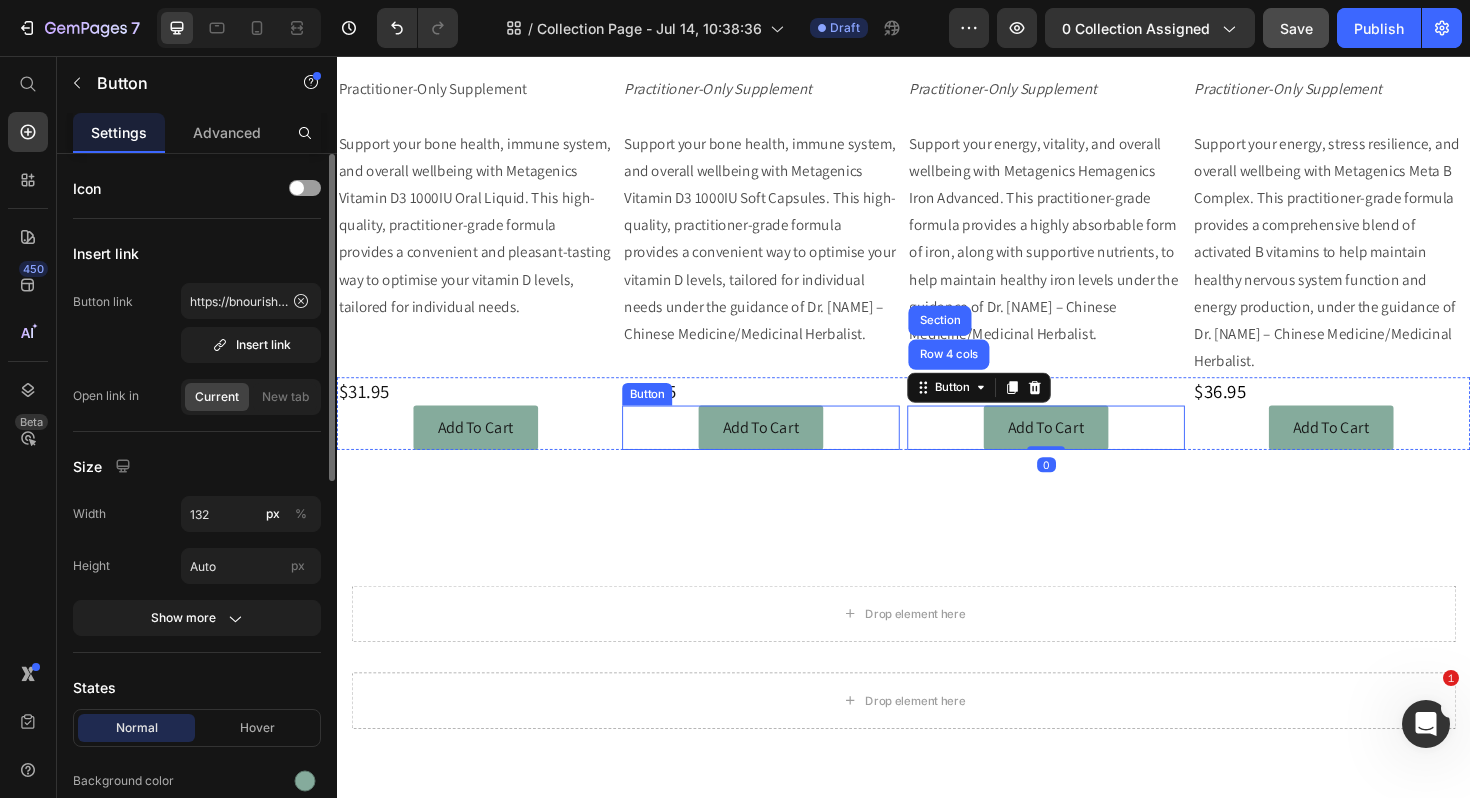 click on "Add To Cart Button" at bounding box center (786, 449) 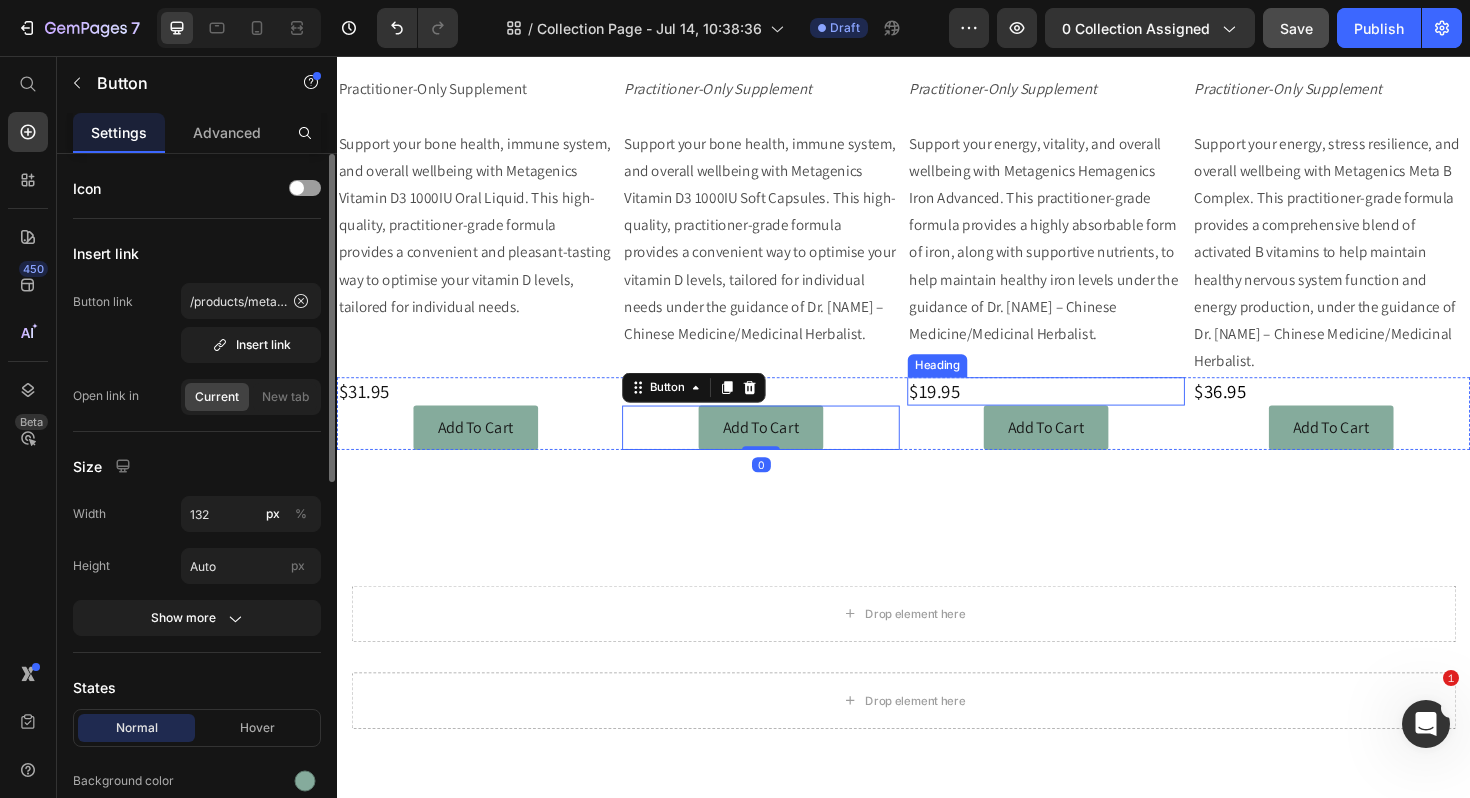 click on "$19.95" at bounding box center [1088, 411] 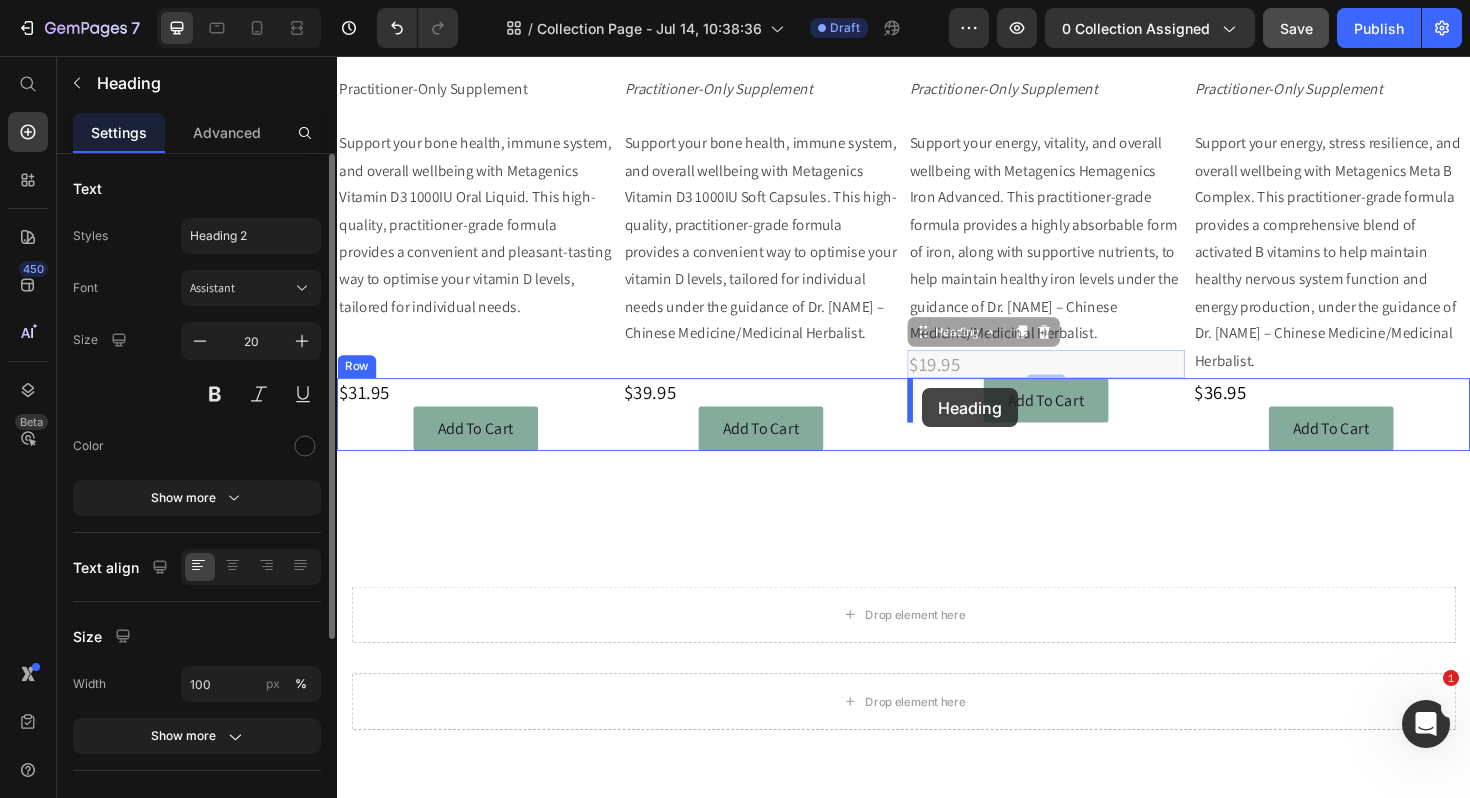 drag, startPoint x: 957, startPoint y: 349, endPoint x: 957, endPoint y: 406, distance: 57 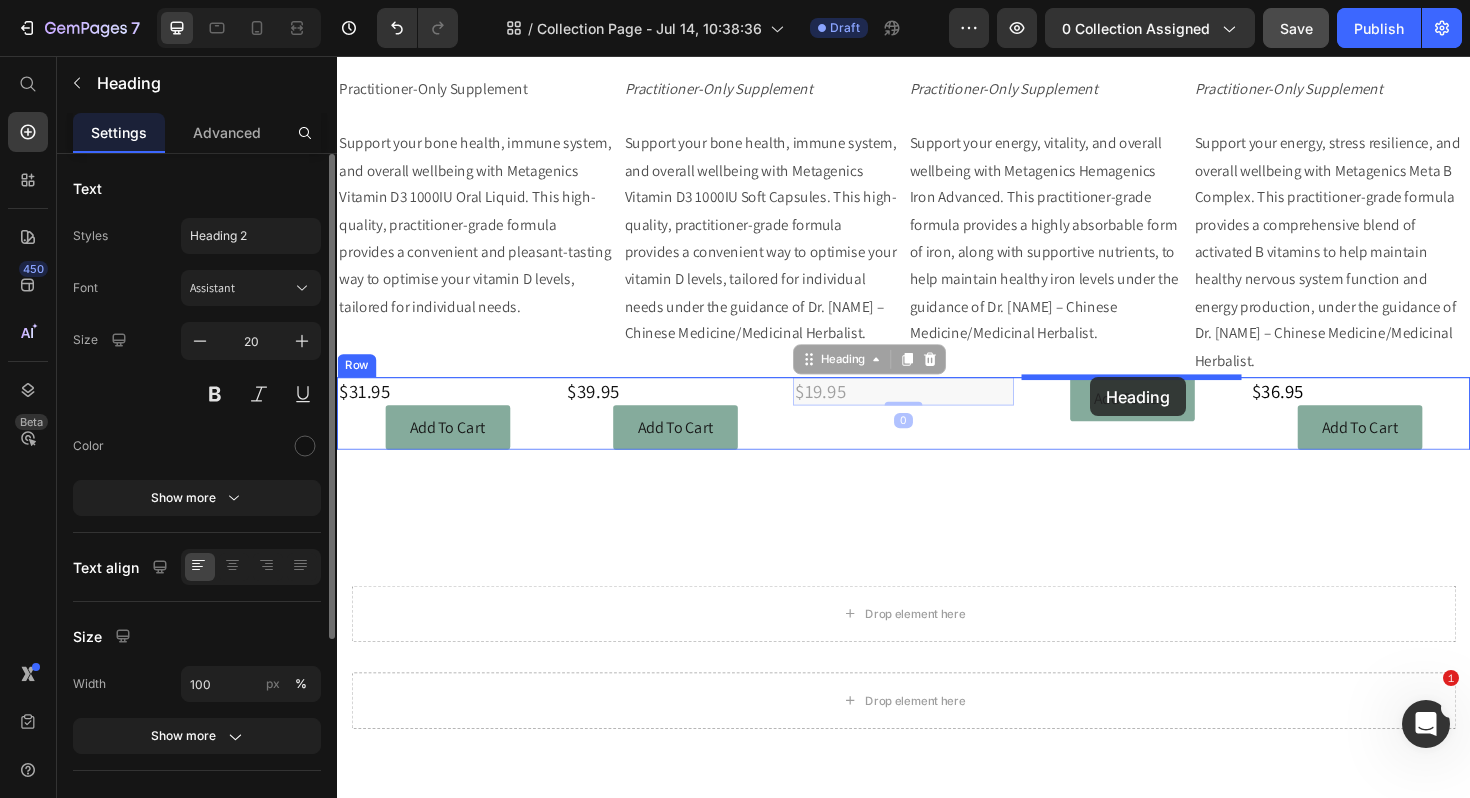 drag, startPoint x: 842, startPoint y: 386, endPoint x: 1134, endPoint y: 397, distance: 292.20712 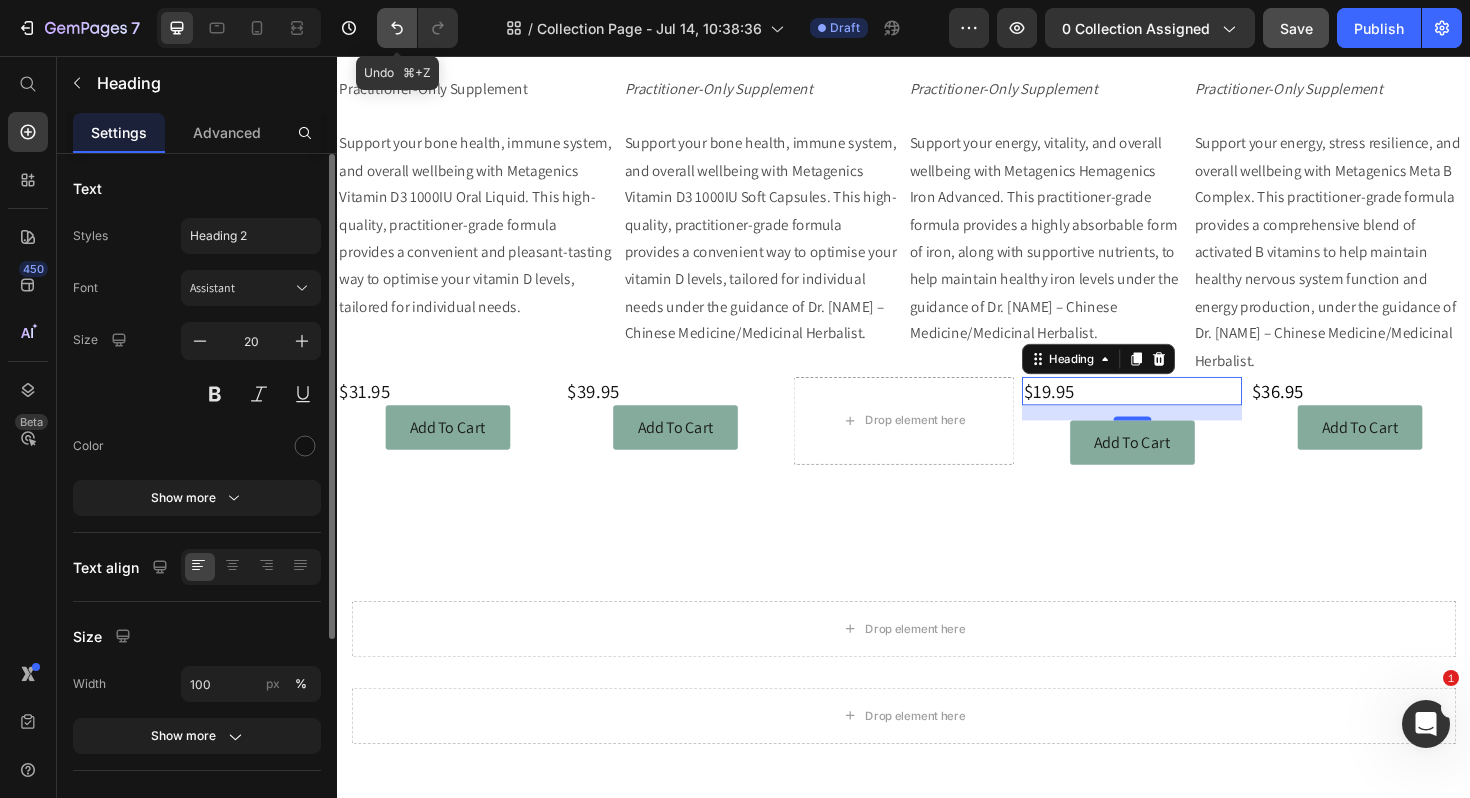 click 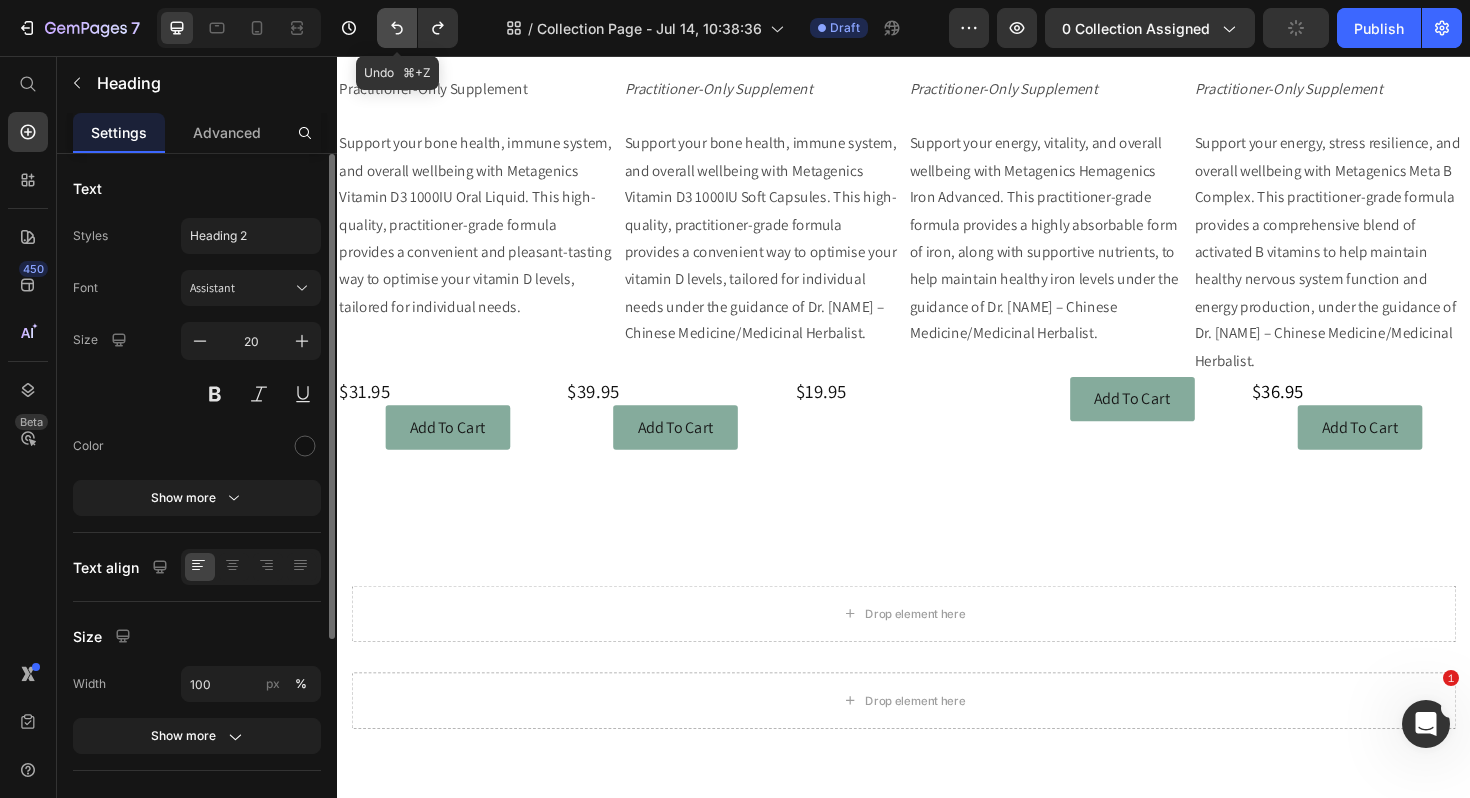click 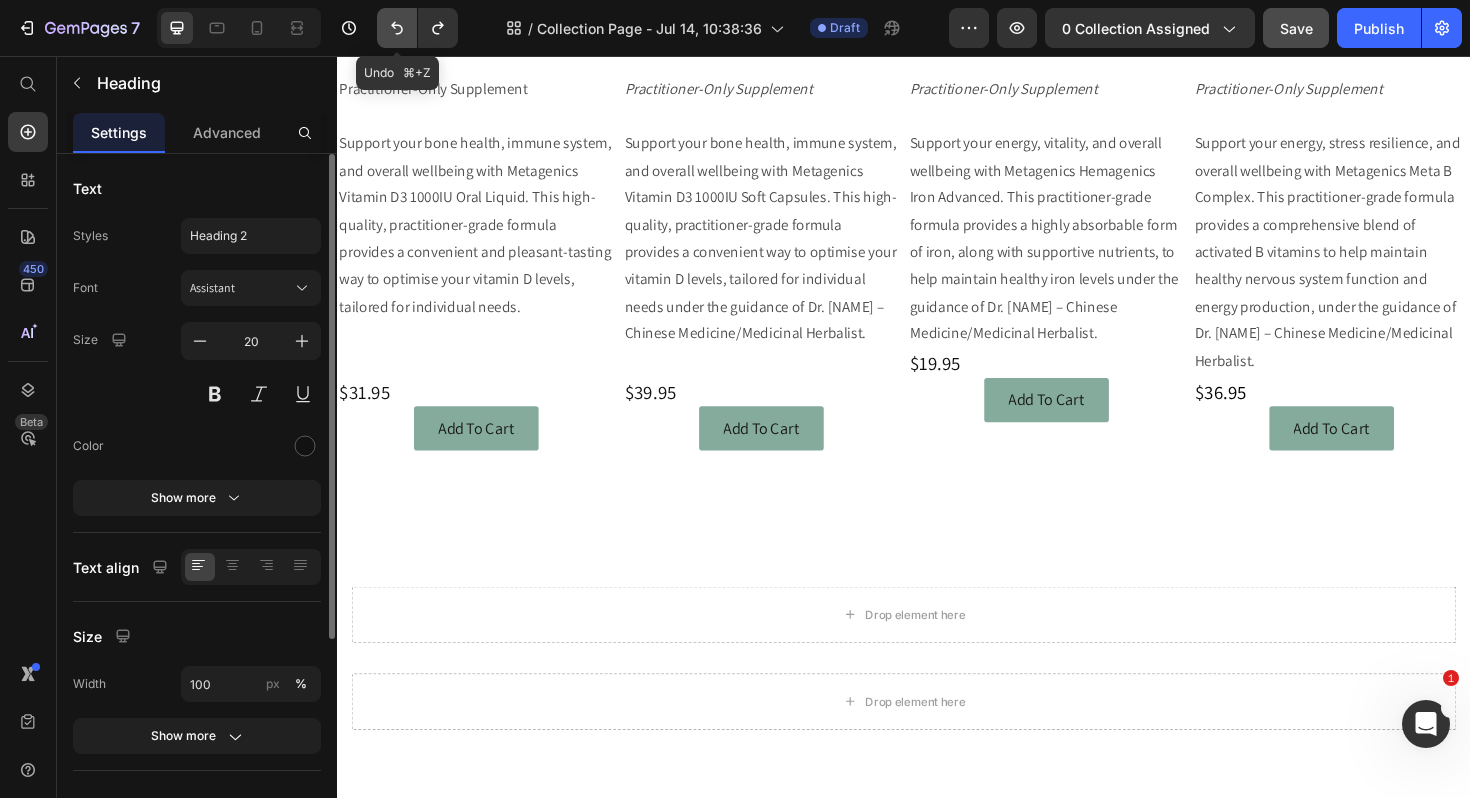 click 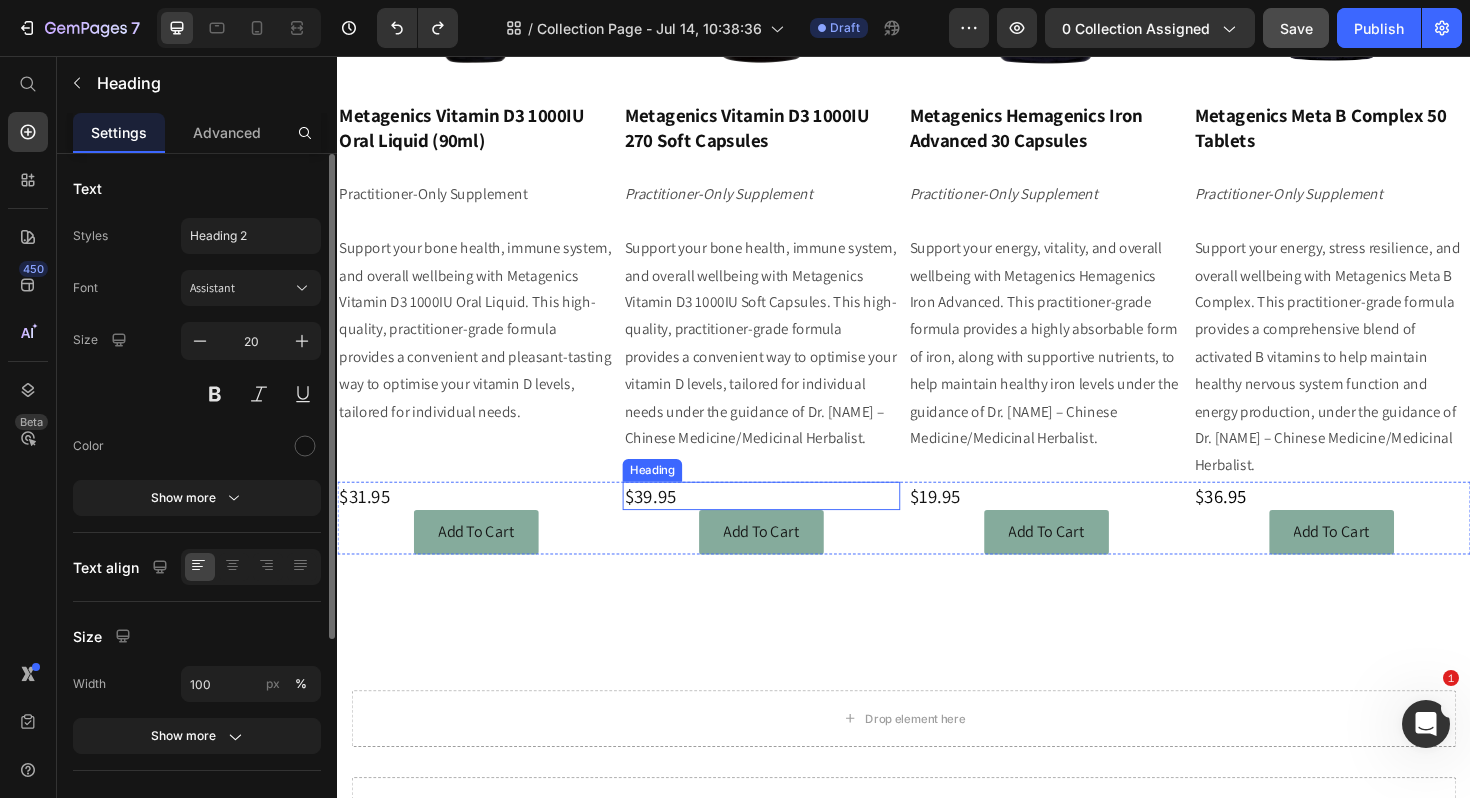 scroll, scrollTop: 191, scrollLeft: 0, axis: vertical 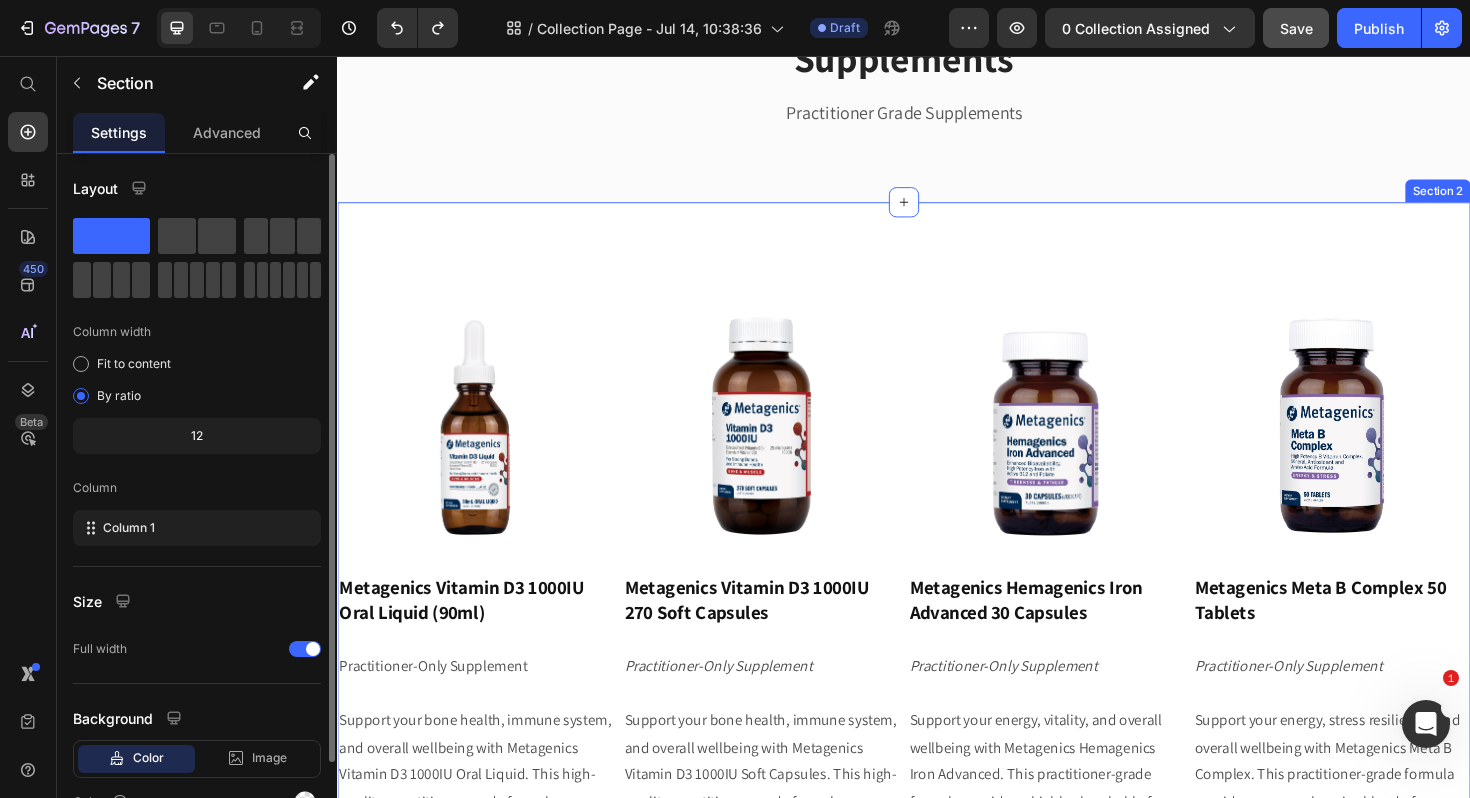 click on "Image Metagenics Vitamin D3 1000IU Oral Liquid (90ml)   Heading Practitioner-Only Supplement Support your bone health, immune system, and overall wellbeing with Metagenics Vitamin D3 1000IU Oral Liquid. This high-quality, practitioner-grade formula provides a convenient and pleasant-tasting way to optimise your vitamin D levels, tailored for individual needs.   Text Block Image Metagenics Vitamin D3 1000IU 270 Soft Capsules   Heading Practitioner-Only Supplement   Support your bone health, immune system, and overall wellbeing with Metagenics Vitamin D3 1000IU Soft Capsules. This high-quality, practitioner-grade formula provides a convenient way to optimise your vitamin D levels, tailored for individual needs under the guidance of Dr. [NAME] – Chinese Medicine/Medicinal Herbalist. Text Block Image Metagenics Hemagenics Iron Advanced 30 Capsules   Heading Practitioner-Only Supplement   Text Block Image Metagenics Meta B Complex 50 Tablets   Heading Practitioner-Only Supplement   Text Block Row $31.95 $" at bounding box center (937, 679) 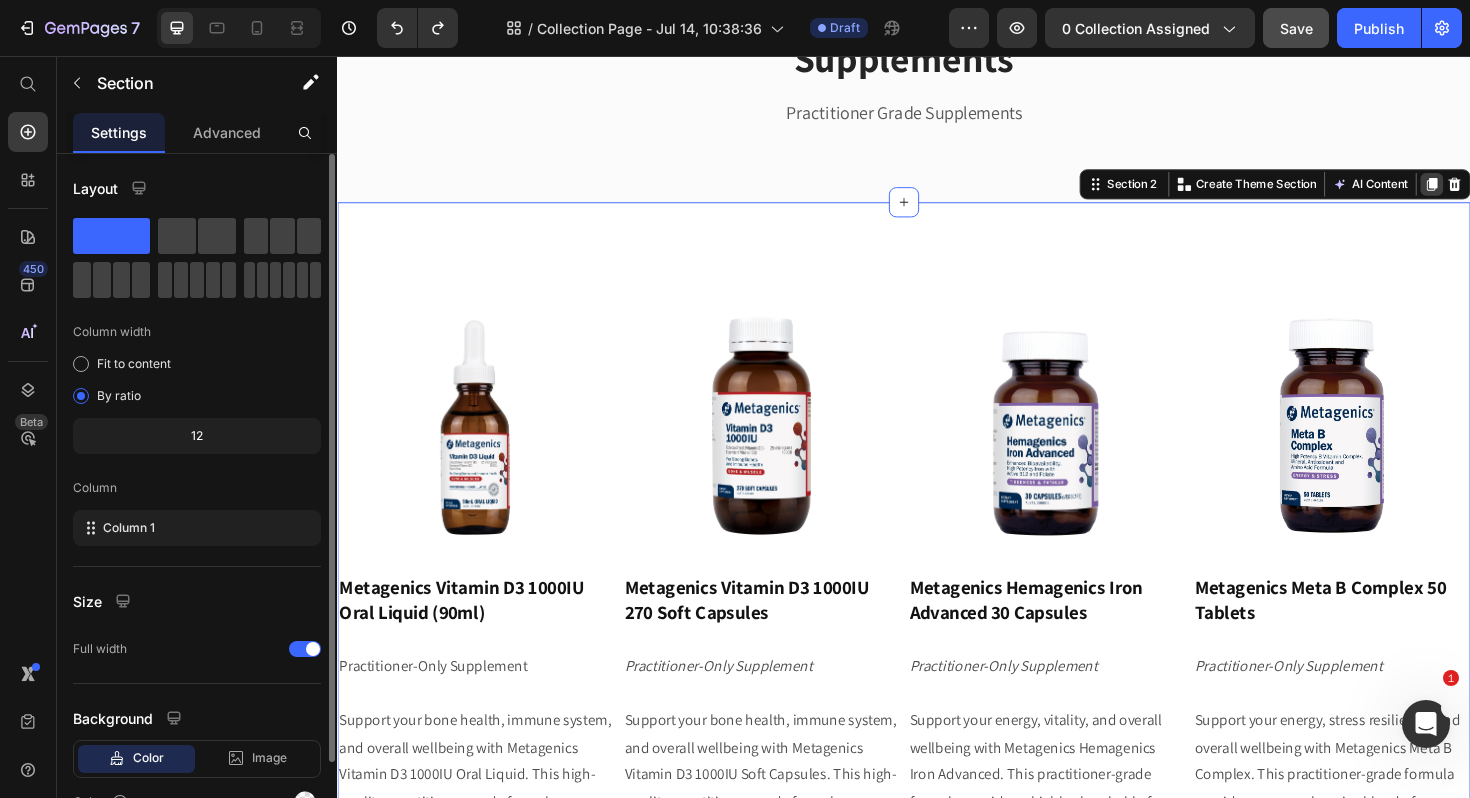 click 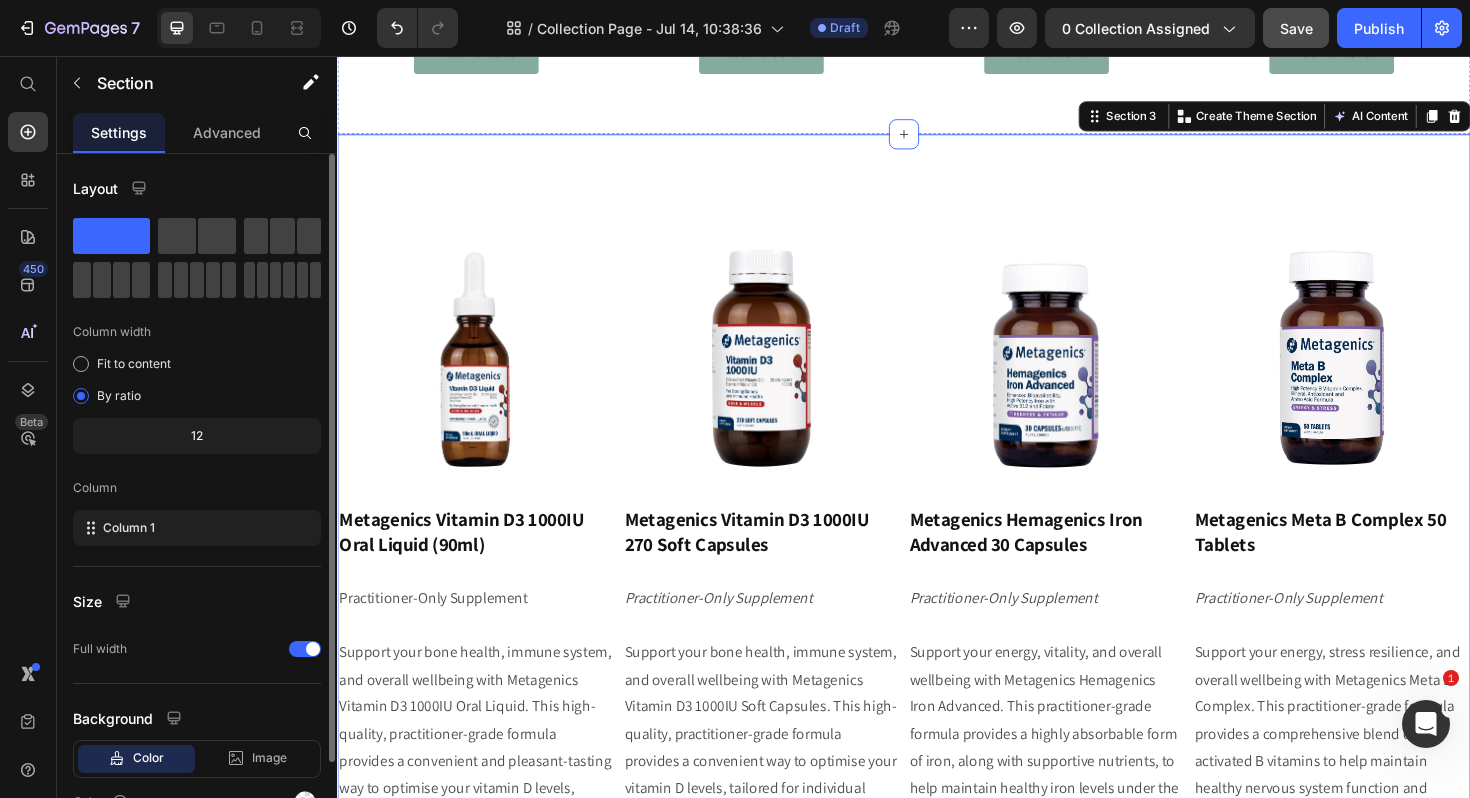 scroll, scrollTop: 1216, scrollLeft: 0, axis: vertical 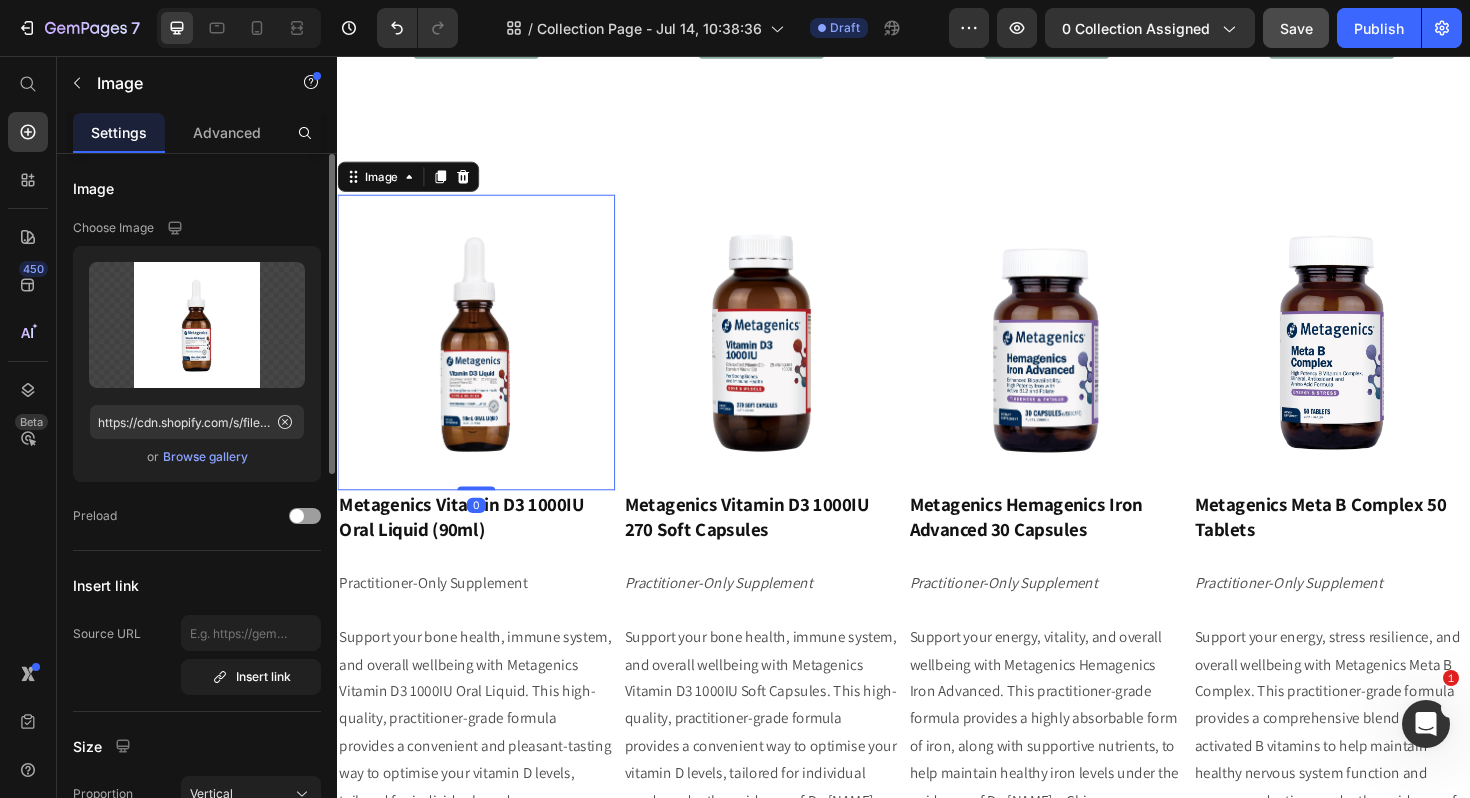 click at bounding box center [484, 360] 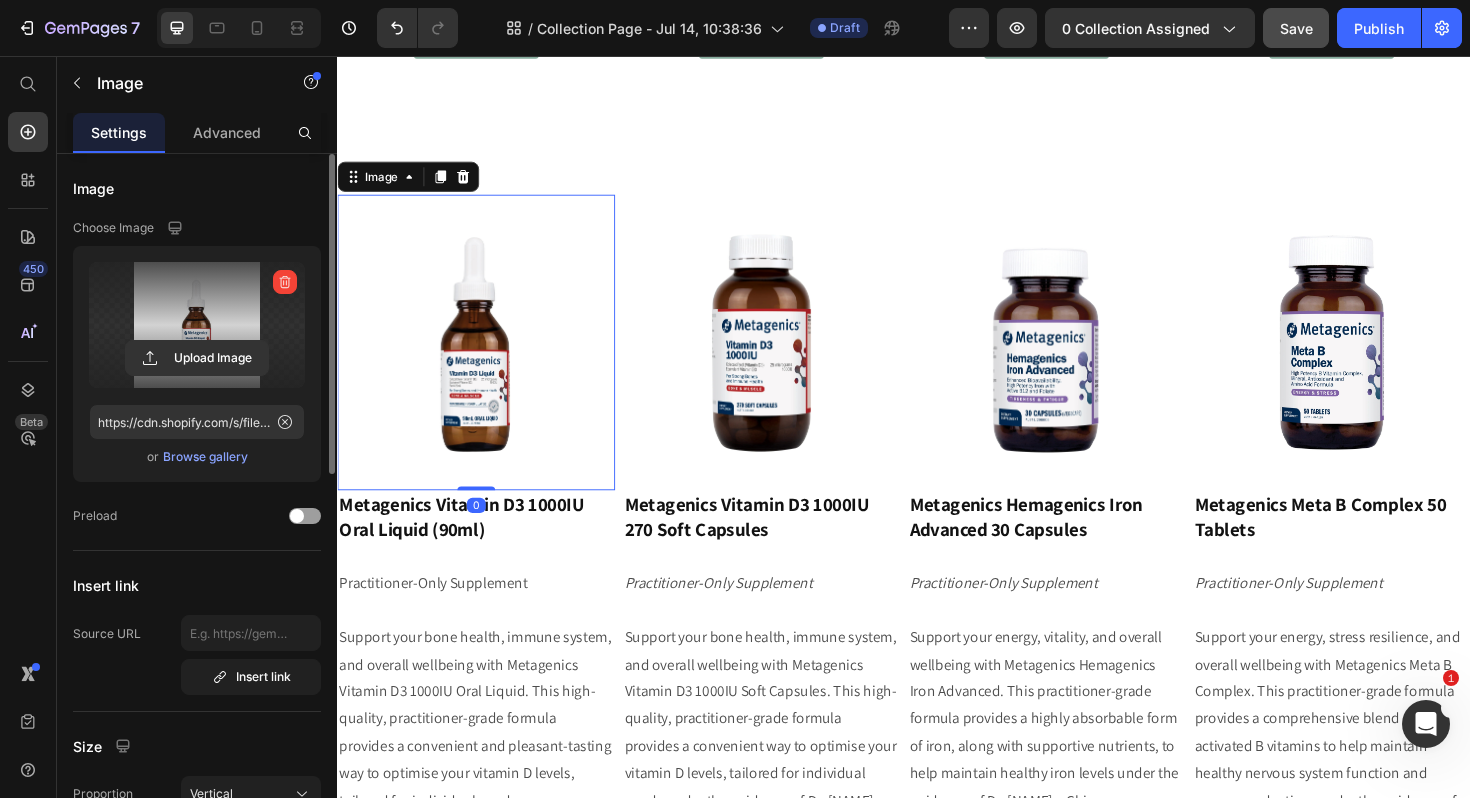 click at bounding box center [197, 325] 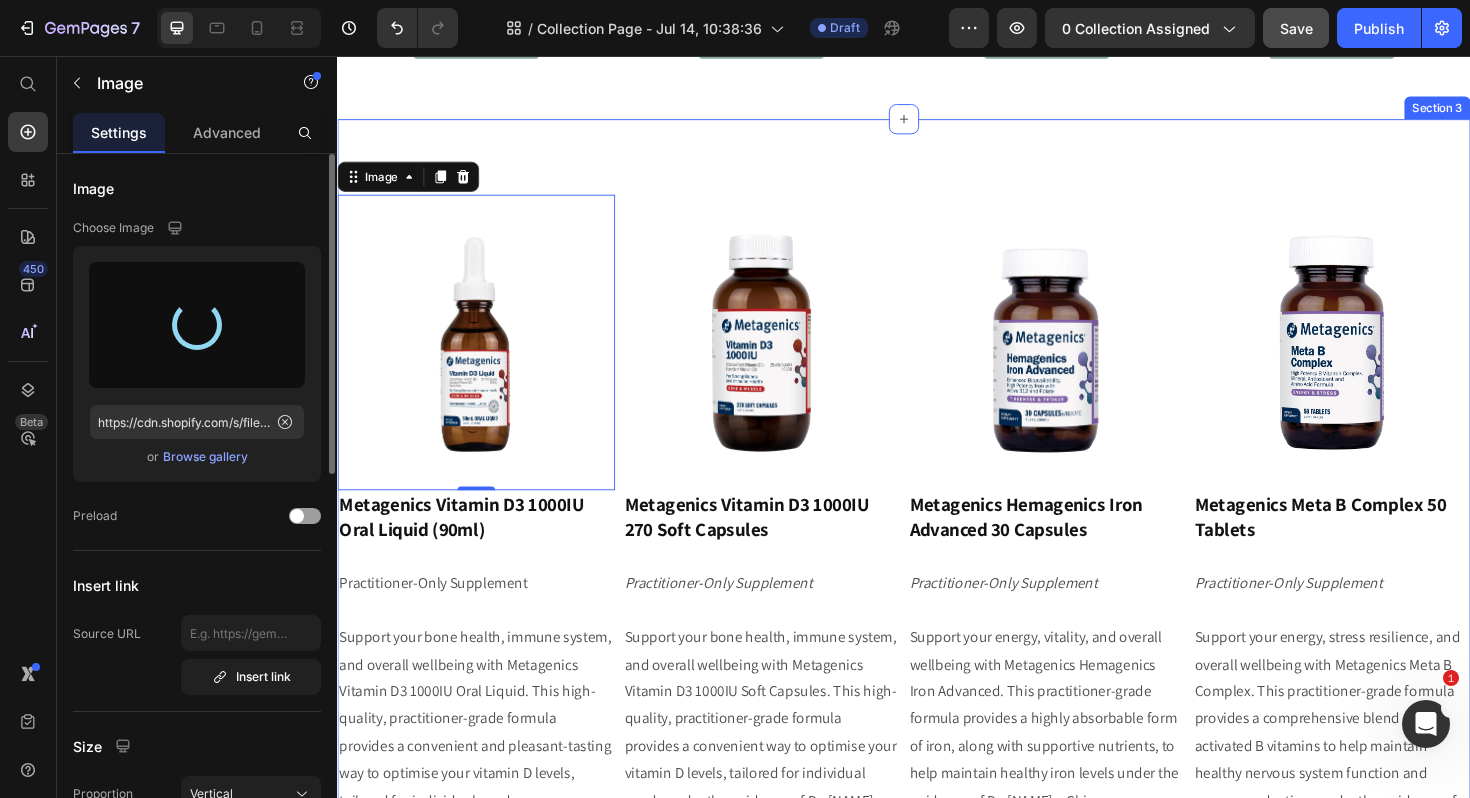 type on "https://cdn.shopify.com/s/files/1/0060/2924/6567/files/gempages_496021715462128776-970e7674-657a-4bc4-9ce1-168d5120333f.webp" 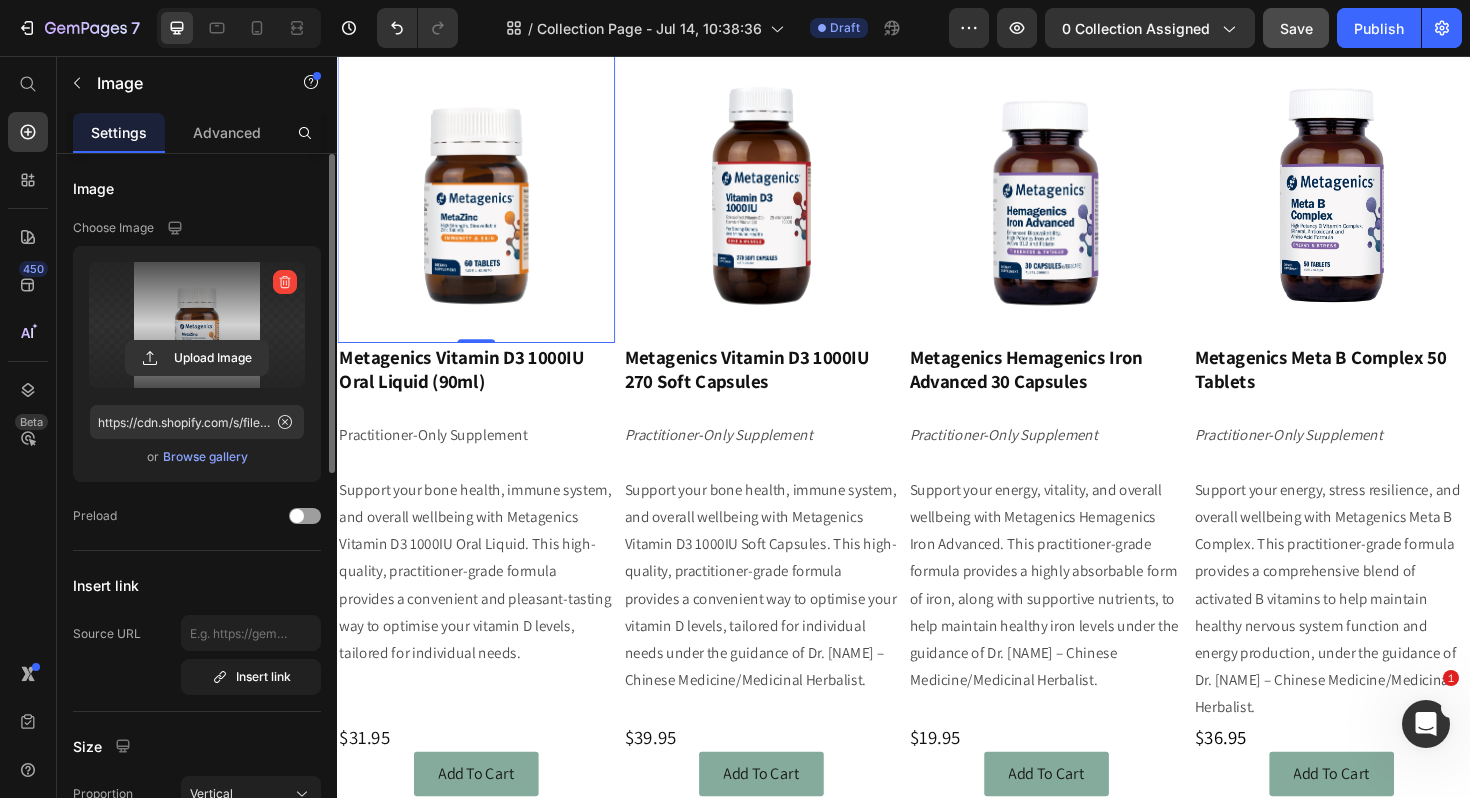 scroll, scrollTop: 1385, scrollLeft: 0, axis: vertical 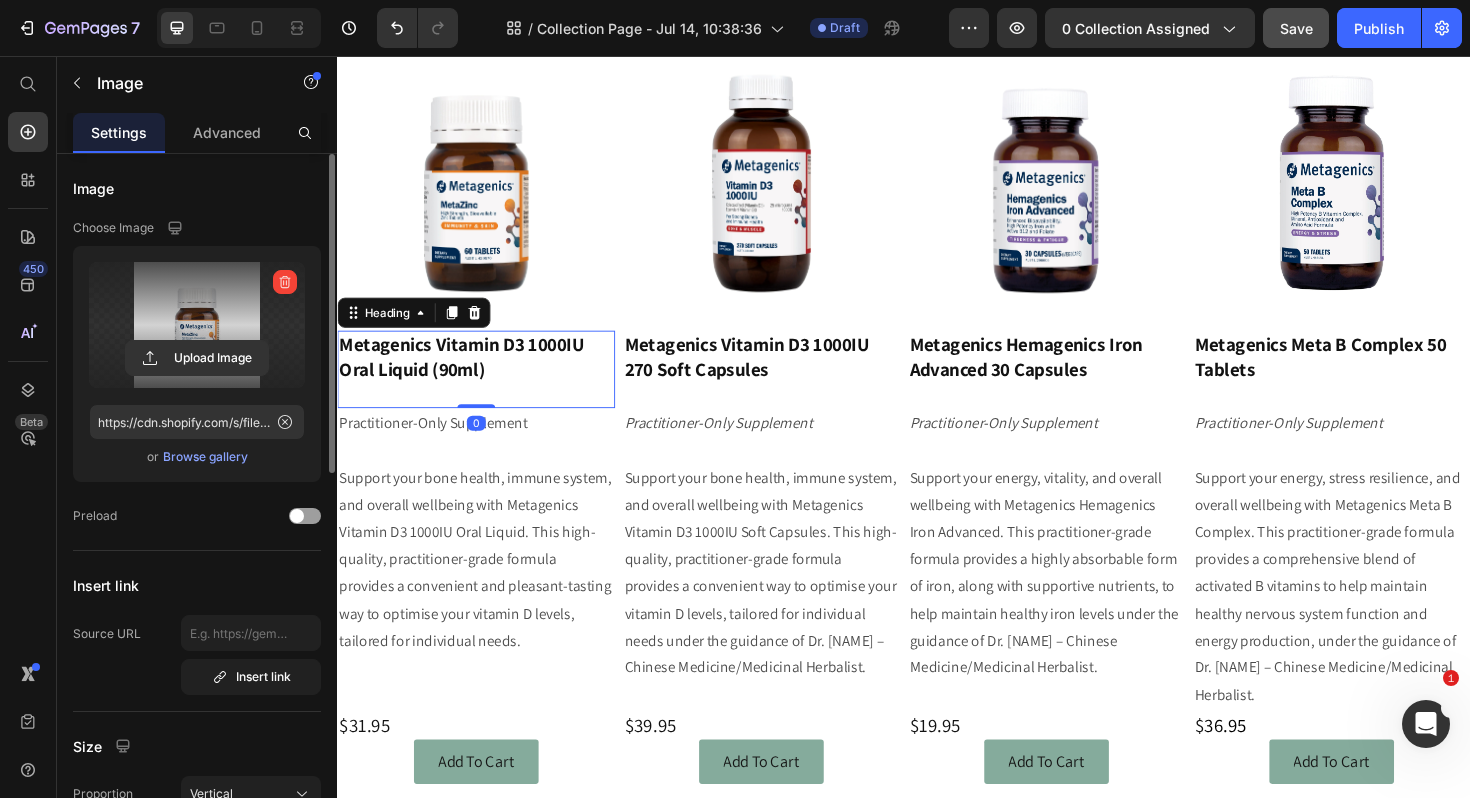 click on "Metagenics Vitamin D3 1000IU Oral Liquid (90ml)" at bounding box center (468, 375) 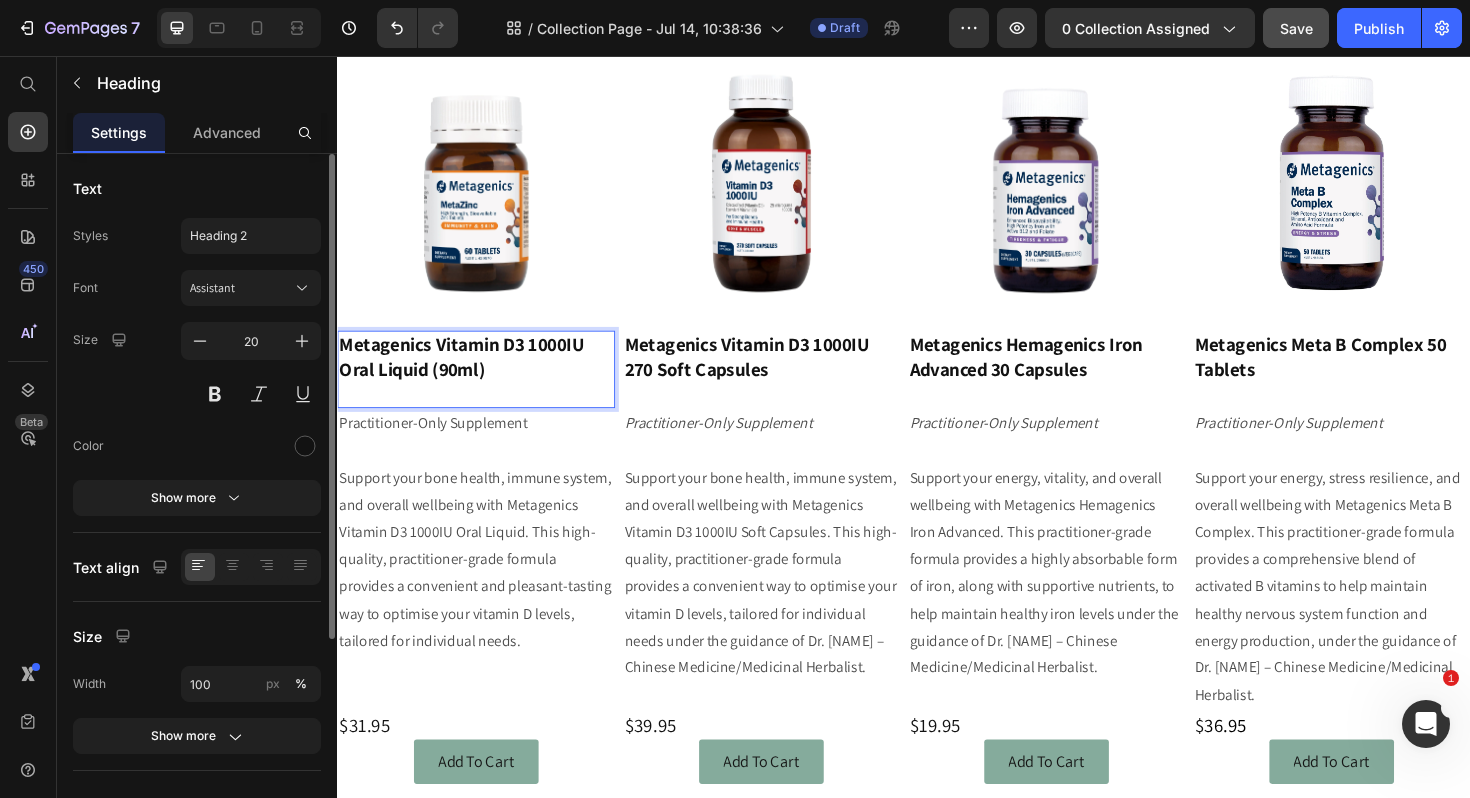 click on "Metagenics Vitamin D3 1000IU Oral Liquid (90ml)" at bounding box center [484, 388] 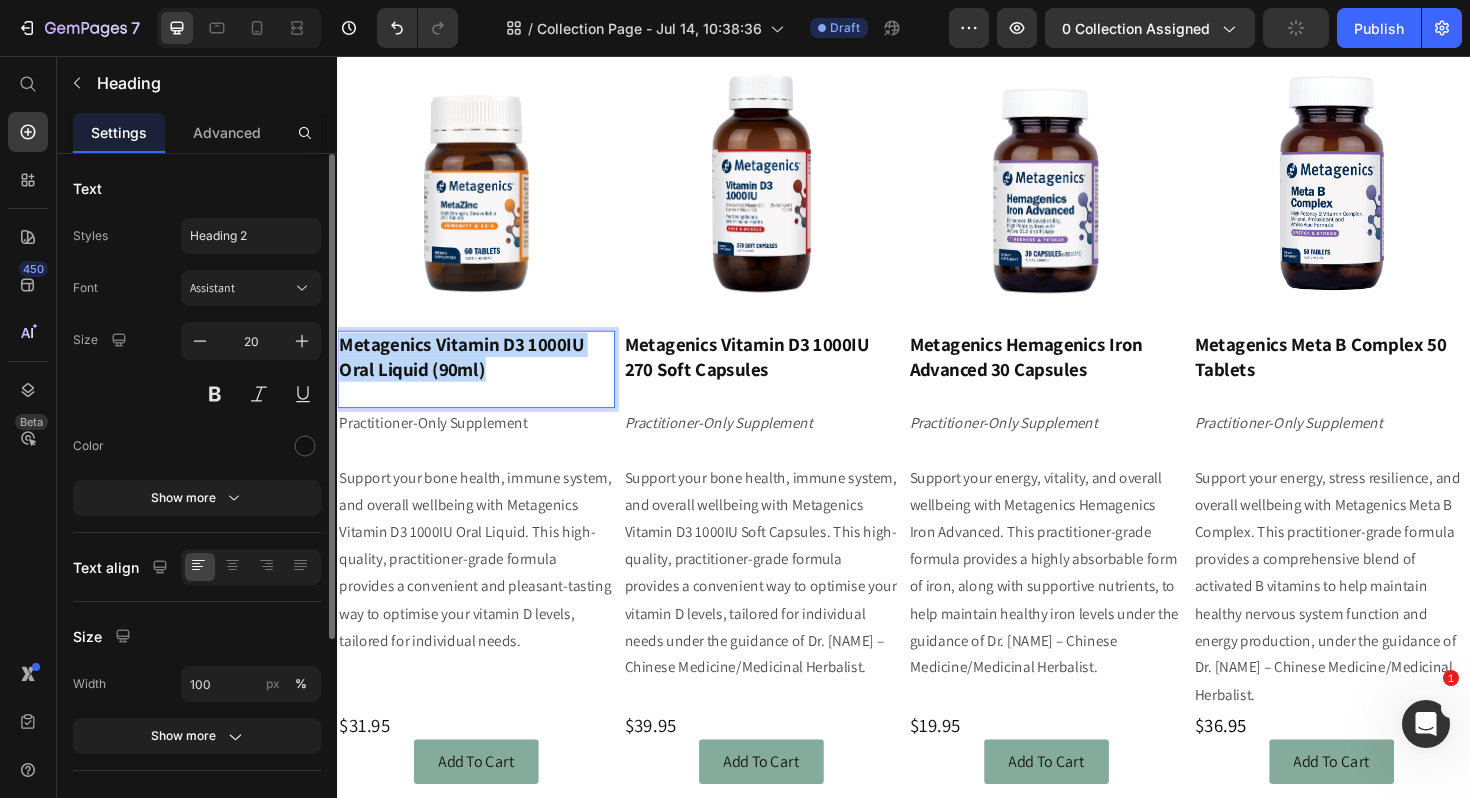 drag, startPoint x: 504, startPoint y: 392, endPoint x: 340, endPoint y: 369, distance: 165.60495 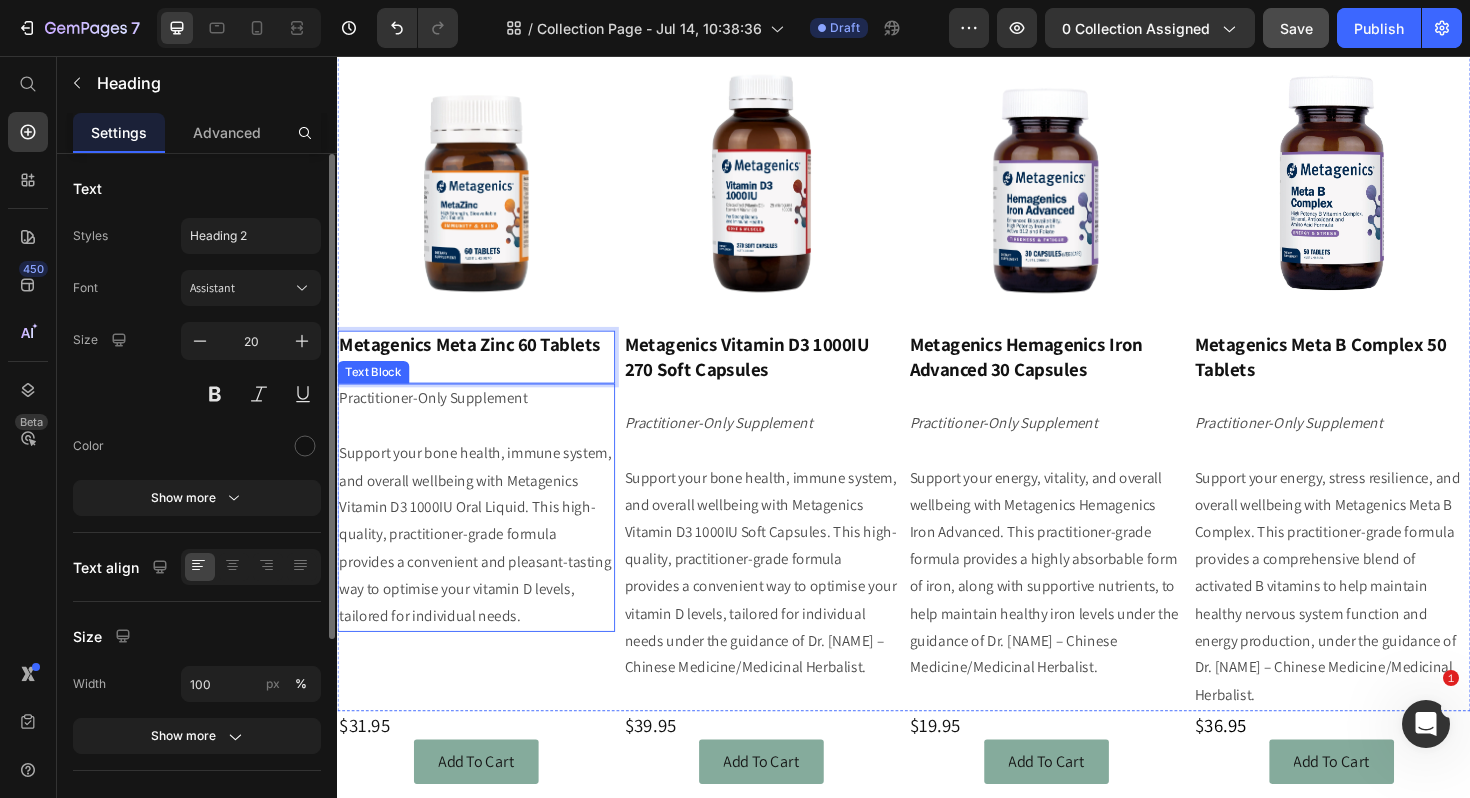 click on "Support your bone health, immune system, and overall wellbeing with Metagenics Vitamin D3 1000IU Oral Liquid. This high-quality, practitioner-grade formula provides a convenient and pleasant-tasting way to optimise your vitamin D levels, tailored for individual needs." at bounding box center (484, 564) 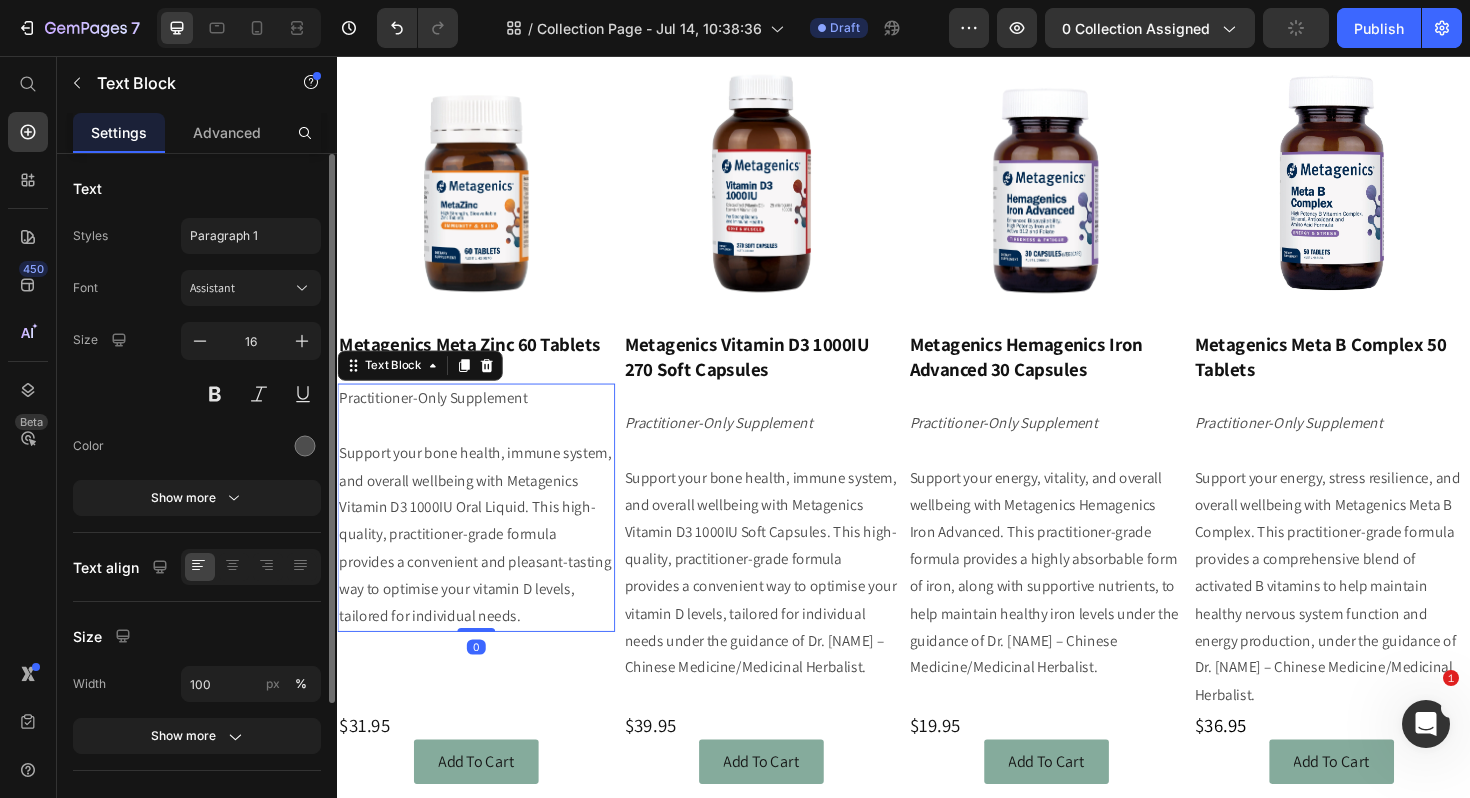 click on "Support your bone health, immune system, and overall wellbeing with Metagenics Vitamin D3 1000IU Oral Liquid. This high-quality, practitioner-grade formula provides a convenient and pleasant-tasting way to optimise your vitamin D levels, tailored for individual needs." at bounding box center [484, 564] 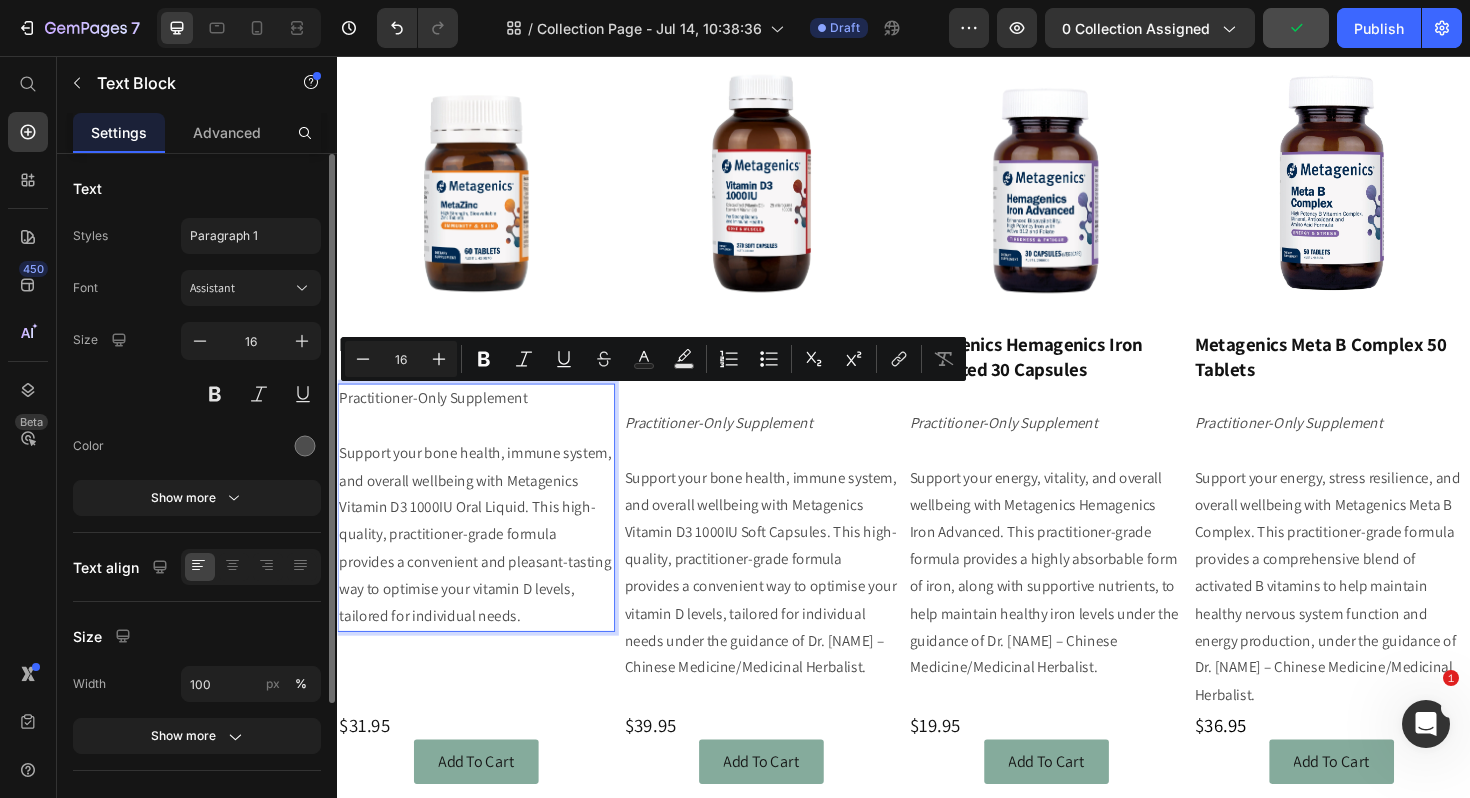 drag, startPoint x: 469, startPoint y: 650, endPoint x: 337, endPoint y: 426, distance: 260 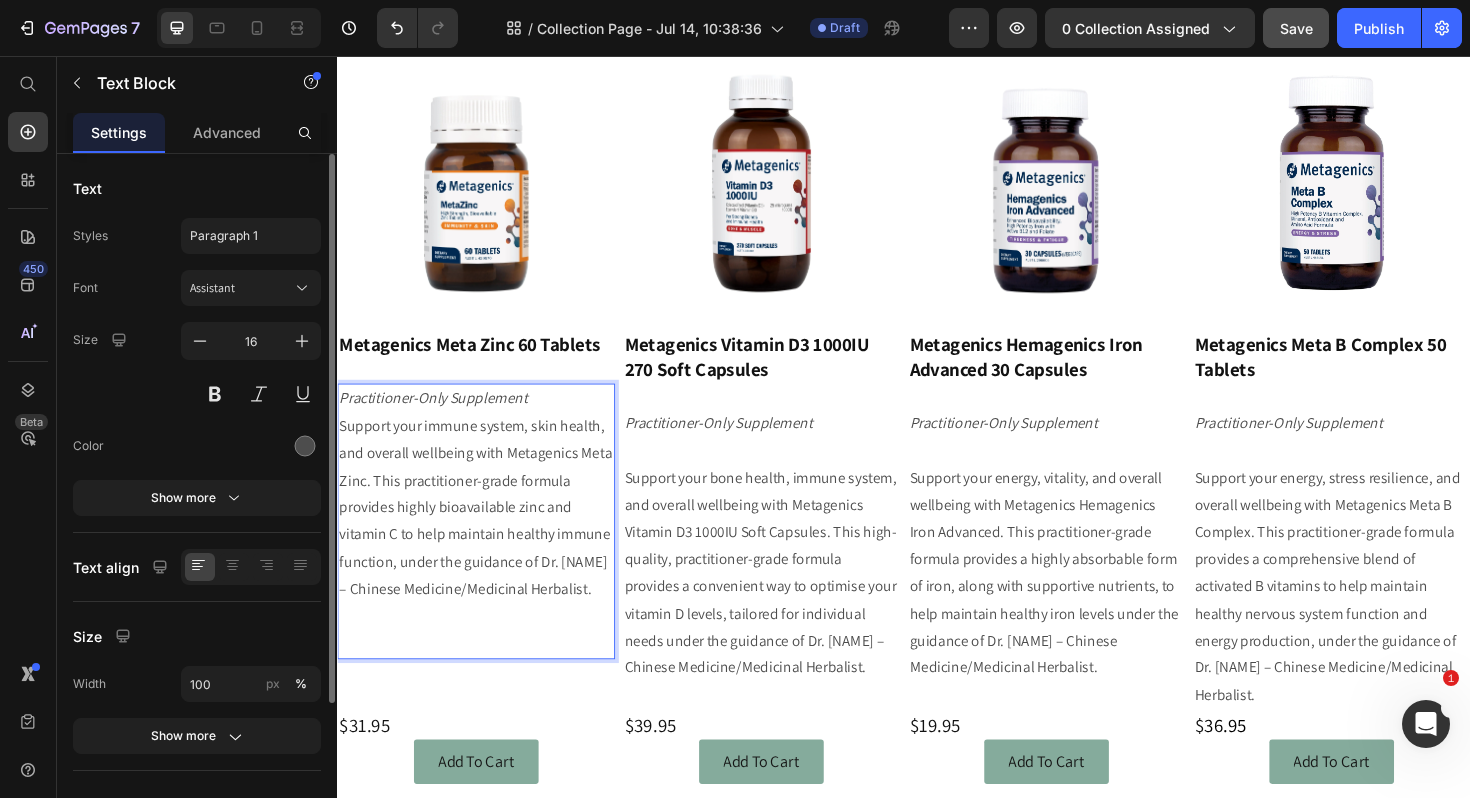 click on "Practitioner-Only Supplement" at bounding box center (484, 419) 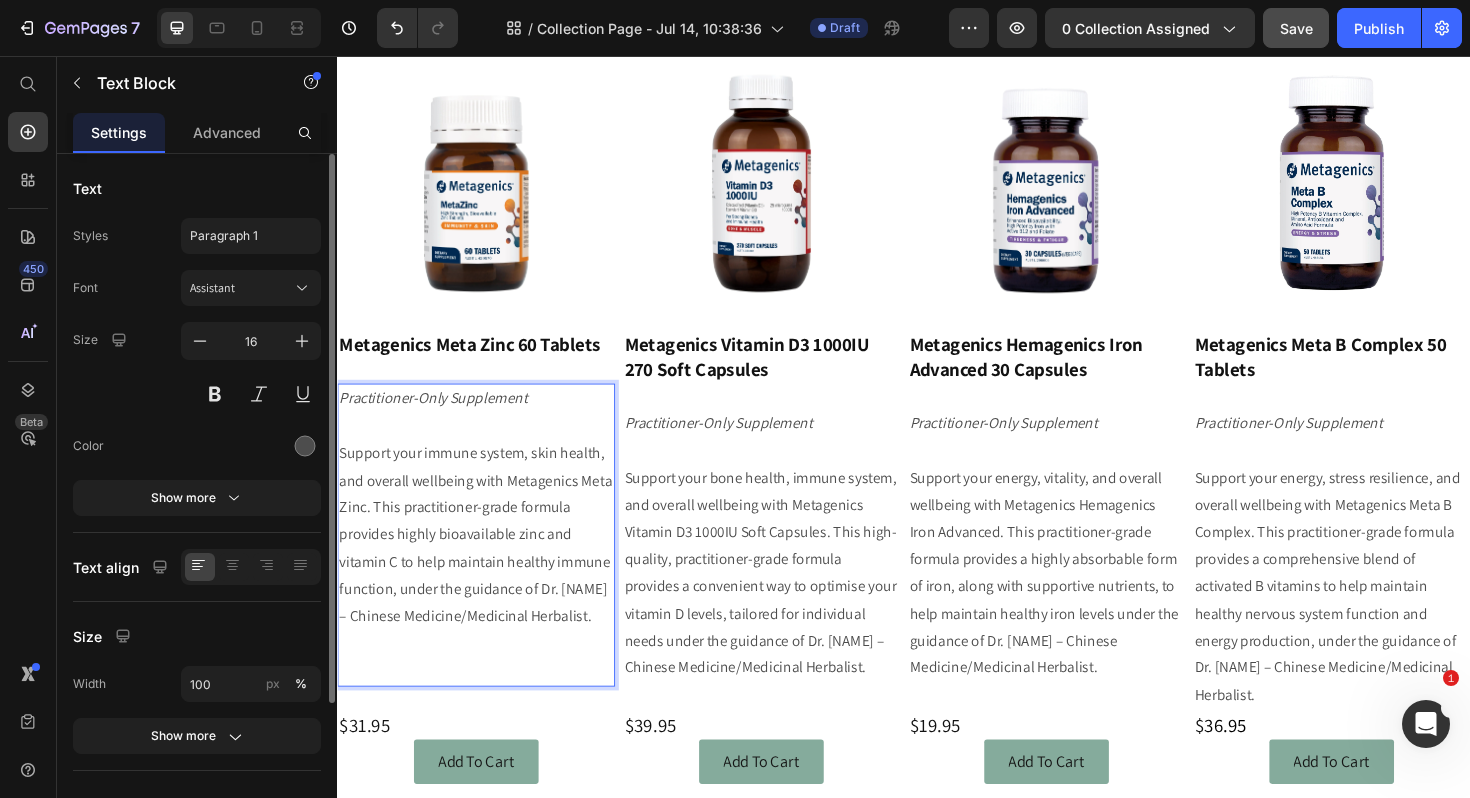 click at bounding box center (484, 693) 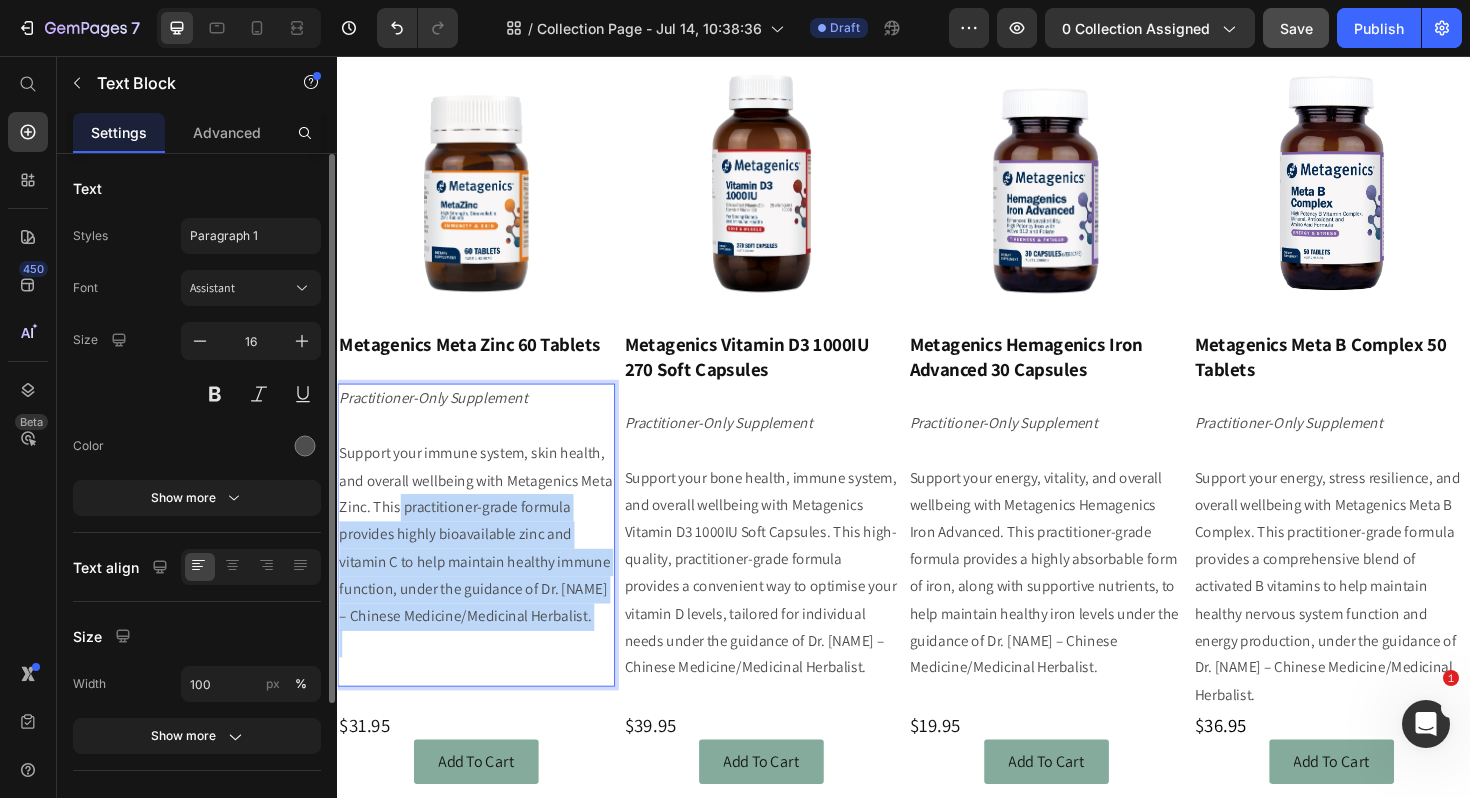 drag, startPoint x: 602, startPoint y: 655, endPoint x: 404, endPoint y: 537, distance: 230.49512 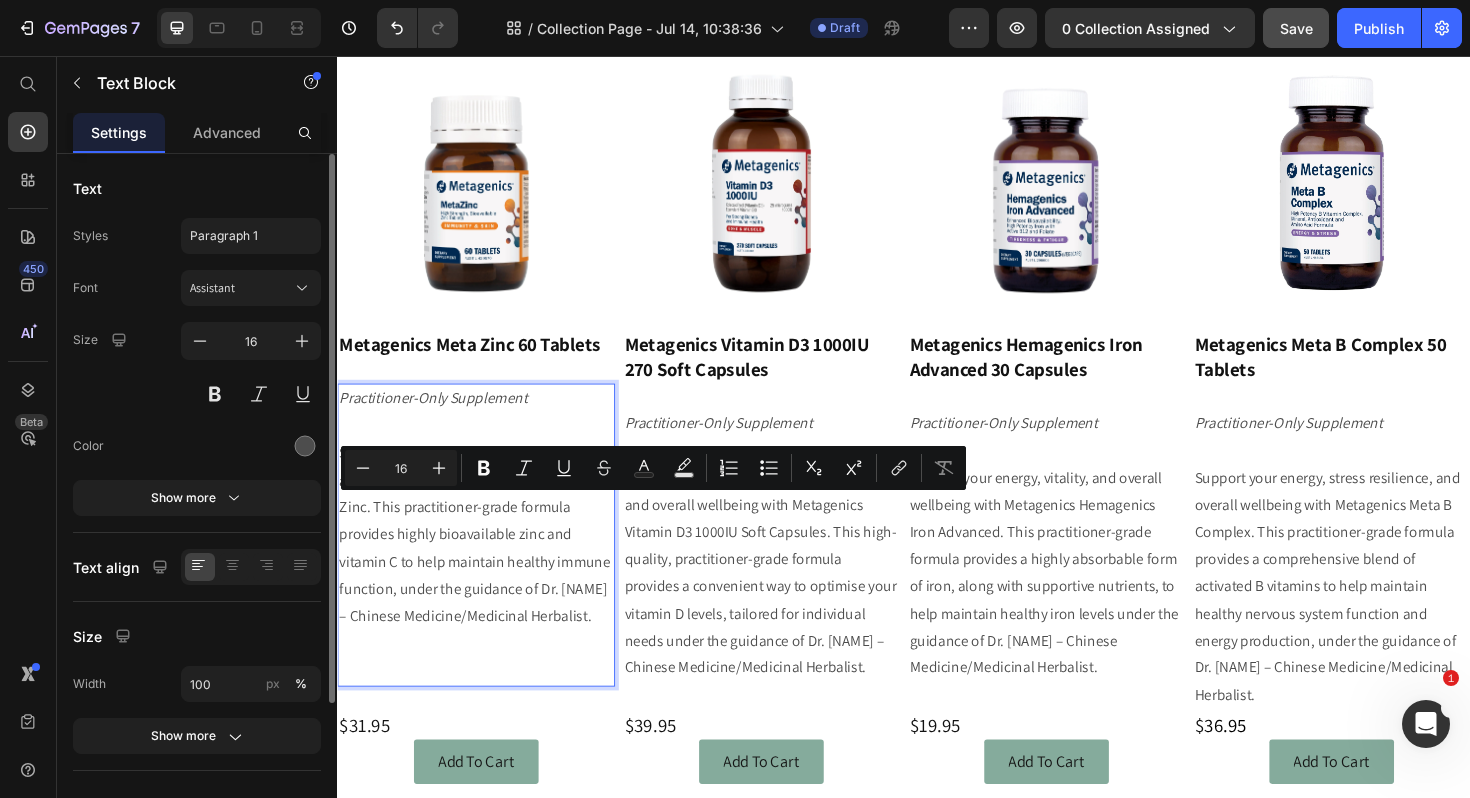 click at bounding box center [484, 448] 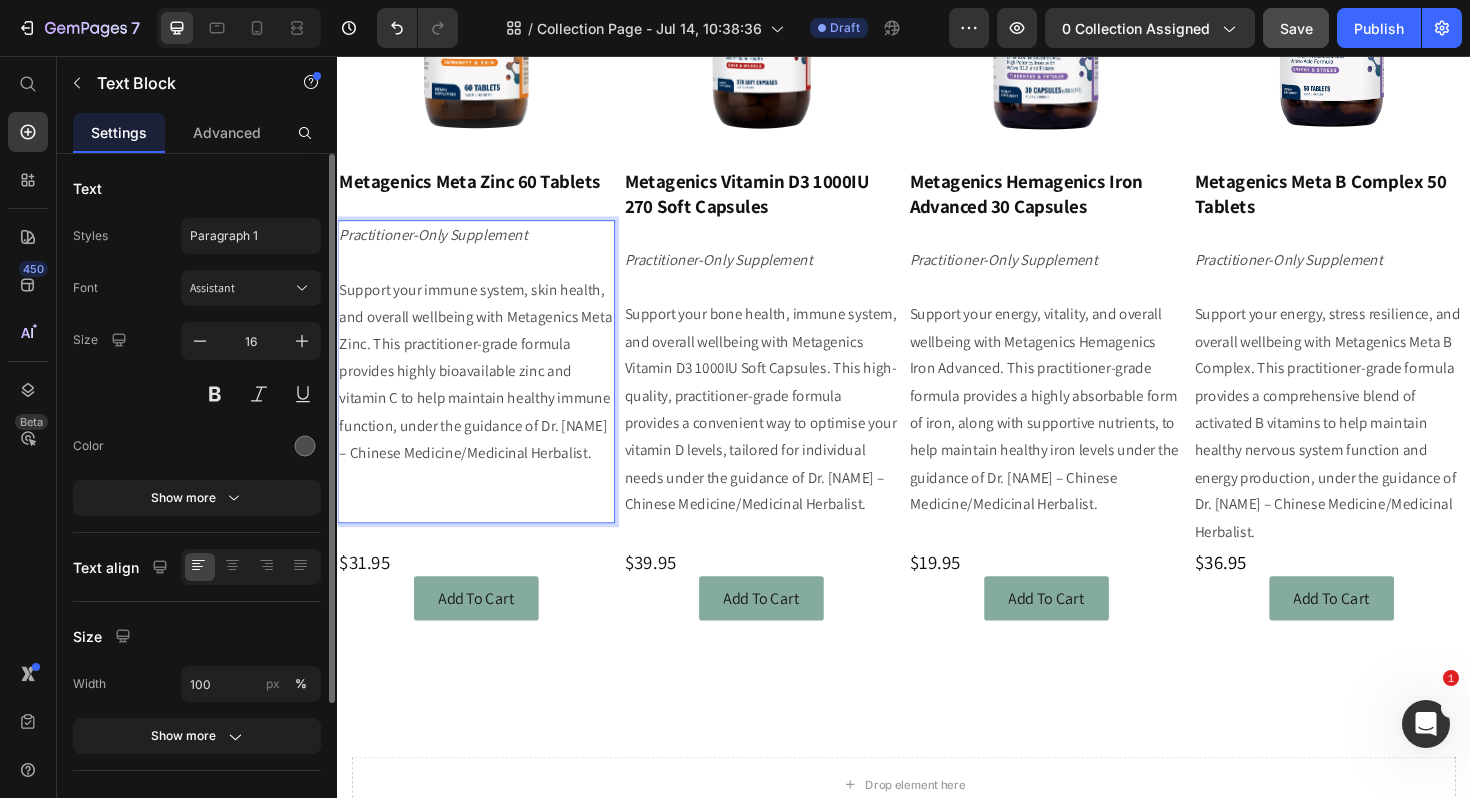 scroll, scrollTop: 1565, scrollLeft: 0, axis: vertical 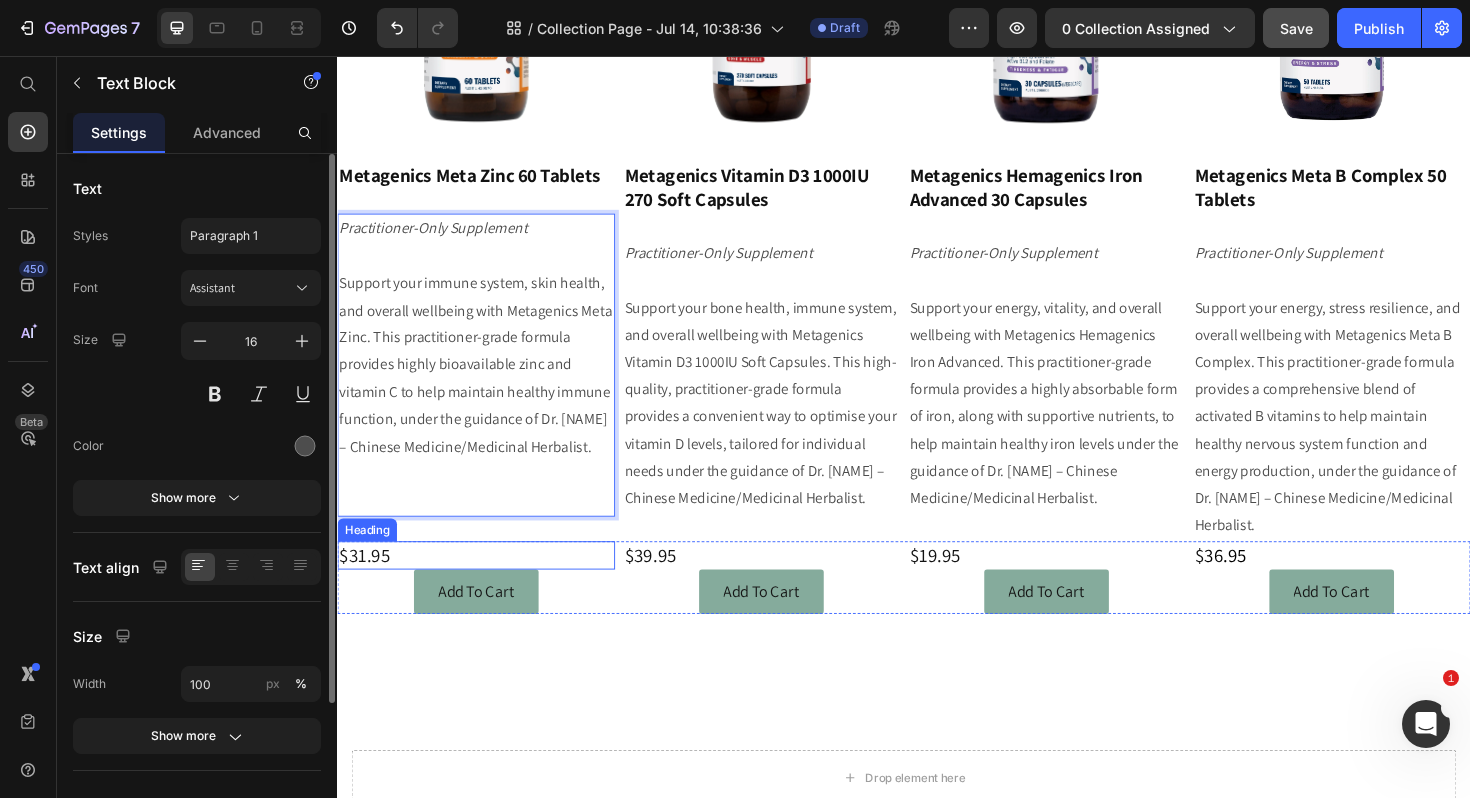 click on "$31.95" at bounding box center [484, 585] 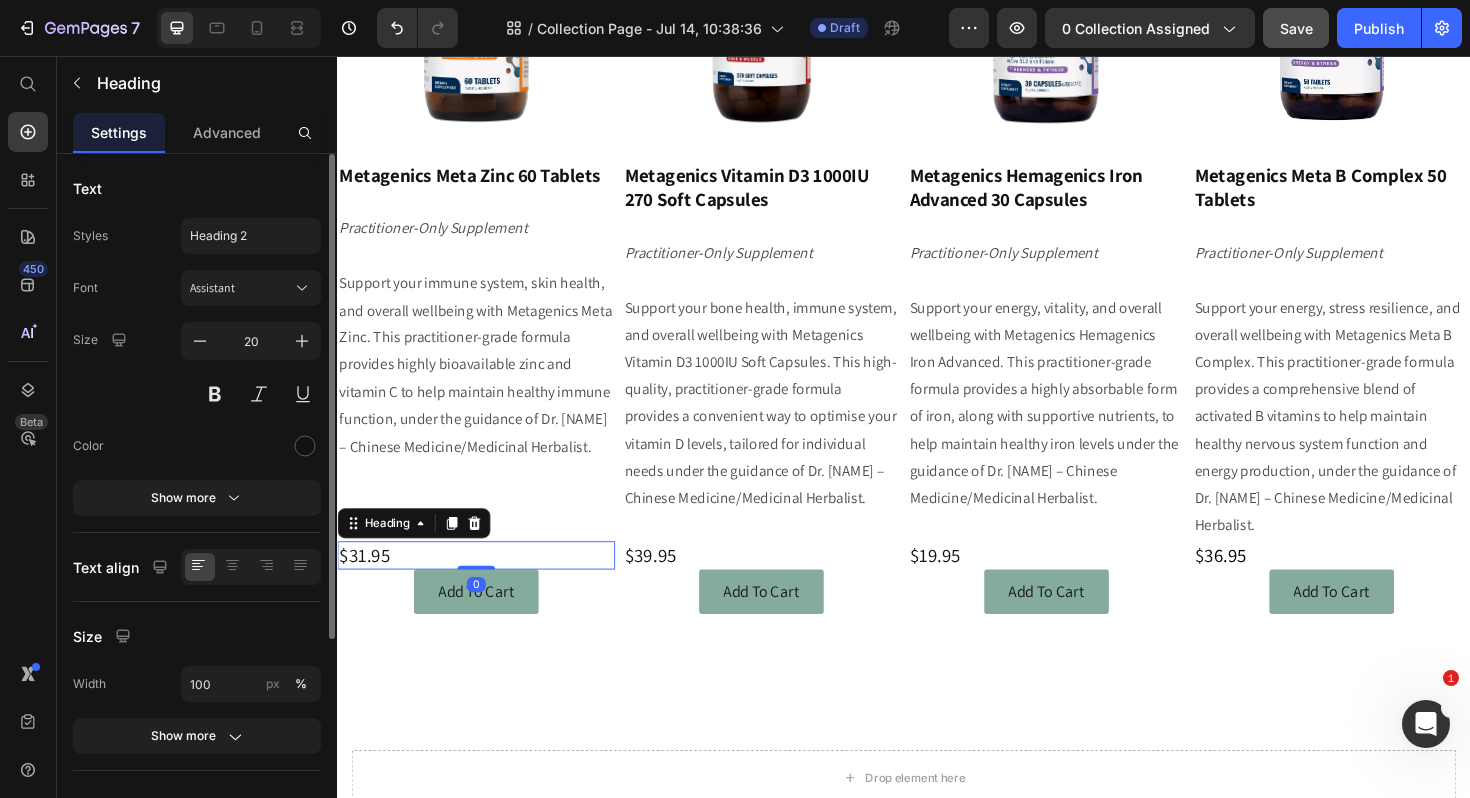 click on "$31.95" at bounding box center [484, 585] 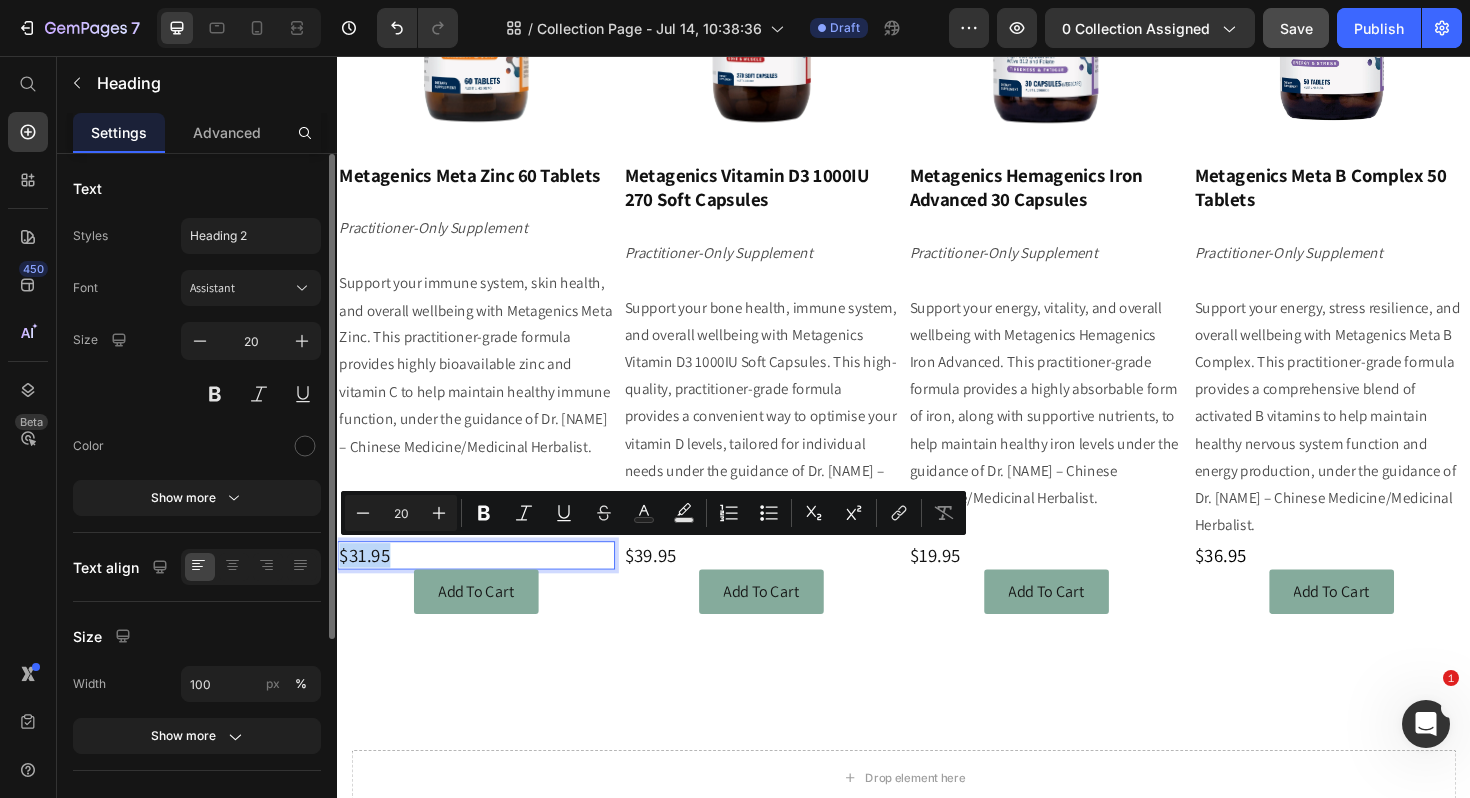 drag, startPoint x: 407, startPoint y: 584, endPoint x: 336, endPoint y: 585, distance: 71.00704 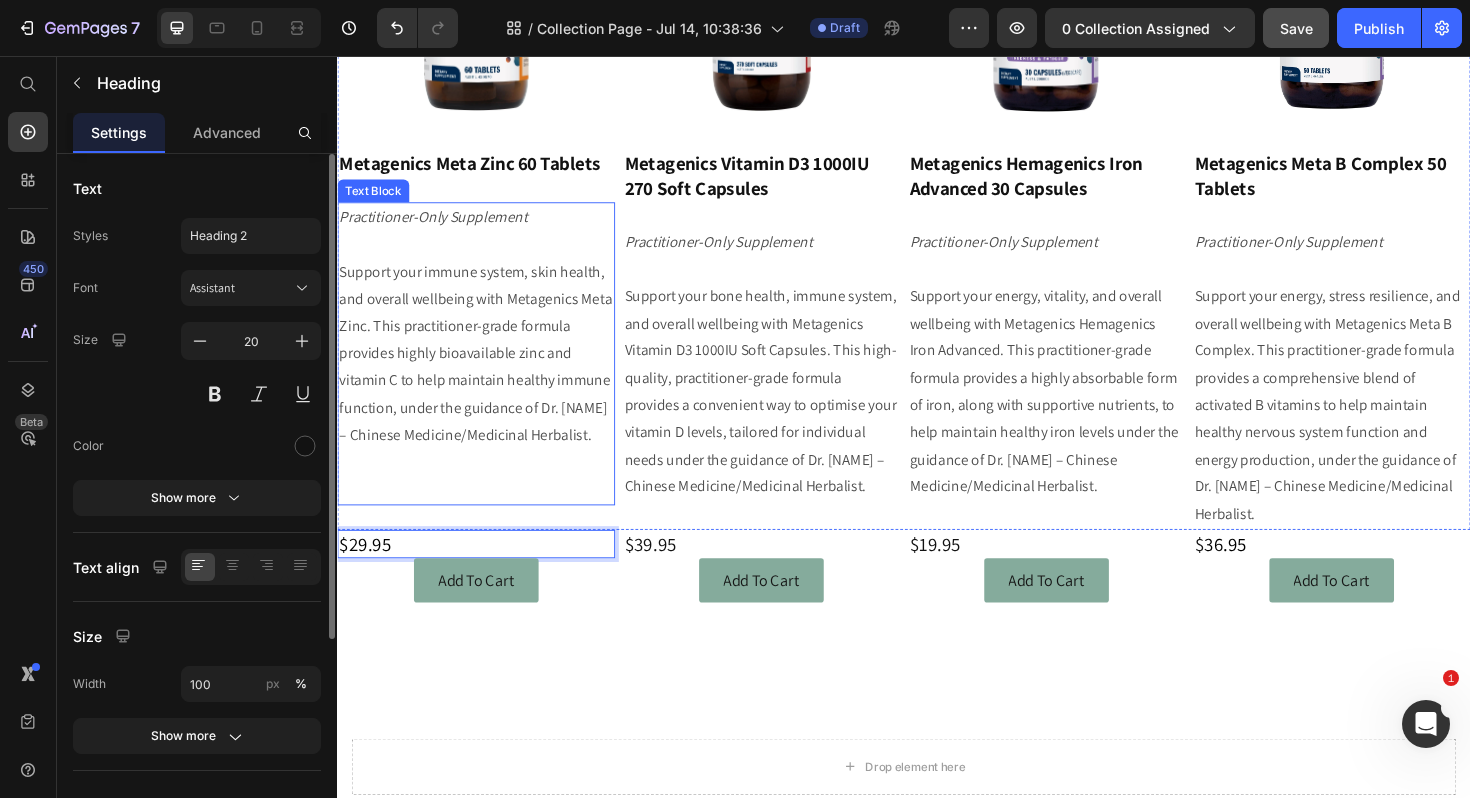 scroll, scrollTop: 1598, scrollLeft: 0, axis: vertical 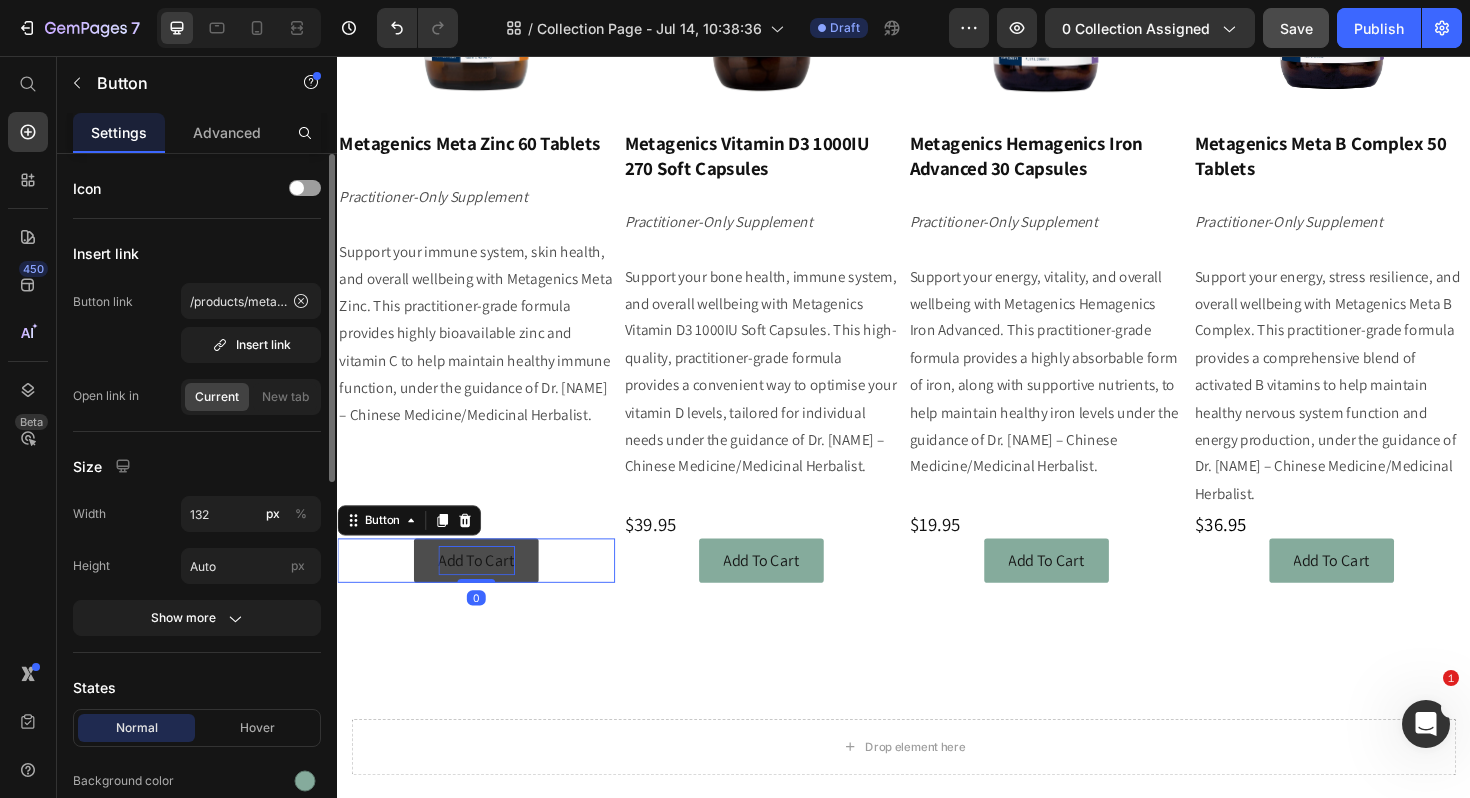 click on "Add To Cart" at bounding box center [484, 590] 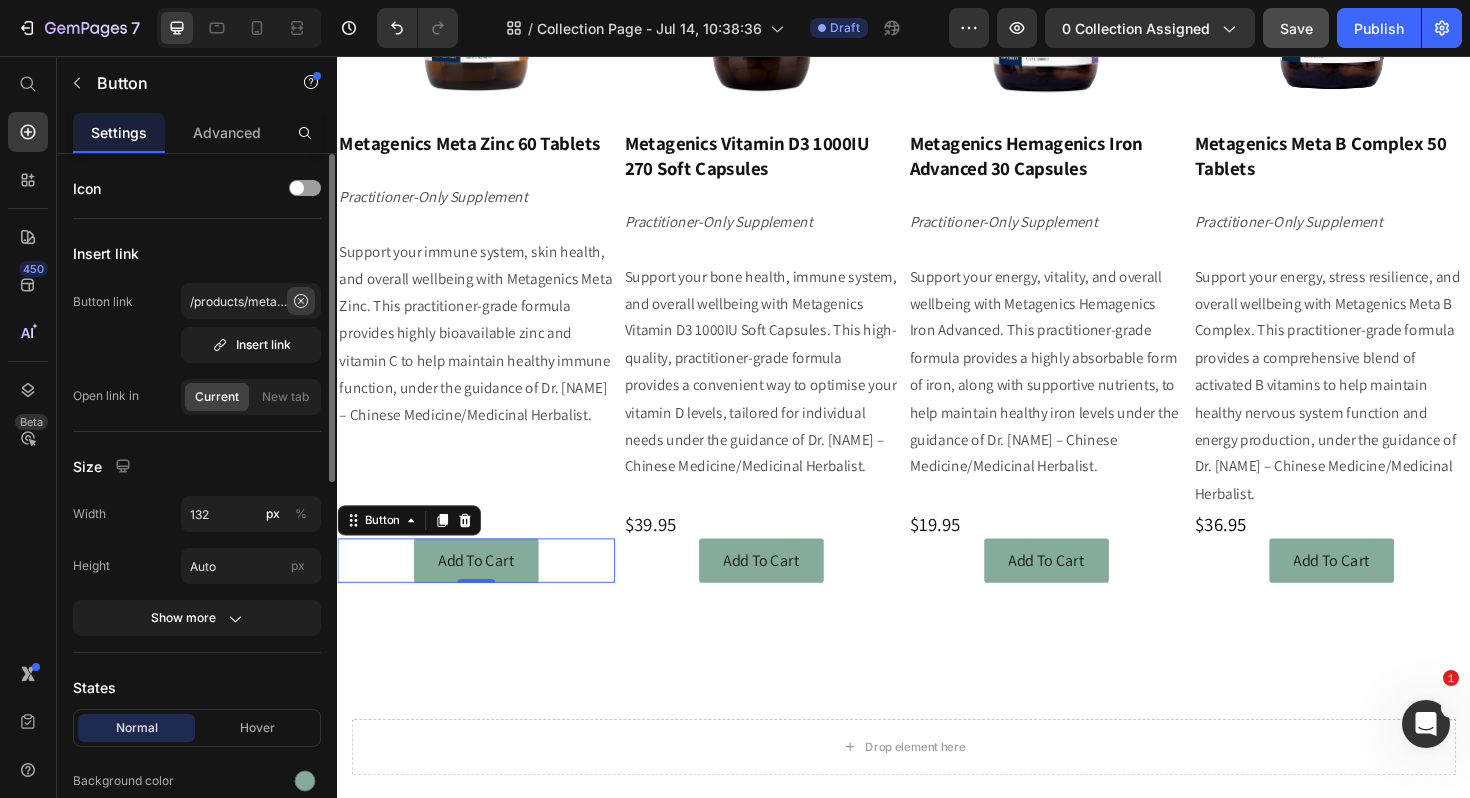 click 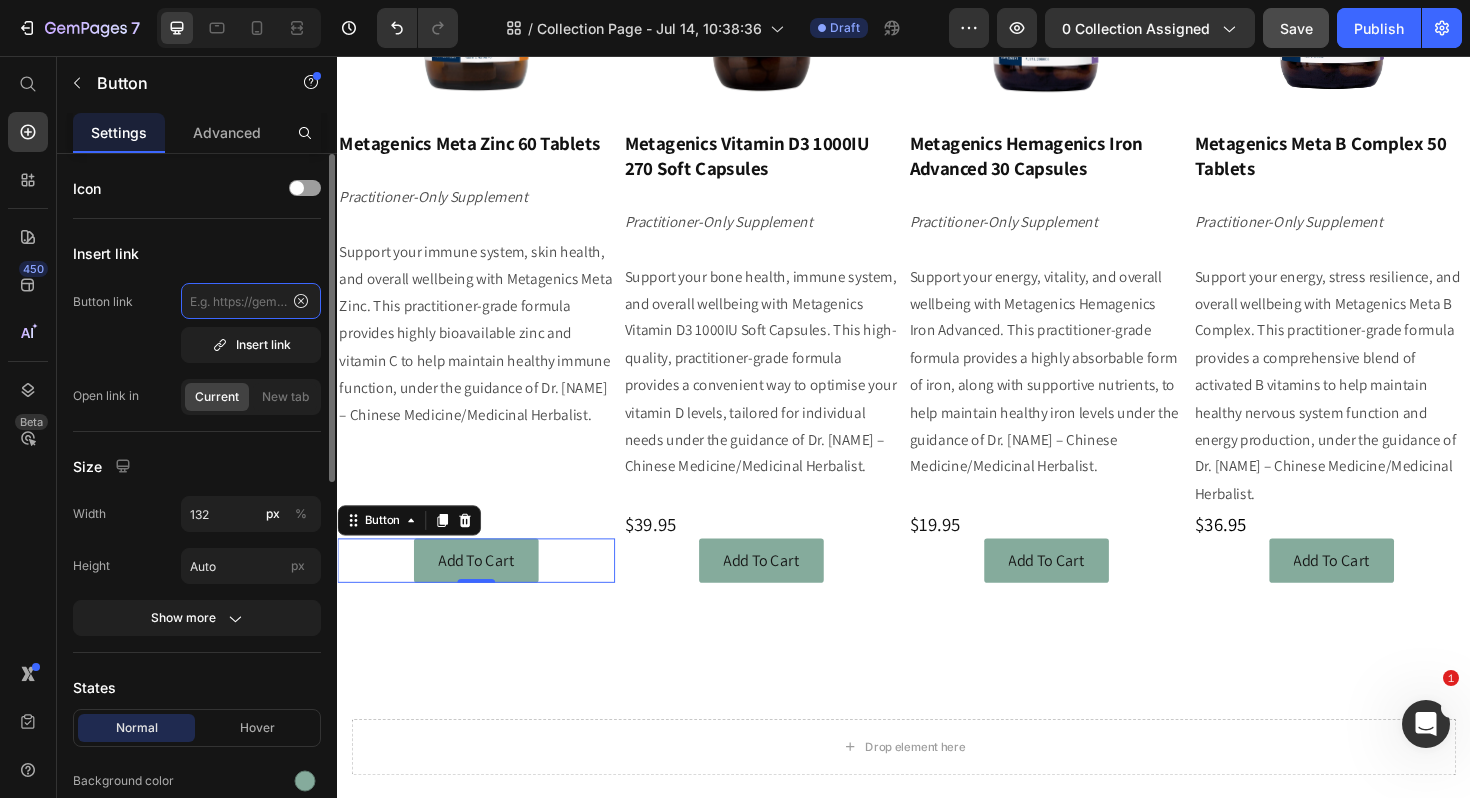 scroll, scrollTop: 0, scrollLeft: 0, axis: both 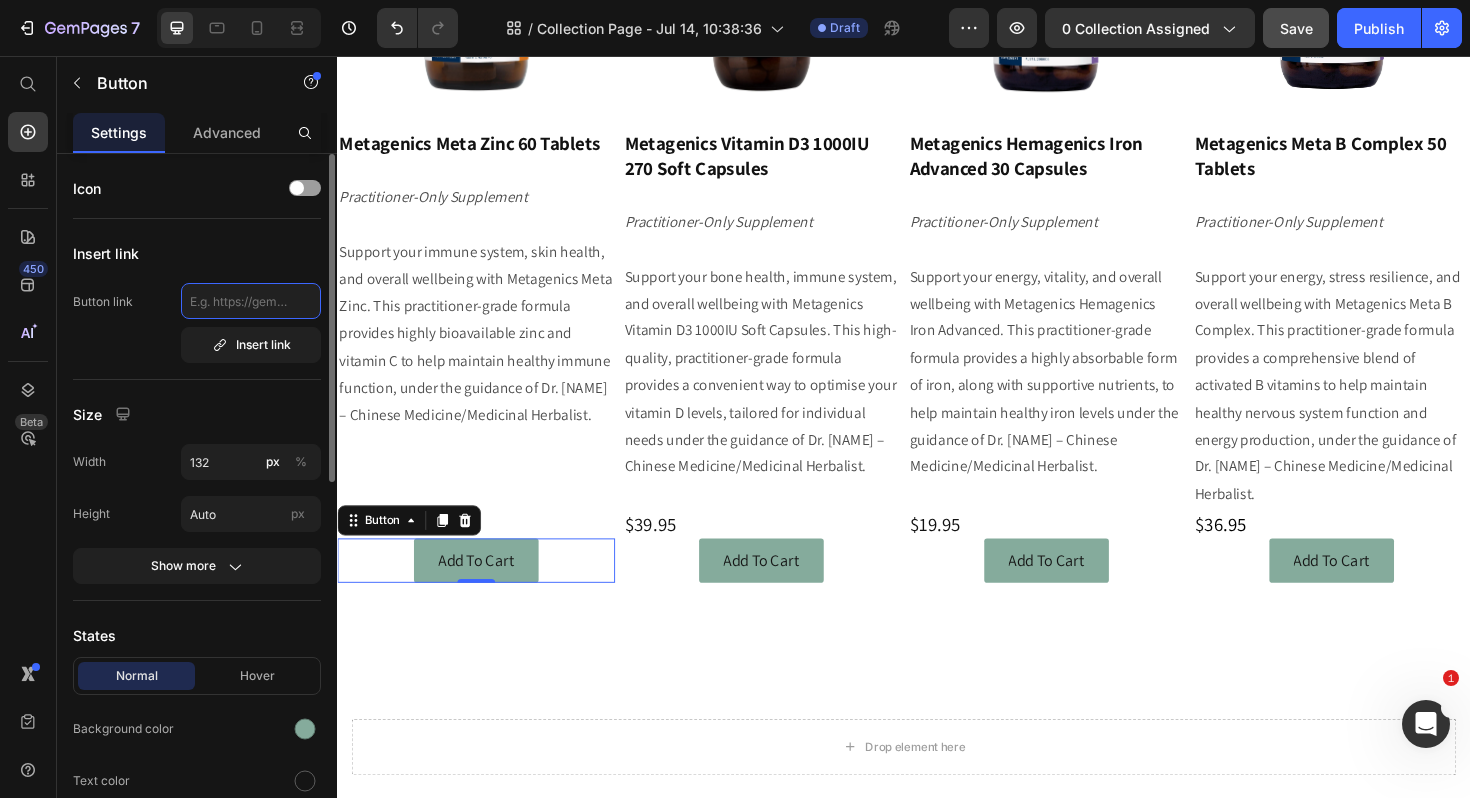 click 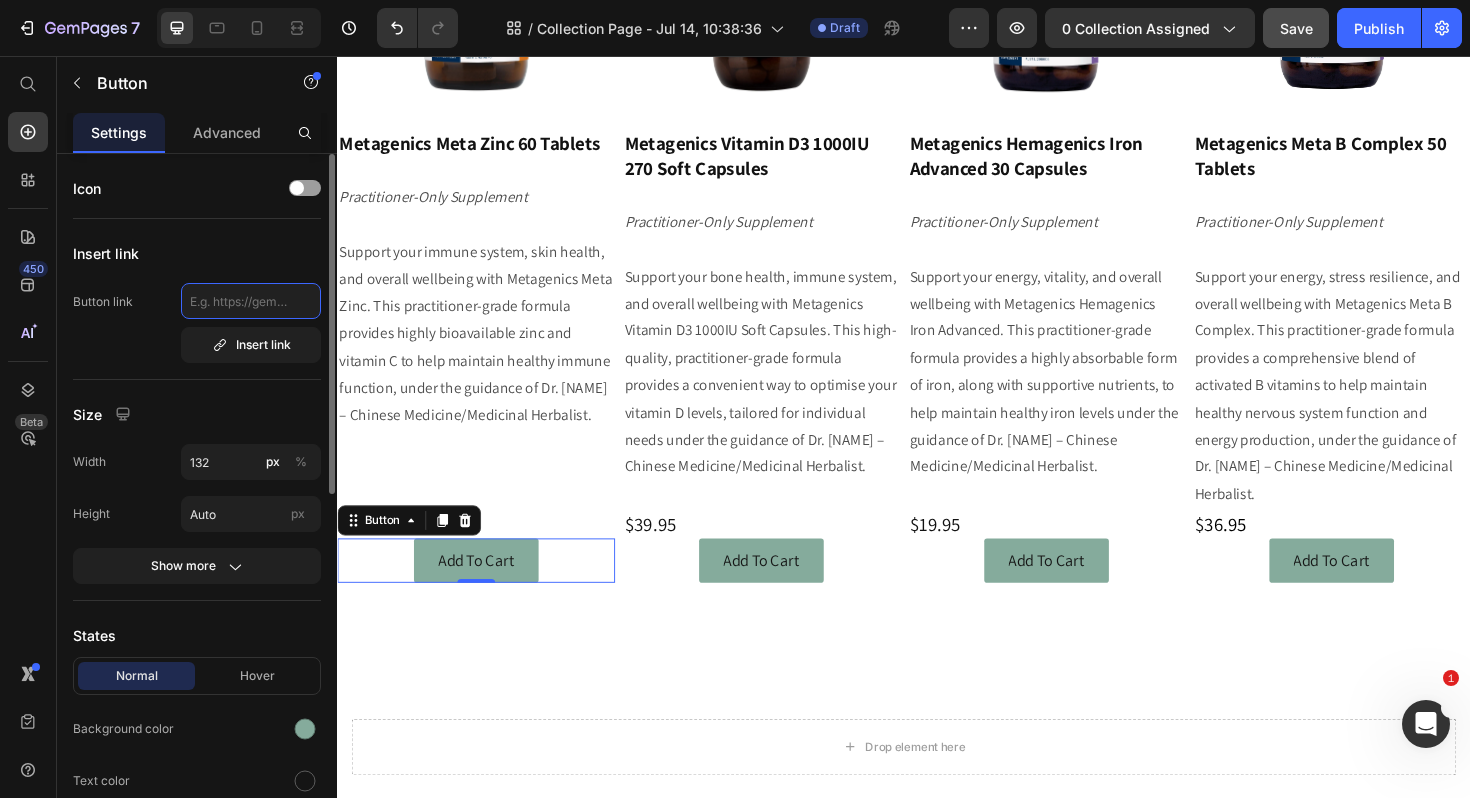 paste on "https://bnourishd.com.au/products/metagenics-meta-zinc-60-tablets" 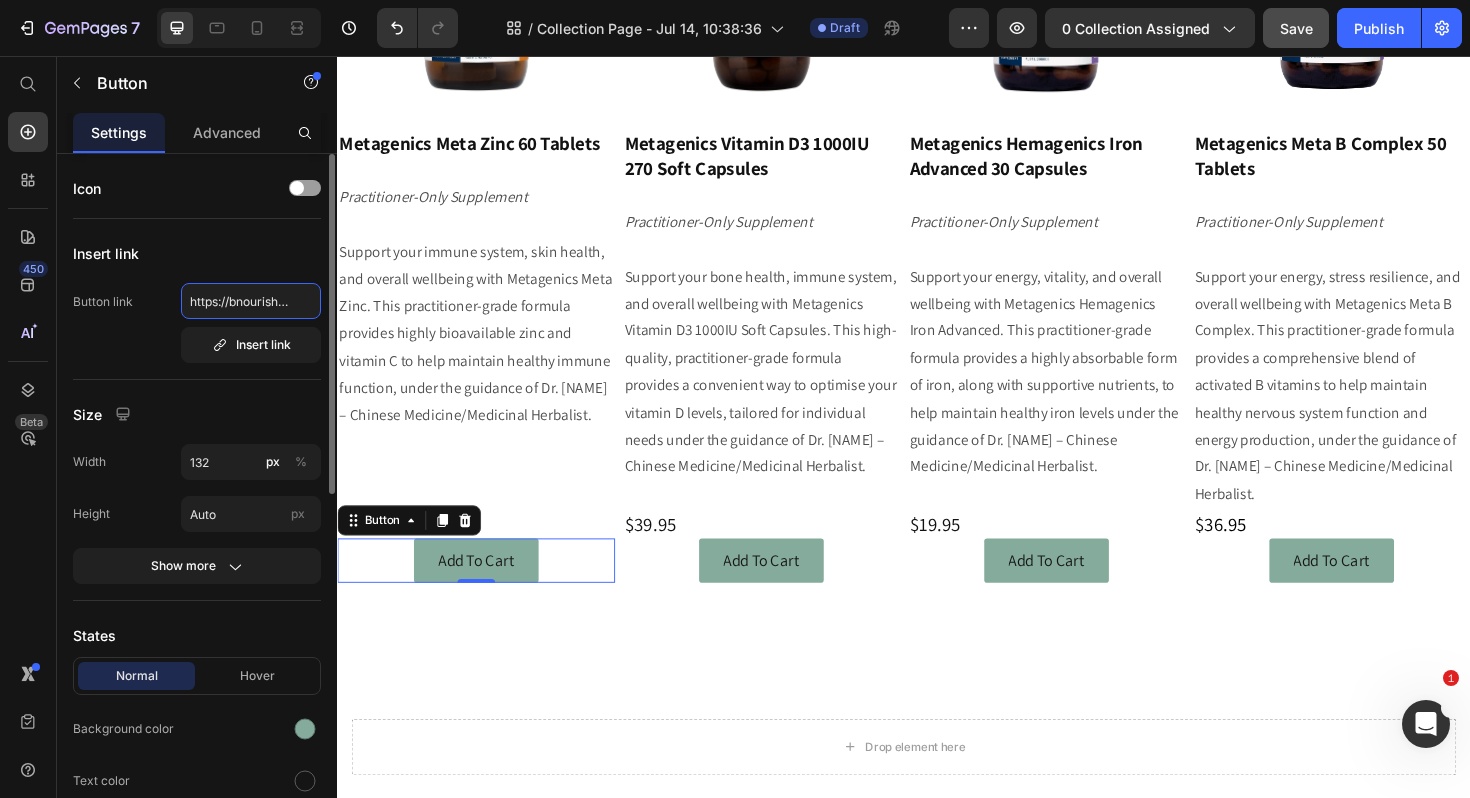 scroll, scrollTop: 0, scrollLeft: 296, axis: horizontal 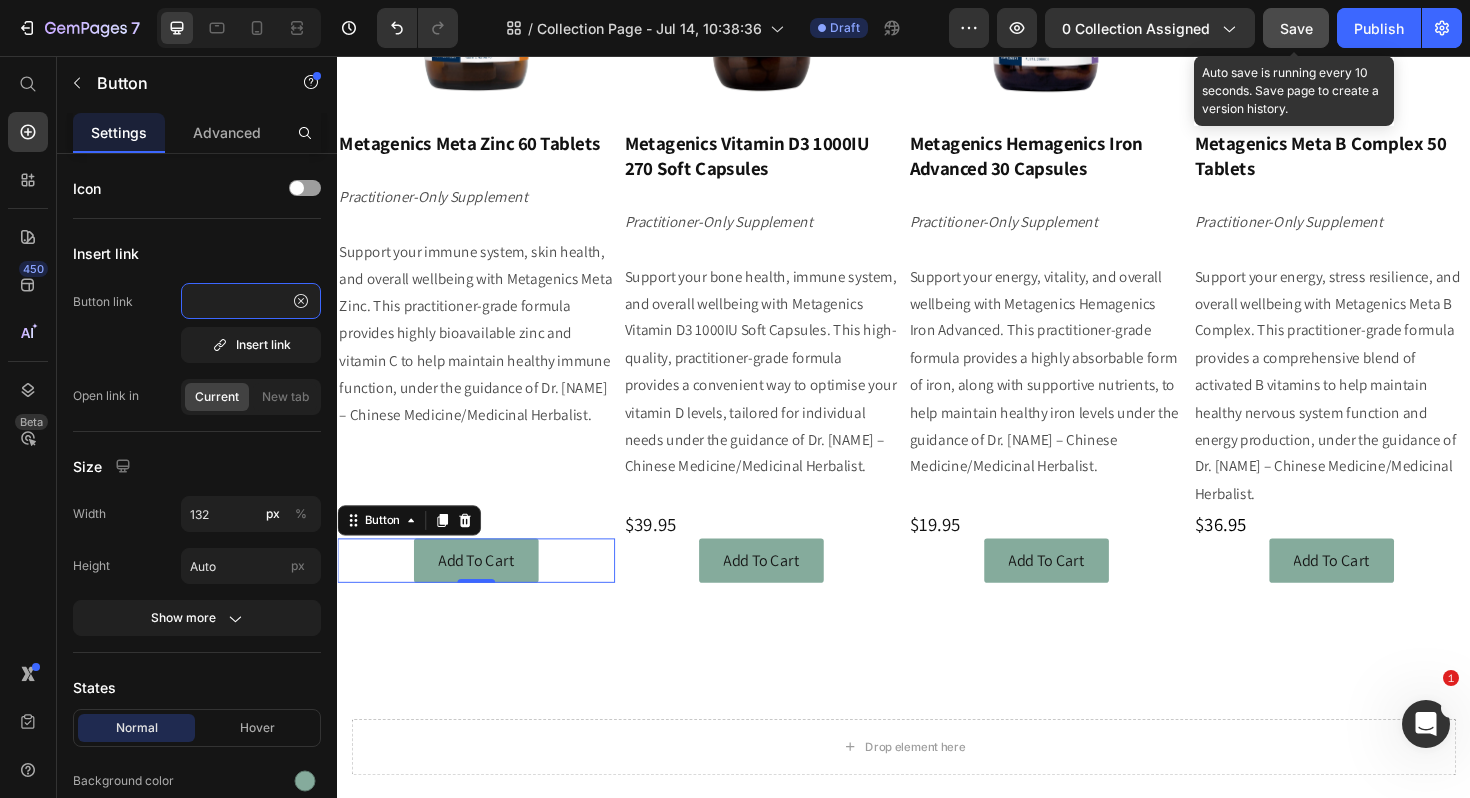 type on "https://bnourishd.com.au/products/metagenics-meta-zinc-60-tablets" 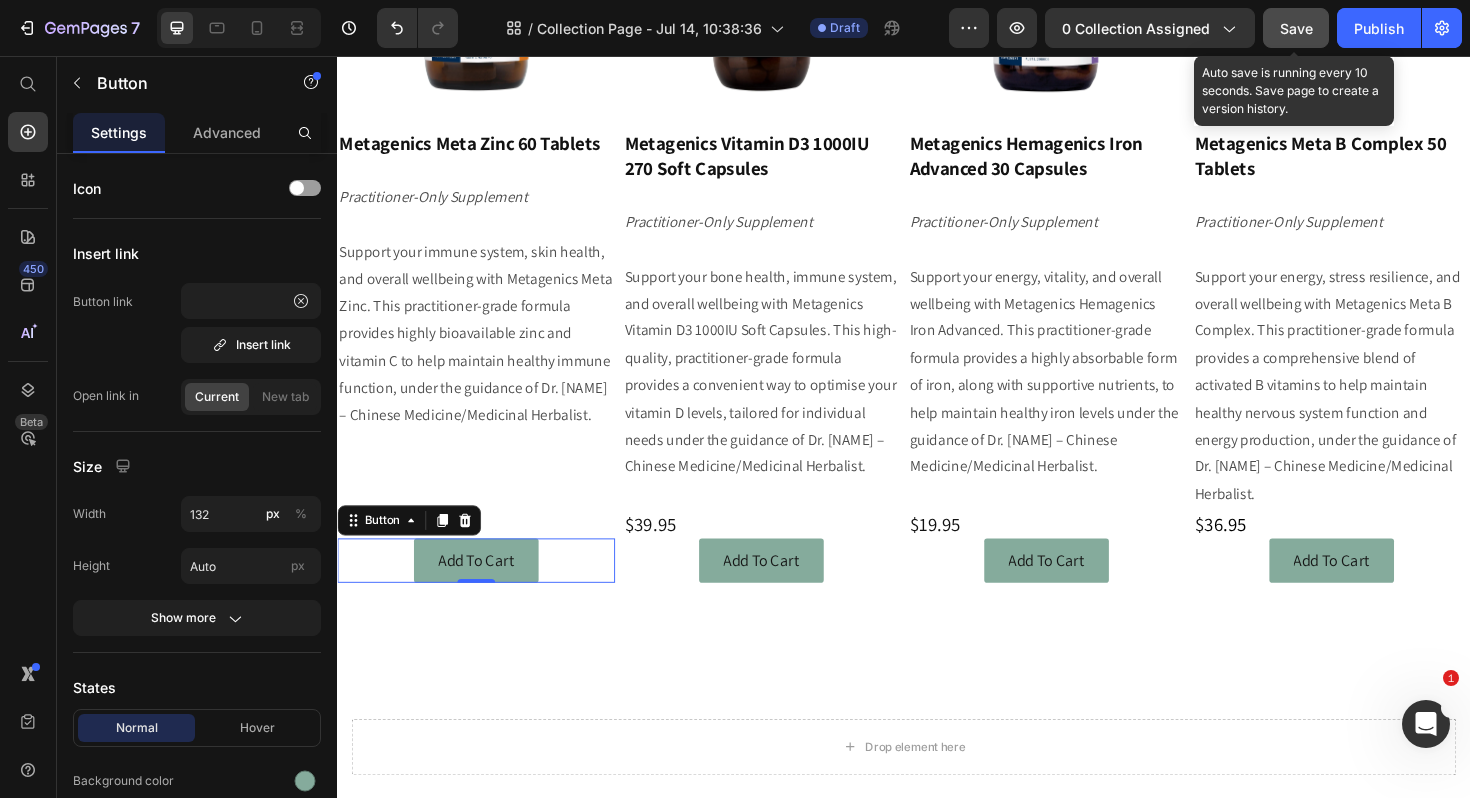 scroll, scrollTop: 0, scrollLeft: 0, axis: both 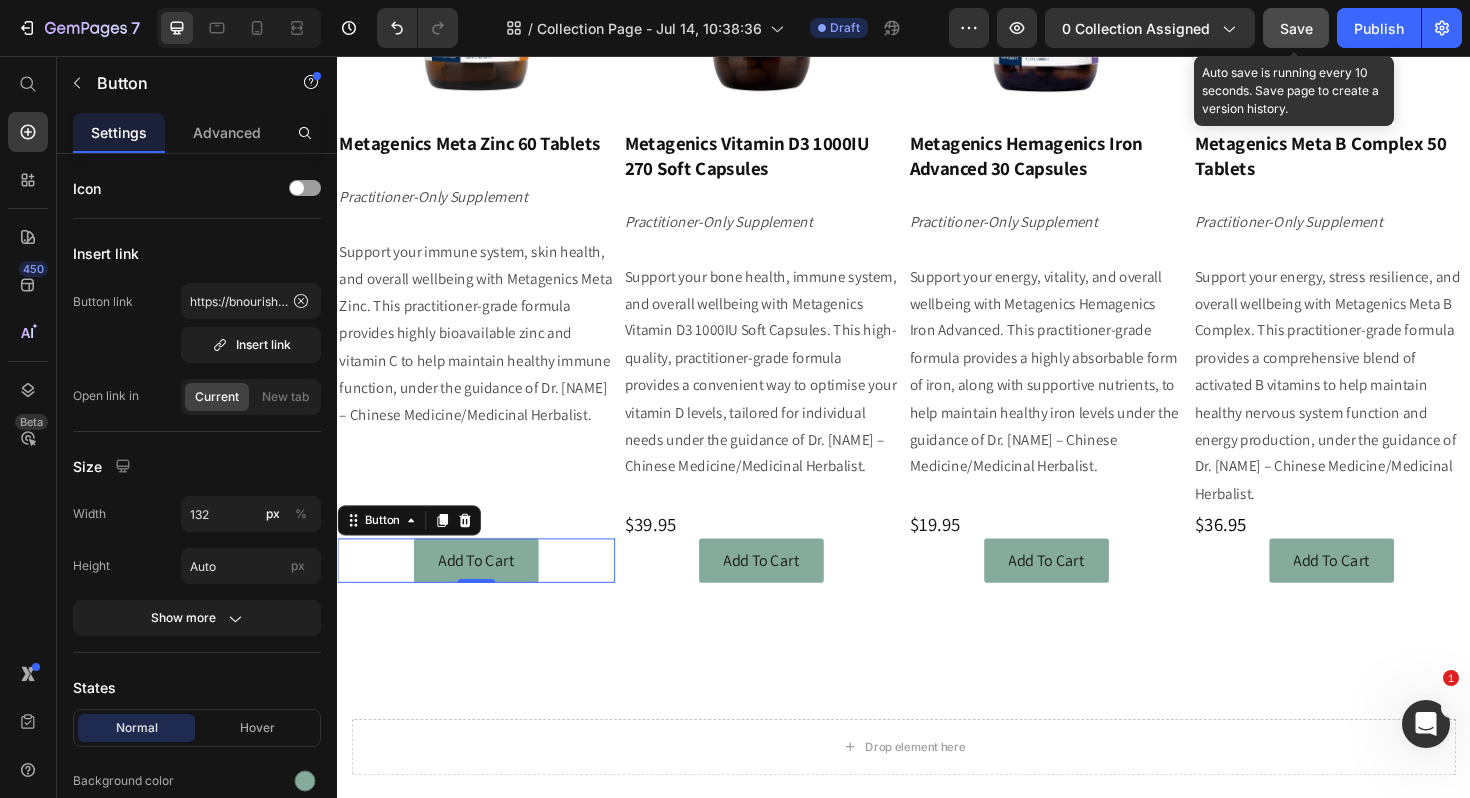 click on "Save" at bounding box center [1296, 28] 